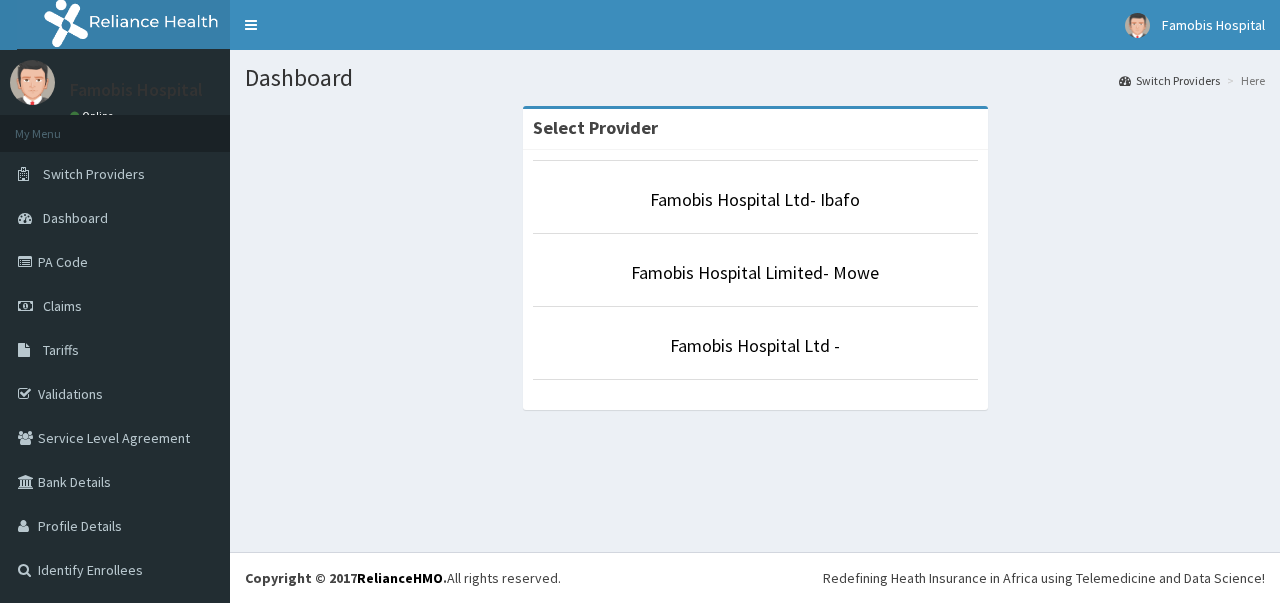 scroll, scrollTop: 0, scrollLeft: 0, axis: both 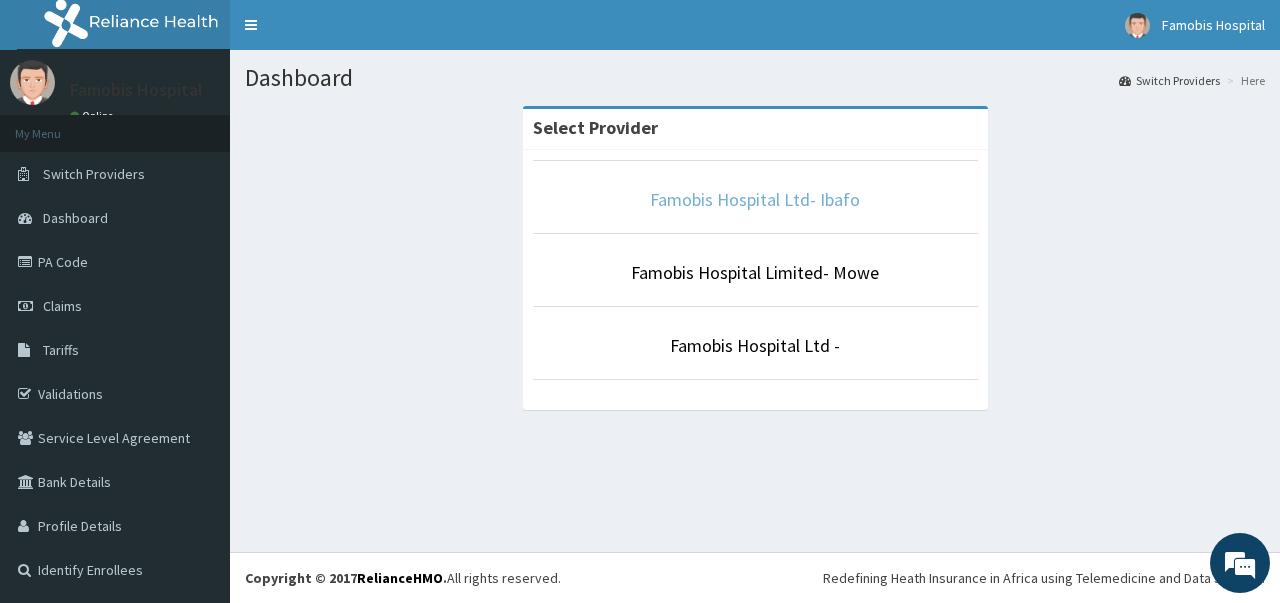 click on "Famobis Hospital Ltd- Ibafo" at bounding box center (755, 199) 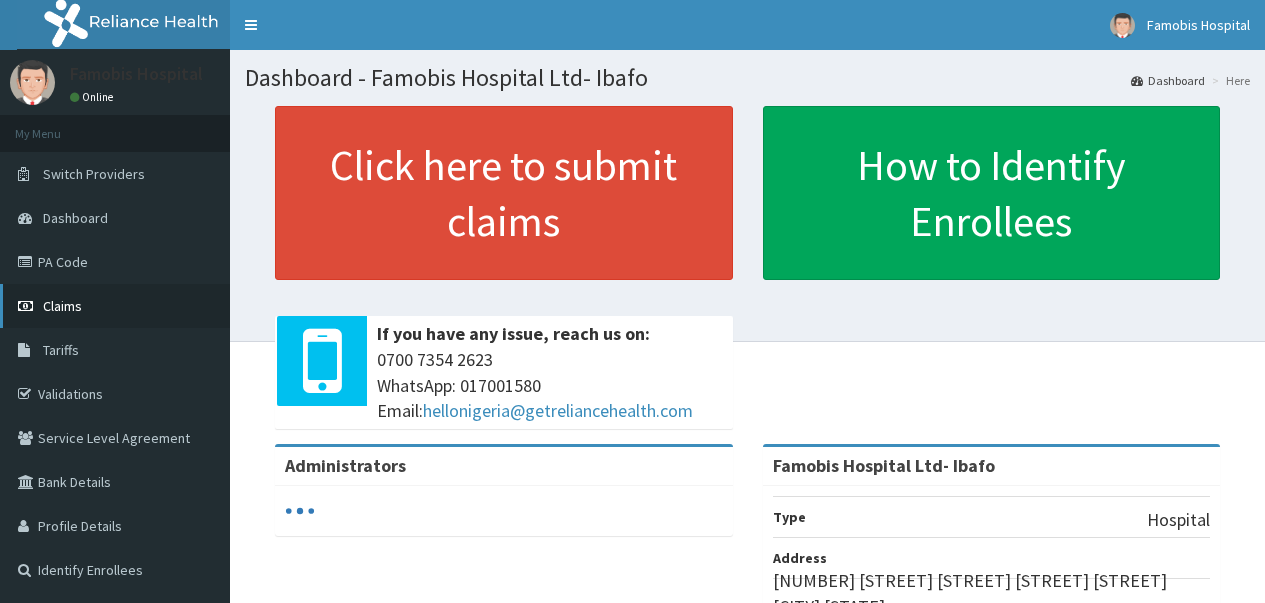 scroll, scrollTop: 0, scrollLeft: 0, axis: both 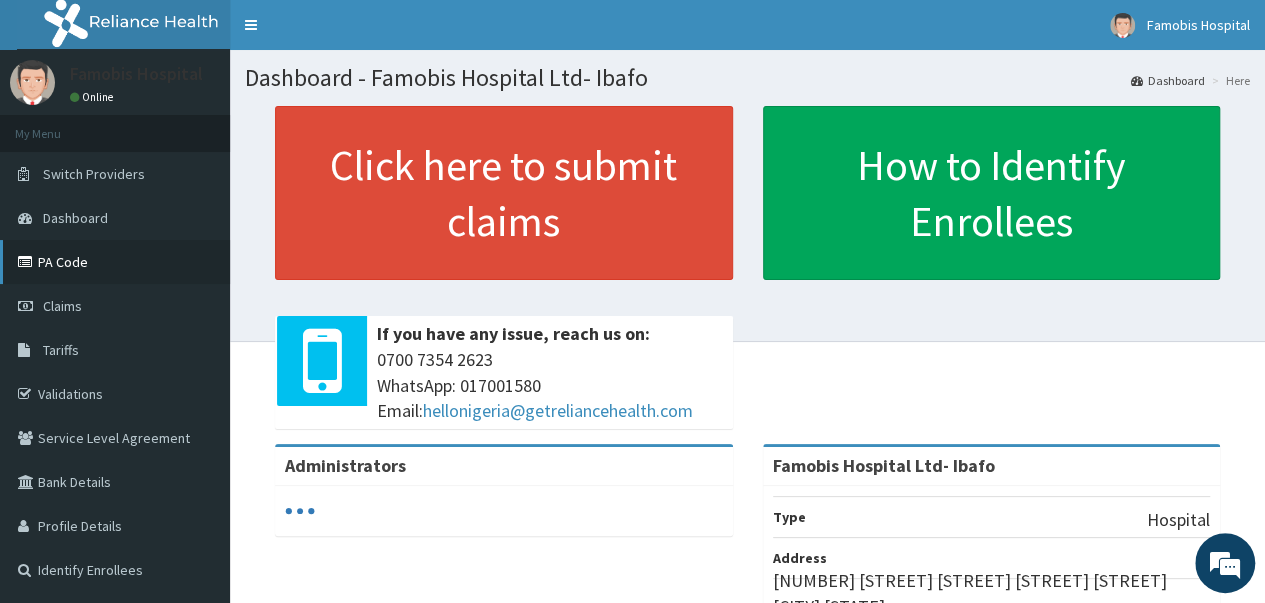 click on "PA Code" at bounding box center (115, 262) 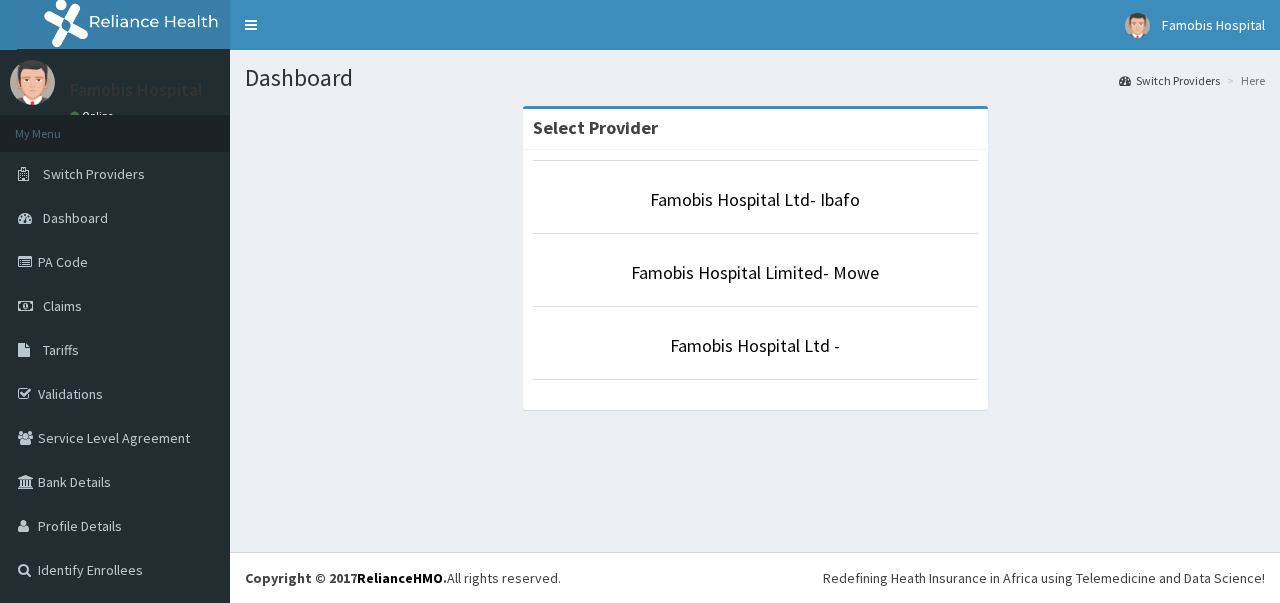 scroll, scrollTop: 0, scrollLeft: 0, axis: both 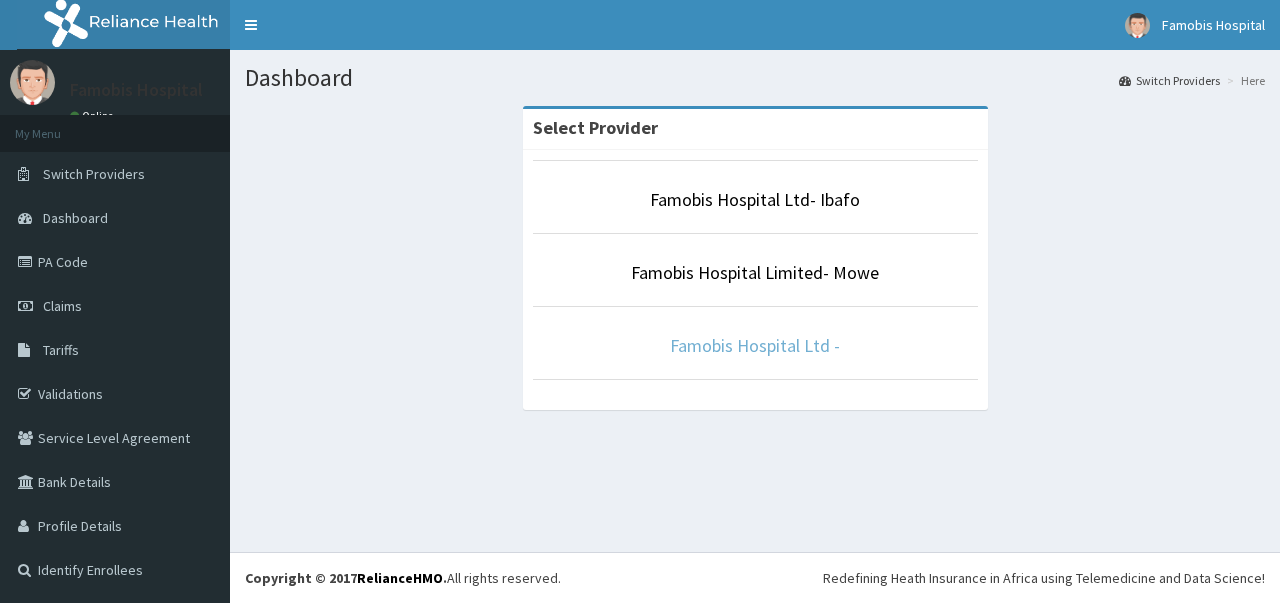 click on "Famobis Hospital Ltd -" at bounding box center (755, 345) 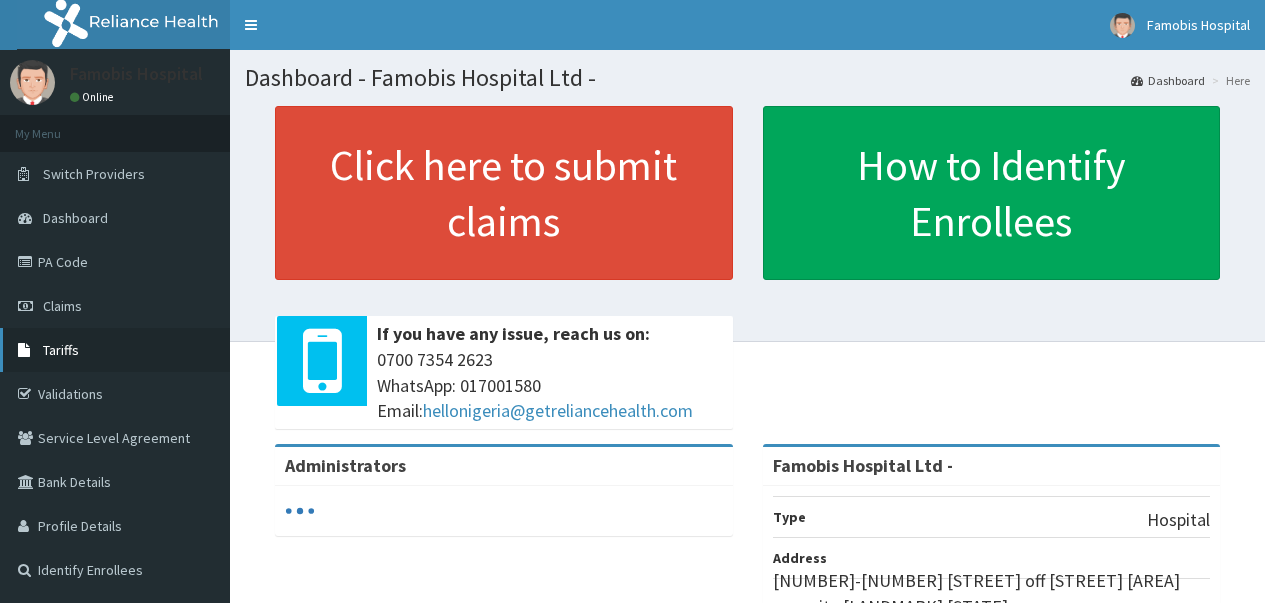 scroll, scrollTop: 0, scrollLeft: 0, axis: both 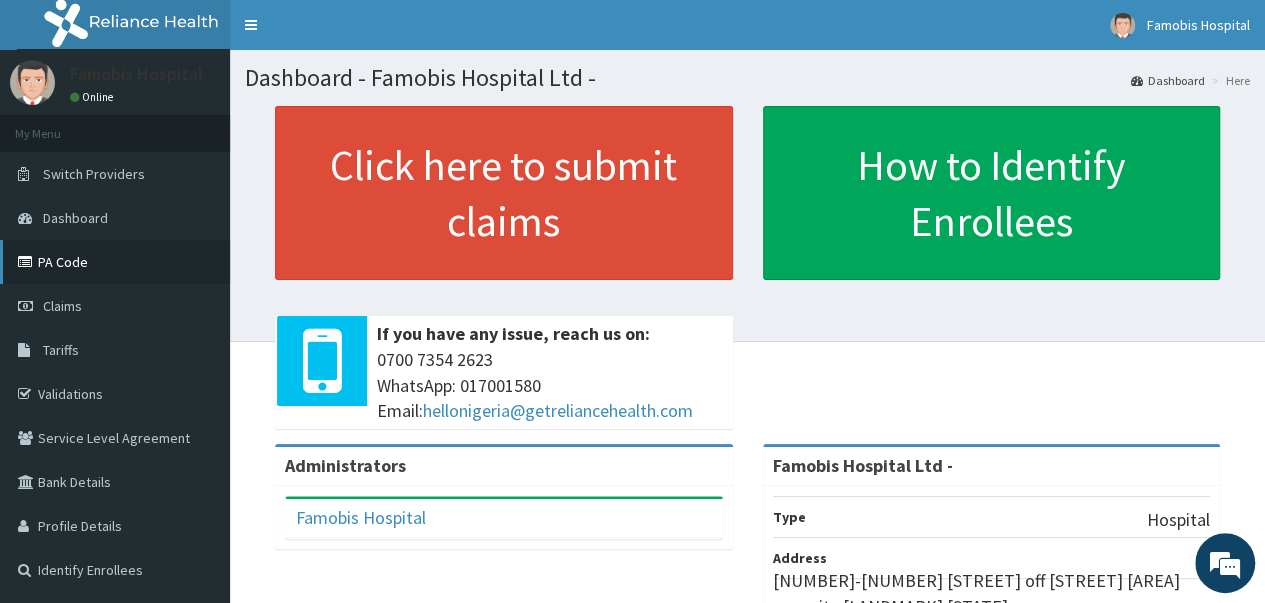click on "PA Code" at bounding box center [115, 262] 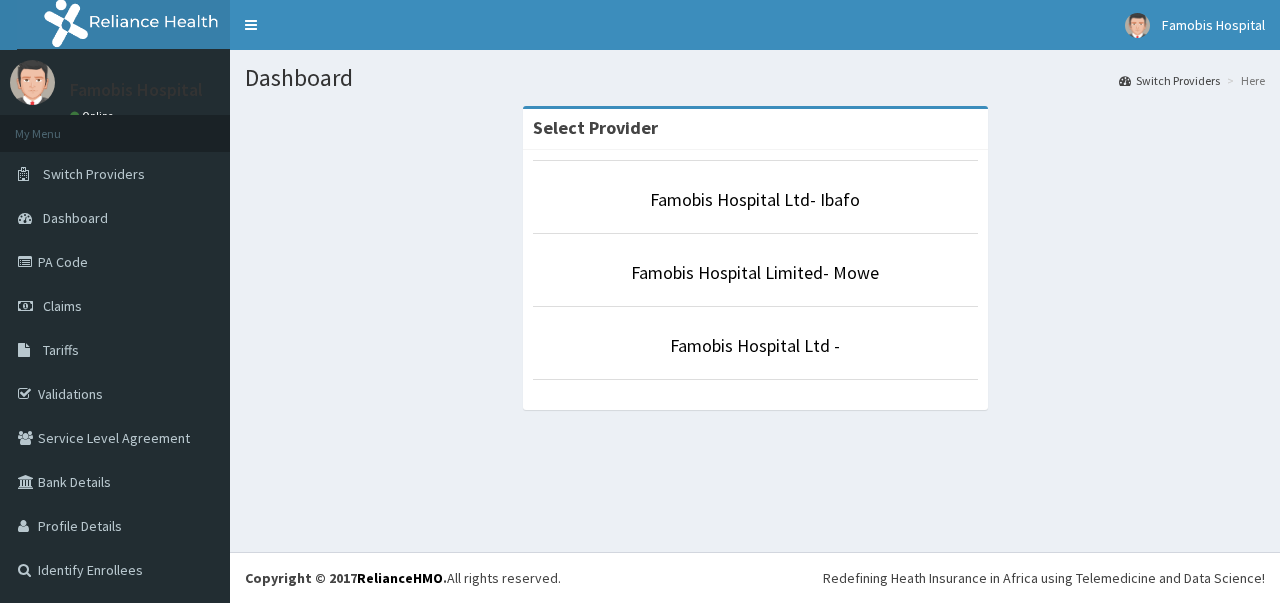 click on "Claims" at bounding box center [62, 306] 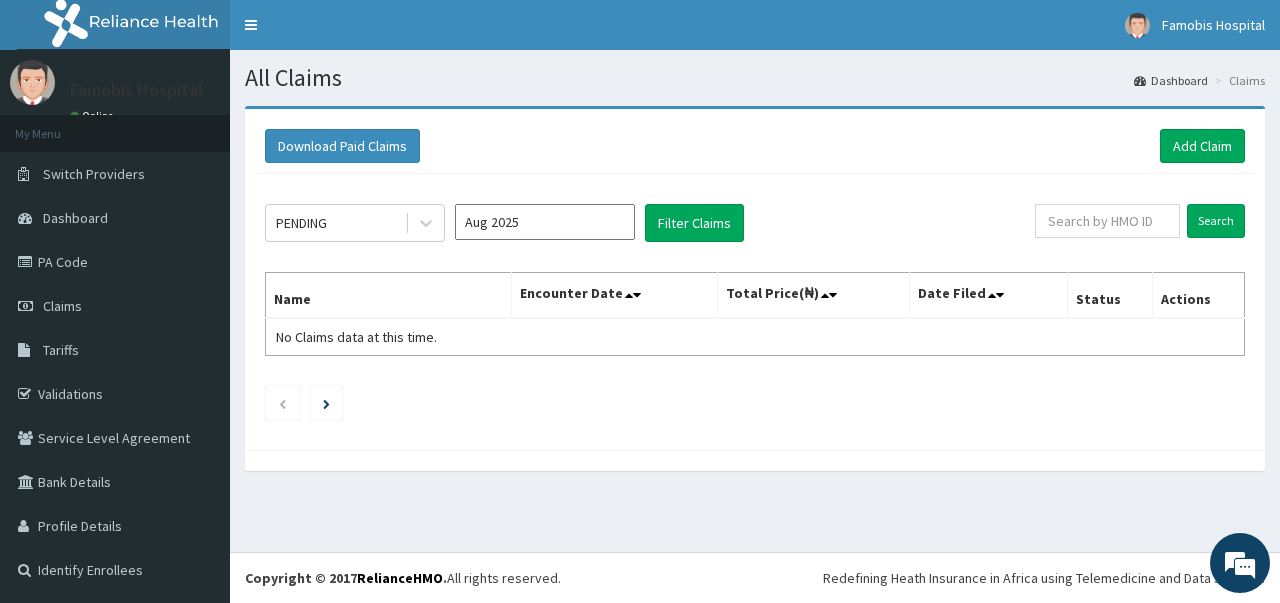 scroll, scrollTop: 0, scrollLeft: 0, axis: both 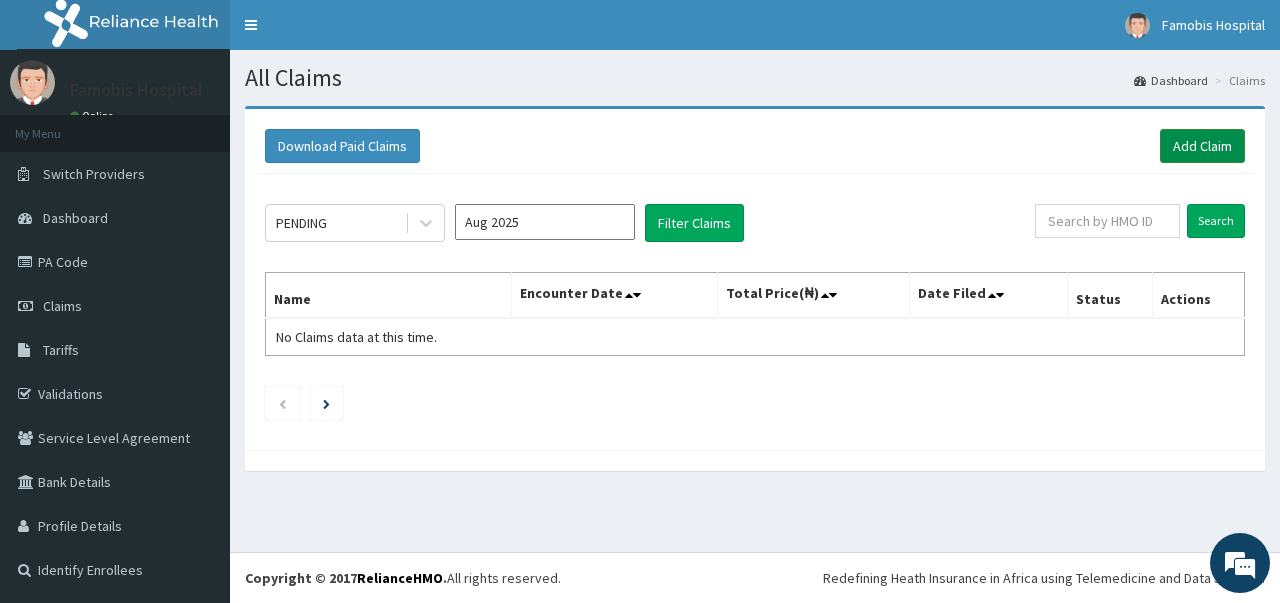 click on "Add Claim" at bounding box center (1202, 146) 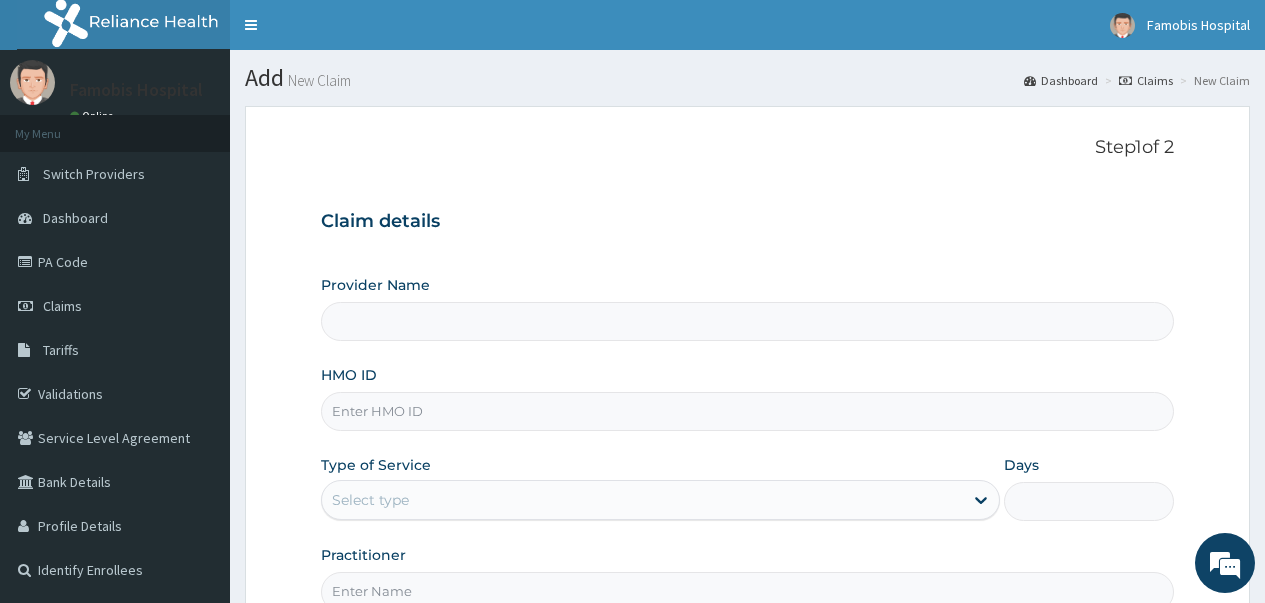 scroll, scrollTop: 0, scrollLeft: 0, axis: both 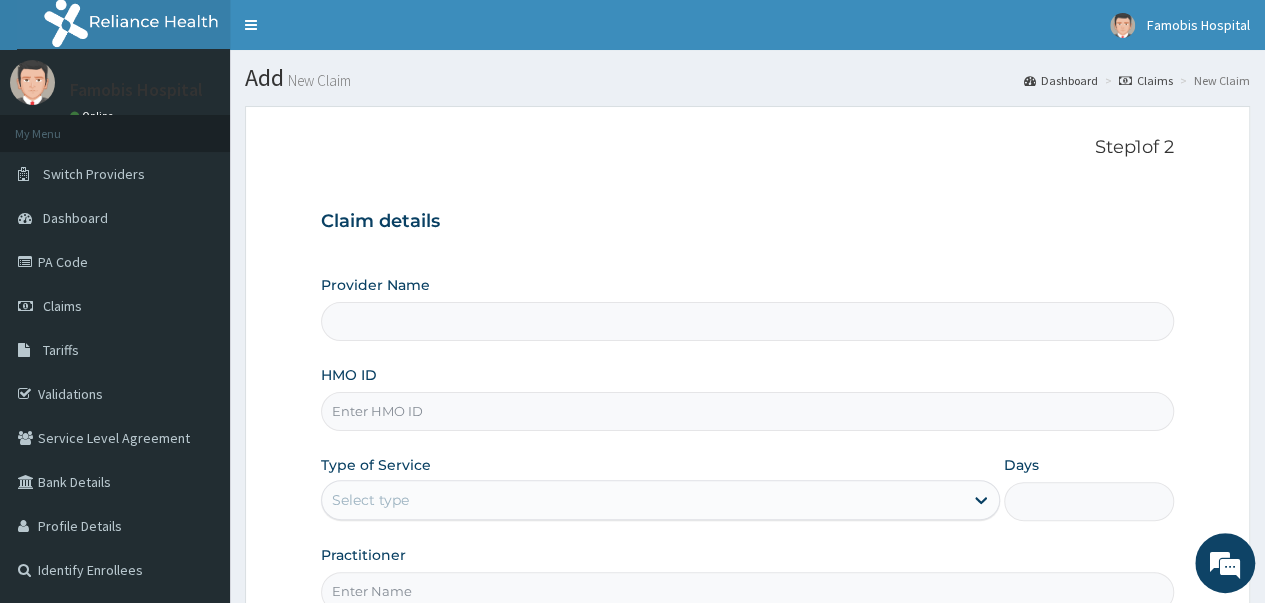 type on "Famobis Hospital Ltd -" 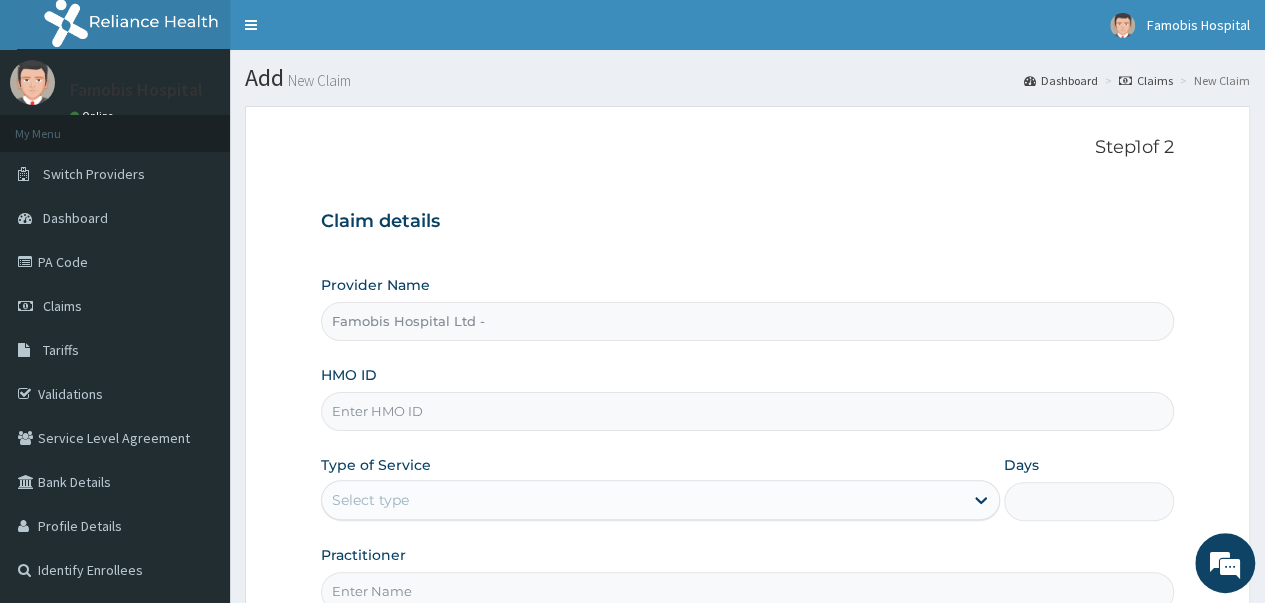click on "HMO ID" at bounding box center [747, 411] 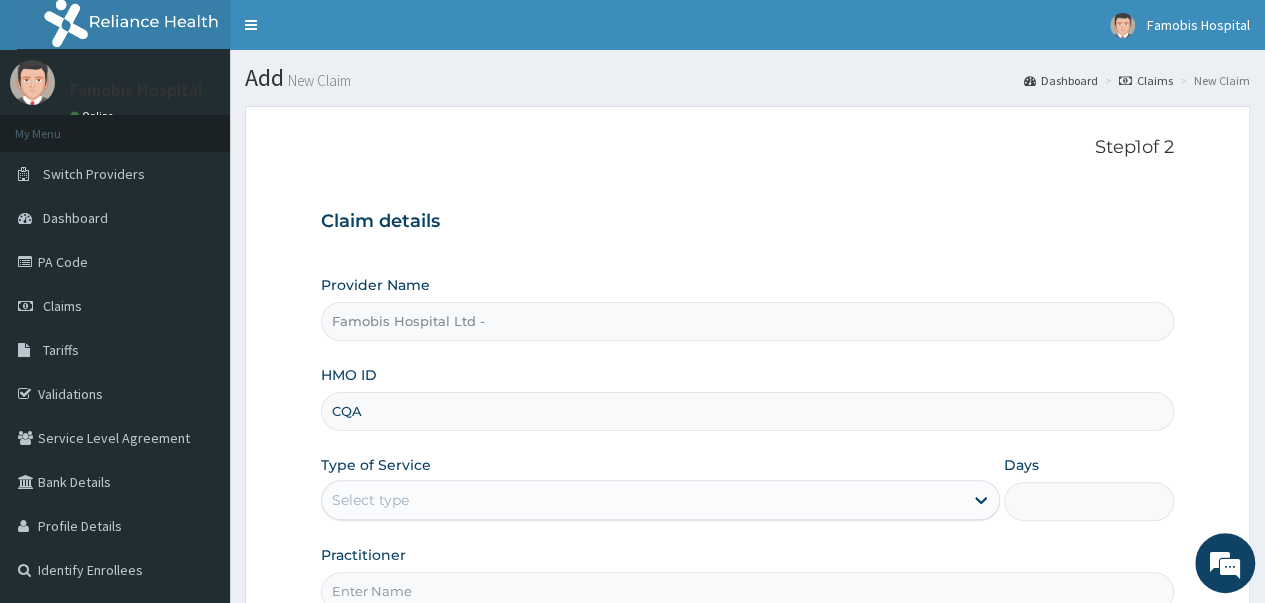 scroll, scrollTop: 0, scrollLeft: 0, axis: both 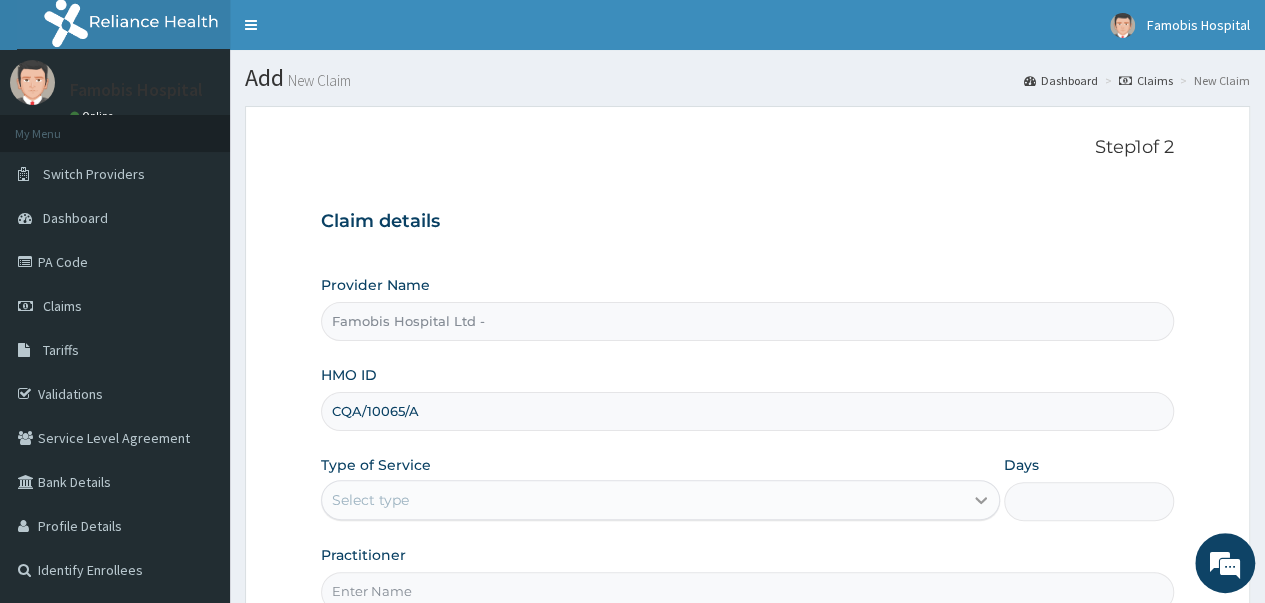 type on "CQA/10065/A" 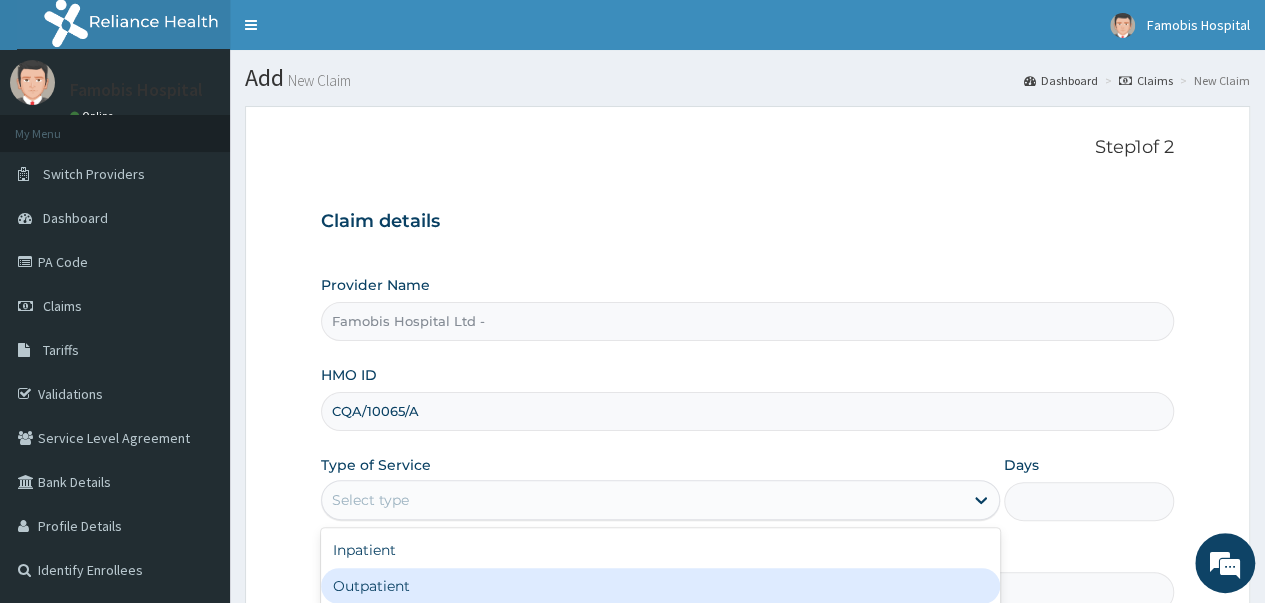 click on "Outpatient" at bounding box center [660, 586] 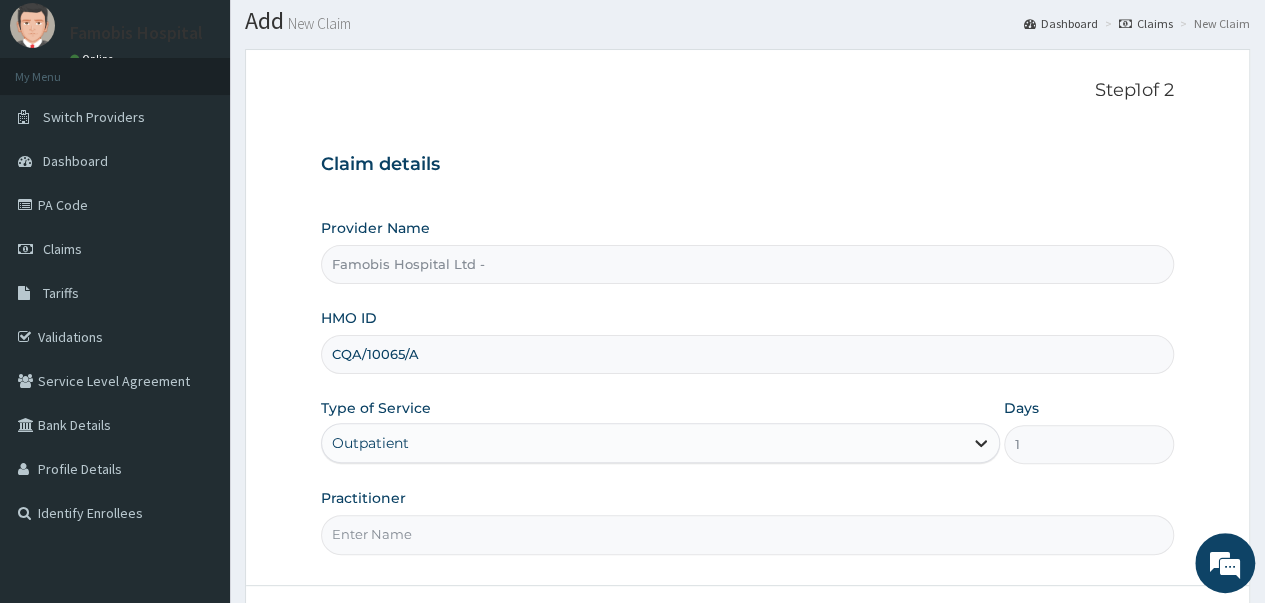 scroll, scrollTop: 100, scrollLeft: 0, axis: vertical 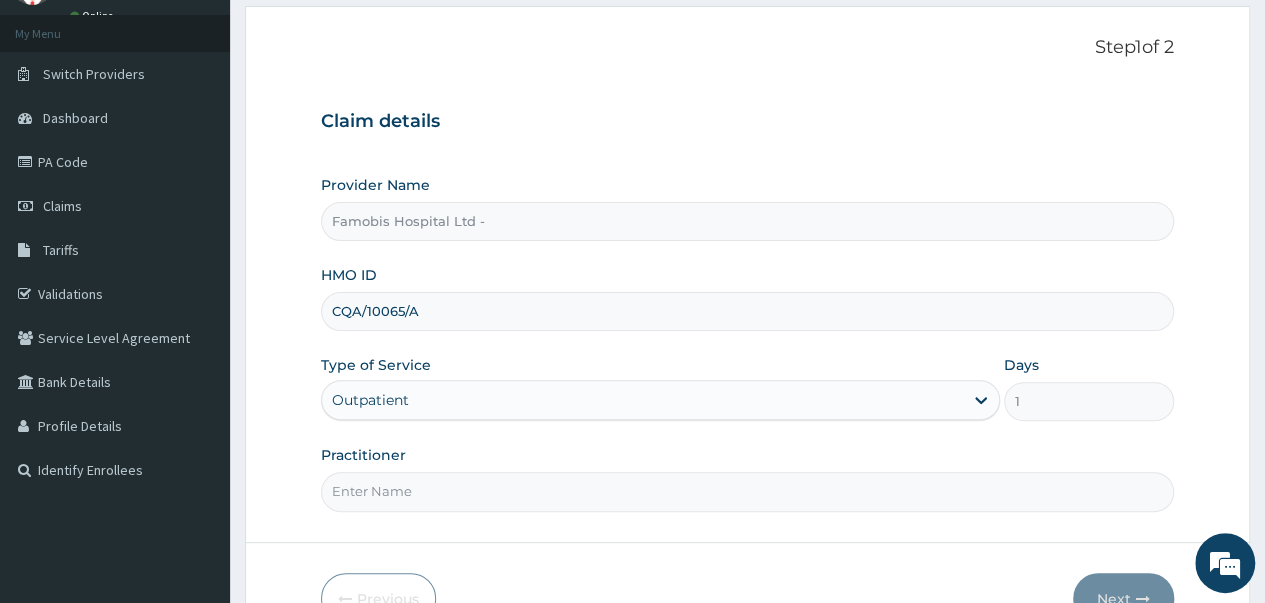 click on "Practitioner" at bounding box center (747, 491) 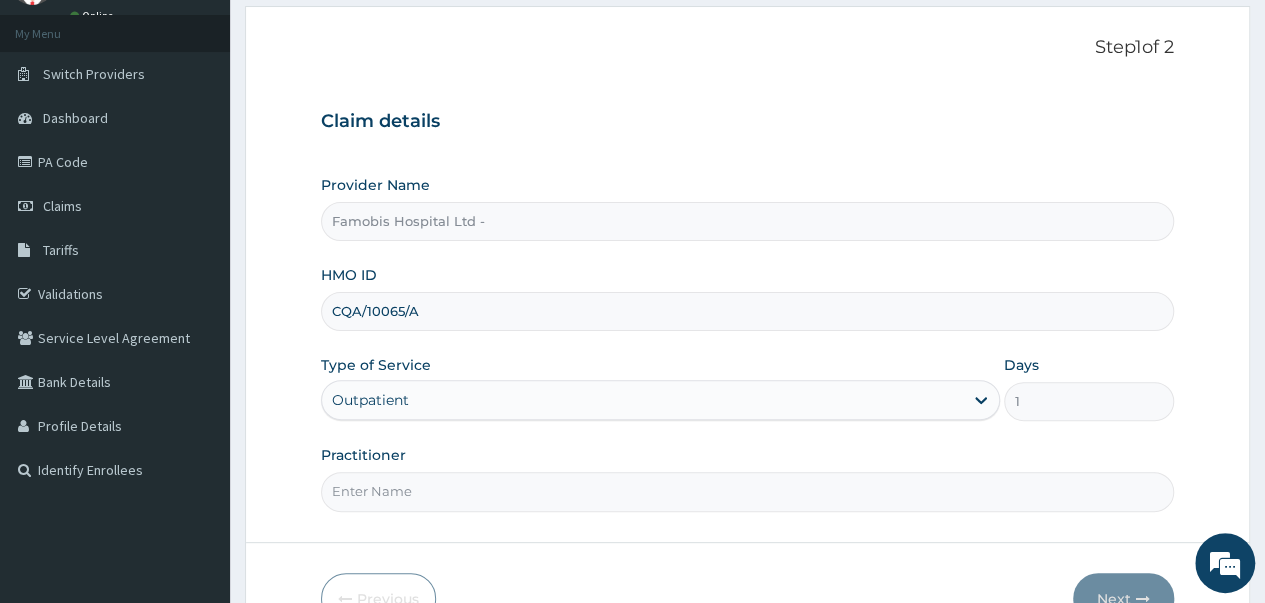 type on "DR LASISI" 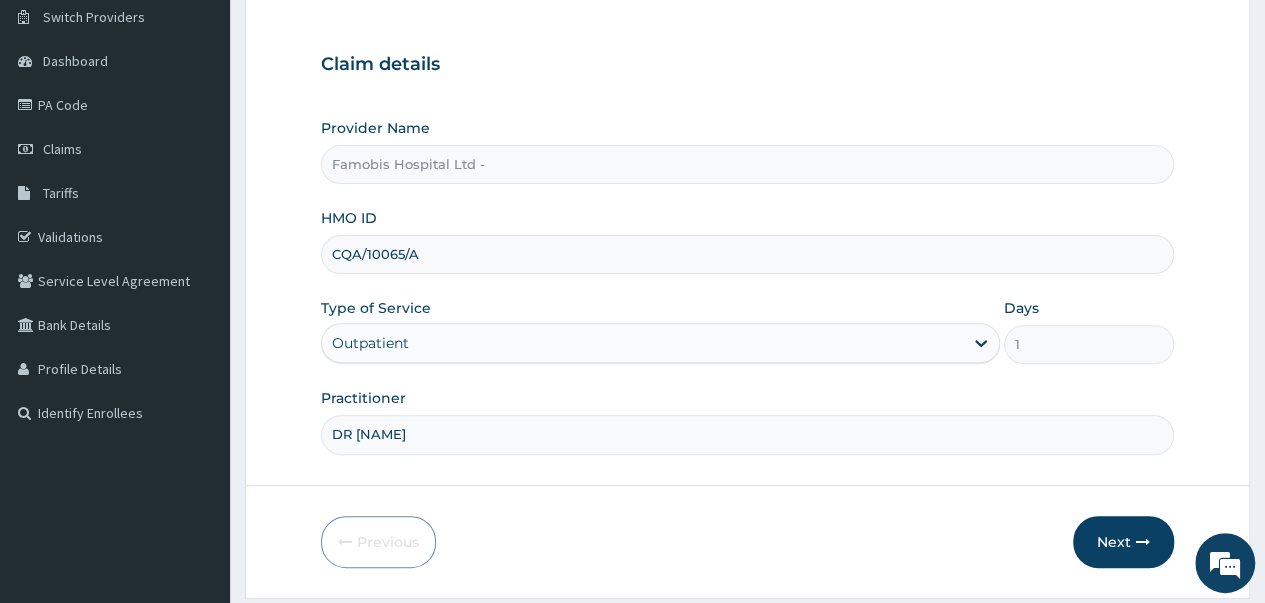 scroll, scrollTop: 200, scrollLeft: 0, axis: vertical 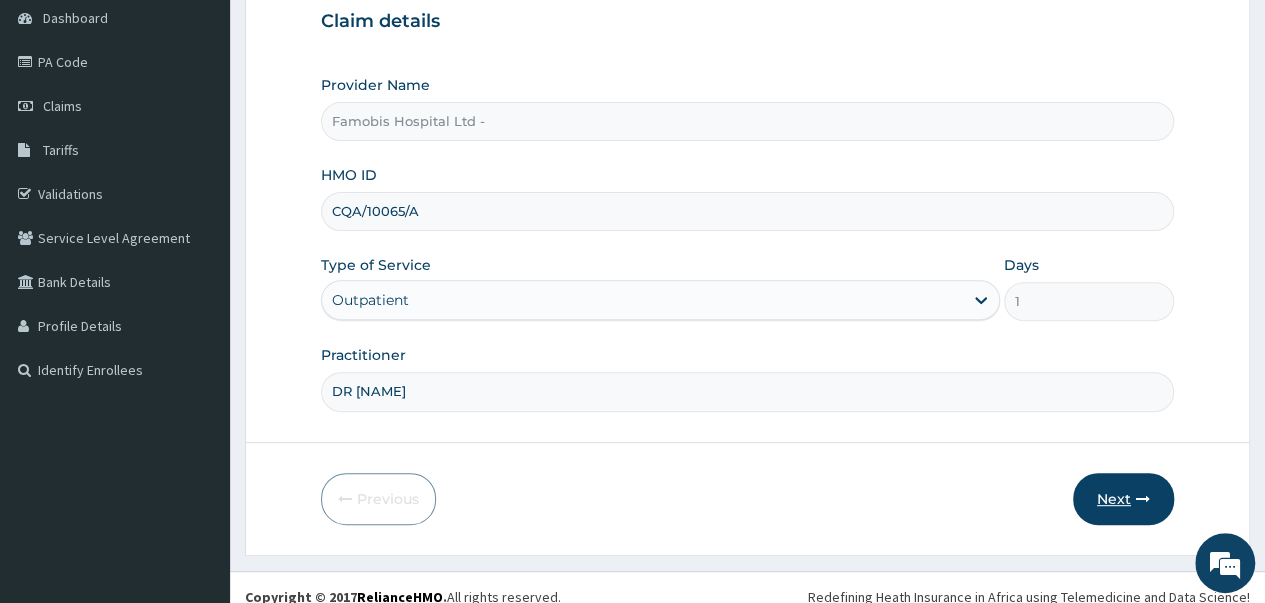 click on "Next" at bounding box center (1123, 499) 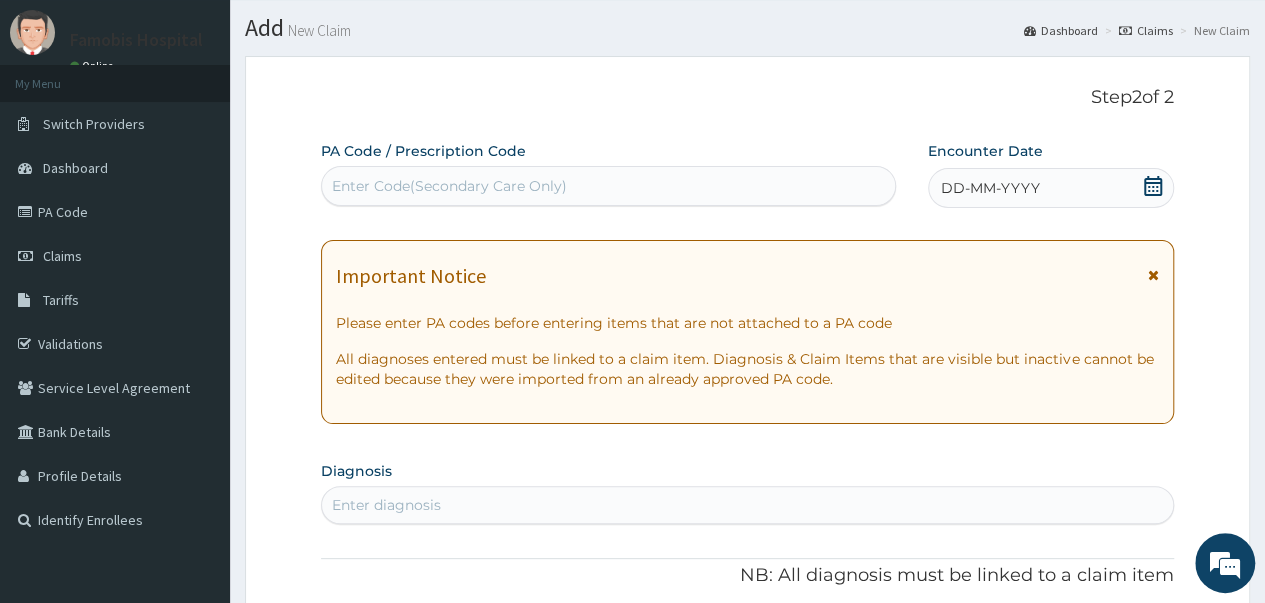 scroll, scrollTop: 0, scrollLeft: 0, axis: both 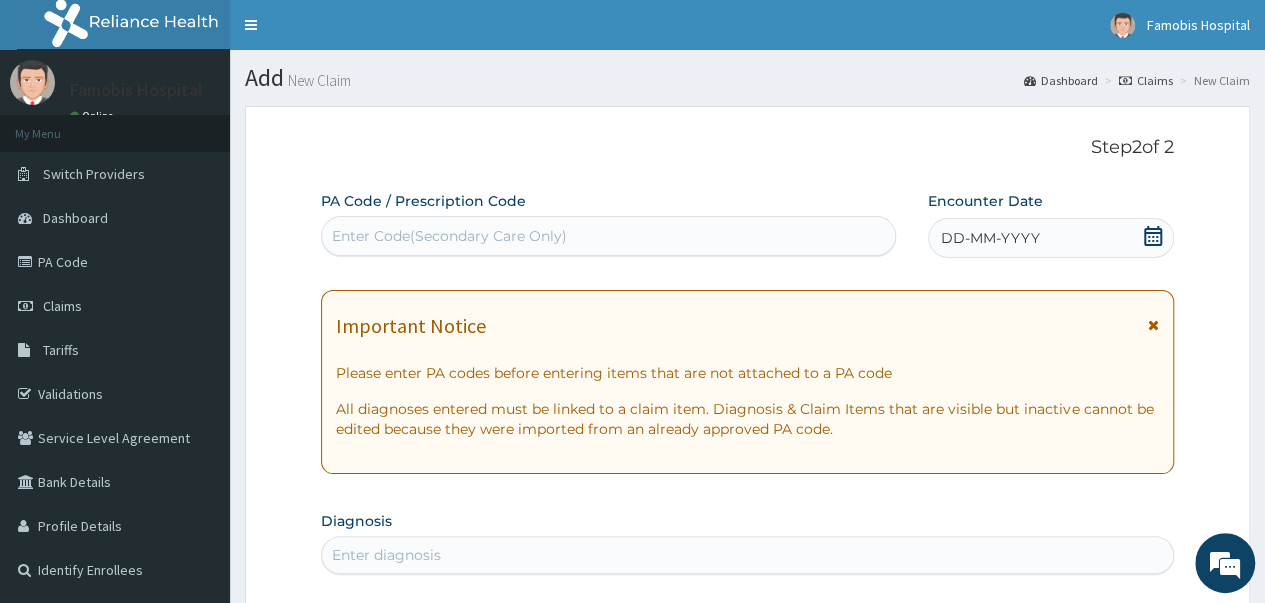 click on "Enter Code(Secondary Care Only)" at bounding box center (608, 236) 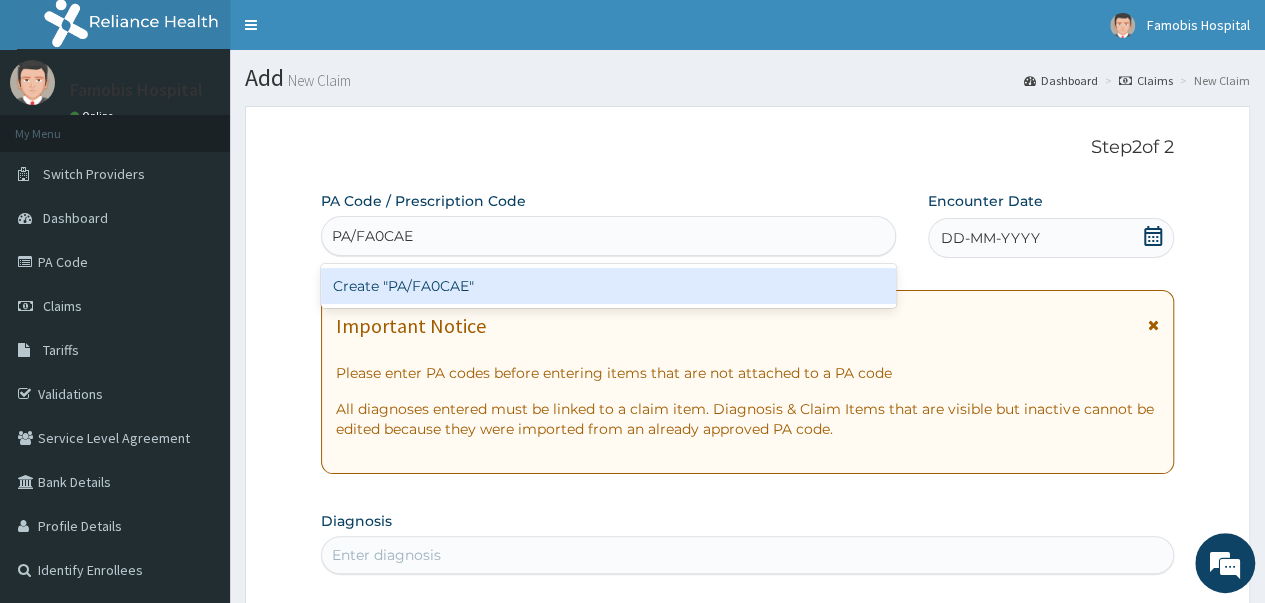 click on "Create "PA/FA0CAE"" at bounding box center (608, 286) 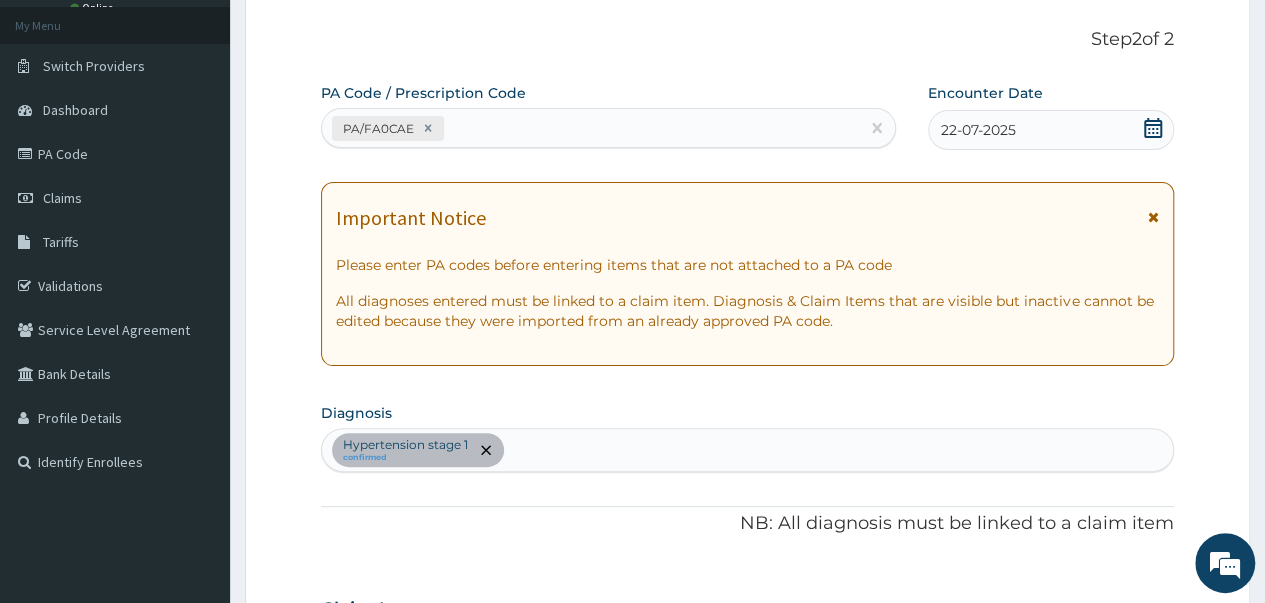 scroll, scrollTop: 200, scrollLeft: 0, axis: vertical 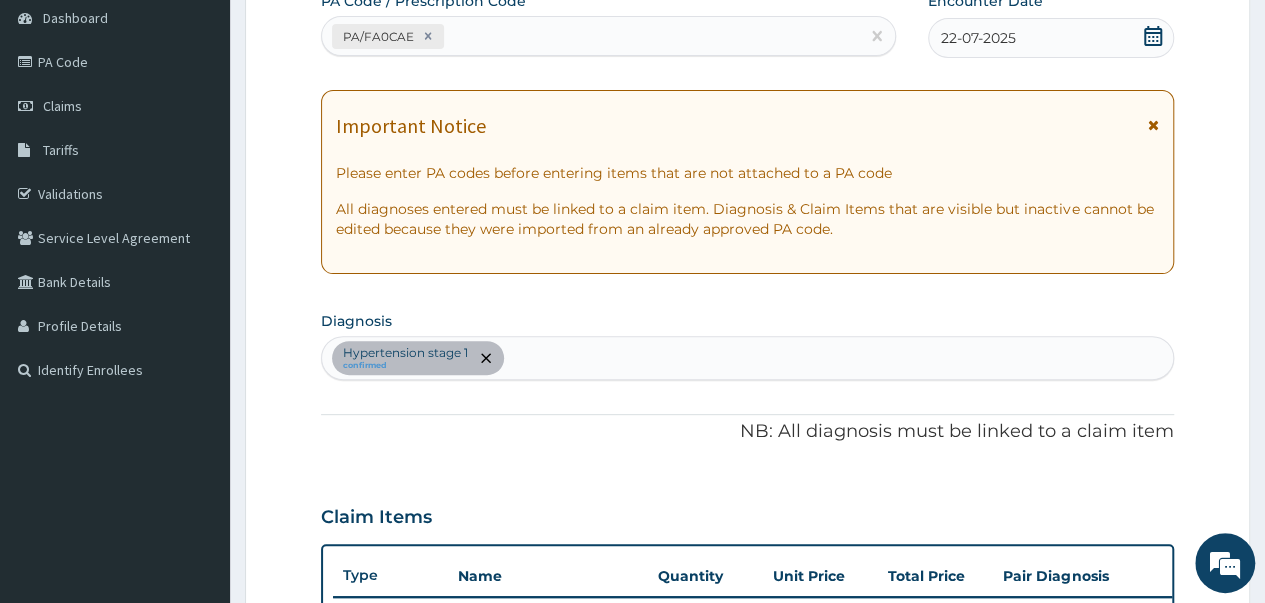 click on "Hypertension stage 1 confirmed" at bounding box center [747, 358] 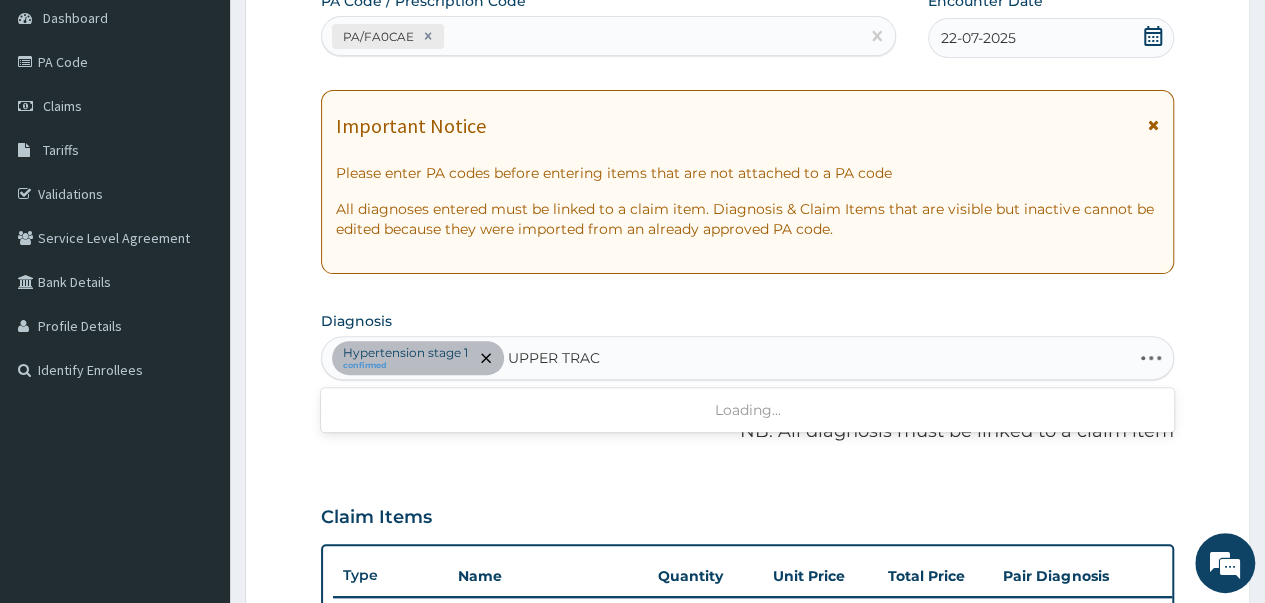 type on "UPPER TRACT" 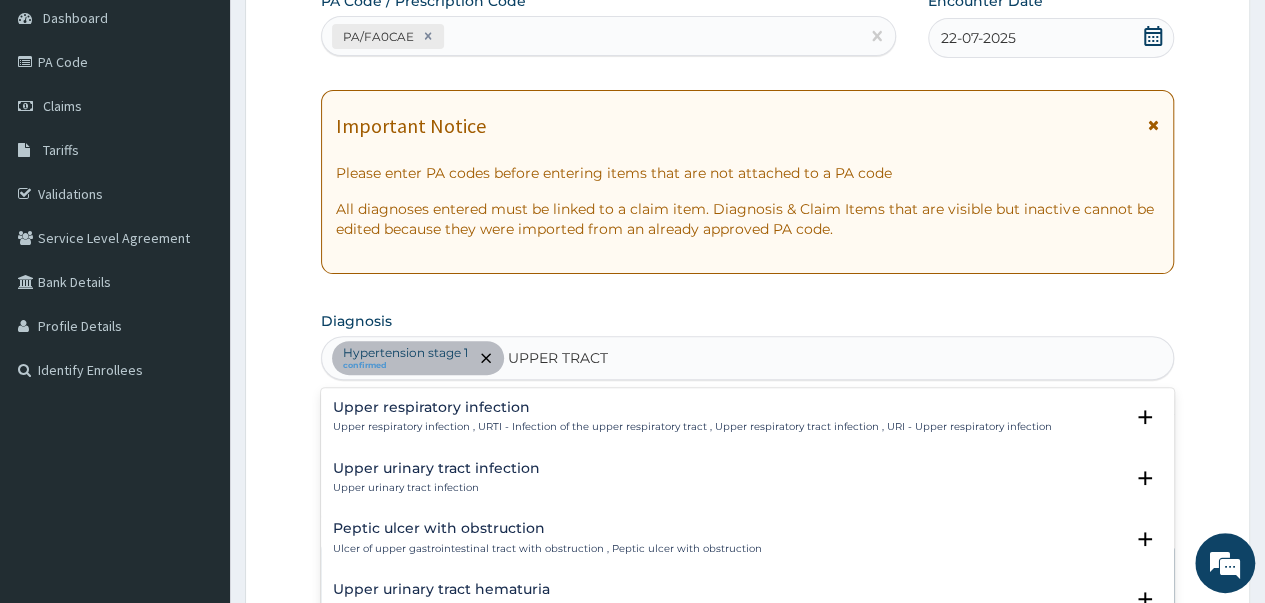 click on "Upper respiratory infection" at bounding box center (692, 407) 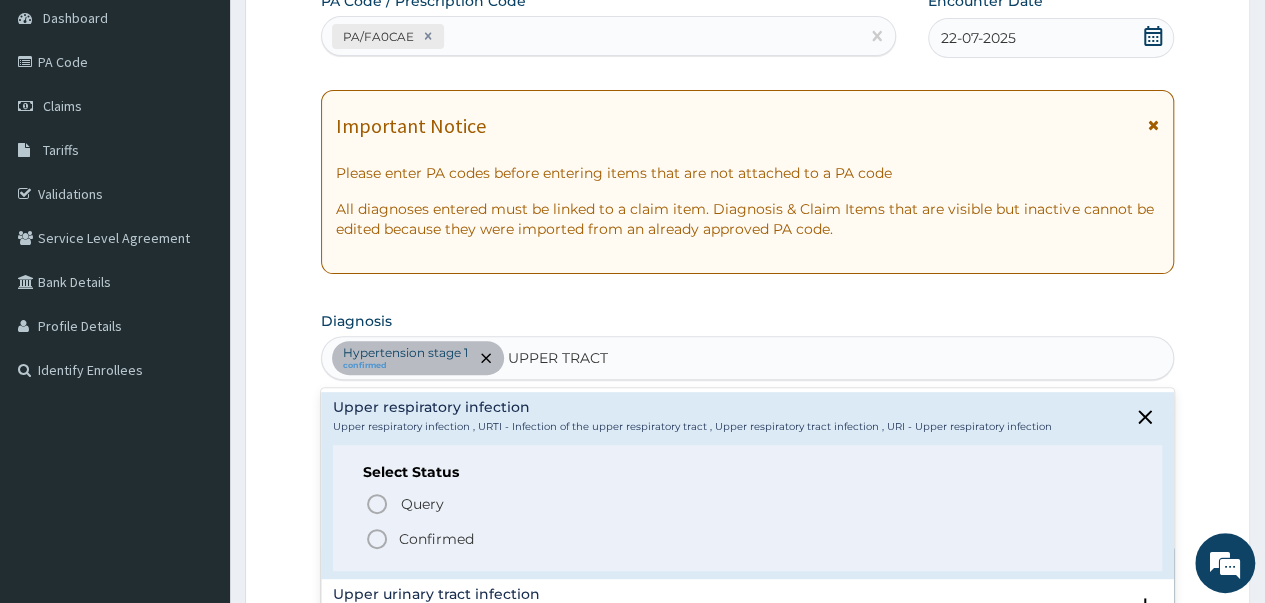 click 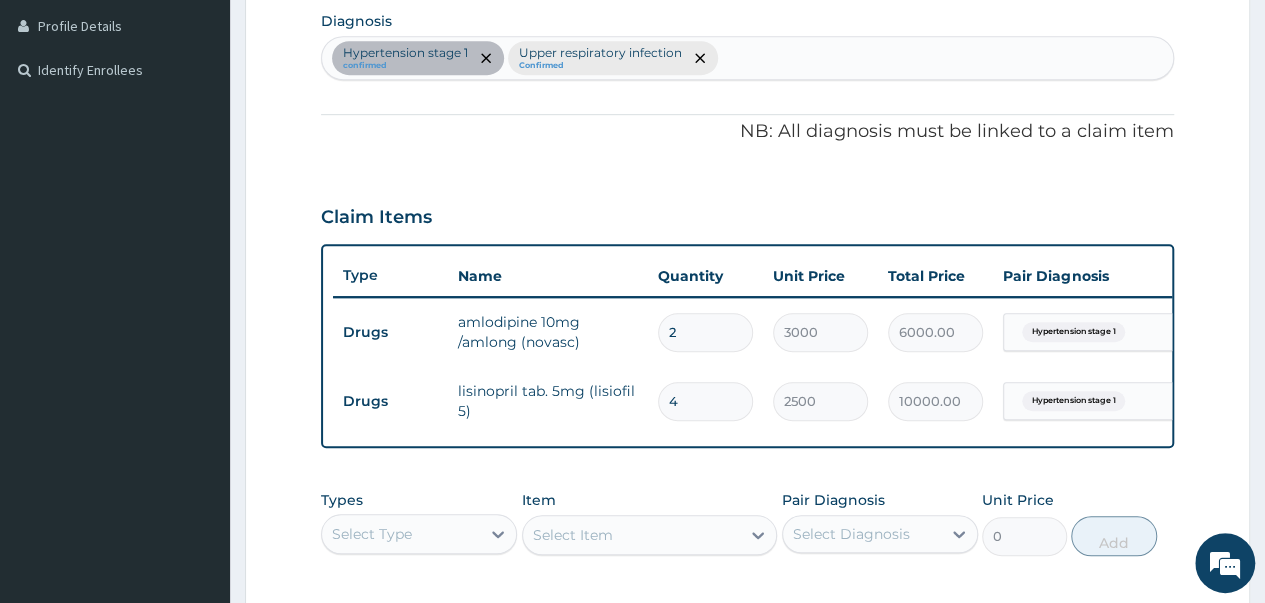 scroll, scrollTop: 600, scrollLeft: 0, axis: vertical 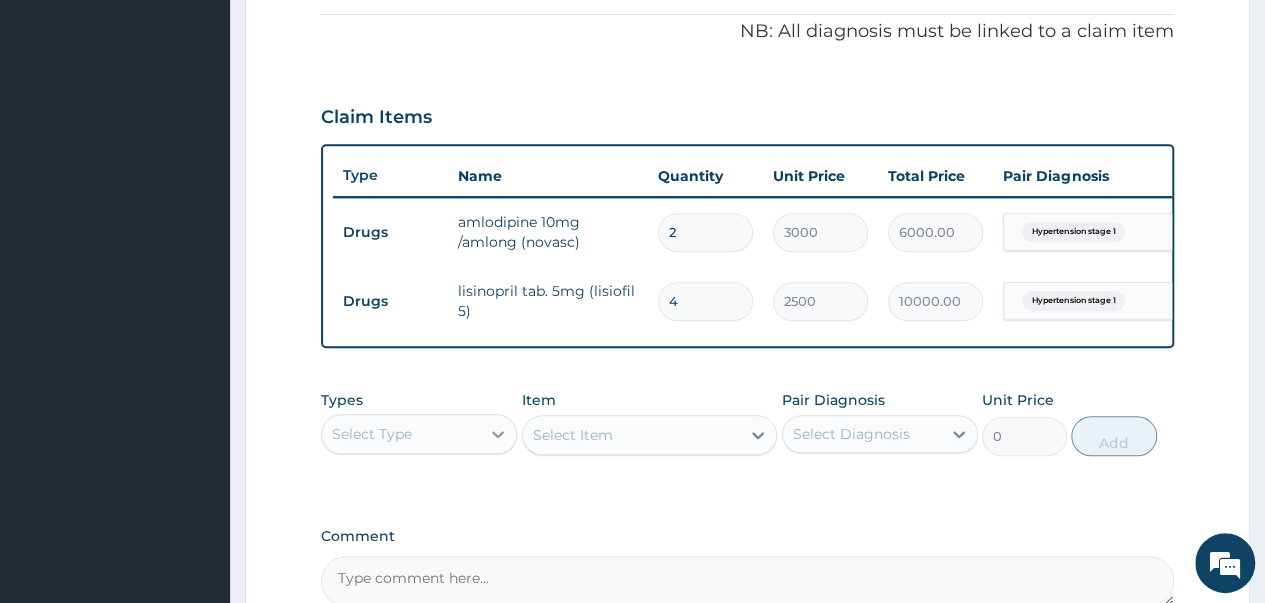 click 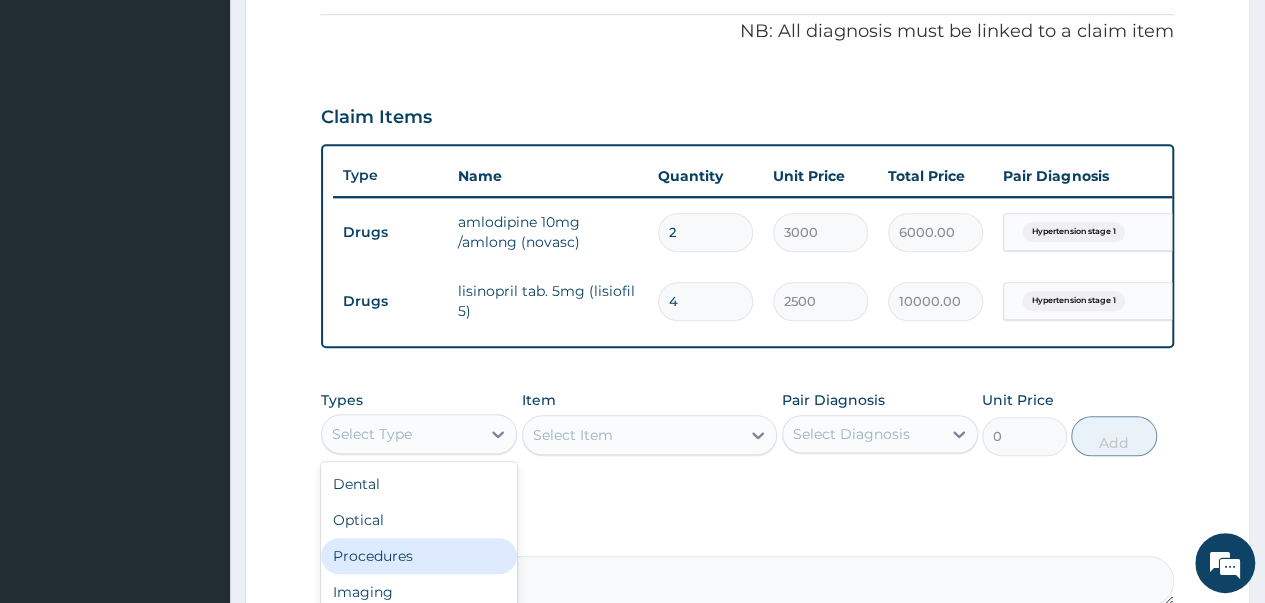 click on "Procedures" at bounding box center (419, 556) 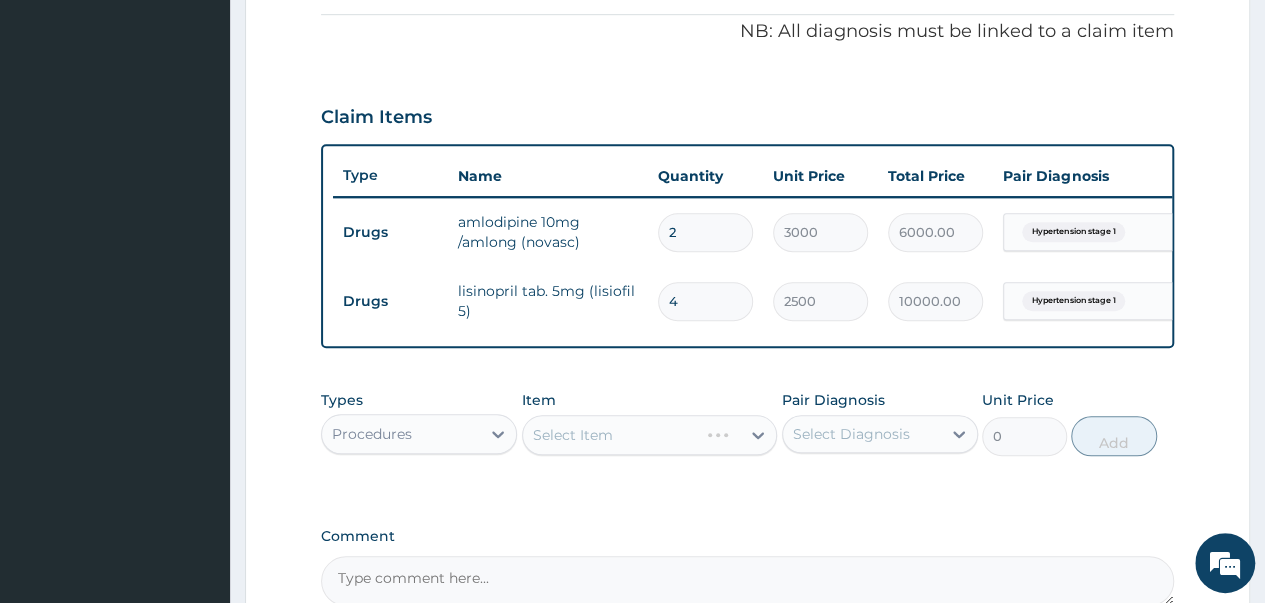 click on "Select Item" at bounding box center [650, 435] 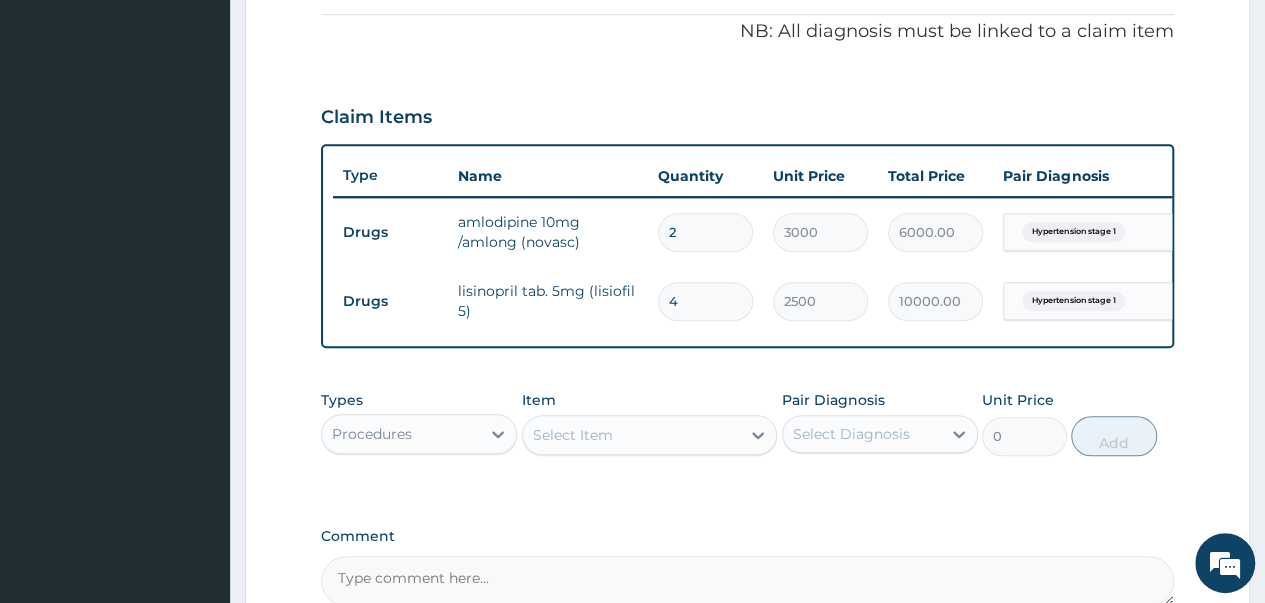 click on "Select Item" at bounding box center [632, 435] 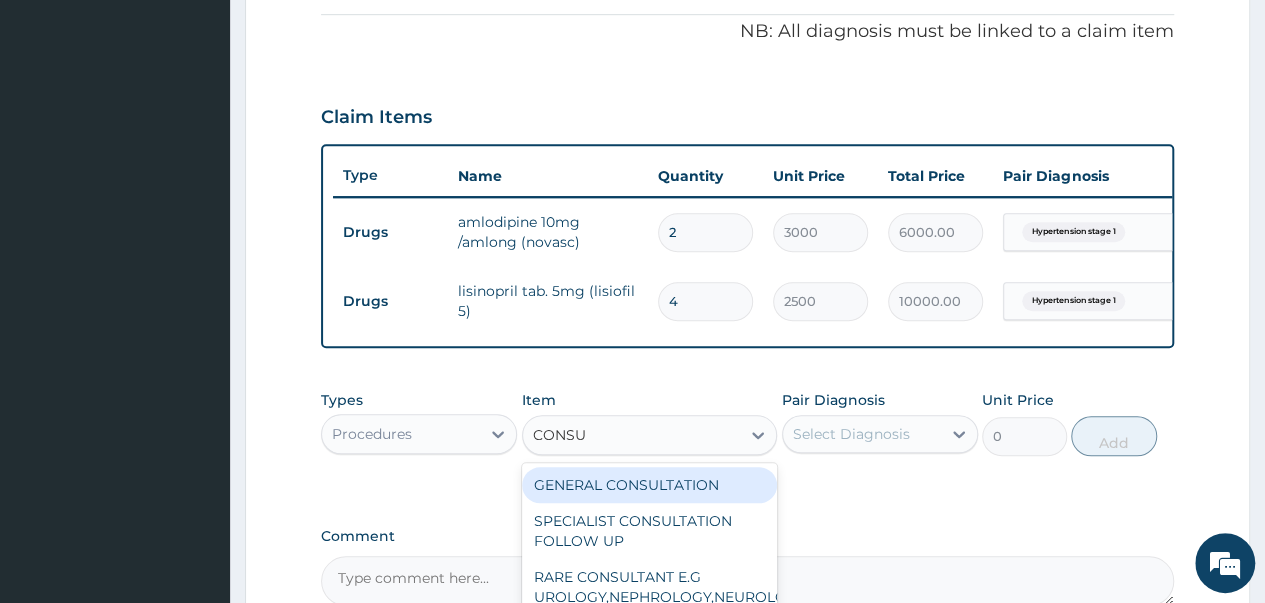 type on "CONSUL" 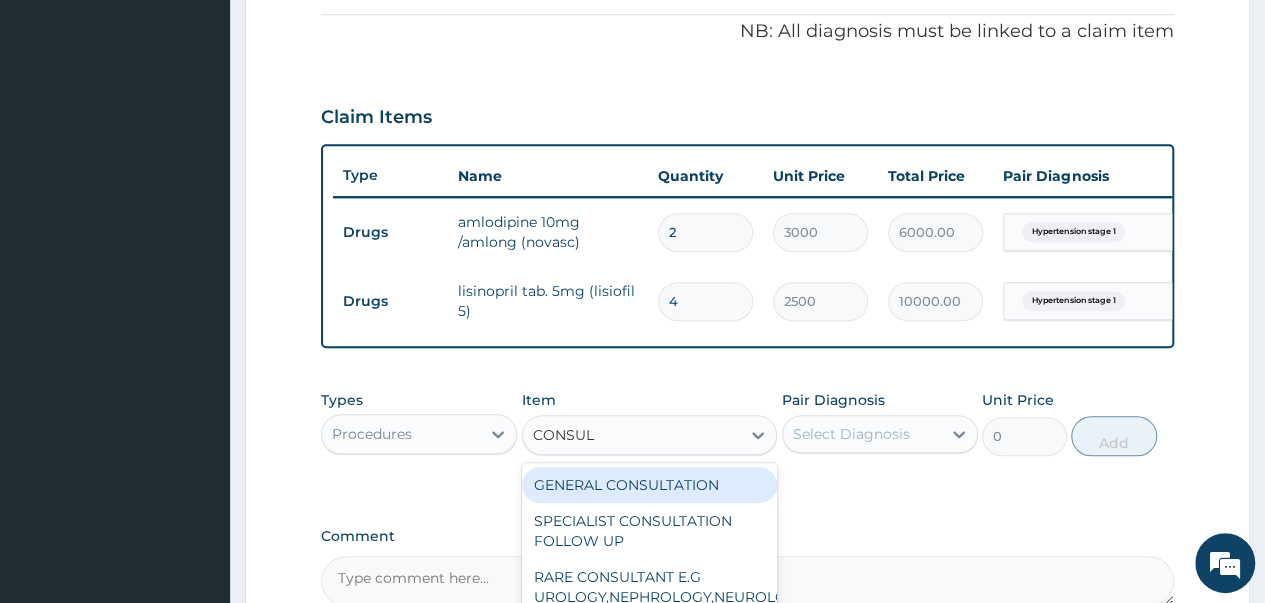 click on "GENERAL CONSULTATION" at bounding box center [650, 485] 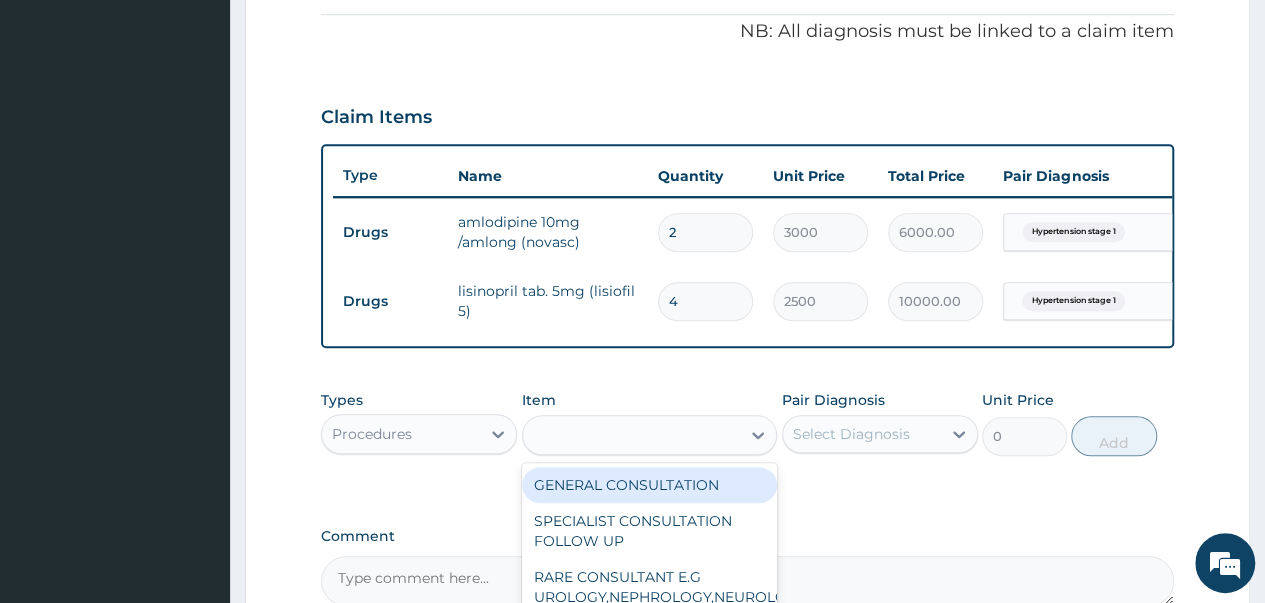 type on "2000" 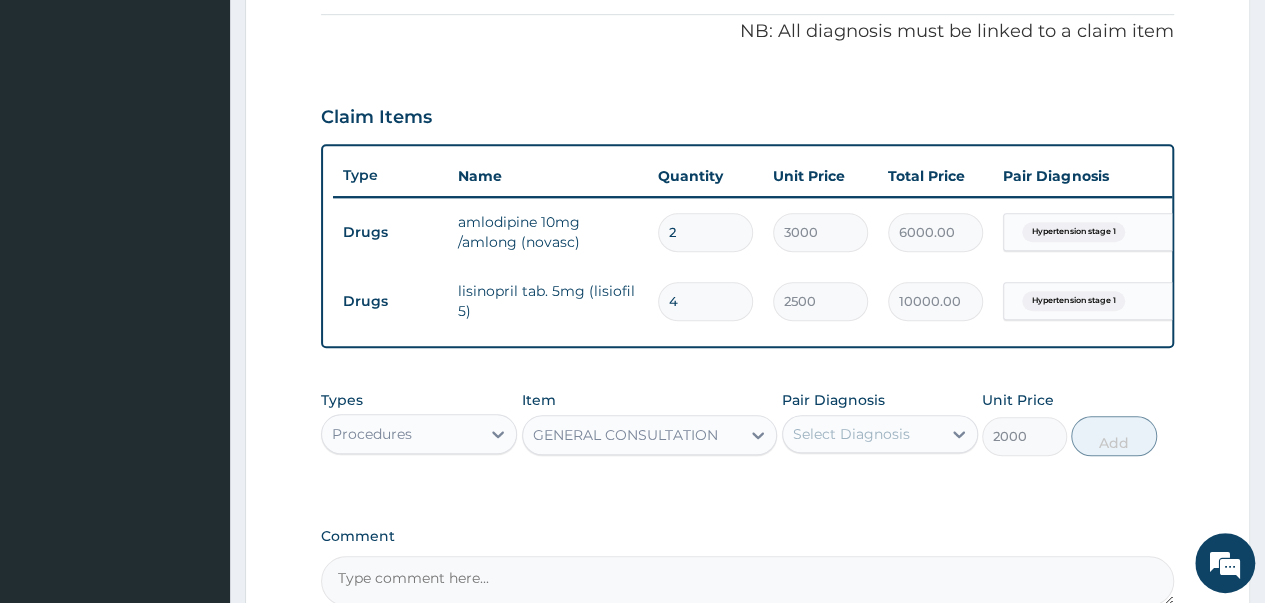 click on "Select Diagnosis" at bounding box center (862, 434) 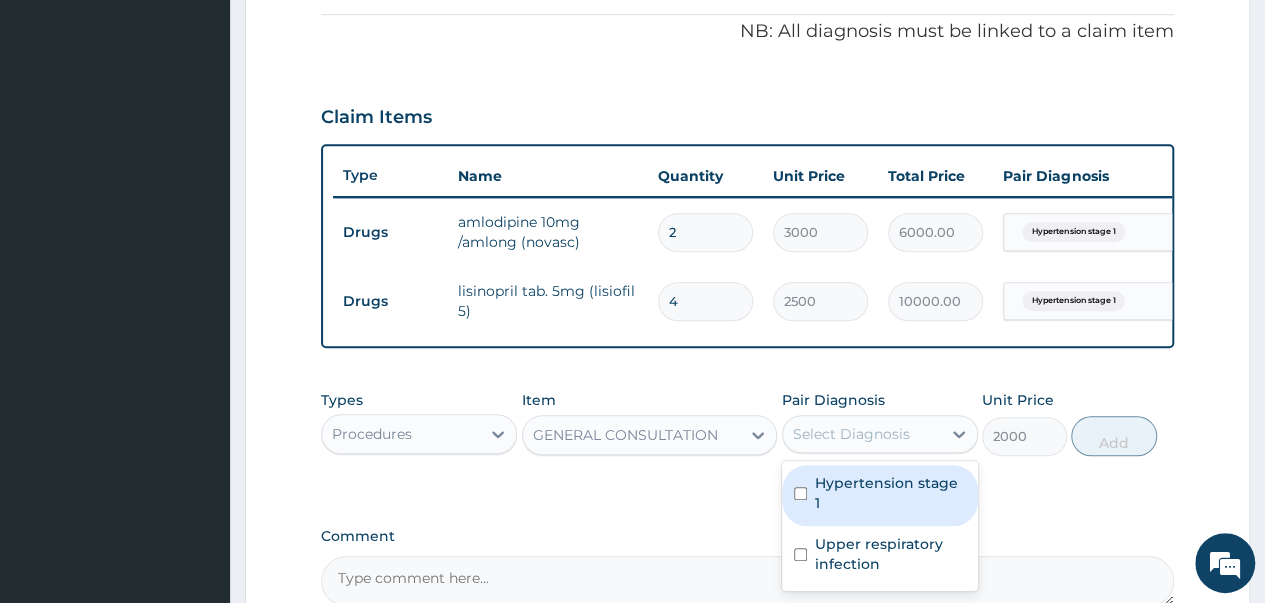 click at bounding box center (800, 493) 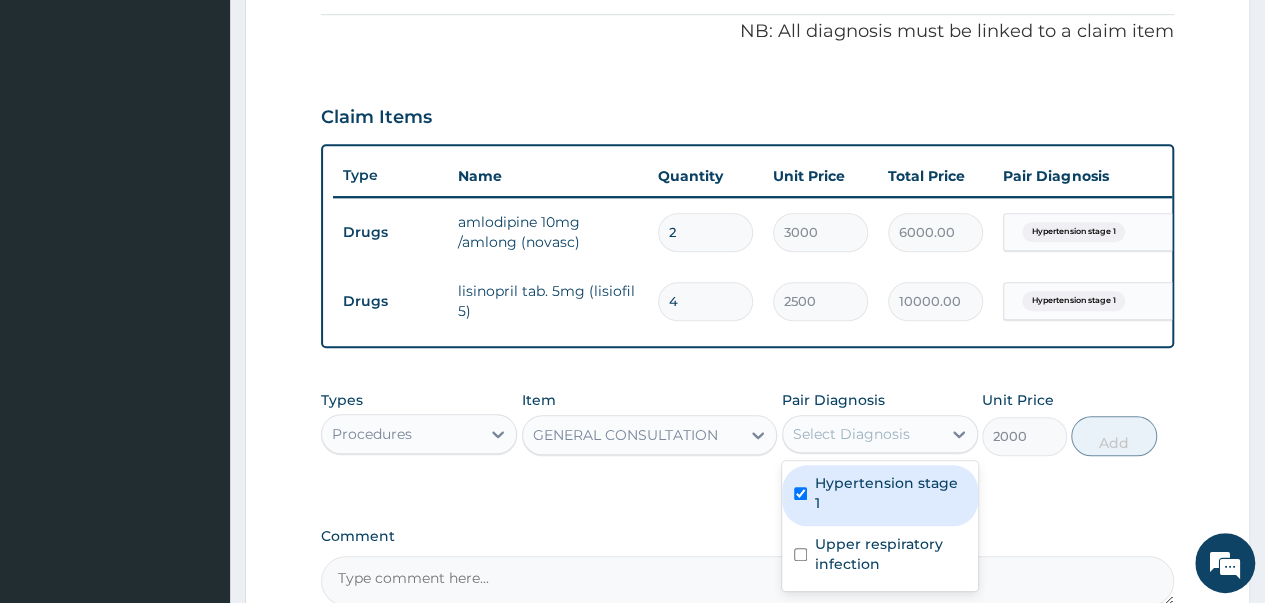 checkbox on "true" 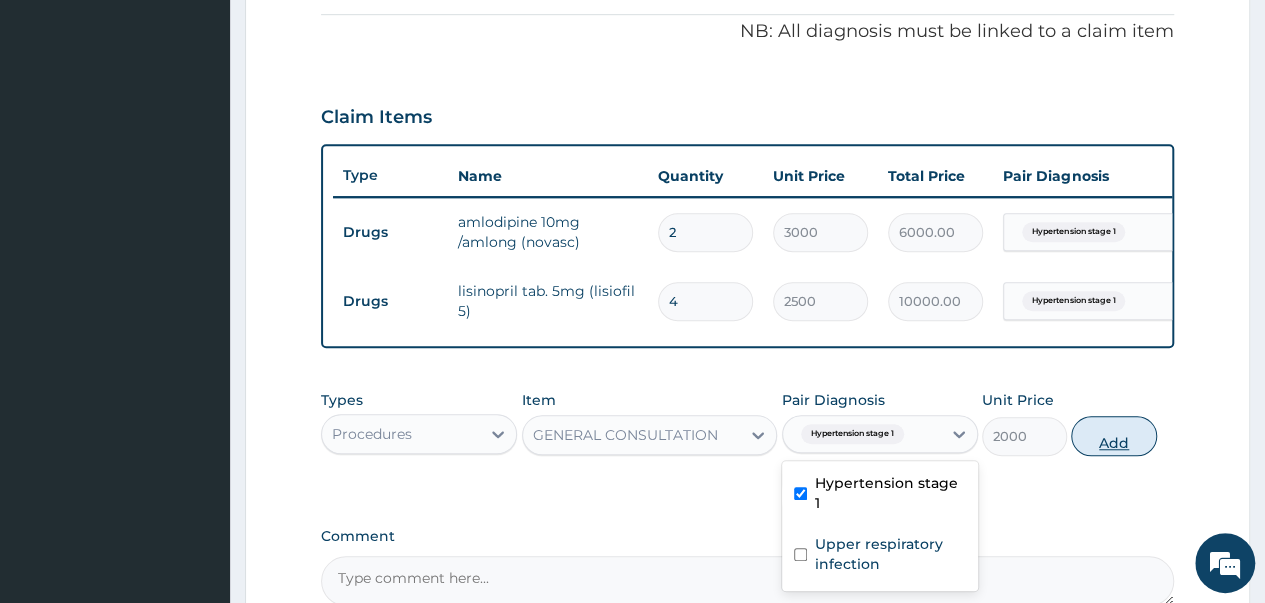 click on "Add" at bounding box center (1113, 436) 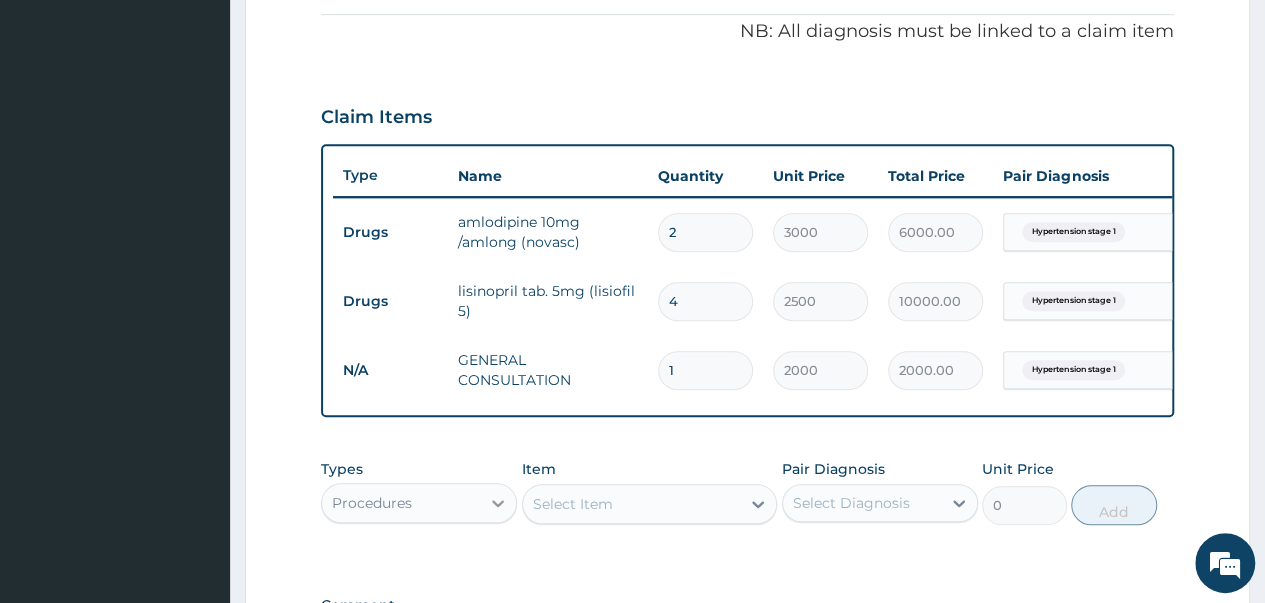 click 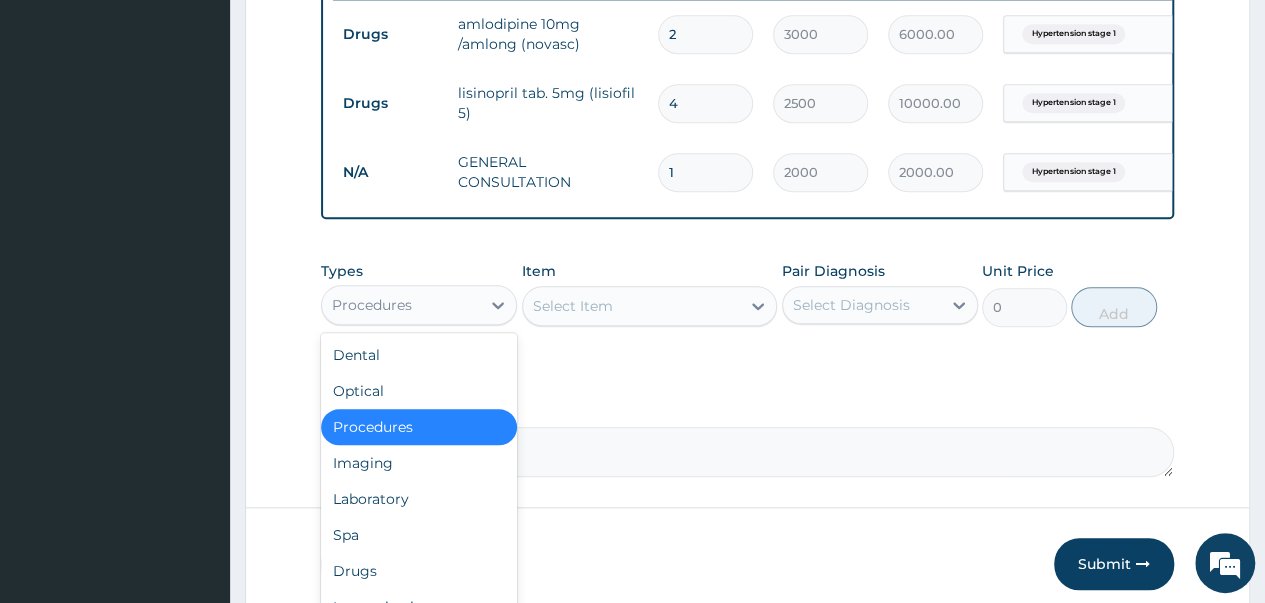 scroll, scrollTop: 800, scrollLeft: 0, axis: vertical 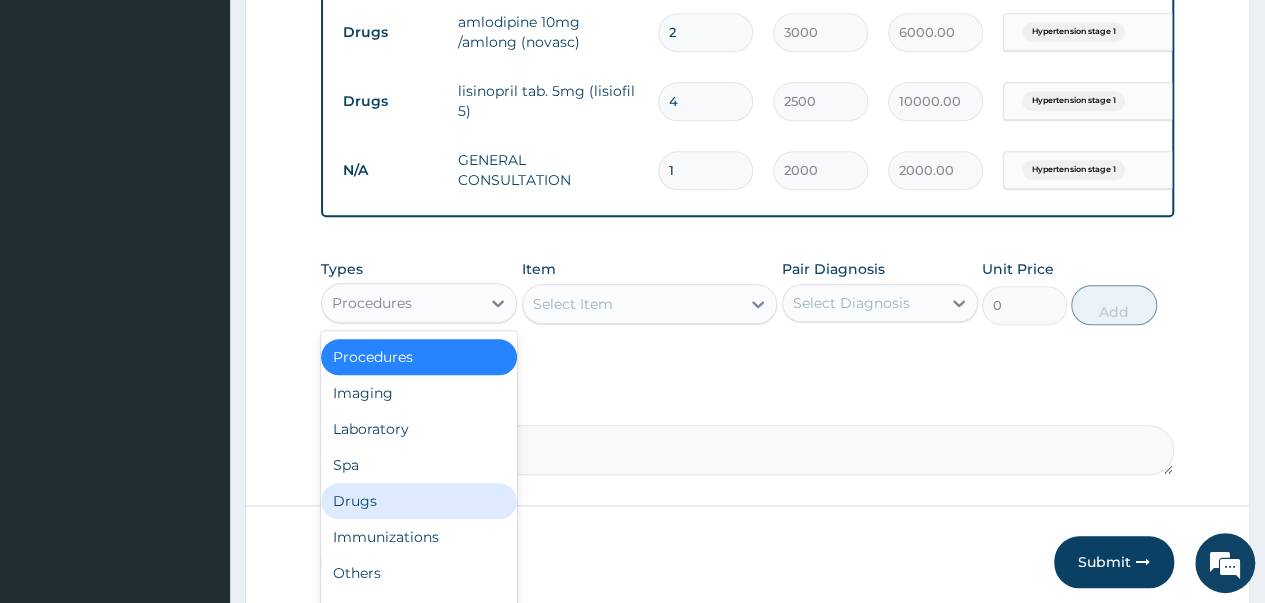click on "Drugs" at bounding box center (419, 501) 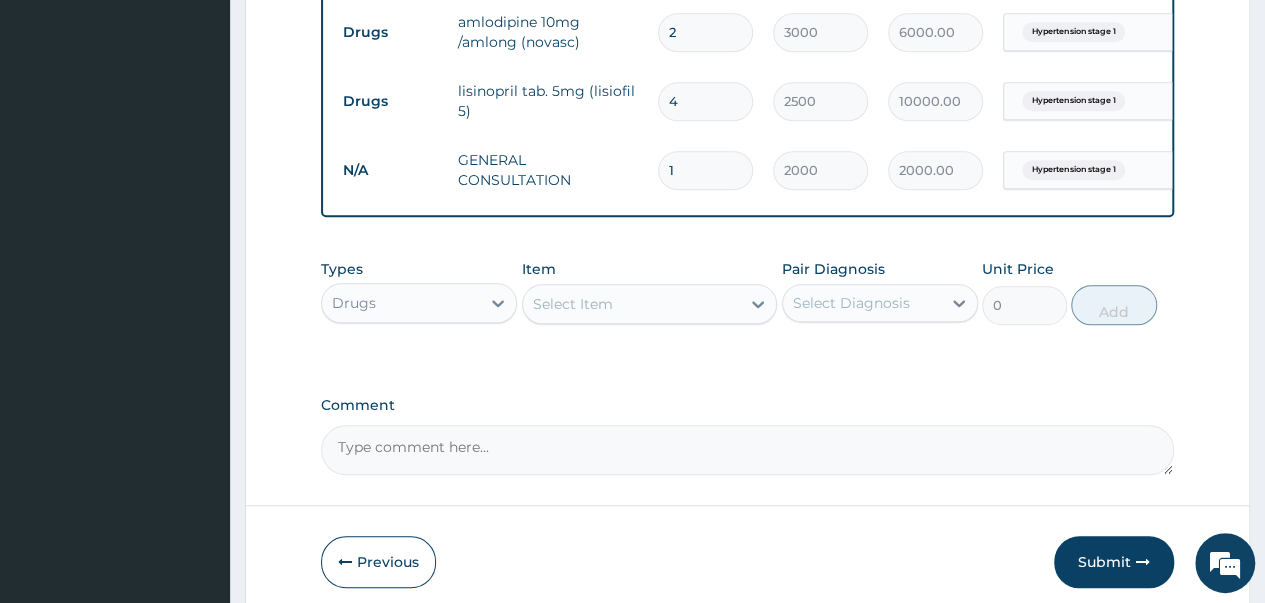 click on "Select Item" at bounding box center (632, 304) 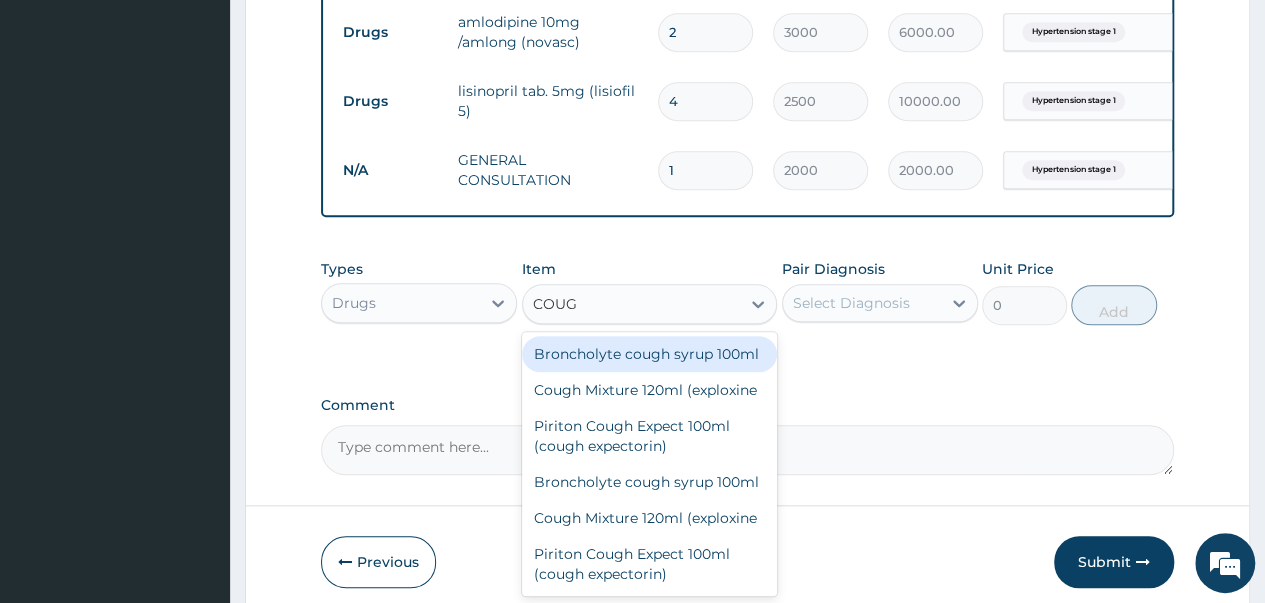 type on "COUGH" 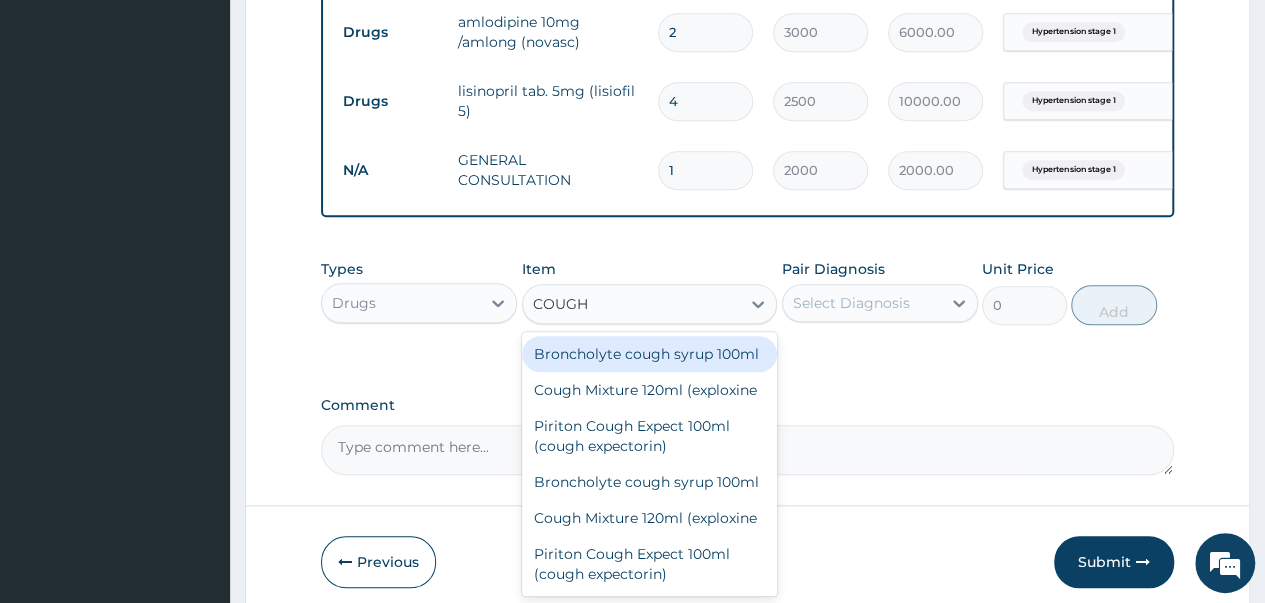click on "Broncholyte cough syrup 100ml" at bounding box center (650, 354) 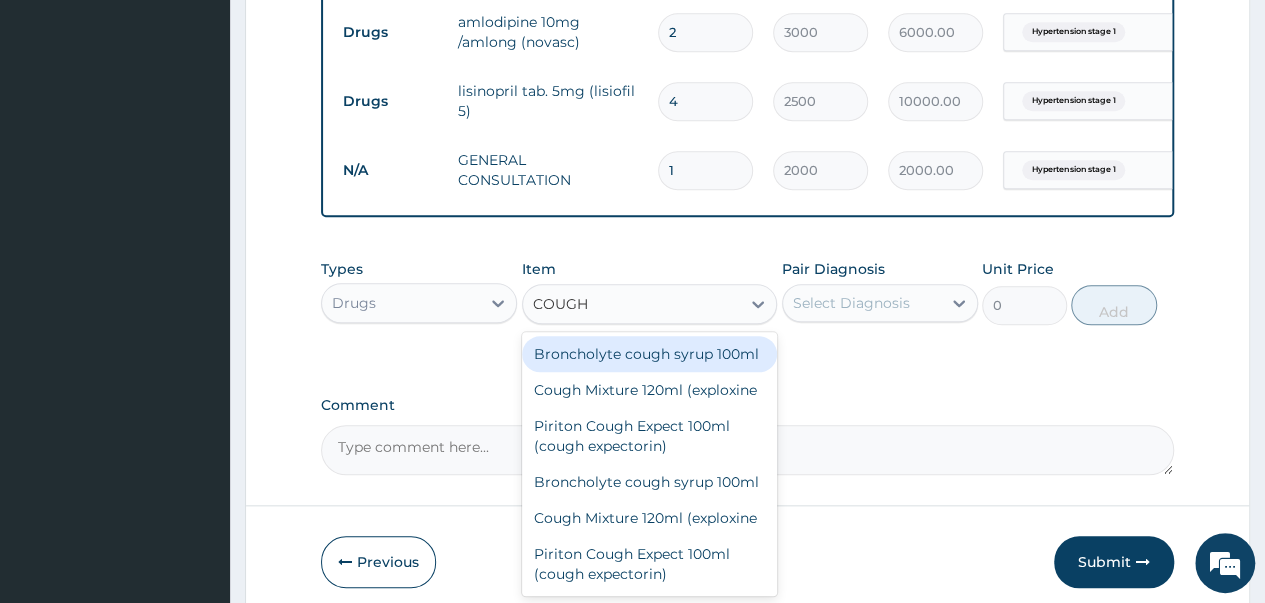 type 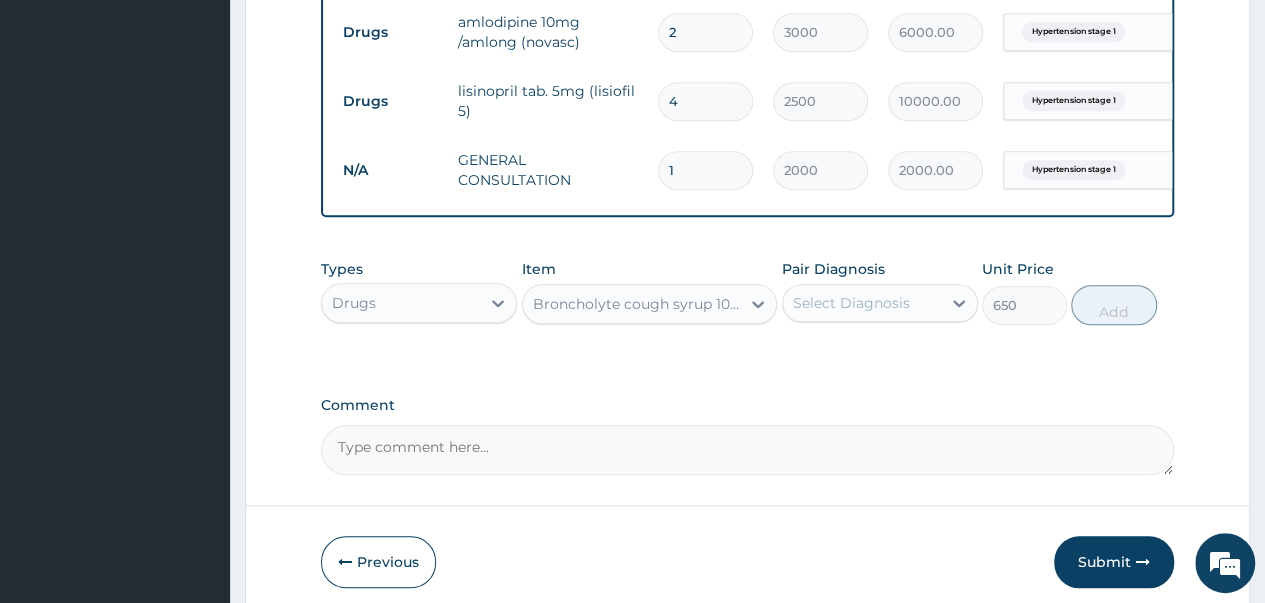 click on "Select Diagnosis" at bounding box center (851, 303) 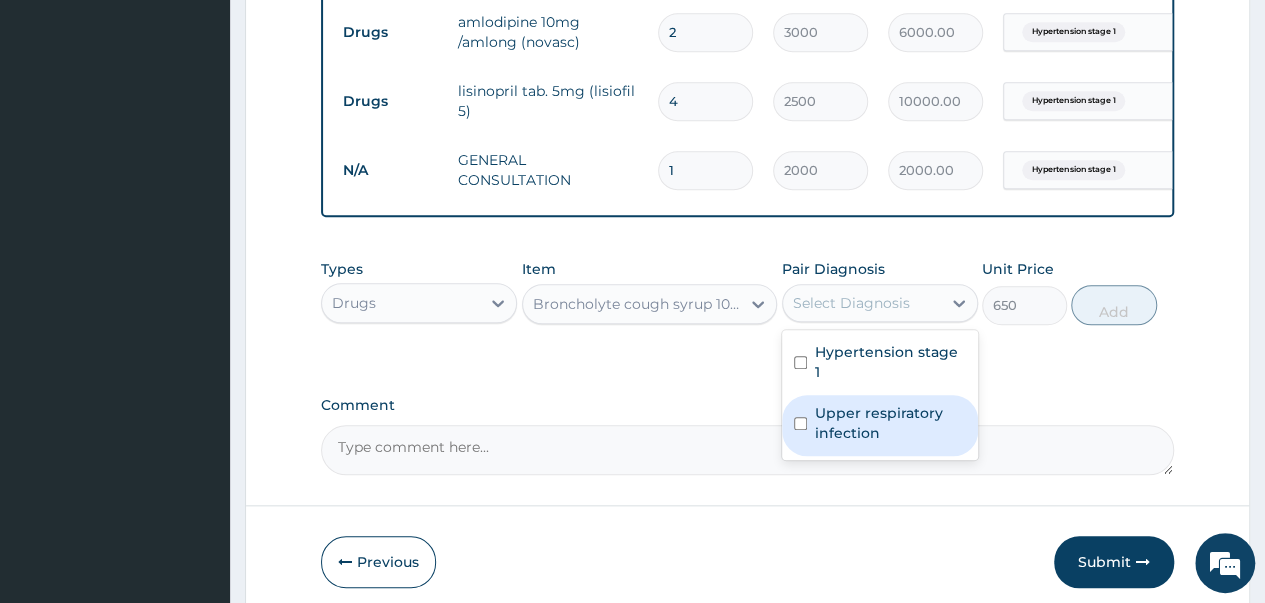 click at bounding box center [800, 423] 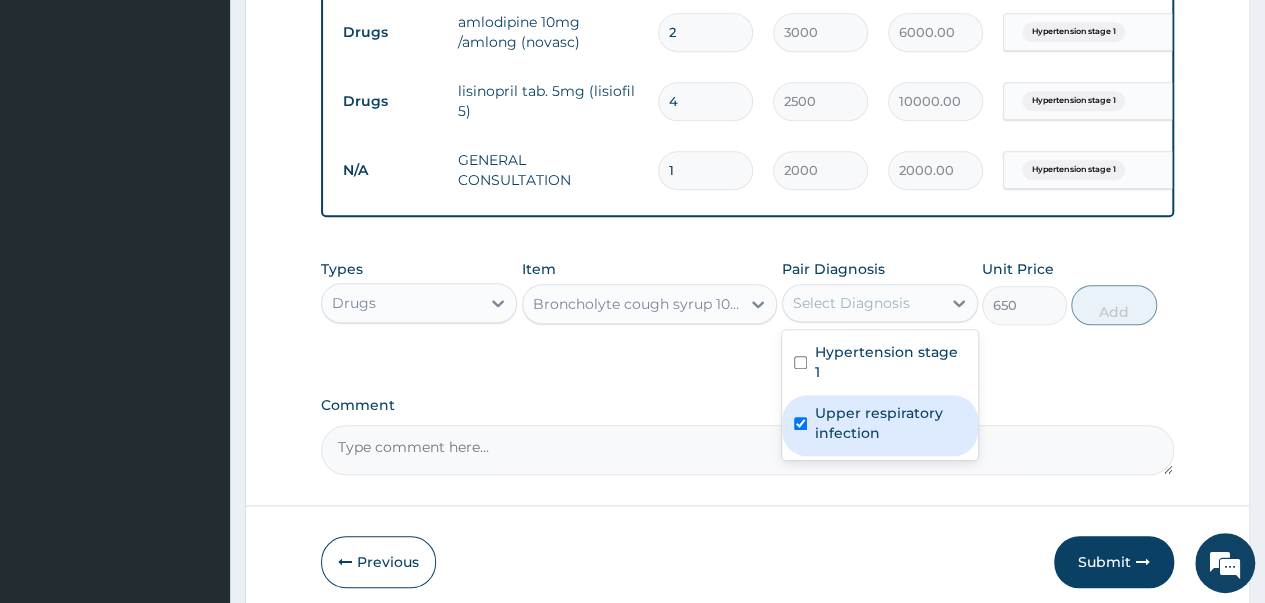 checkbox on "true" 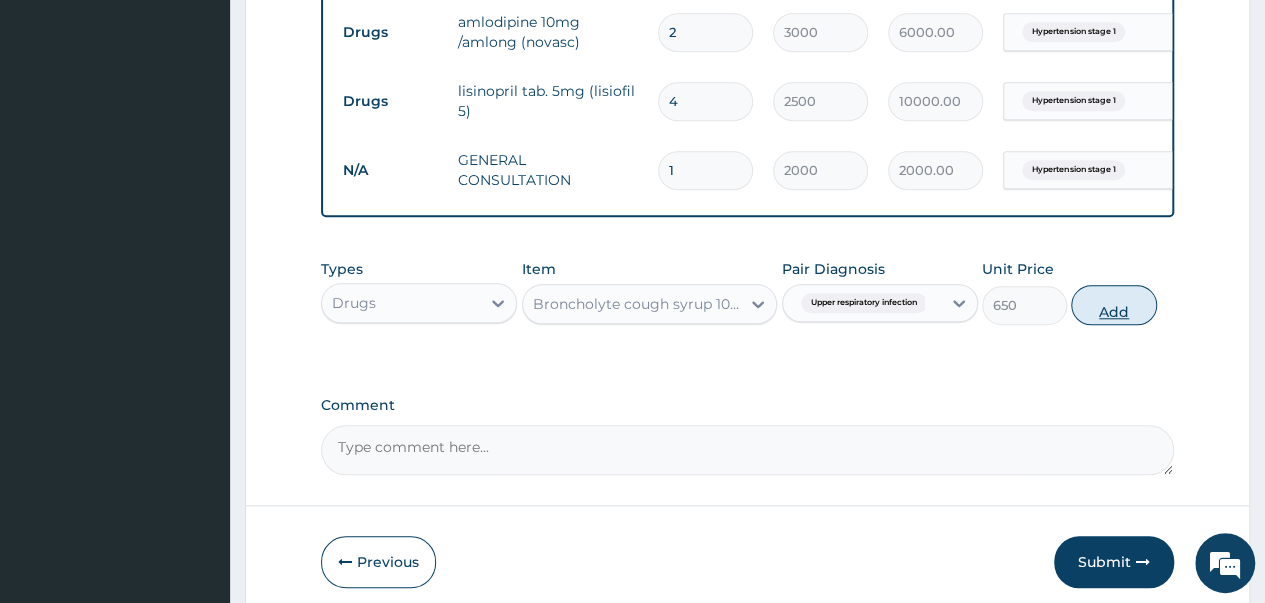 click on "Add" at bounding box center [1113, 305] 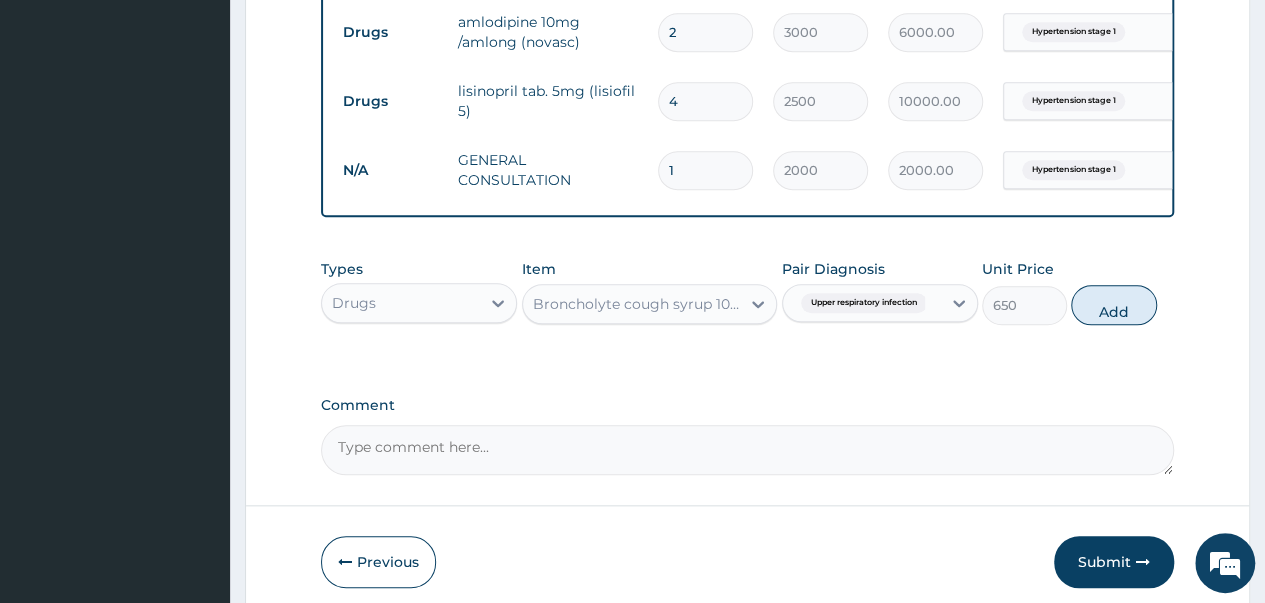 type on "0" 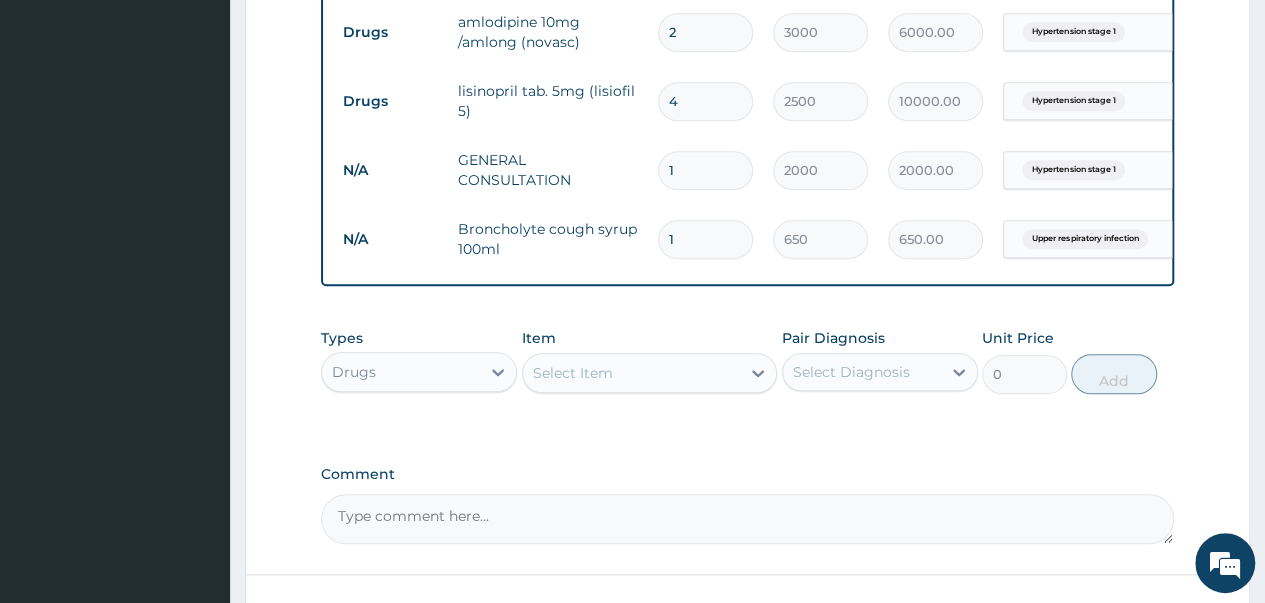 click on "Select Item" at bounding box center (573, 373) 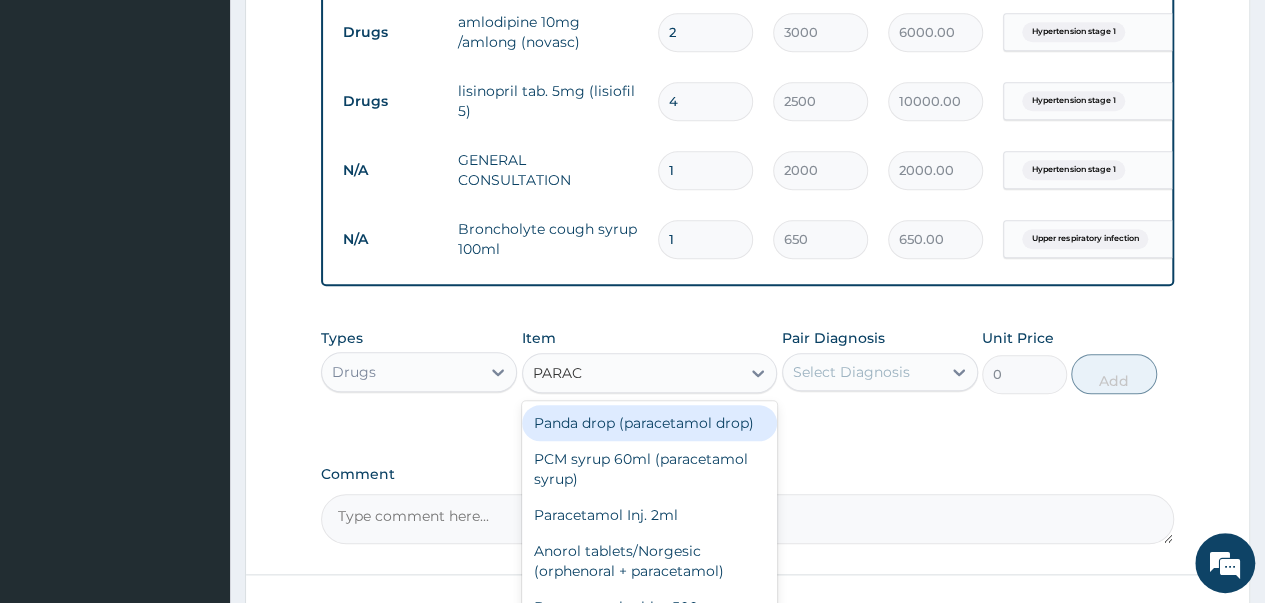type on "PARACE" 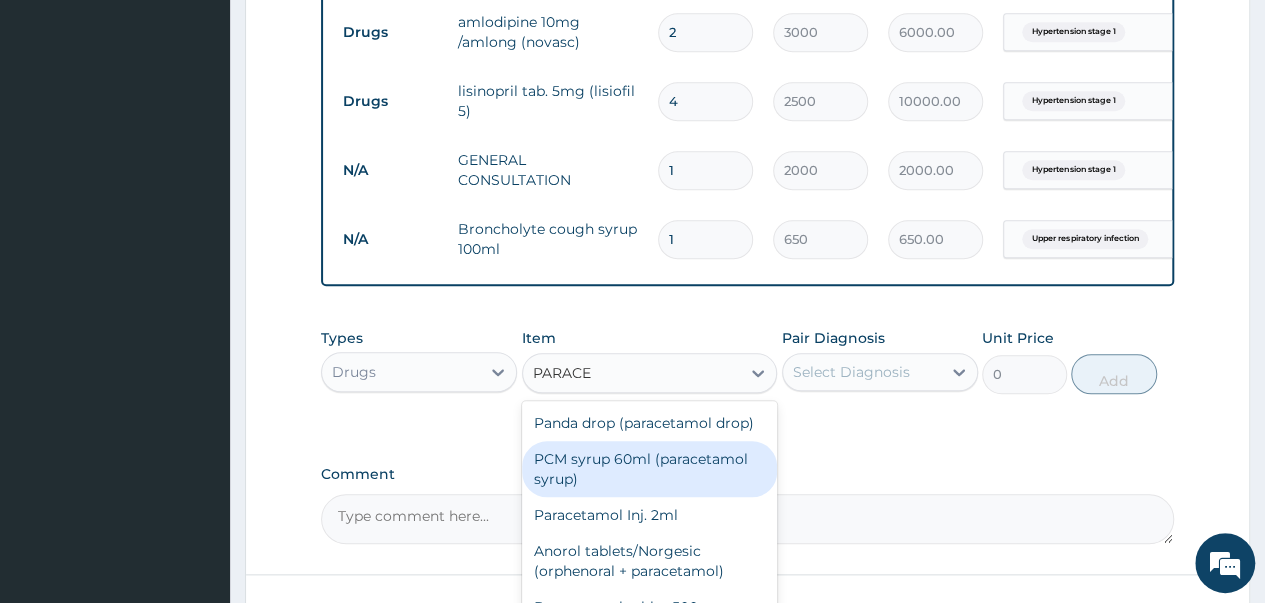 scroll, scrollTop: 80, scrollLeft: 0, axis: vertical 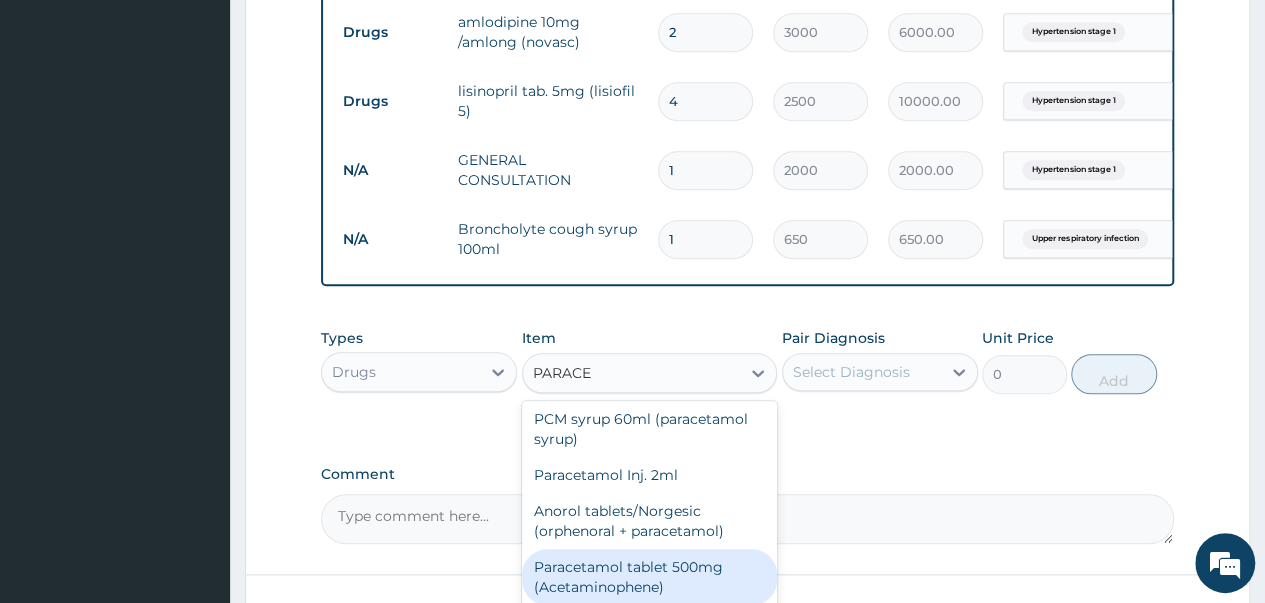 click on "Paracetamol tablet 500mg (Acetaminophene)" at bounding box center (650, 577) 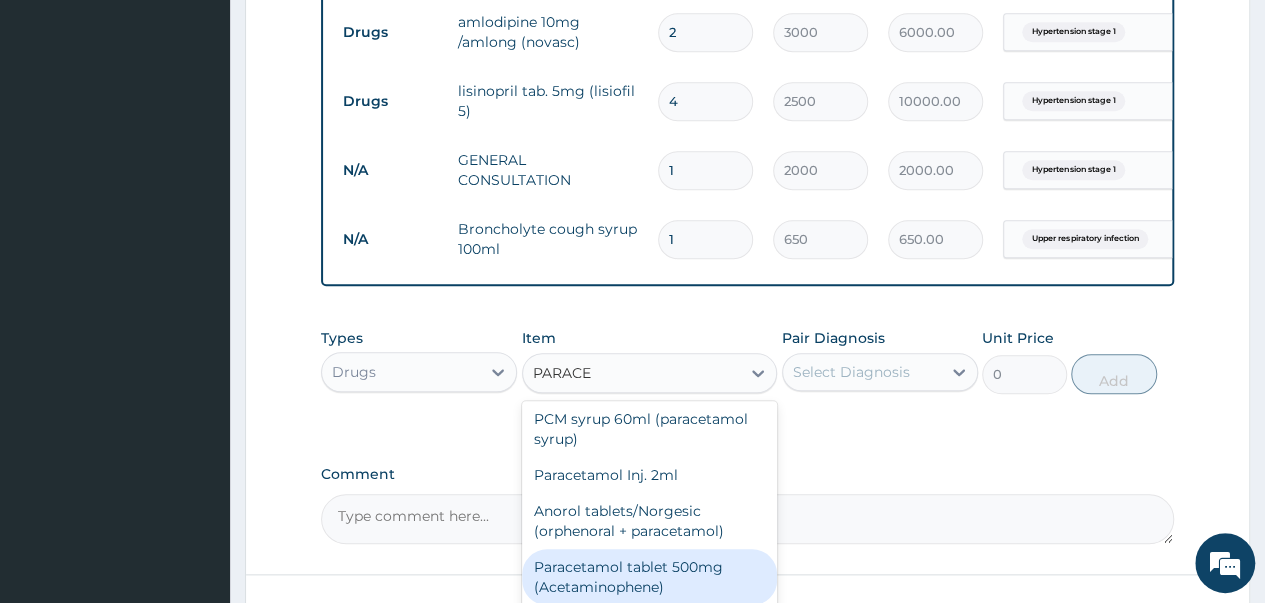 type 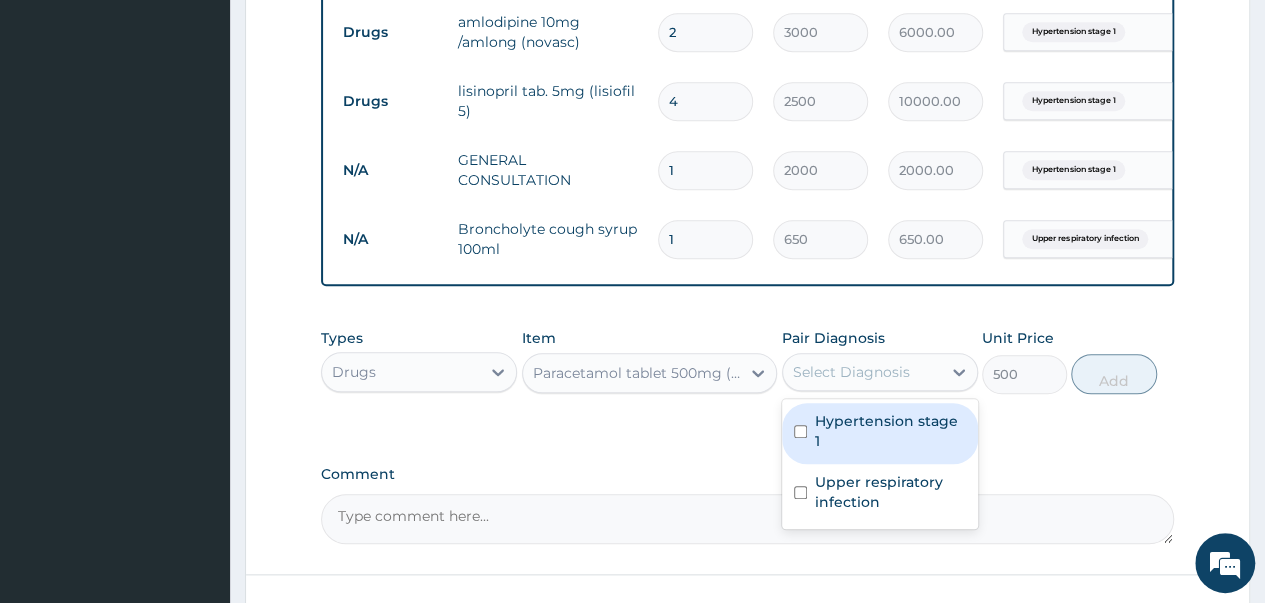 click on "Select Diagnosis" at bounding box center (851, 372) 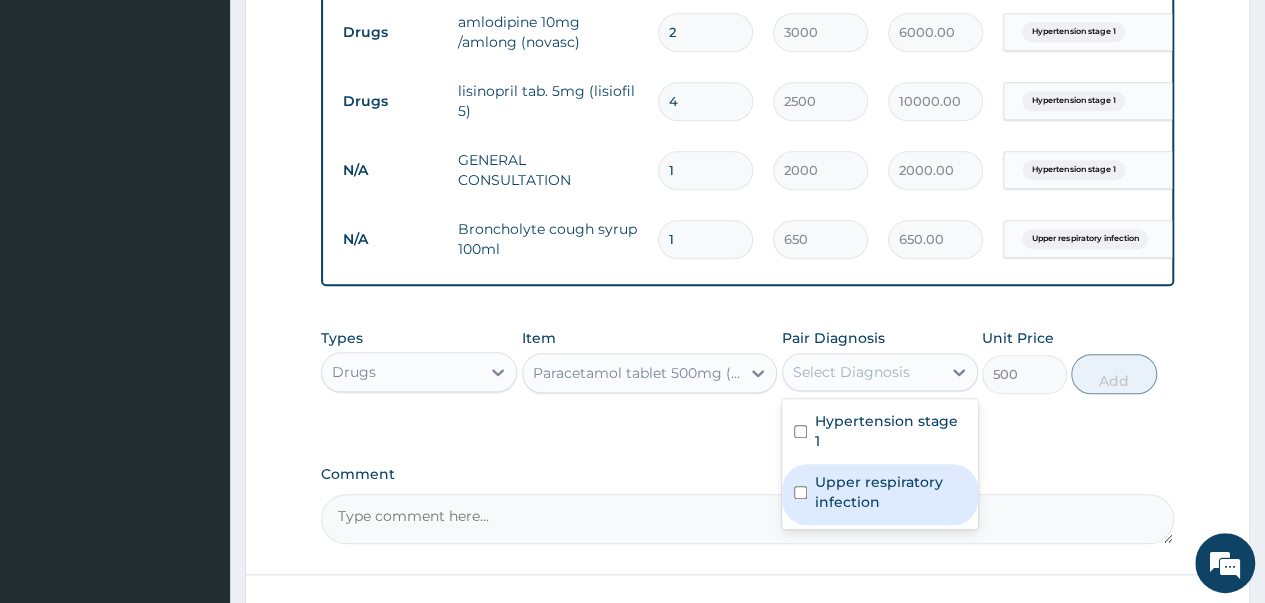 click at bounding box center [800, 492] 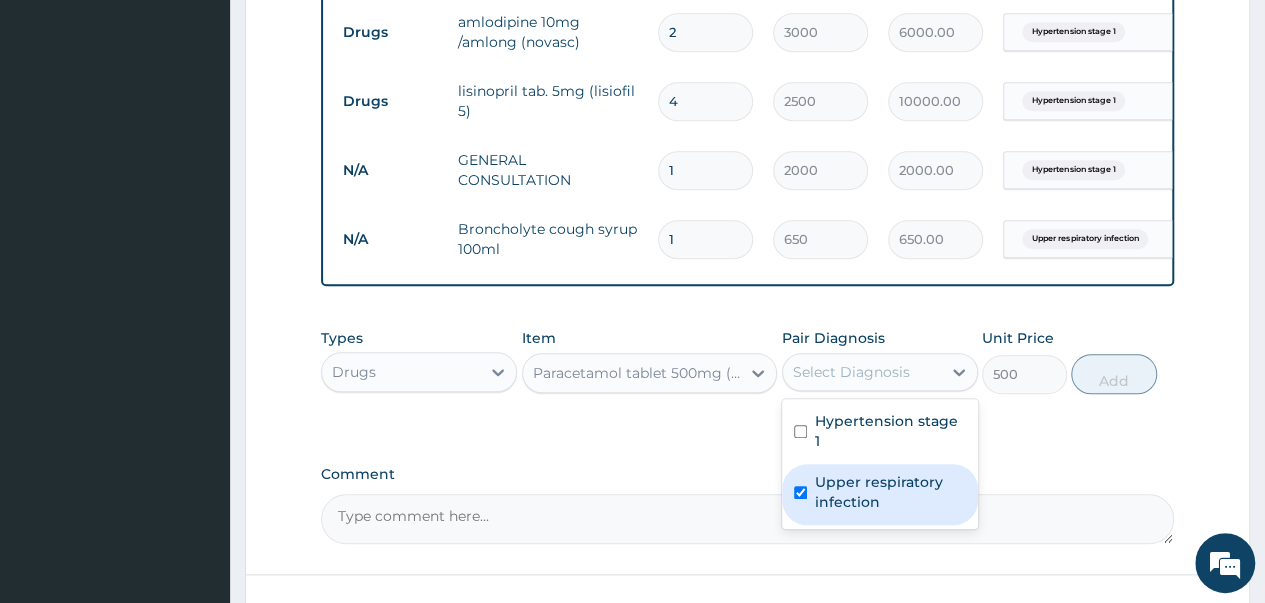 checkbox on "true" 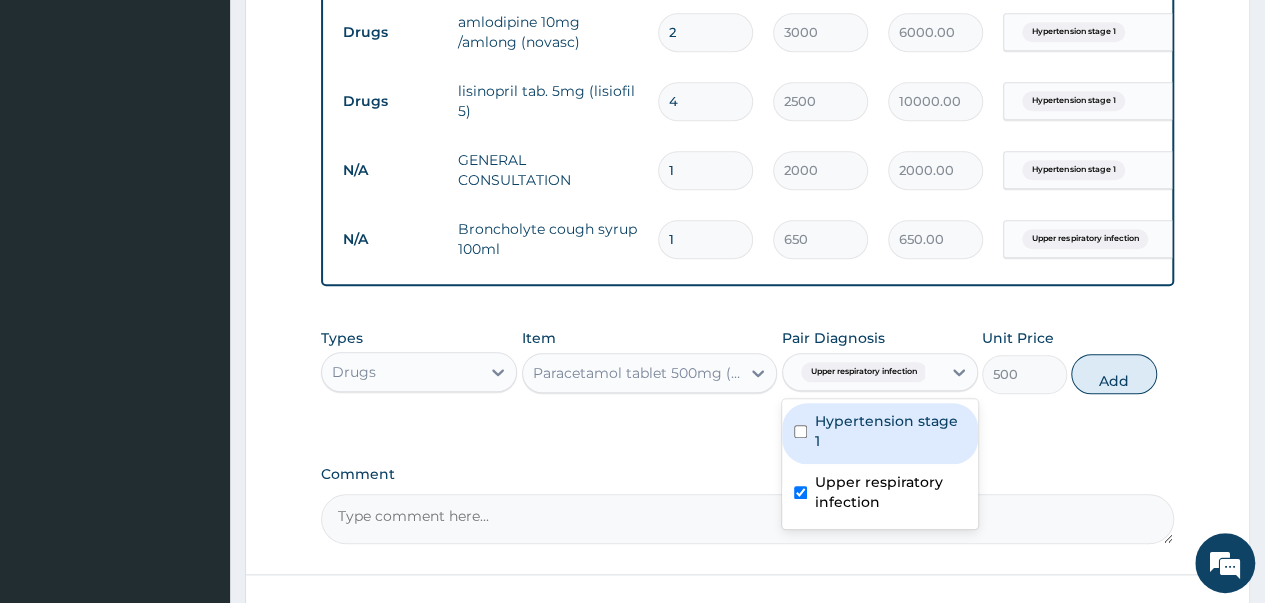 click on "Add" at bounding box center [1113, 374] 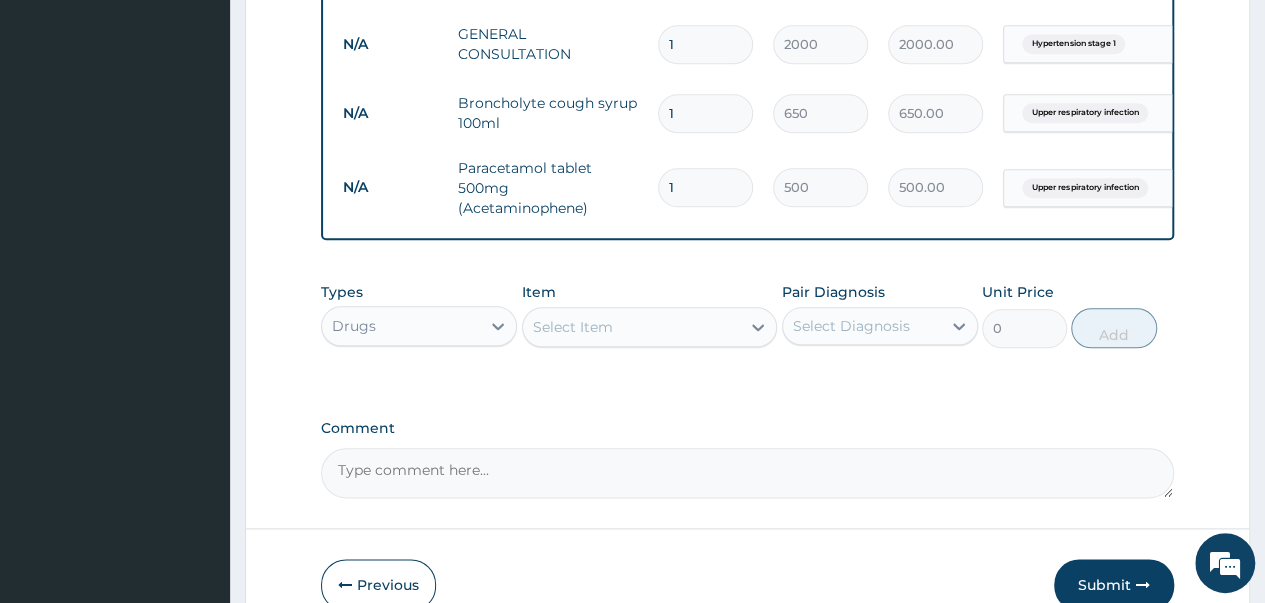 scroll, scrollTop: 1044, scrollLeft: 0, axis: vertical 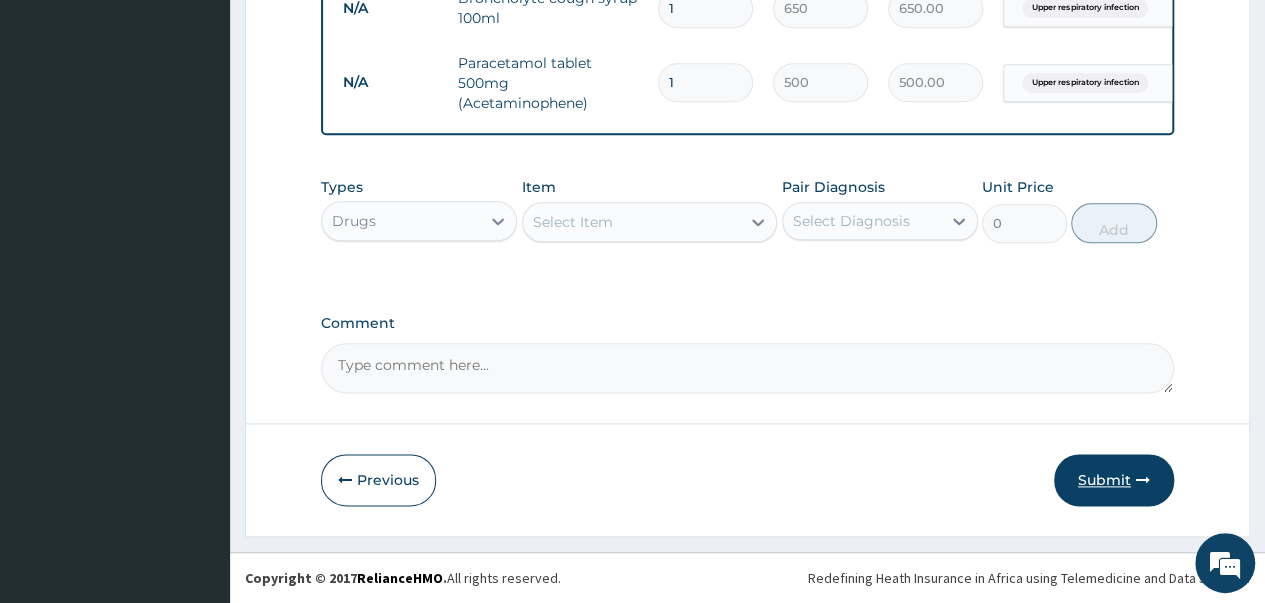click on "Submit" at bounding box center (1114, 480) 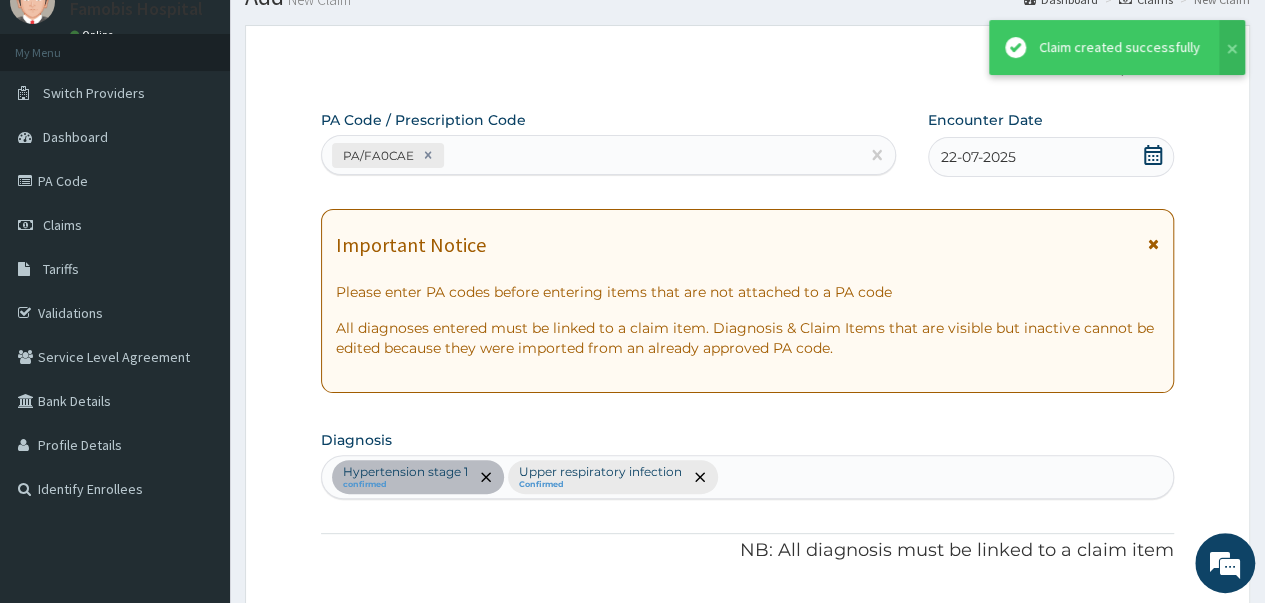 scroll, scrollTop: 1044, scrollLeft: 0, axis: vertical 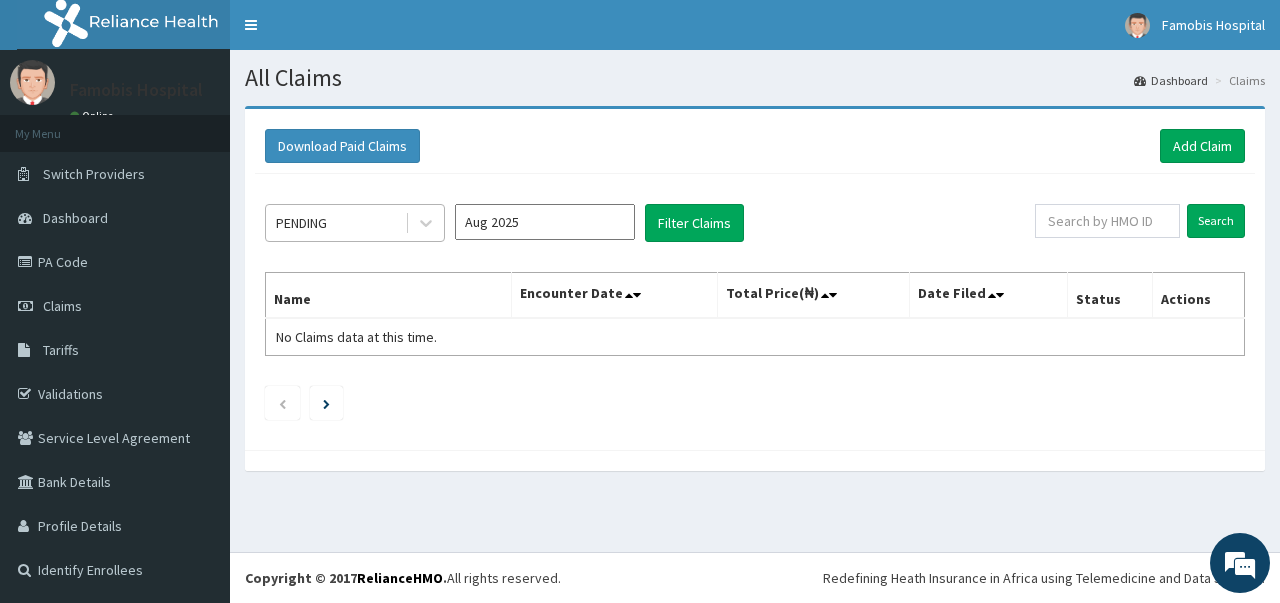 click on "PENDING" at bounding box center [335, 223] 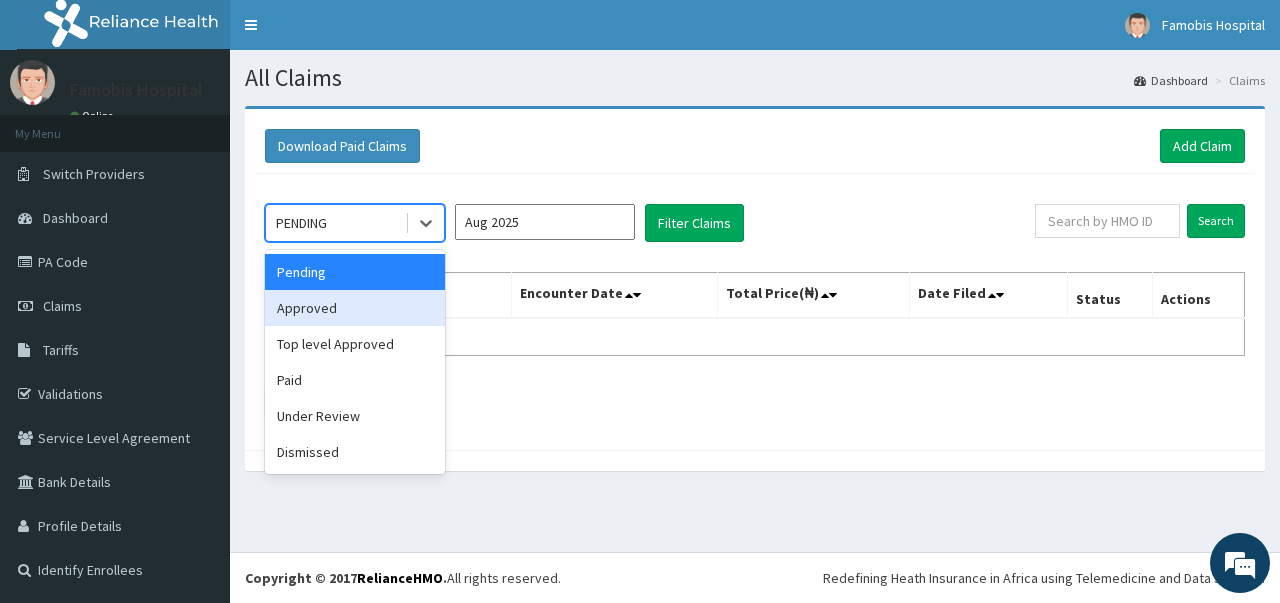 click on "Approved" at bounding box center [355, 308] 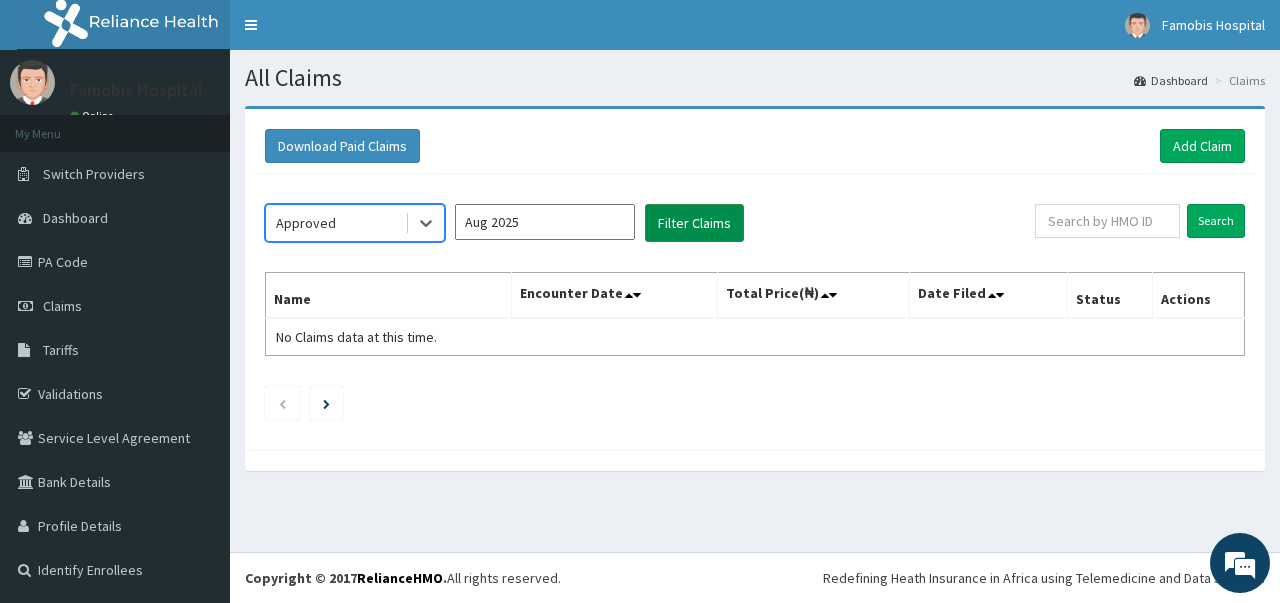 click on "Filter Claims" at bounding box center (694, 223) 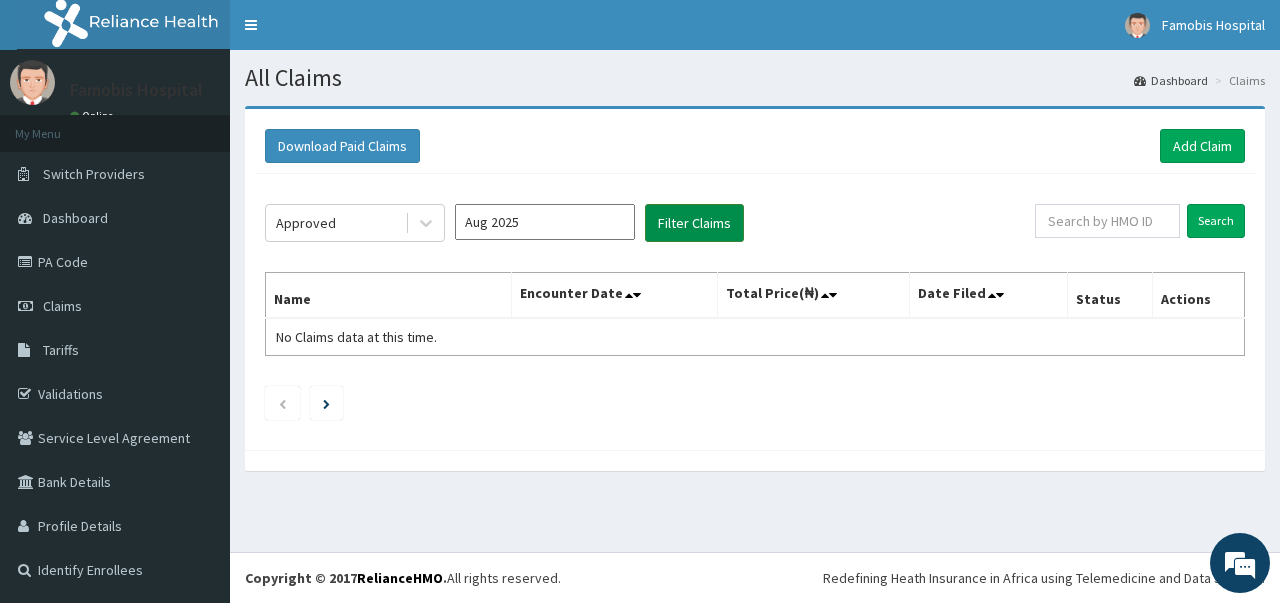 click on "Filter Claims" at bounding box center [694, 223] 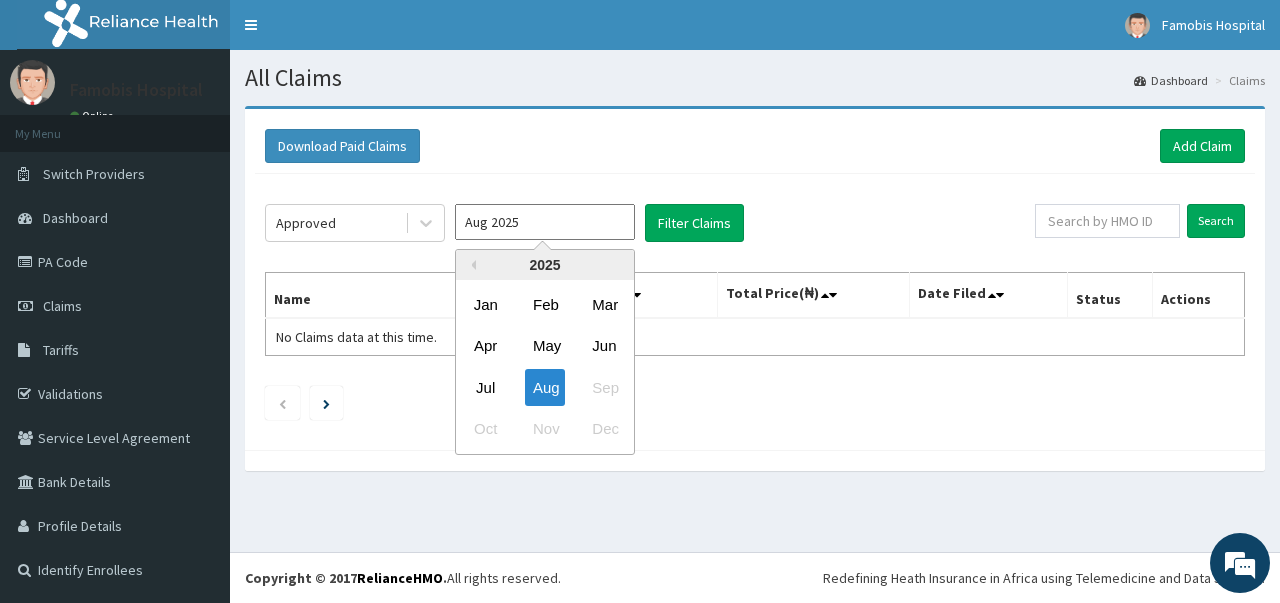 click on "Aug 2025" at bounding box center (545, 222) 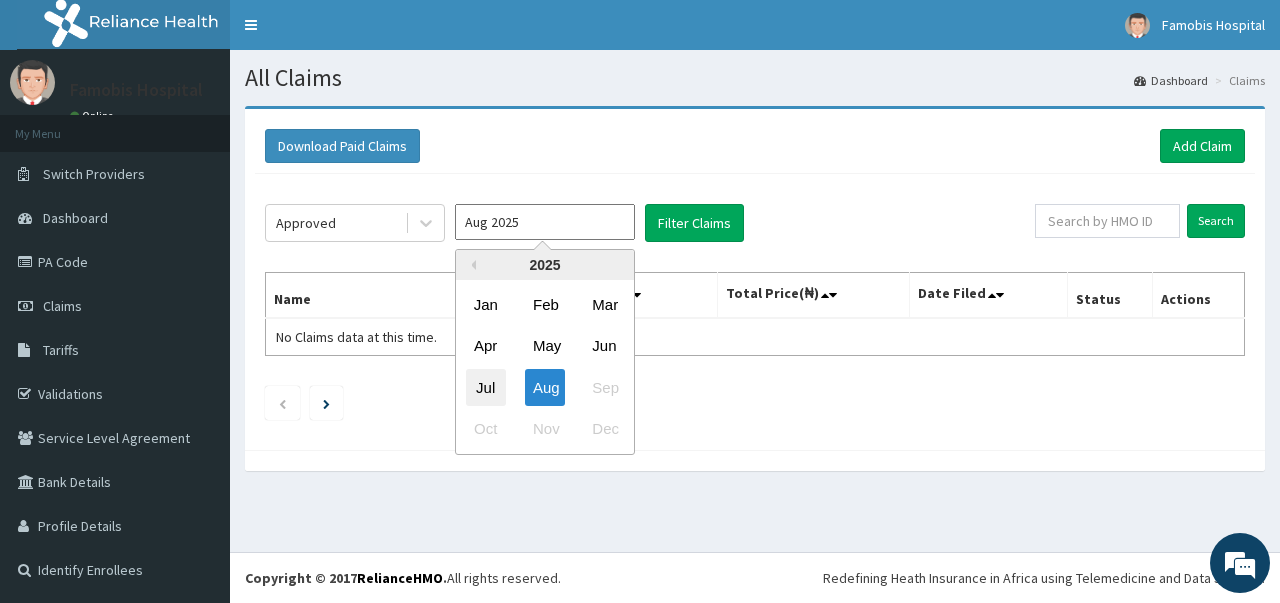 scroll, scrollTop: 0, scrollLeft: 0, axis: both 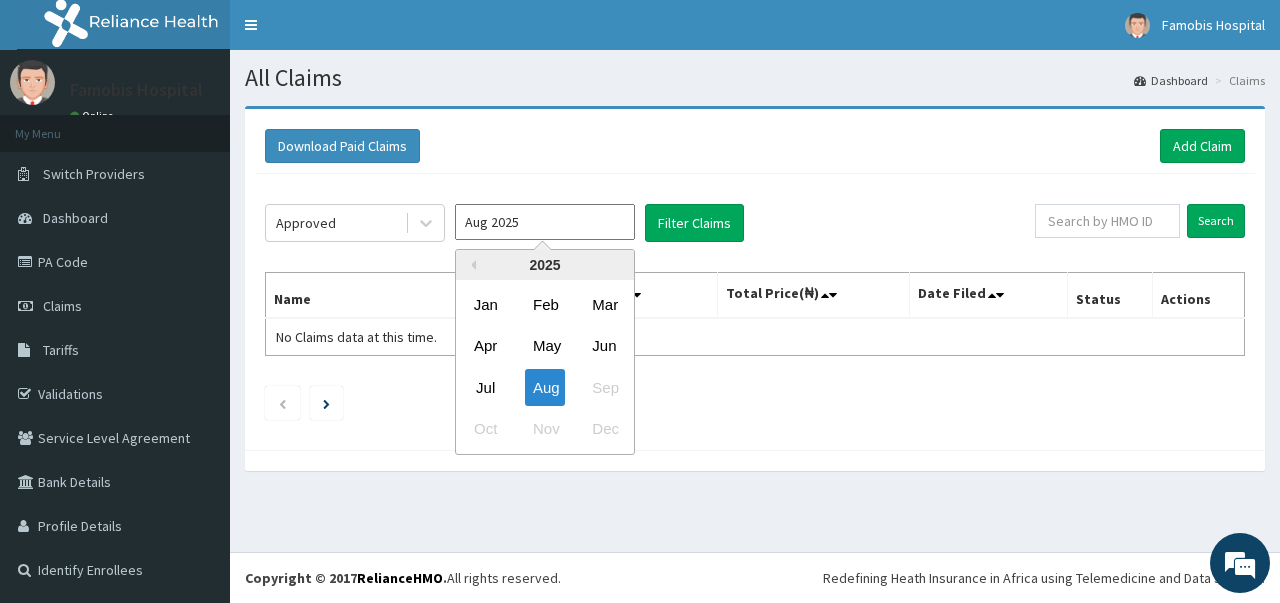 type on "Jul 2025" 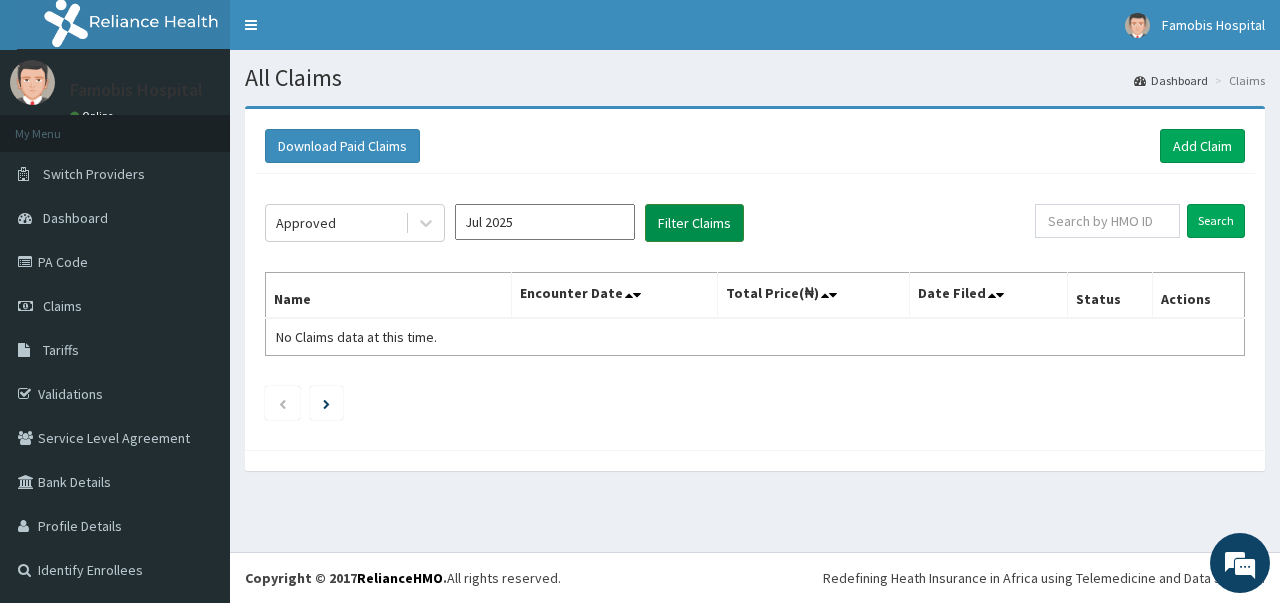click on "Filter Claims" at bounding box center [694, 223] 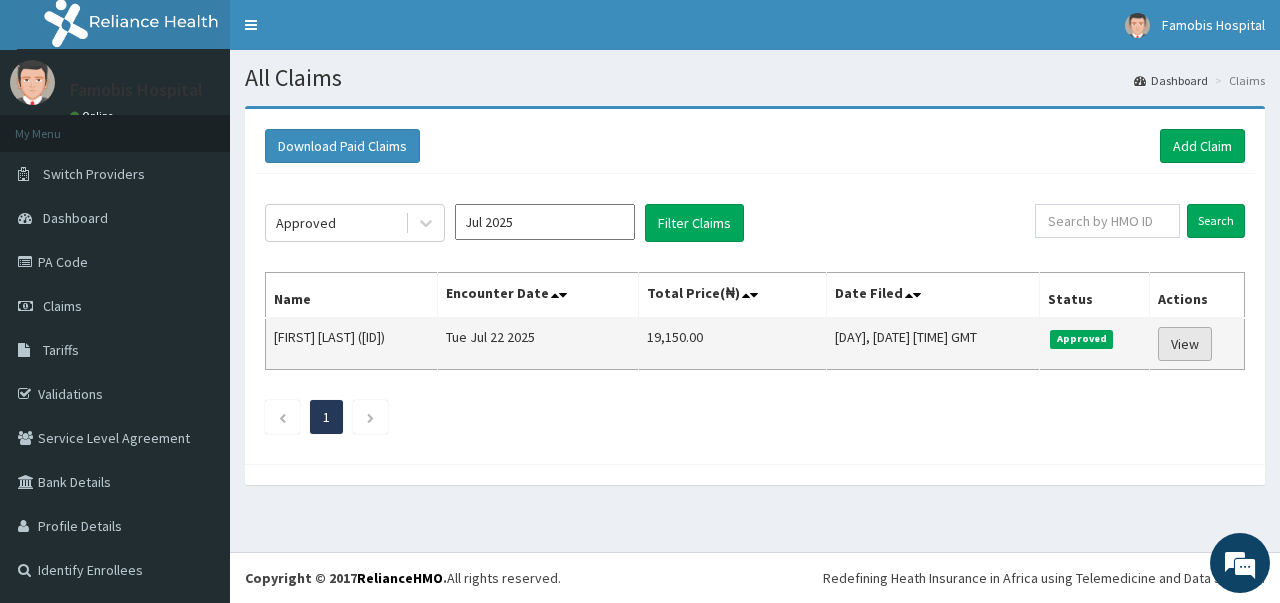 click on "View" at bounding box center [1185, 344] 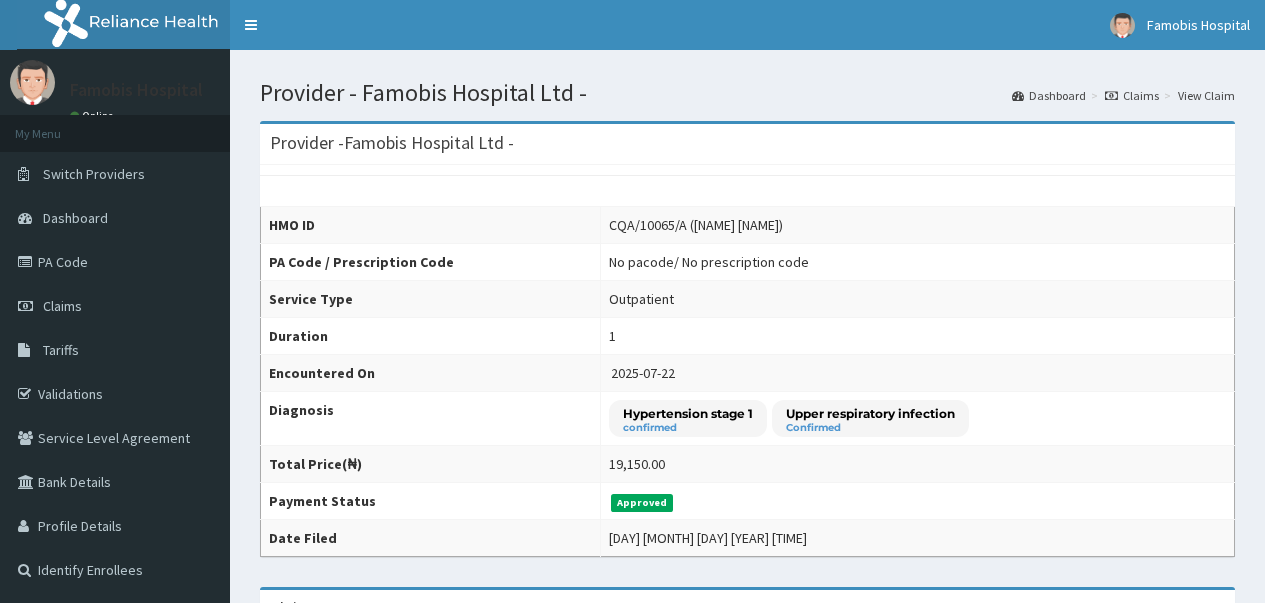 scroll, scrollTop: 0, scrollLeft: 0, axis: both 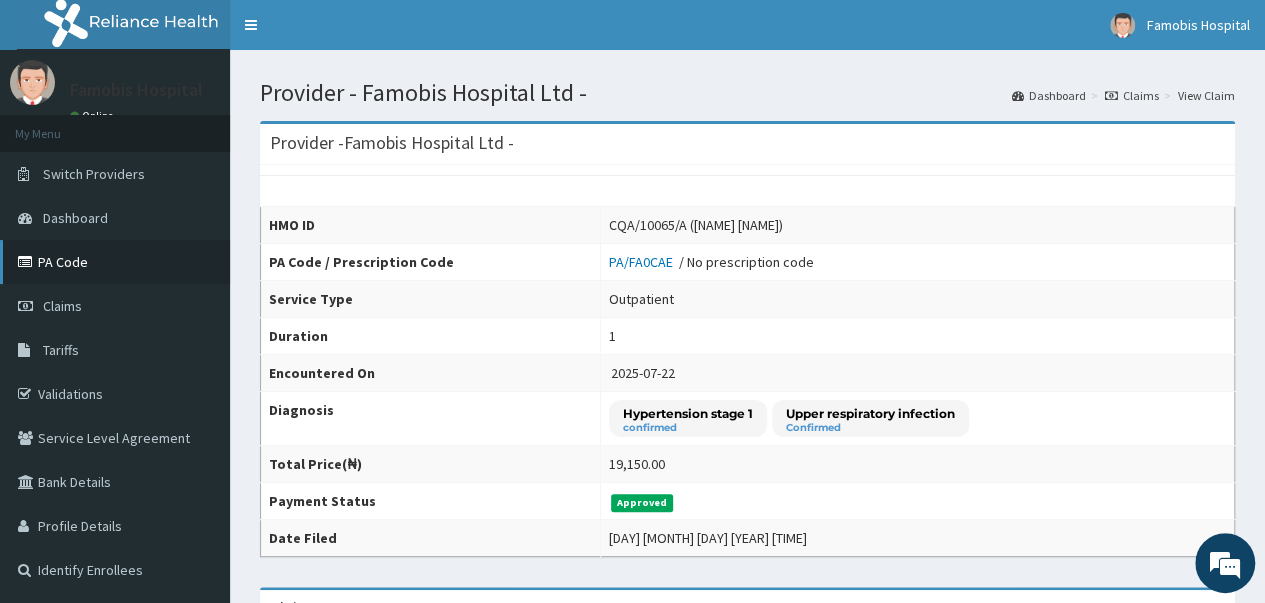click on "PA Code" at bounding box center [115, 262] 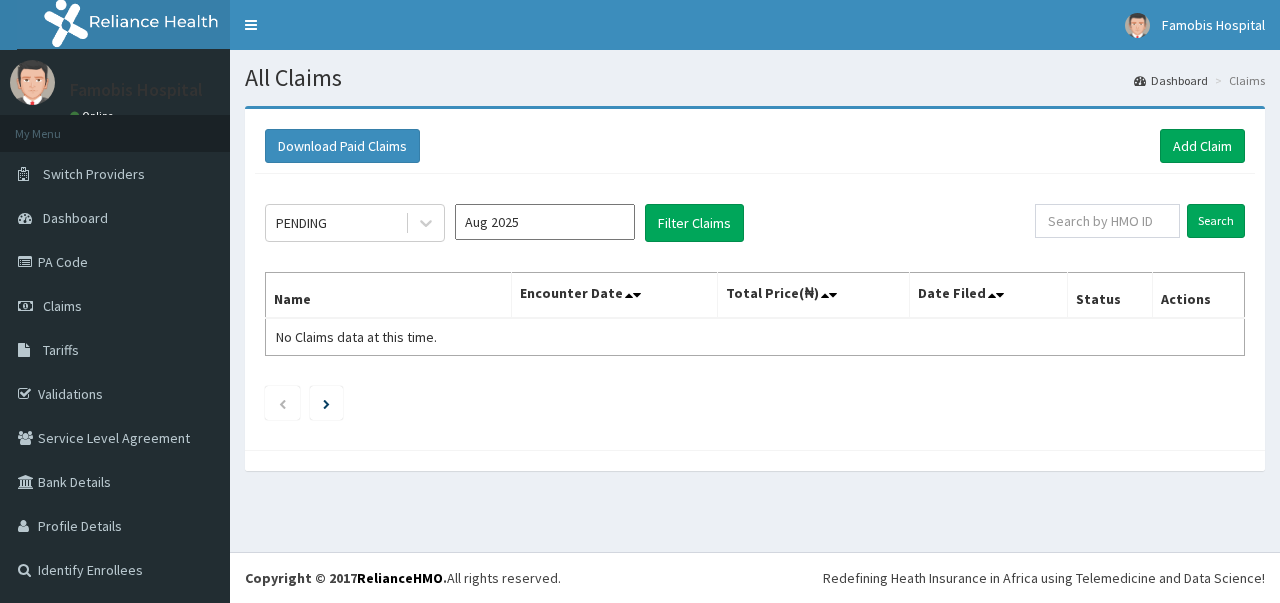 scroll, scrollTop: 0, scrollLeft: 0, axis: both 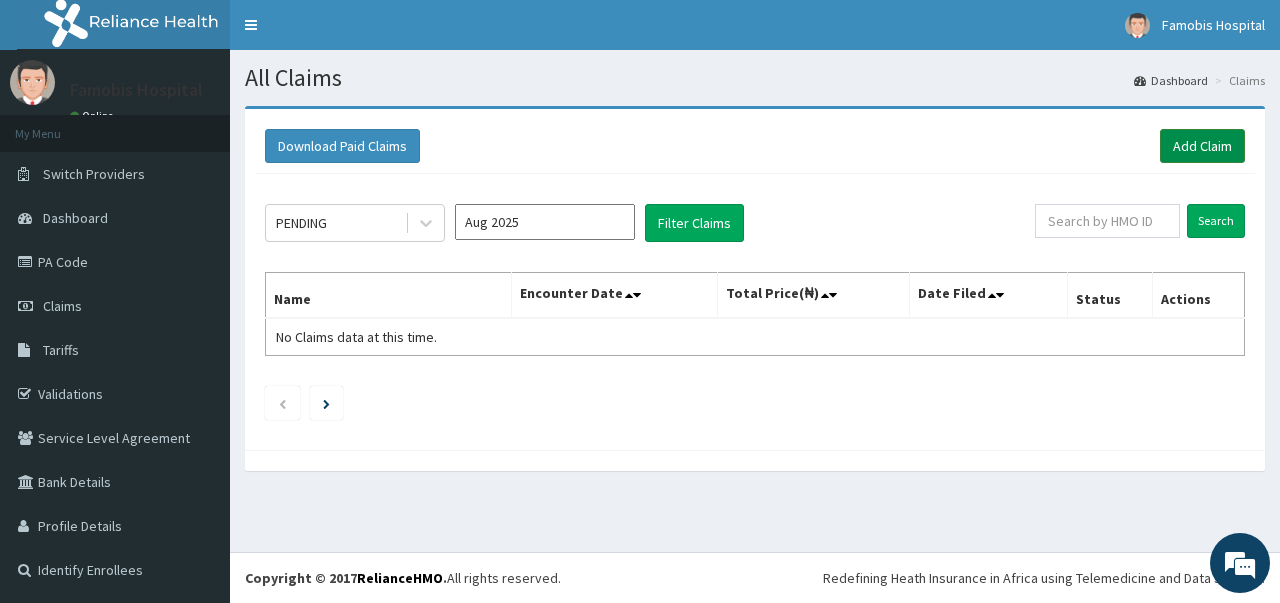 click on "Add Claim" at bounding box center [1202, 146] 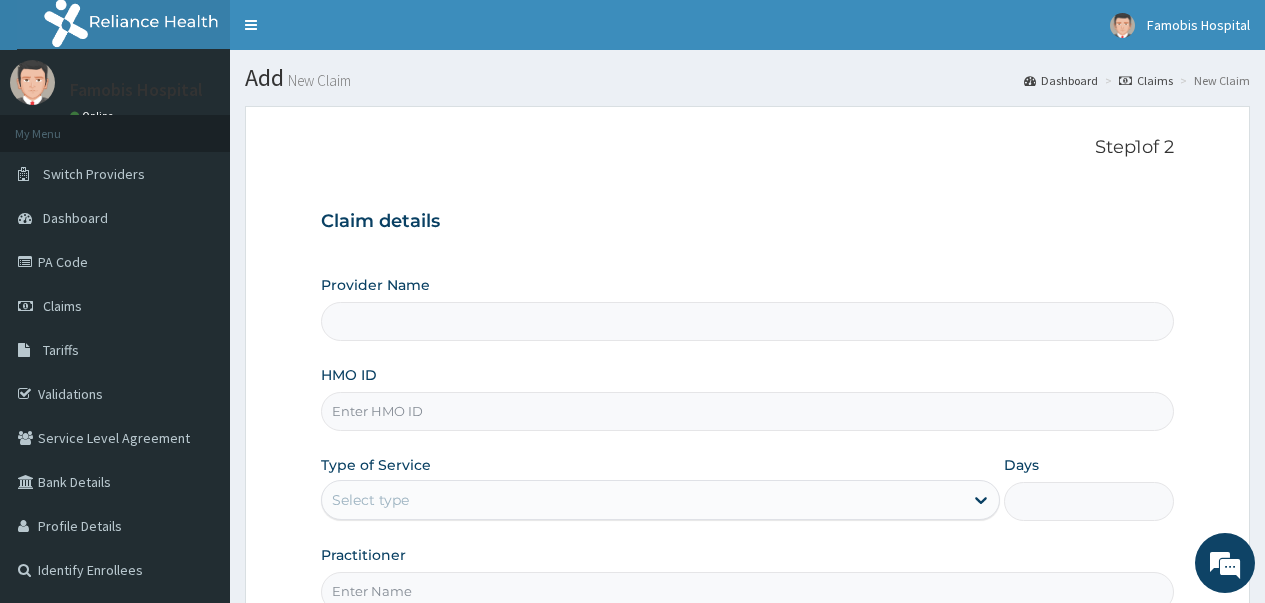 scroll, scrollTop: 0, scrollLeft: 0, axis: both 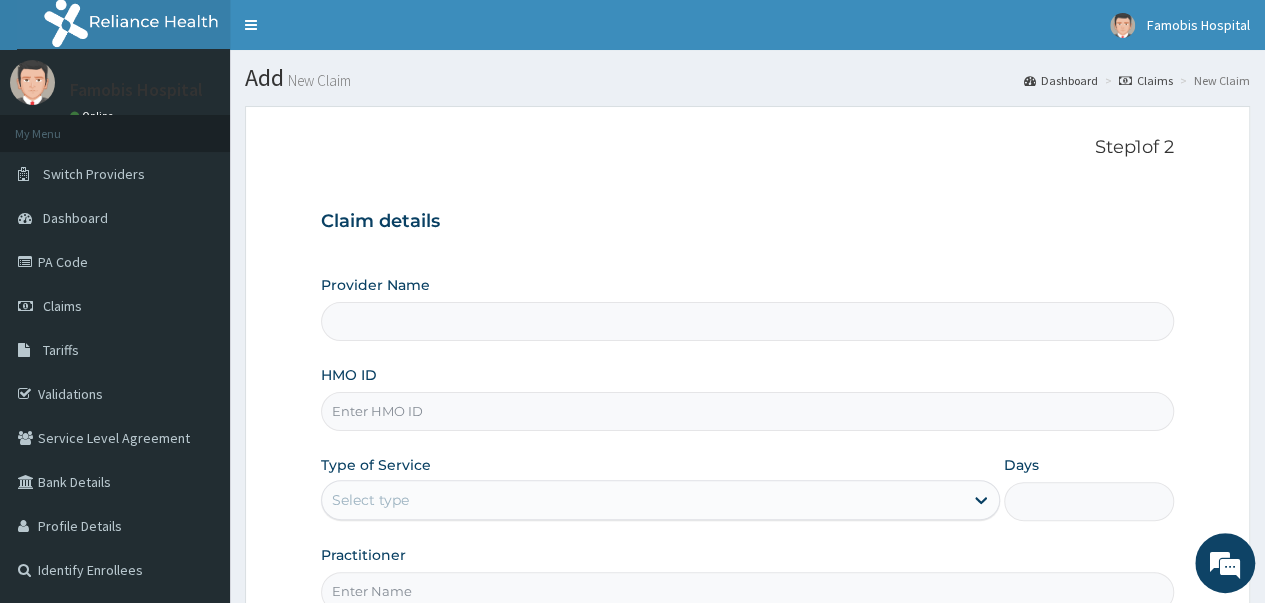 type on "Famobis Hospital Ltd -" 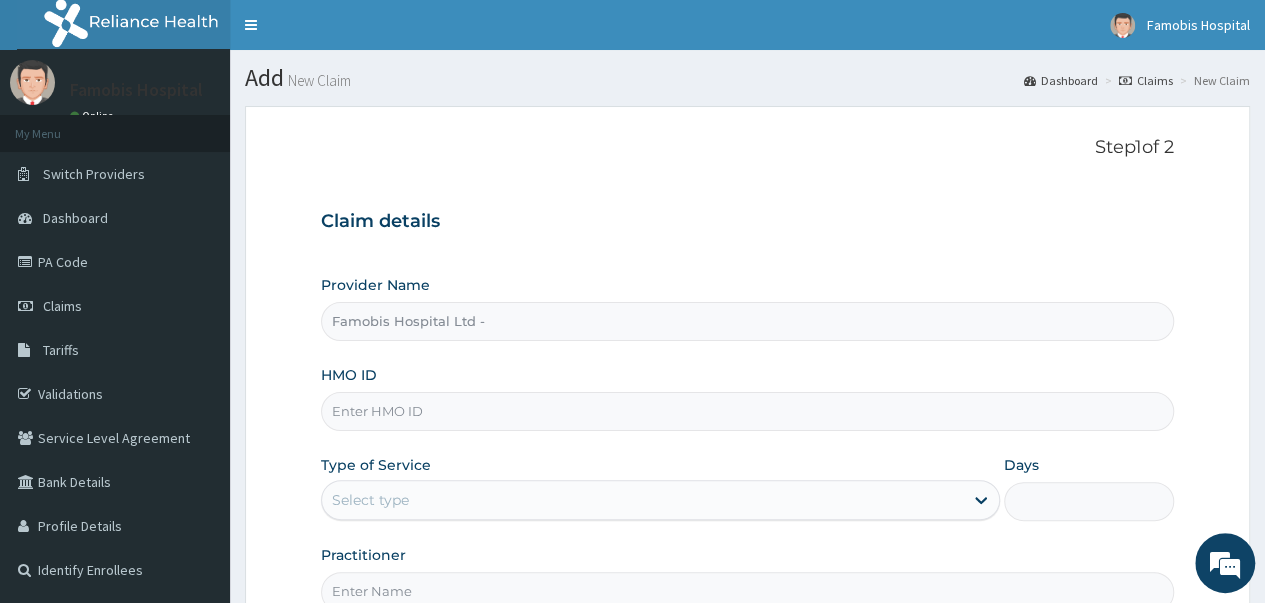 scroll, scrollTop: 0, scrollLeft: 0, axis: both 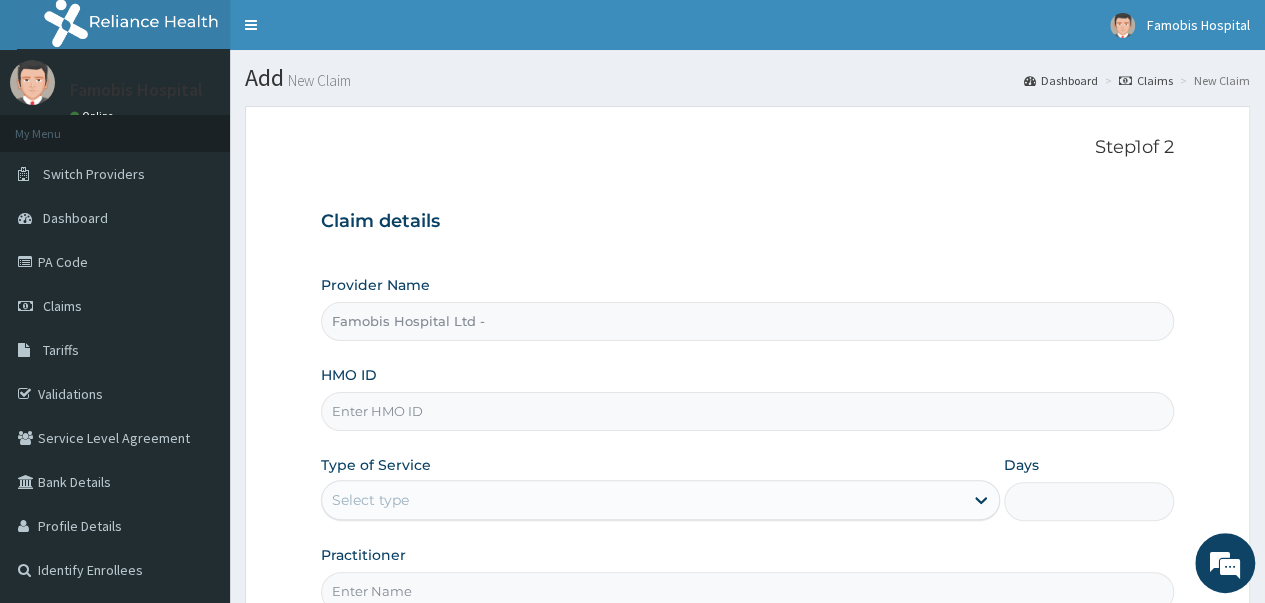 click on "HMO ID" at bounding box center [747, 411] 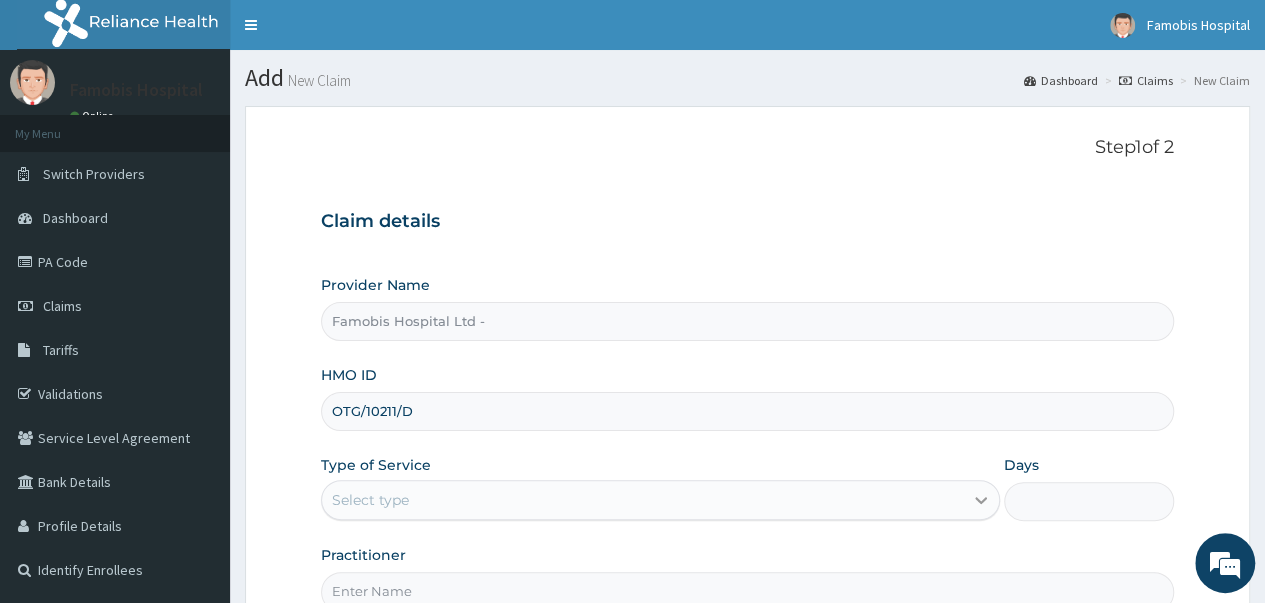 type on "OTG/10211/D" 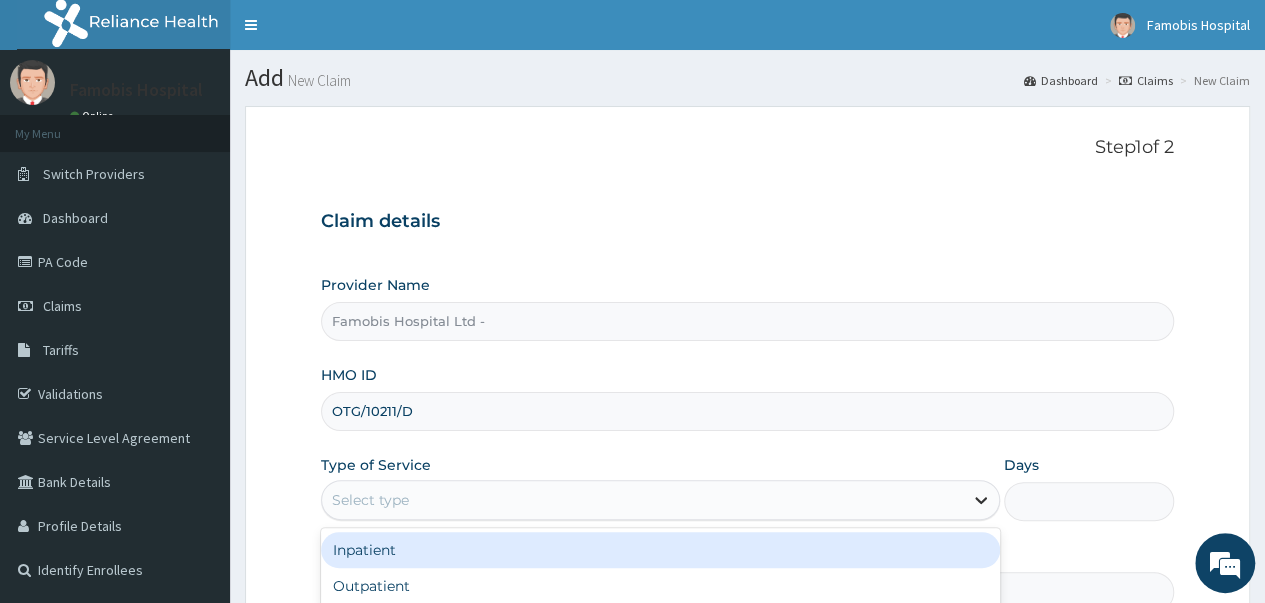 click at bounding box center (981, 500) 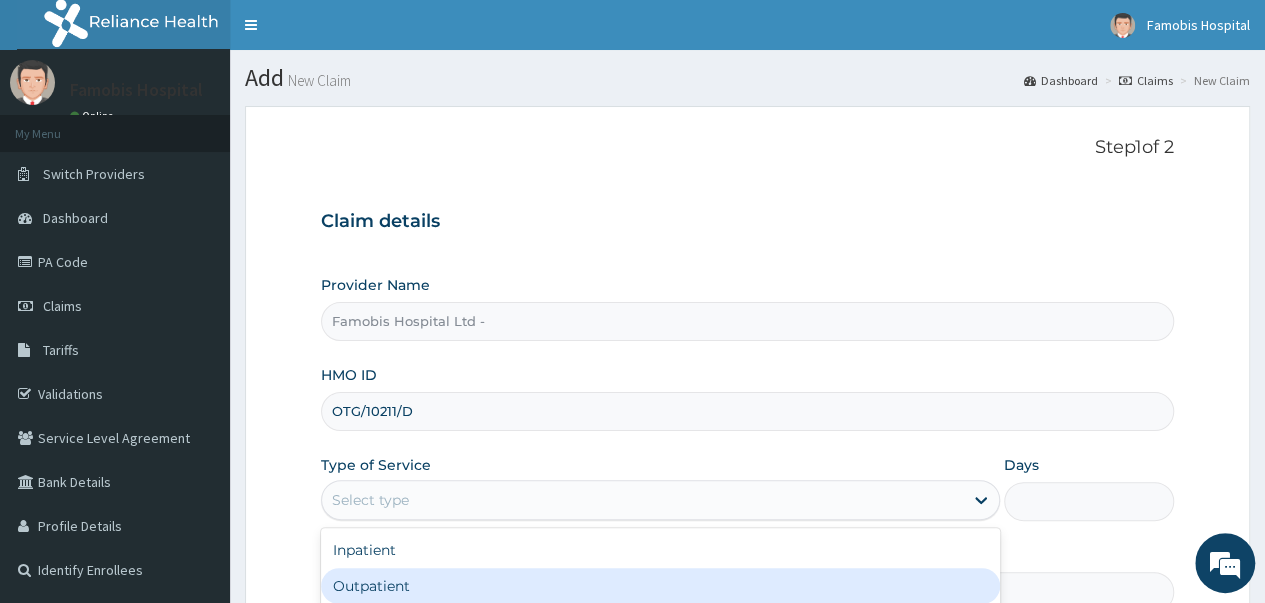 click on "Outpatient" at bounding box center [660, 586] 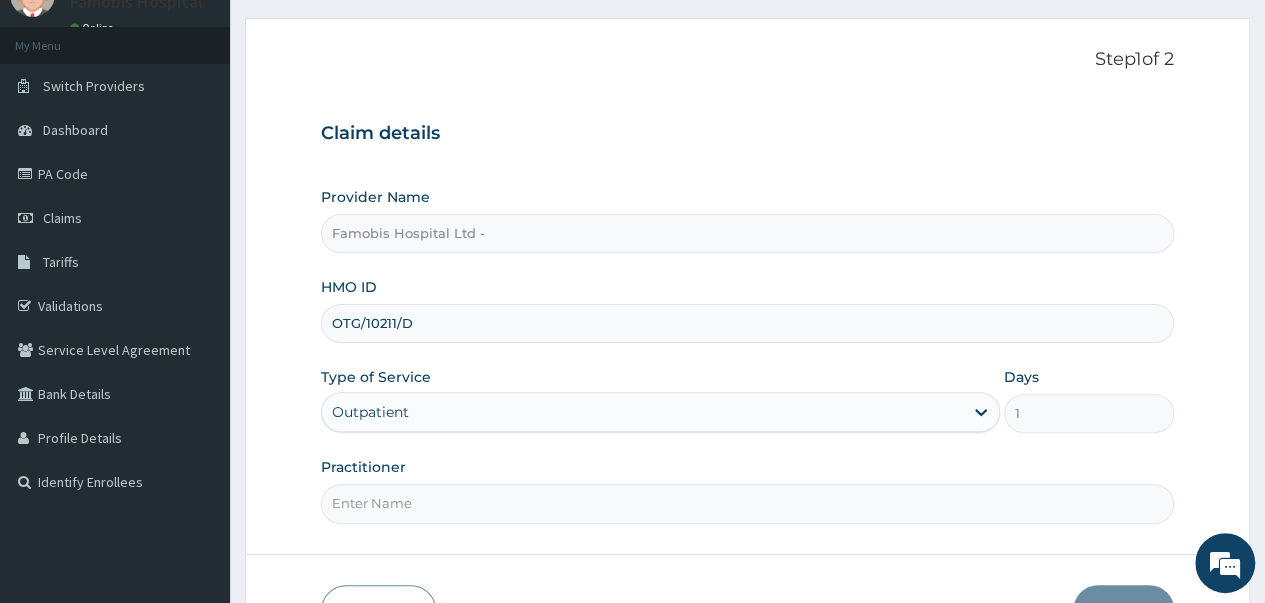 scroll, scrollTop: 200, scrollLeft: 0, axis: vertical 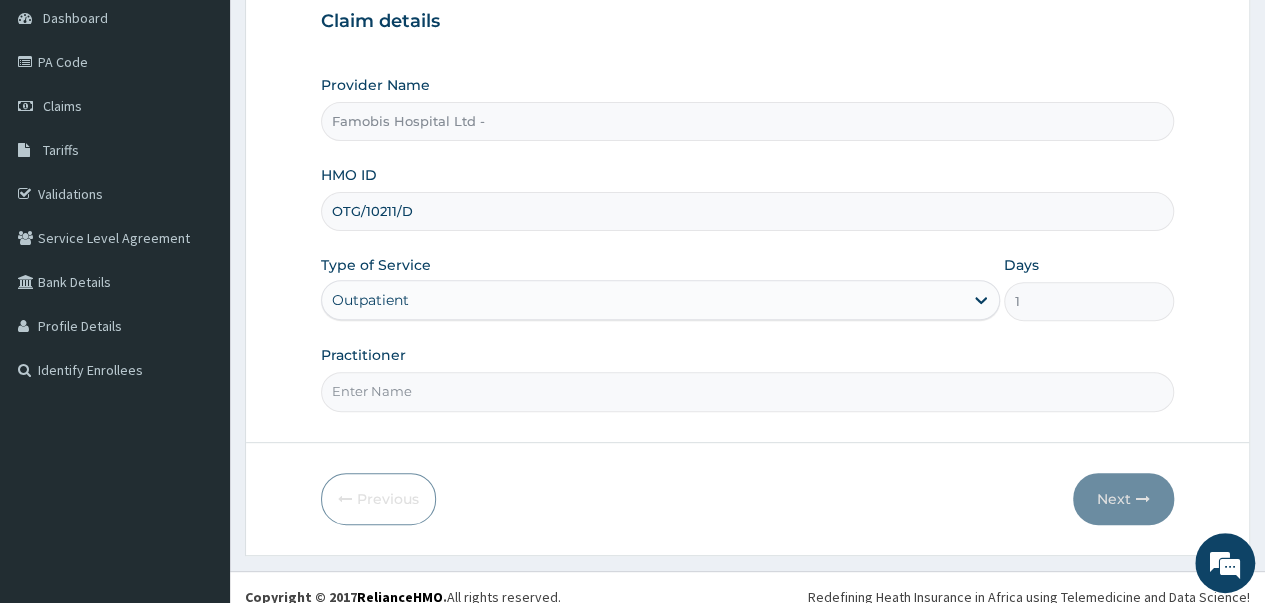 click on "Practitioner" at bounding box center [747, 391] 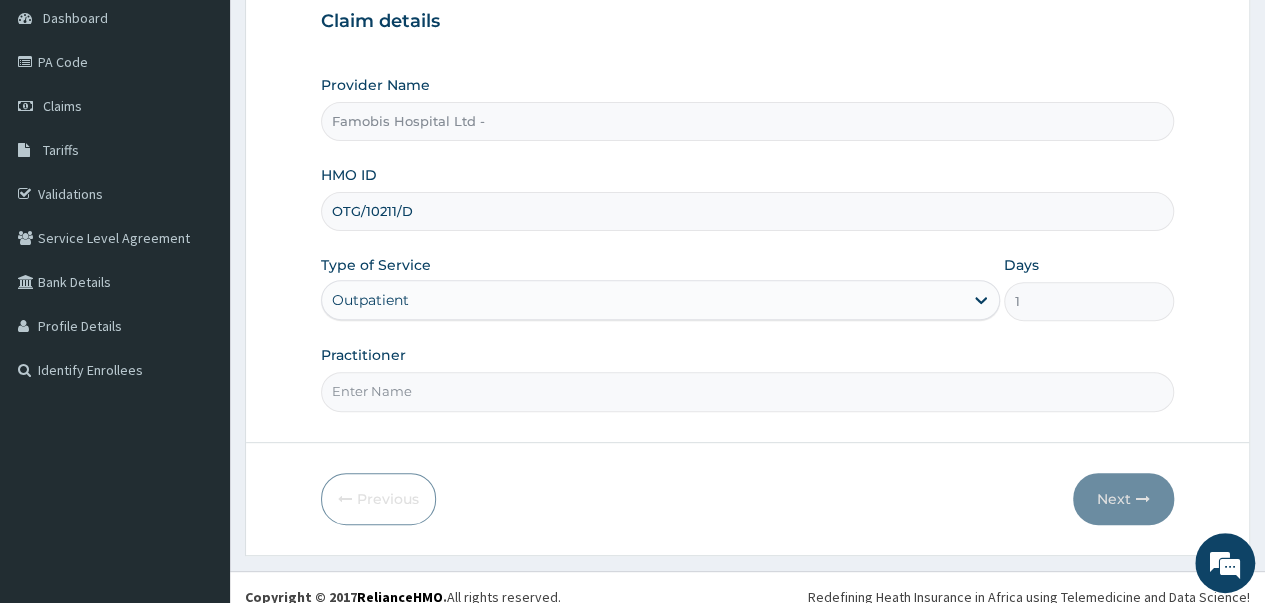 type on "Dr uche" 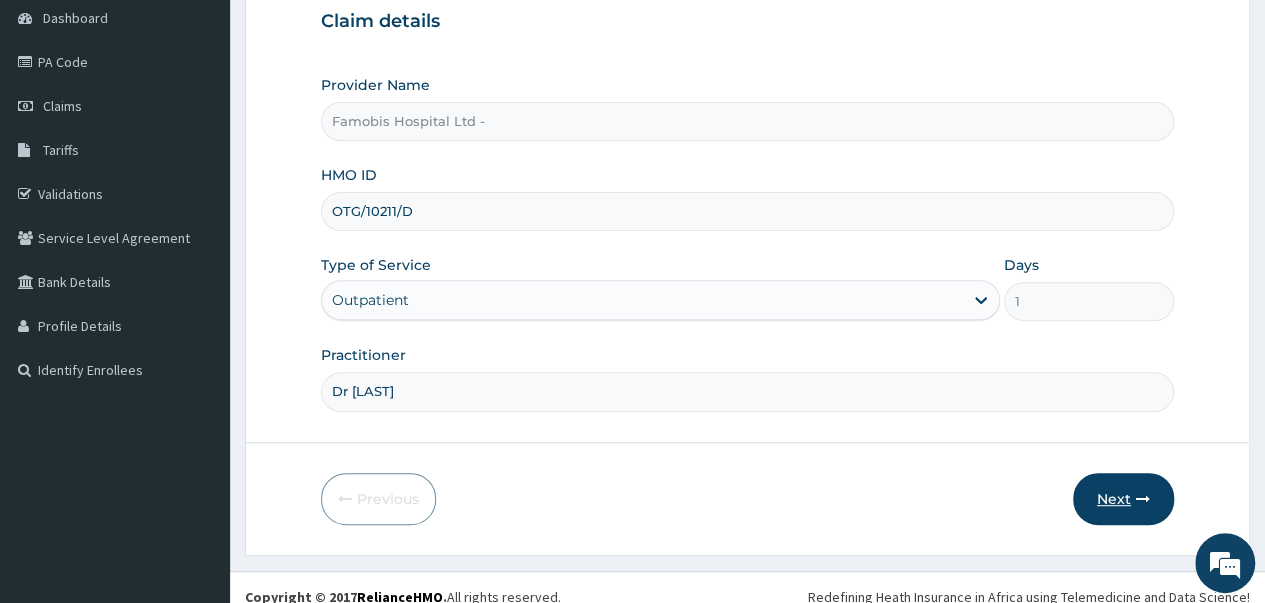 click on "Next" at bounding box center (1123, 499) 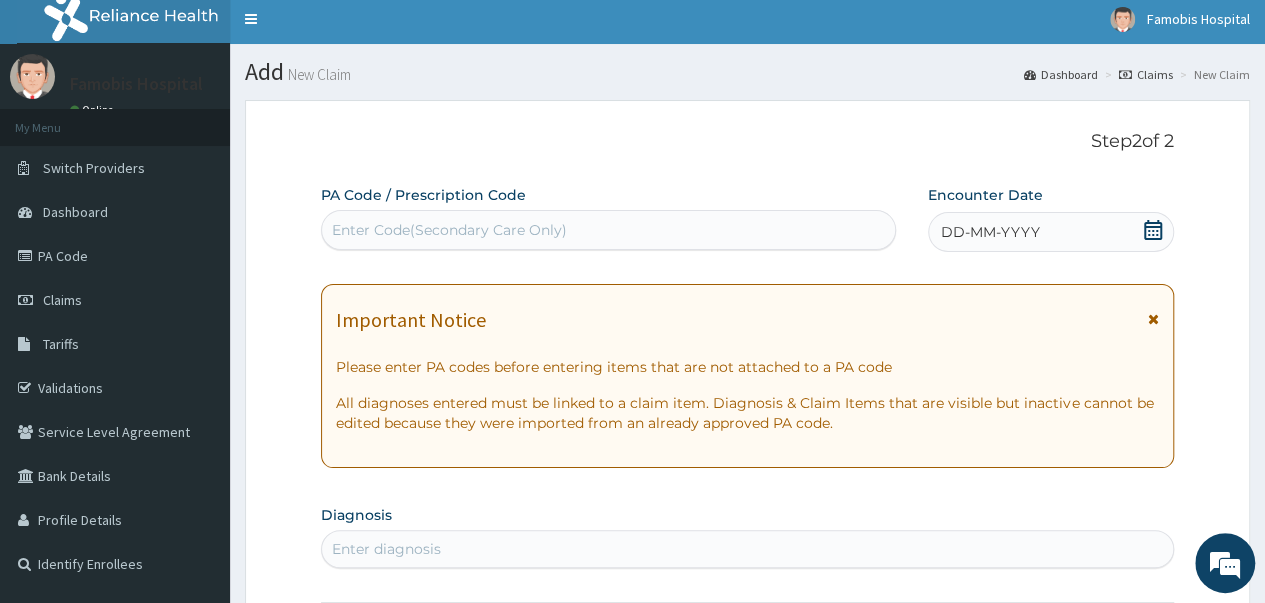 scroll, scrollTop: 0, scrollLeft: 0, axis: both 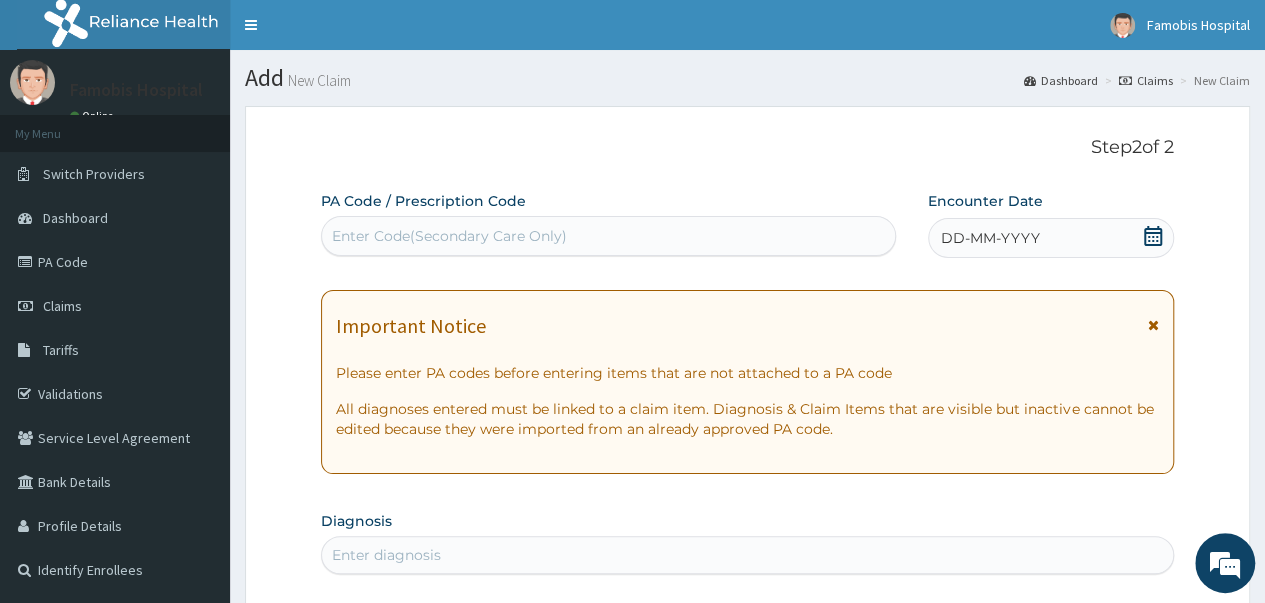 click on "Enter Code(Secondary Care Only)" at bounding box center [449, 236] 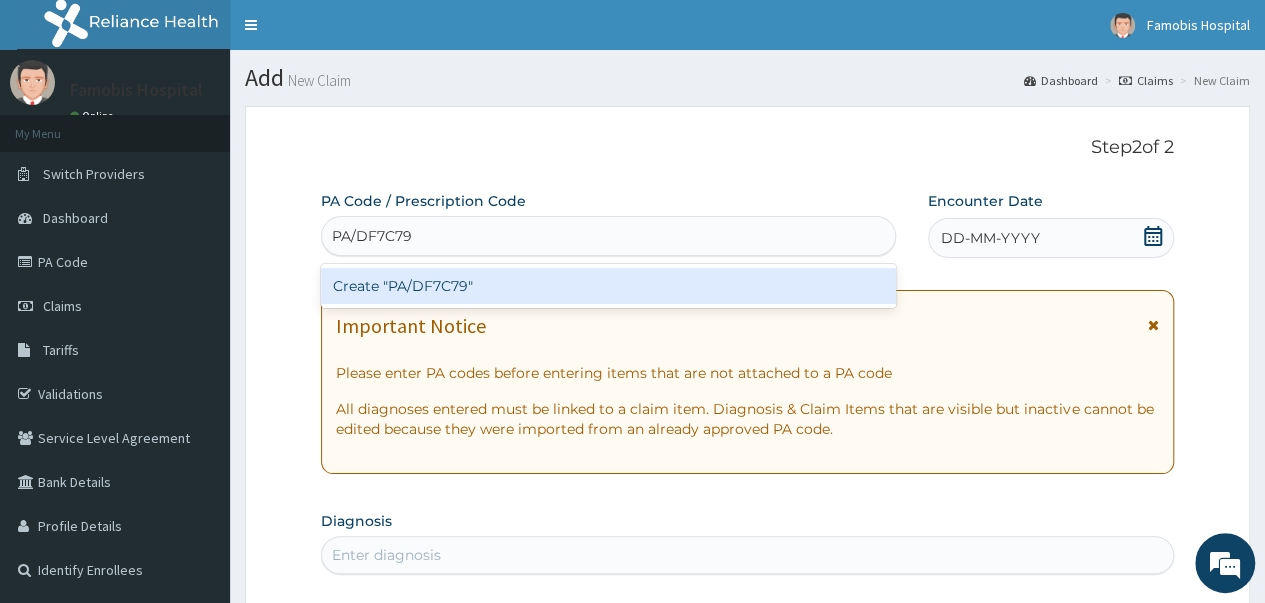 click on "Create "PA/DF7C79"" at bounding box center [608, 286] 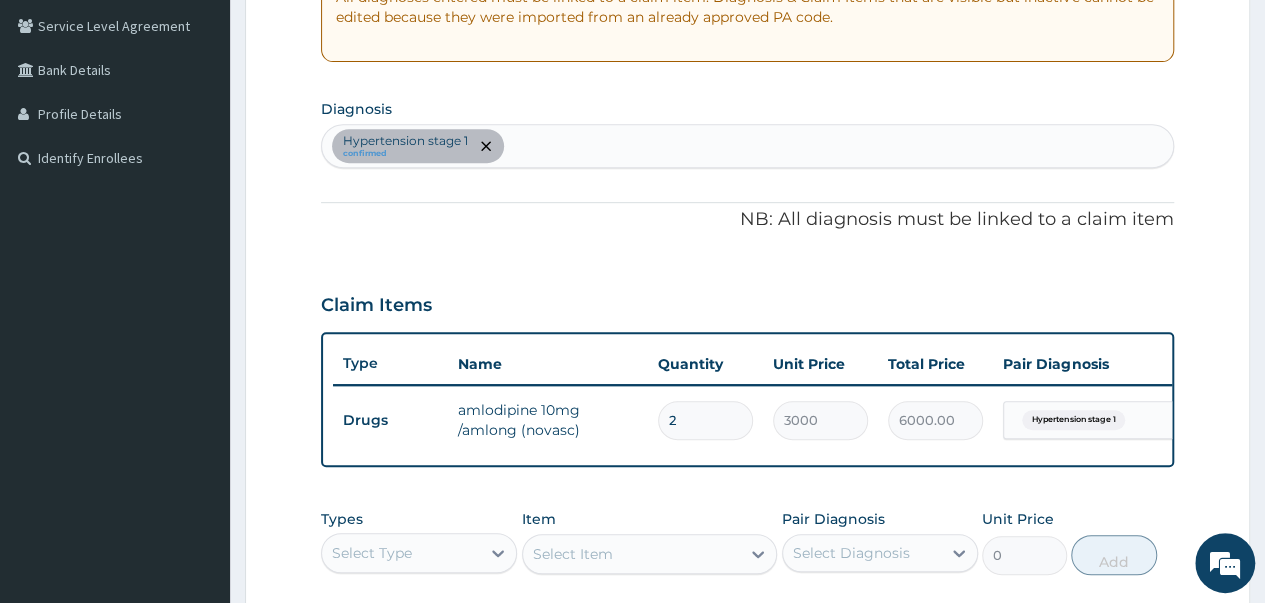 scroll, scrollTop: 329, scrollLeft: 0, axis: vertical 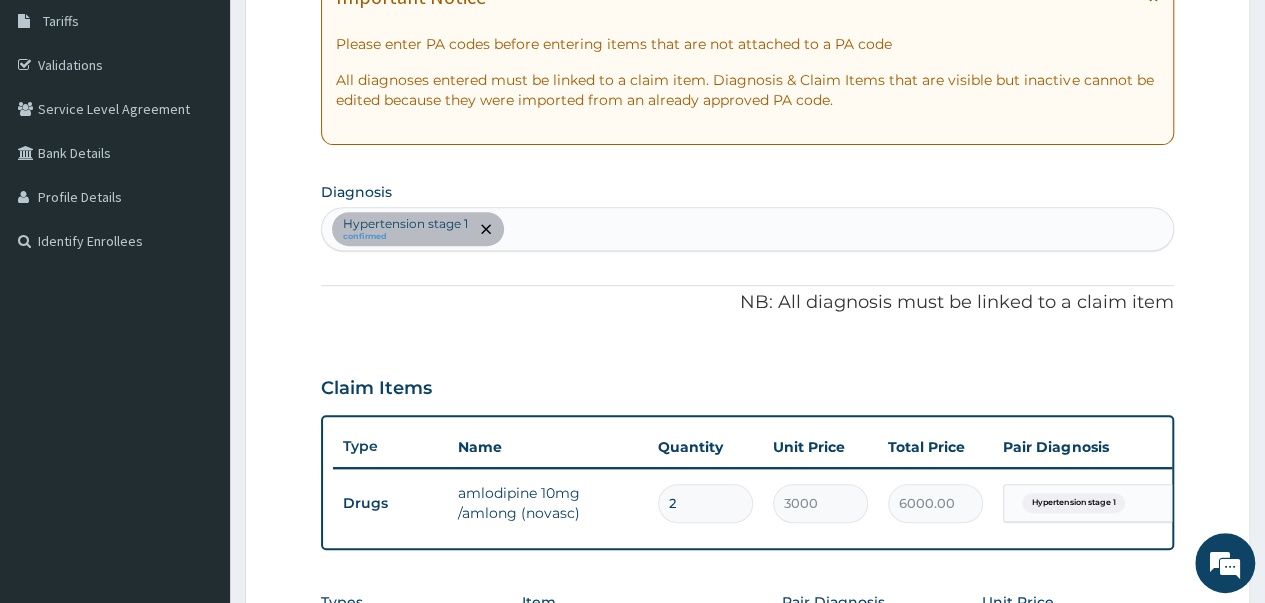 click on "Hypertension stage 1 confirmed" at bounding box center (747, 229) 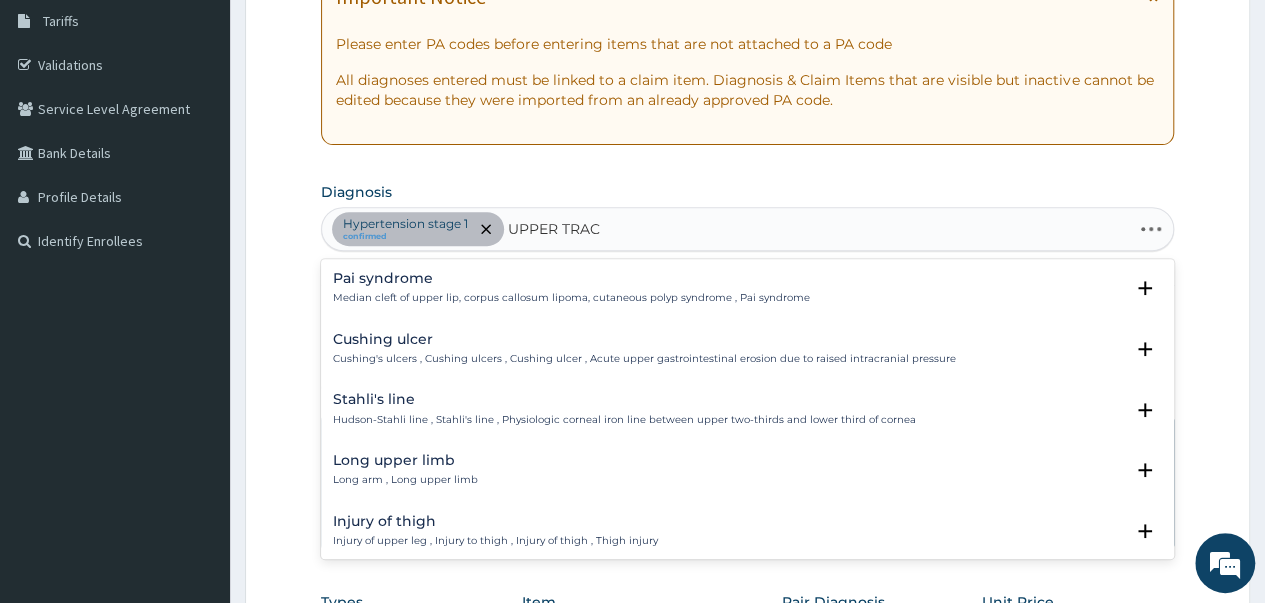 type on "UPPER TRACT" 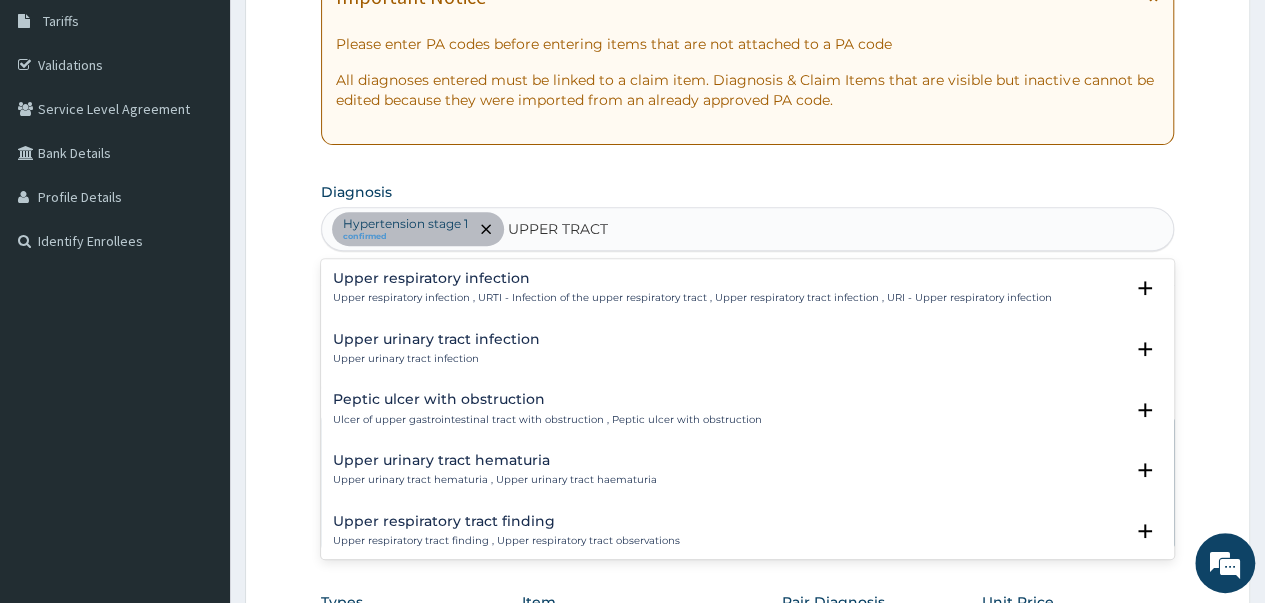 click on "Upper respiratory infection , URTI - Infection of the upper respiratory tract , Upper respiratory tract infection , URI - Upper respiratory infection" at bounding box center [692, 298] 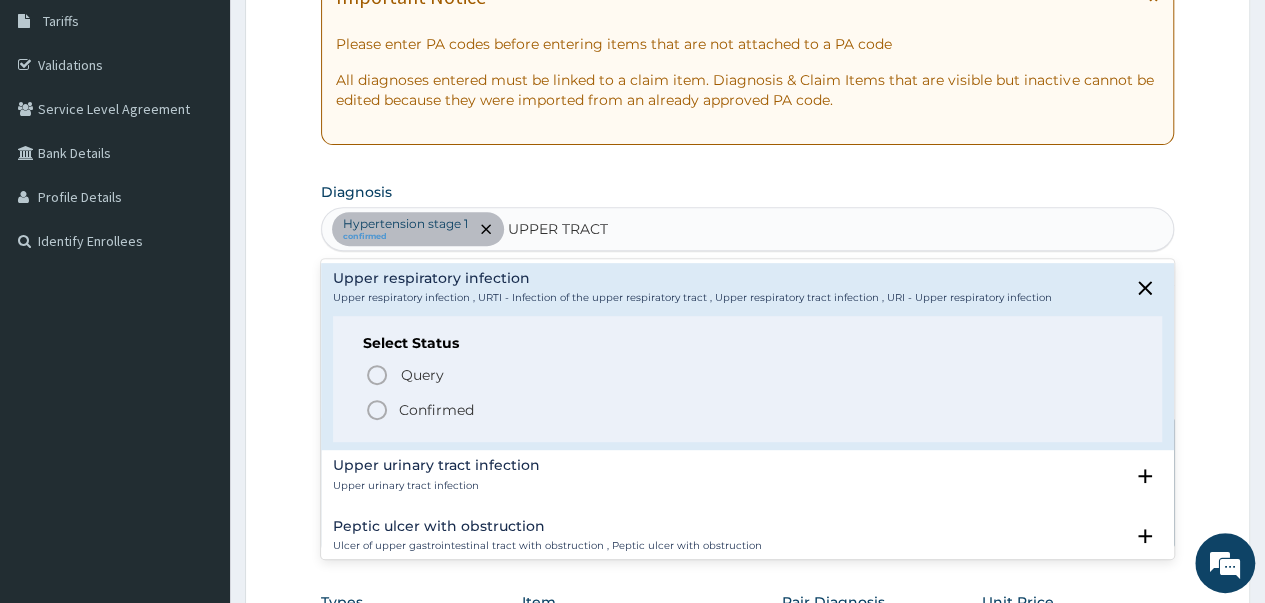click 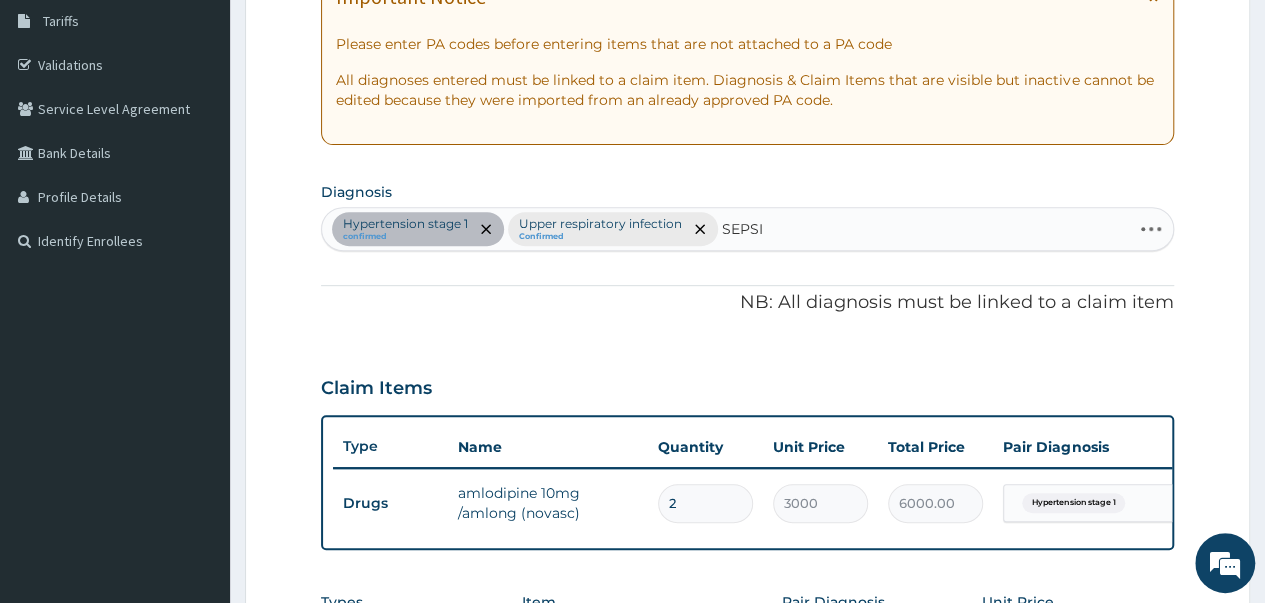 type on "SEPSIS" 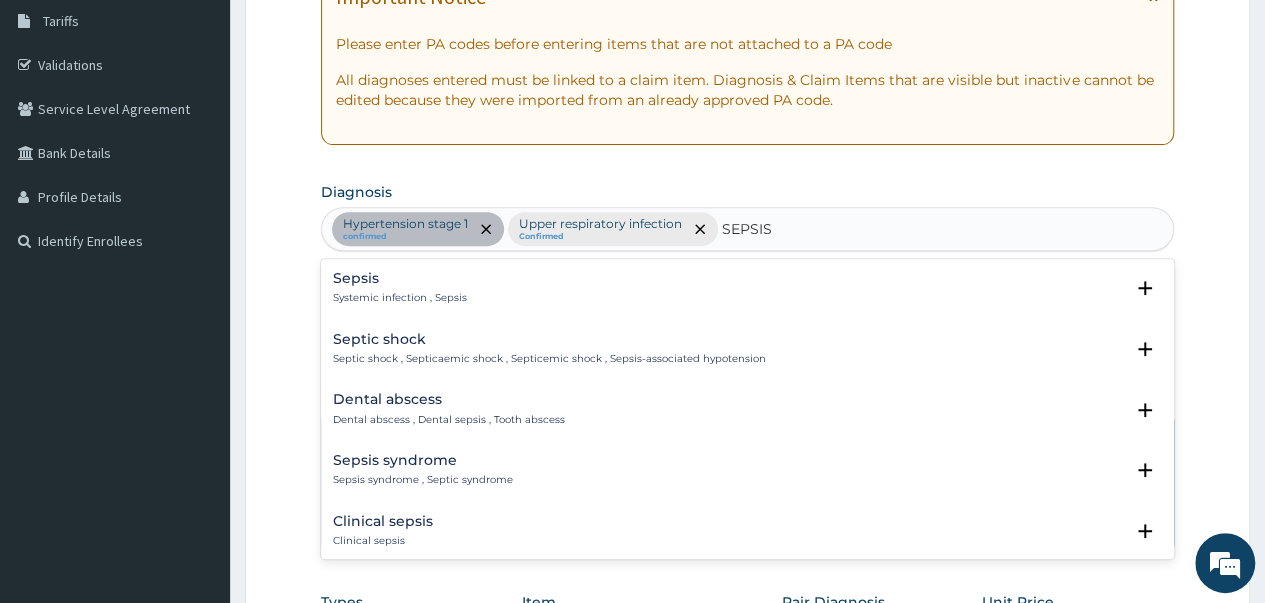 click on "Sepsis" at bounding box center [400, 278] 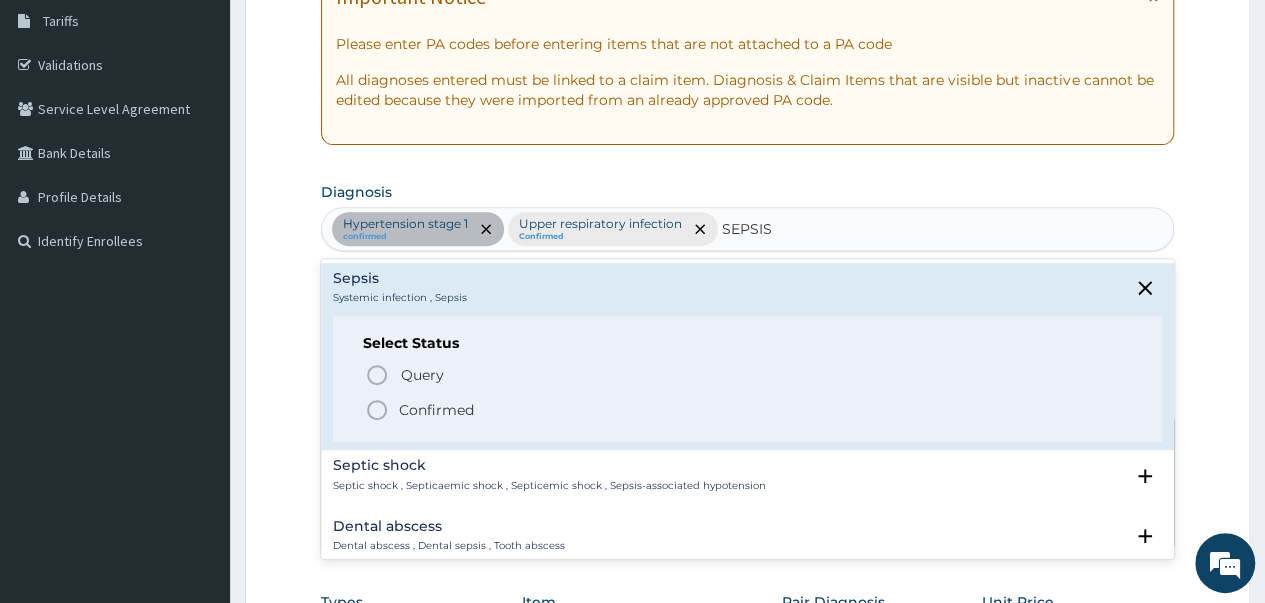 click 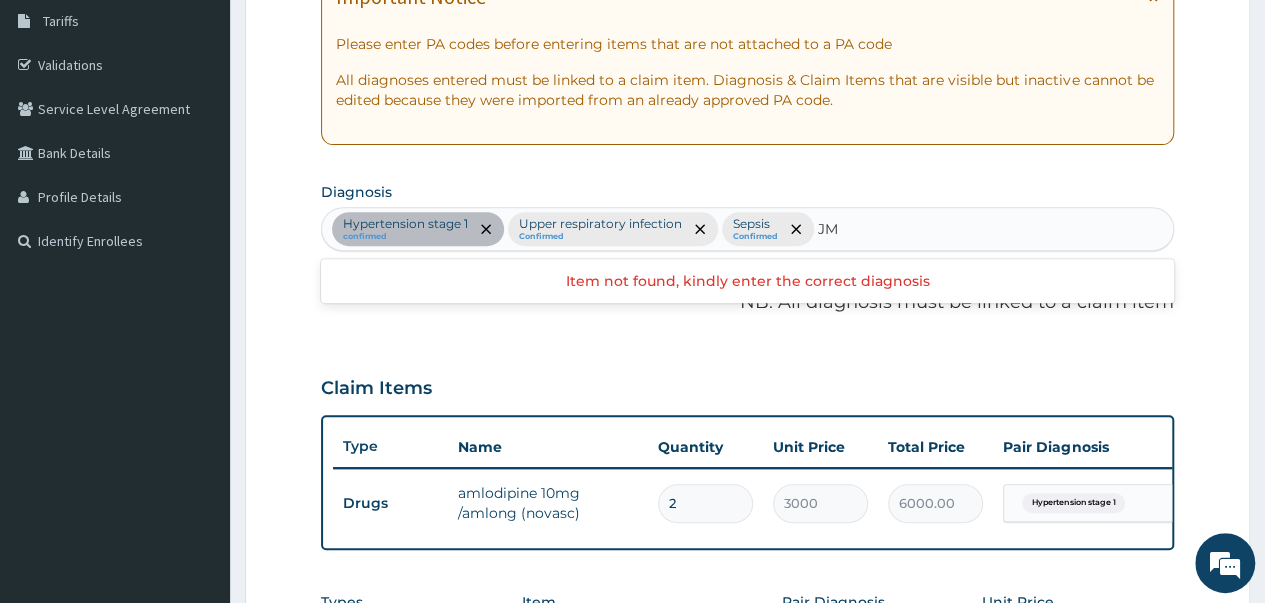 type on "J" 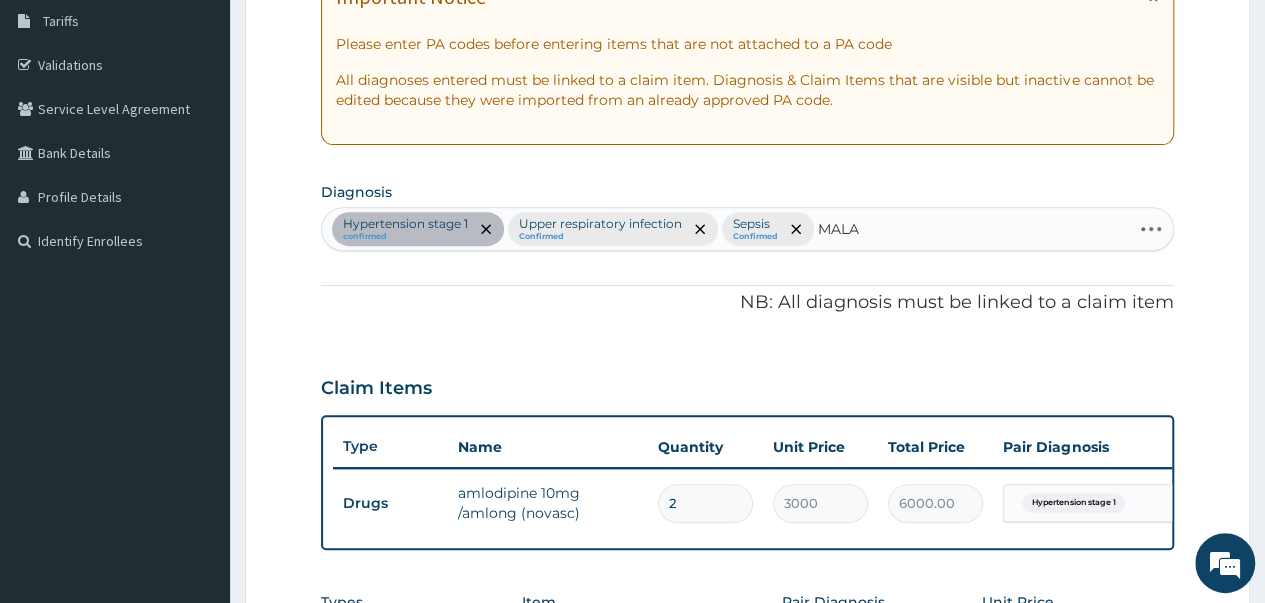 type on "MALAR" 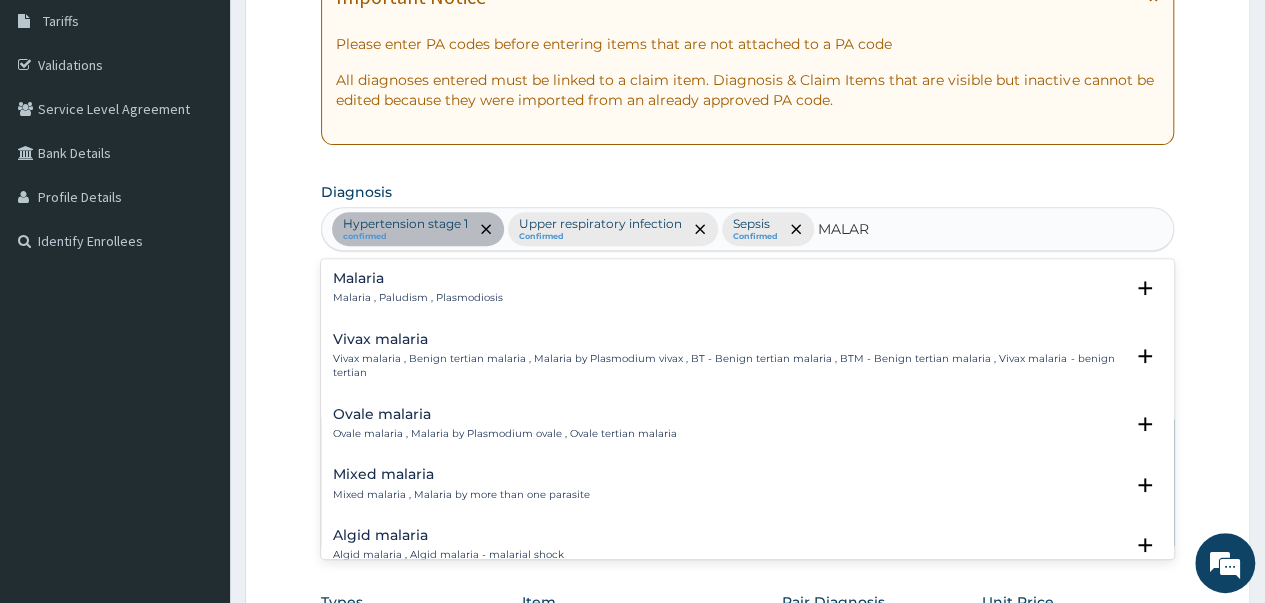 click on "Malaria" at bounding box center [418, 278] 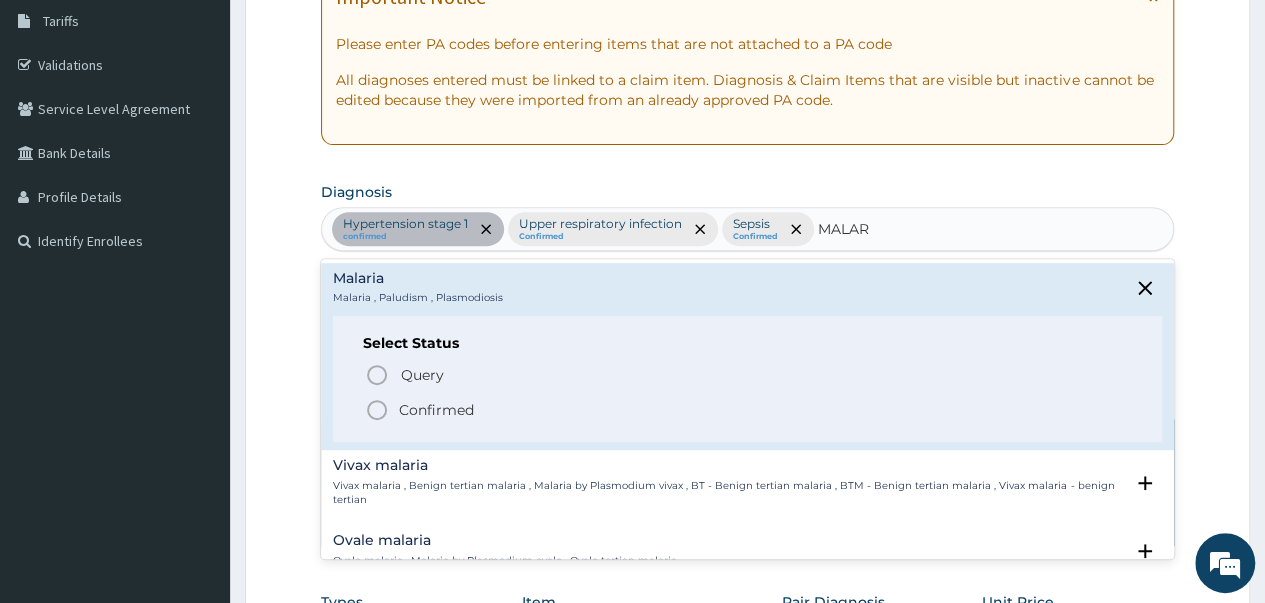 click 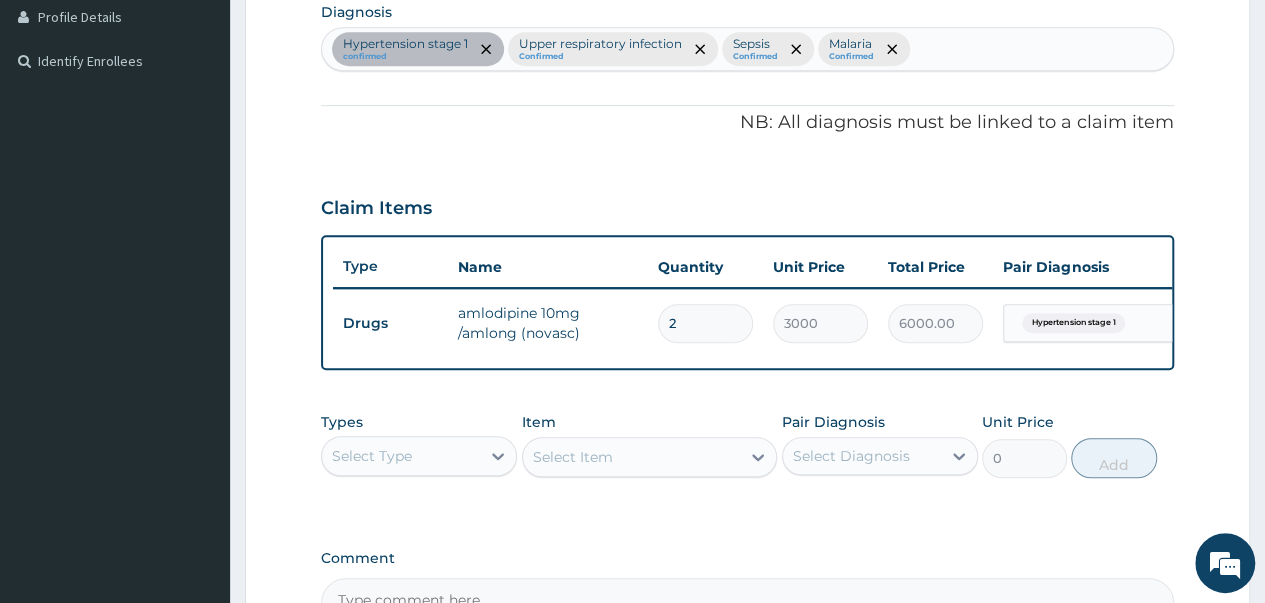 scroll, scrollTop: 629, scrollLeft: 0, axis: vertical 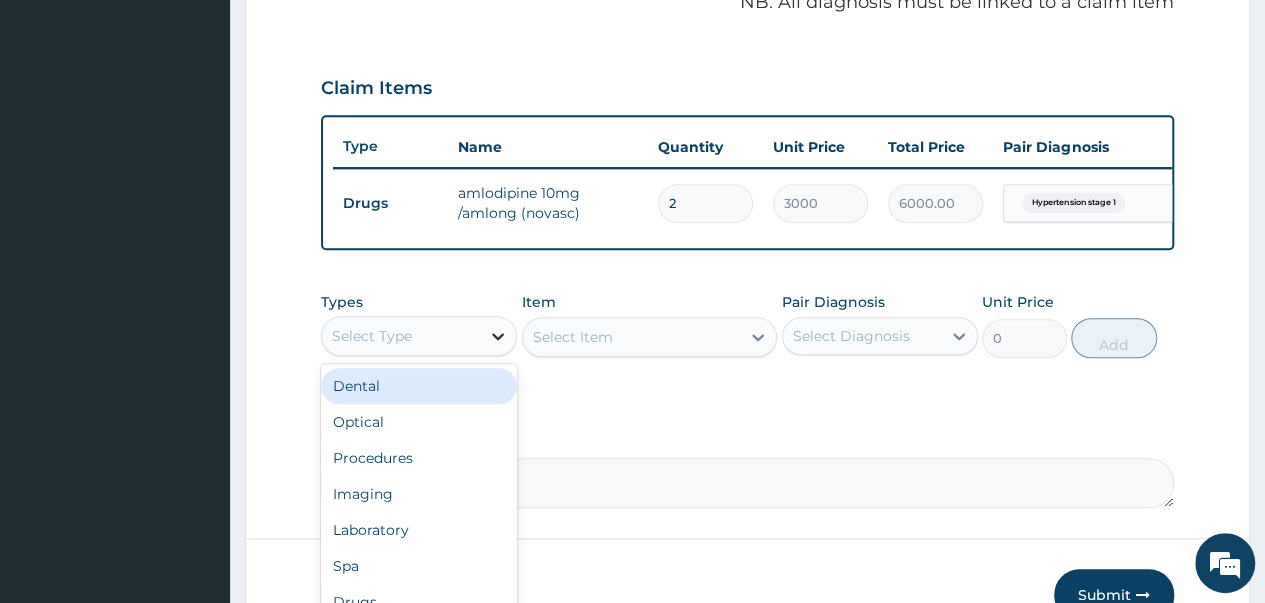 click 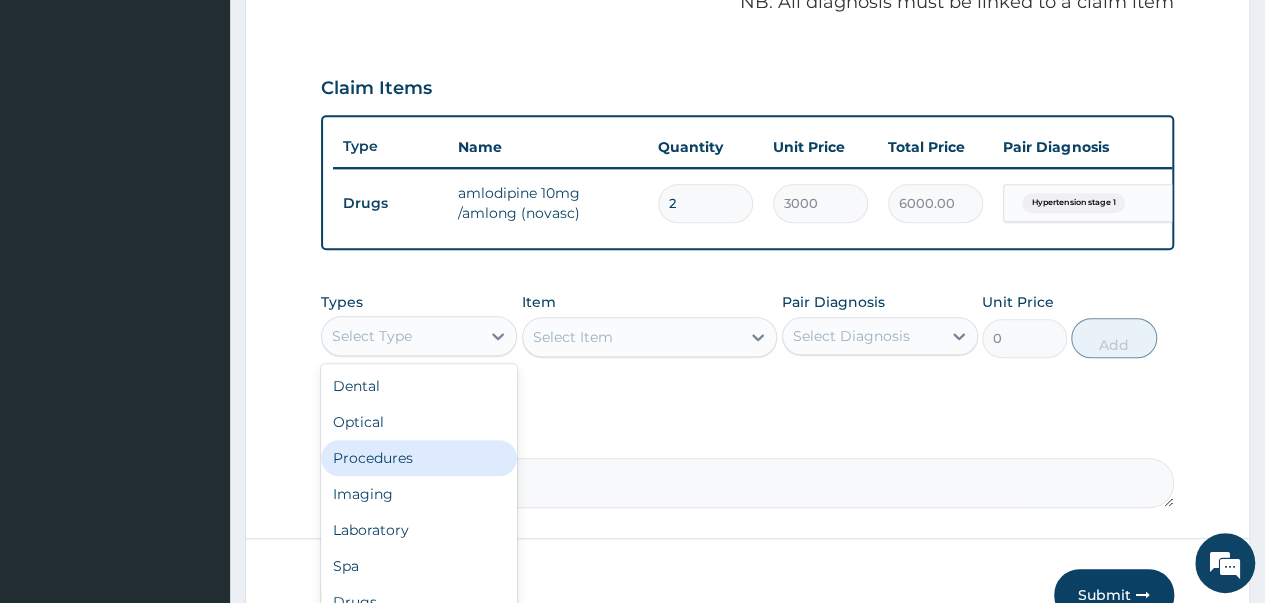 drag, startPoint x: 378, startPoint y: 475, endPoint x: 572, endPoint y: 376, distance: 217.80037 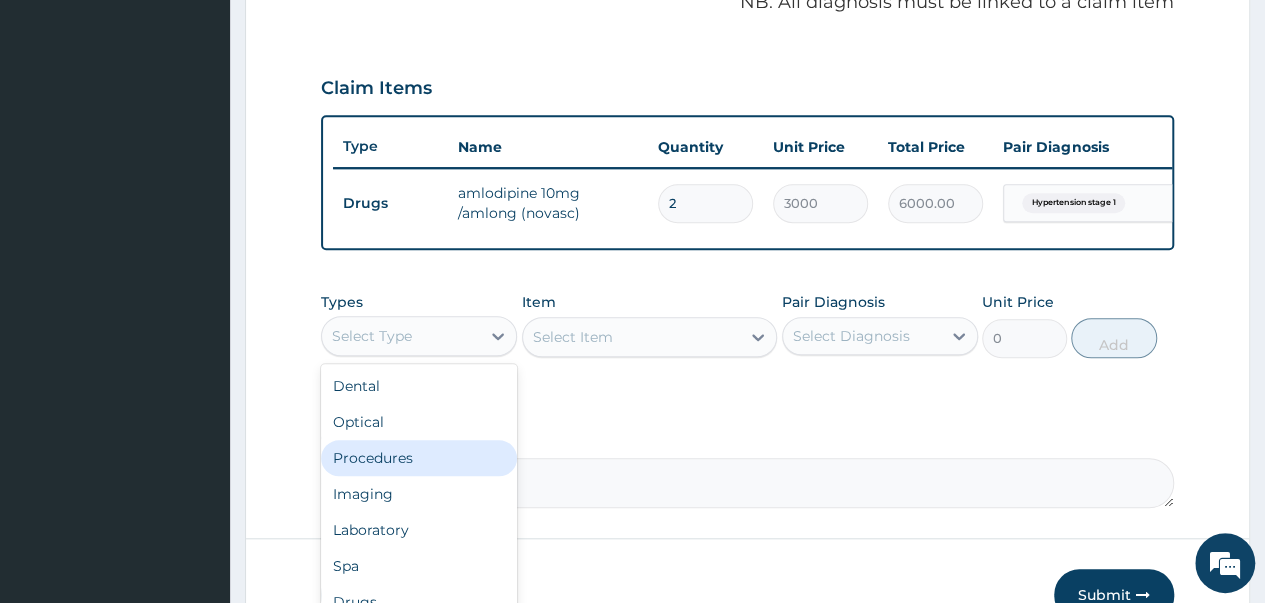 click on "Procedures" at bounding box center (419, 458) 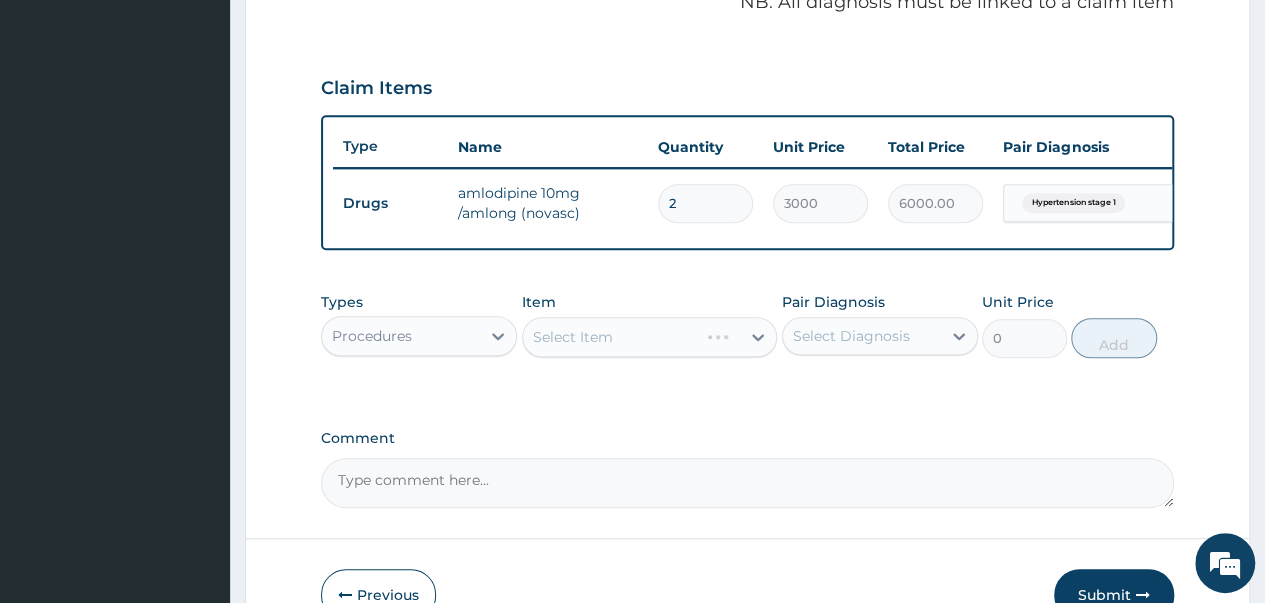 click on "Select Item" at bounding box center [650, 337] 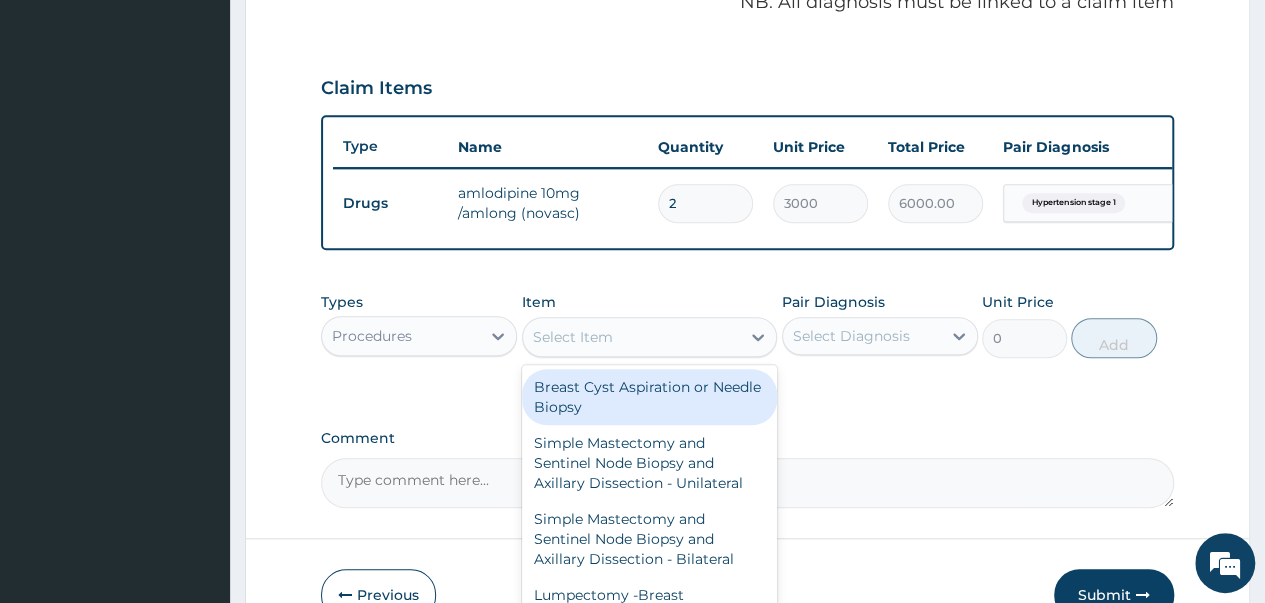 click on "Select Item" at bounding box center (573, 337) 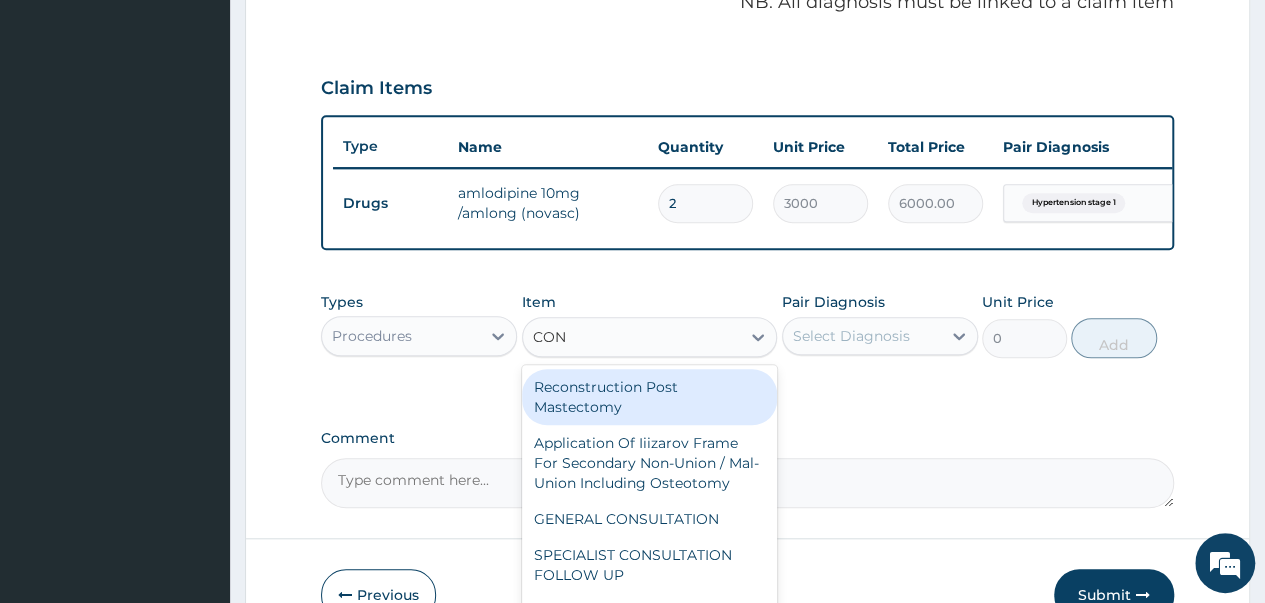 type on "CONS" 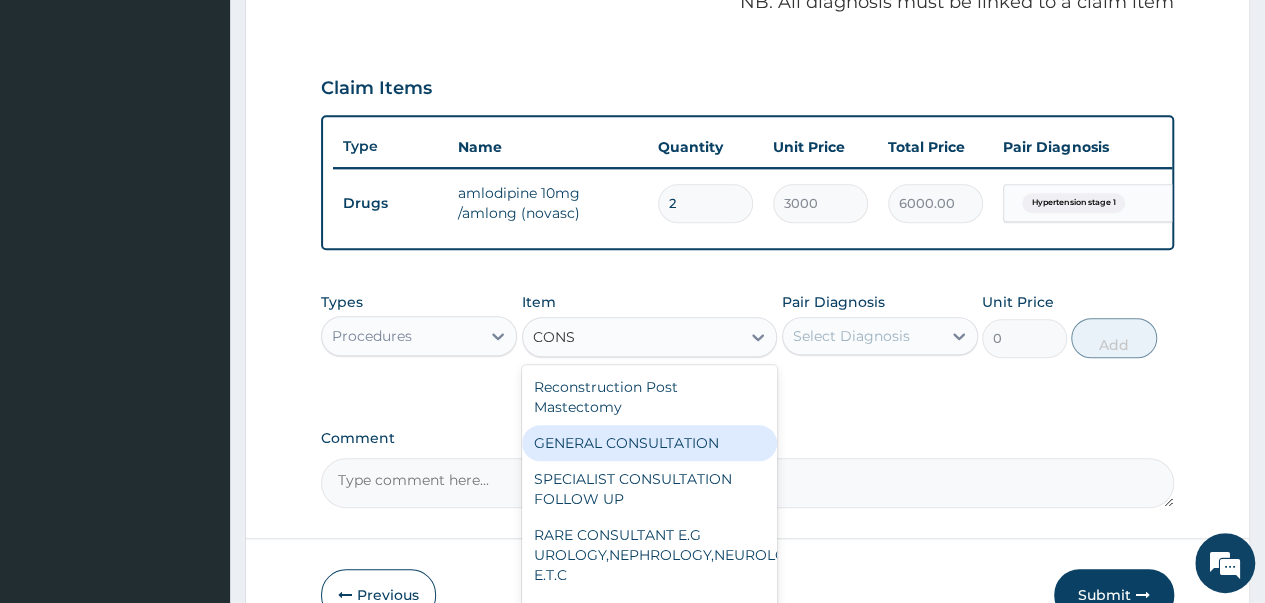 click on "GENERAL CONSULTATION" at bounding box center [650, 443] 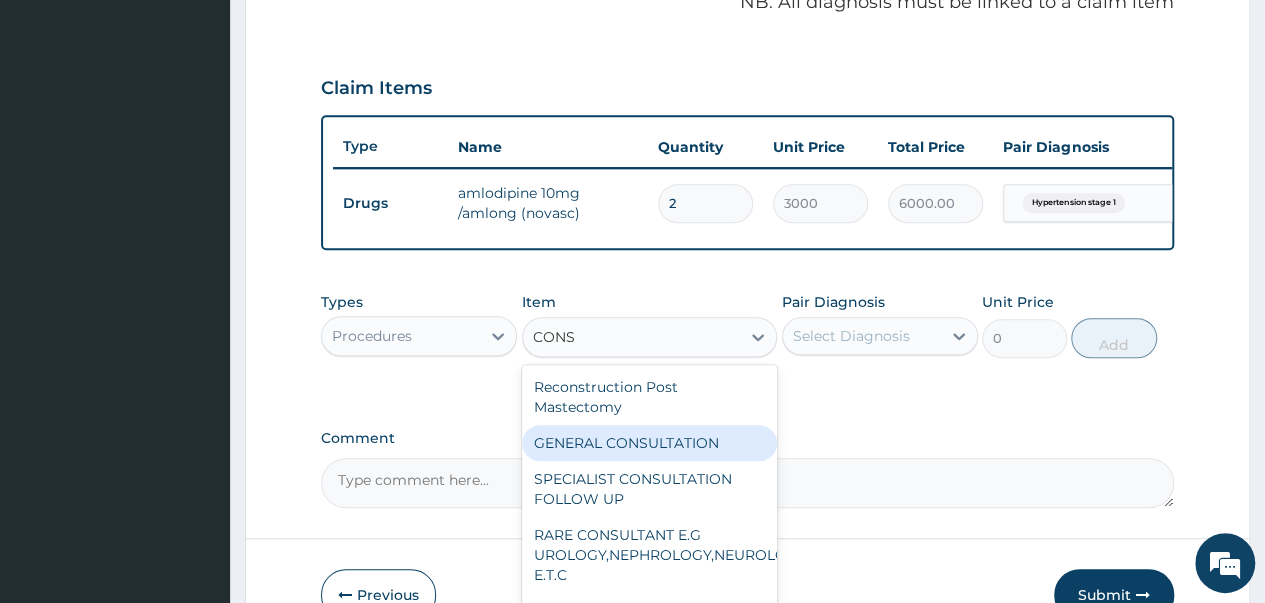 type 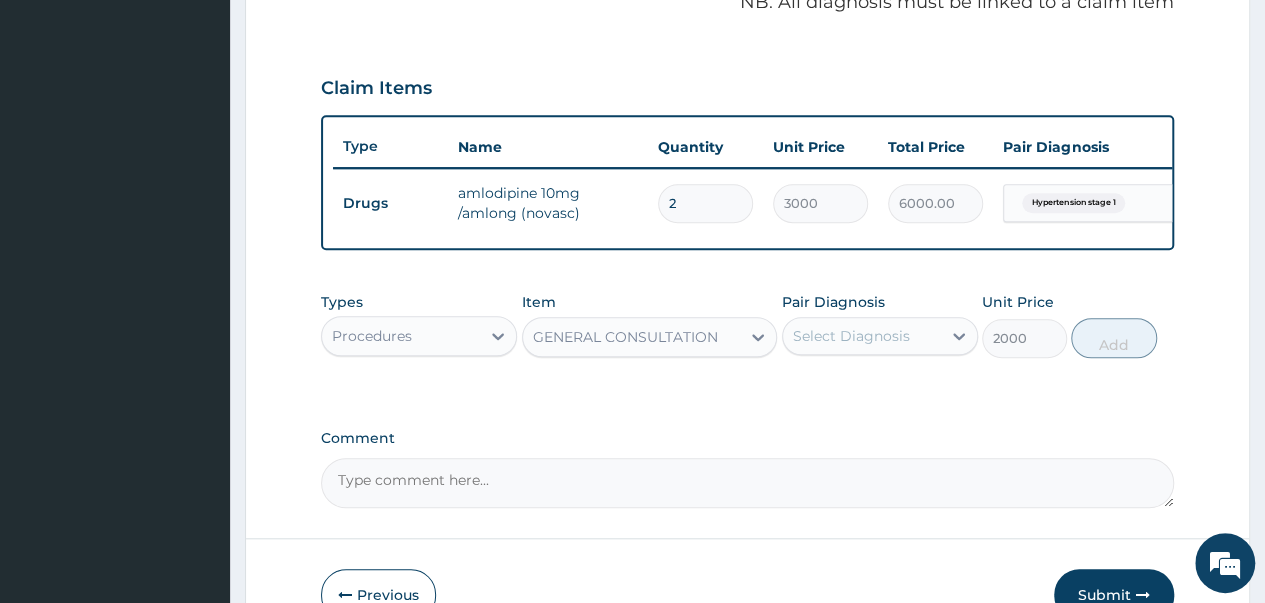 click on "Select Diagnosis" at bounding box center (862, 336) 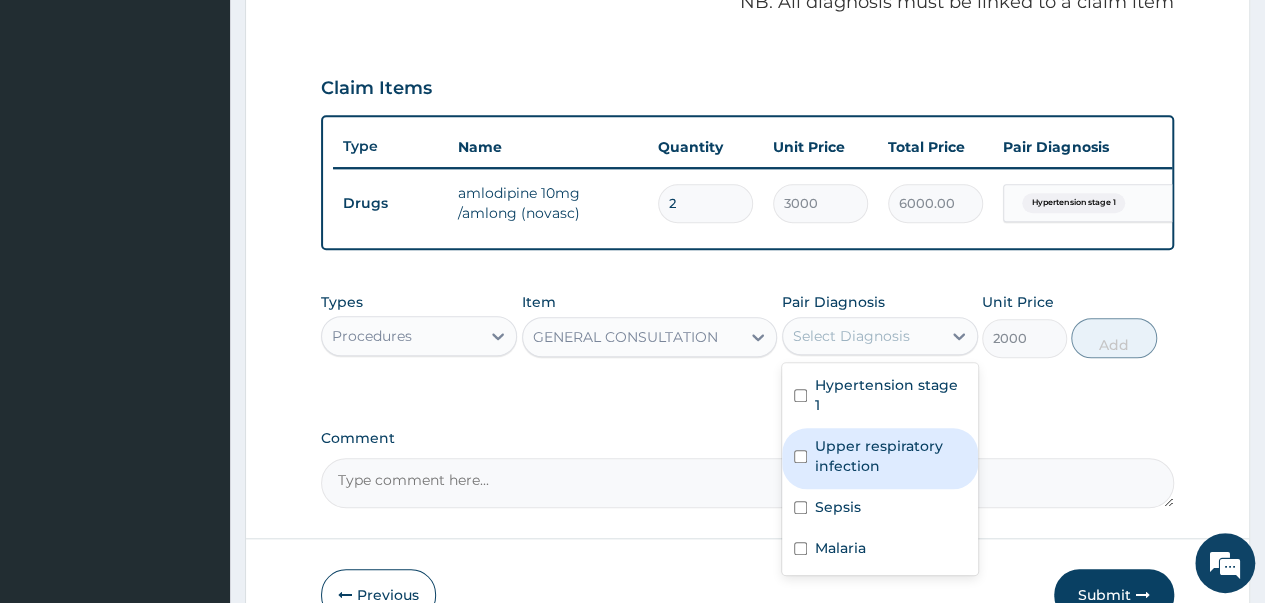 click on "Upper respiratory infection" at bounding box center [880, 458] 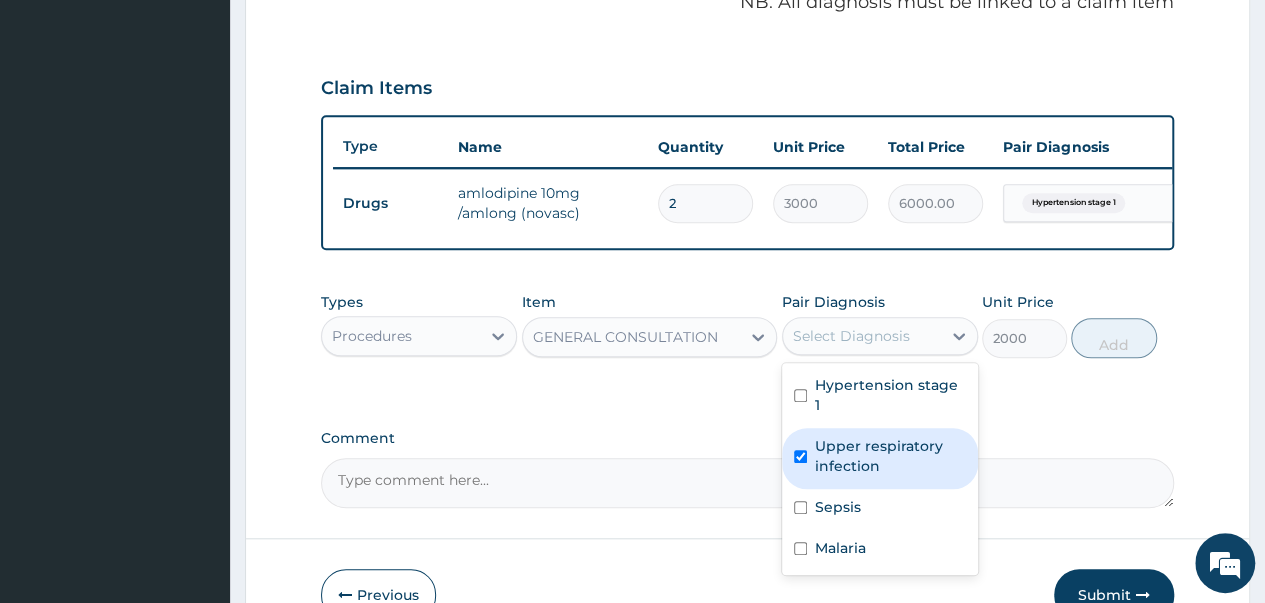 checkbox on "true" 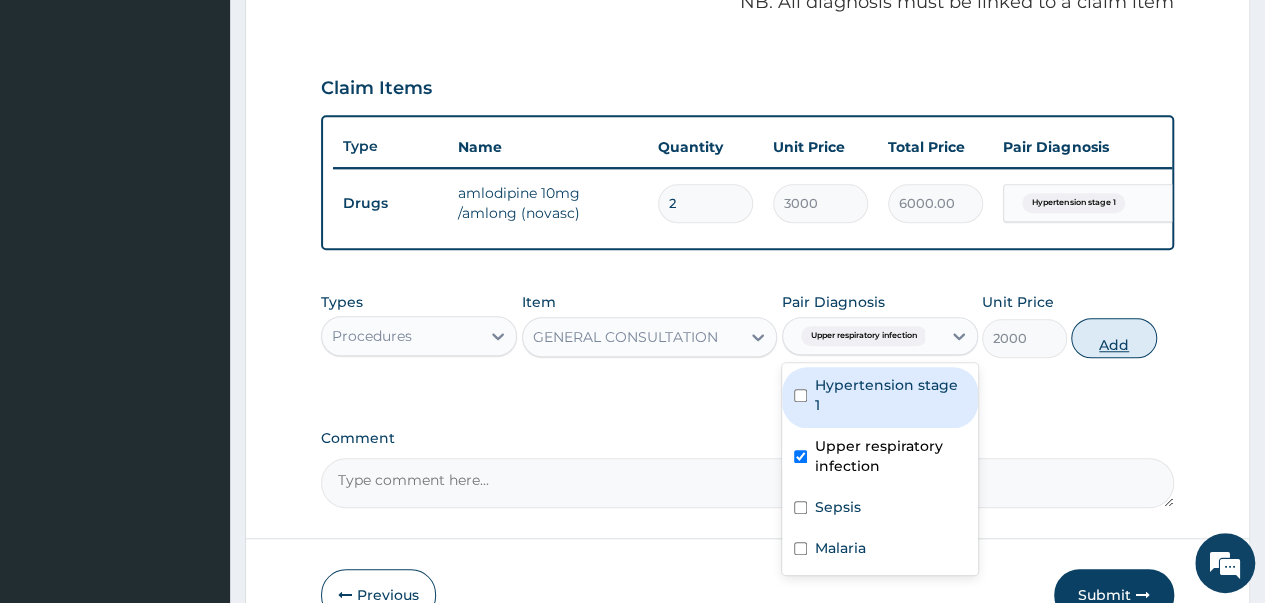 click on "Add" at bounding box center [1113, 338] 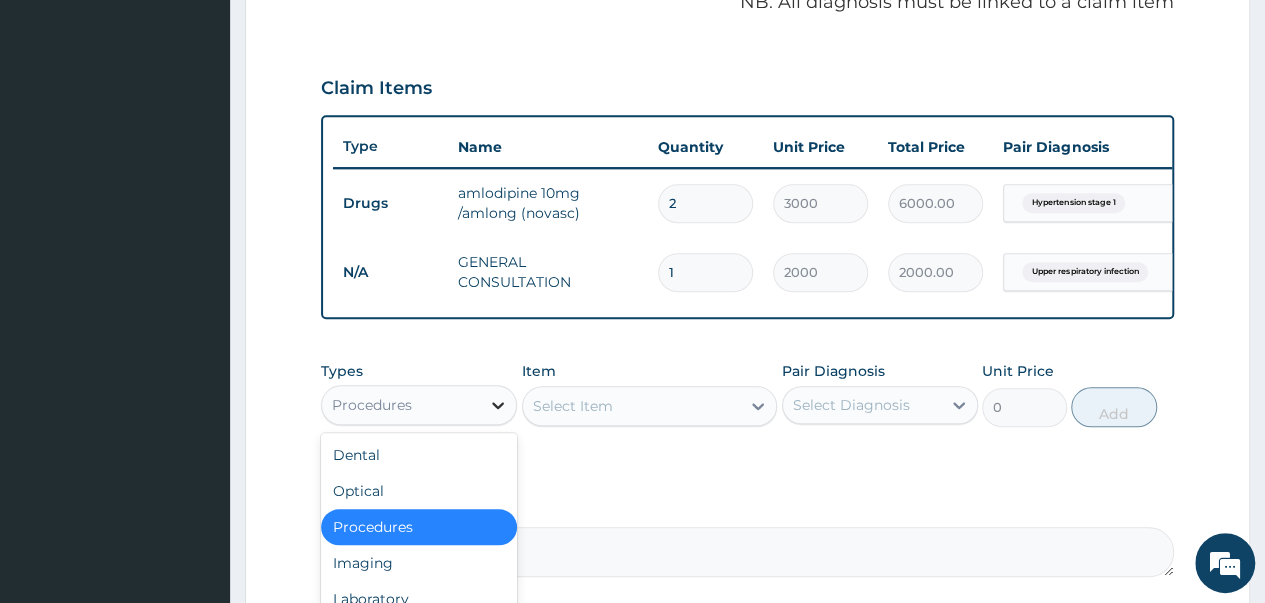 click 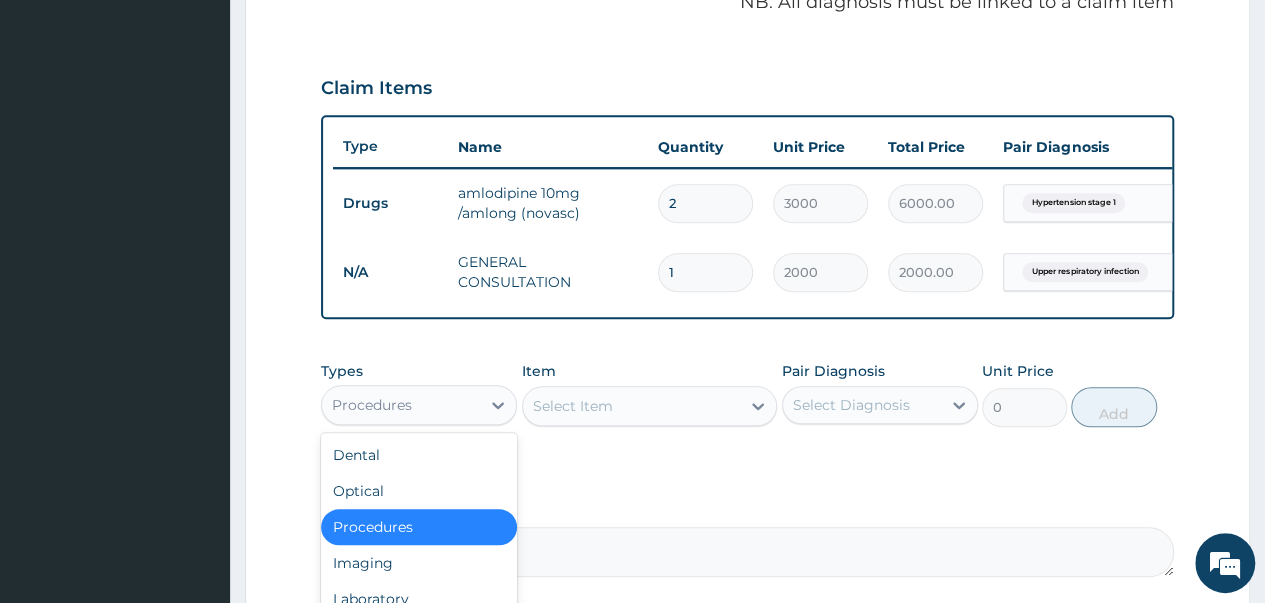 scroll, scrollTop: 68, scrollLeft: 0, axis: vertical 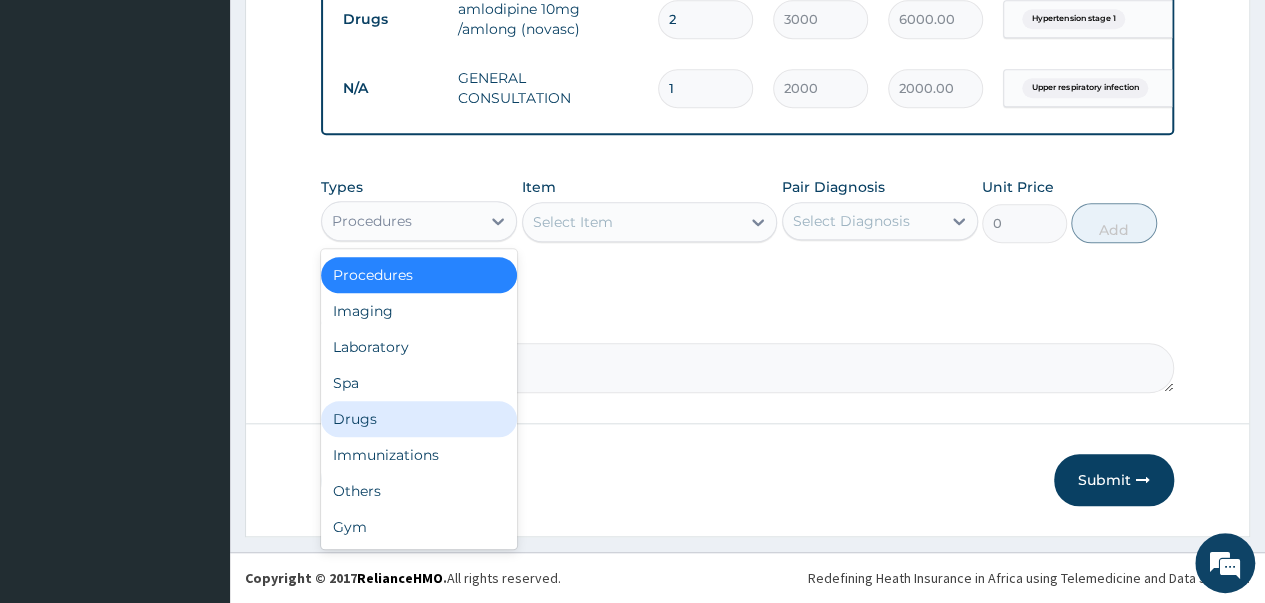 click on "Drugs" at bounding box center [419, 419] 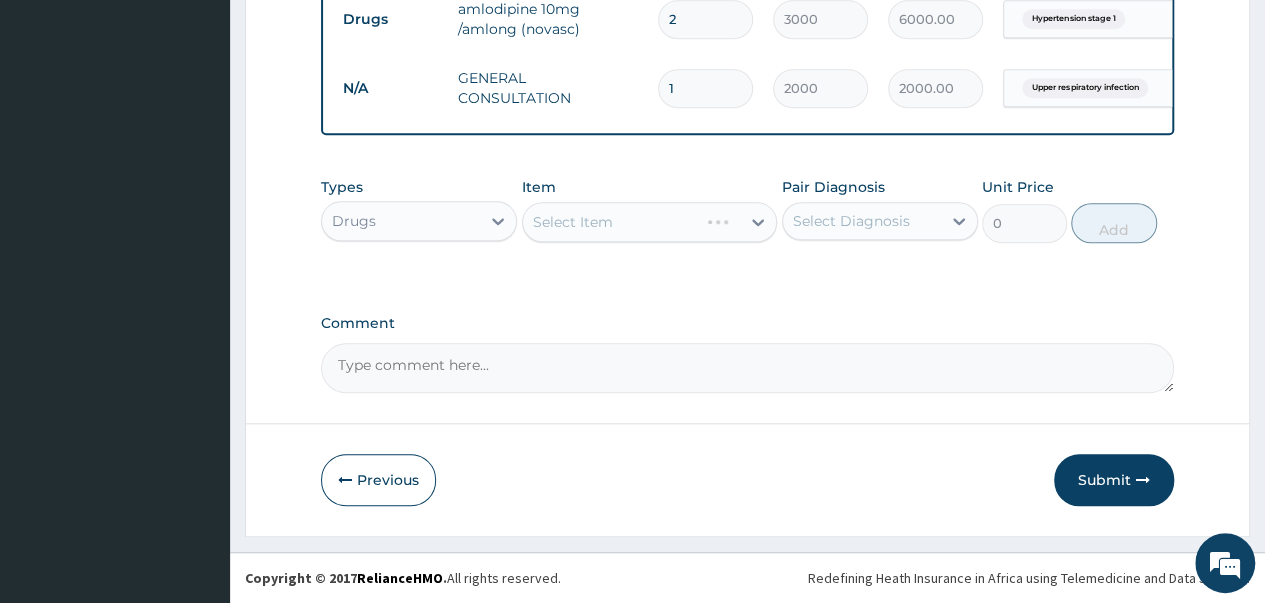 click on "Select Item" at bounding box center (650, 222) 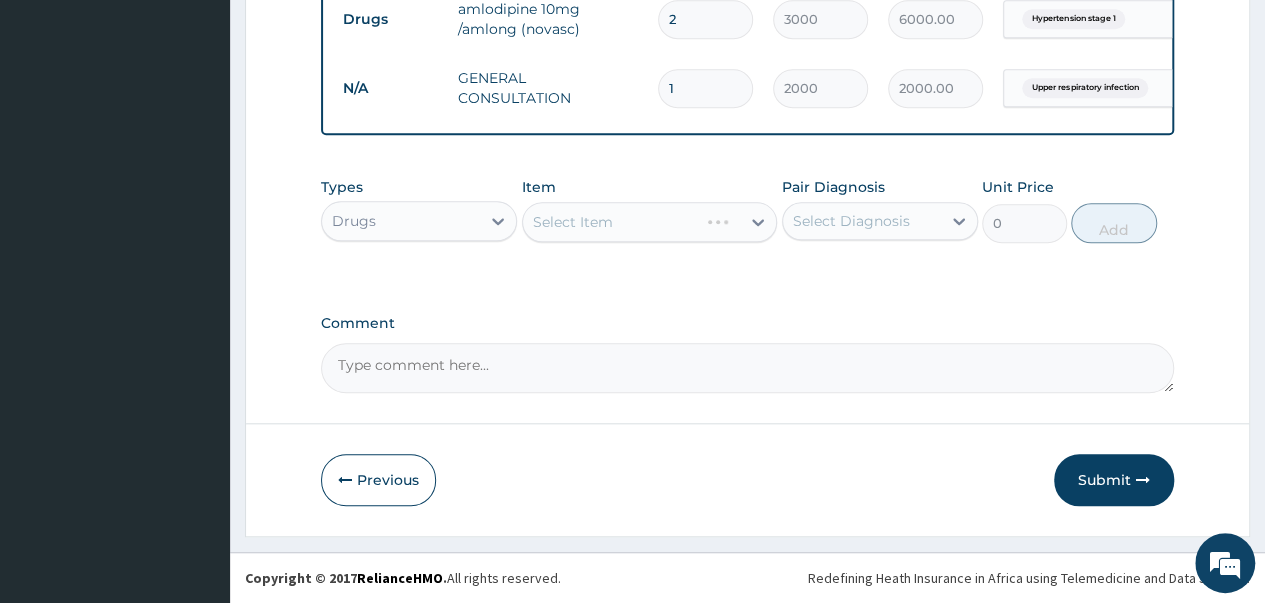 click on "Select Item" at bounding box center (650, 222) 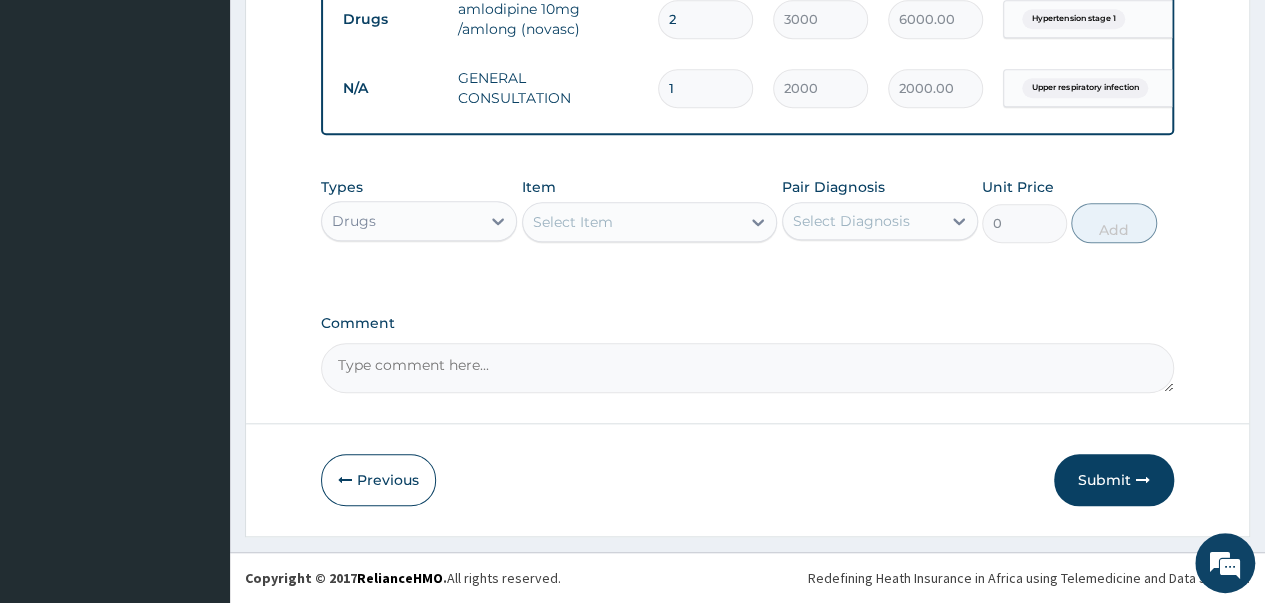 click on "Select Item" at bounding box center [632, 222] 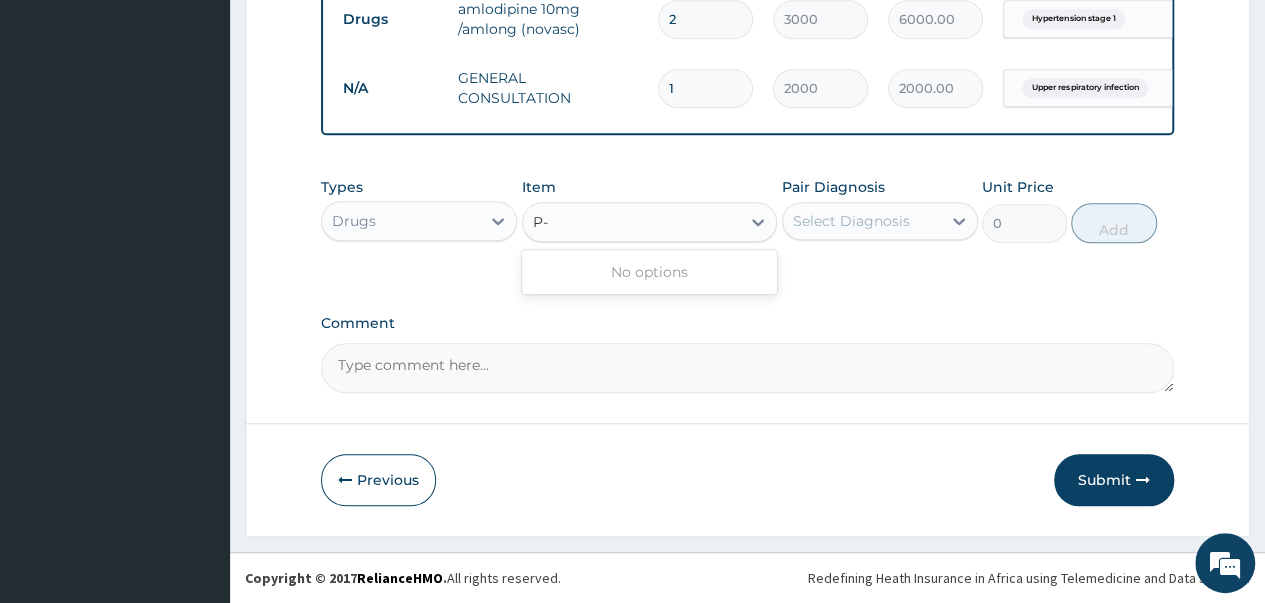 type on "P" 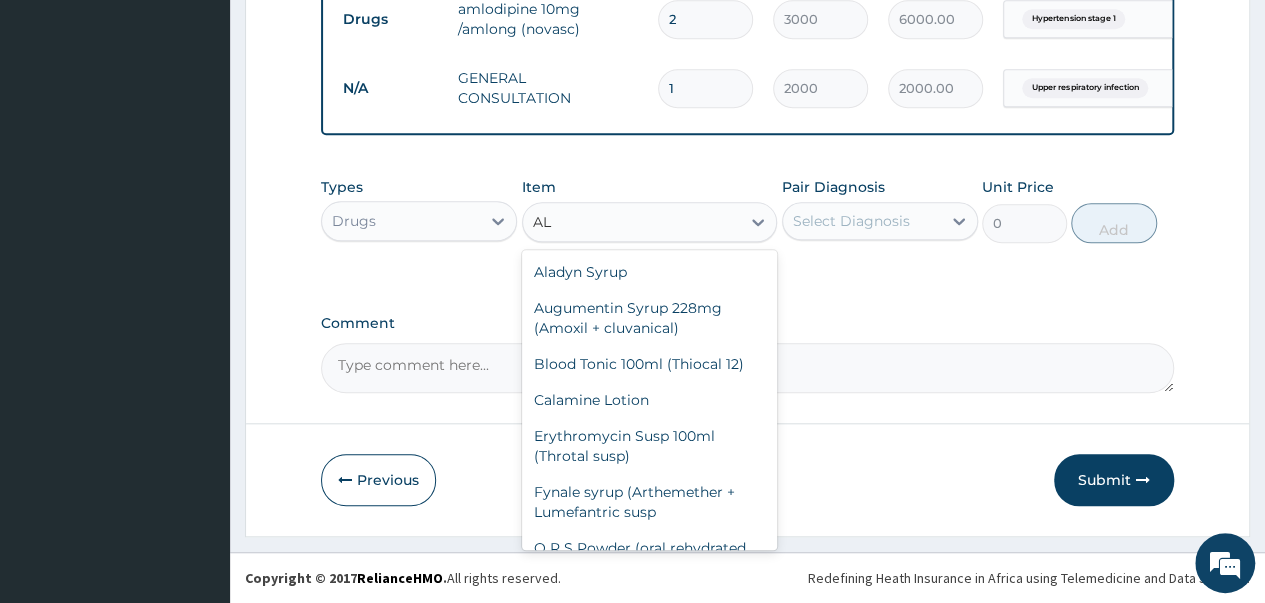 type on "A" 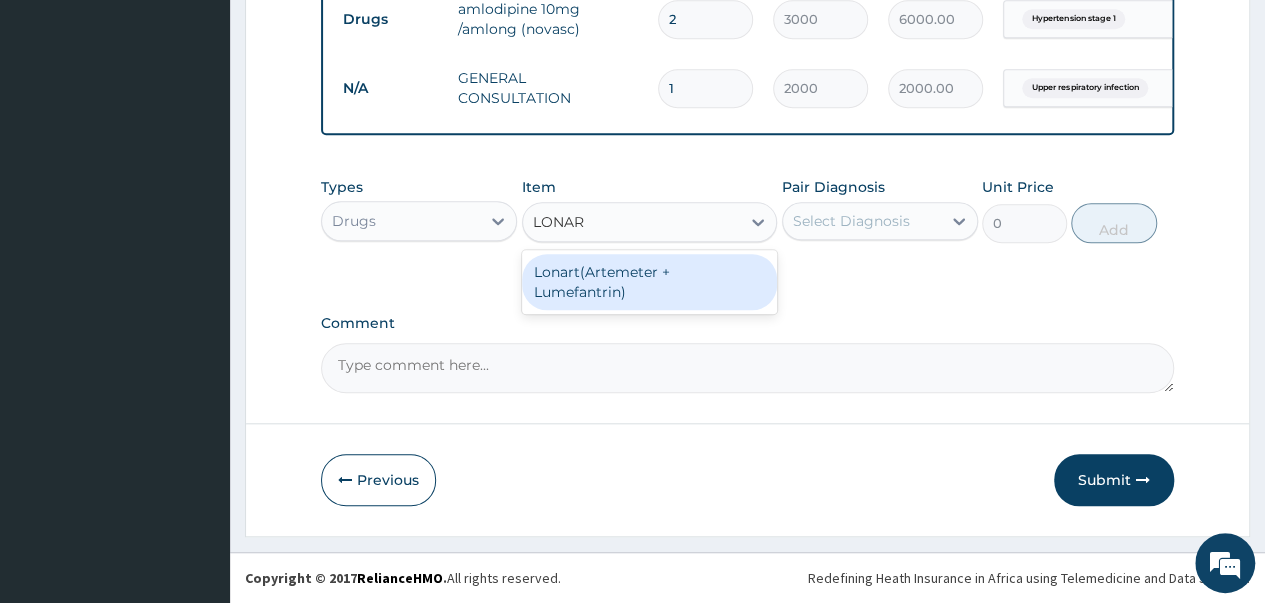 type on "LONART" 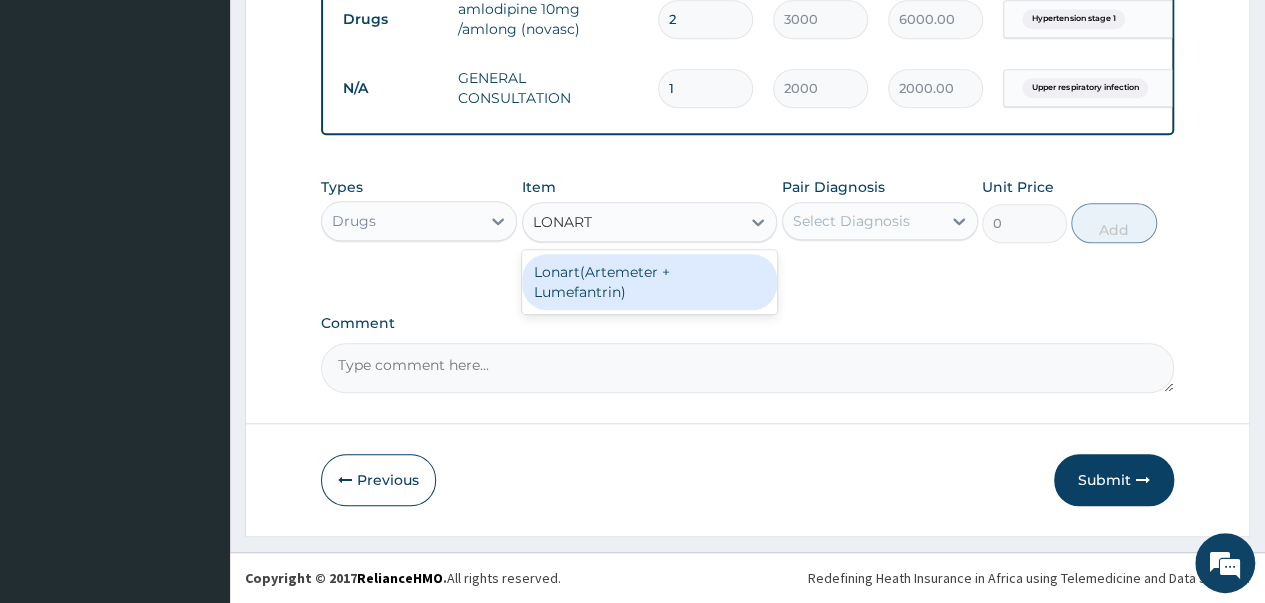 click on "Lonart(Artemeter + Lumefantrin)" at bounding box center (650, 282) 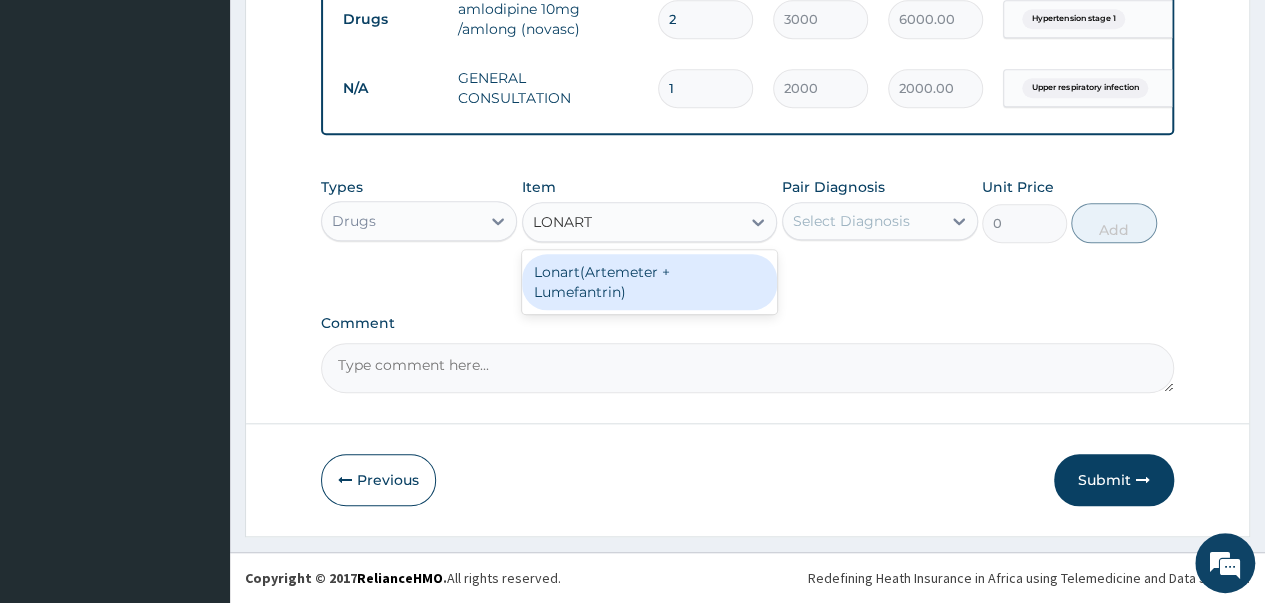 type 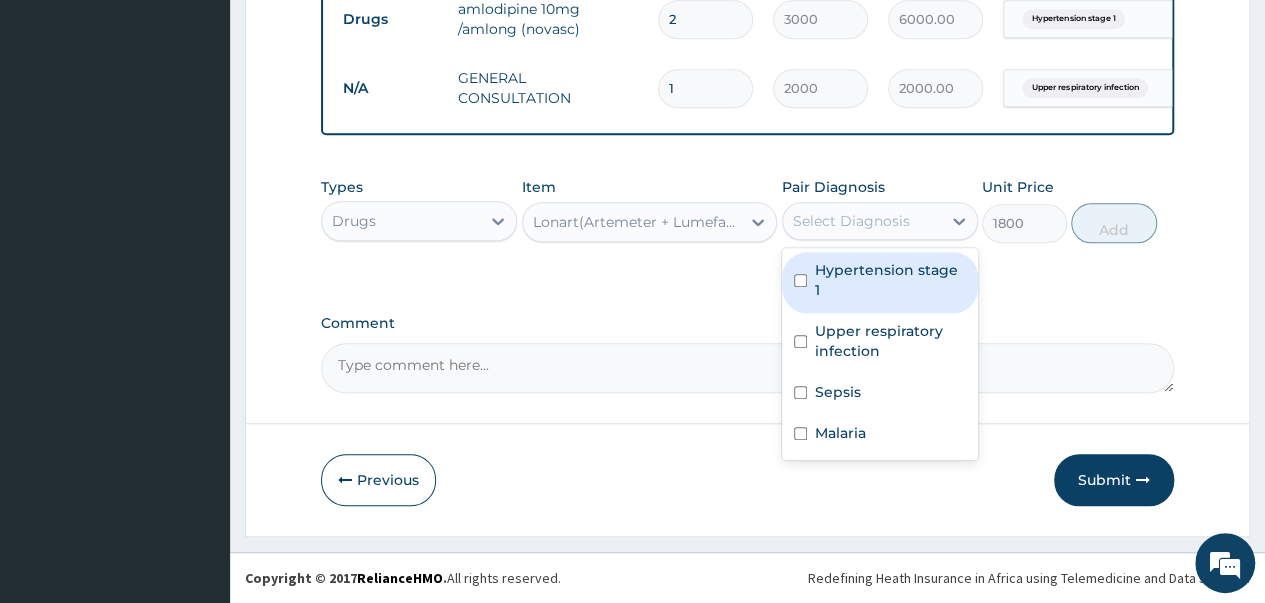 click on "Select Diagnosis" at bounding box center (851, 221) 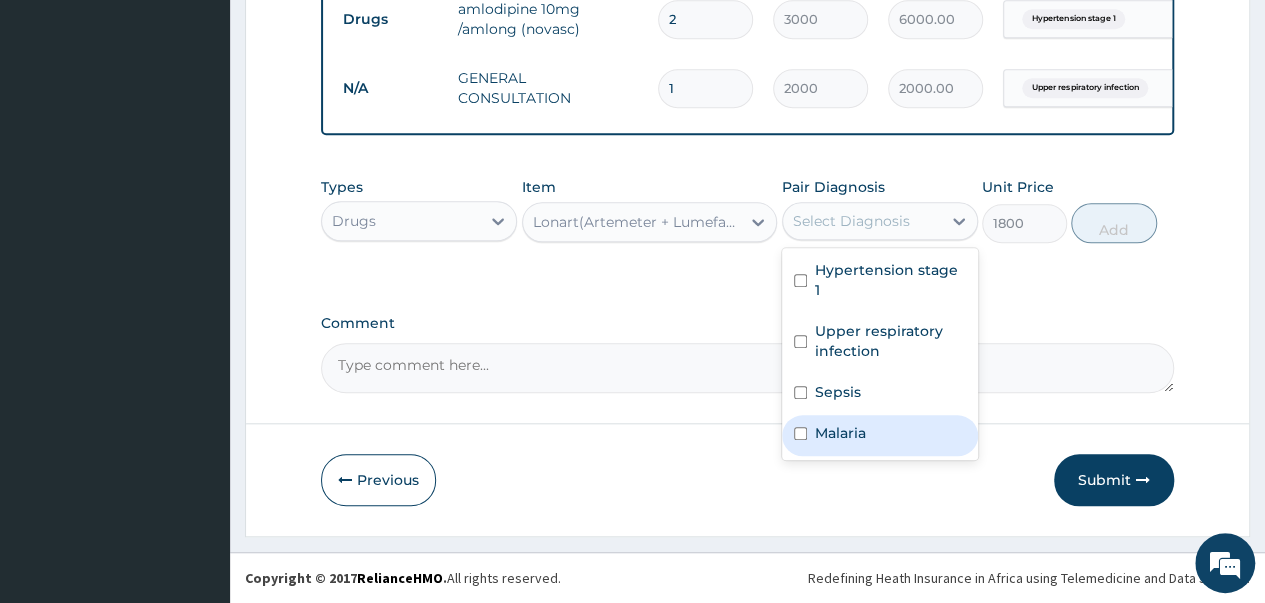 click at bounding box center [800, 433] 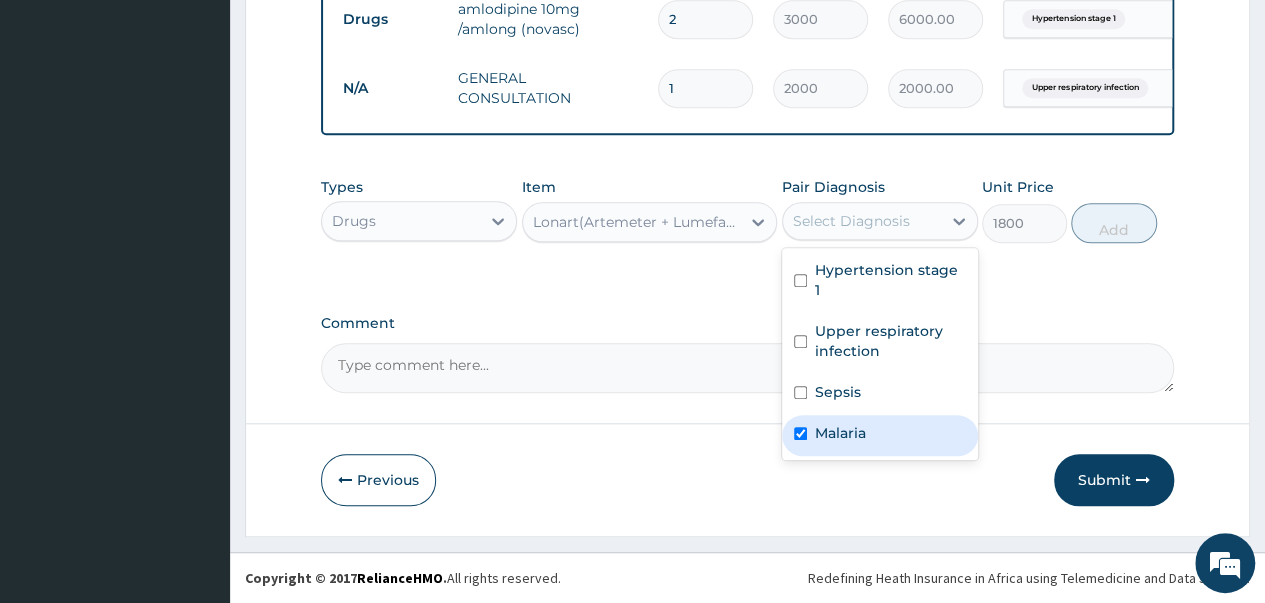 checkbox on "true" 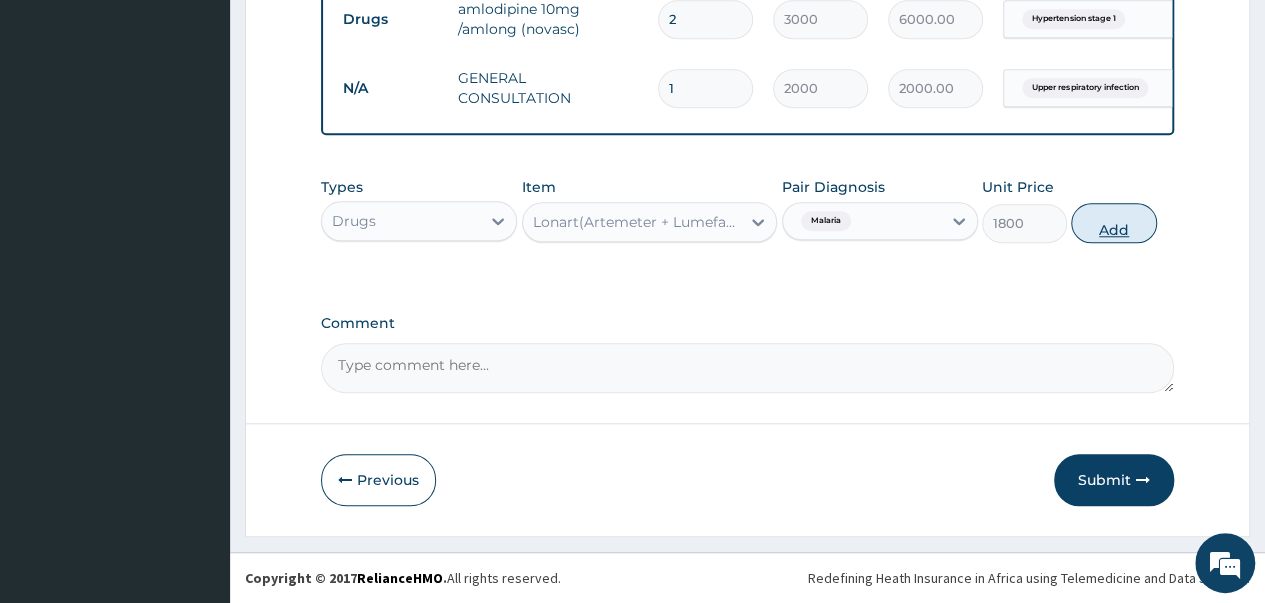 click on "Add" at bounding box center [1113, 223] 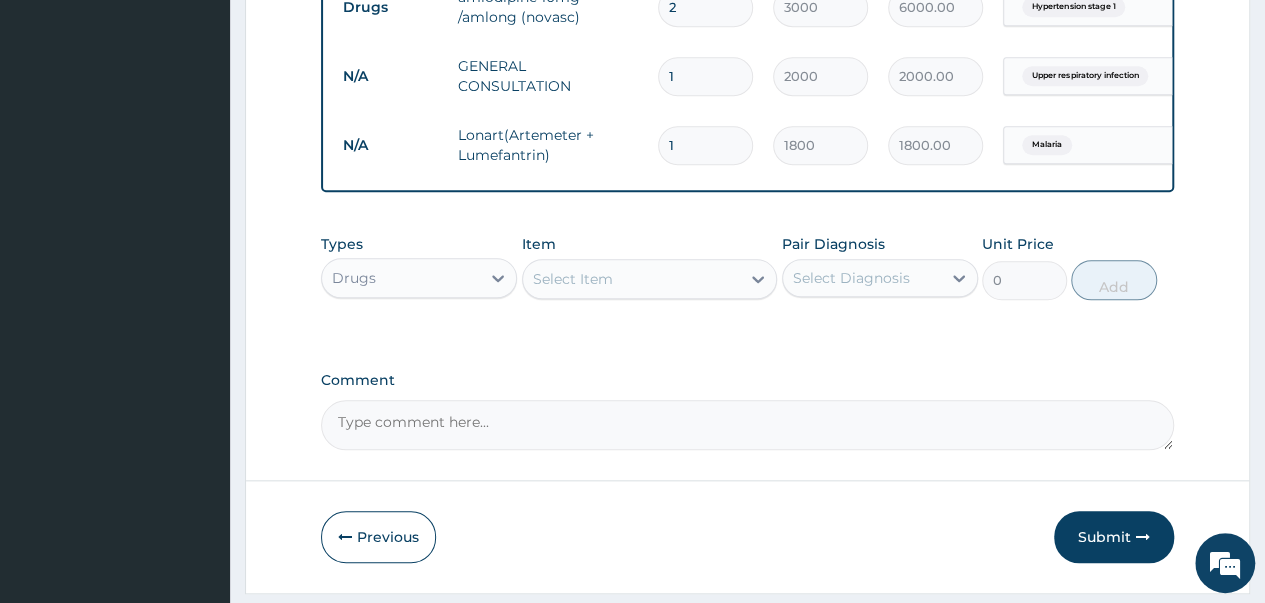 drag, startPoint x: 476, startPoint y: 289, endPoint x: 464, endPoint y: 312, distance: 25.942244 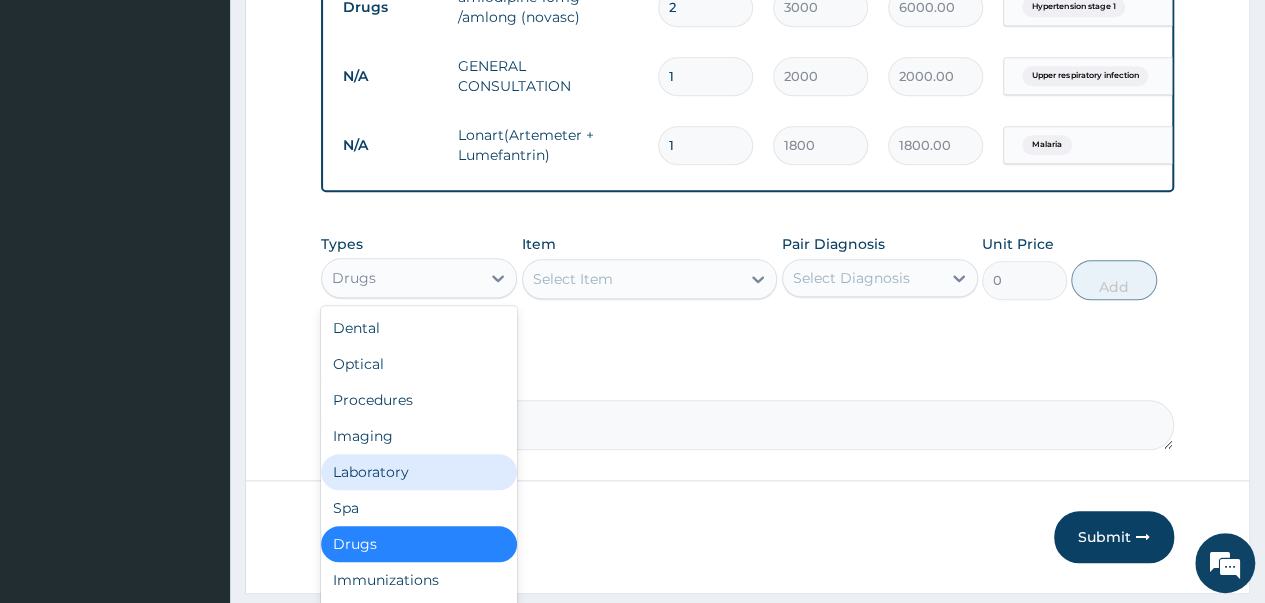click on "Laboratory" at bounding box center [419, 472] 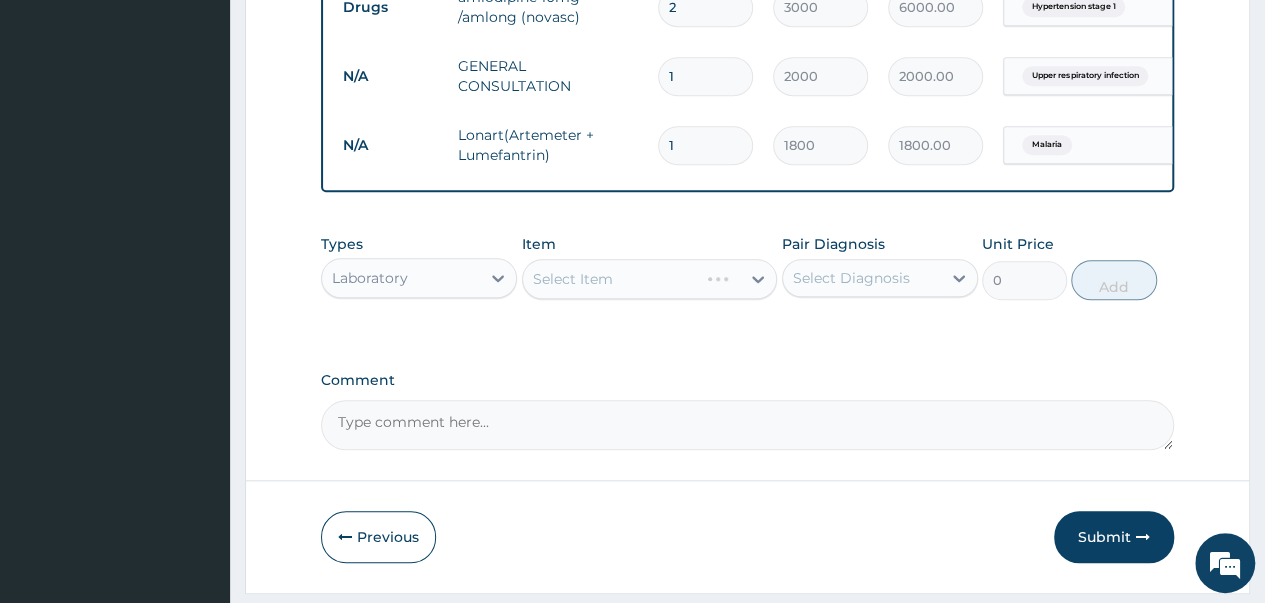 click on "Select Item" at bounding box center [650, 279] 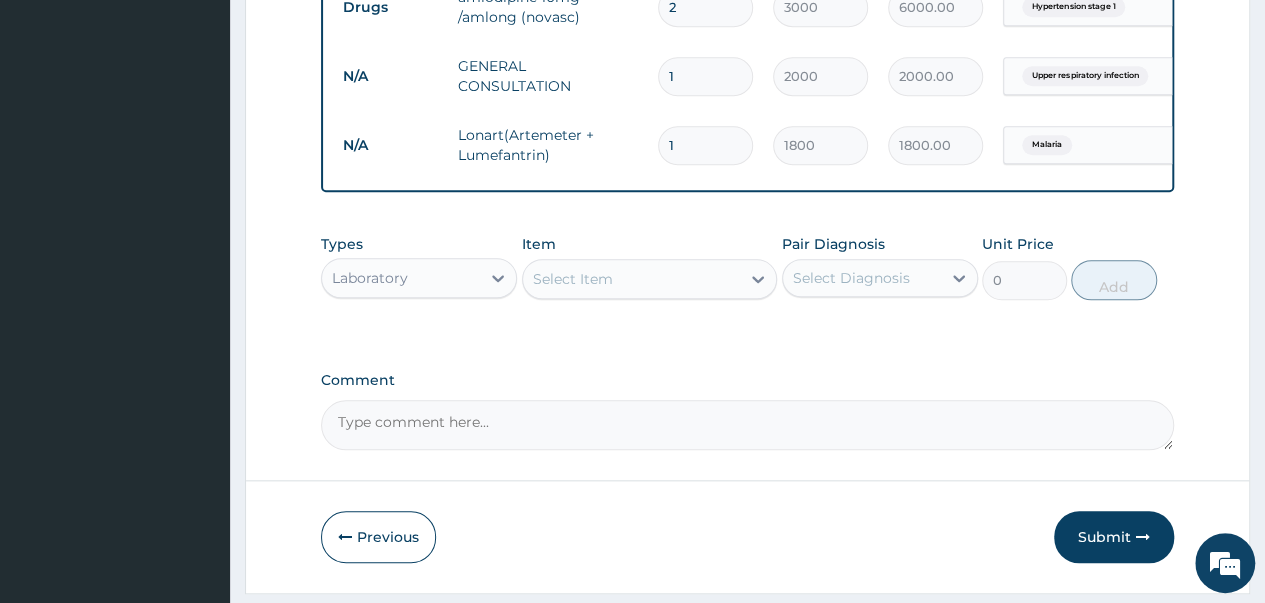 click on "Select Item" at bounding box center (573, 279) 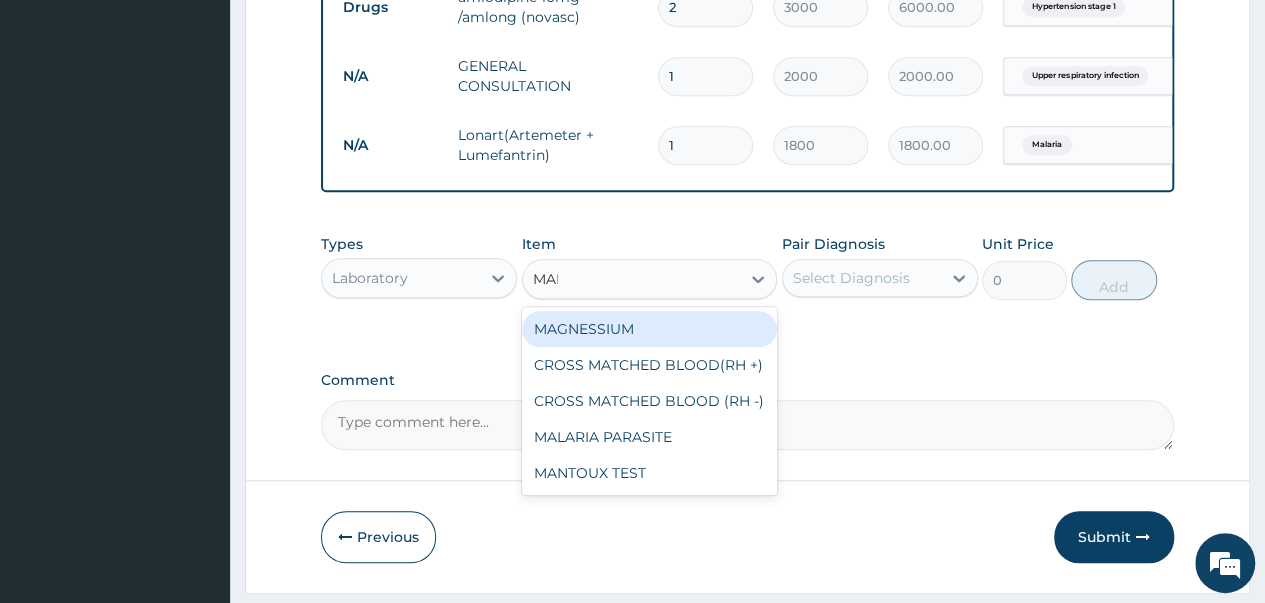 type on "MALA" 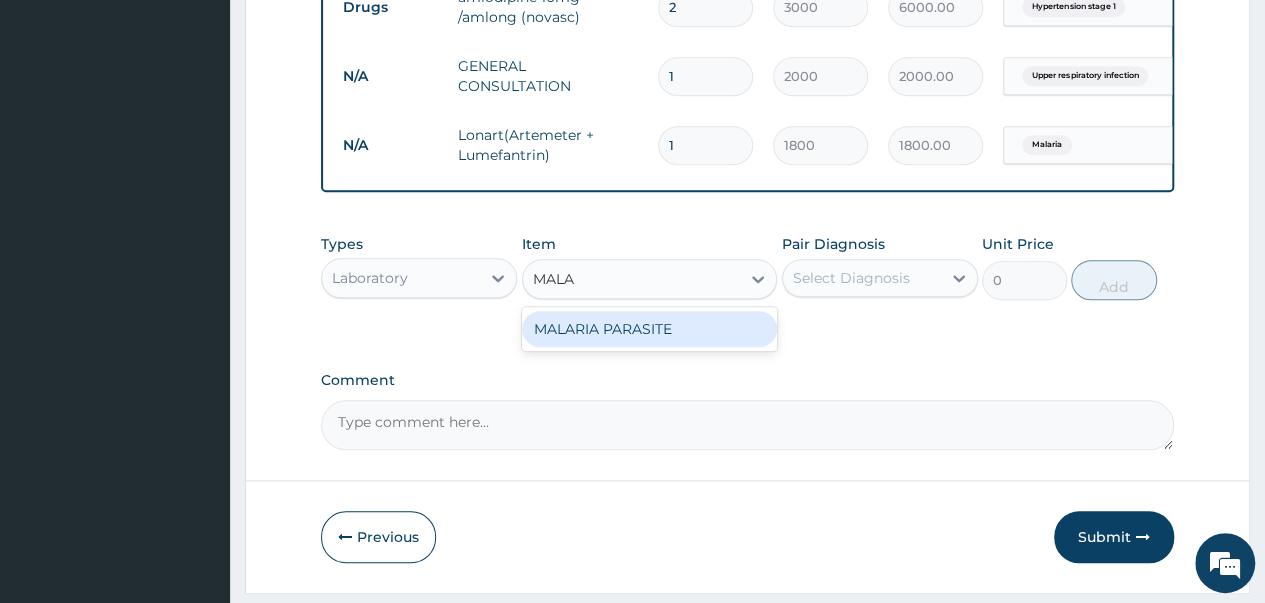 click on "MALARIA PARASITE" at bounding box center [650, 329] 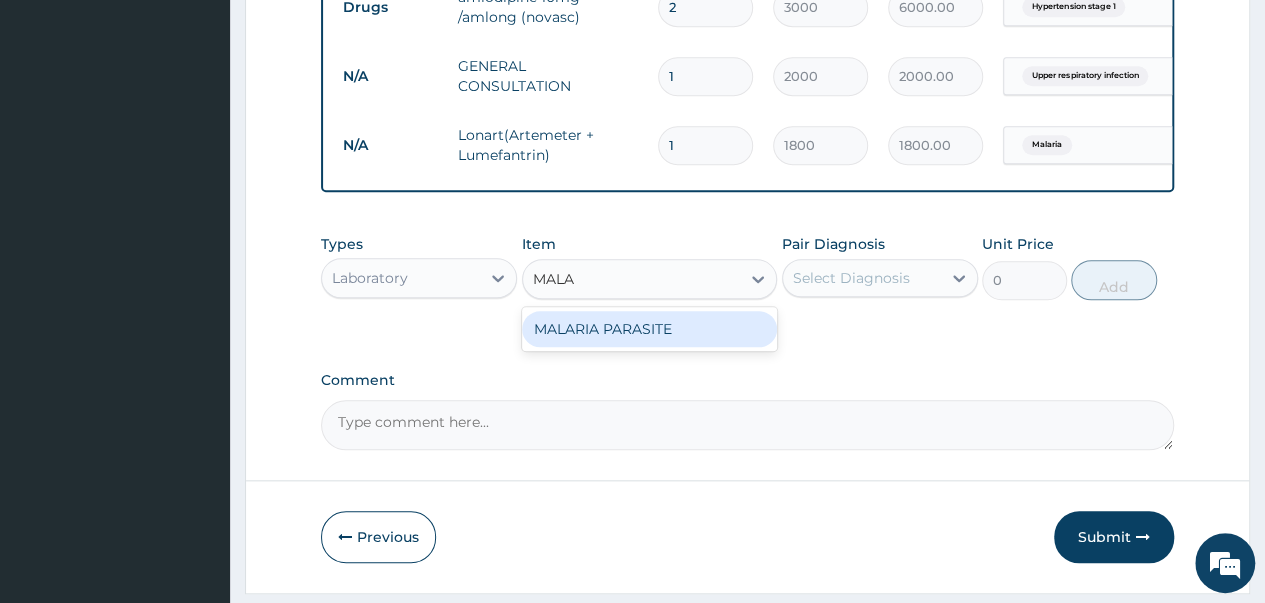 type 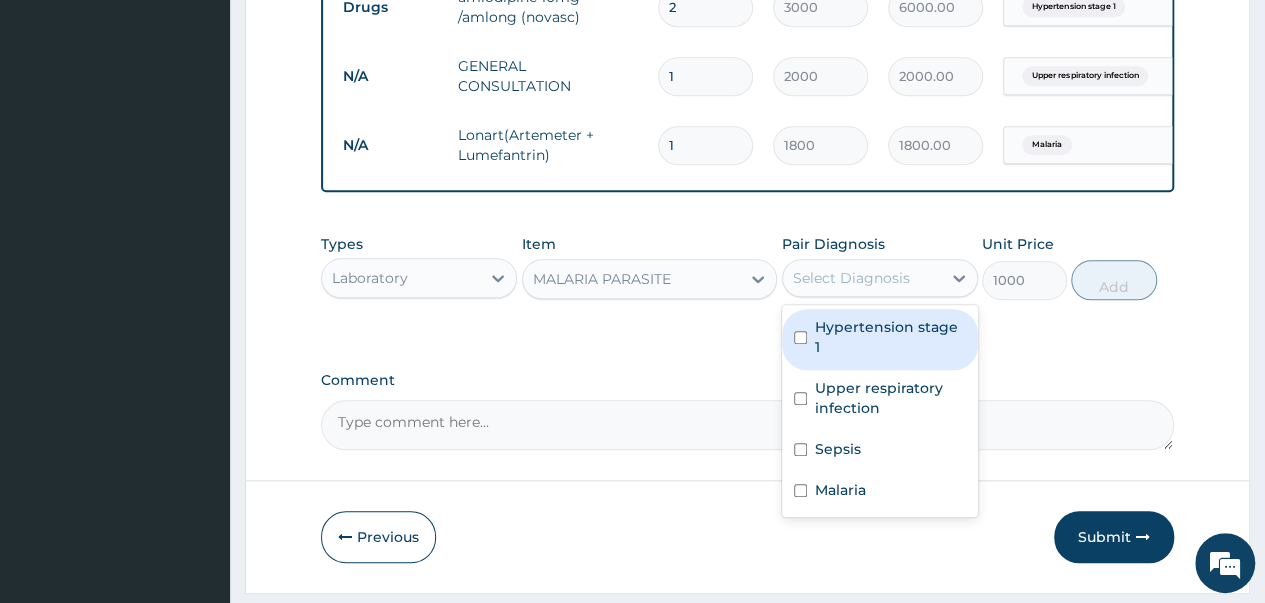 click on "Select Diagnosis" at bounding box center [851, 278] 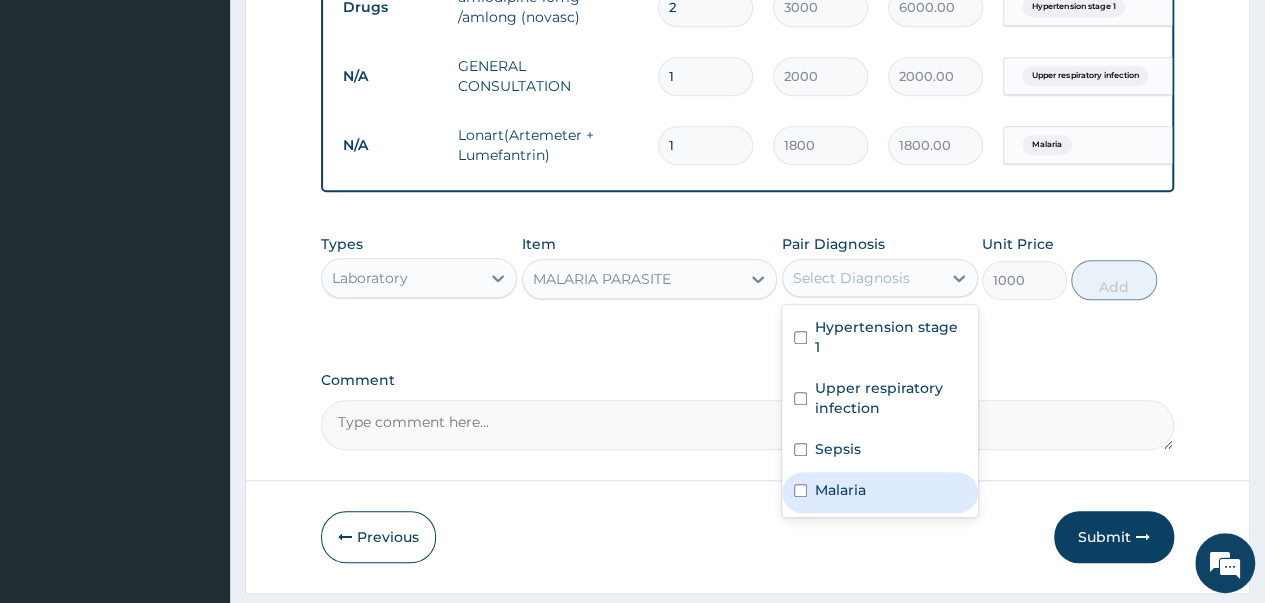 click at bounding box center (800, 490) 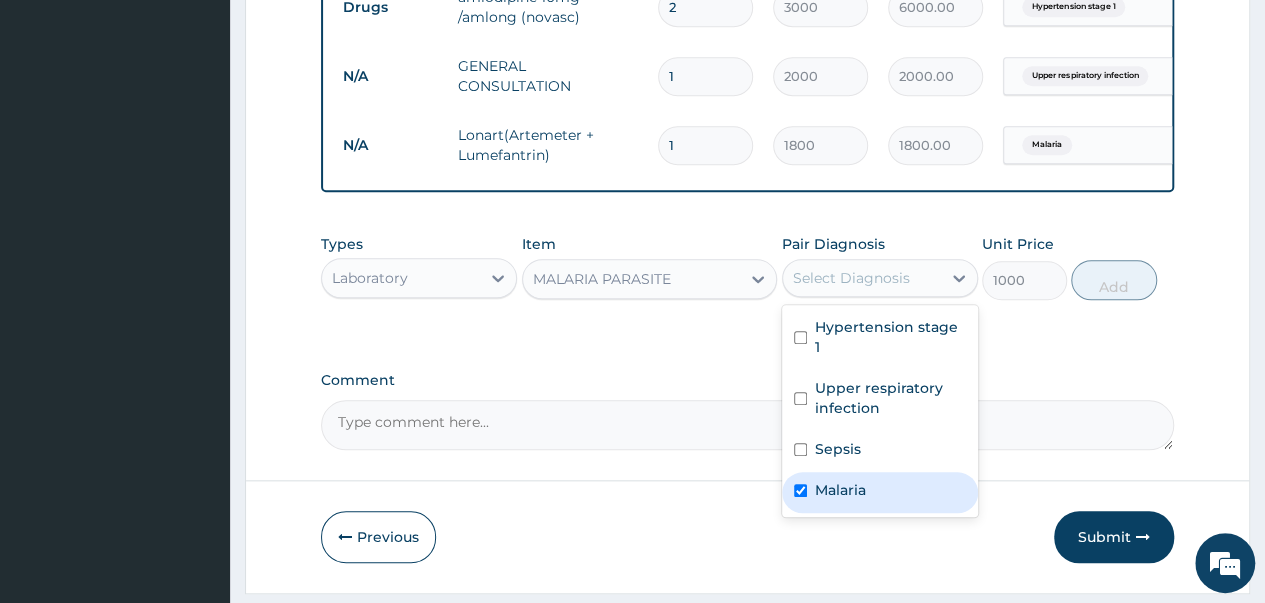 checkbox on "true" 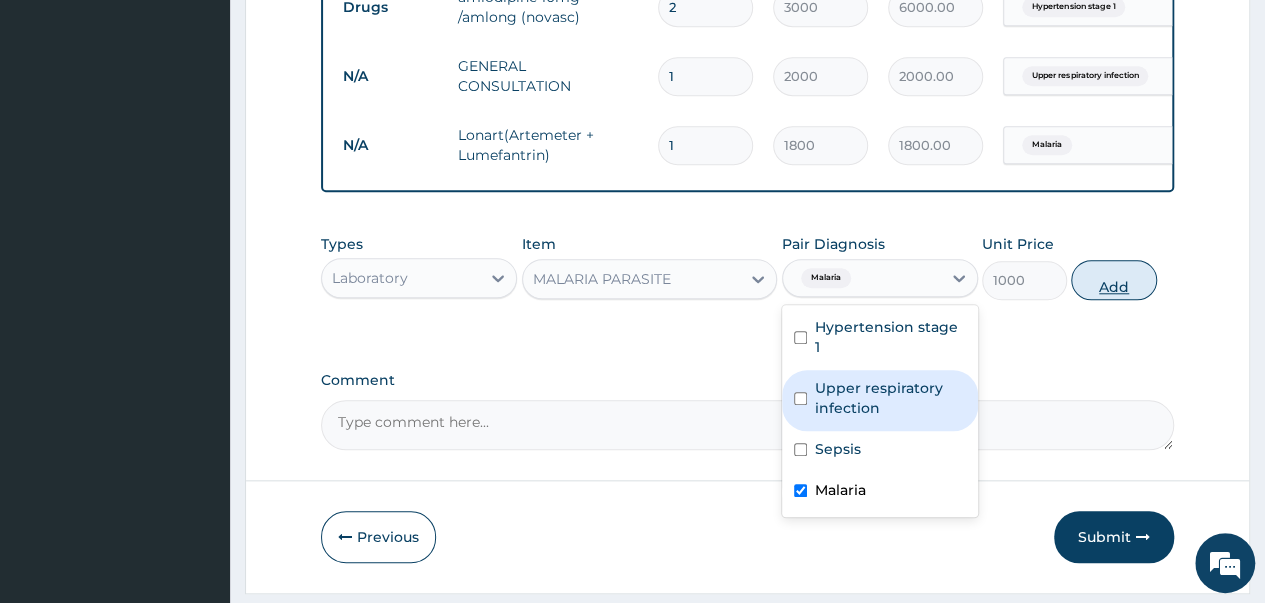 click on "Add" at bounding box center [1113, 280] 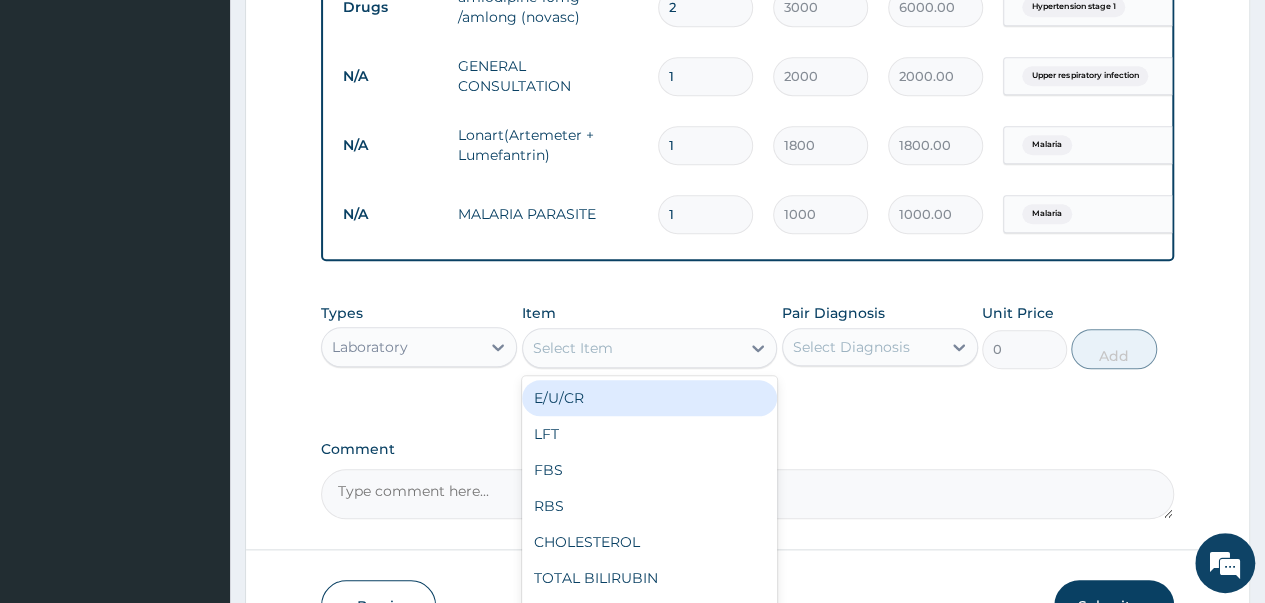 click on "Select Item" at bounding box center [573, 348] 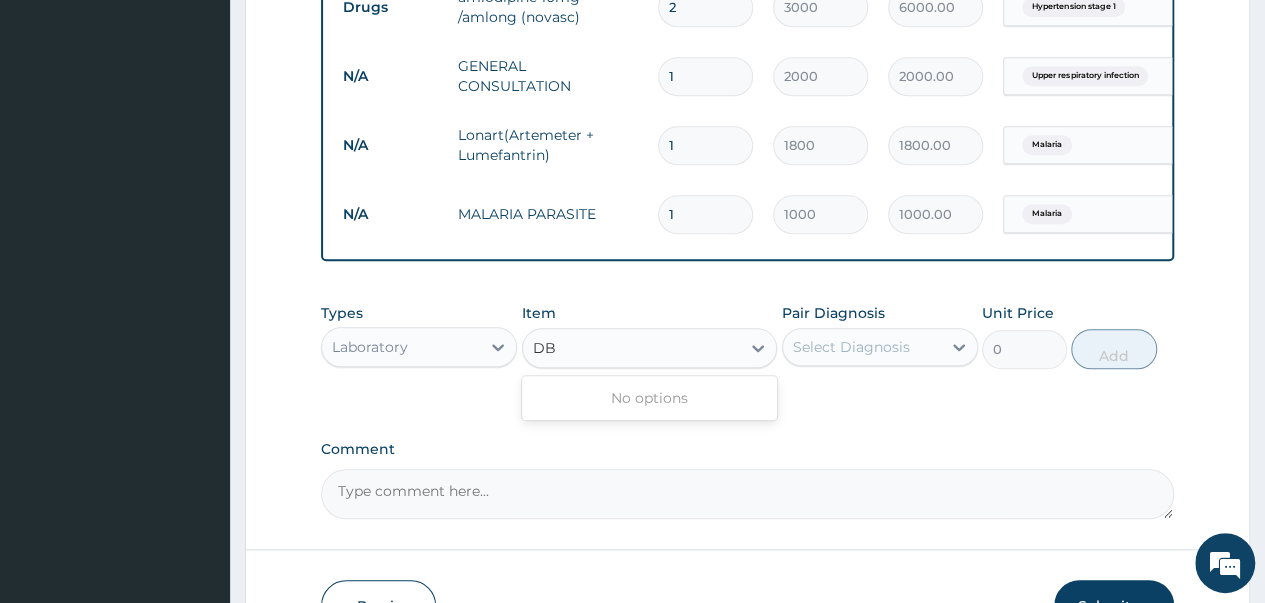 type on "D" 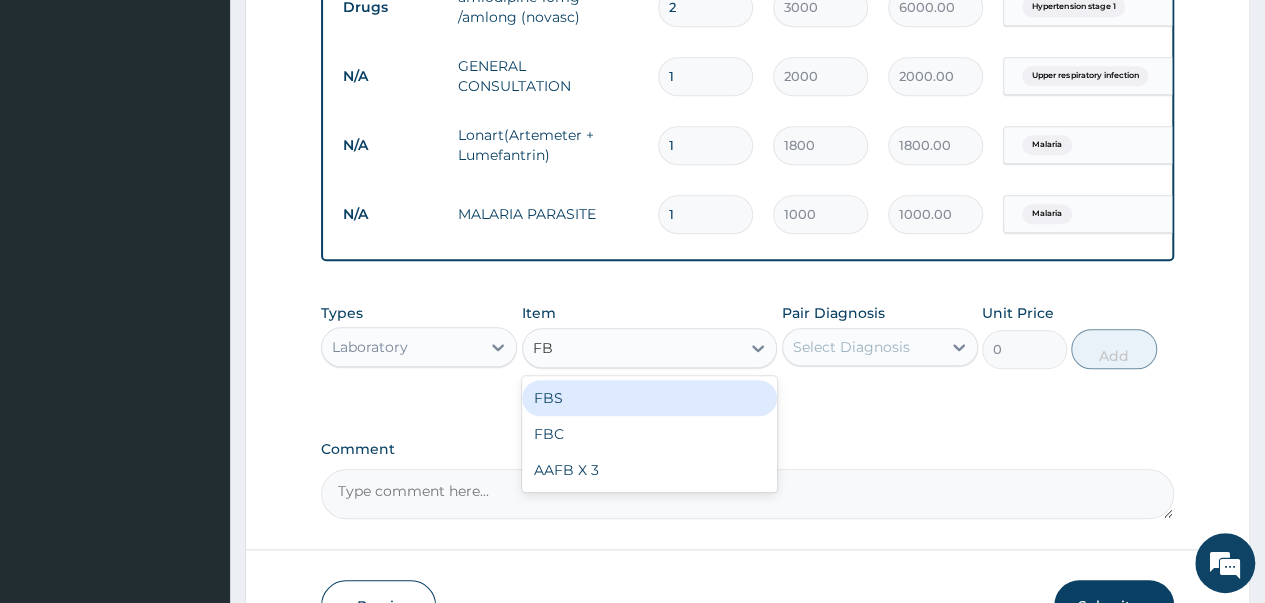 type on "FBC" 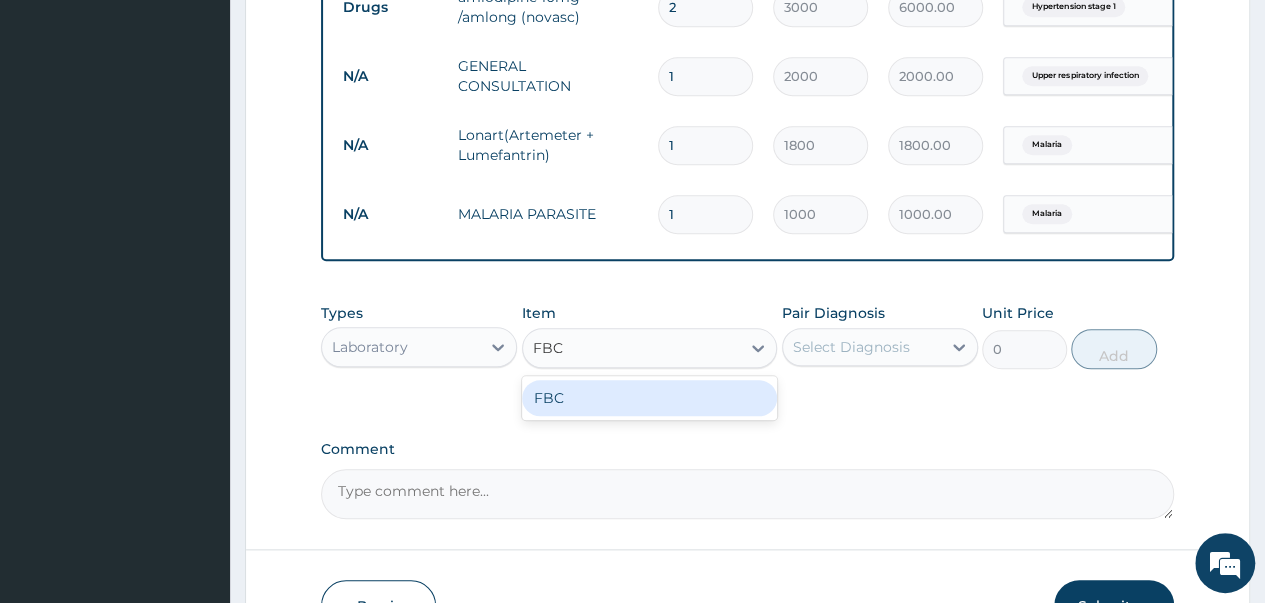 click on "FBC" at bounding box center (650, 398) 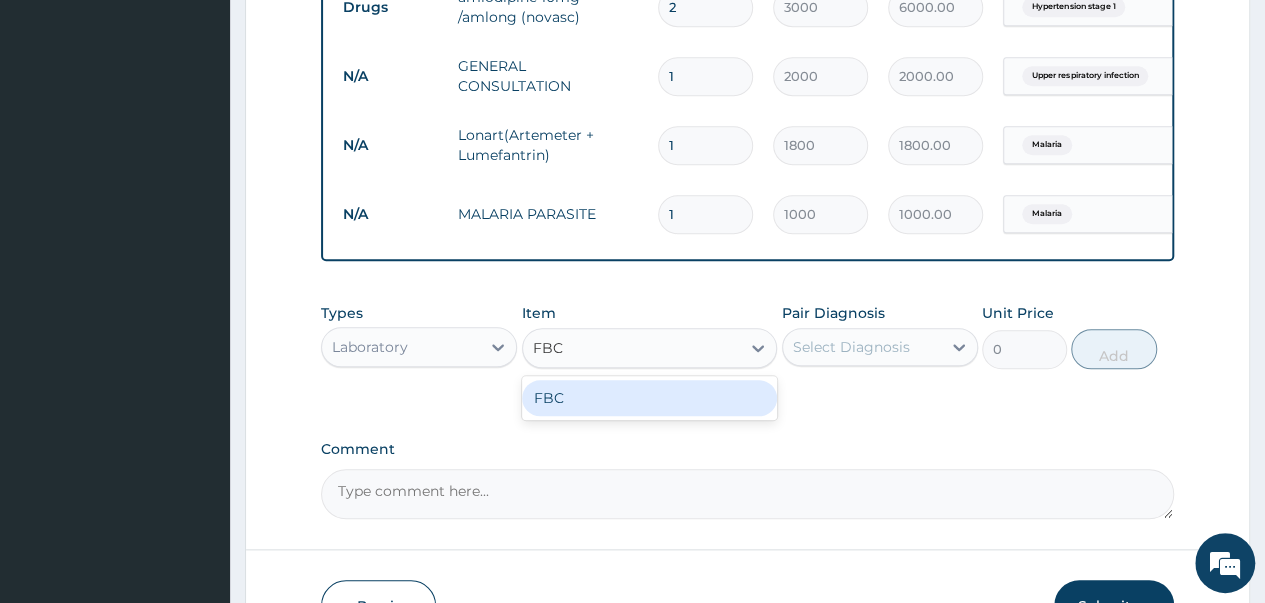 type 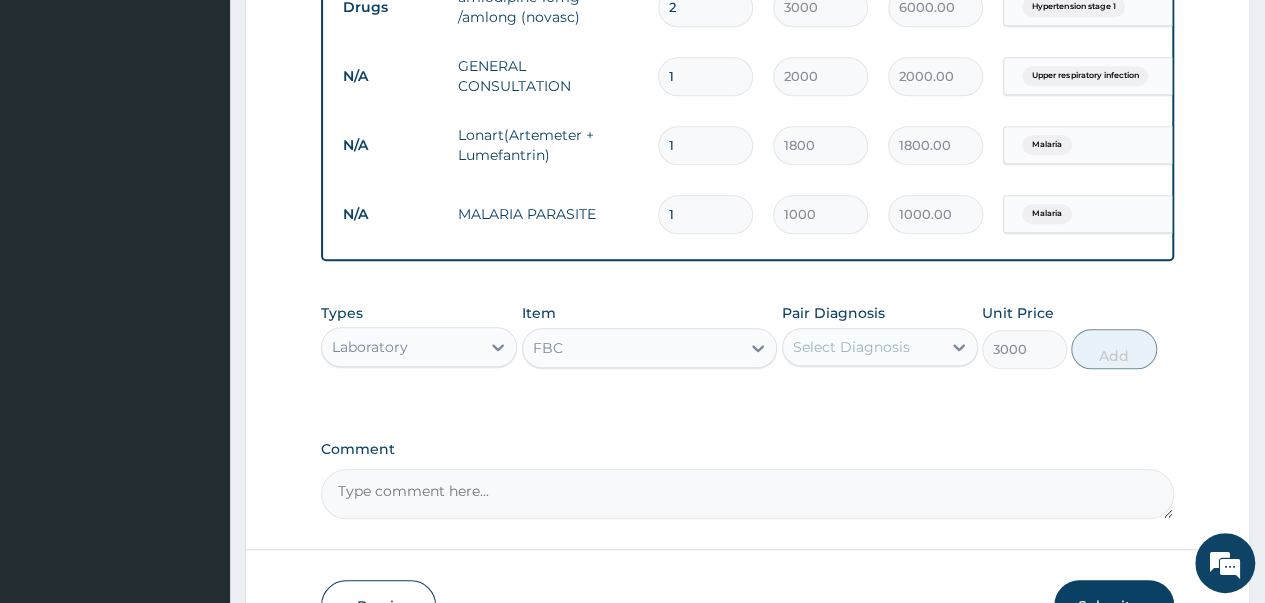 click on "Select Diagnosis" at bounding box center (851, 347) 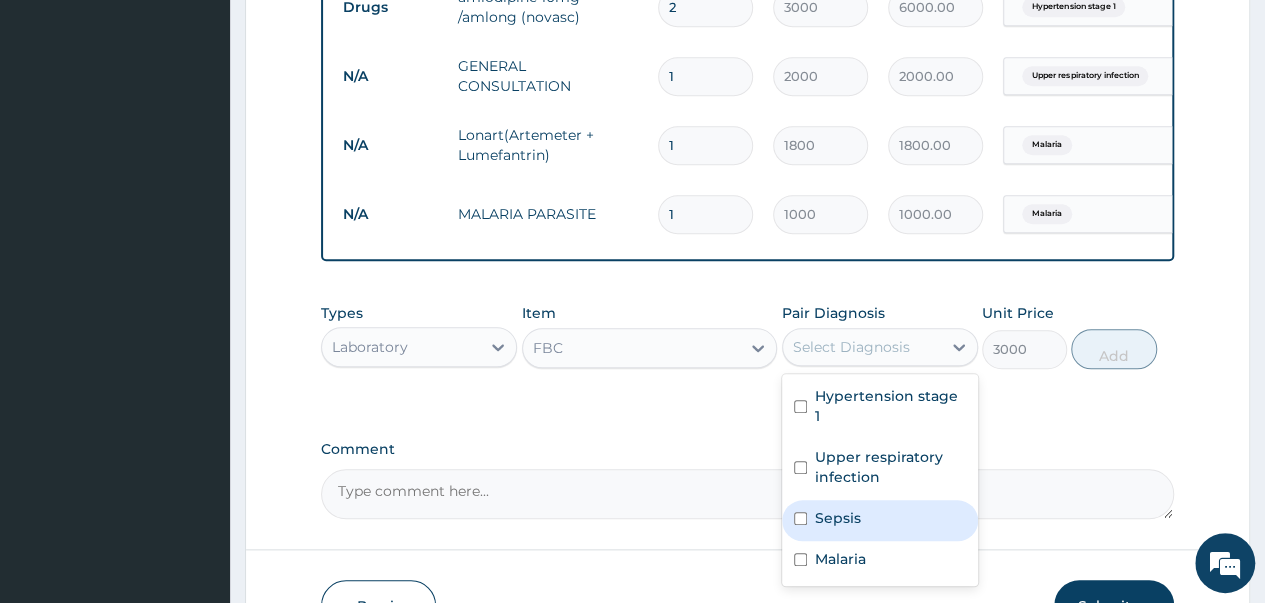 click on "Sepsis" at bounding box center (880, 520) 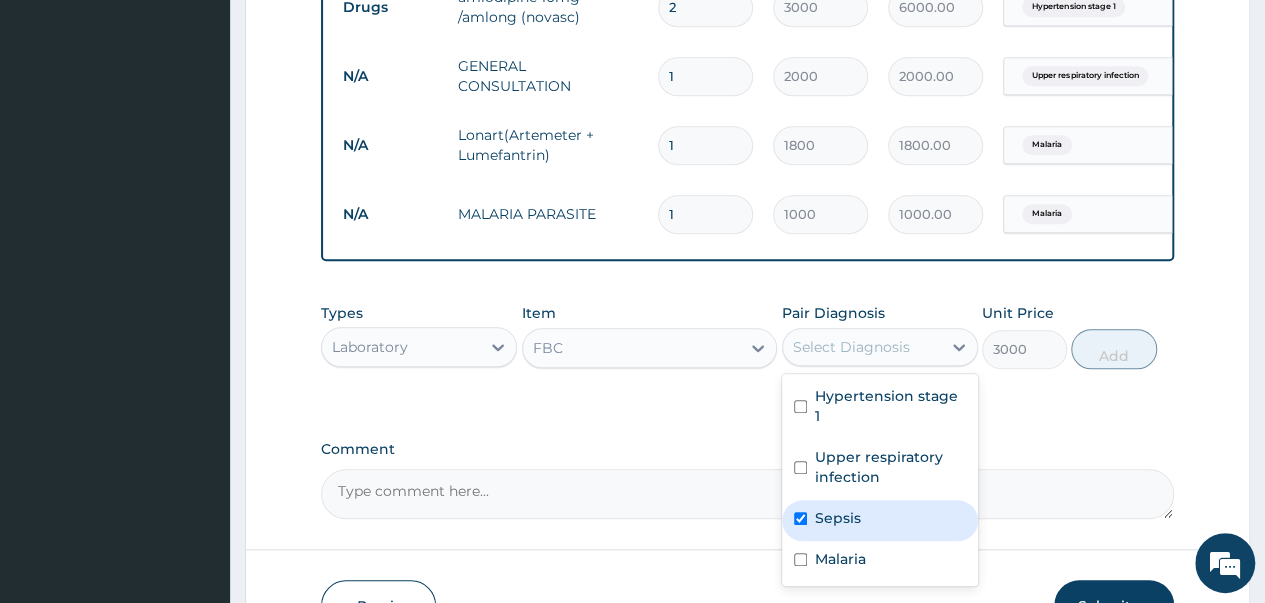checkbox on "true" 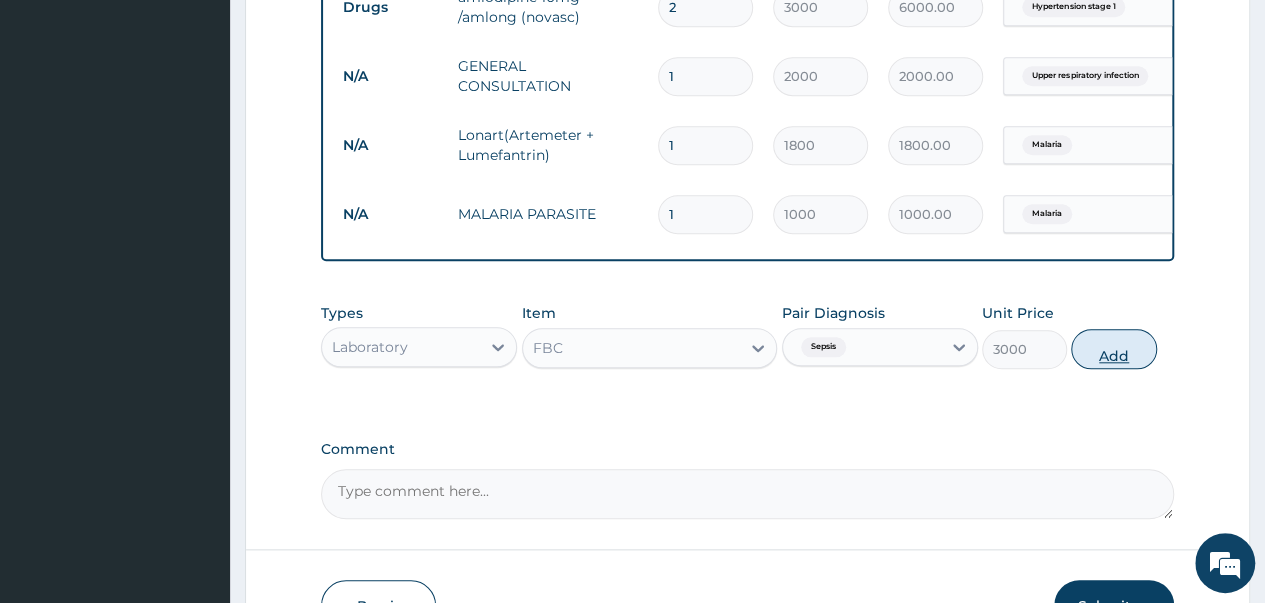 click on "Add" at bounding box center (1113, 349) 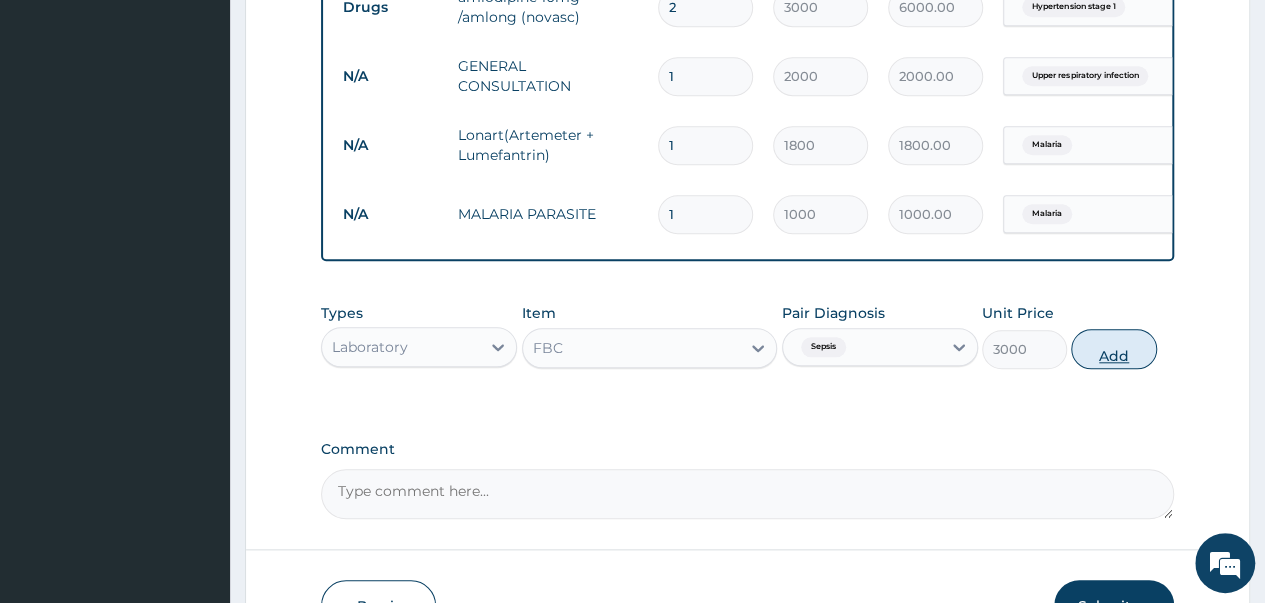 type on "0" 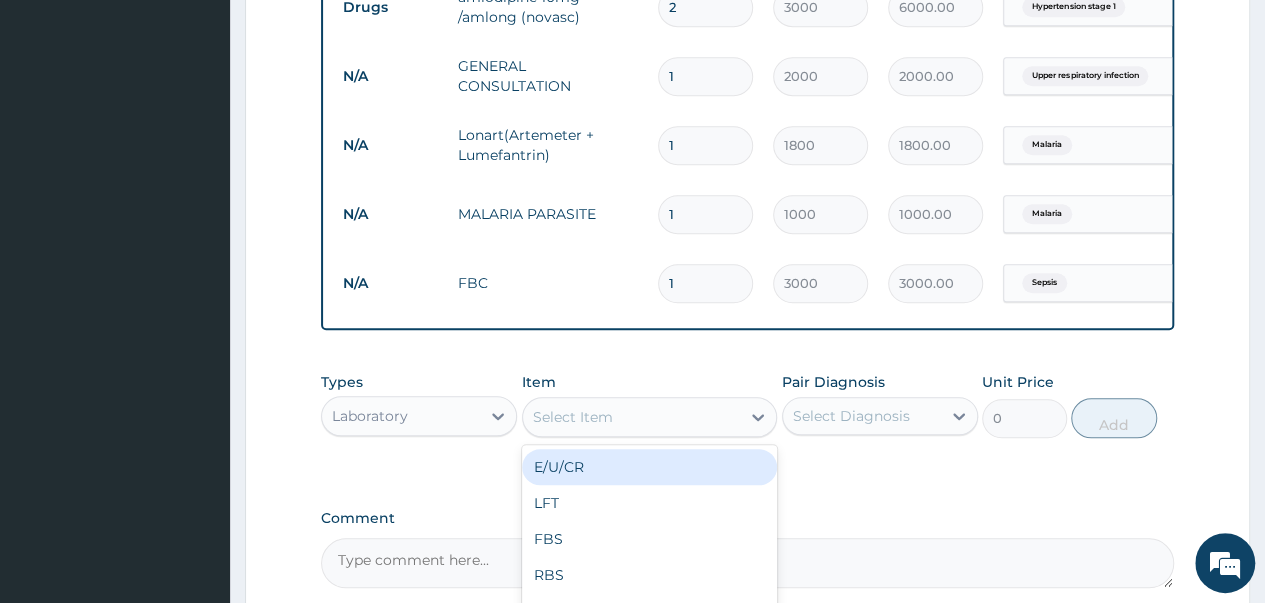 click on "Select Item" at bounding box center (573, 417) 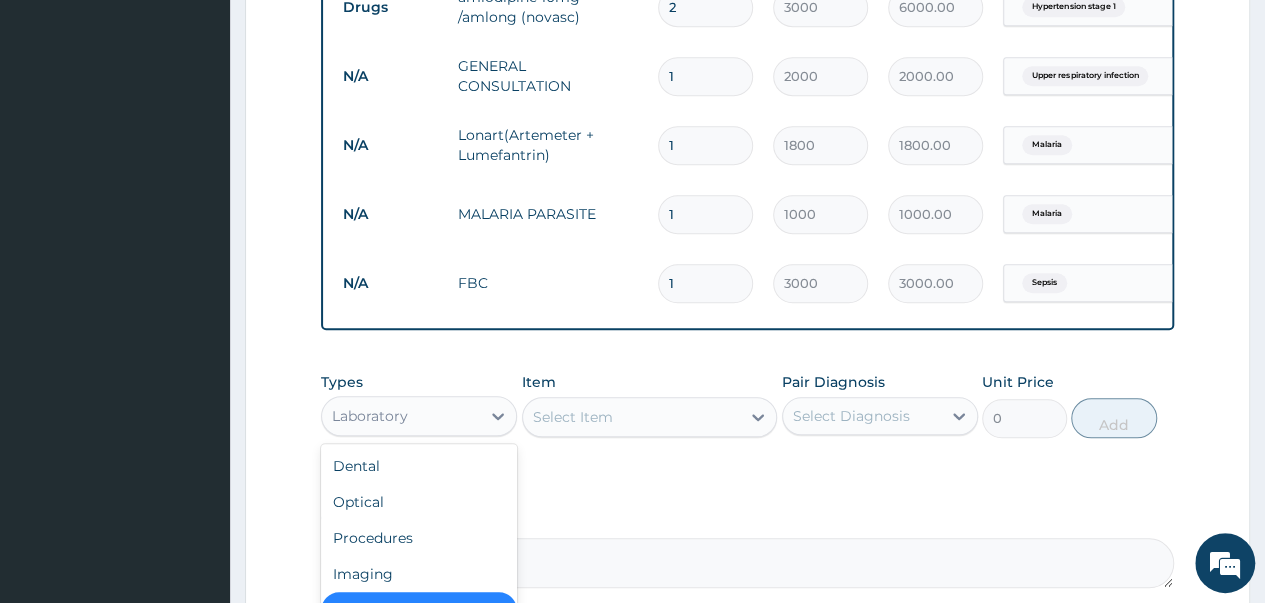 click on "Laboratory" at bounding box center (370, 416) 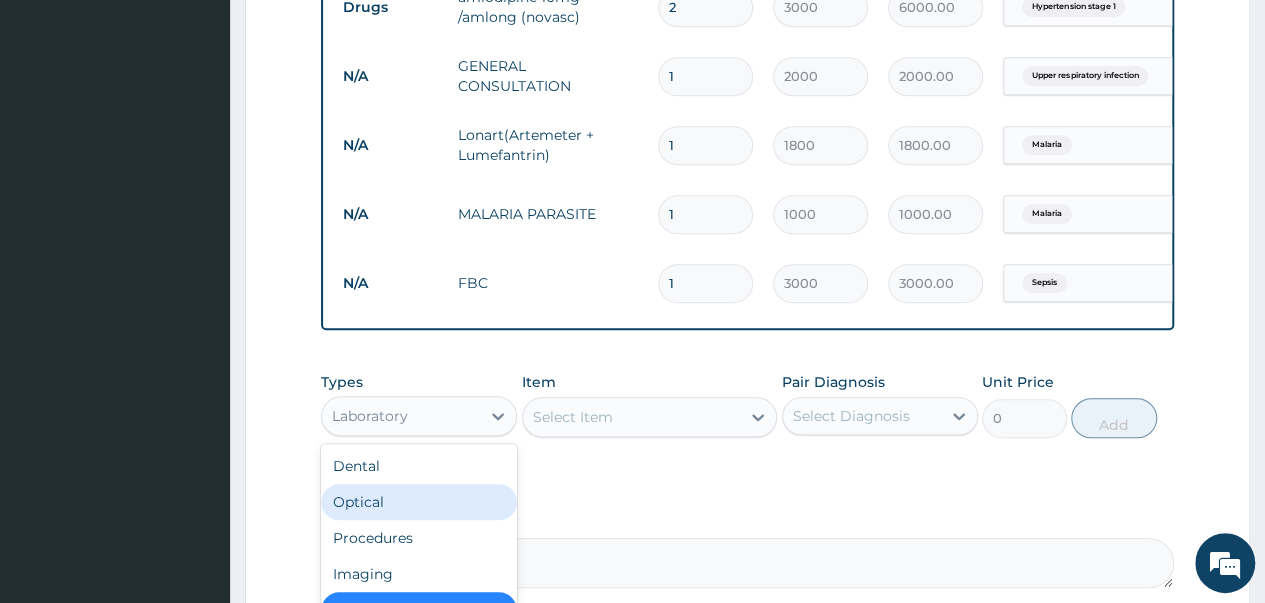 scroll, scrollTop: 68, scrollLeft: 0, axis: vertical 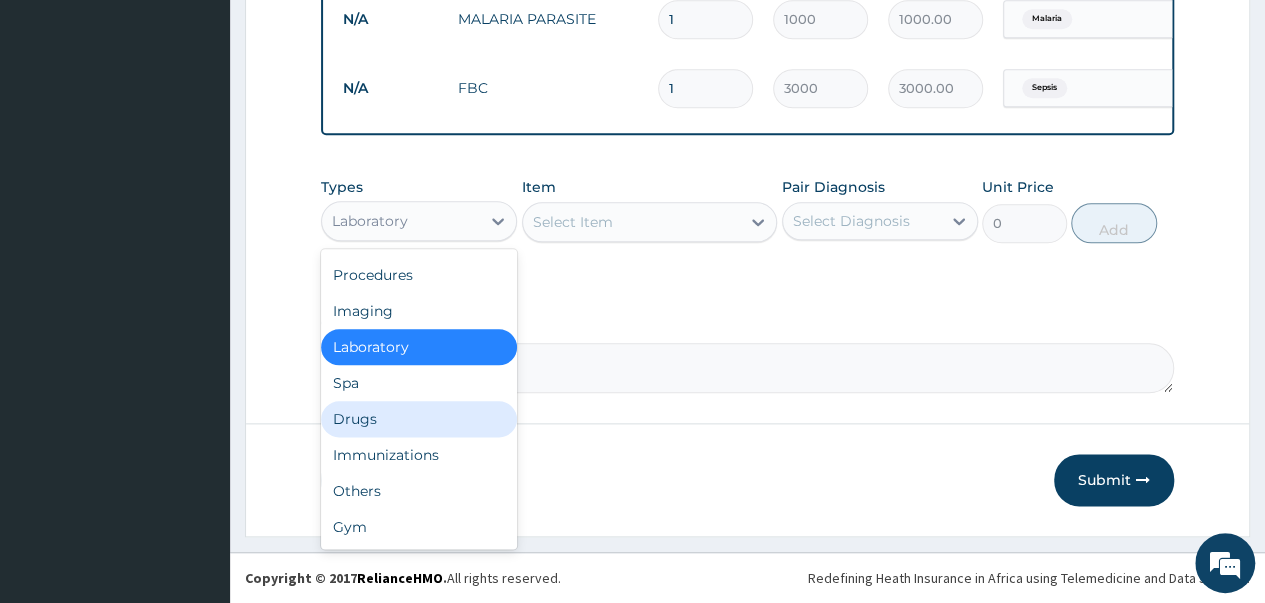 click on "Drugs" at bounding box center [419, 419] 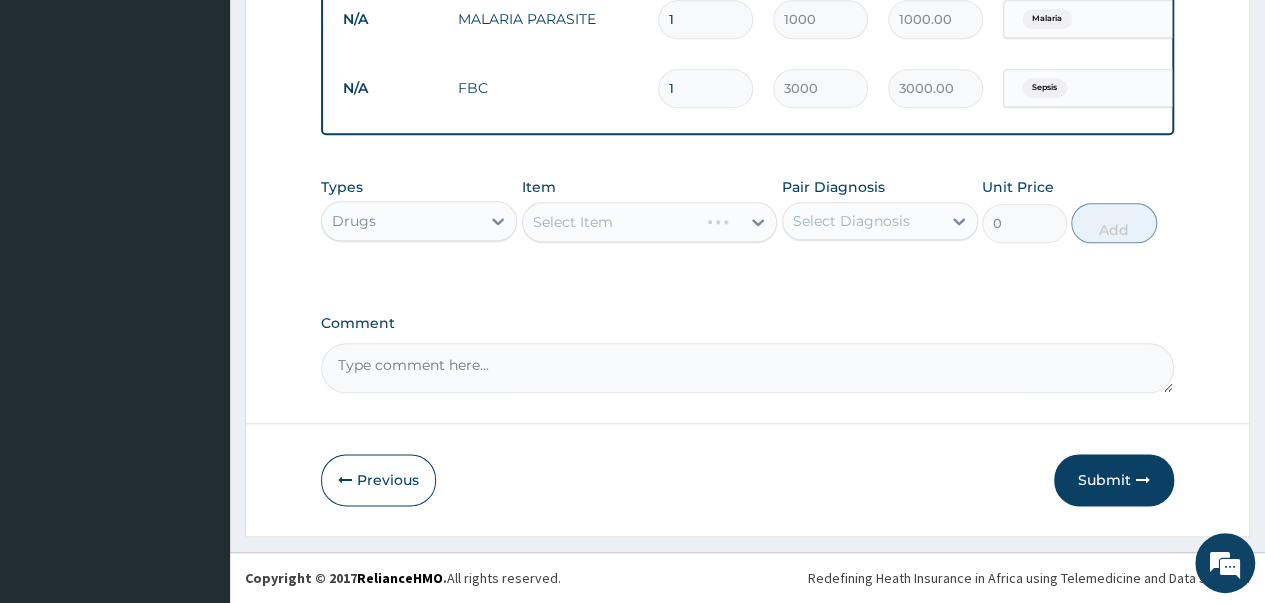 click on "Select Item" at bounding box center [650, 222] 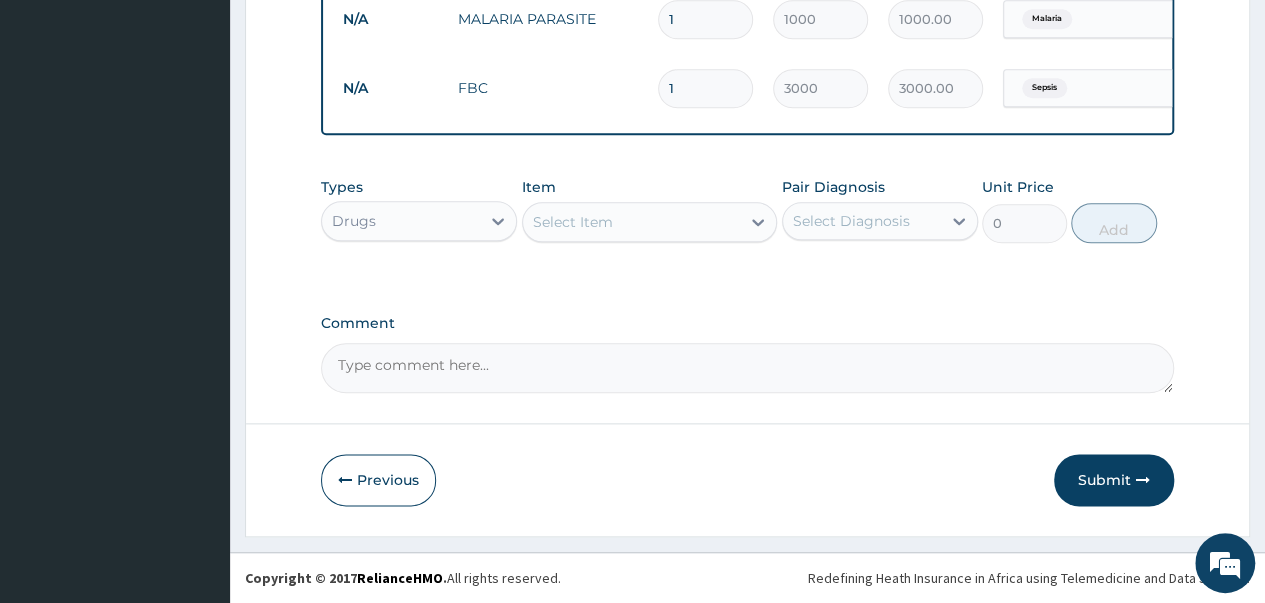 click on "Select Item" at bounding box center [573, 222] 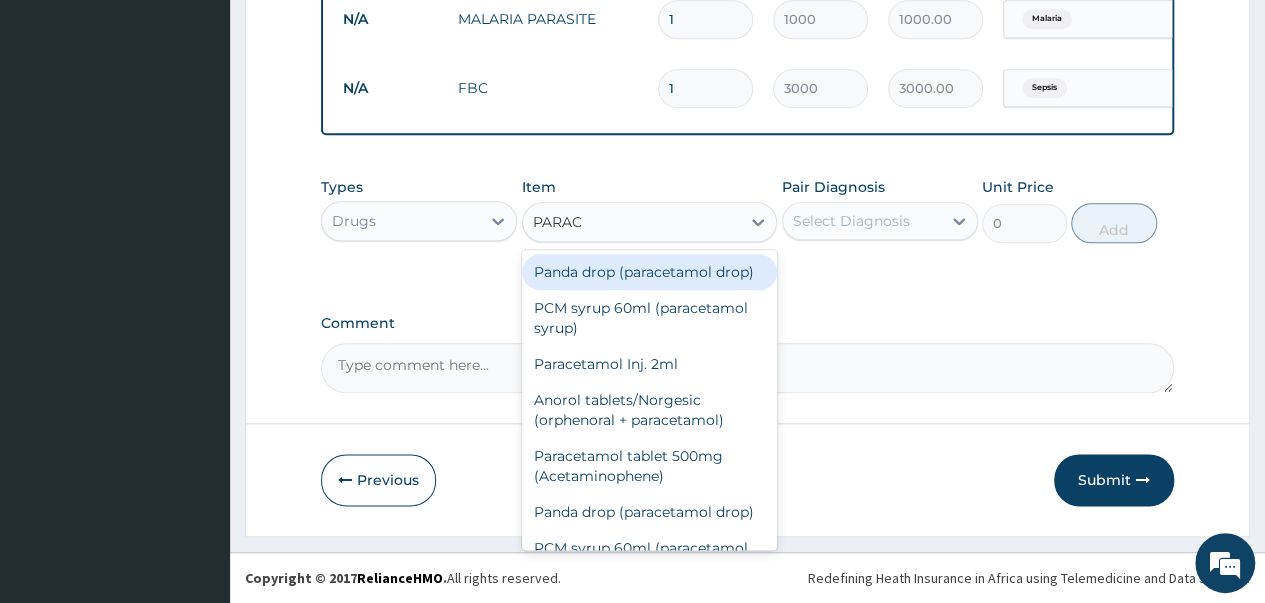 type on "PARACE" 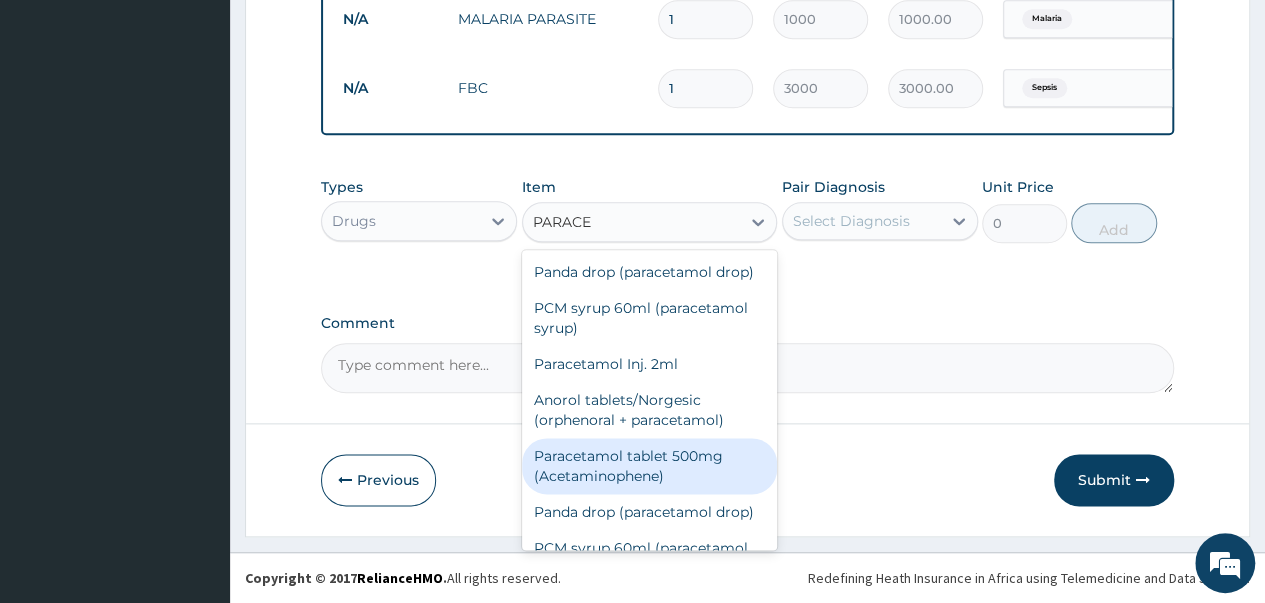 drag, startPoint x: 654, startPoint y: 497, endPoint x: 676, endPoint y: 464, distance: 39.661064 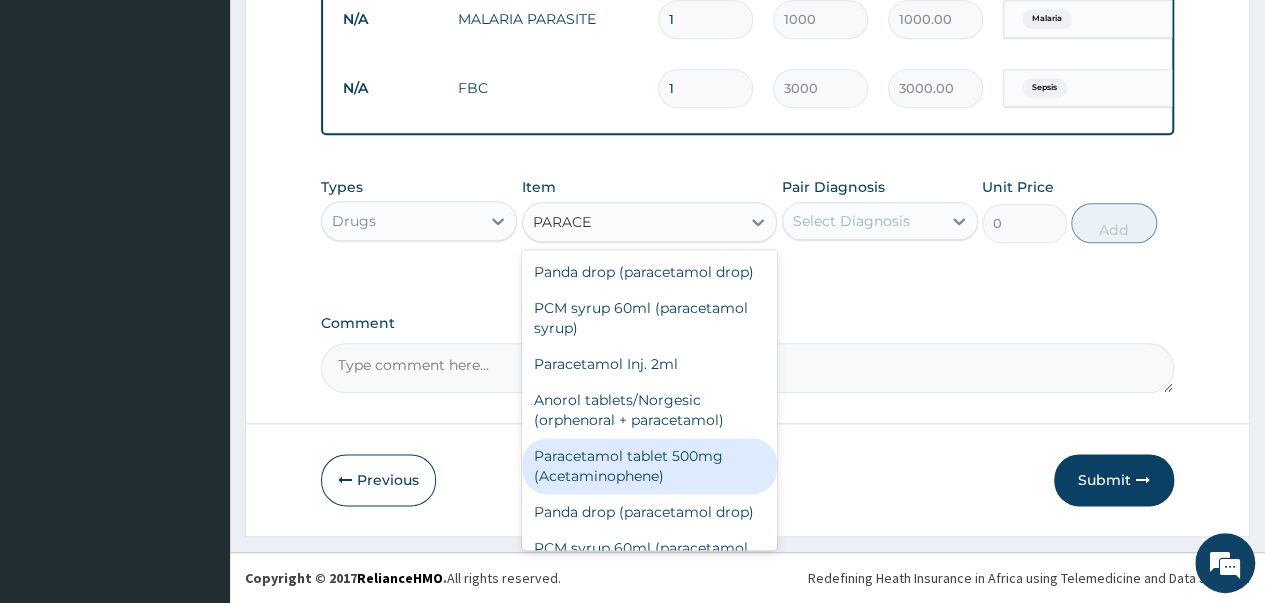 click on "Paracetamol tablet 500mg (Acetaminophene)" at bounding box center [650, 466] 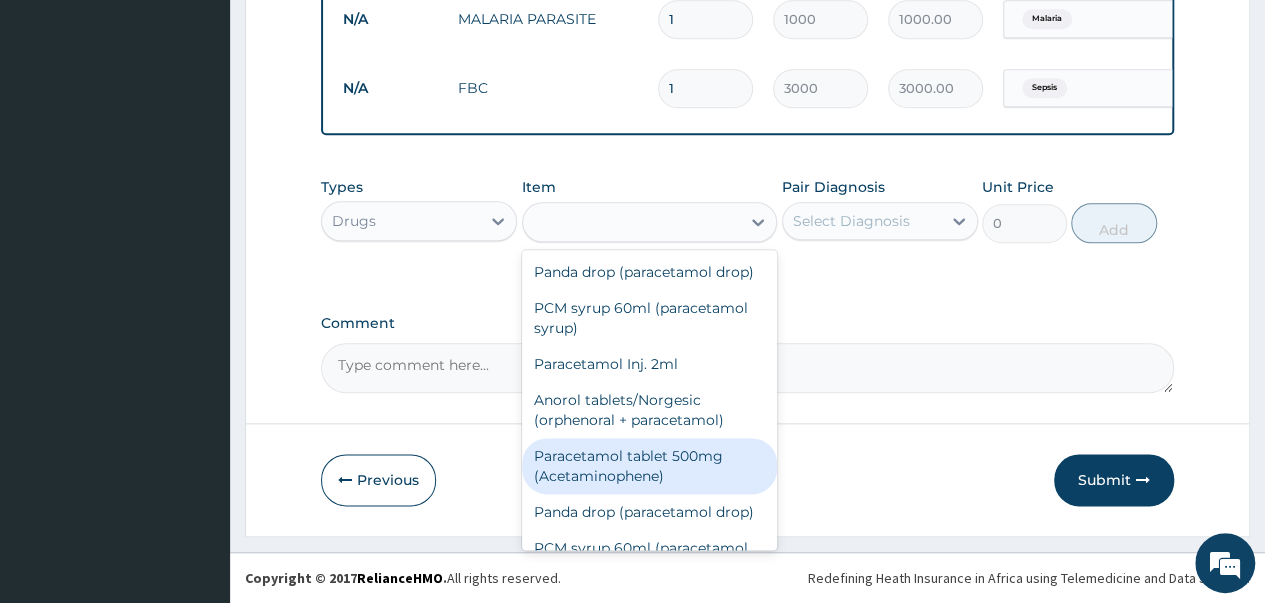 type on "500" 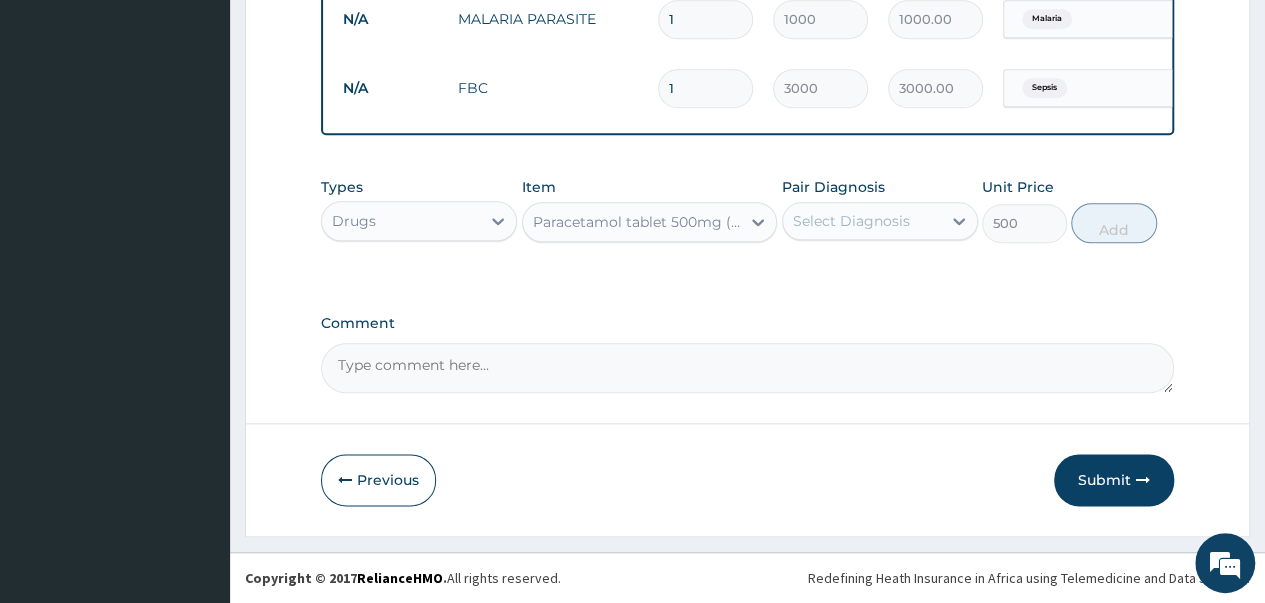 click on "Select Diagnosis" at bounding box center [851, 221] 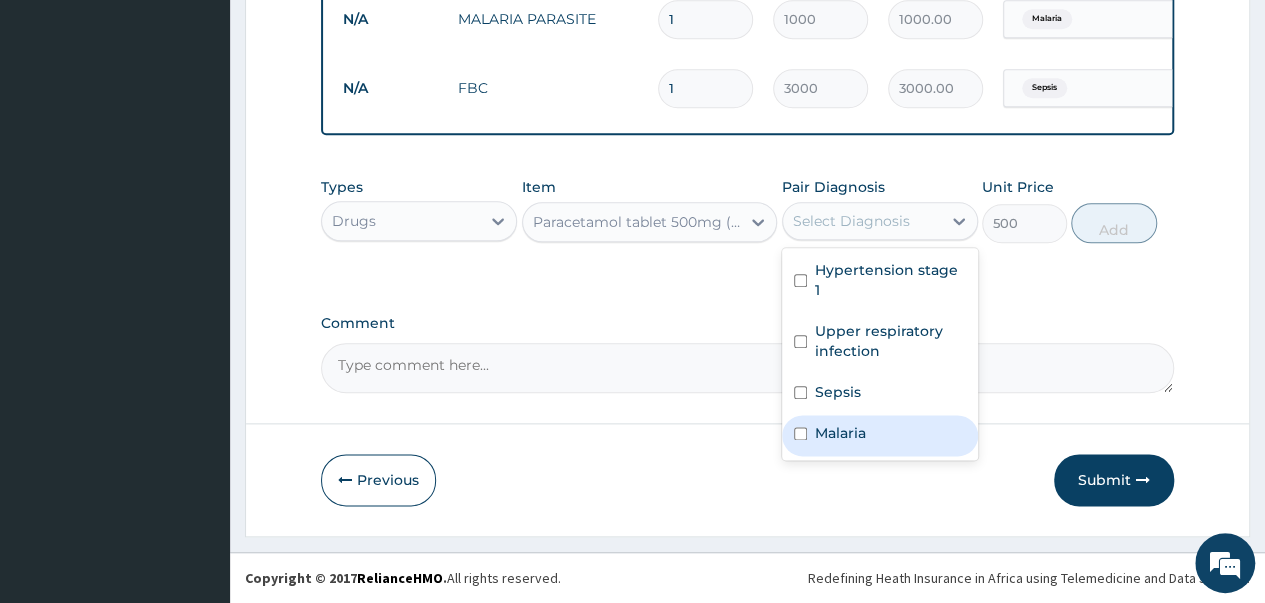 click at bounding box center [800, 433] 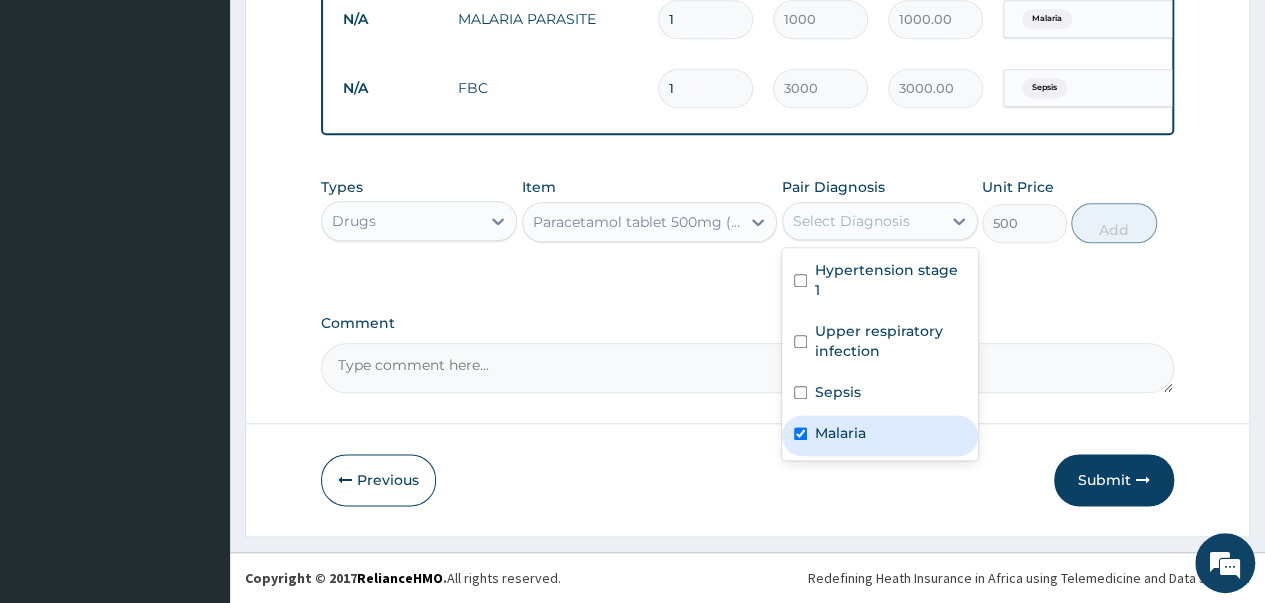 checkbox on "true" 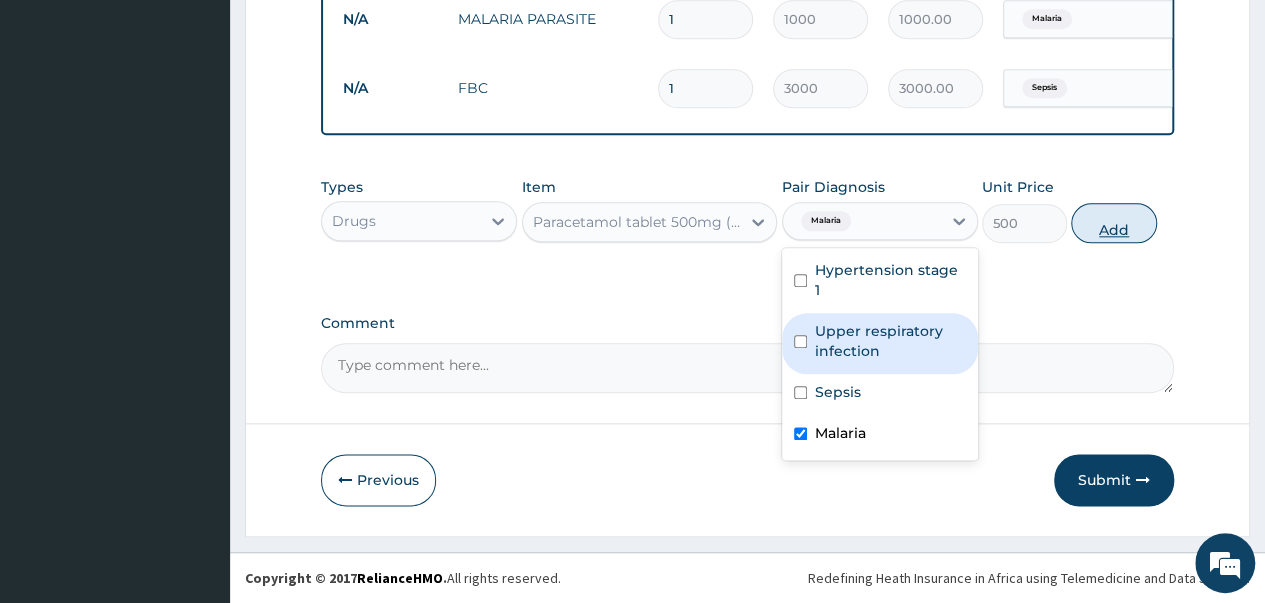 click on "Add" at bounding box center (1113, 223) 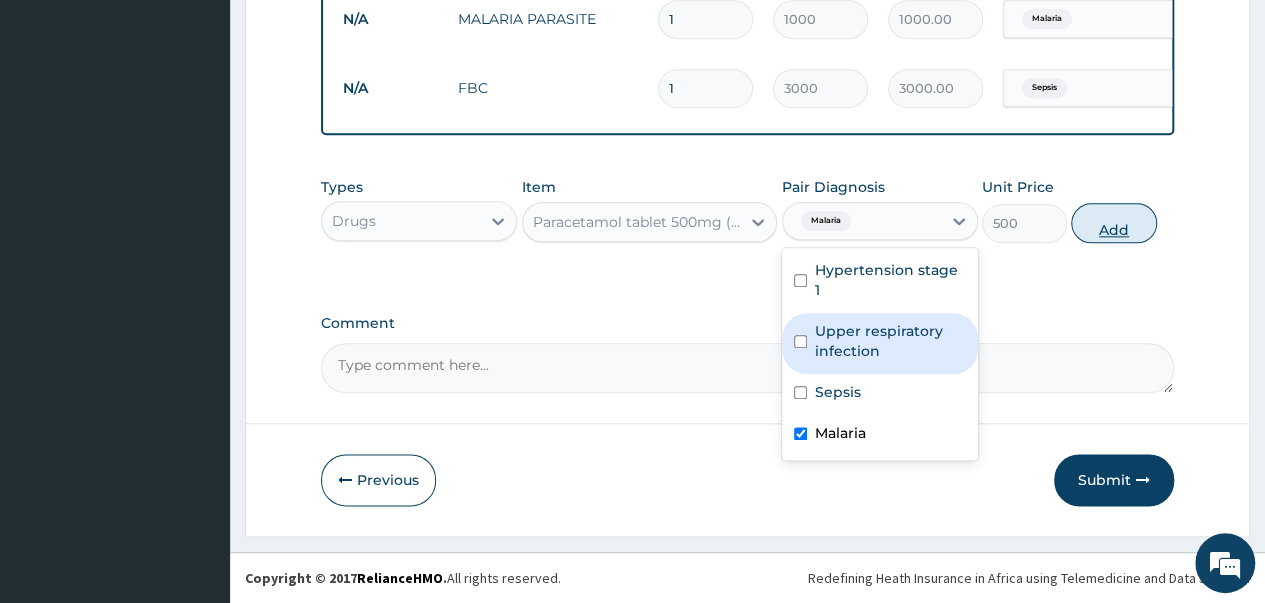type on "0" 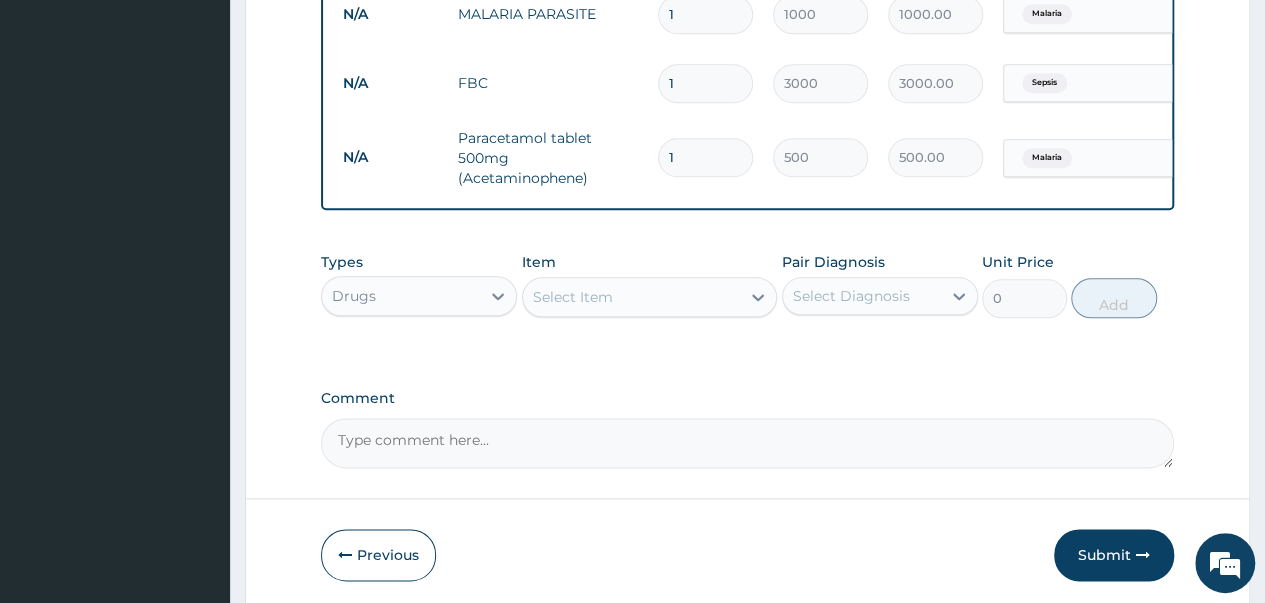 click on "Select Item" at bounding box center [573, 297] 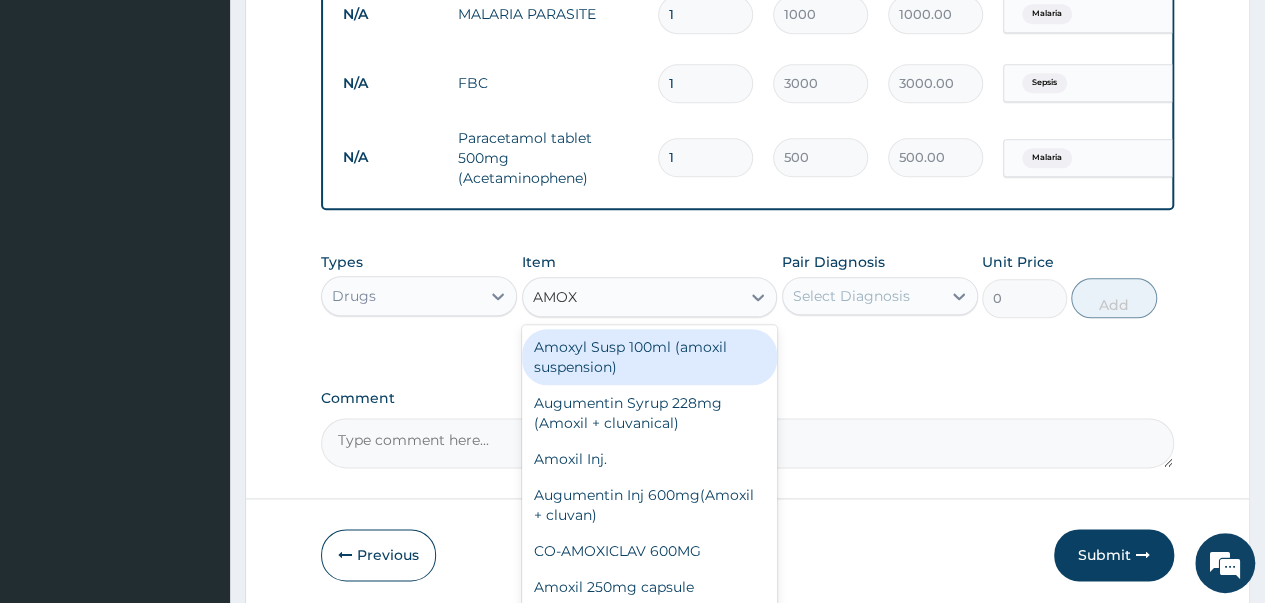 type on "AMOXI" 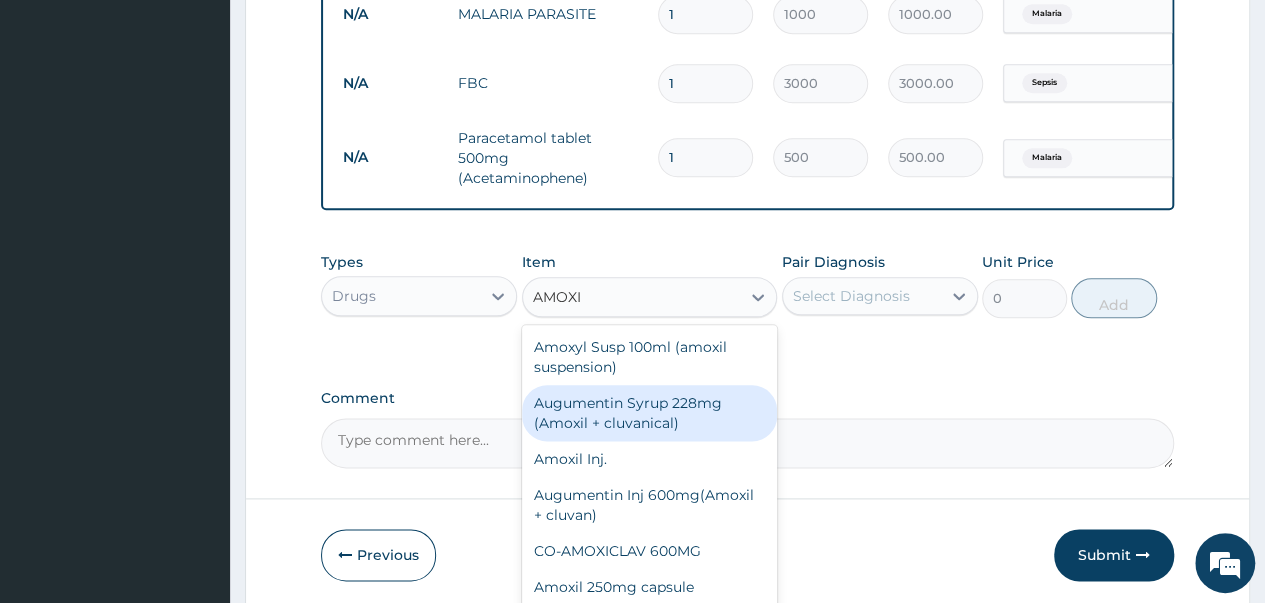 scroll, scrollTop: 132, scrollLeft: 0, axis: vertical 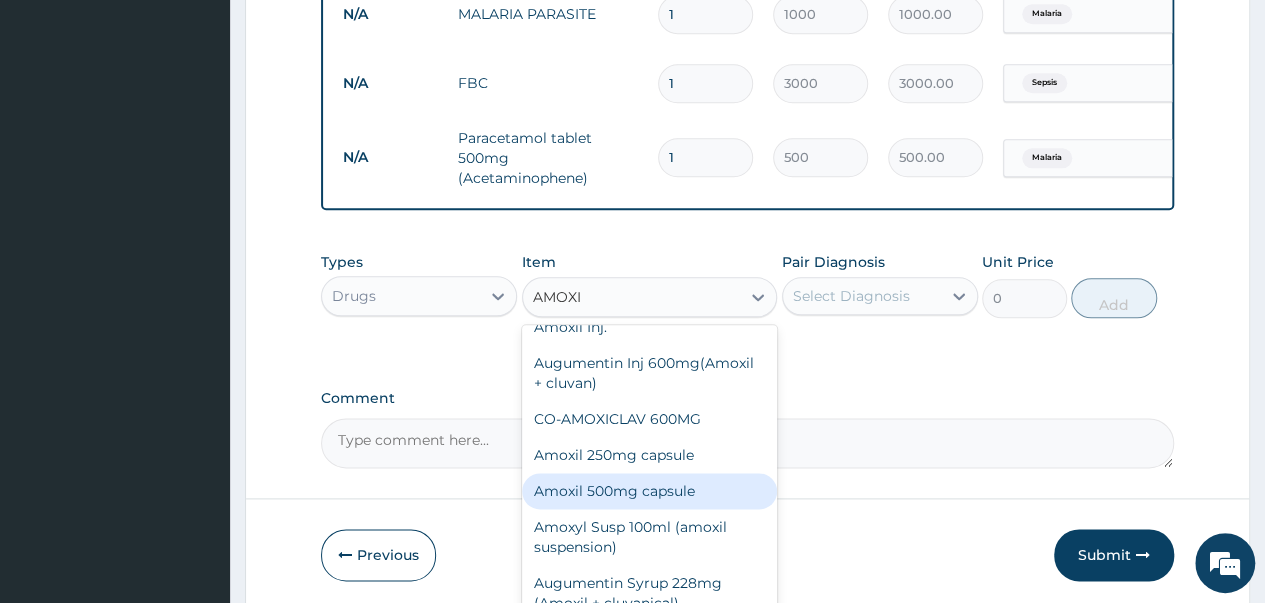 click on "Amoxil 500mg capsule" at bounding box center (650, 491) 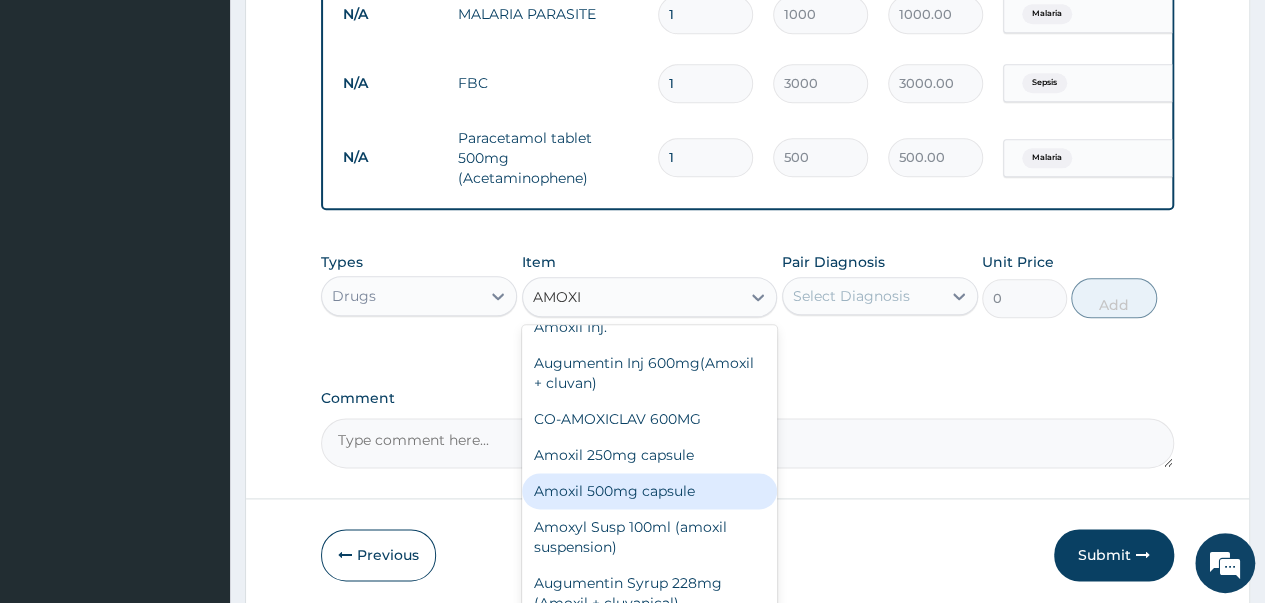 type 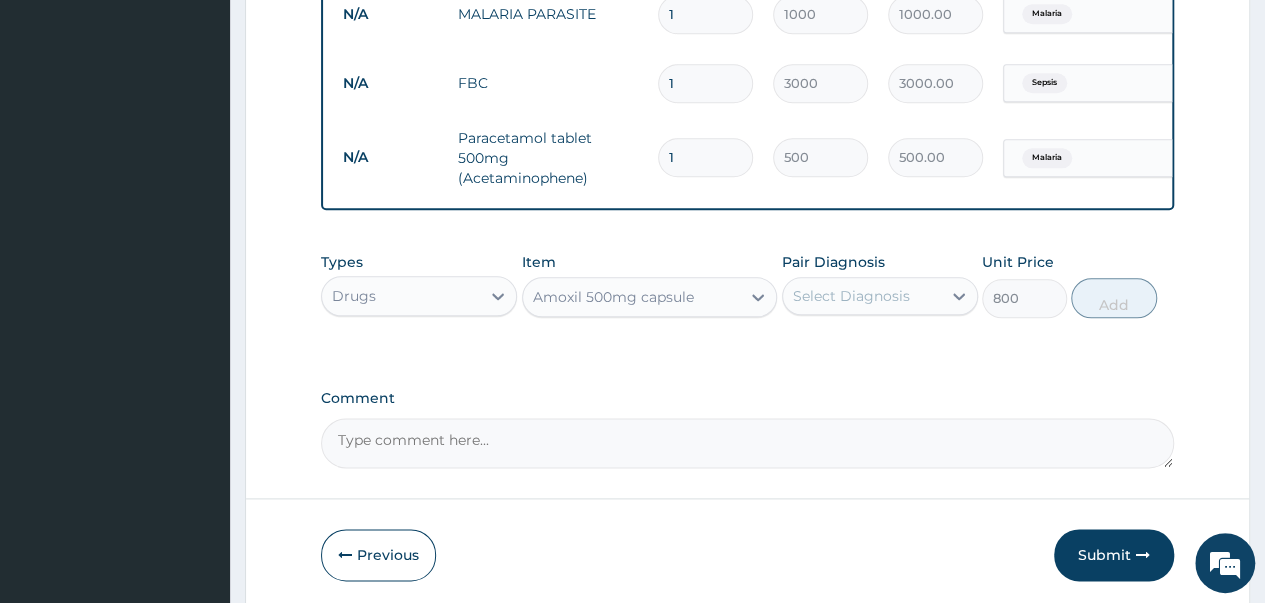 click on "Select Diagnosis" at bounding box center [851, 296] 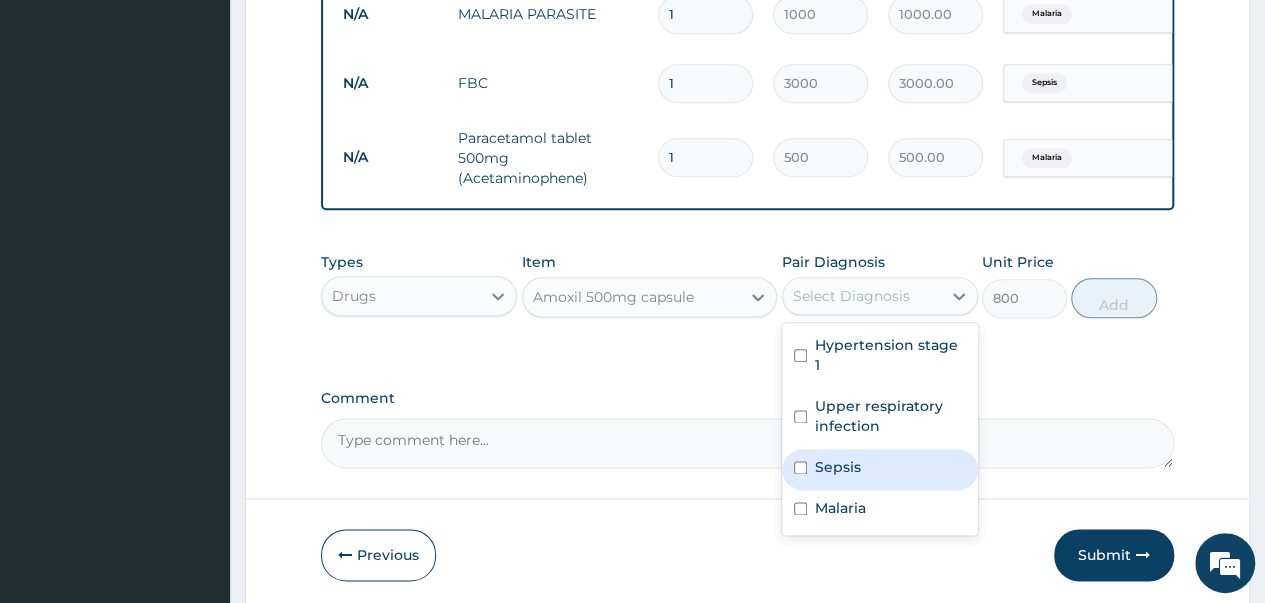 click at bounding box center [800, 467] 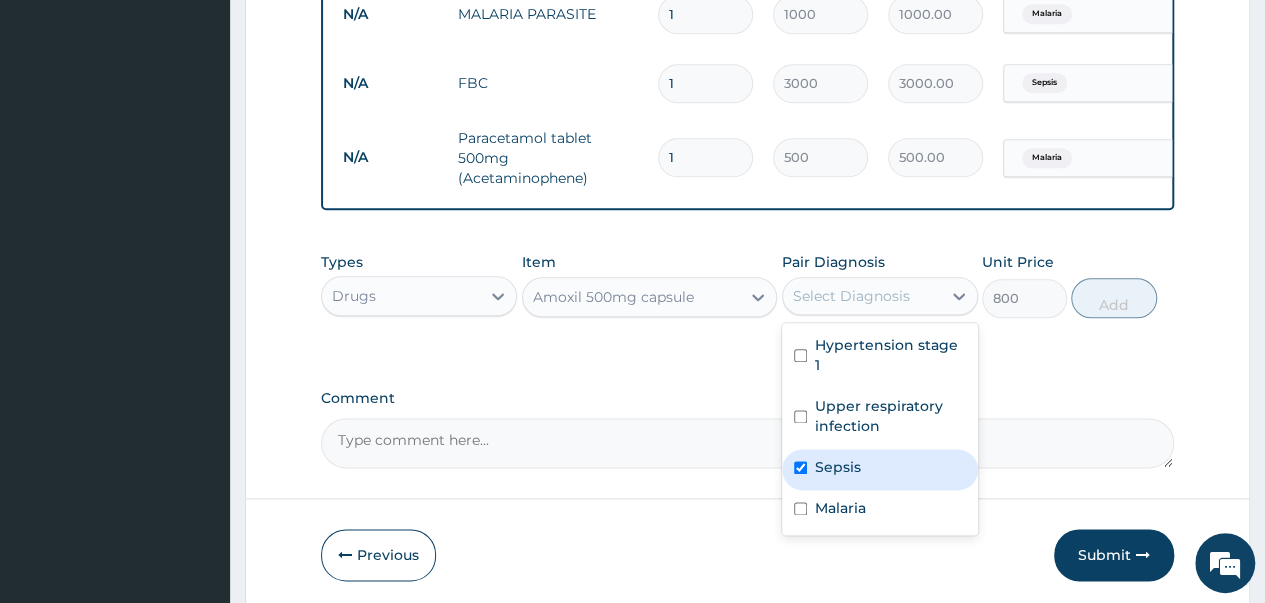 checkbox on "true" 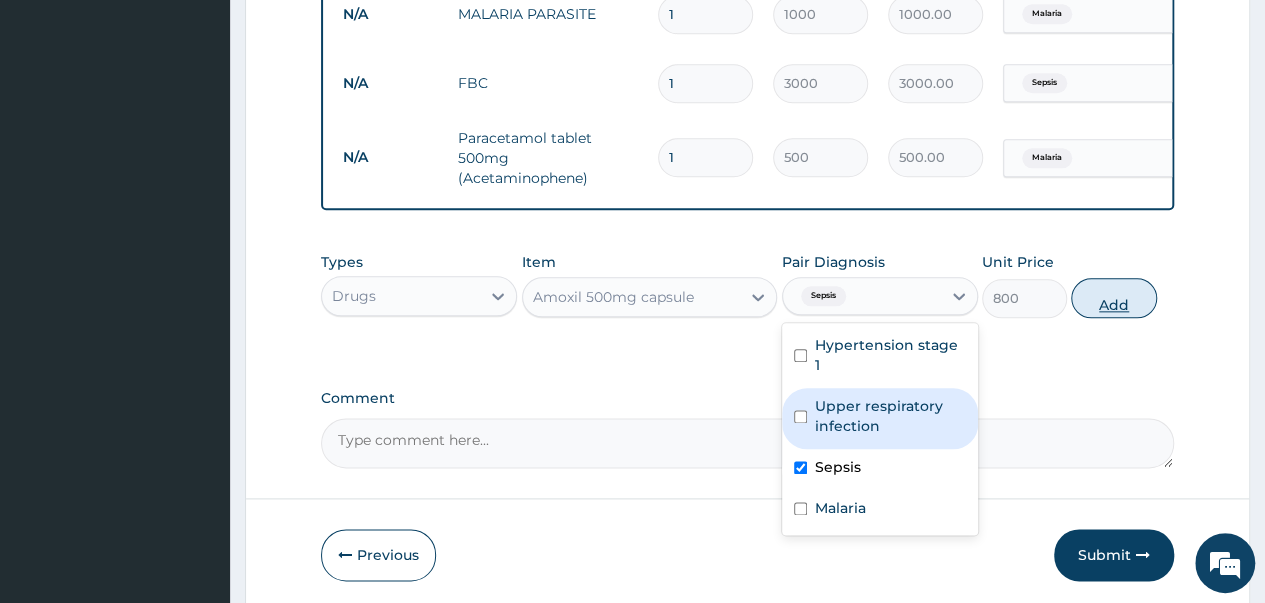 click on "Add" at bounding box center (1113, 298) 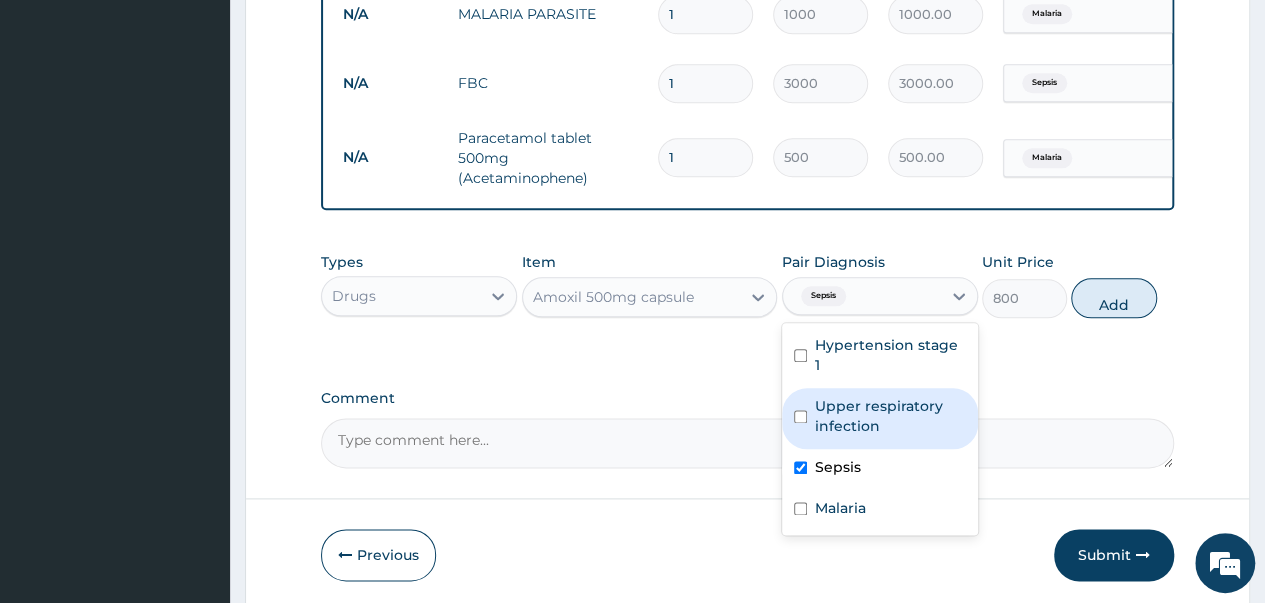 type on "0" 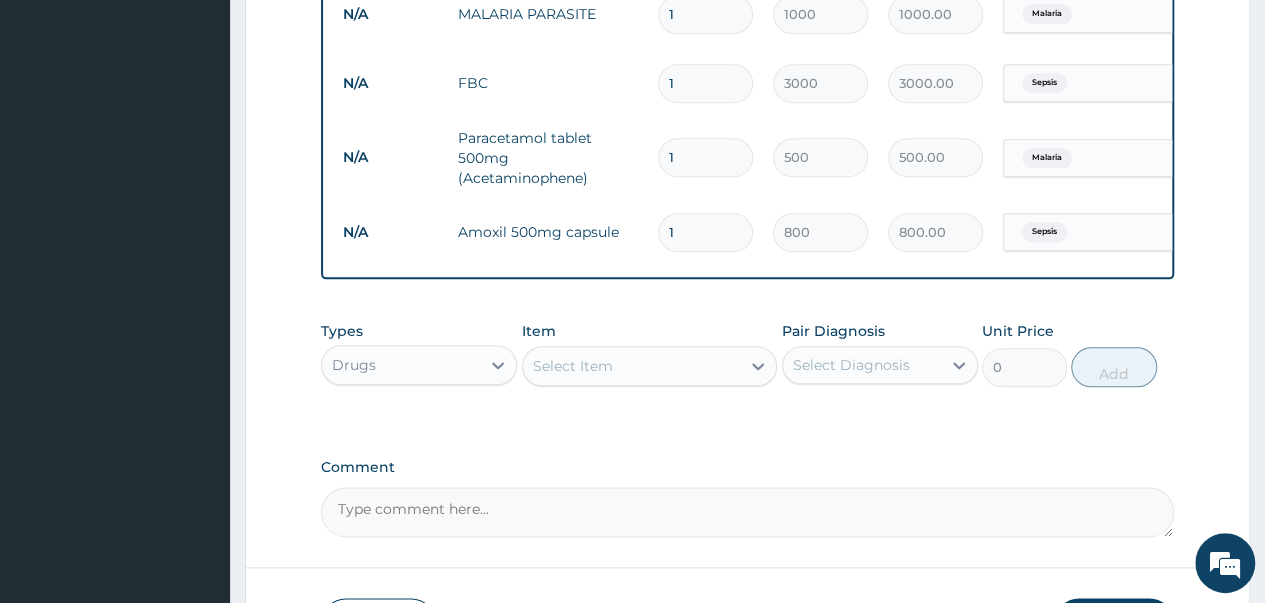 type 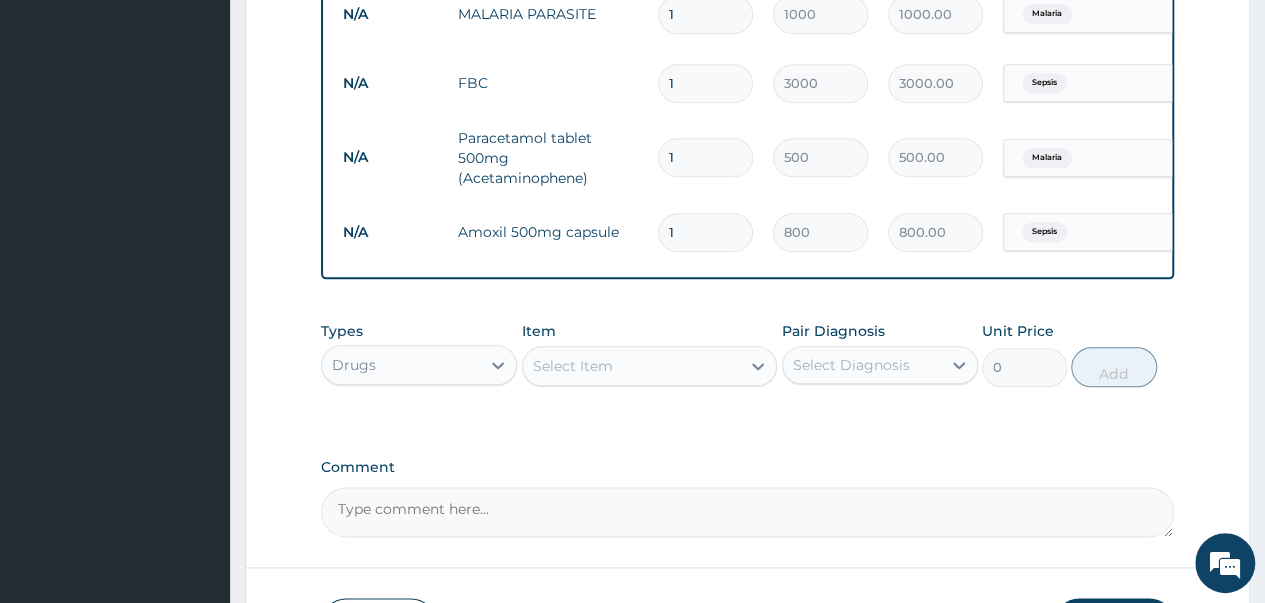 type on "0.00" 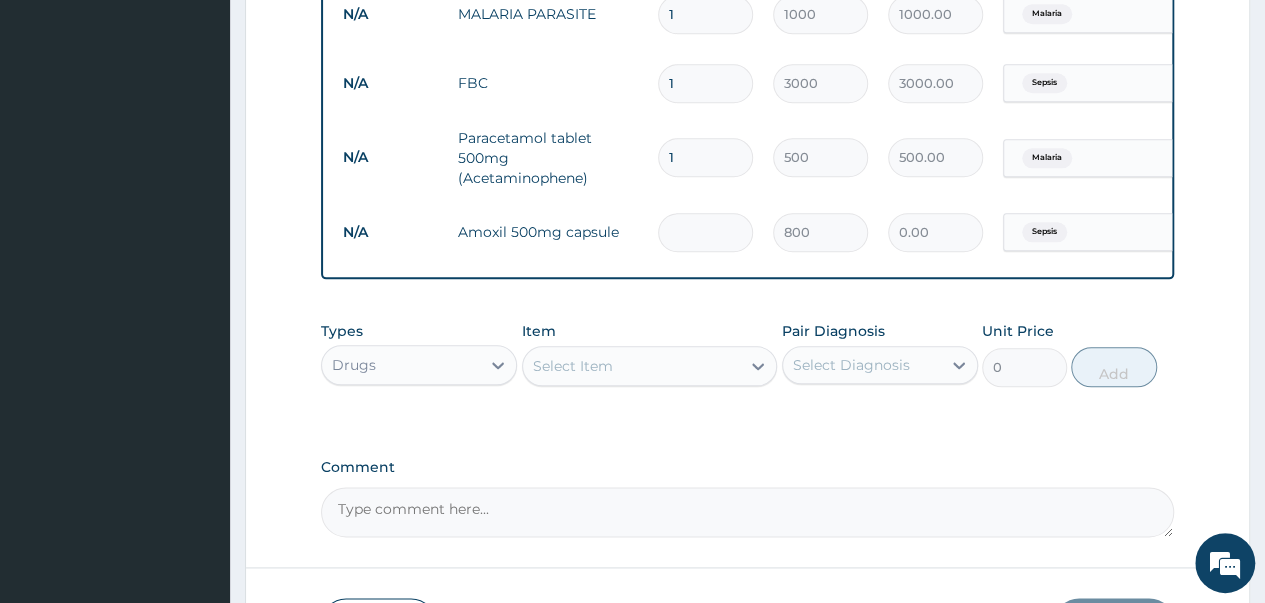 type on "2" 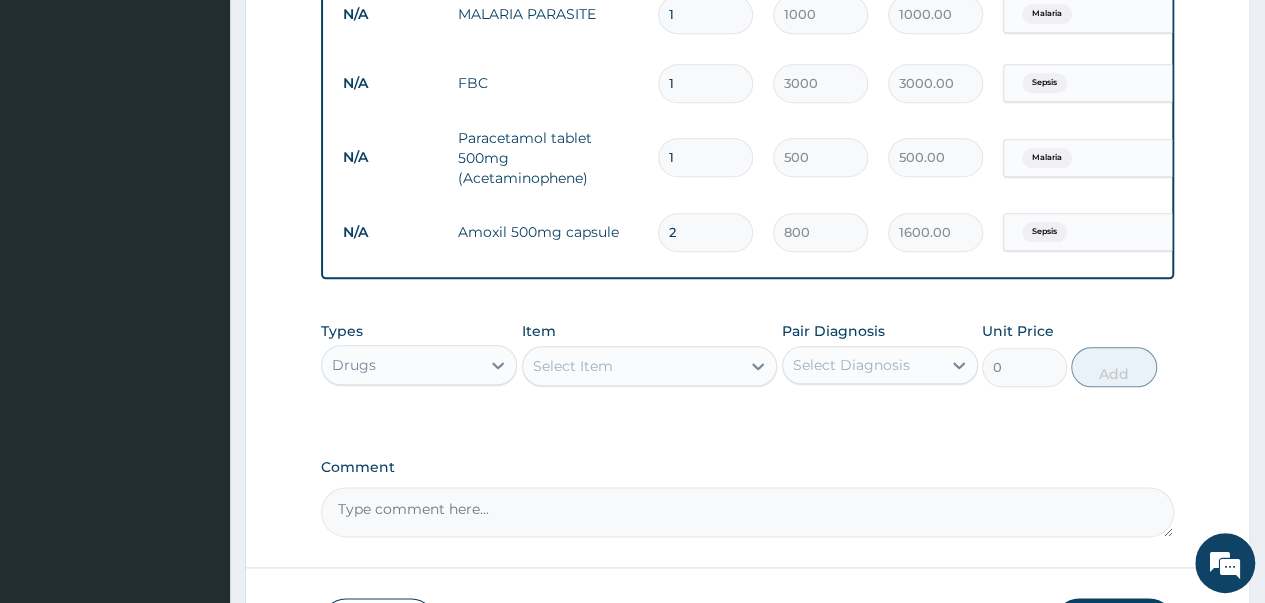 type on "2" 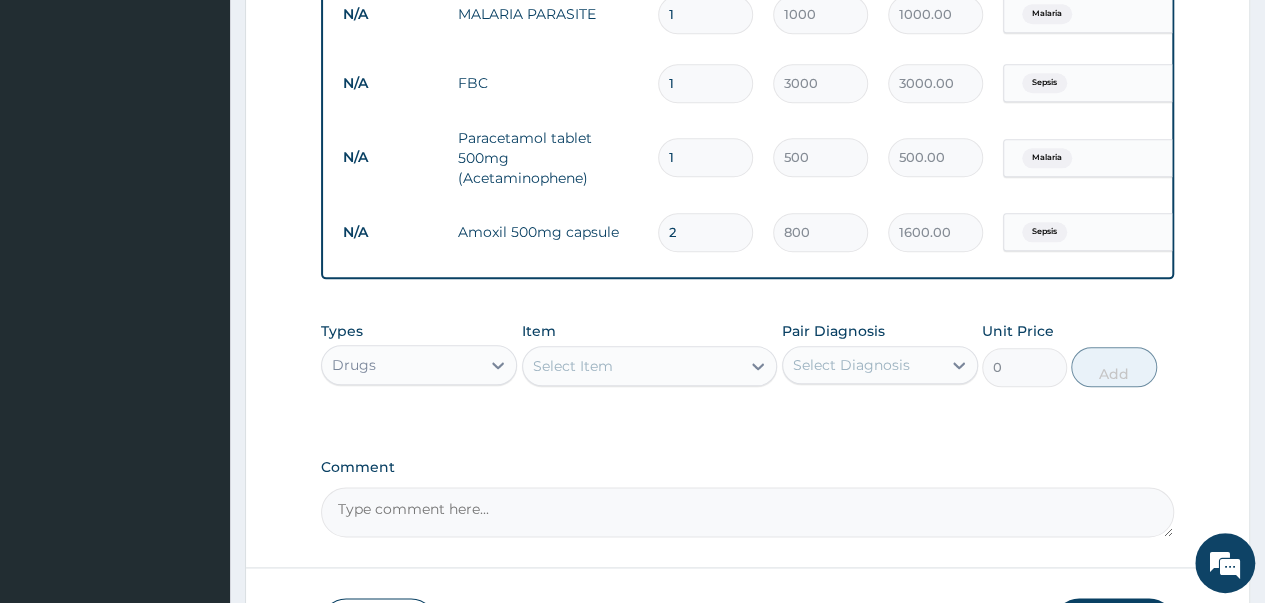 click on "Select Item" at bounding box center (632, 366) 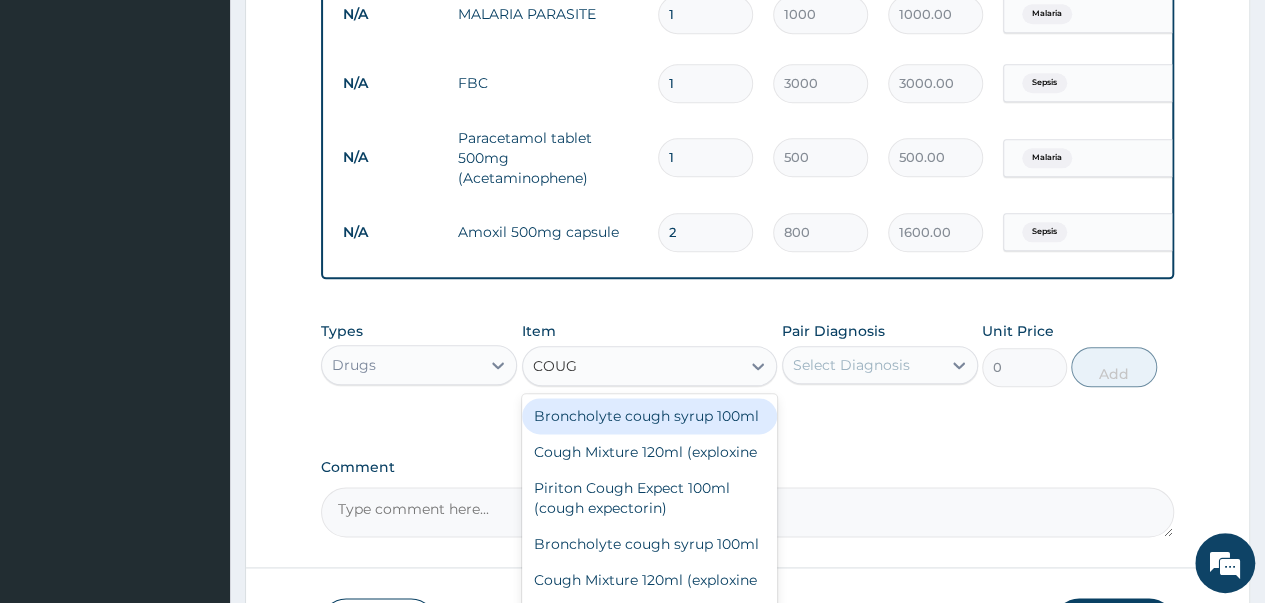 type on "COUGH" 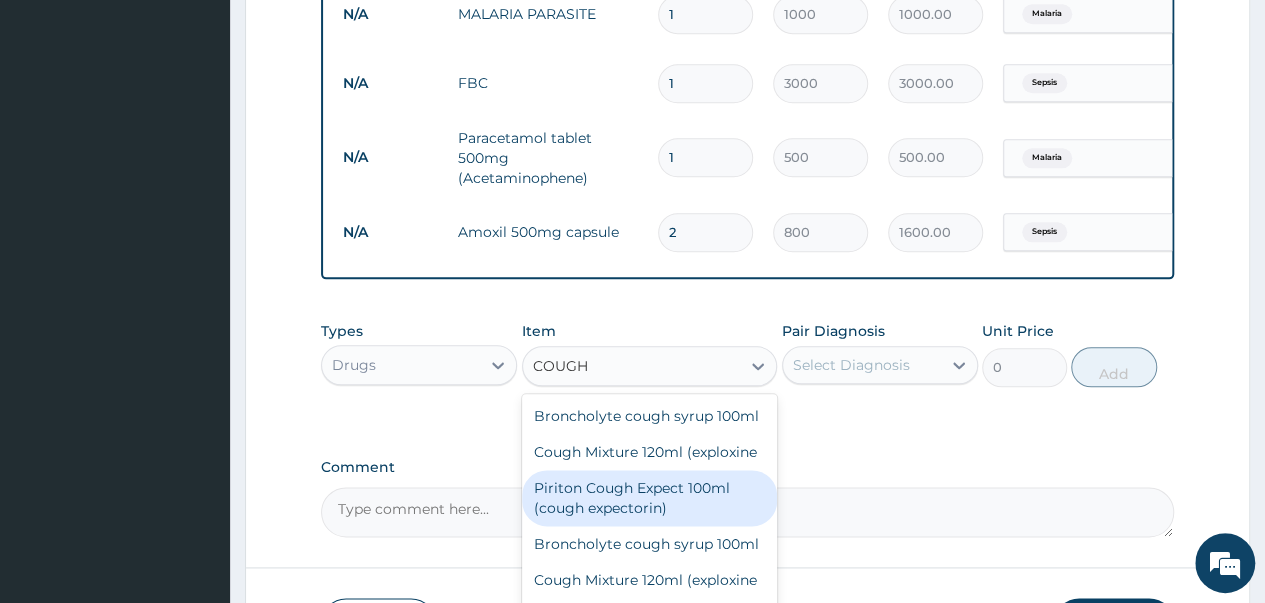 click on "Piriton Cough Expect 100ml (cough expectorin)" at bounding box center (650, 498) 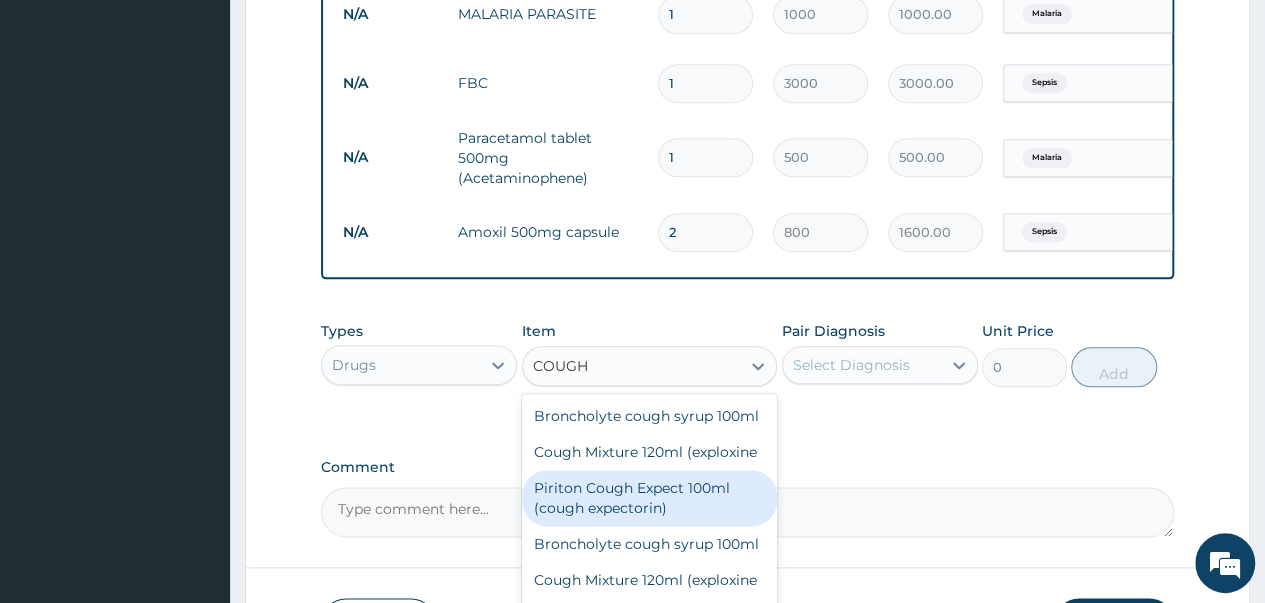 type 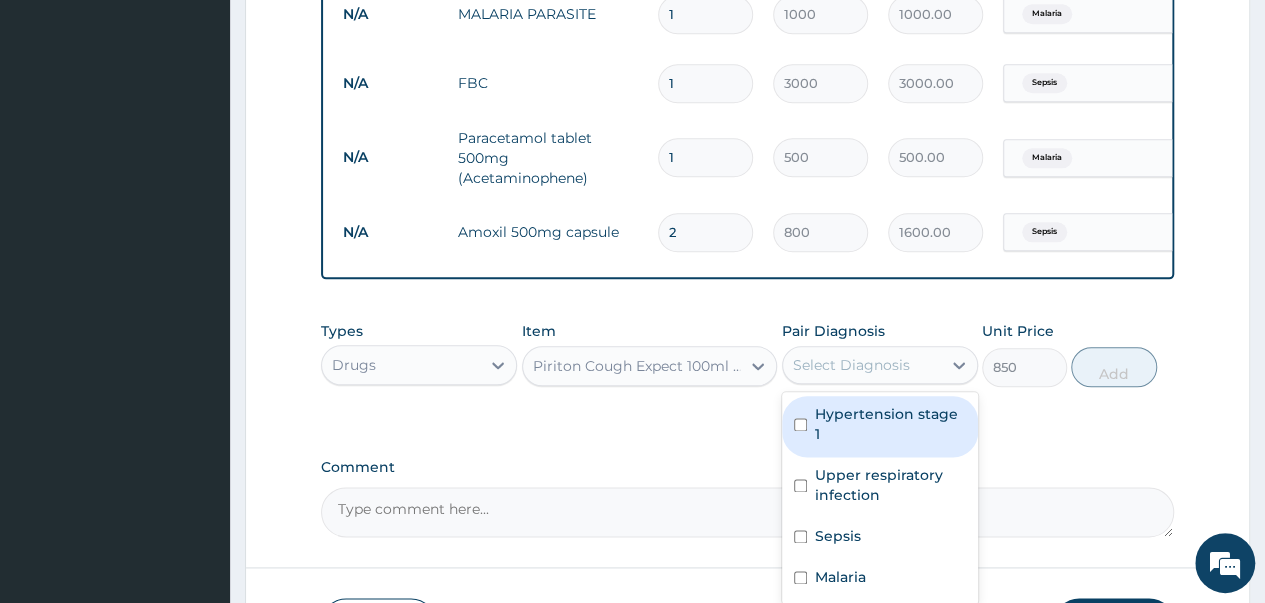 click on "Select Diagnosis" at bounding box center (851, 365) 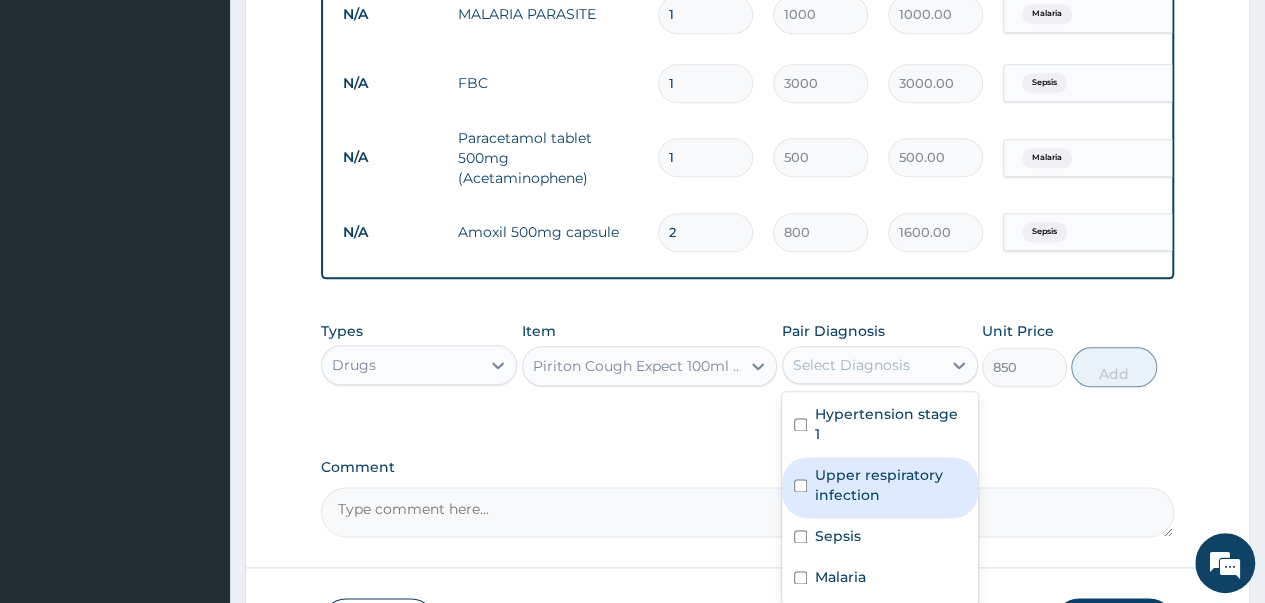 click at bounding box center (800, 485) 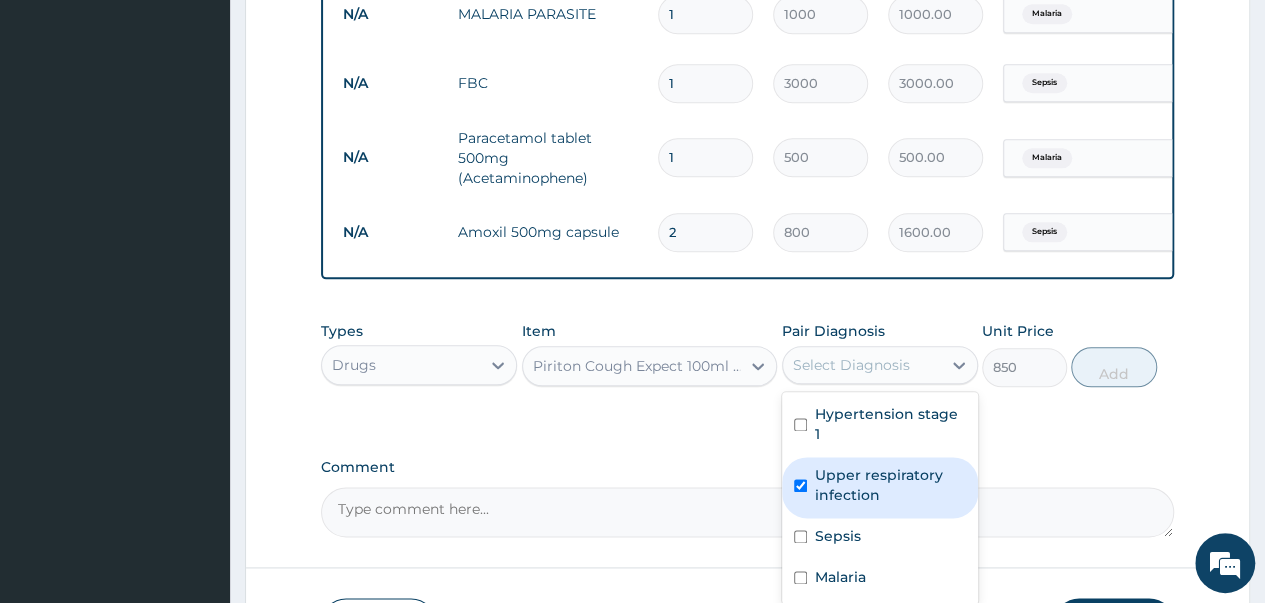 checkbox on "true" 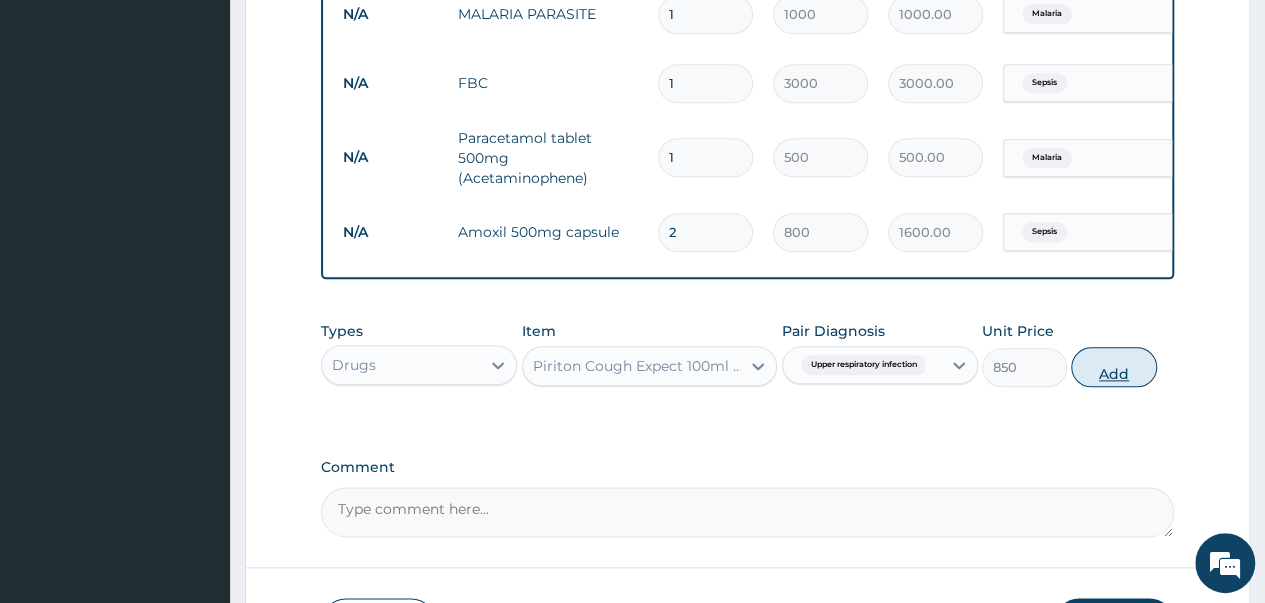 click on "Add" at bounding box center [1113, 367] 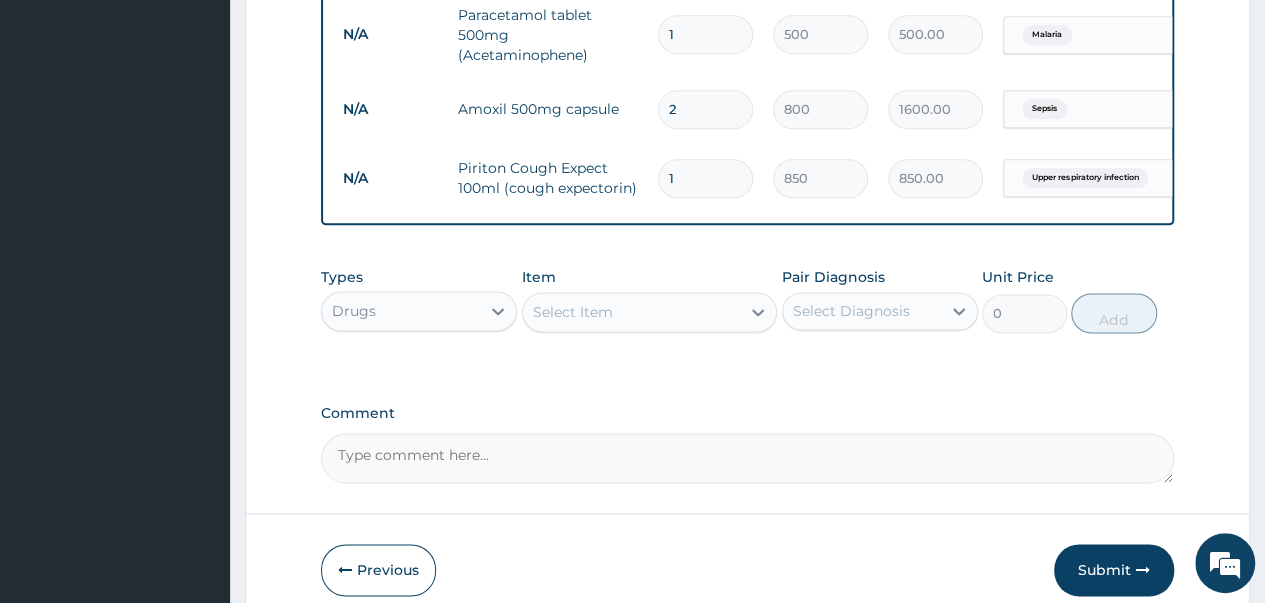 scroll, scrollTop: 1225, scrollLeft: 0, axis: vertical 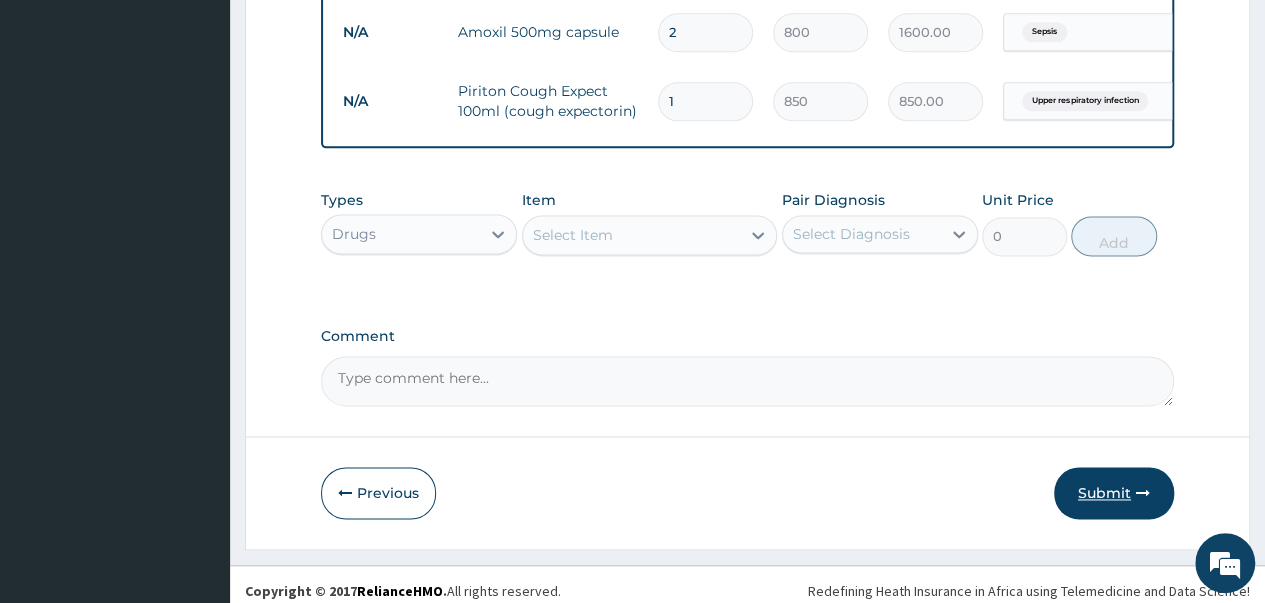 click on "Submit" at bounding box center (1114, 493) 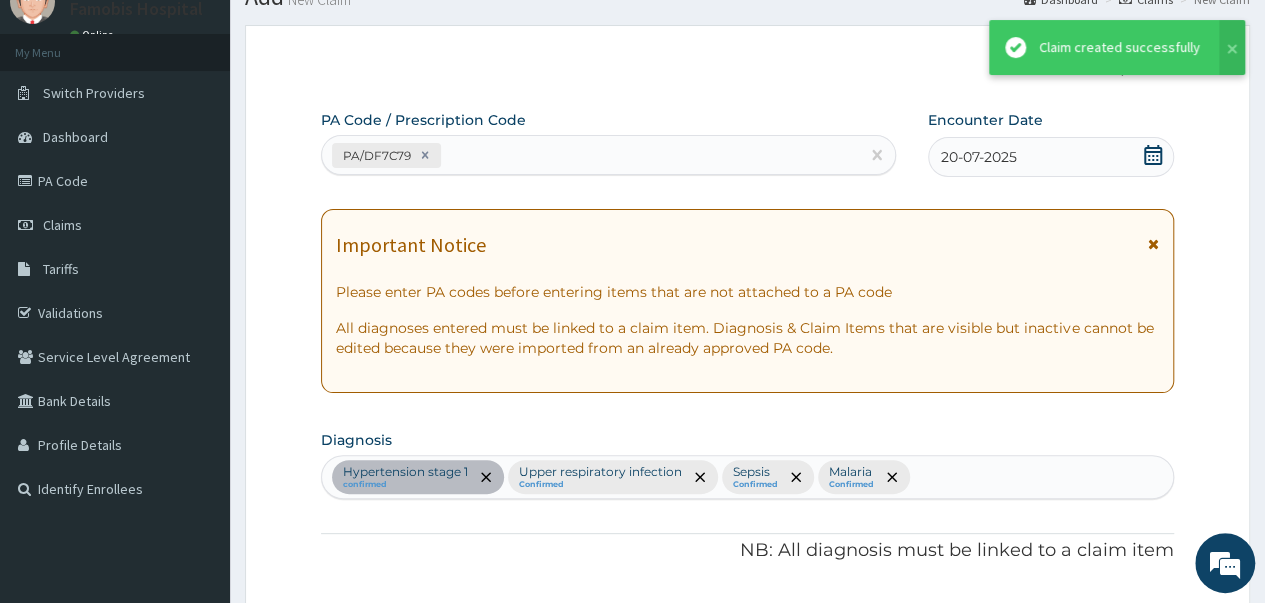 scroll, scrollTop: 1225, scrollLeft: 0, axis: vertical 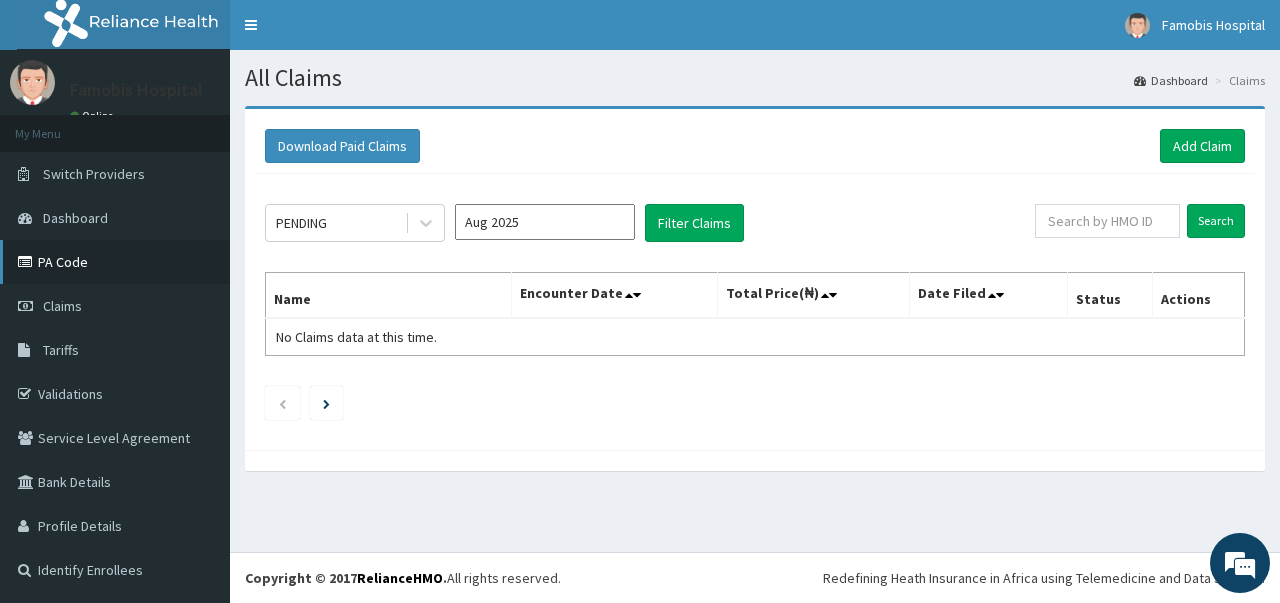 click on "PA Code" at bounding box center (115, 262) 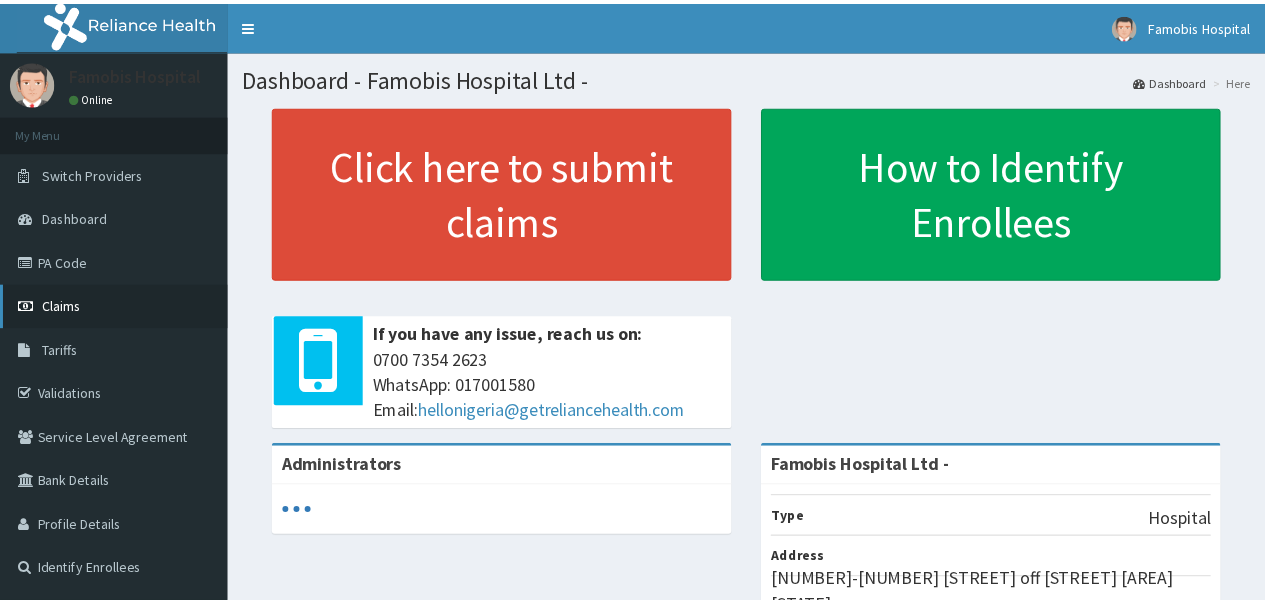 scroll, scrollTop: 0, scrollLeft: 0, axis: both 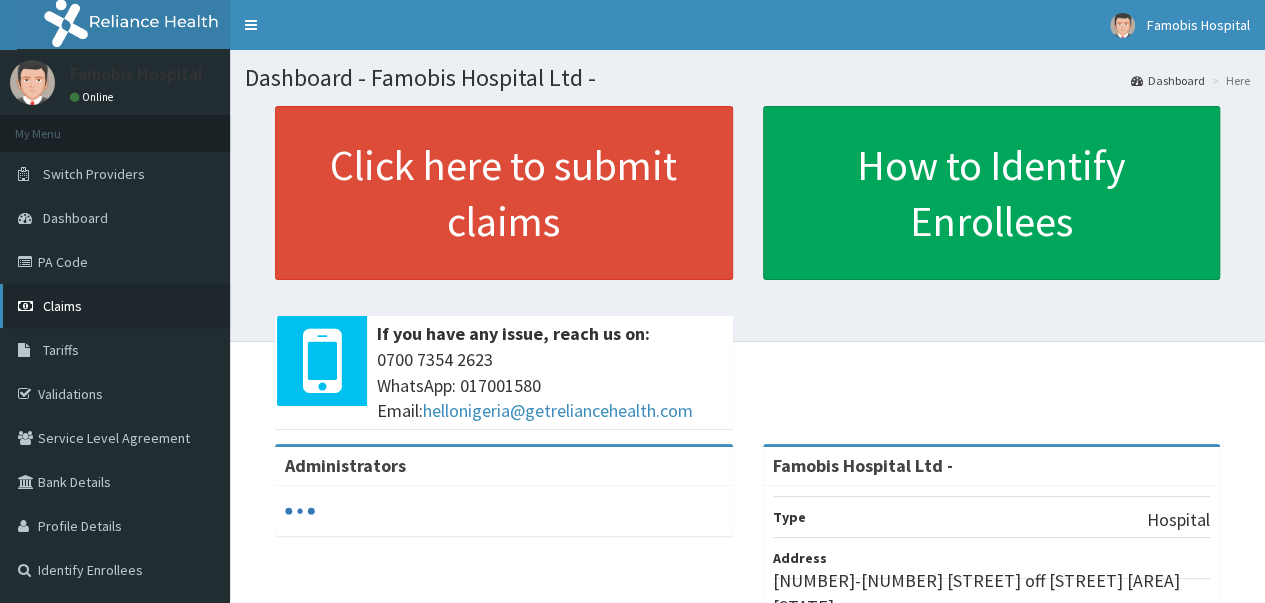 click on "Claims" at bounding box center (62, 306) 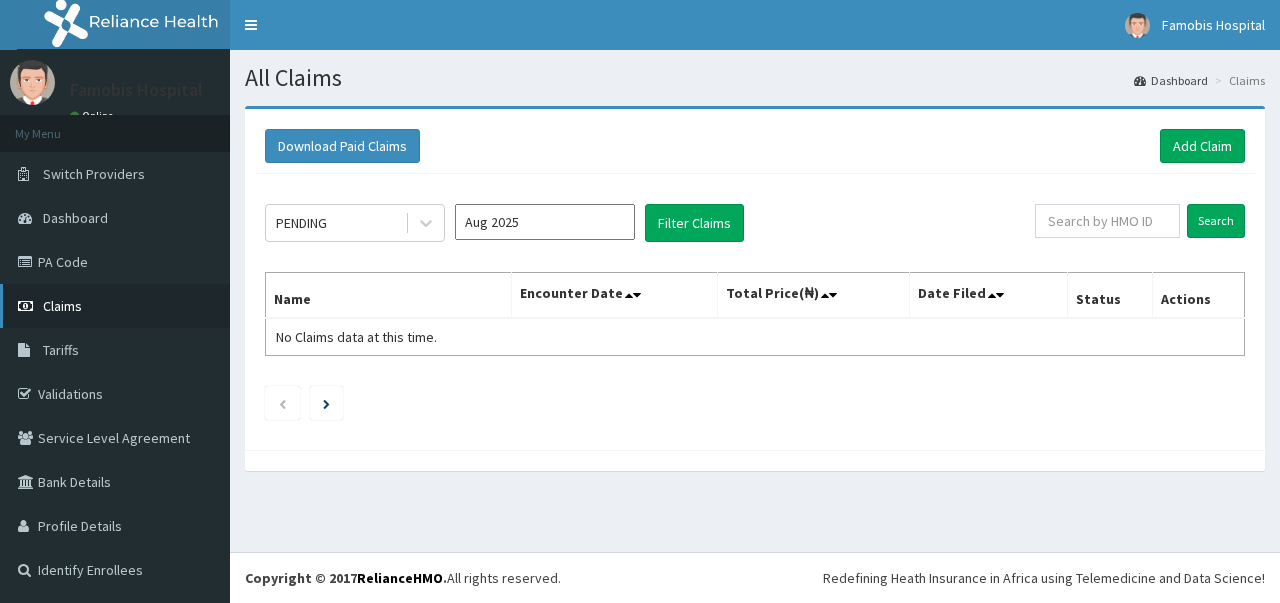scroll, scrollTop: 0, scrollLeft: 0, axis: both 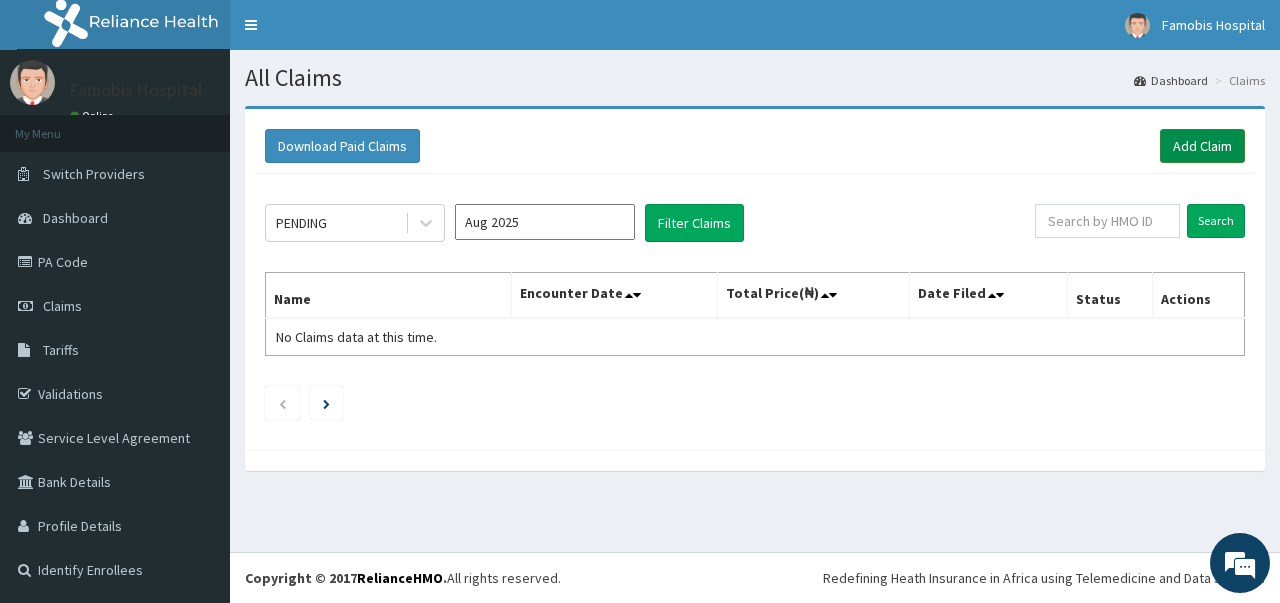click on "Add Claim" at bounding box center [1202, 146] 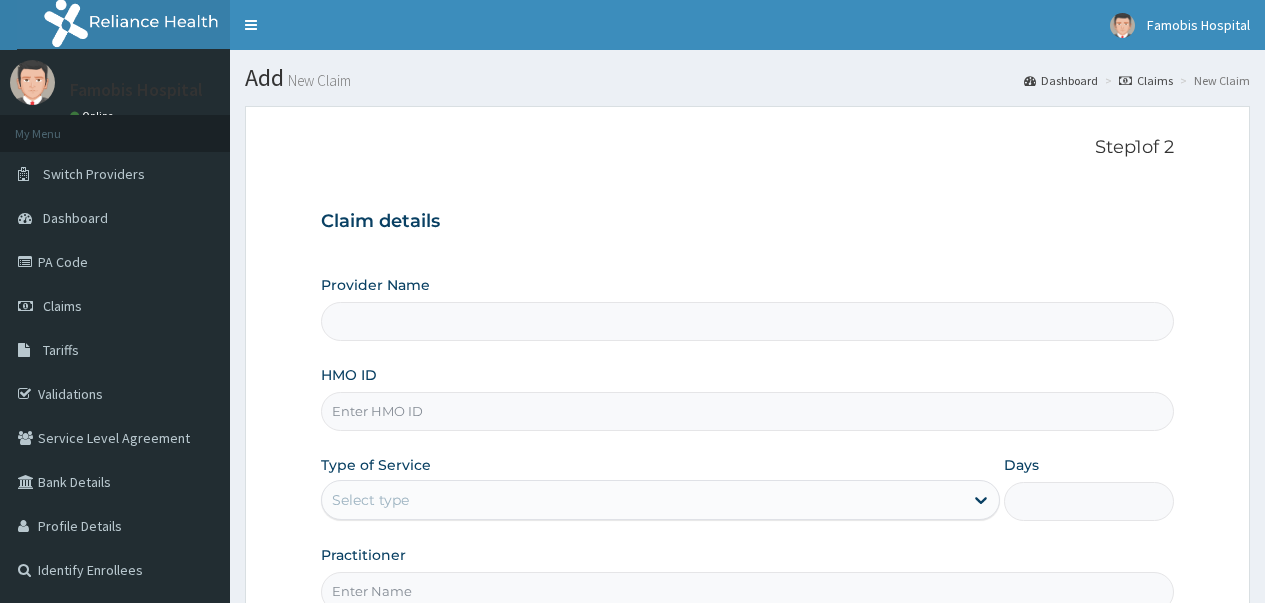 scroll, scrollTop: 0, scrollLeft: 0, axis: both 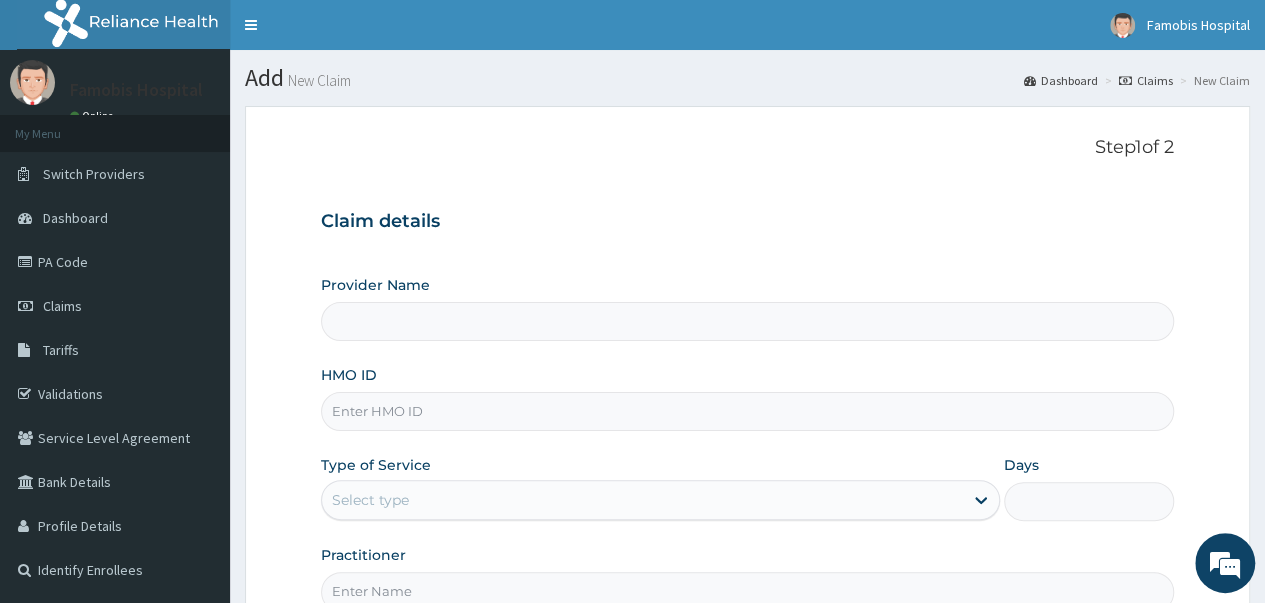 type on "Famobis Hospital Ltd -" 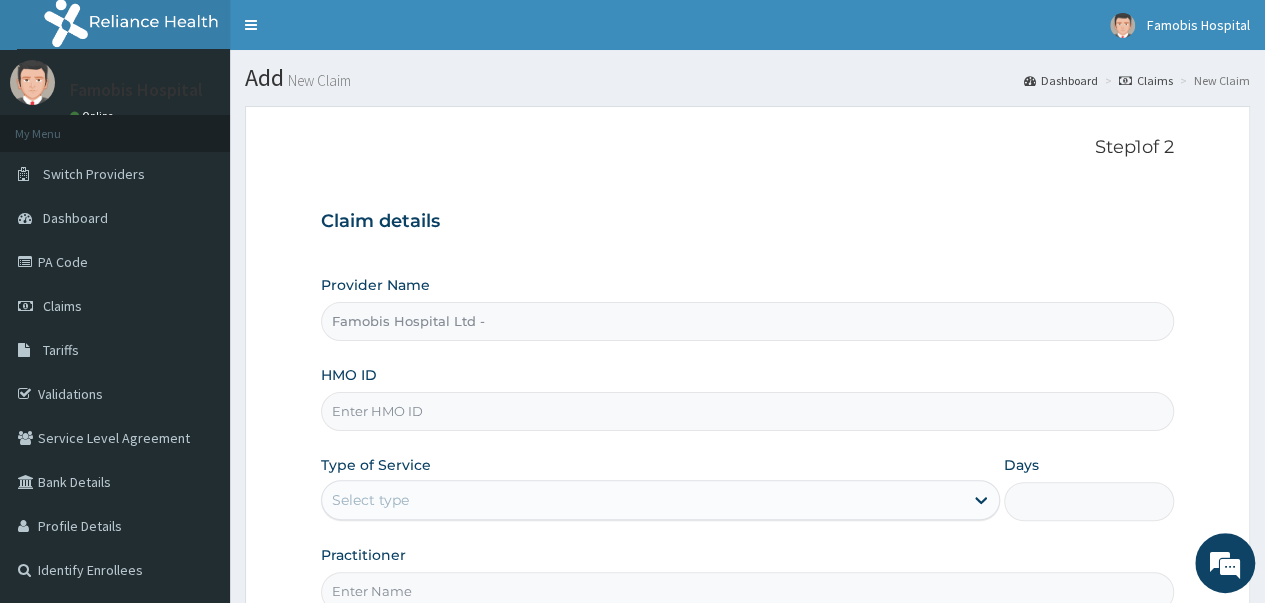 scroll, scrollTop: 0, scrollLeft: 0, axis: both 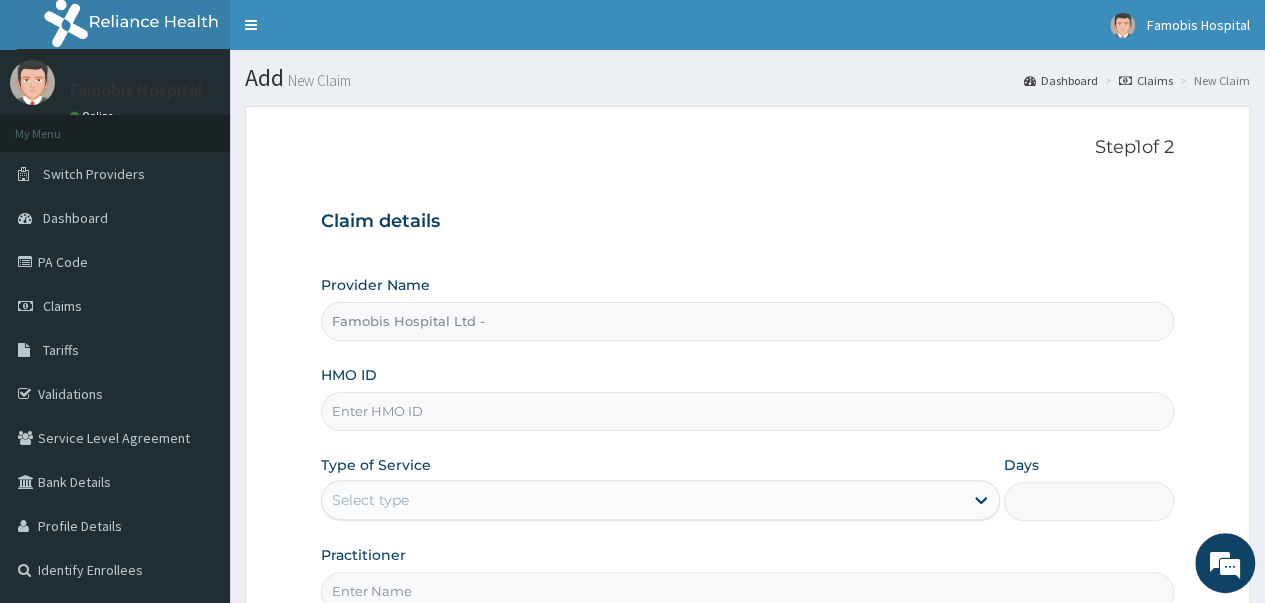 click on "HMO ID" at bounding box center [747, 411] 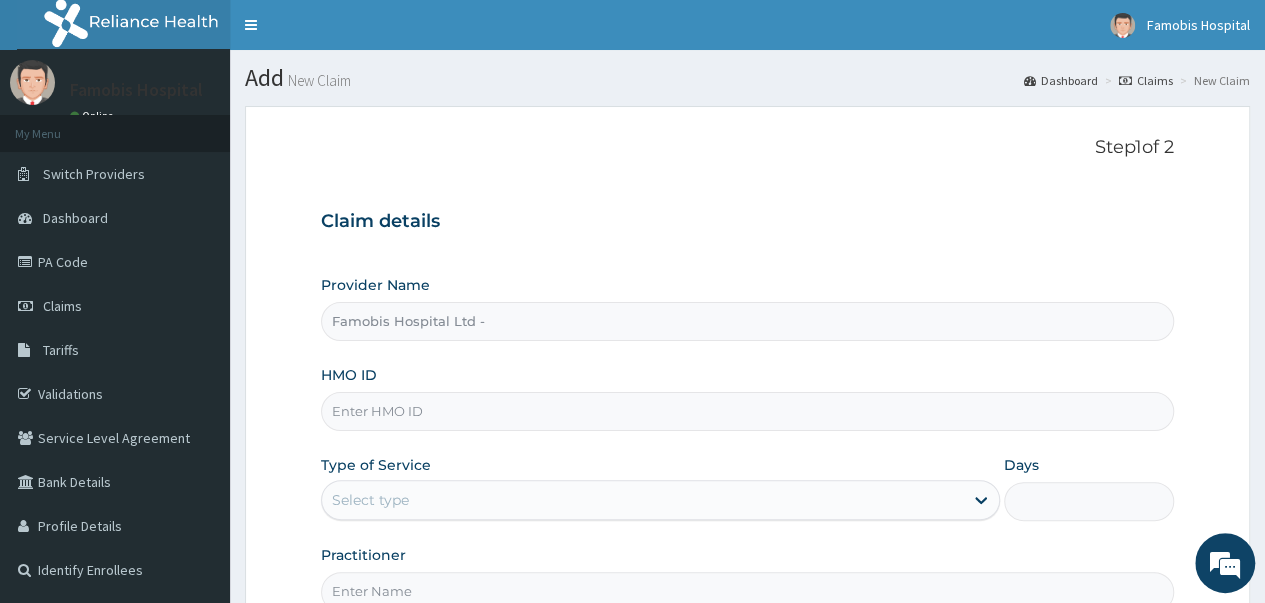 paste on "GSV/12133/A" 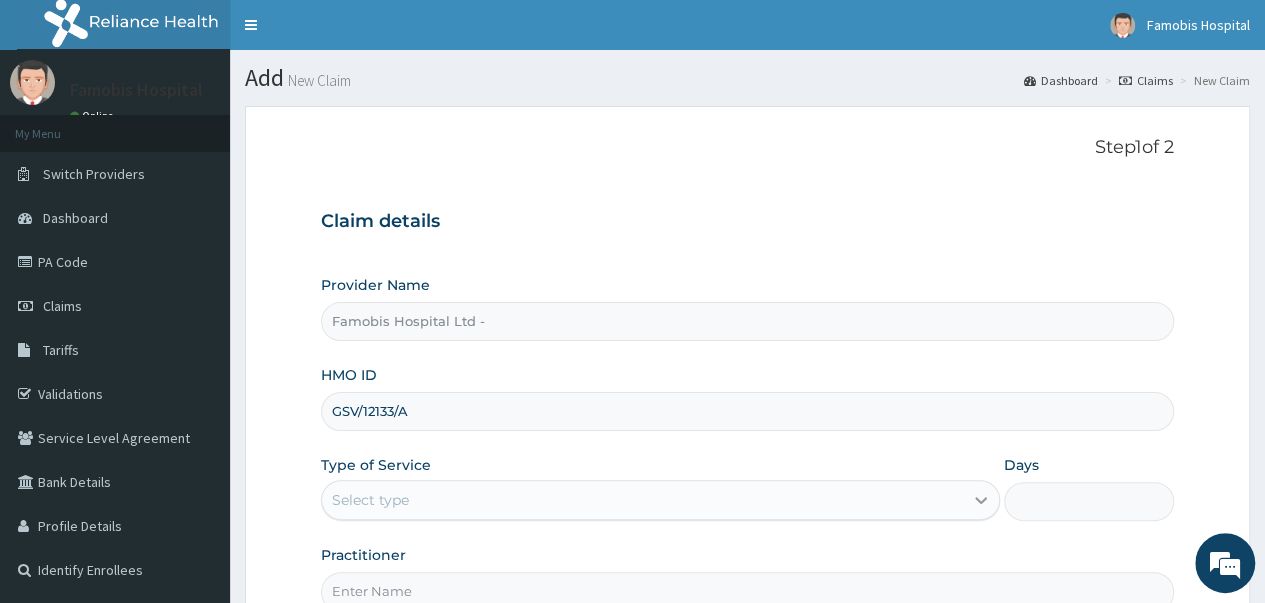 type on "GSV/12133/A" 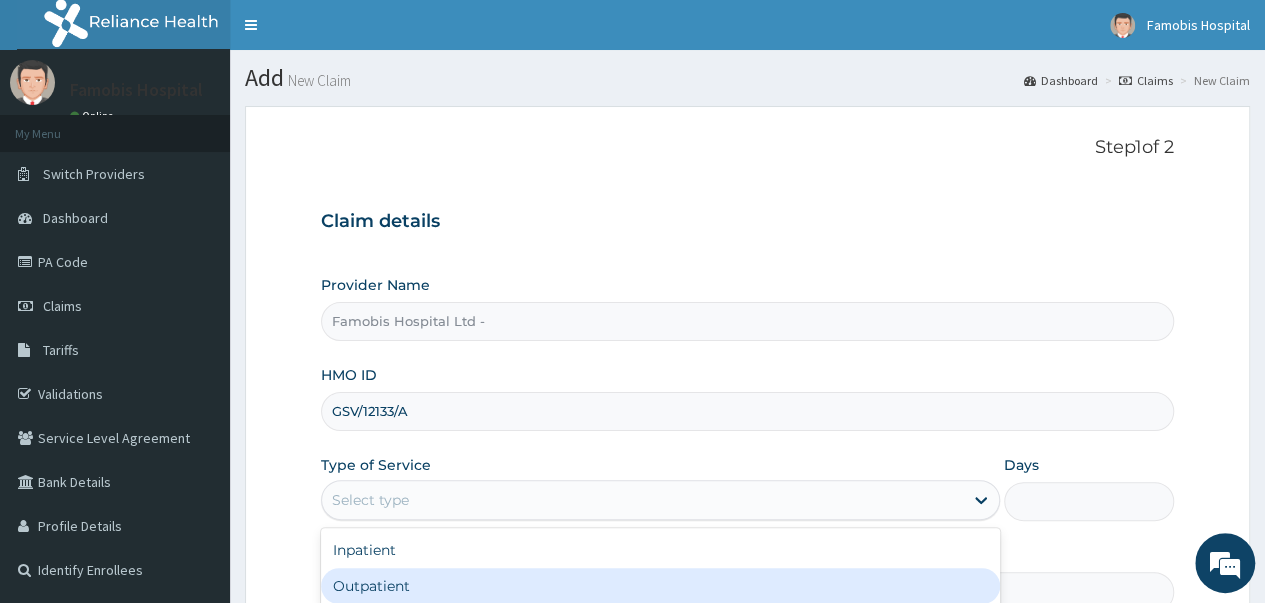 click on "Outpatient" at bounding box center [660, 586] 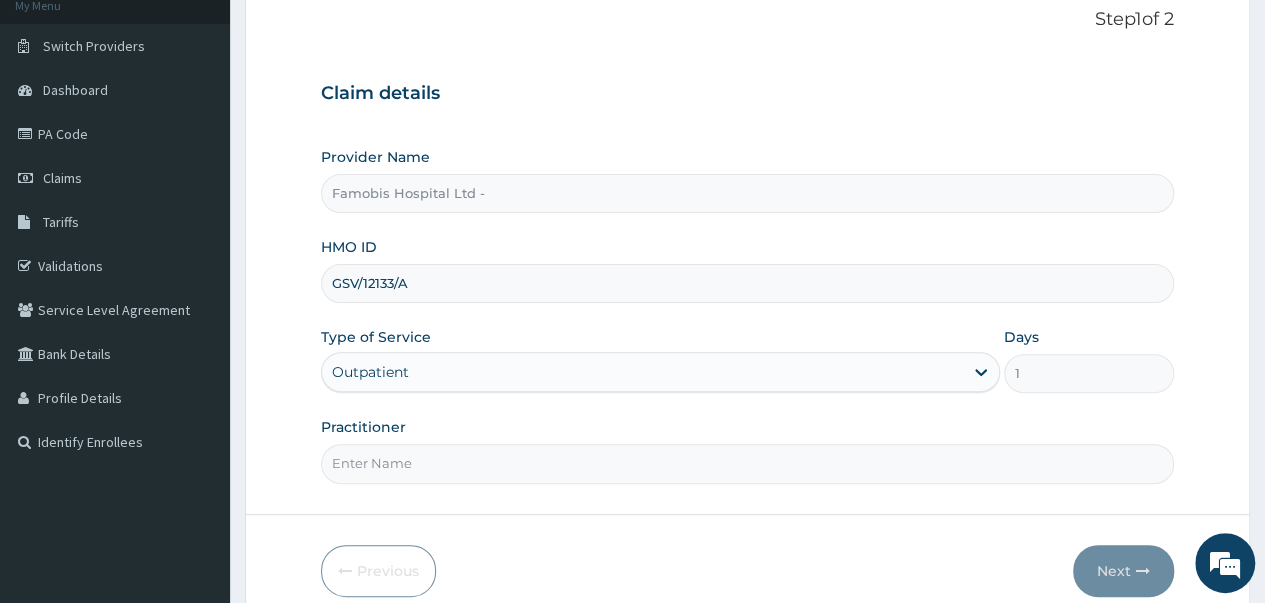 scroll, scrollTop: 200, scrollLeft: 0, axis: vertical 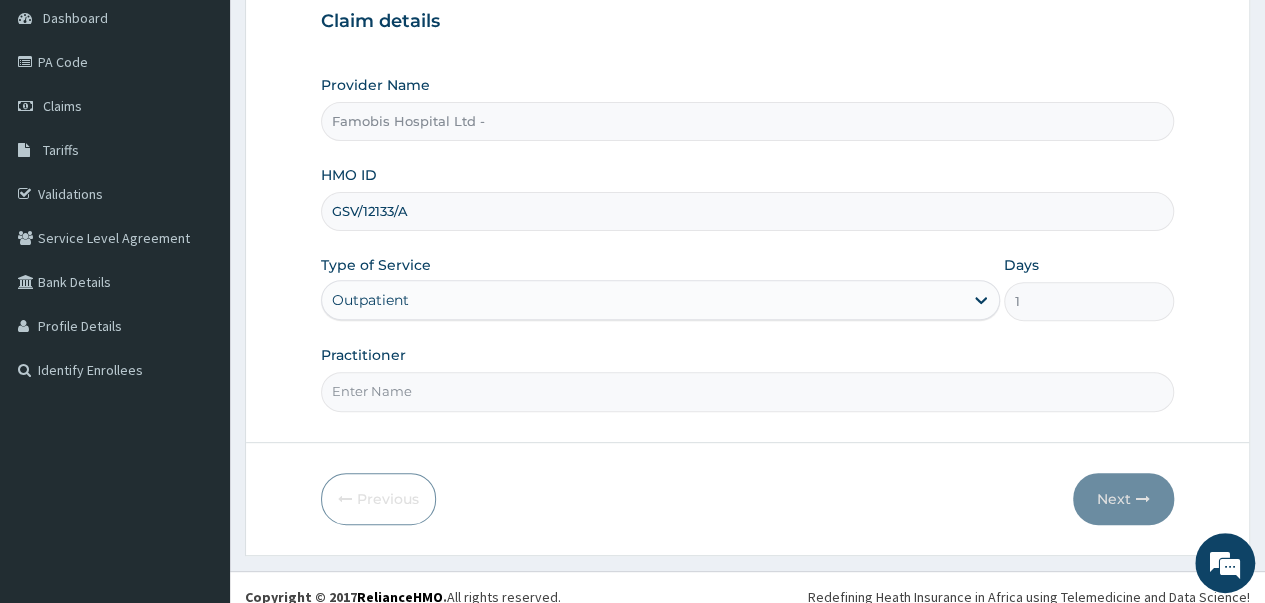 click on "Practitioner" at bounding box center [747, 391] 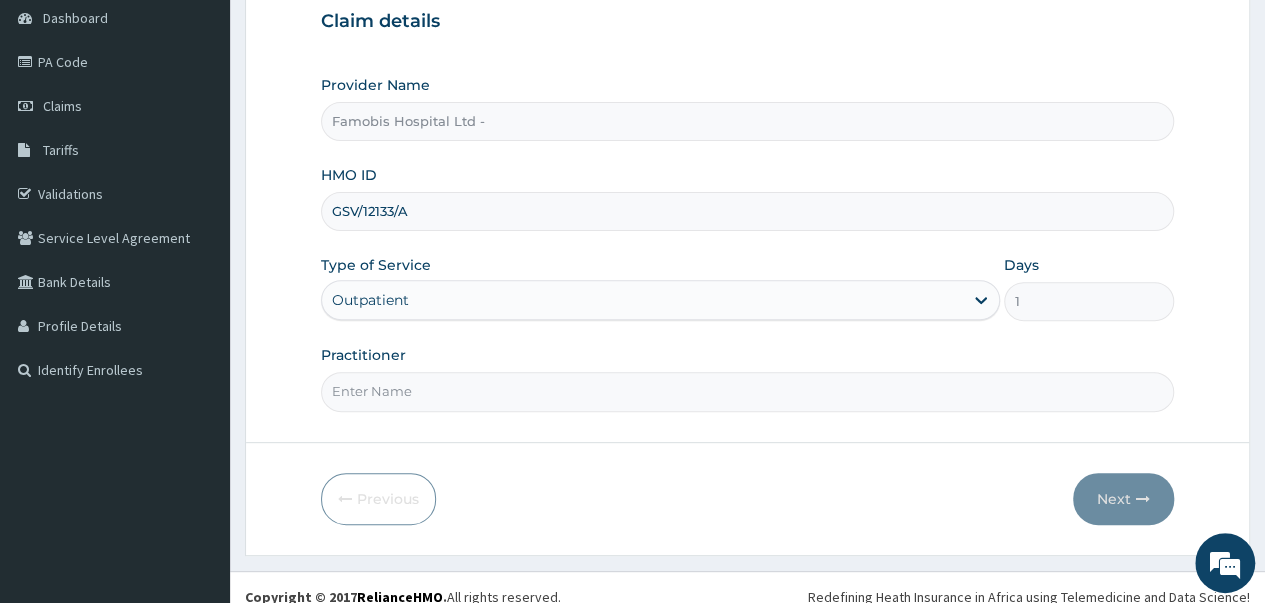 type on "Dr Demola" 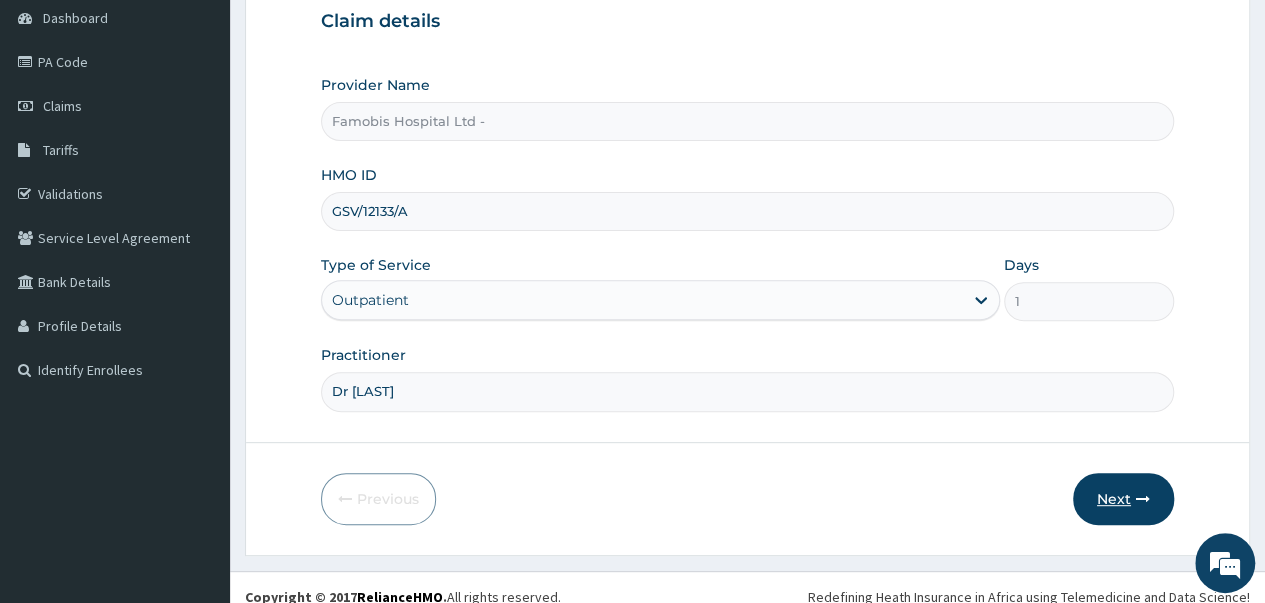 click on "Next" at bounding box center (1123, 499) 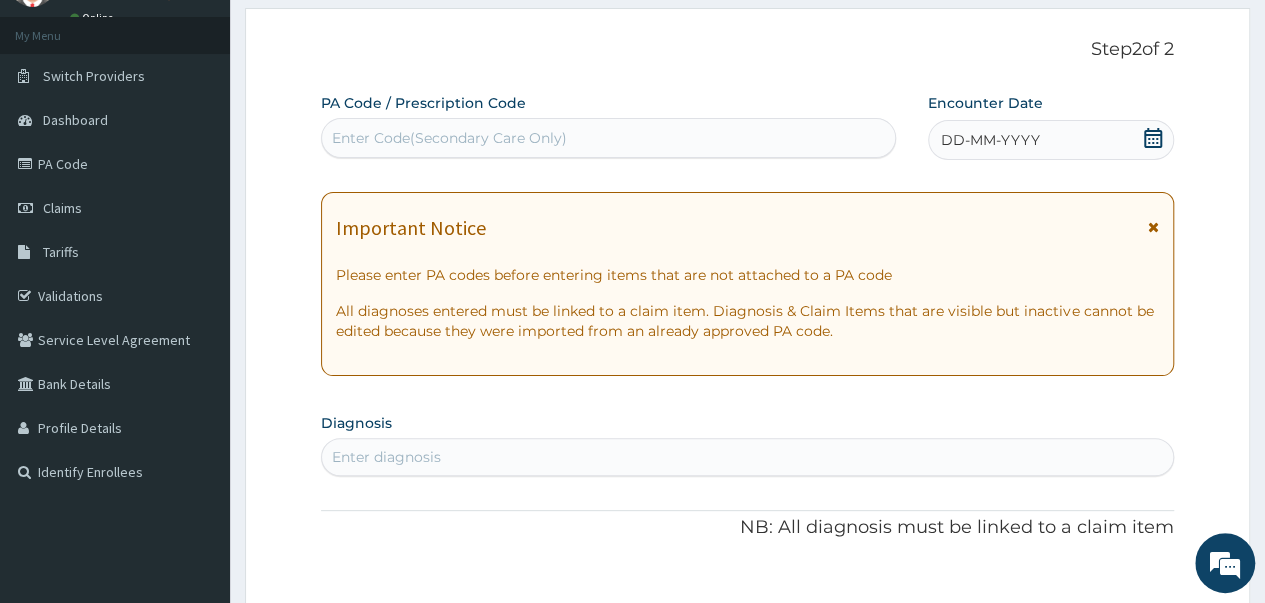 scroll, scrollTop: 0, scrollLeft: 0, axis: both 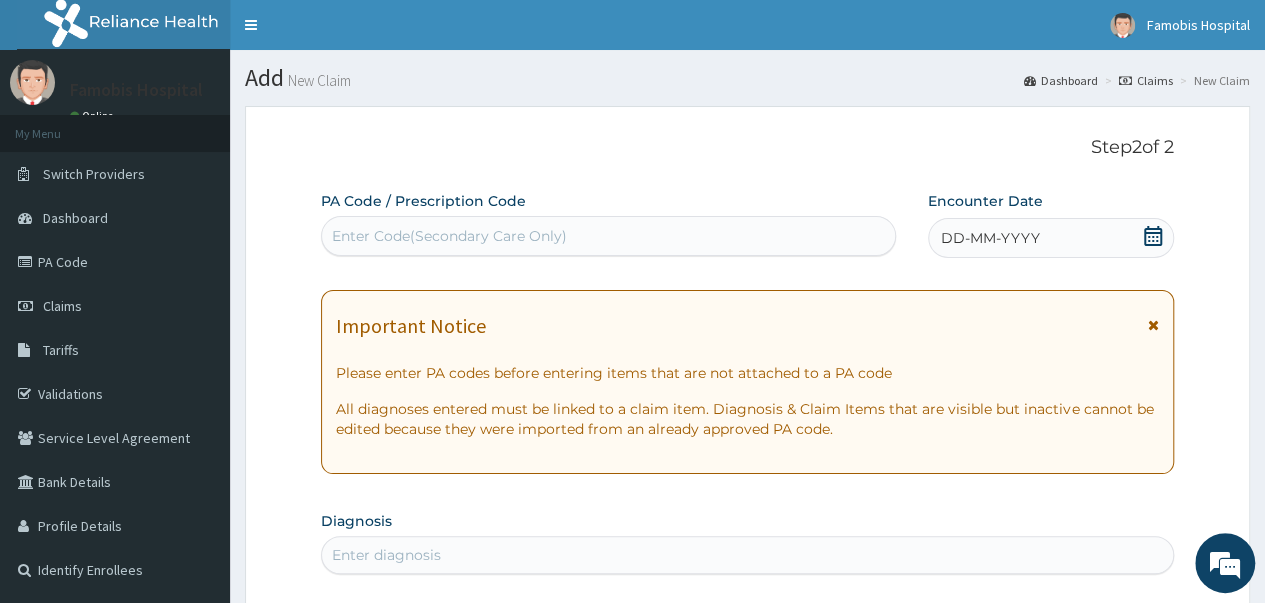 click on "Enter Code(Secondary Care Only)" at bounding box center (608, 236) 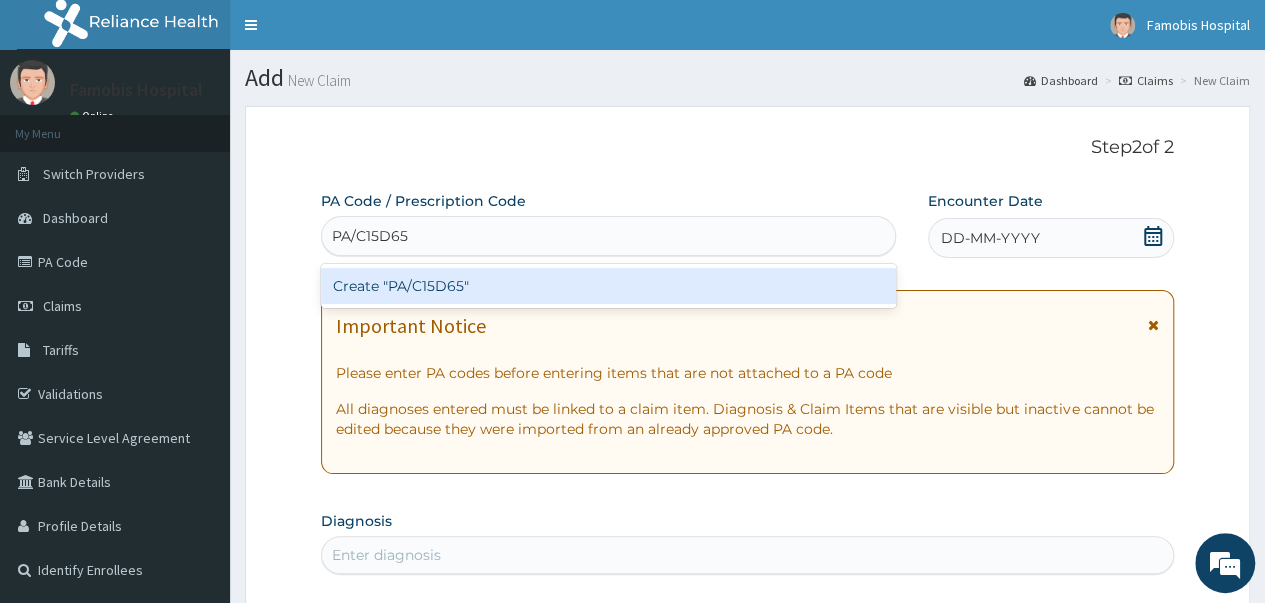 click on "Create "PA/C15D65"" at bounding box center [608, 286] 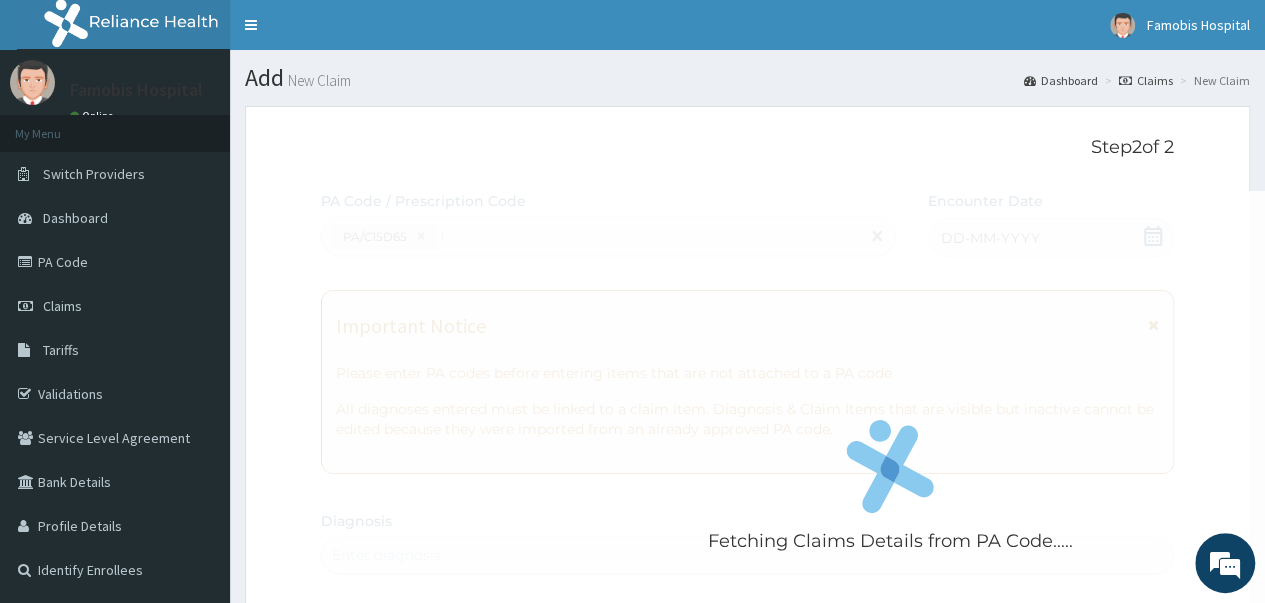 type 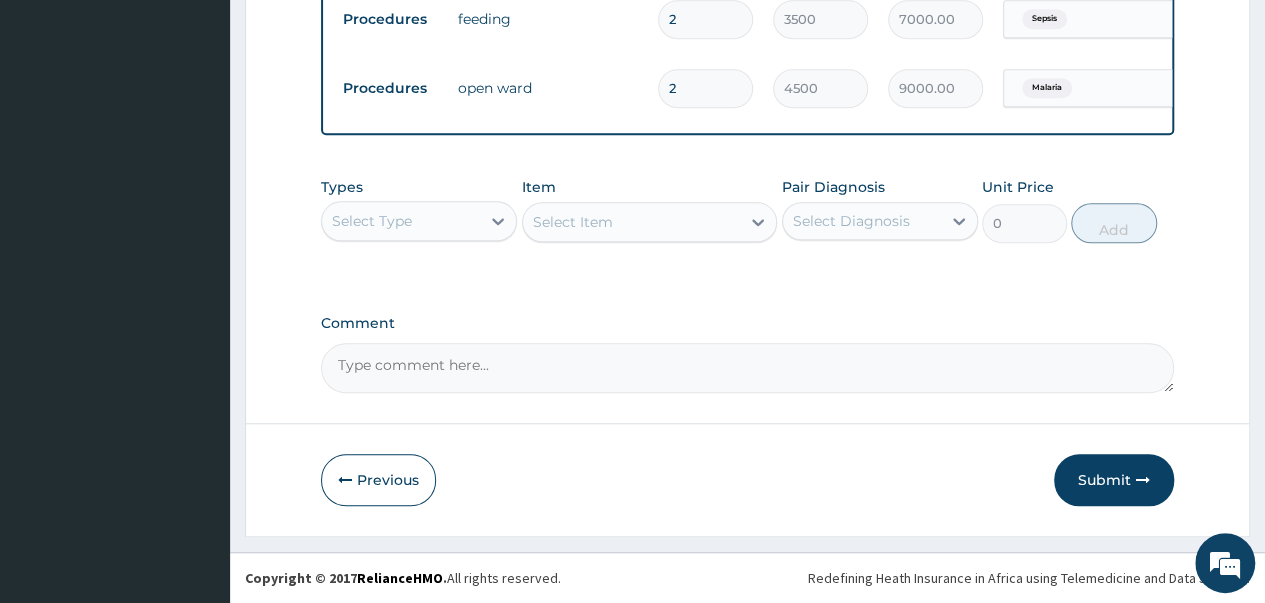 scroll, scrollTop: 825, scrollLeft: 0, axis: vertical 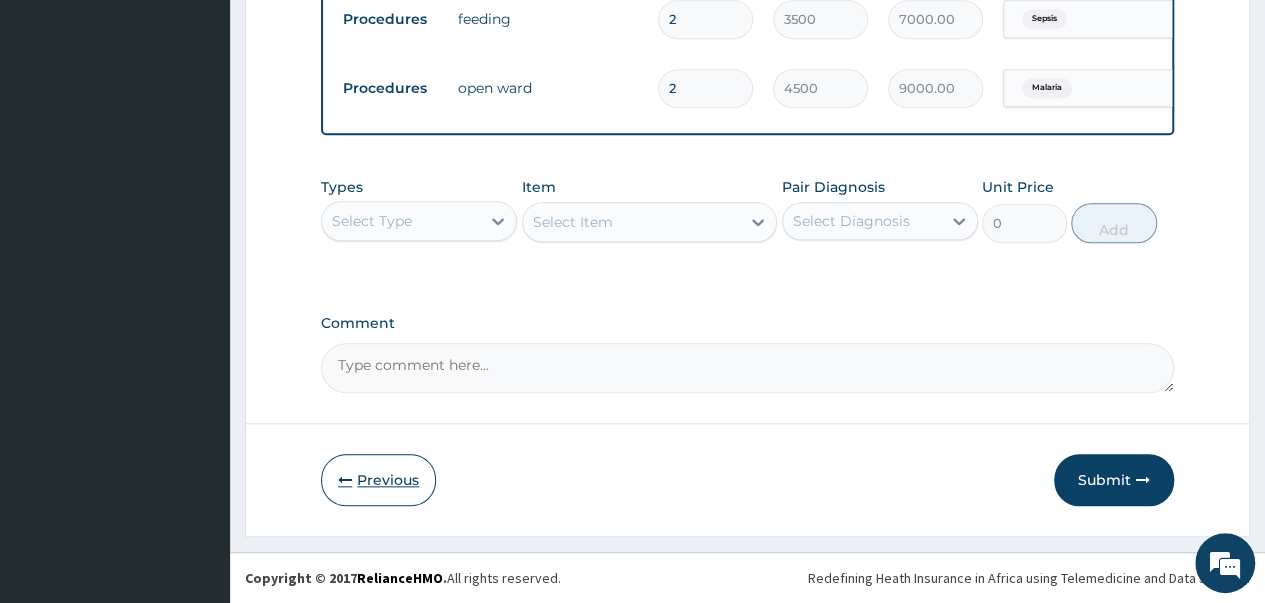 click on "Previous" at bounding box center [378, 480] 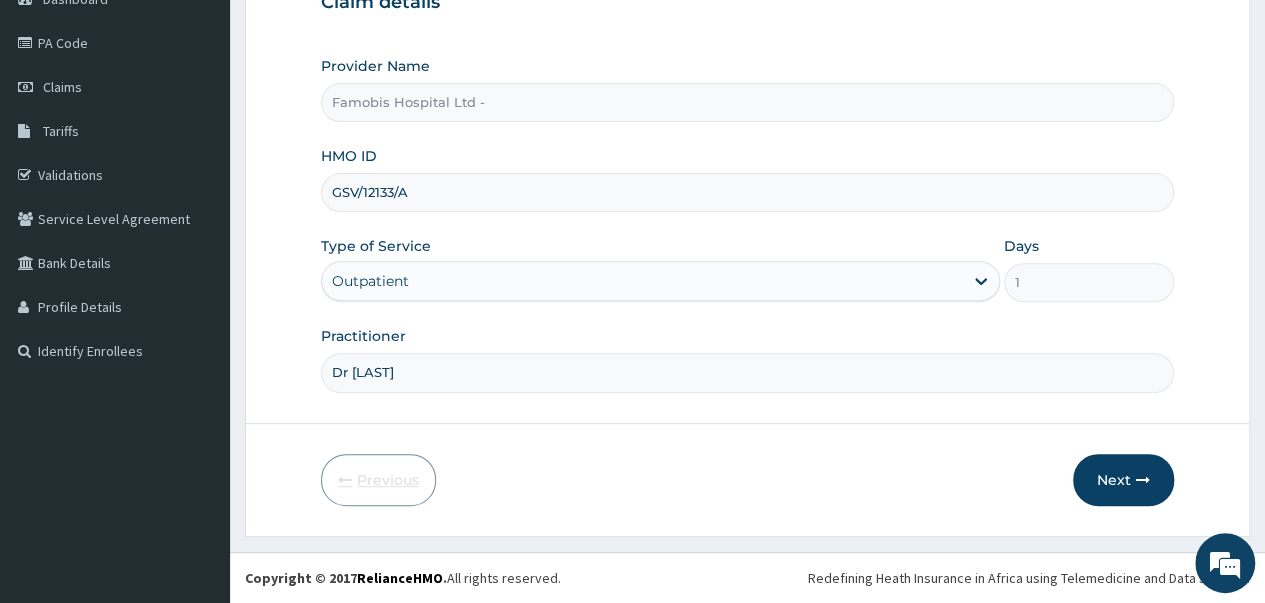 scroll, scrollTop: 214, scrollLeft: 0, axis: vertical 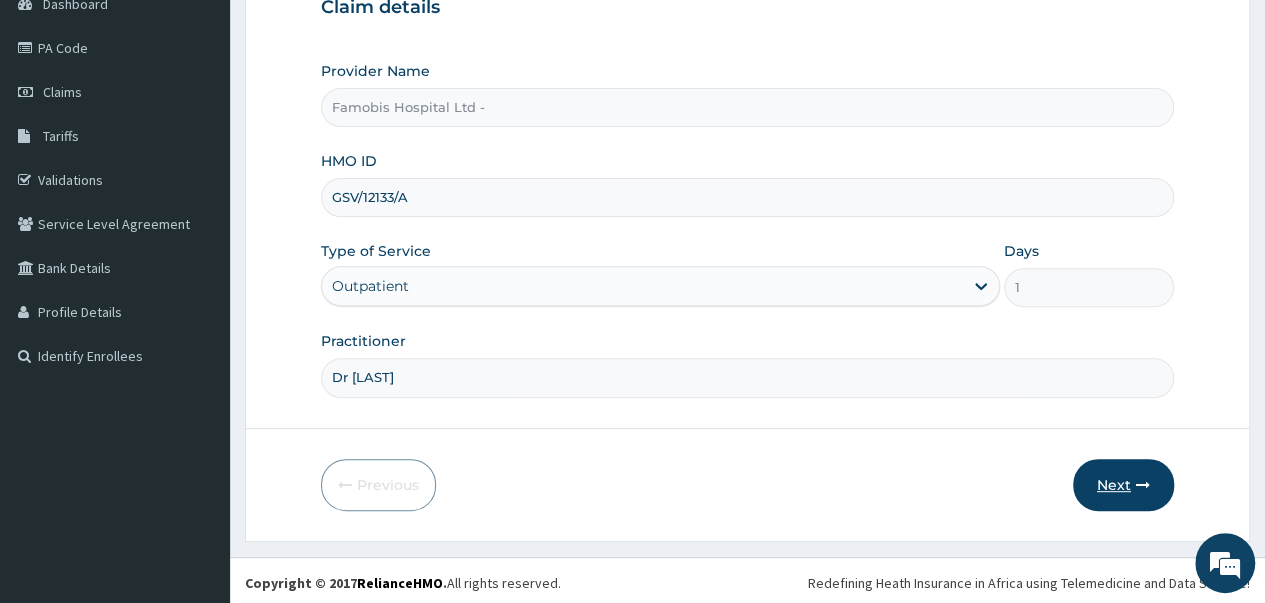 click on "Next" at bounding box center (1123, 485) 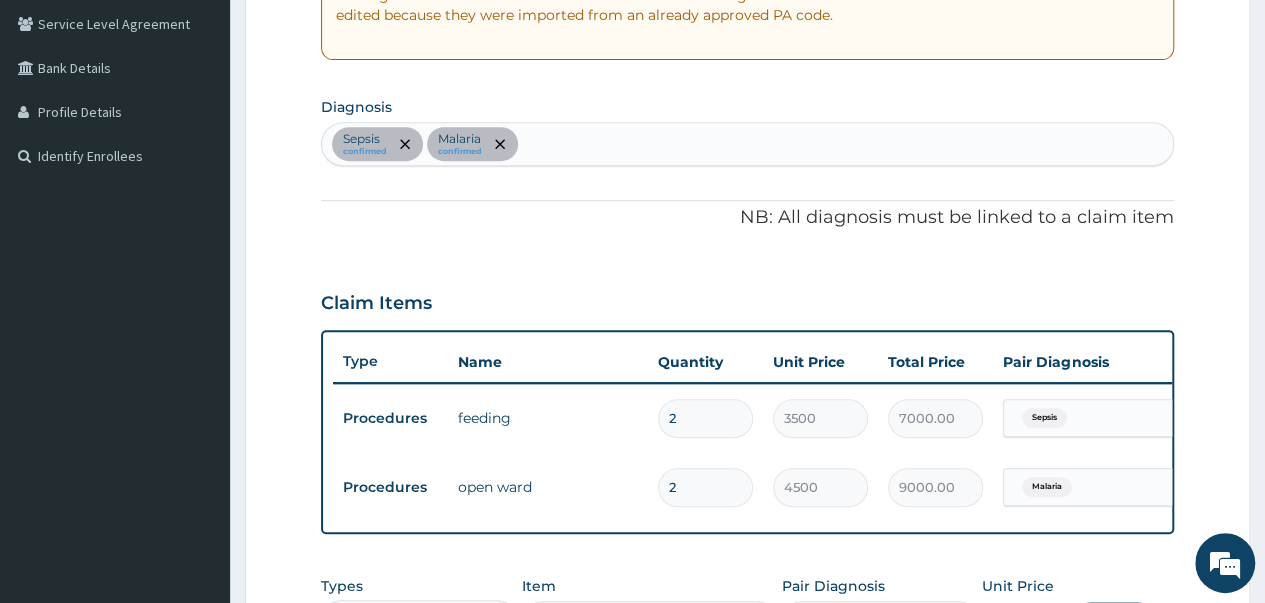 scroll, scrollTop: 514, scrollLeft: 0, axis: vertical 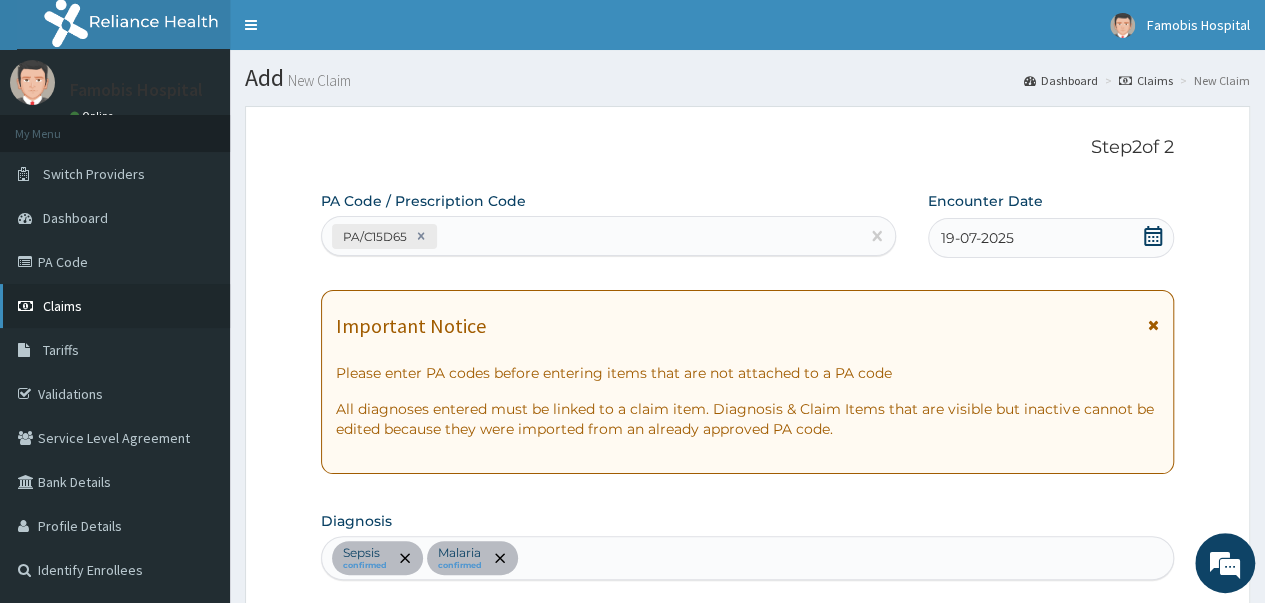 click on "Claims" at bounding box center [62, 306] 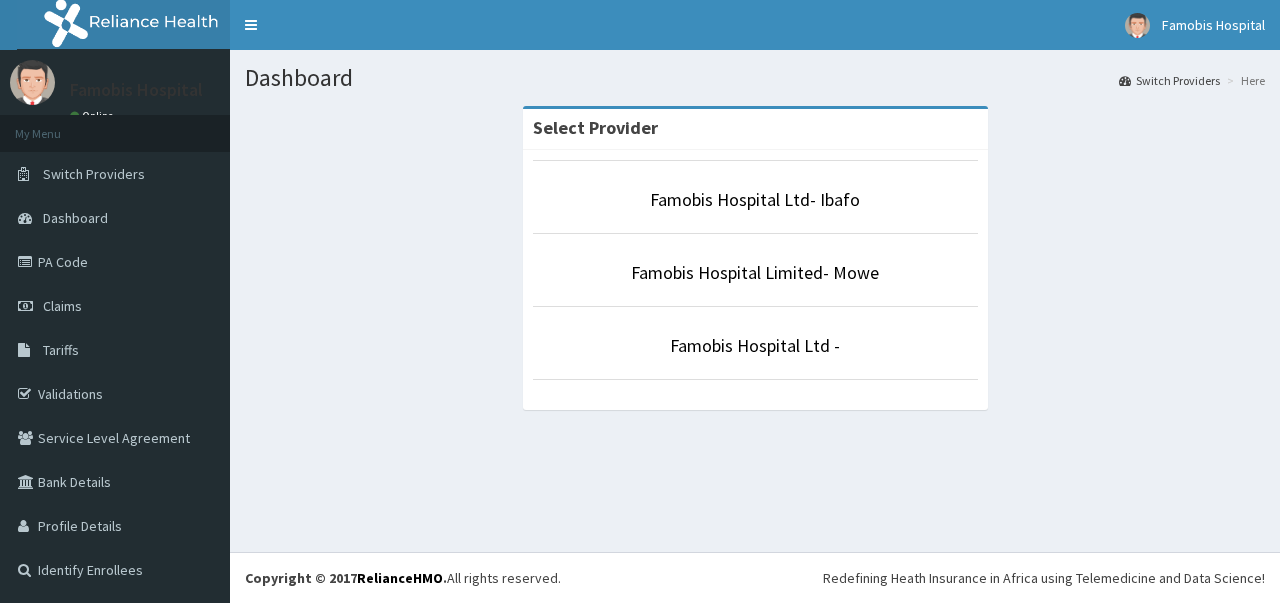 scroll, scrollTop: 0, scrollLeft: 0, axis: both 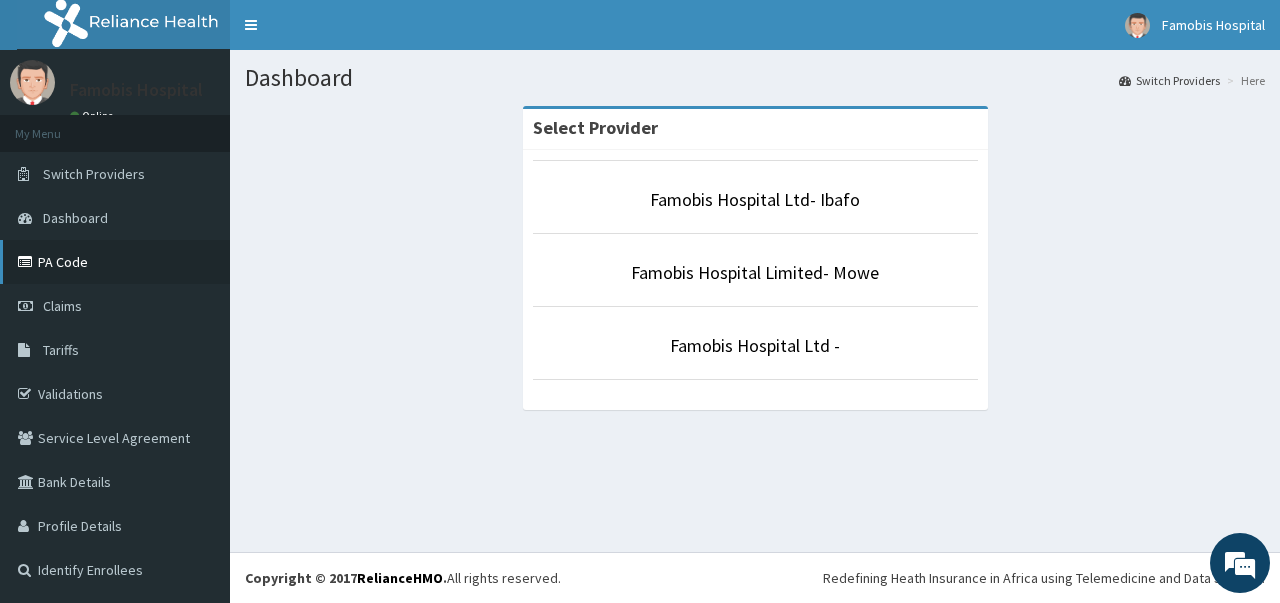 click on "PA Code" at bounding box center [115, 262] 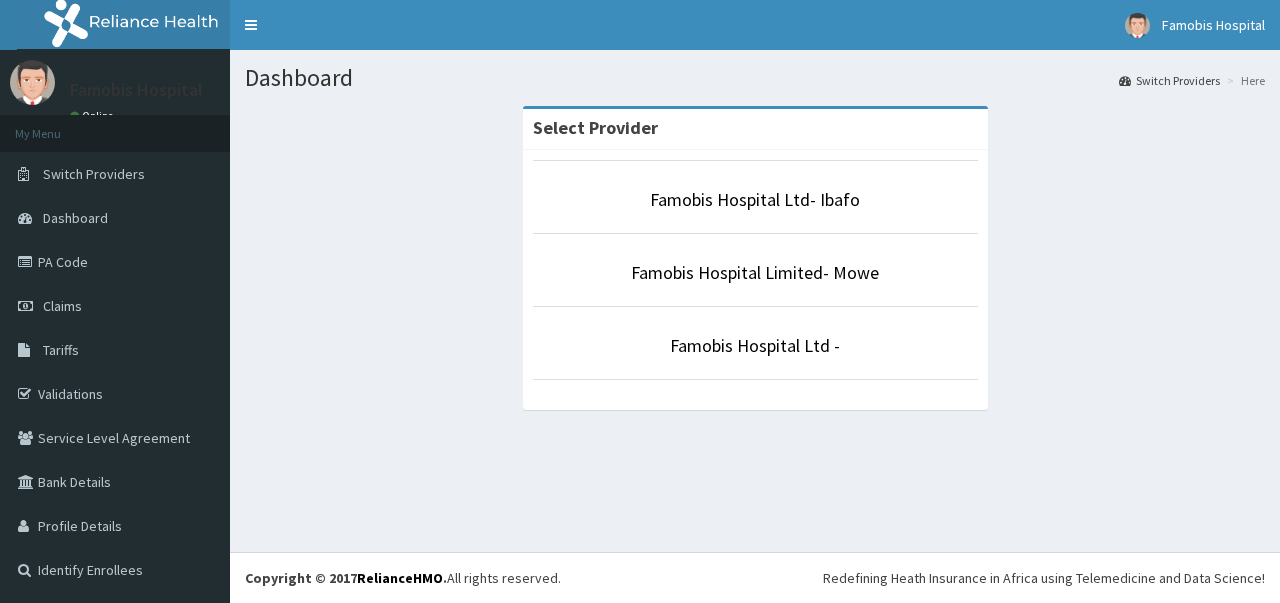 scroll, scrollTop: 0, scrollLeft: 0, axis: both 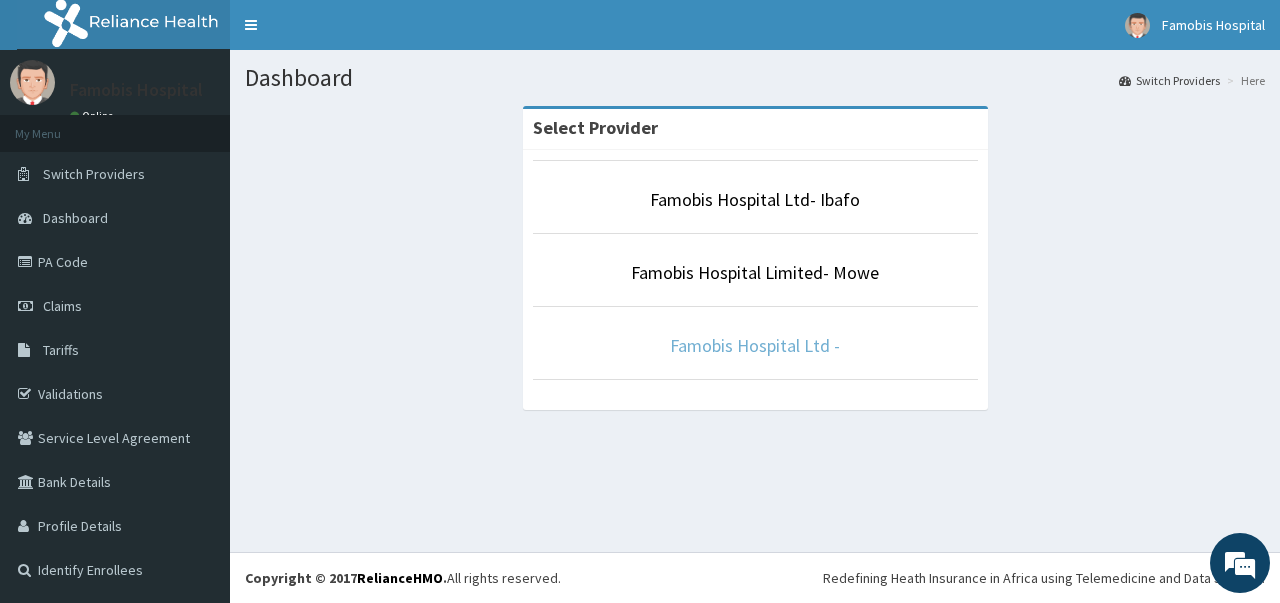 click on "Famobis Hospital Ltd -" at bounding box center (755, 345) 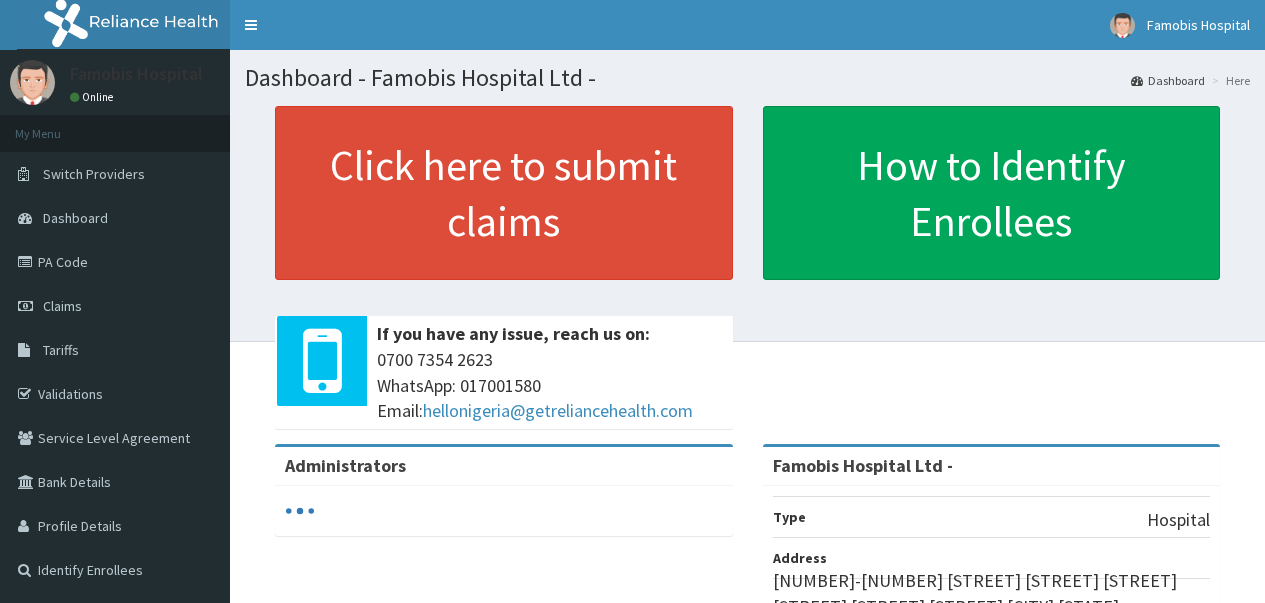 scroll, scrollTop: 0, scrollLeft: 0, axis: both 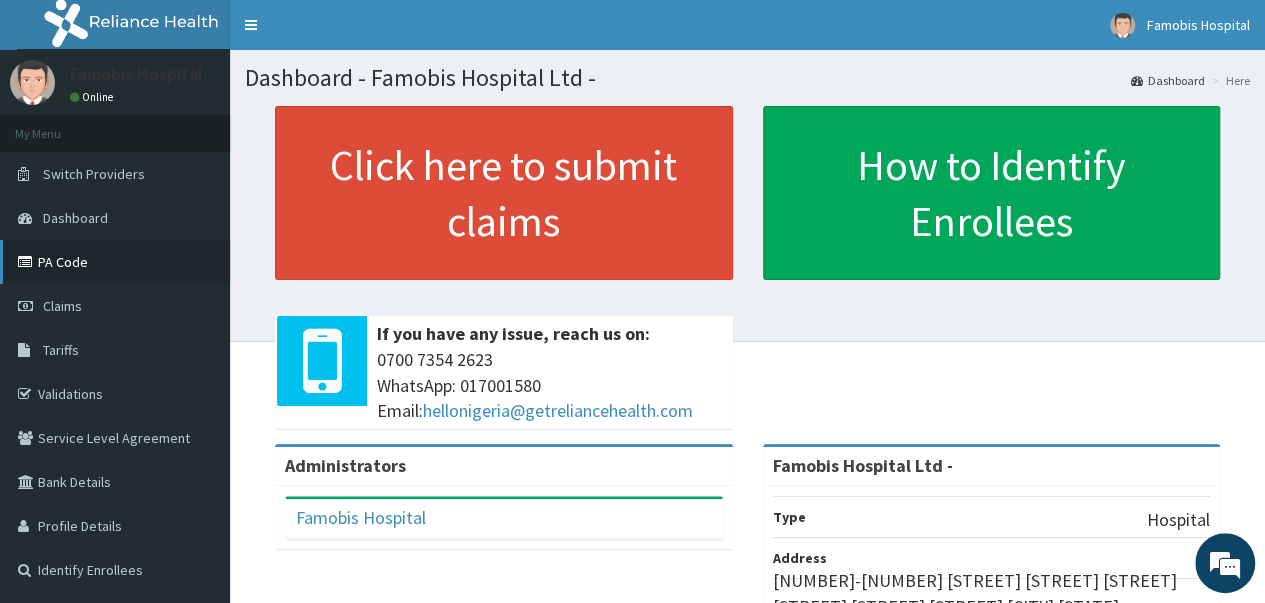 click on "PA Code" at bounding box center [115, 262] 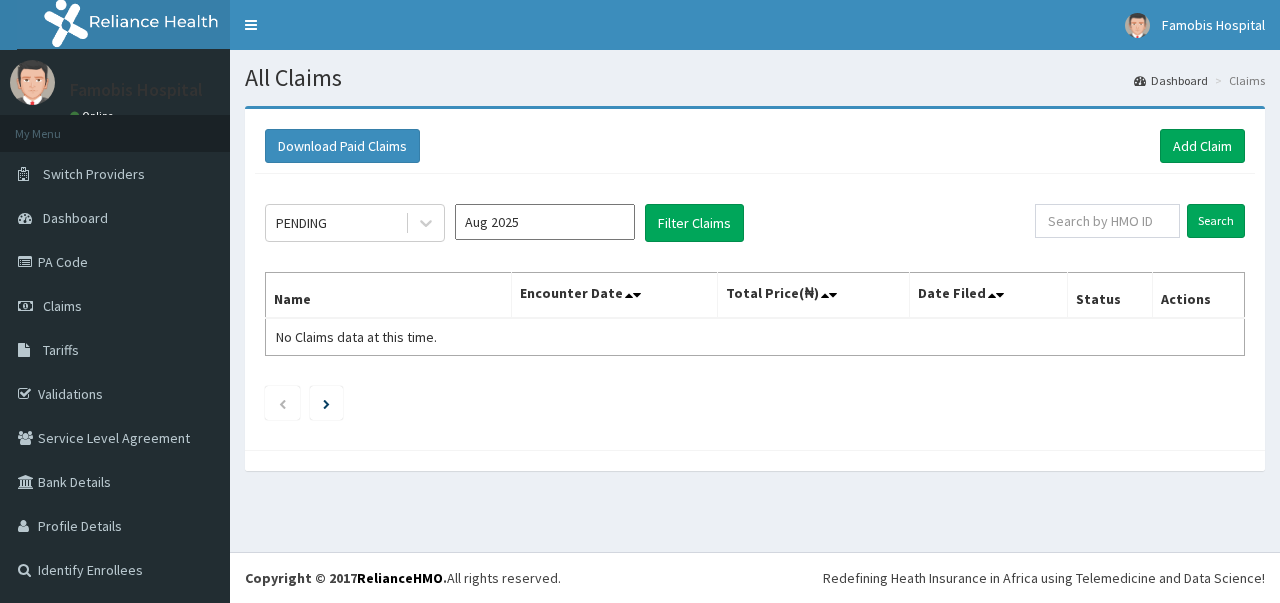 scroll, scrollTop: 0, scrollLeft: 0, axis: both 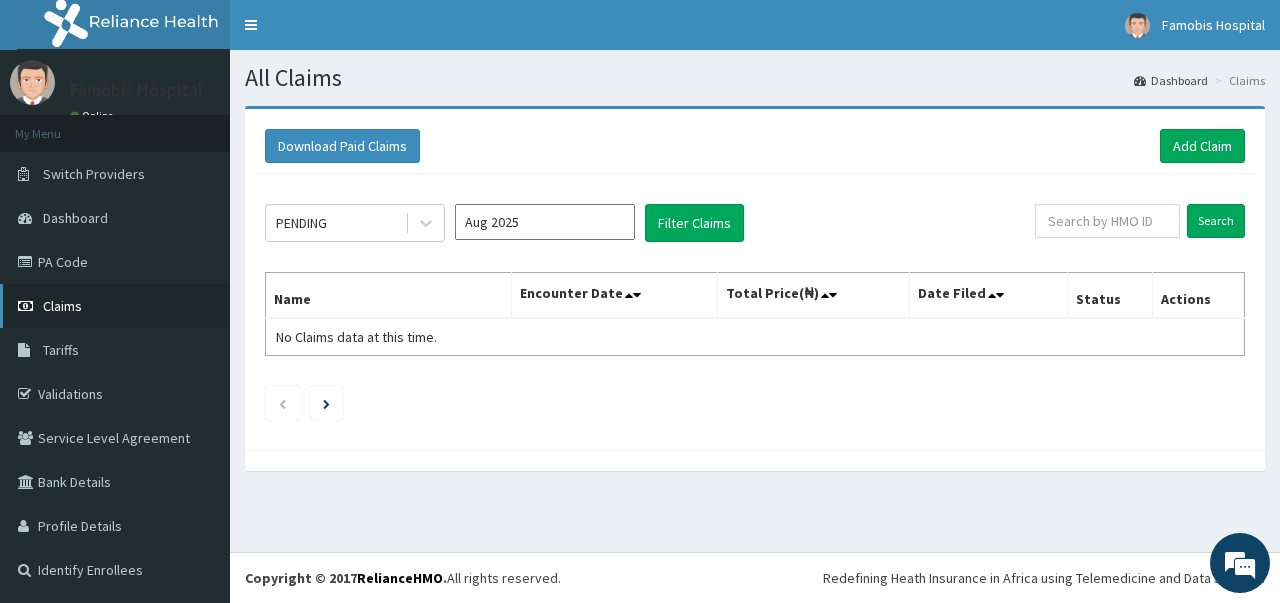 click on "Claims" at bounding box center (62, 306) 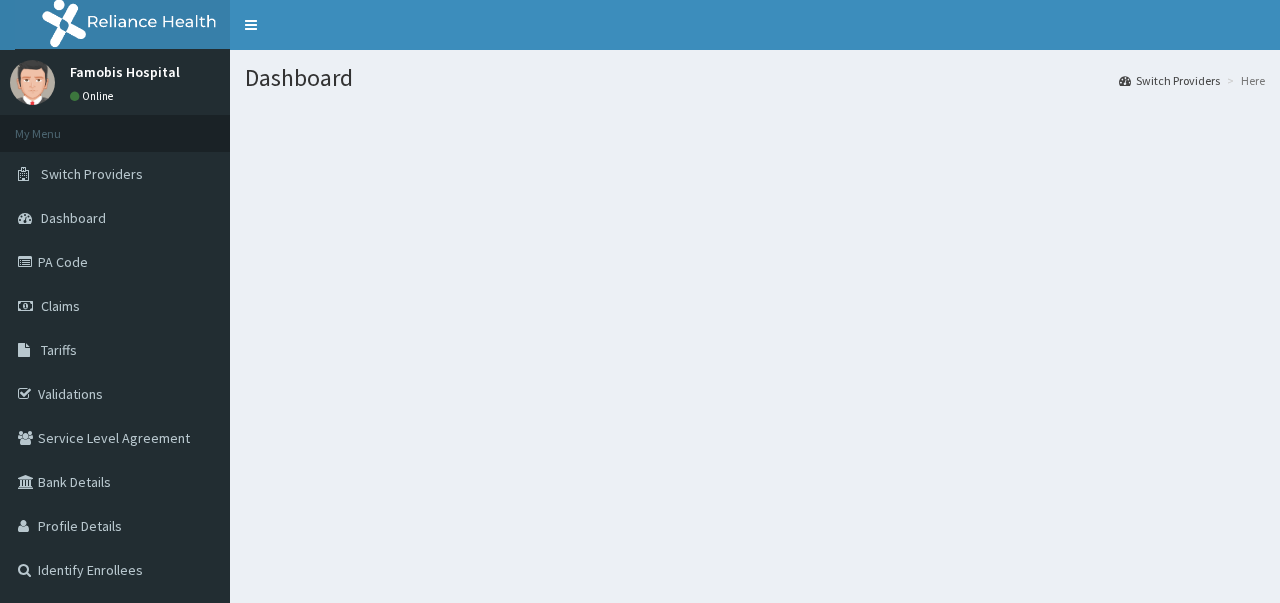 scroll, scrollTop: 0, scrollLeft: 0, axis: both 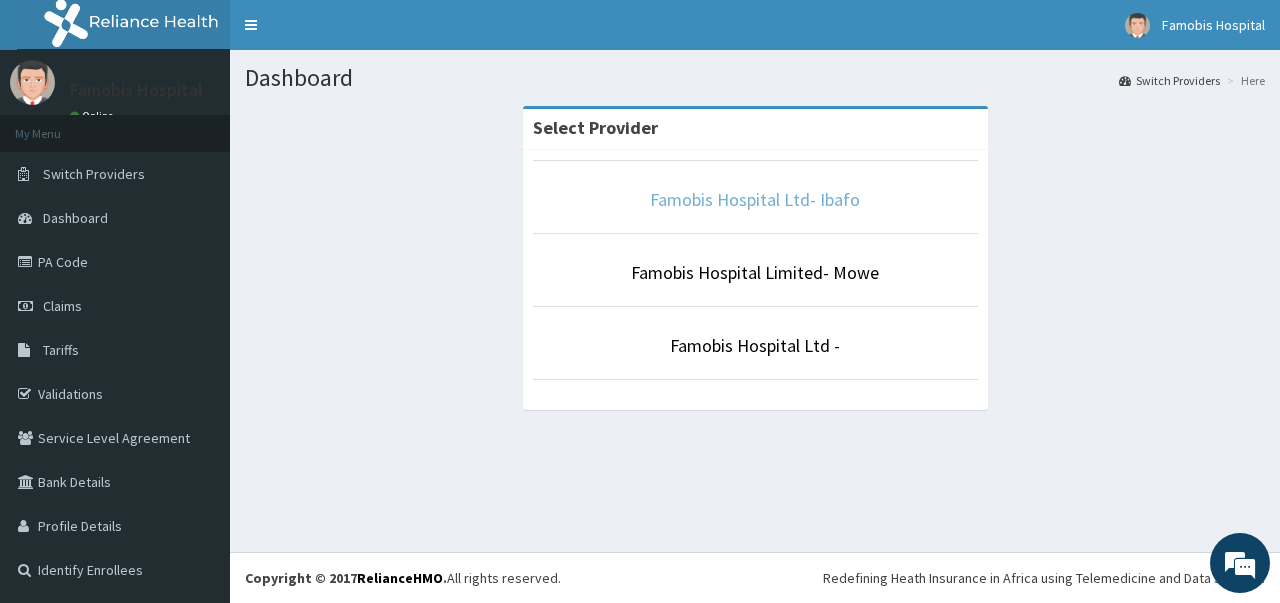 click on "Famobis Hospital Ltd- Ibafo" at bounding box center [755, 199] 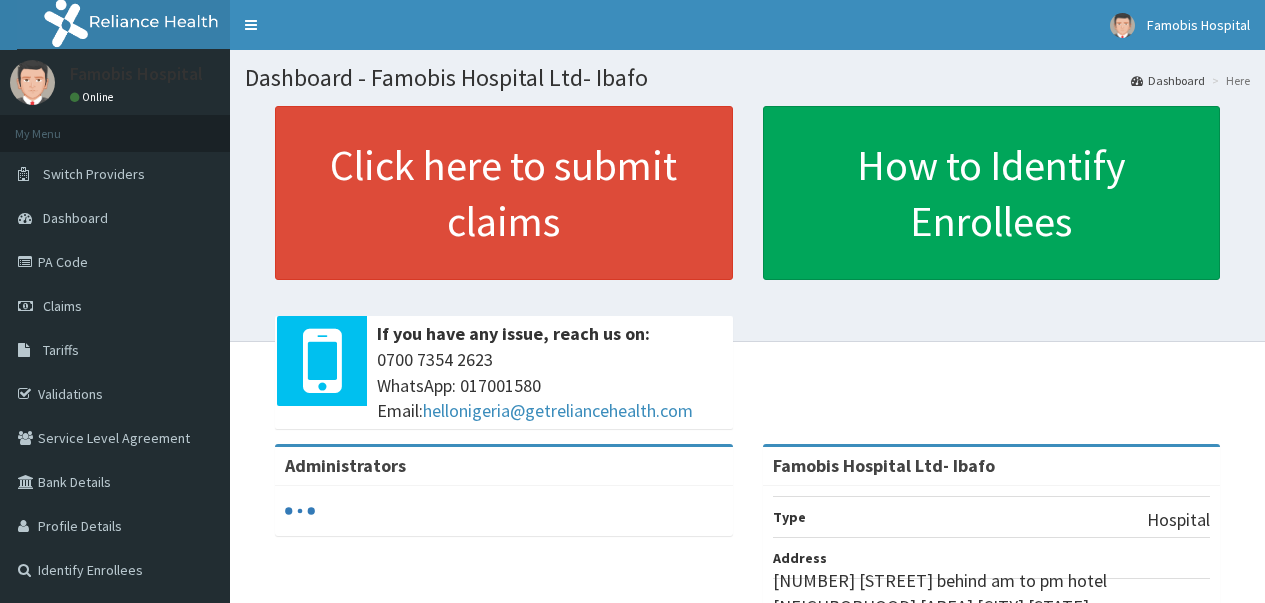 scroll, scrollTop: 0, scrollLeft: 0, axis: both 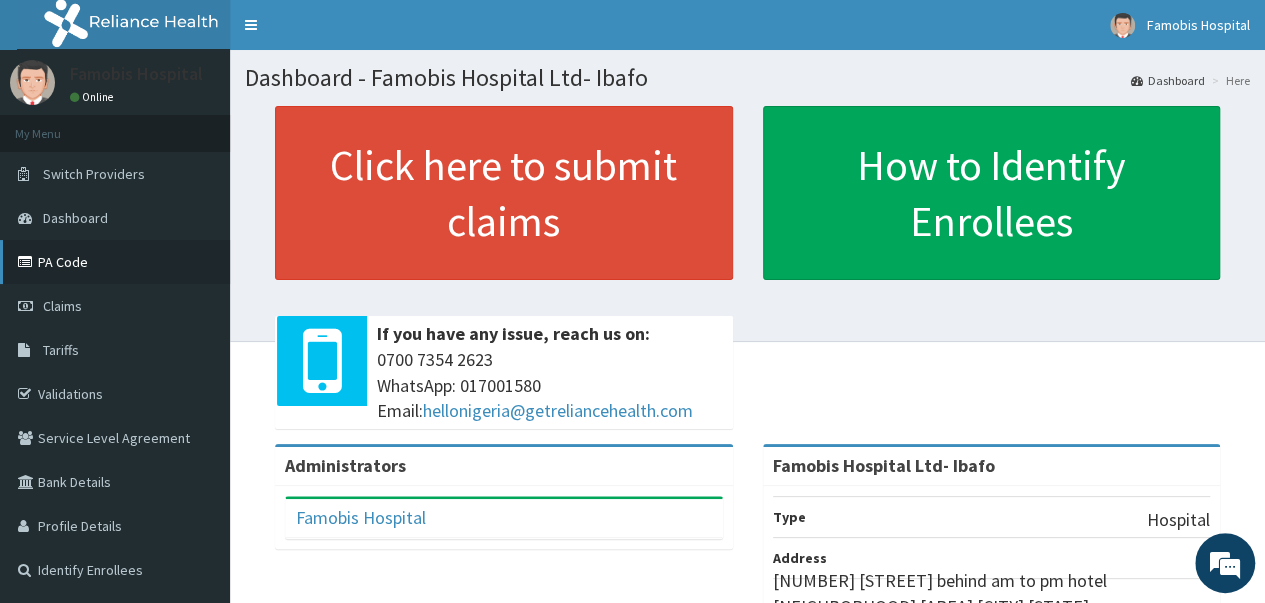 click on "PA Code" at bounding box center (115, 262) 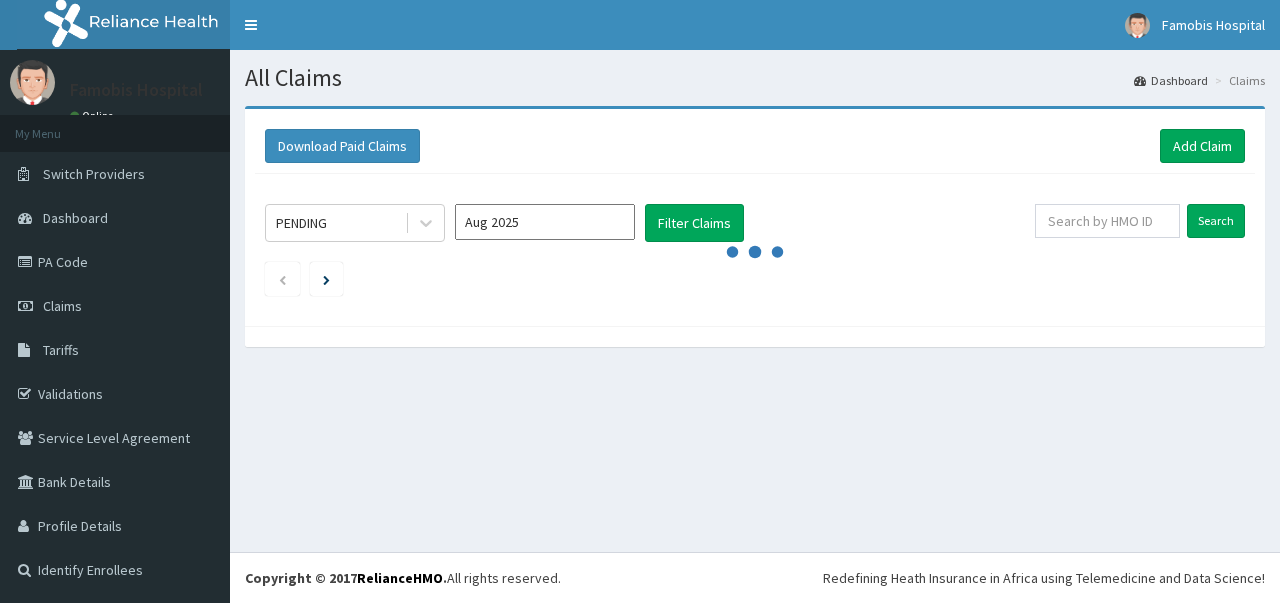 scroll, scrollTop: 0, scrollLeft: 0, axis: both 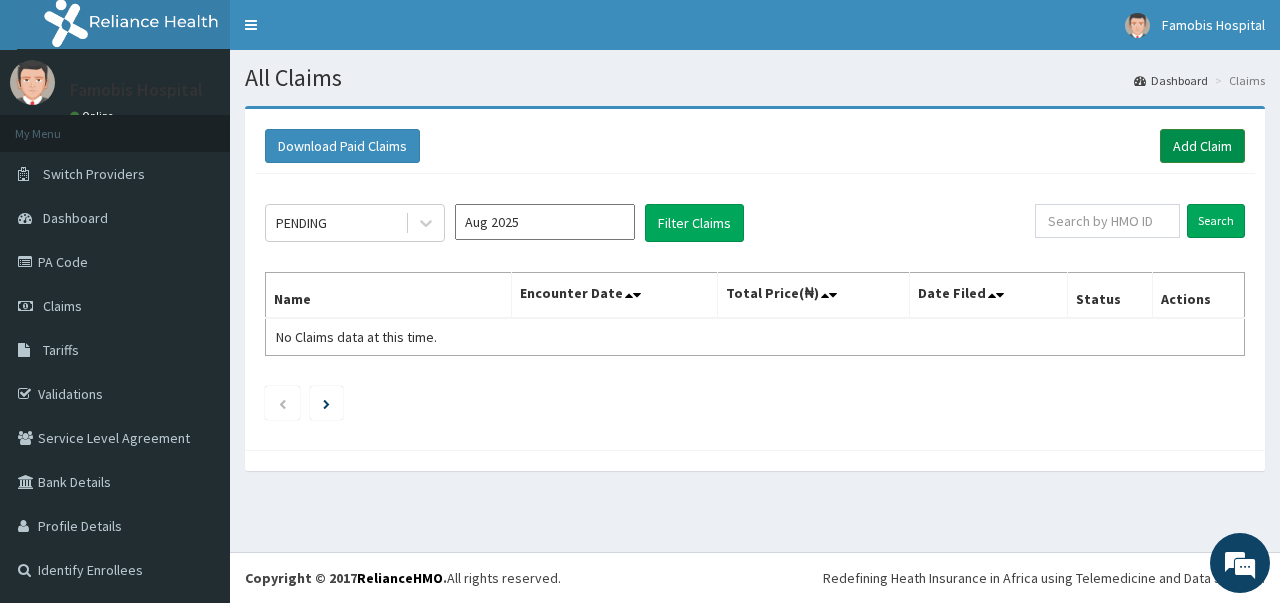 click on "Add Claim" at bounding box center [1202, 146] 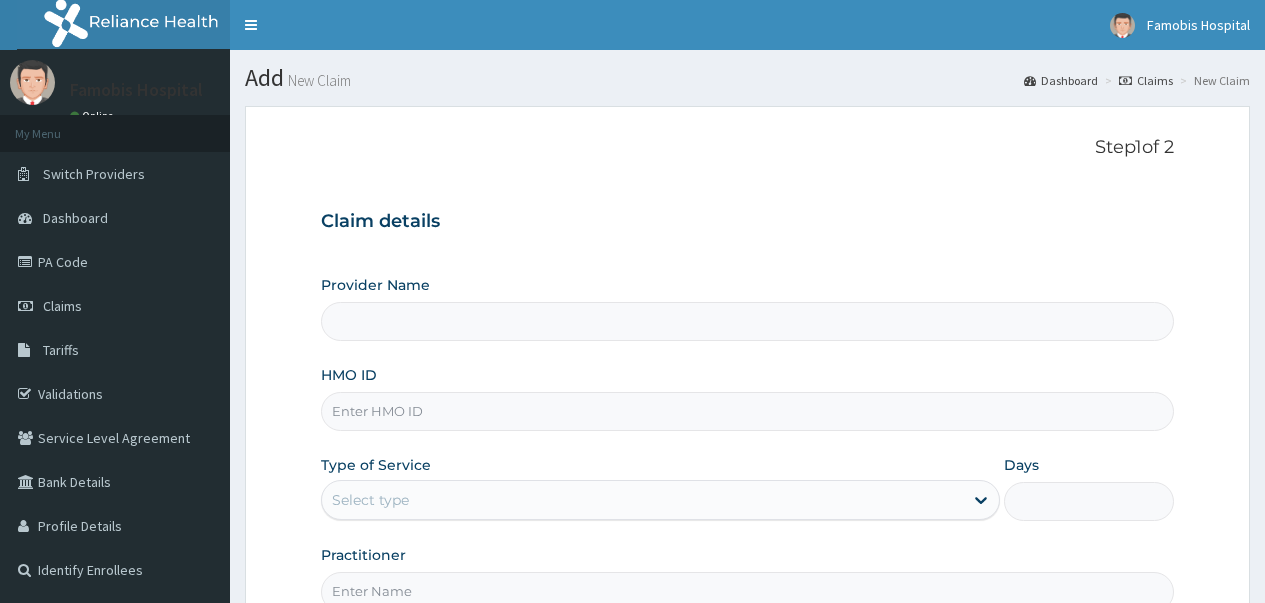 scroll, scrollTop: 0, scrollLeft: 0, axis: both 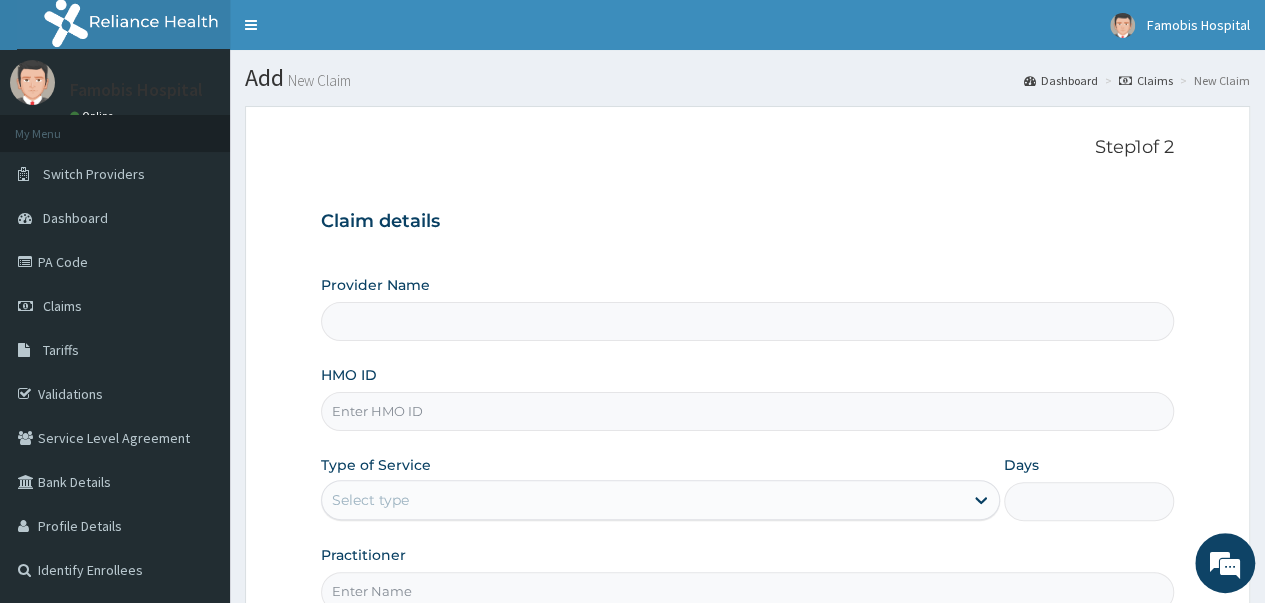 type on "Famobis Hospital Ltd- Ibafo" 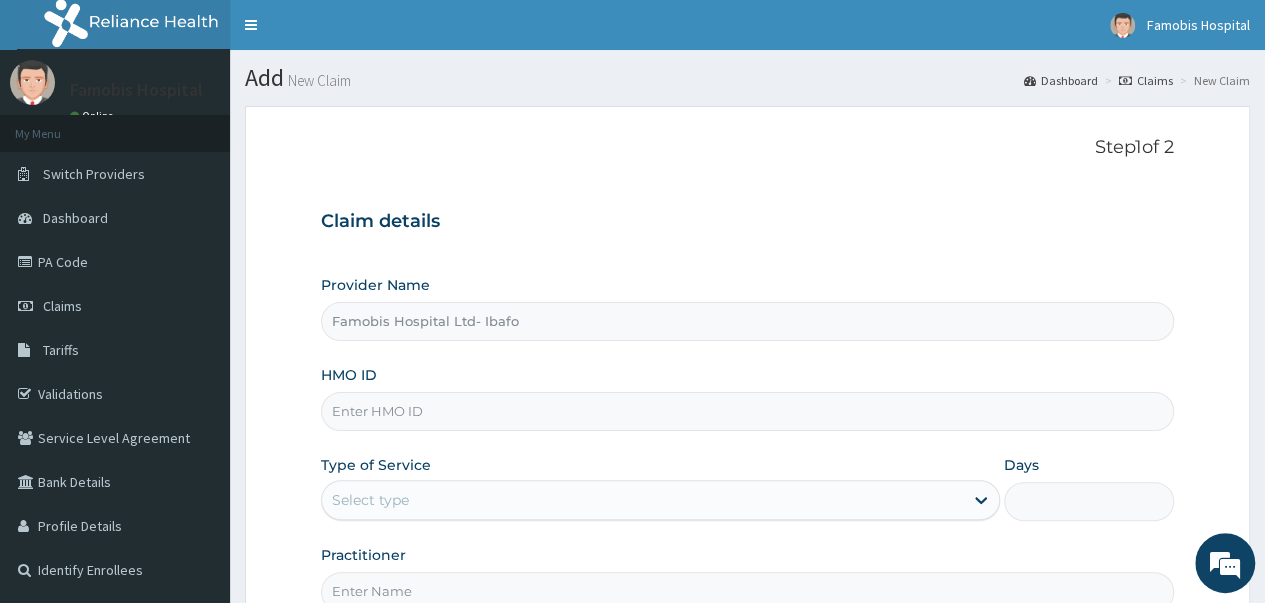 scroll, scrollTop: 0, scrollLeft: 0, axis: both 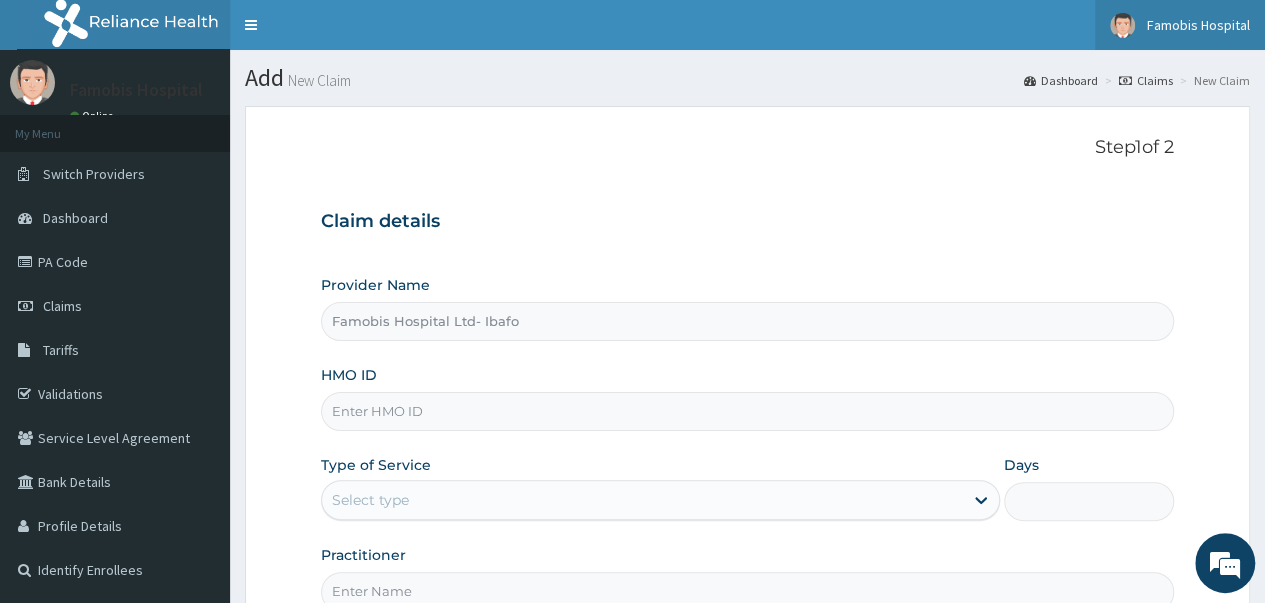 click on "Famobis Hospital" at bounding box center [1198, 25] 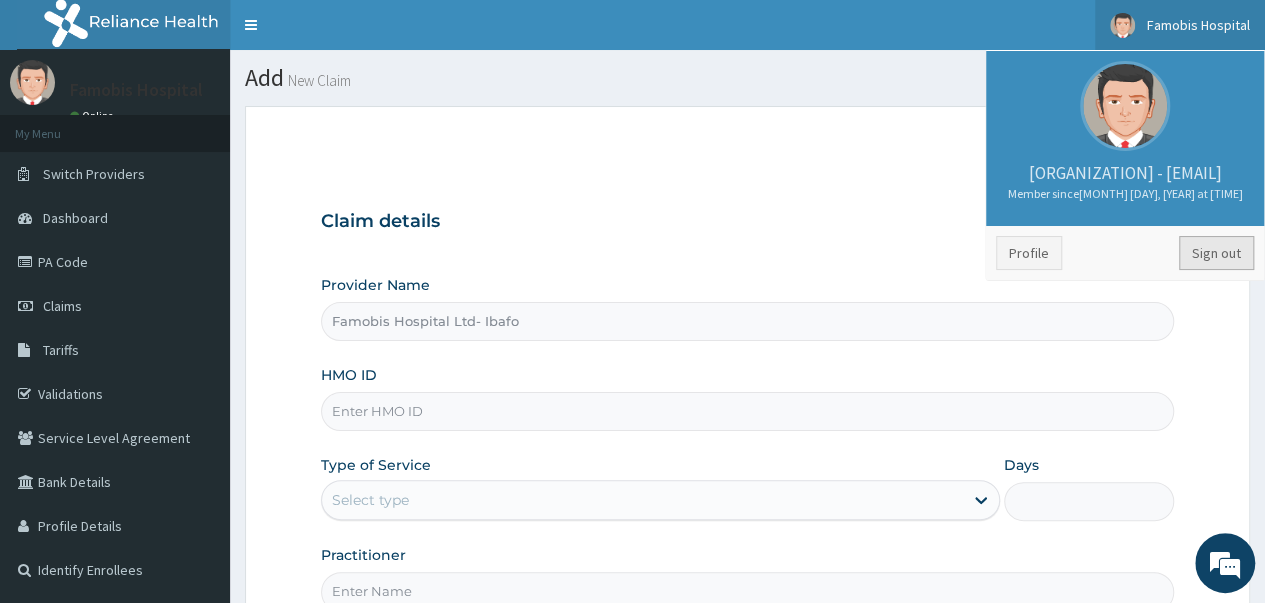 click on "Sign out" at bounding box center [1216, 253] 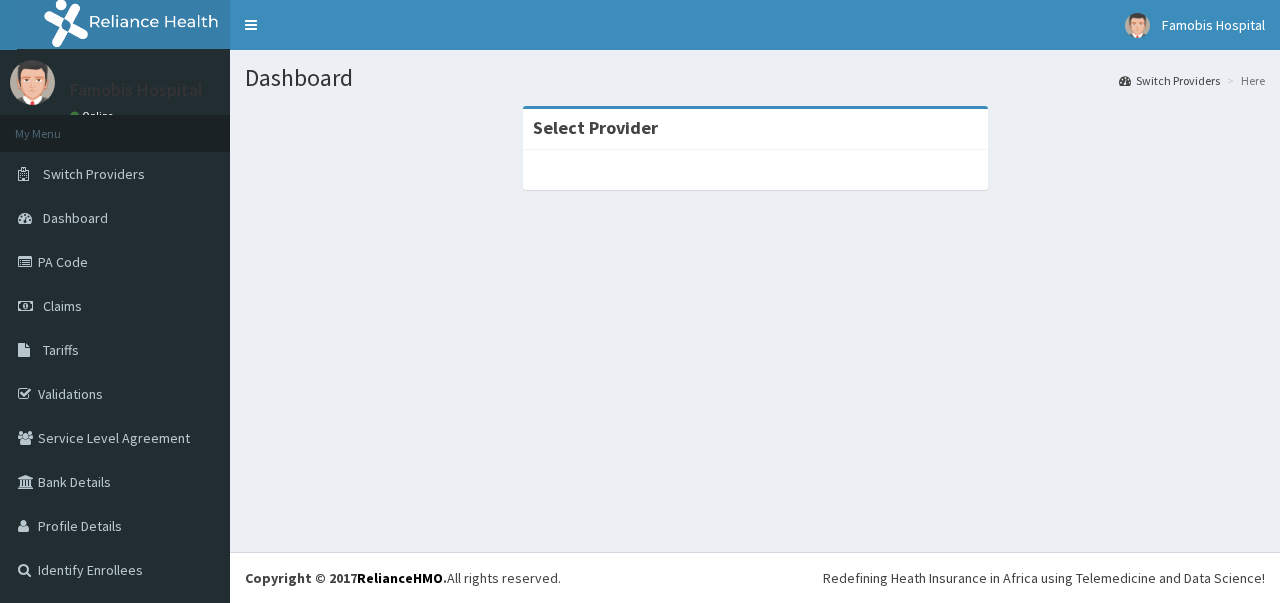 scroll, scrollTop: 0, scrollLeft: 0, axis: both 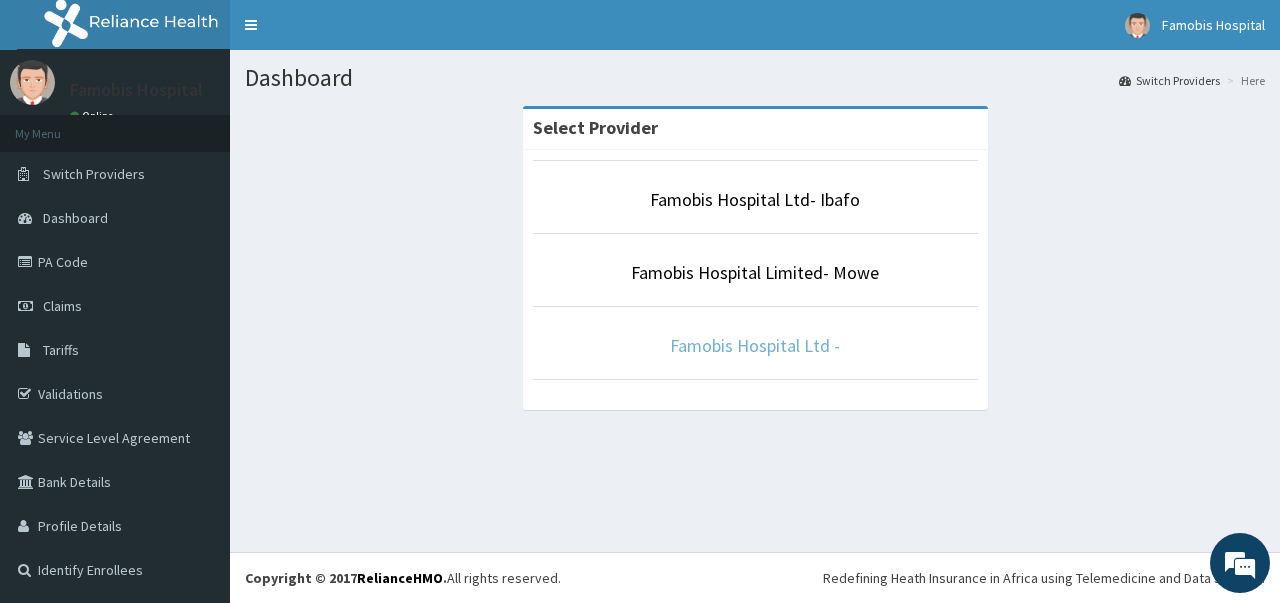 click on "Famobis Hospital Ltd -" at bounding box center (755, 345) 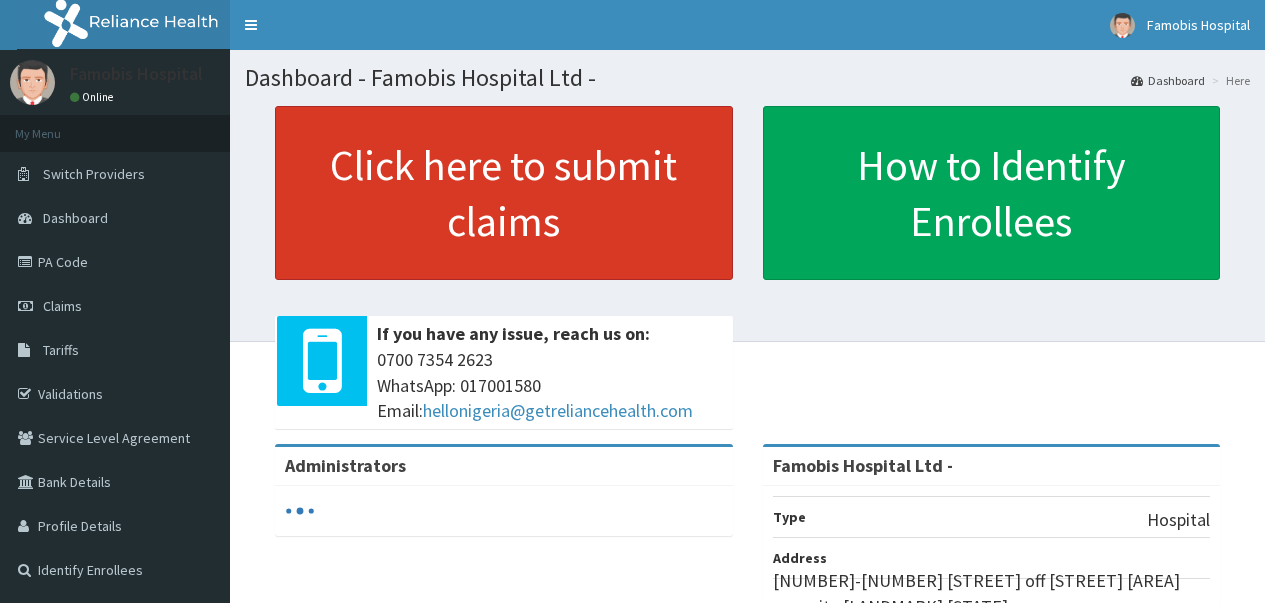 scroll, scrollTop: 0, scrollLeft: 0, axis: both 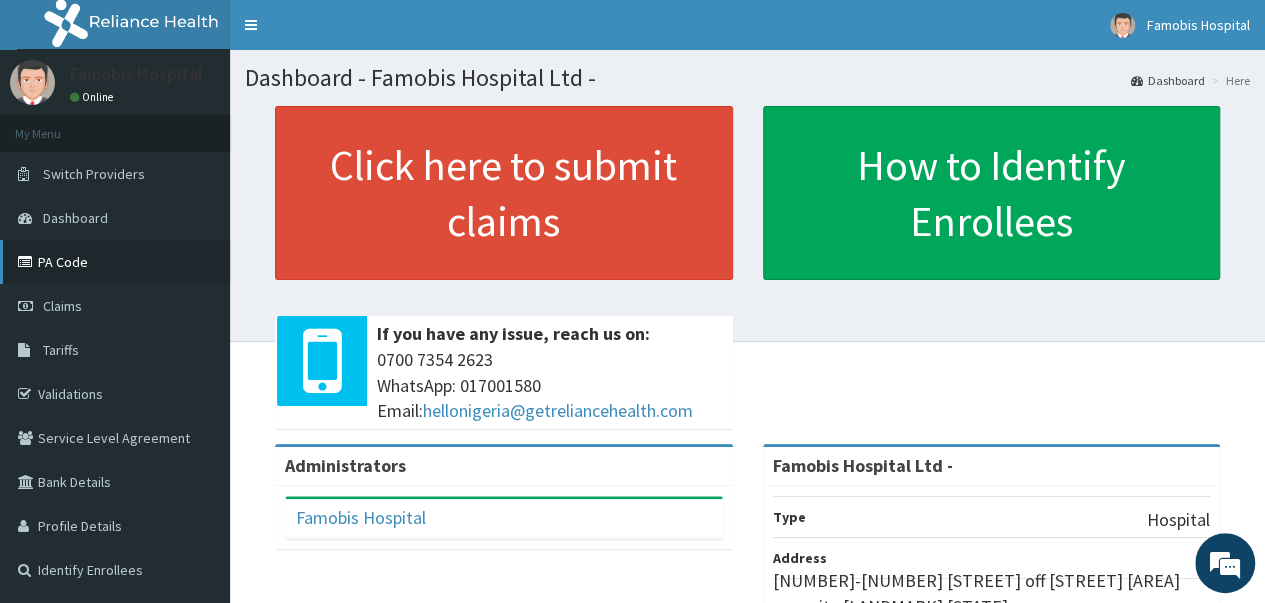 click on "PA Code" at bounding box center (115, 262) 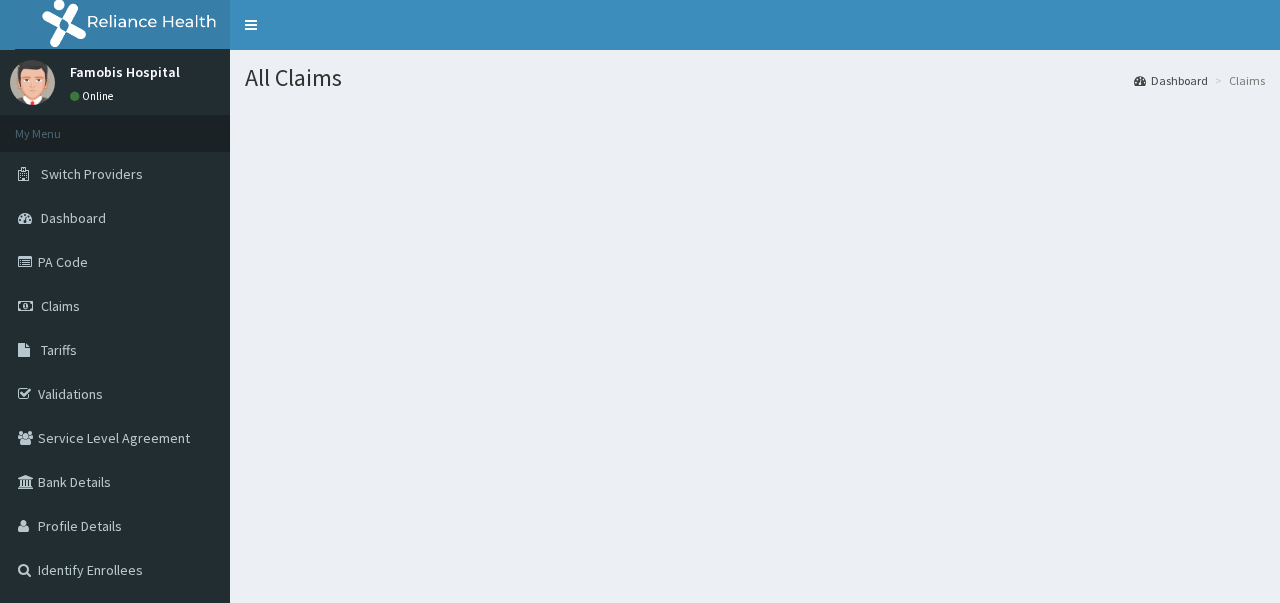 scroll, scrollTop: 0, scrollLeft: 0, axis: both 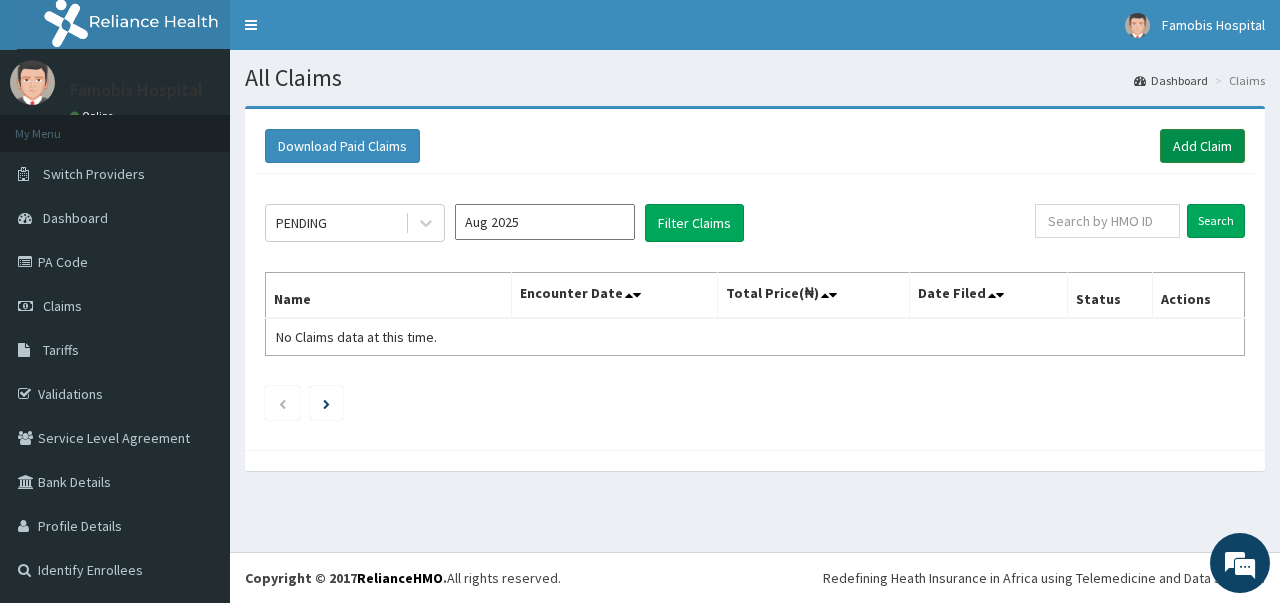 click on "Add Claim" at bounding box center [1202, 146] 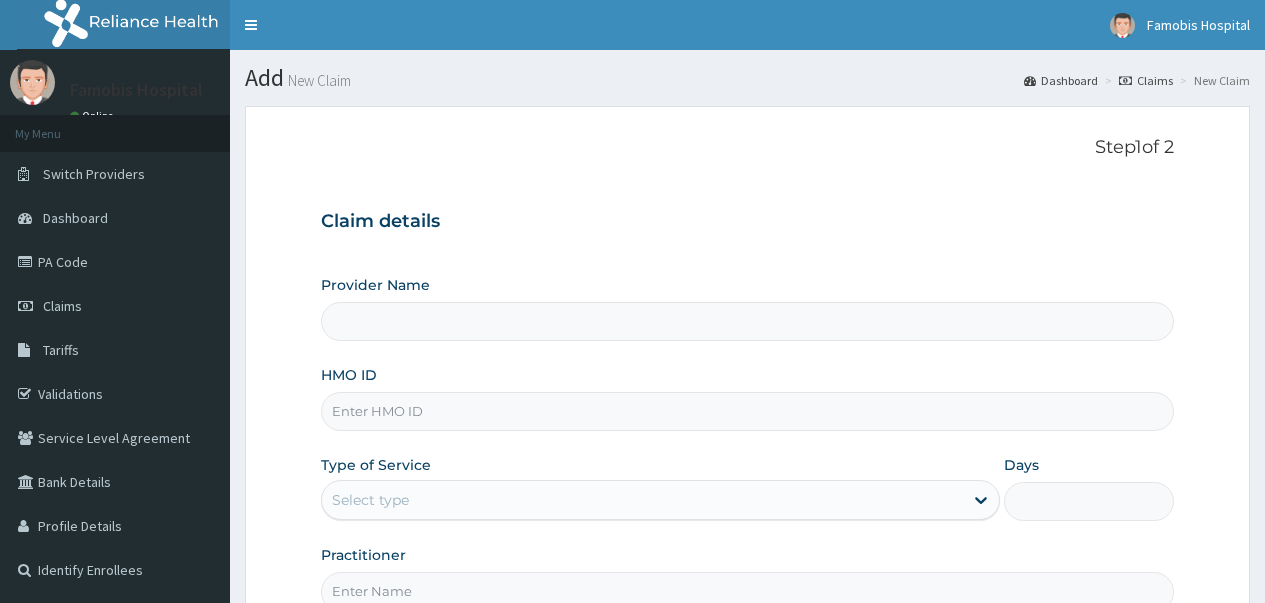 scroll, scrollTop: 0, scrollLeft: 0, axis: both 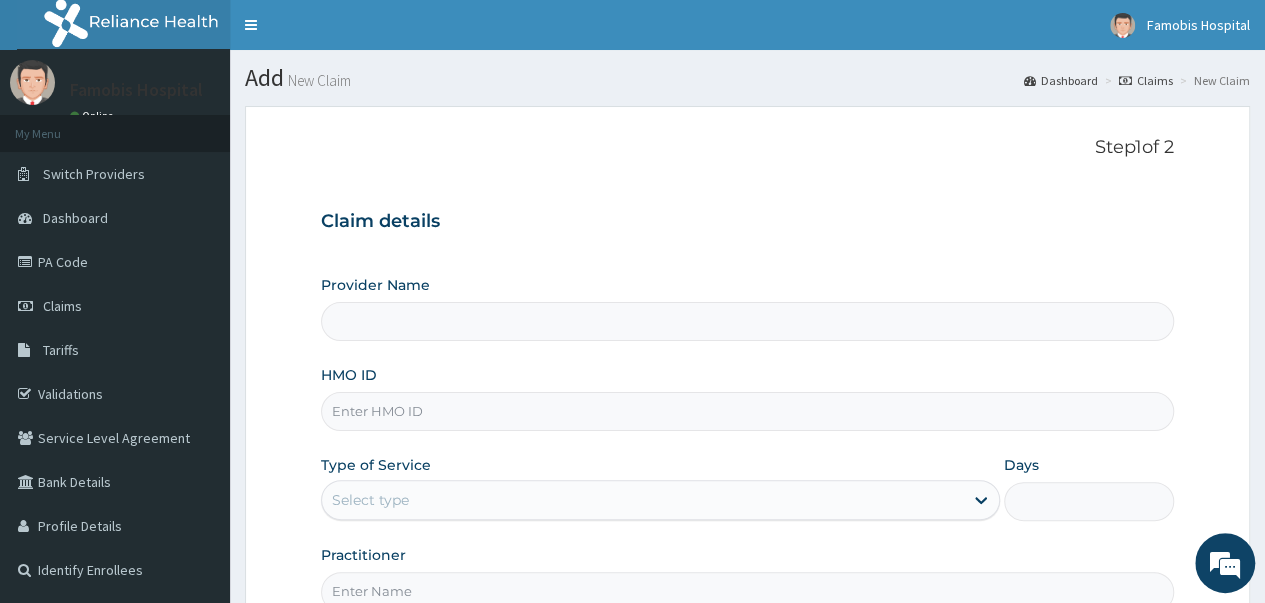 type on "Famobis Hospital Ltd -" 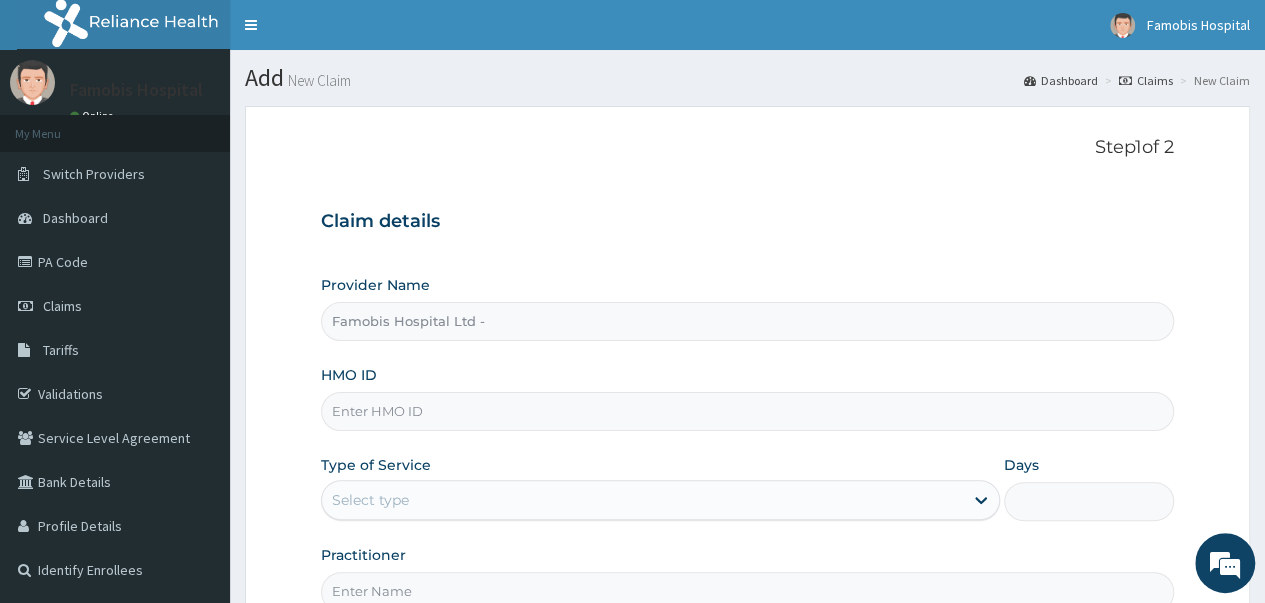 click on "HMO ID" at bounding box center [747, 411] 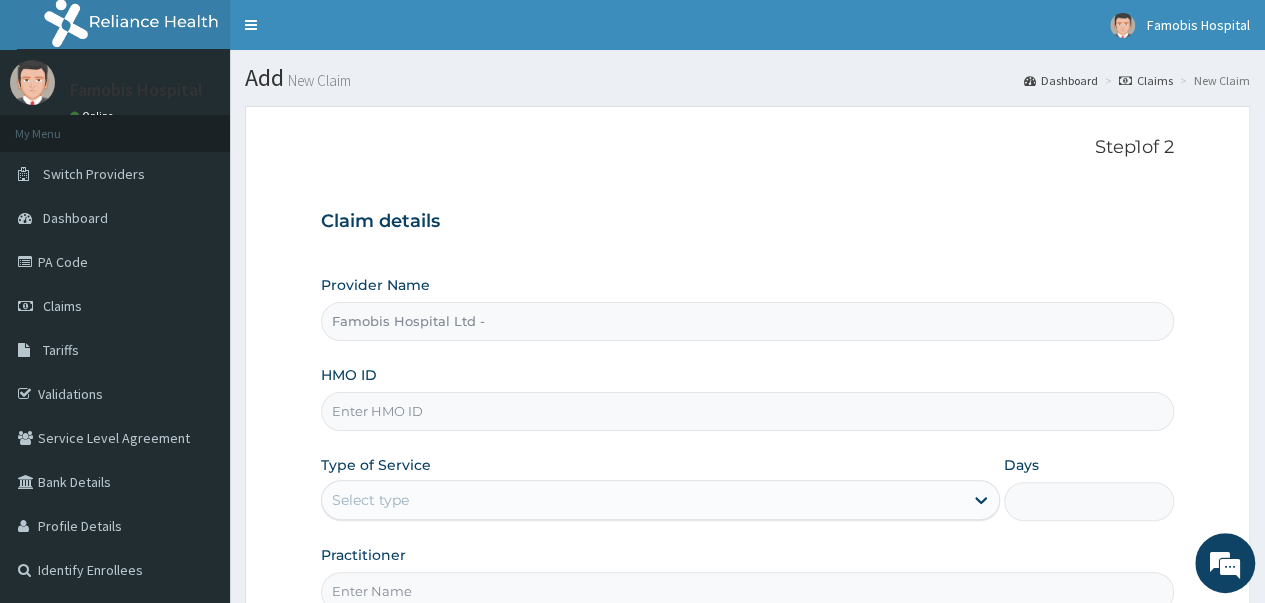 paste on "Xer/10026/A" 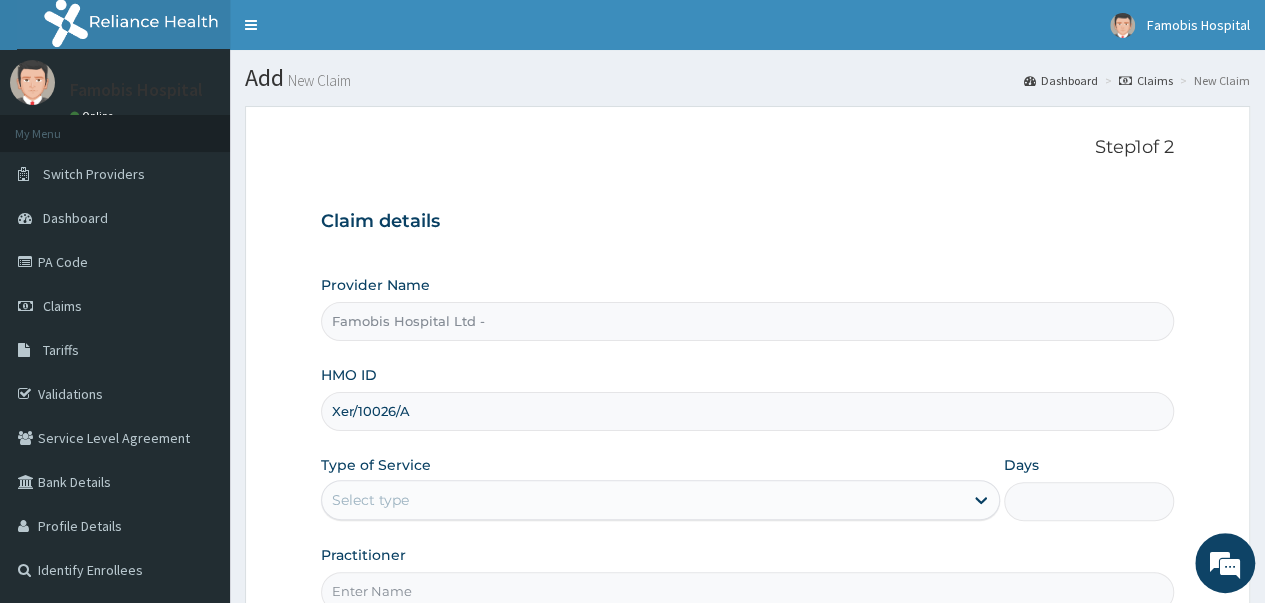 scroll, scrollTop: 100, scrollLeft: 0, axis: vertical 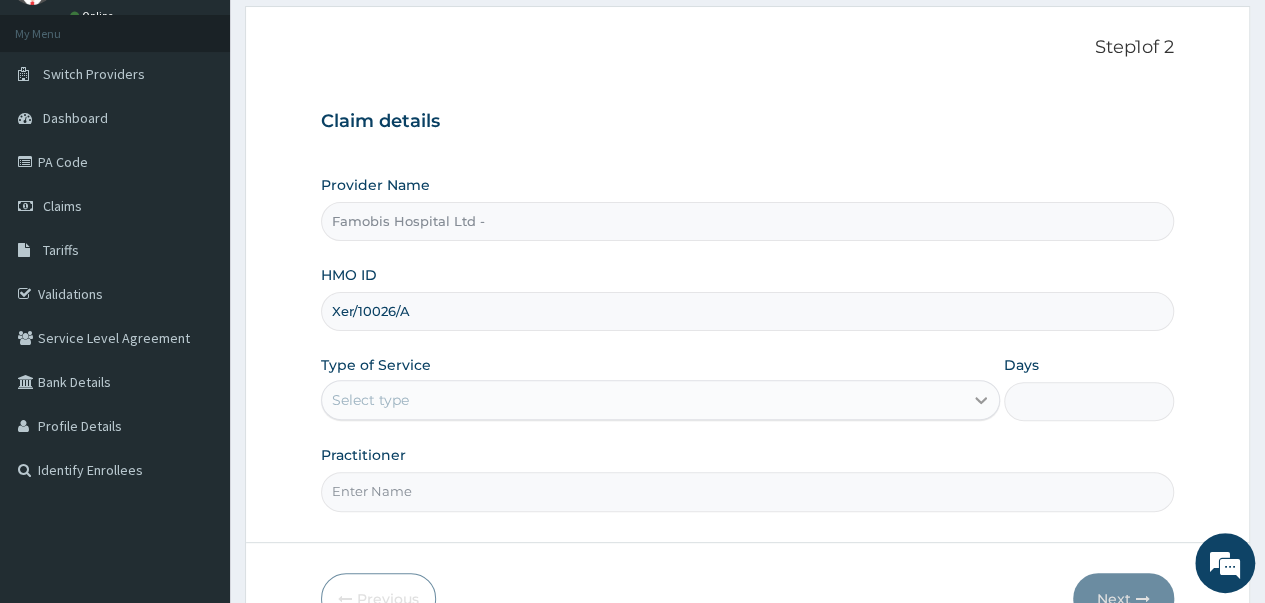 type on "Xer/10026/A" 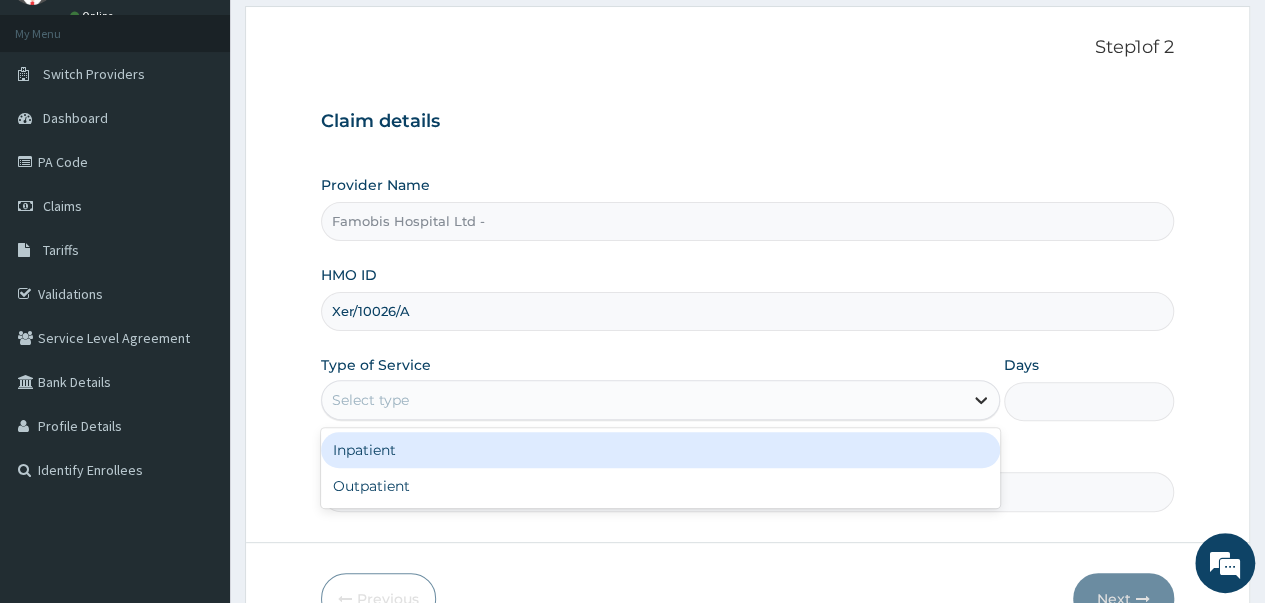 click 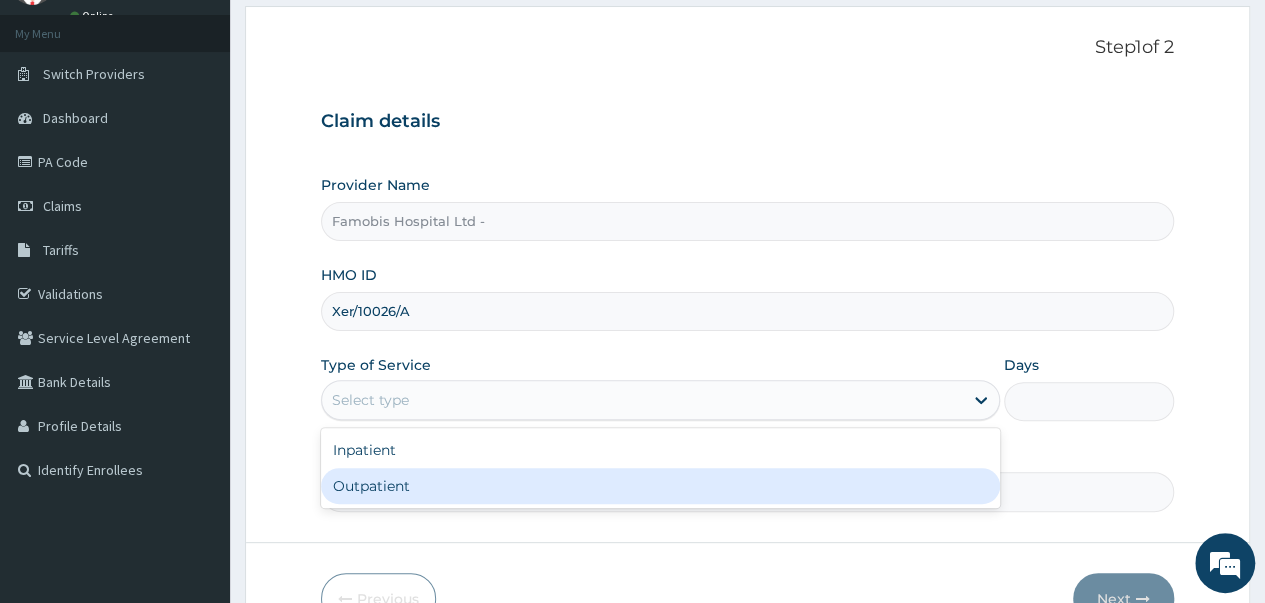 scroll, scrollTop: 0, scrollLeft: 0, axis: both 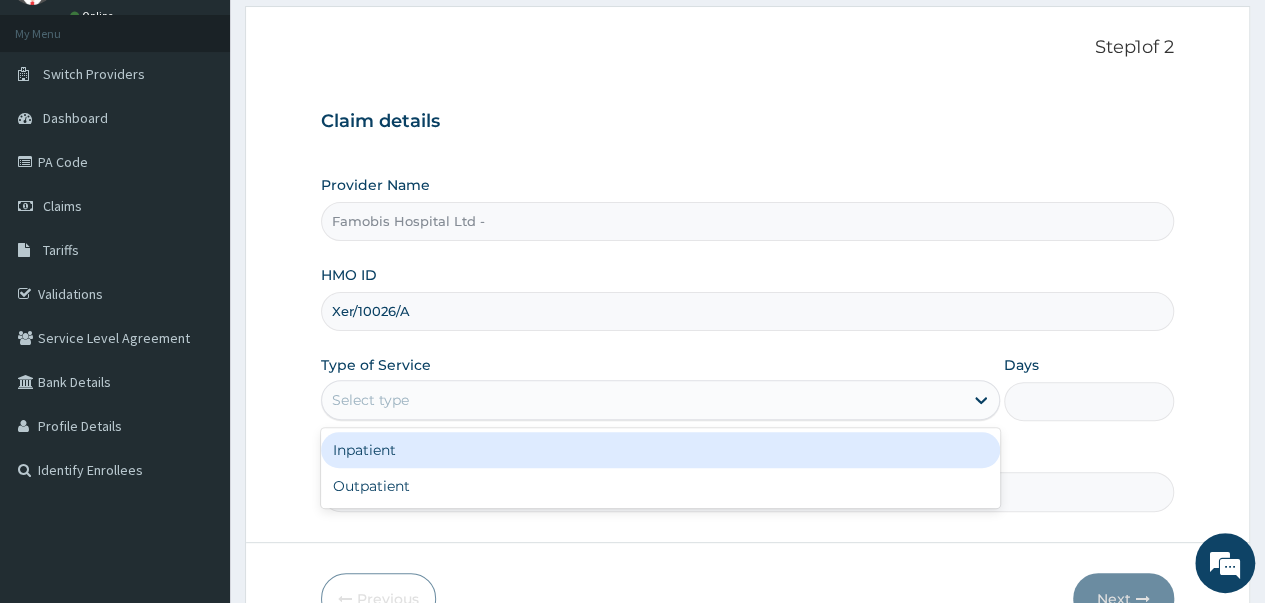 click on "Inpatient" at bounding box center [660, 450] 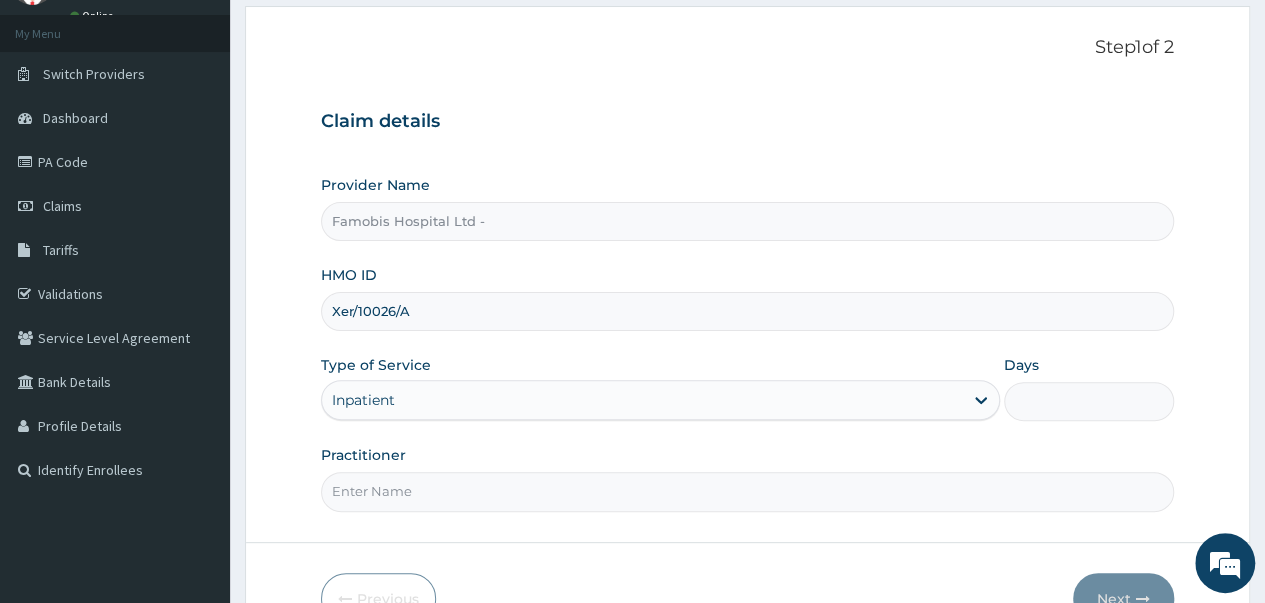 click on "Days" at bounding box center [1089, 401] 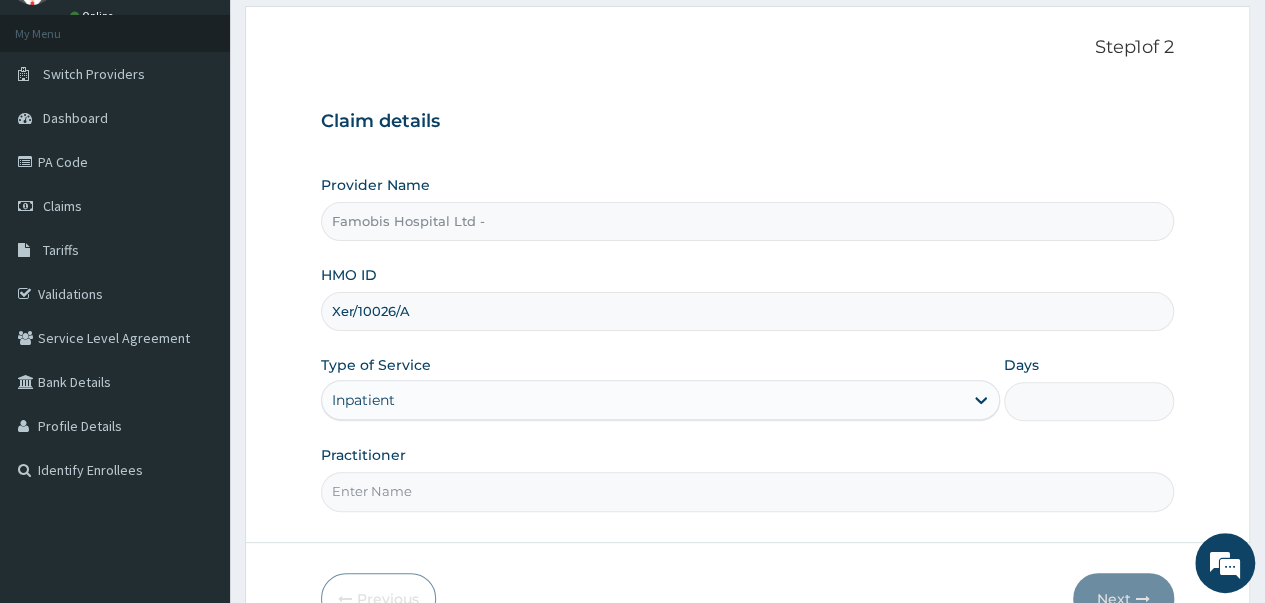 type on "2" 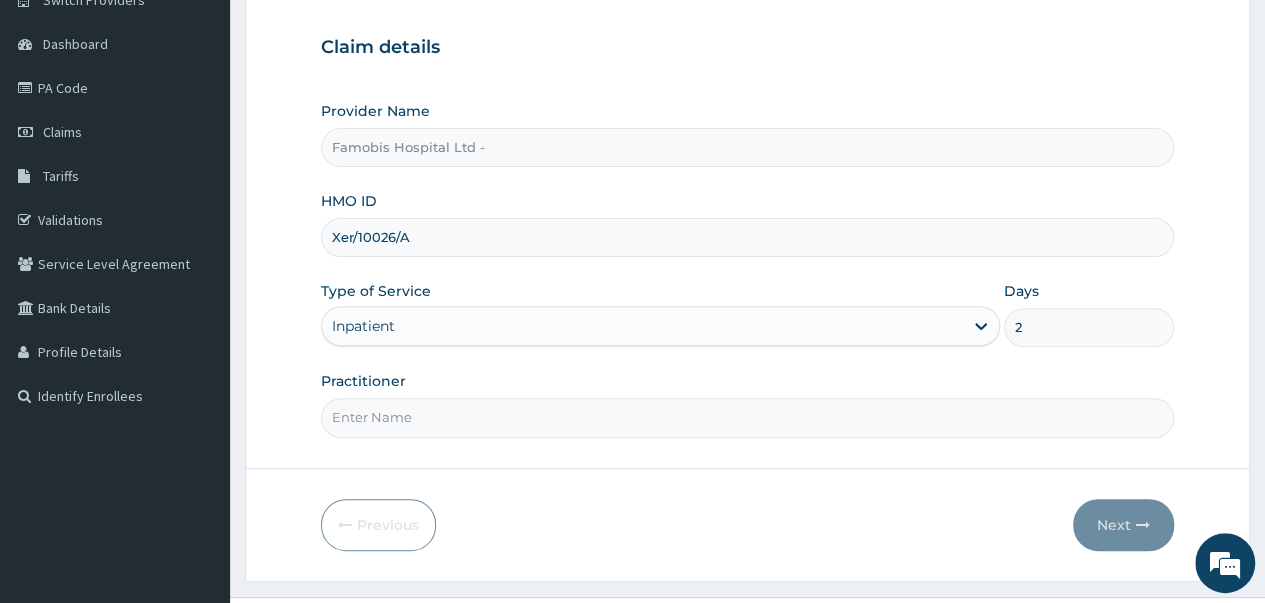 scroll, scrollTop: 200, scrollLeft: 0, axis: vertical 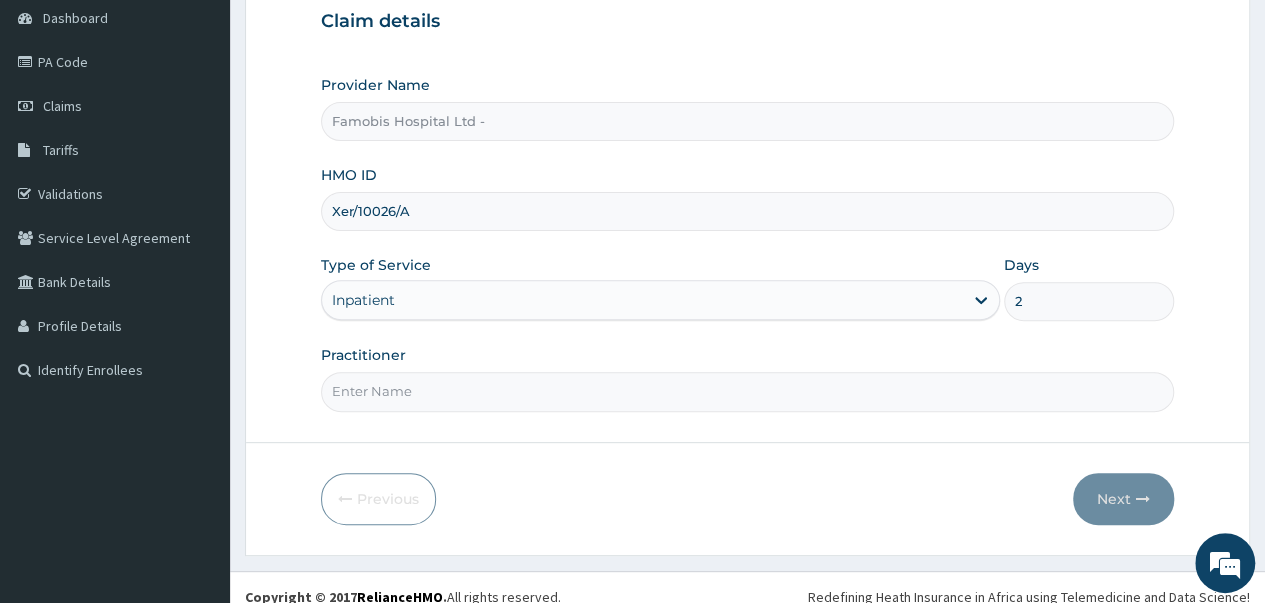 click on "Practitioner" at bounding box center (747, 391) 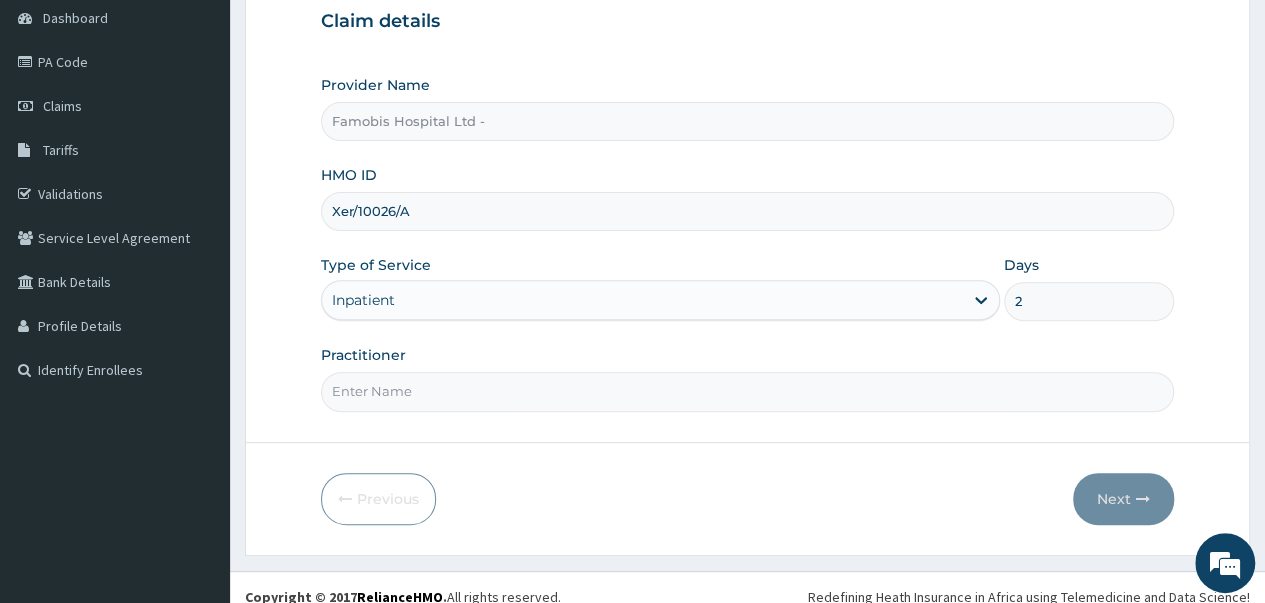 type on "[TITLE] [LAST]" 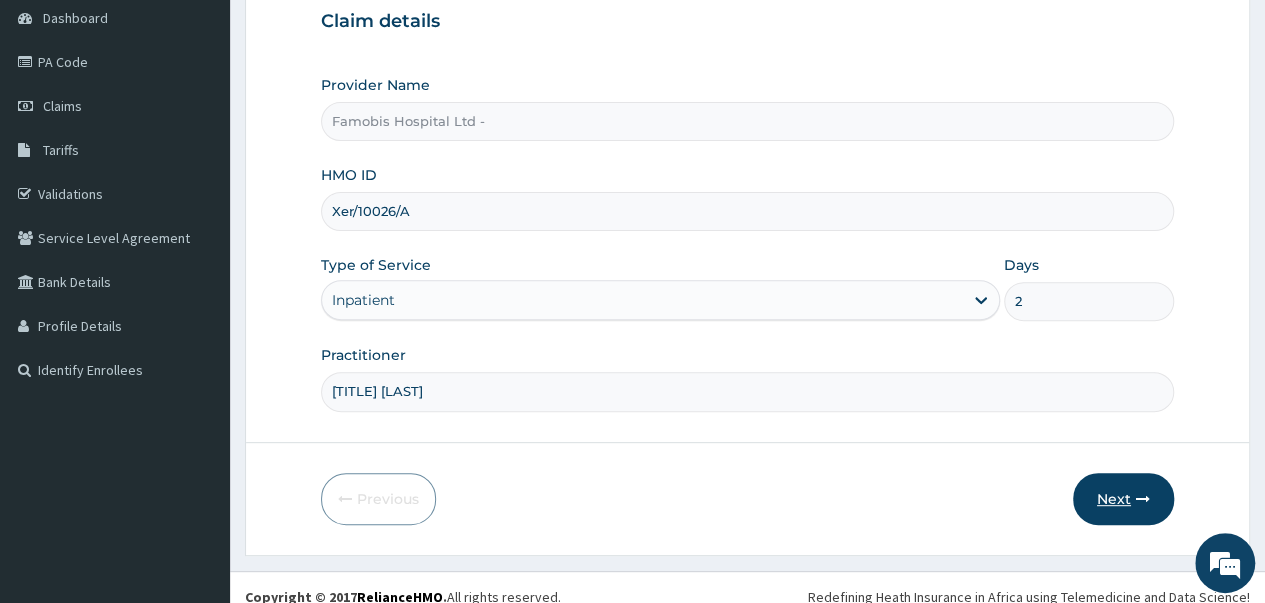 click on "Next" at bounding box center (1123, 499) 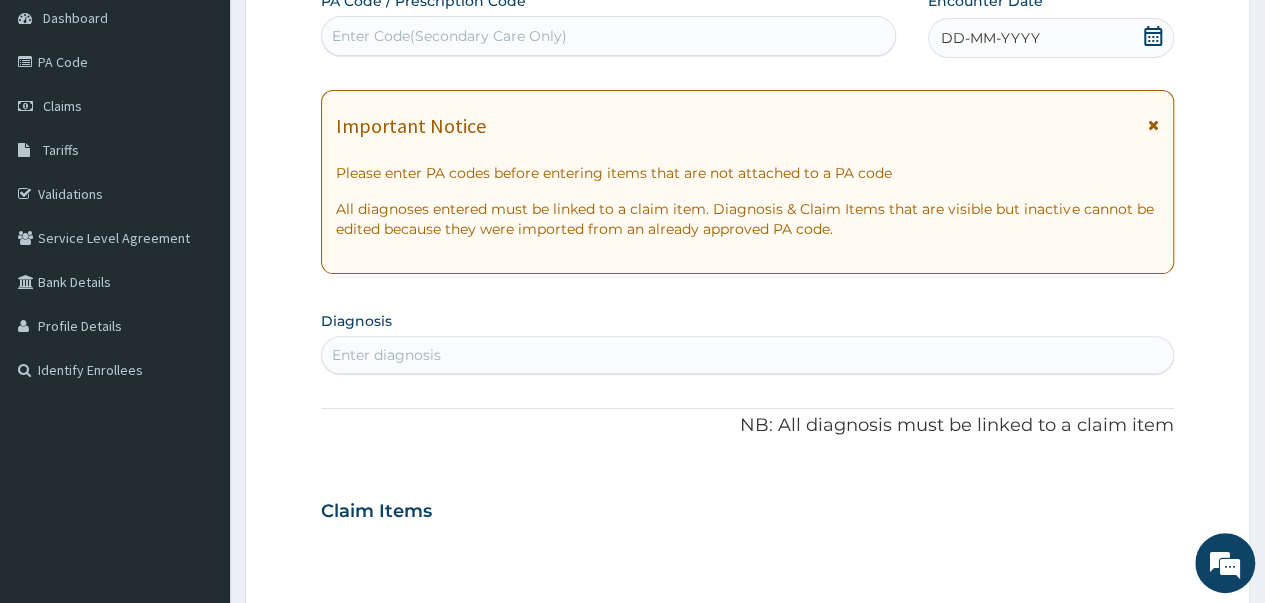 click on "Enter Code(Secondary Care Only)" at bounding box center [449, 36] 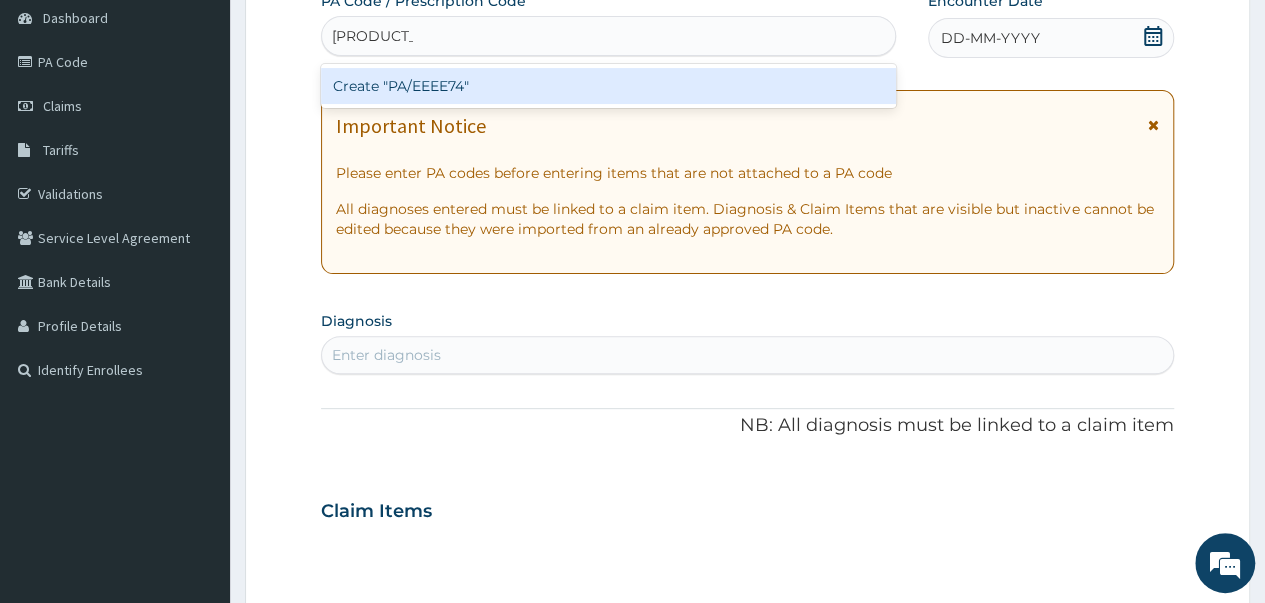 click on "Create "PA/EEEE74"" at bounding box center (608, 86) 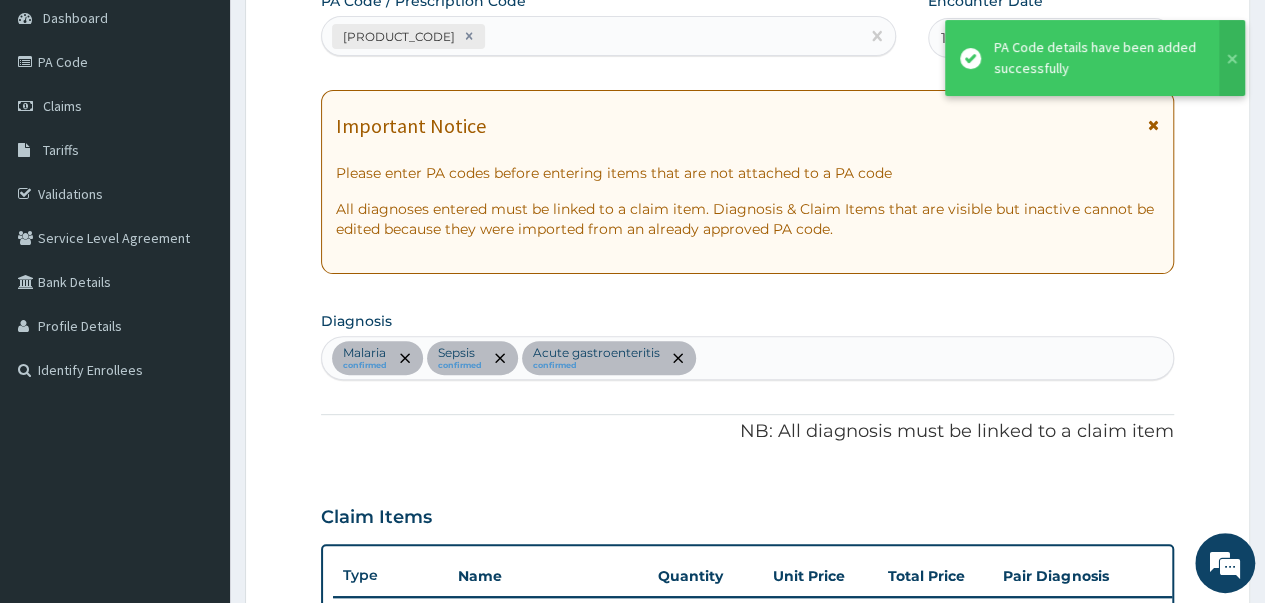 scroll, scrollTop: 668, scrollLeft: 0, axis: vertical 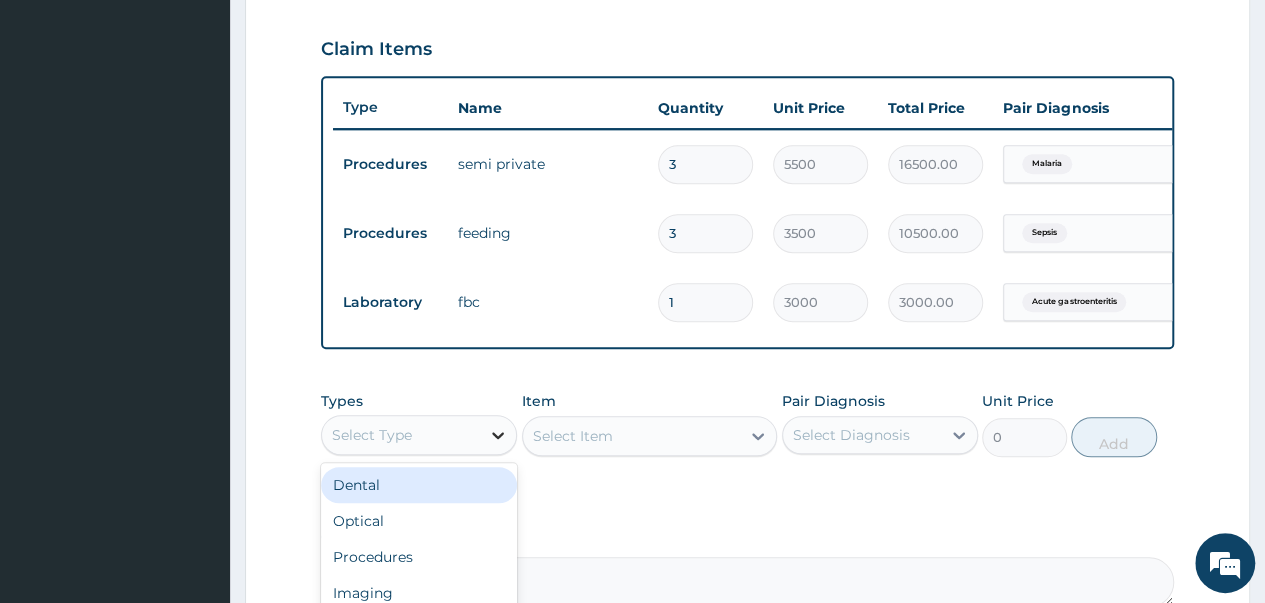 click 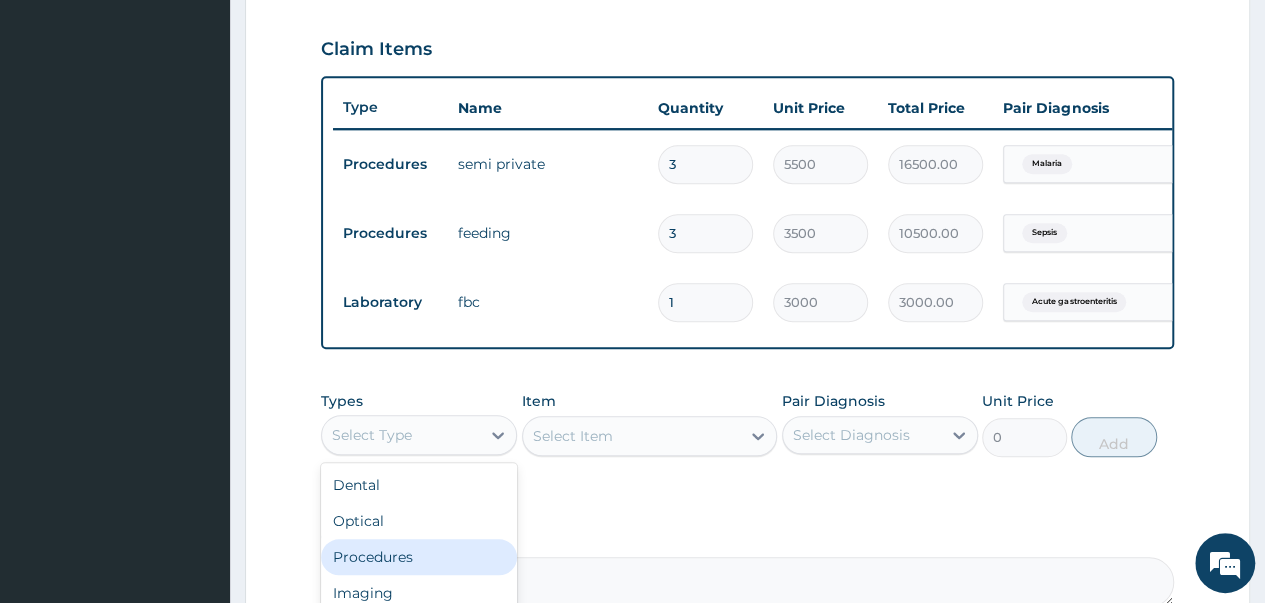 click on "Procedures" at bounding box center [419, 557] 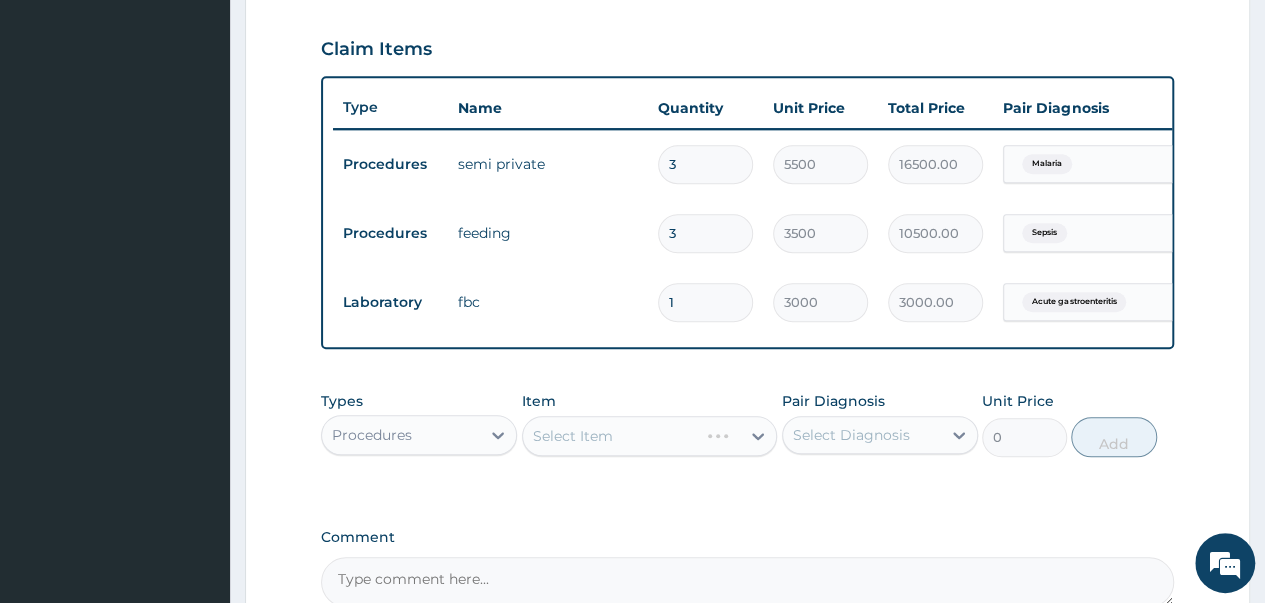 click on "Select Item" at bounding box center [650, 436] 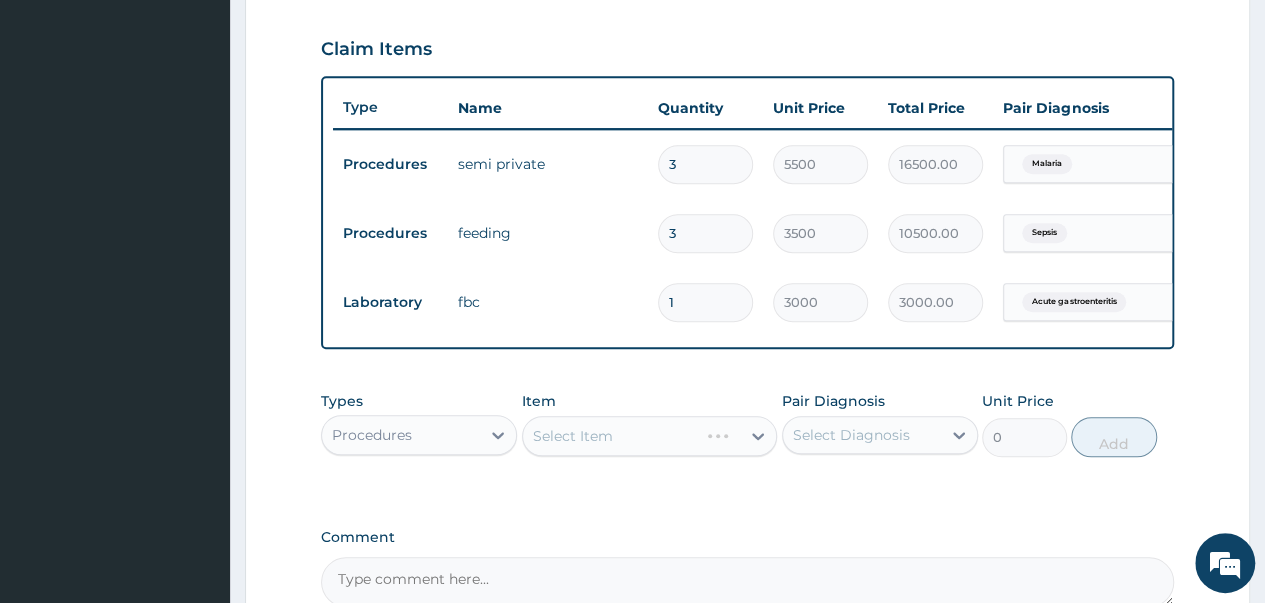 click on "Select Item" at bounding box center [650, 436] 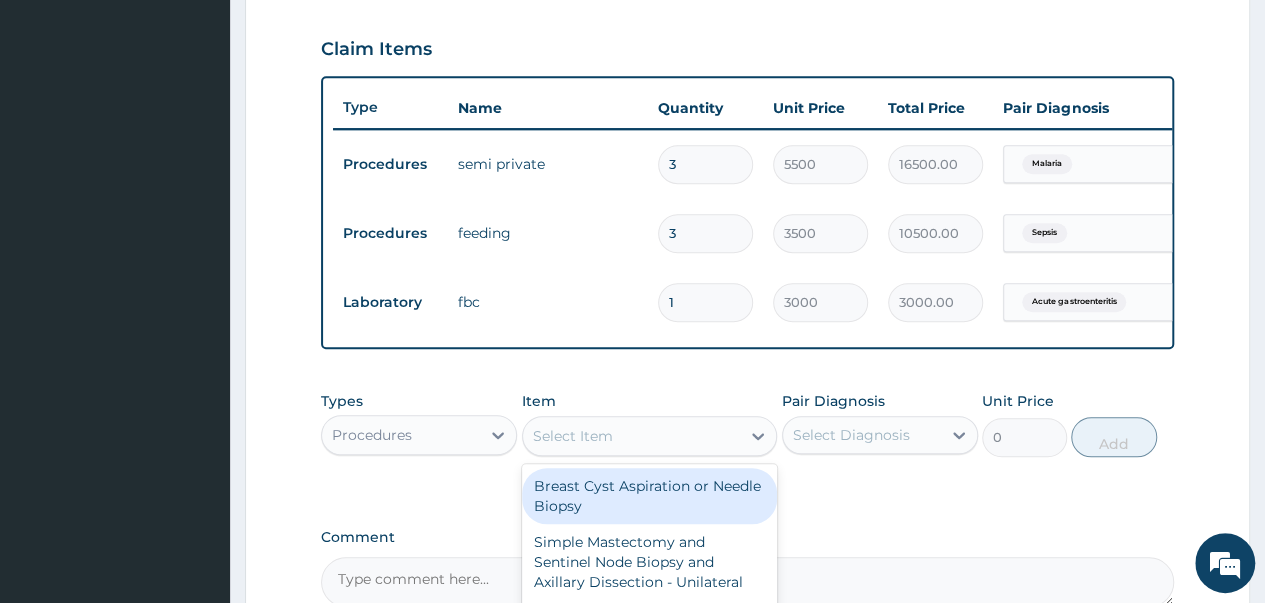 click on "Select Item" at bounding box center [632, 436] 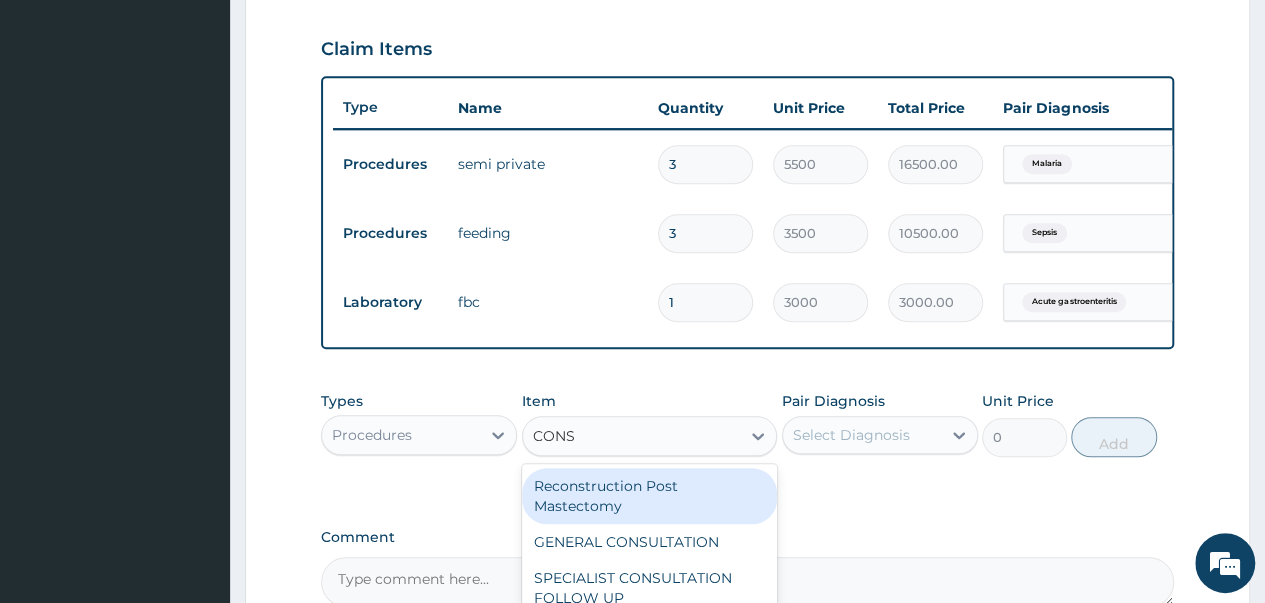 type on "CONSU" 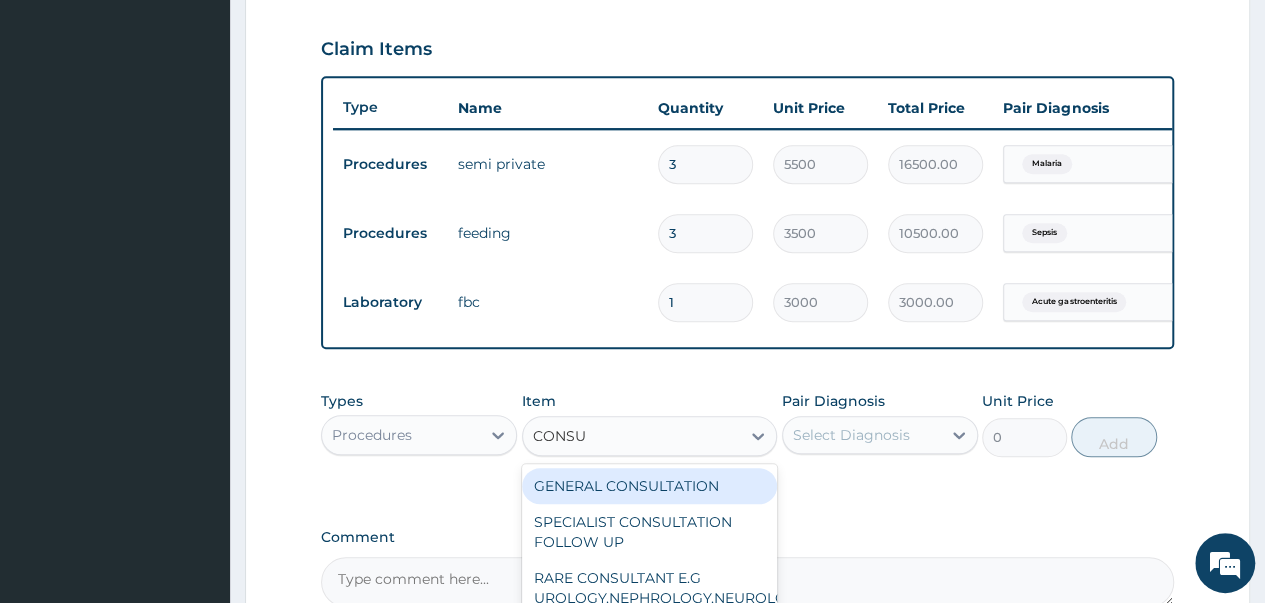 click on "GENERAL CONSULTATION" at bounding box center [650, 486] 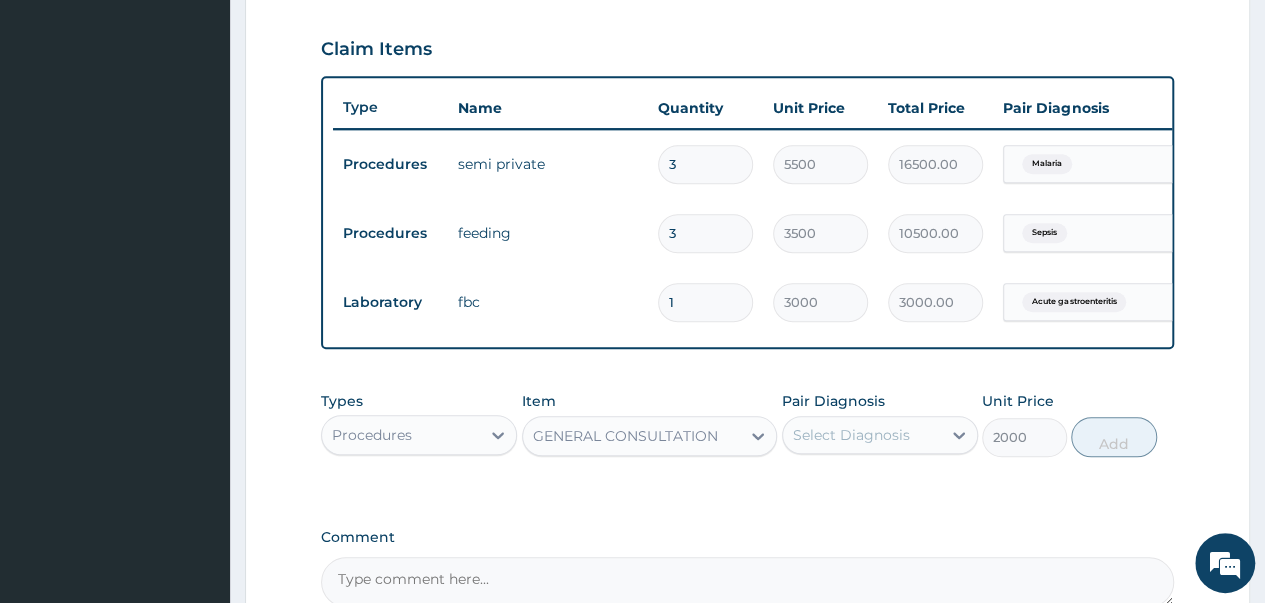 click on "Select Diagnosis" at bounding box center (862, 435) 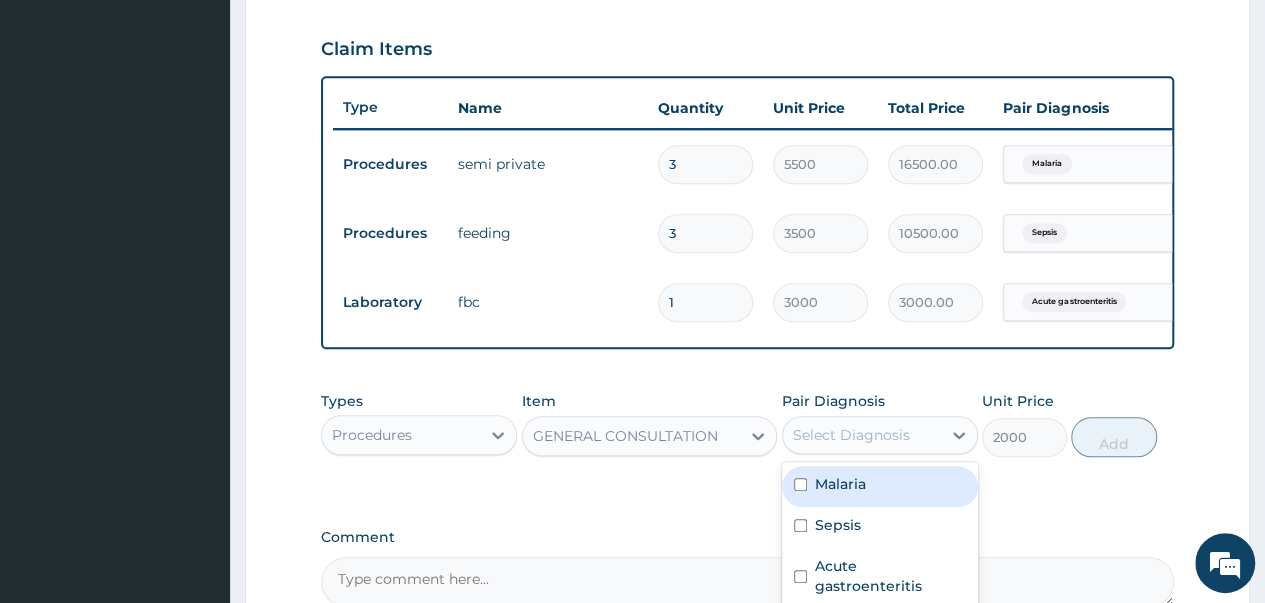 click at bounding box center (800, 484) 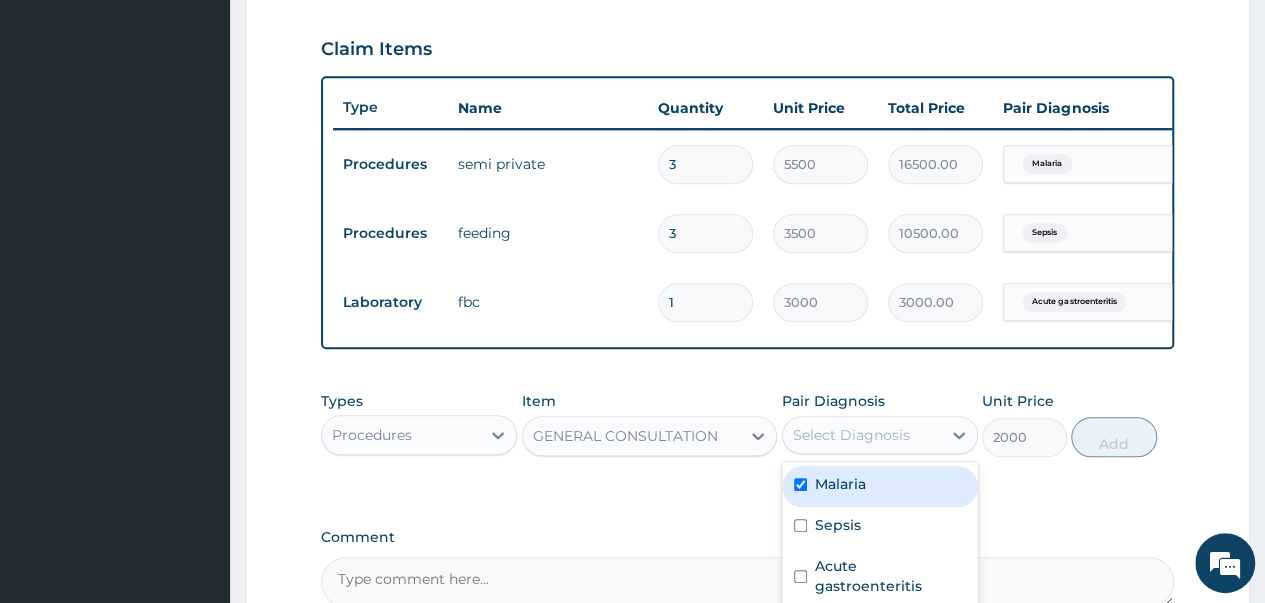 checkbox on "true" 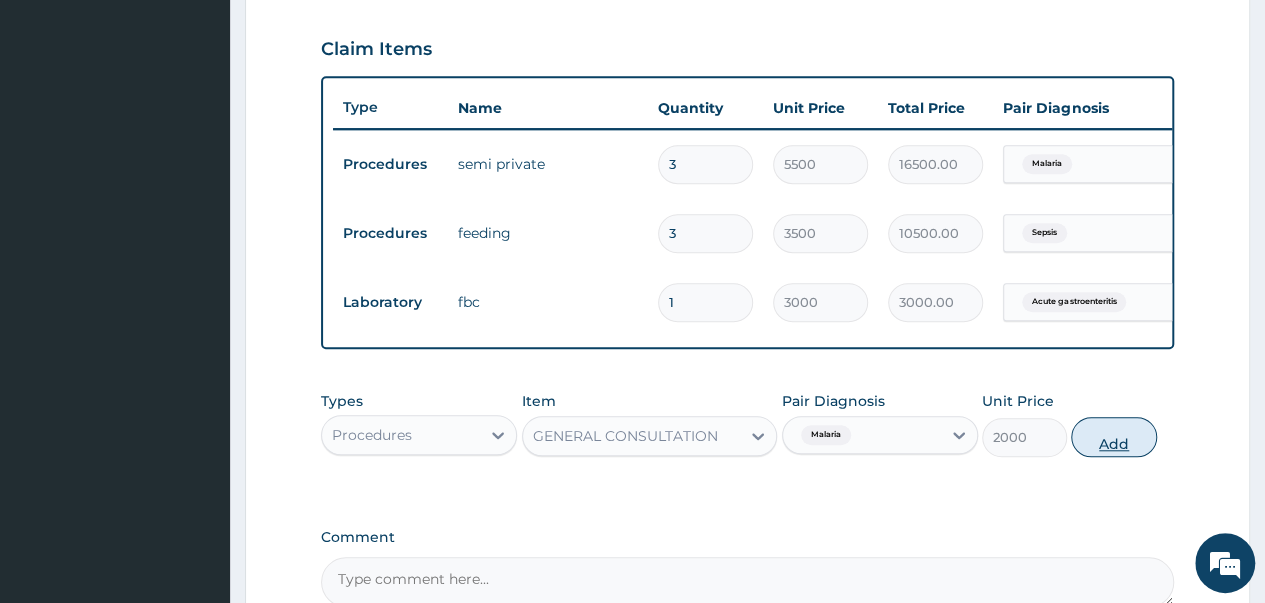click on "Add" at bounding box center (1113, 437) 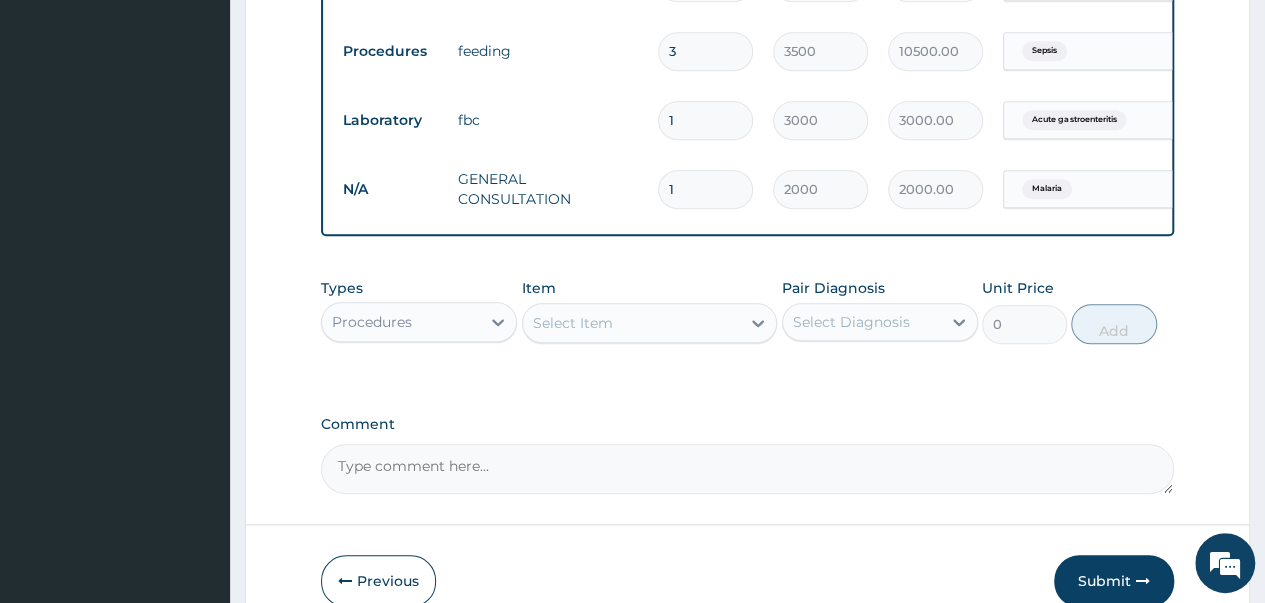 scroll, scrollTop: 868, scrollLeft: 0, axis: vertical 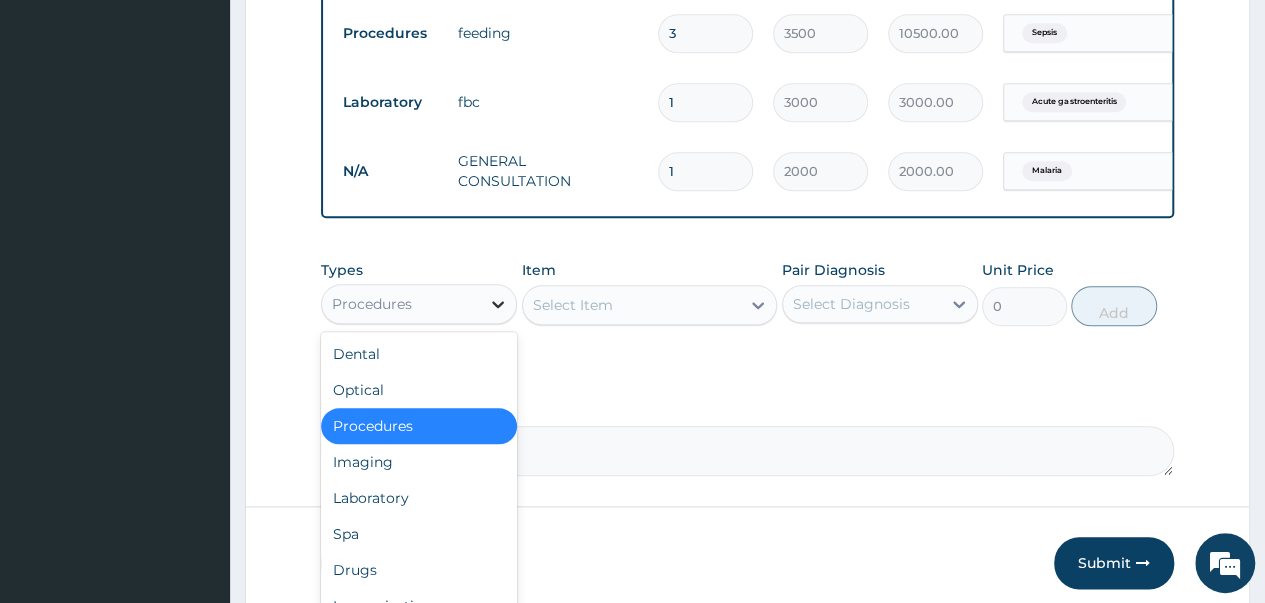 click 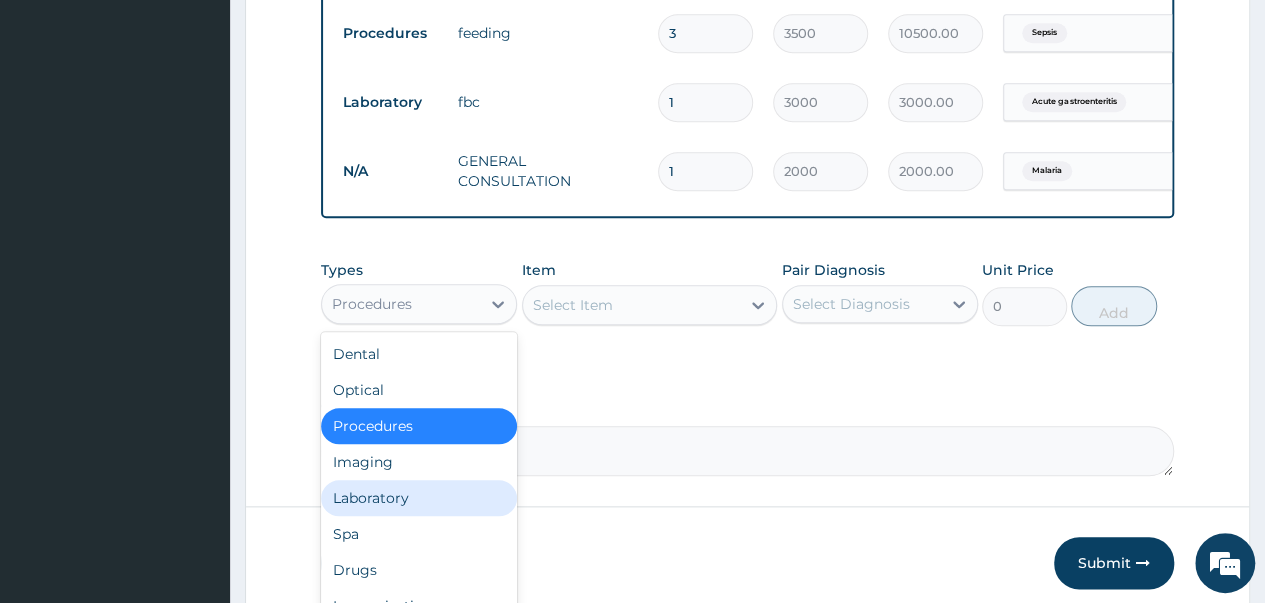 click on "Laboratory" at bounding box center (419, 498) 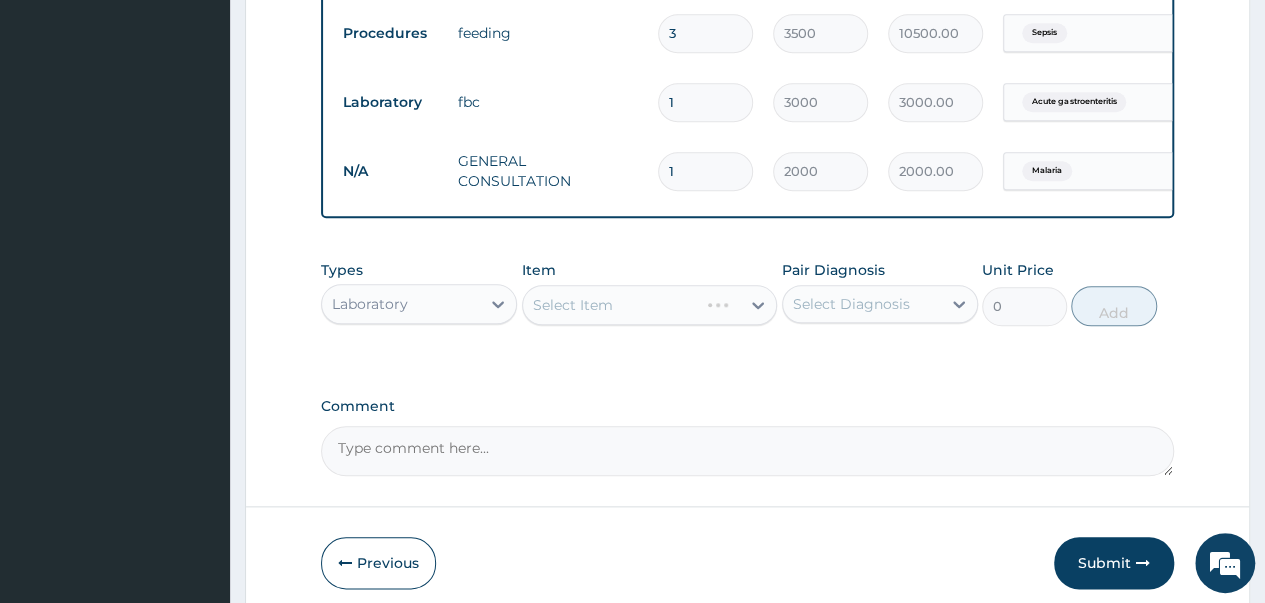 click on "Select Item" at bounding box center [650, 305] 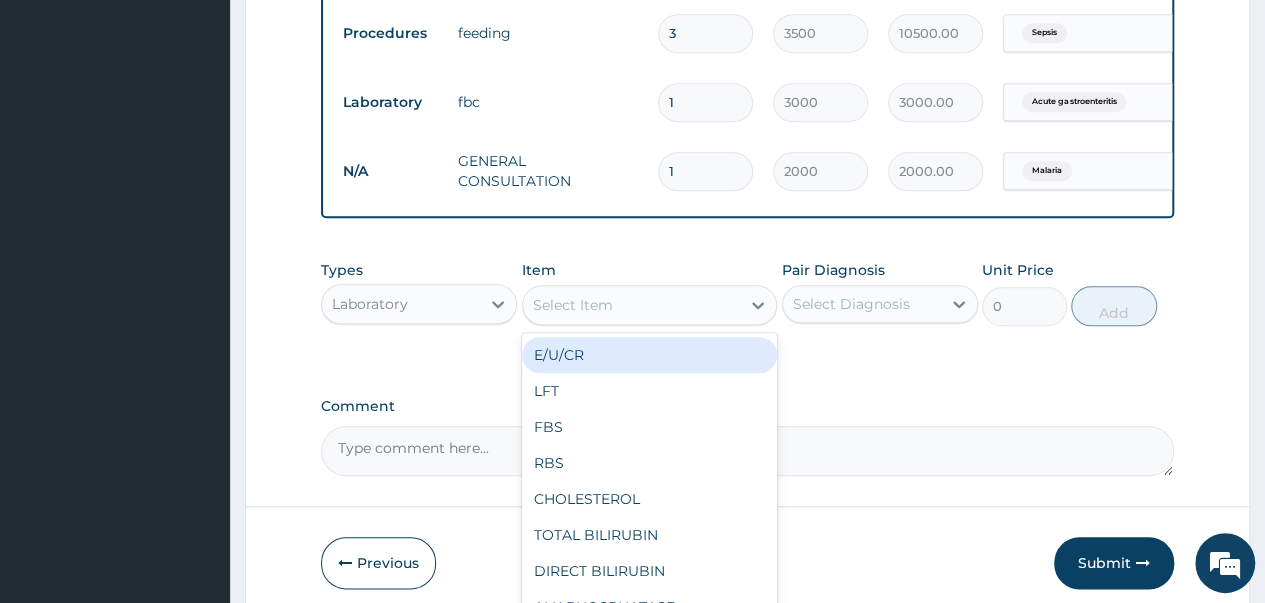 click on "Select Item" at bounding box center (573, 305) 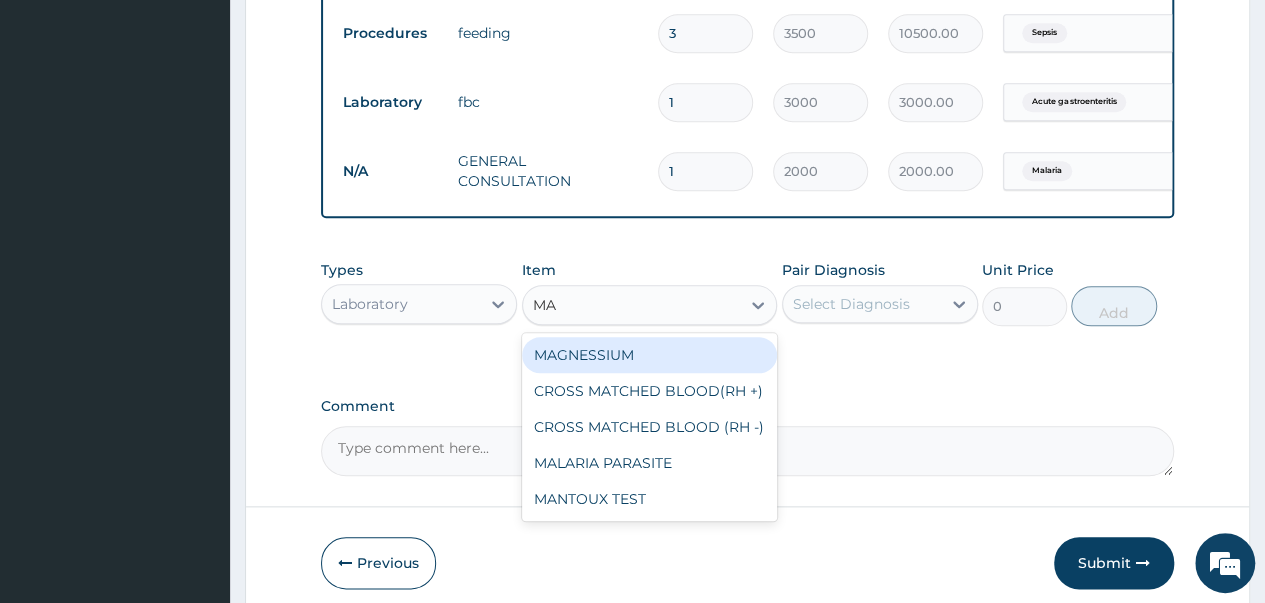 type on "MAL" 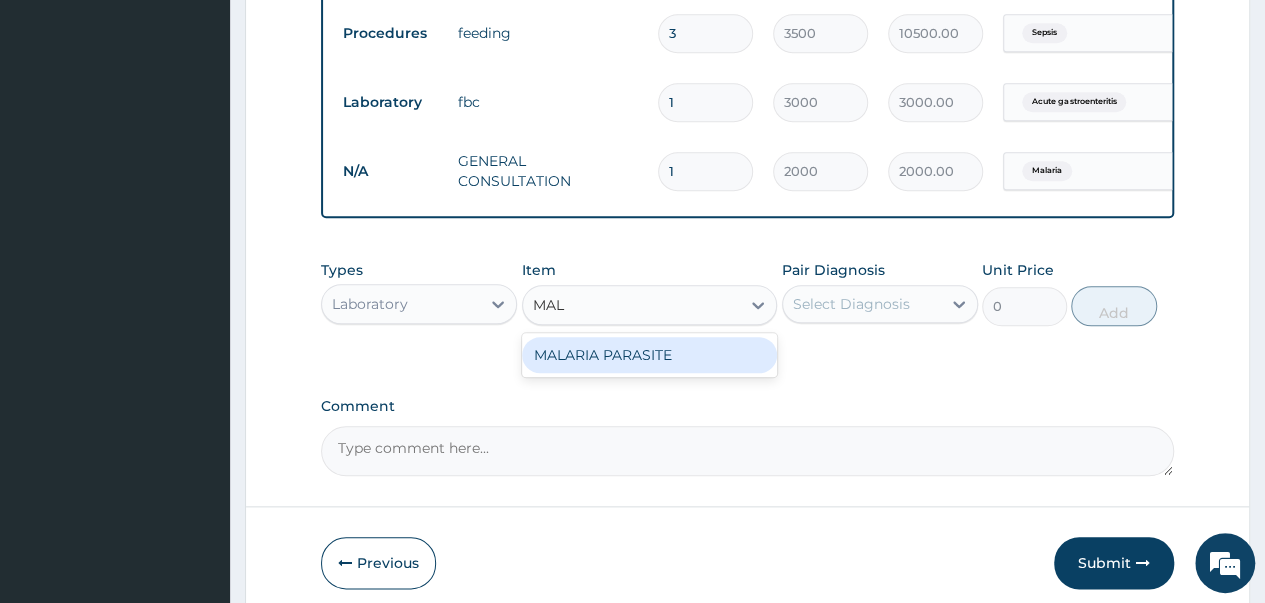 click on "MALARIA PARASITE" at bounding box center (650, 355) 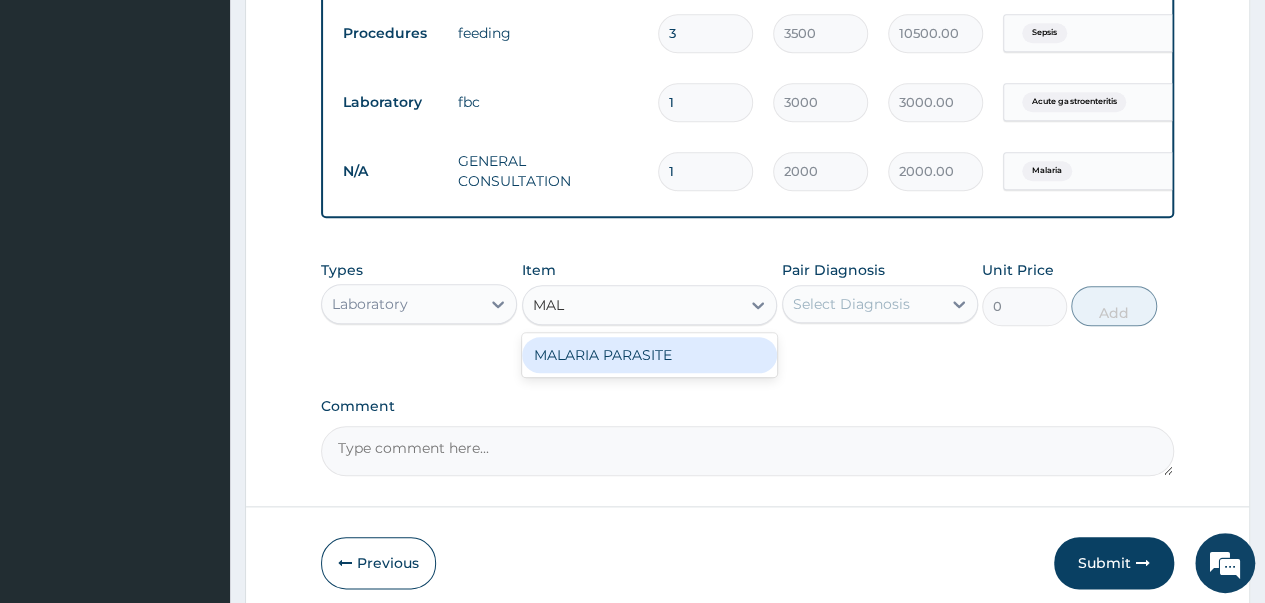 type 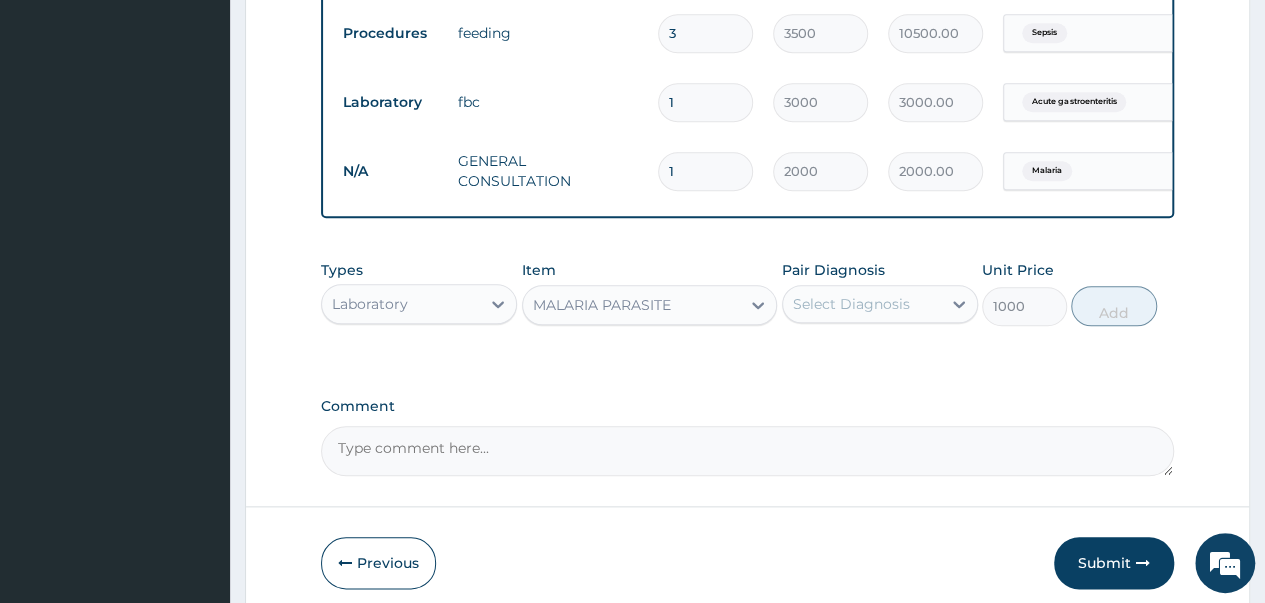 click on "Select Diagnosis" at bounding box center [862, 304] 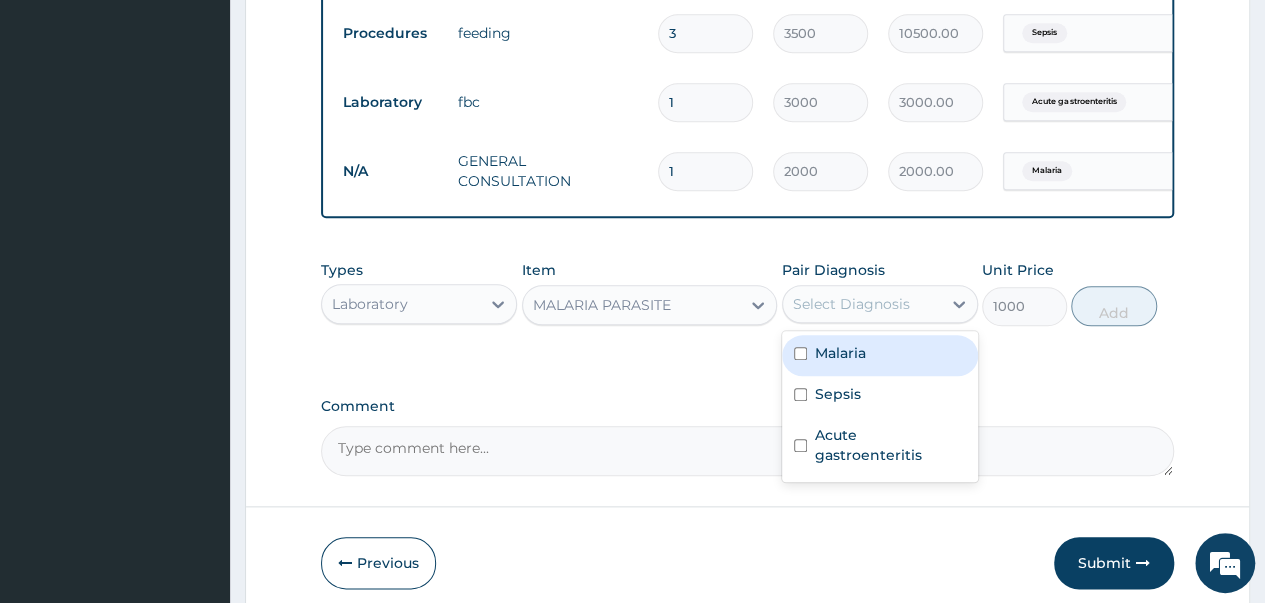click at bounding box center [800, 353] 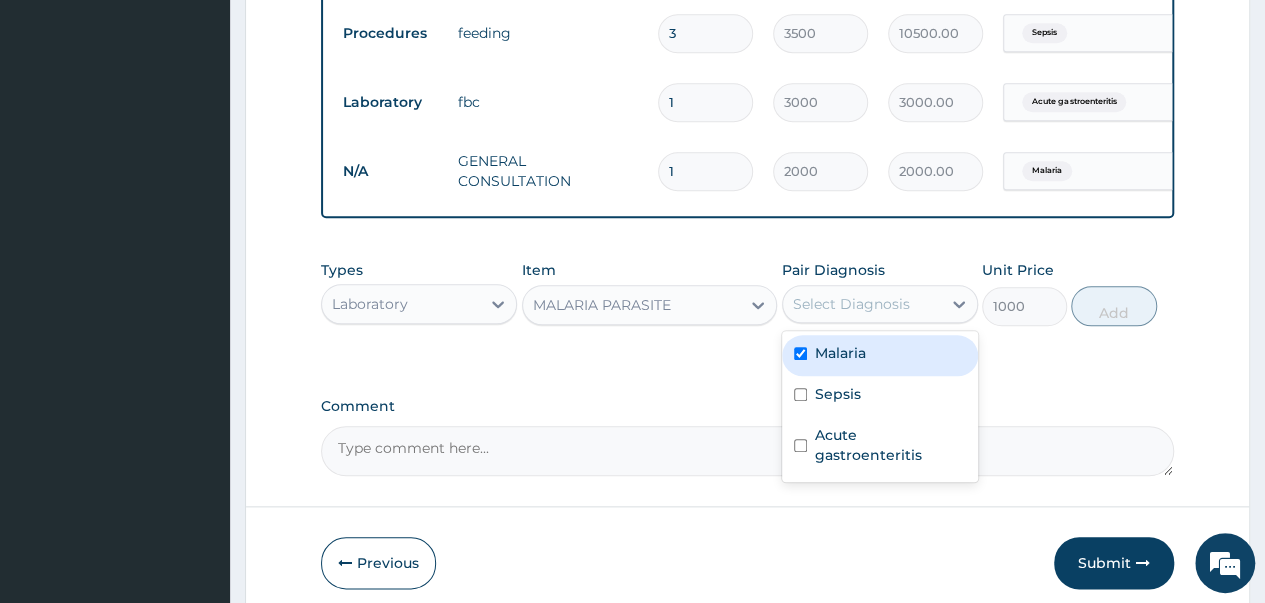 checkbox on "true" 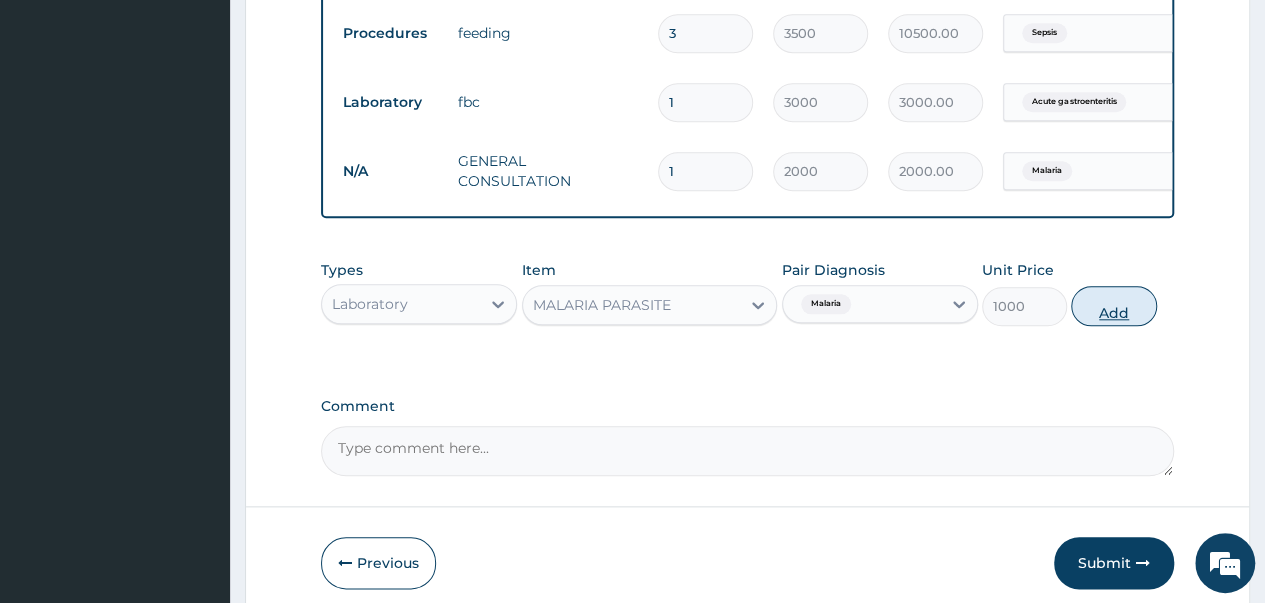 click on "Add" at bounding box center [1113, 306] 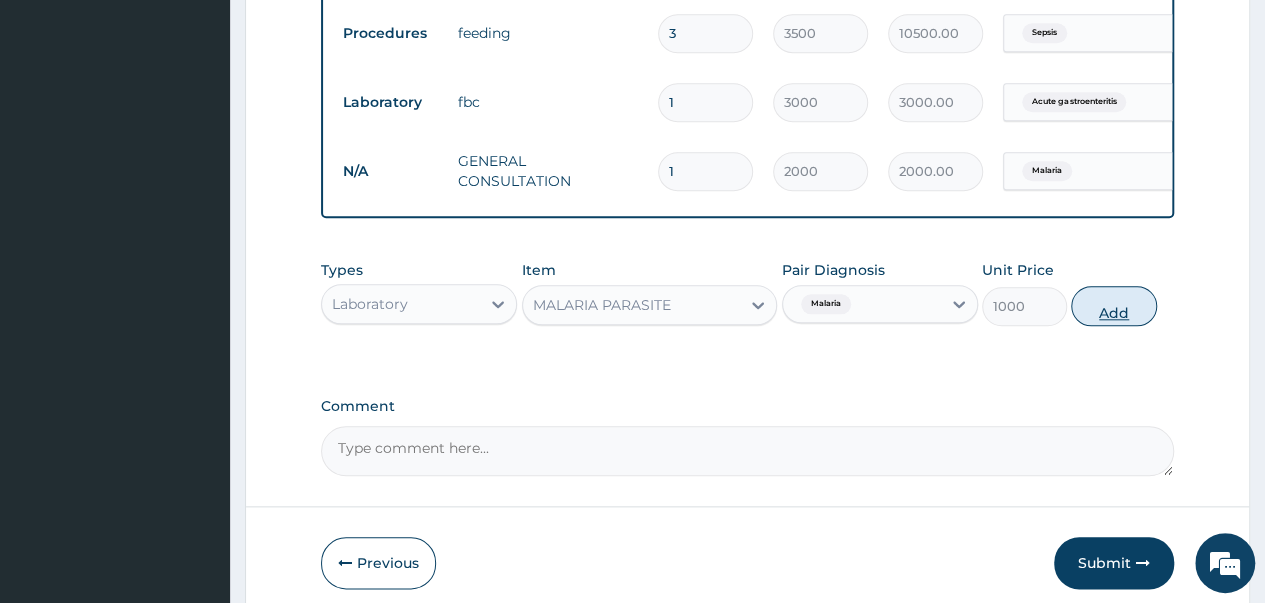 type on "0" 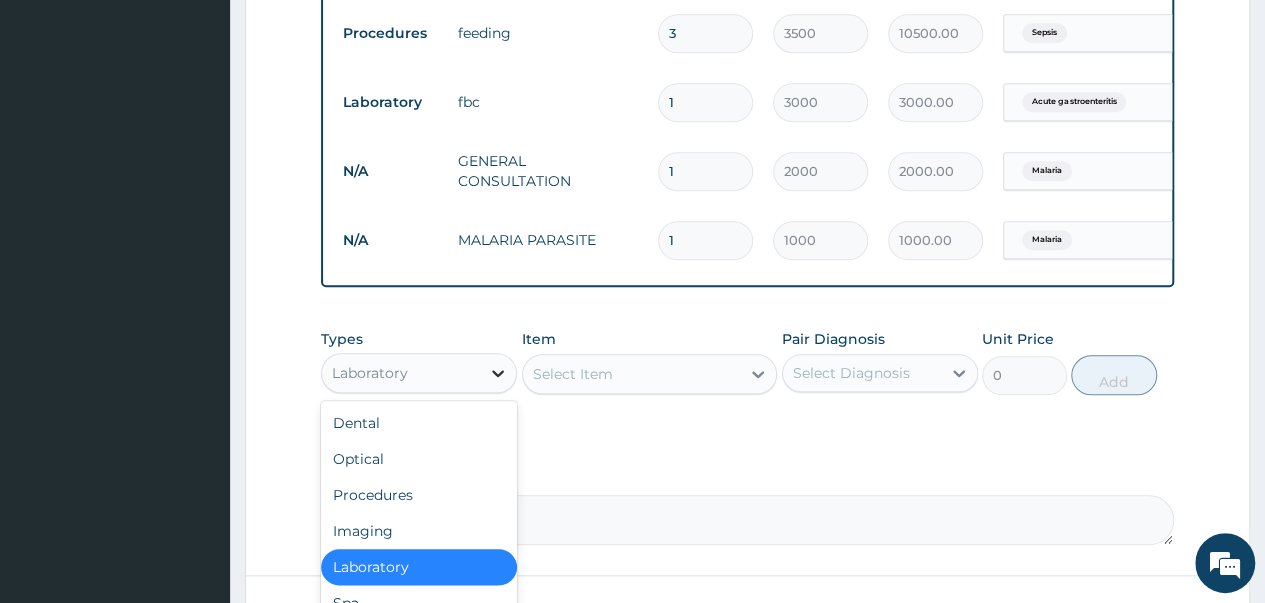 click 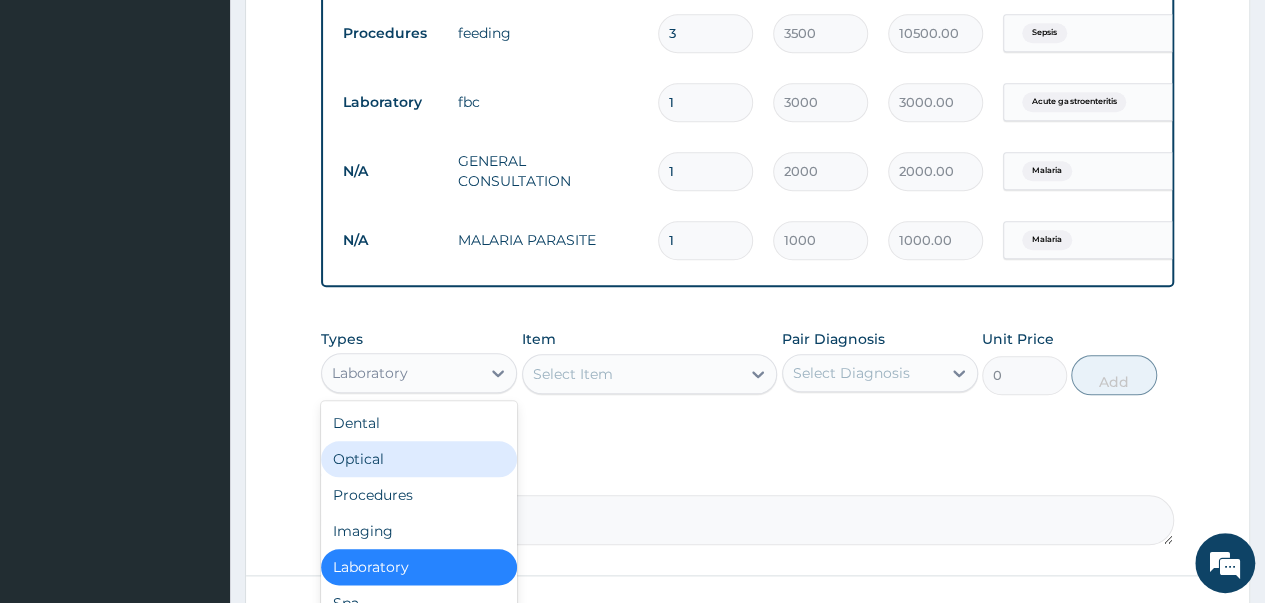 scroll, scrollTop: 968, scrollLeft: 0, axis: vertical 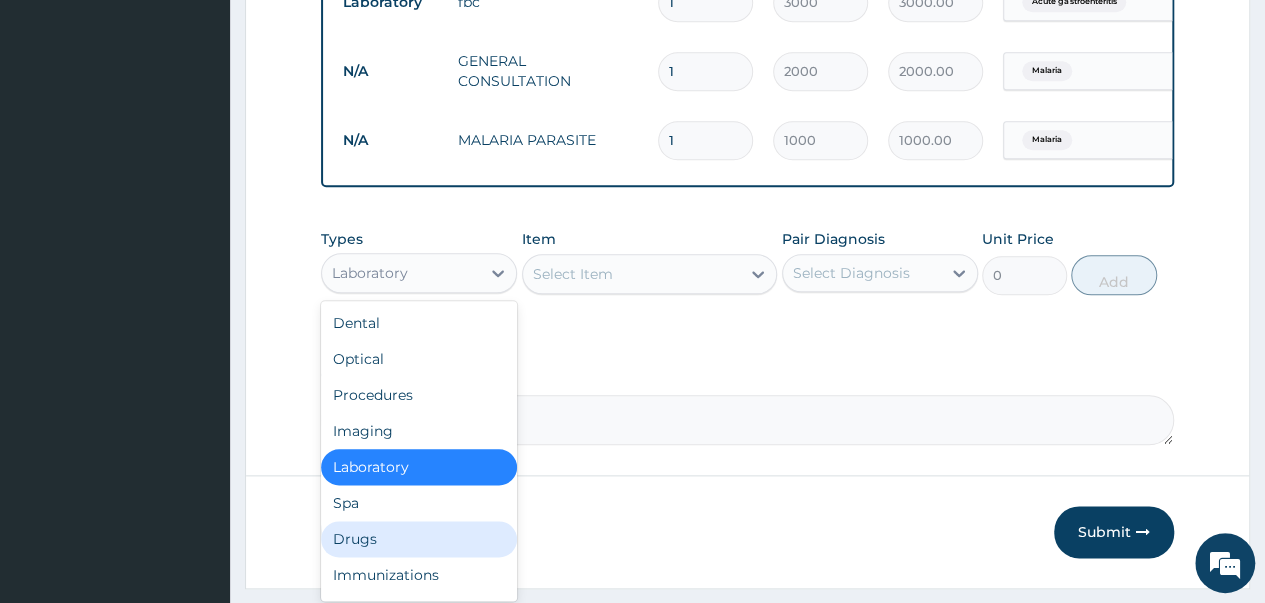 click on "Drugs" at bounding box center [419, 539] 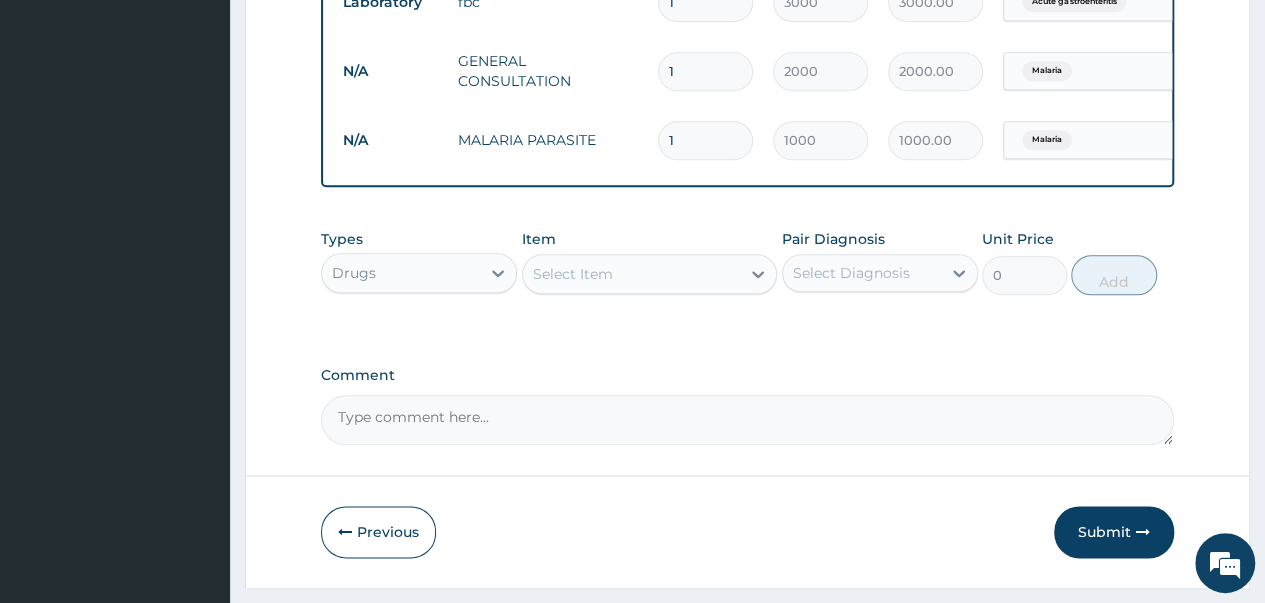 click on "Select Item" at bounding box center [632, 274] 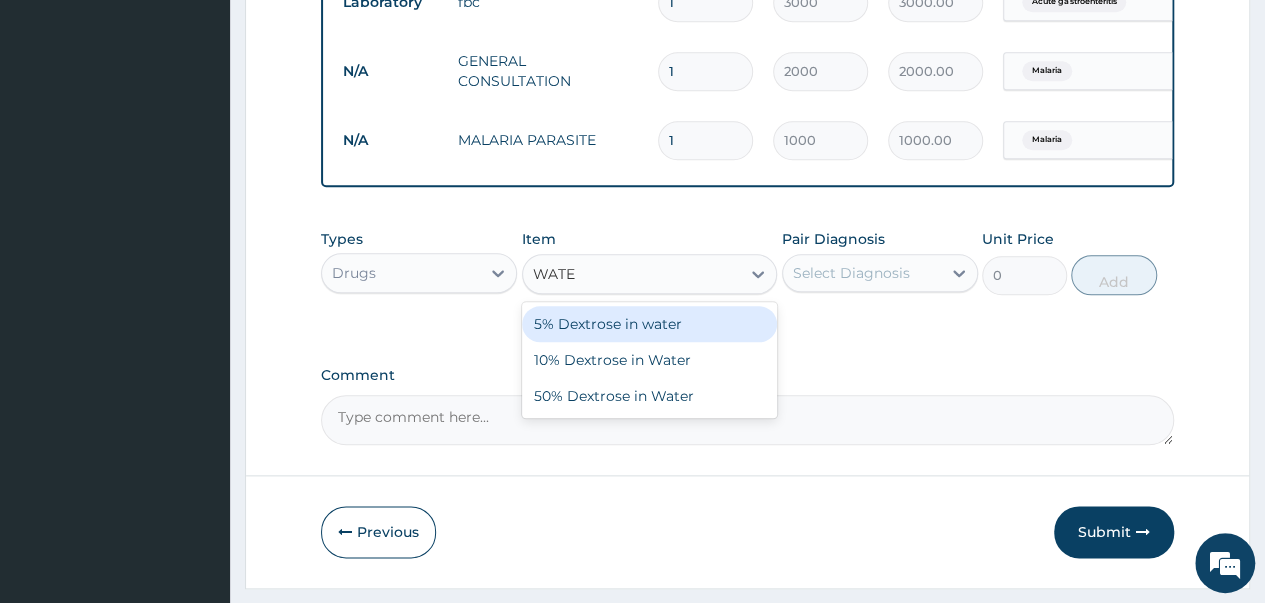 type on "WATER" 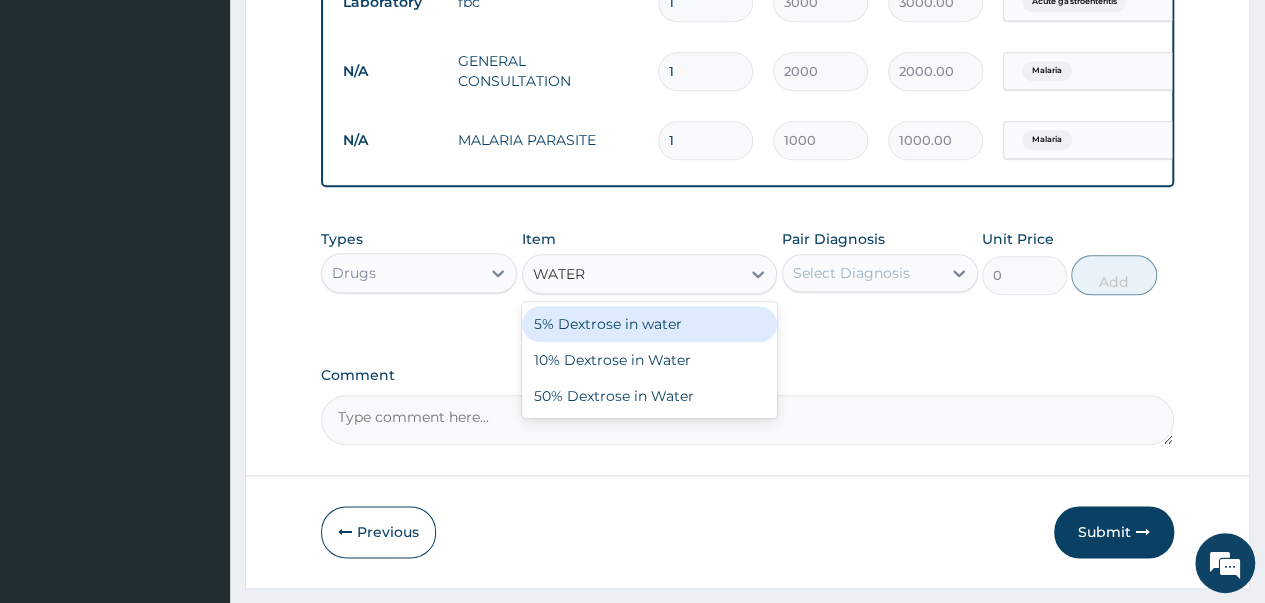 click on "5% Dextrose in water" at bounding box center [650, 324] 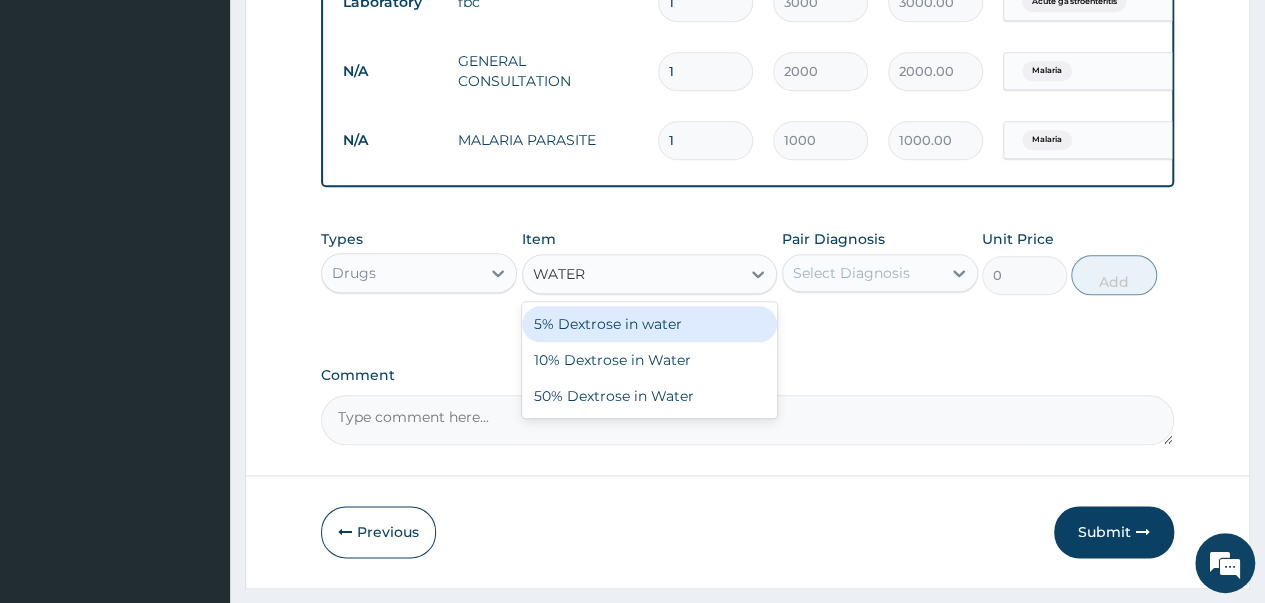 type 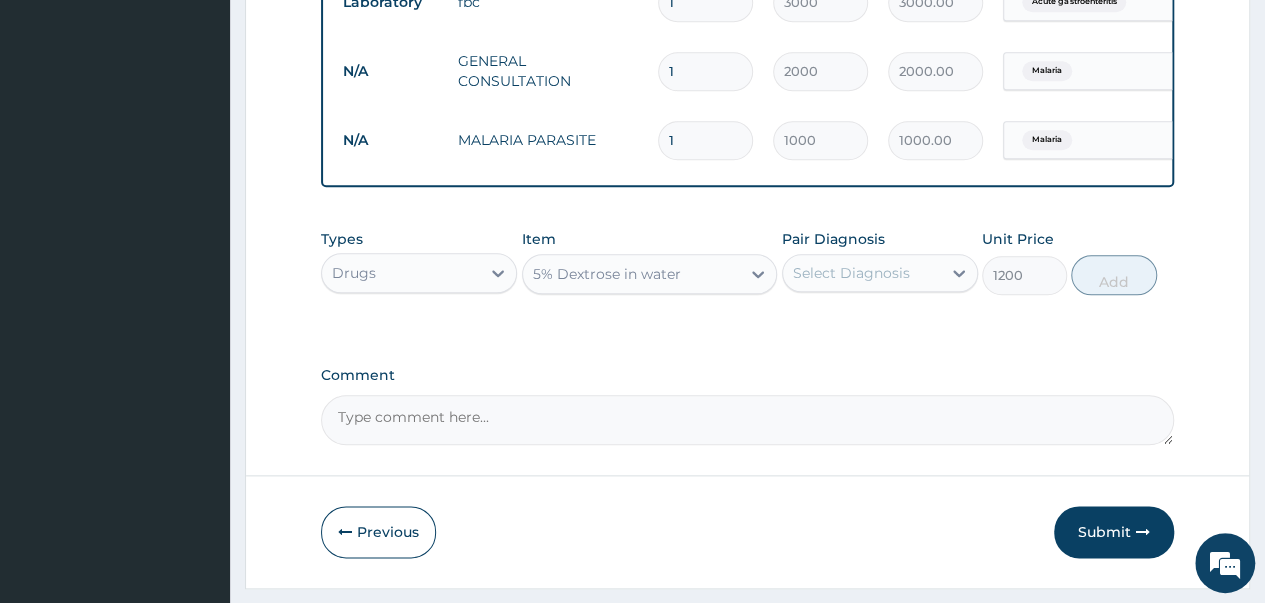 click on "Select Diagnosis" at bounding box center [851, 273] 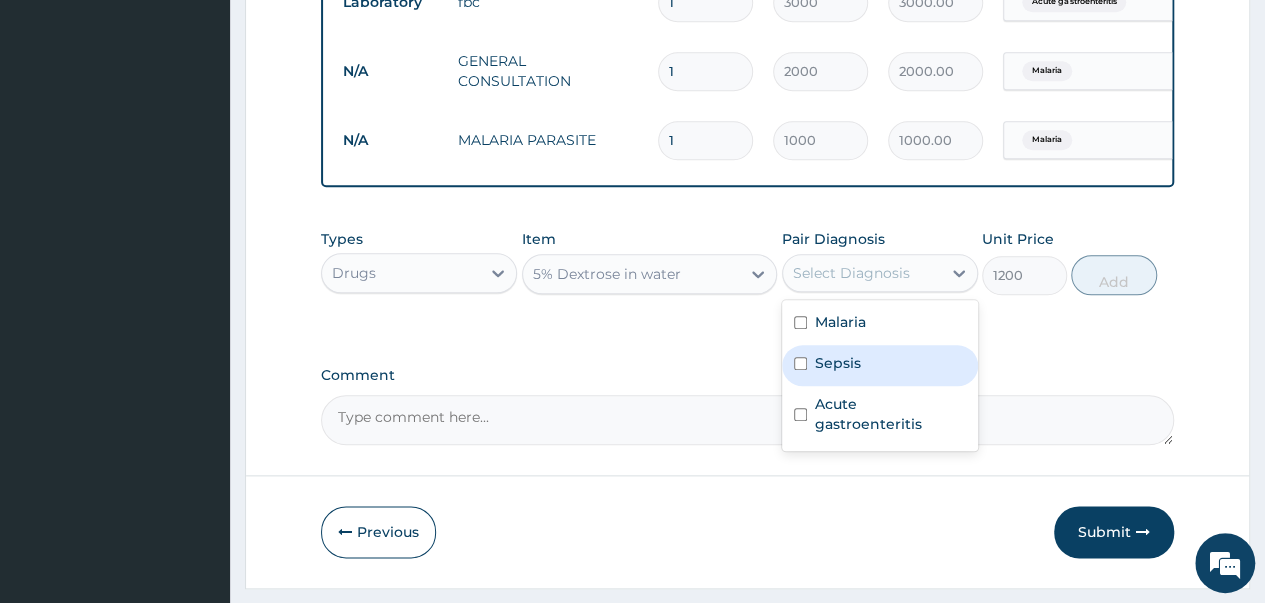 click at bounding box center [800, 363] 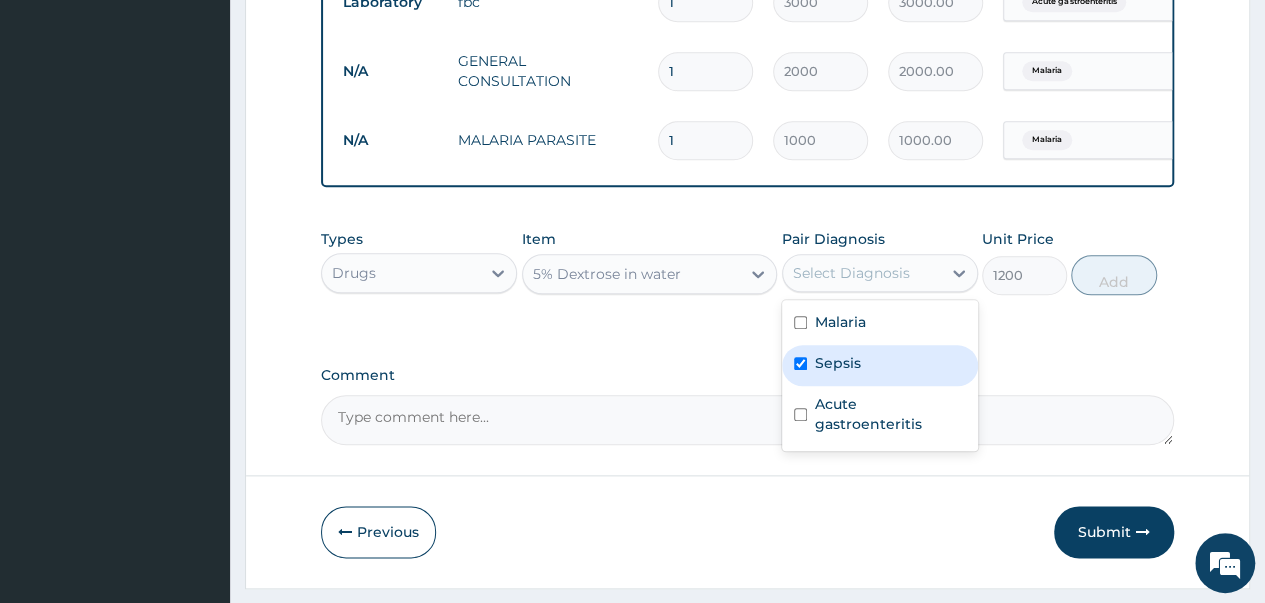 checkbox on "true" 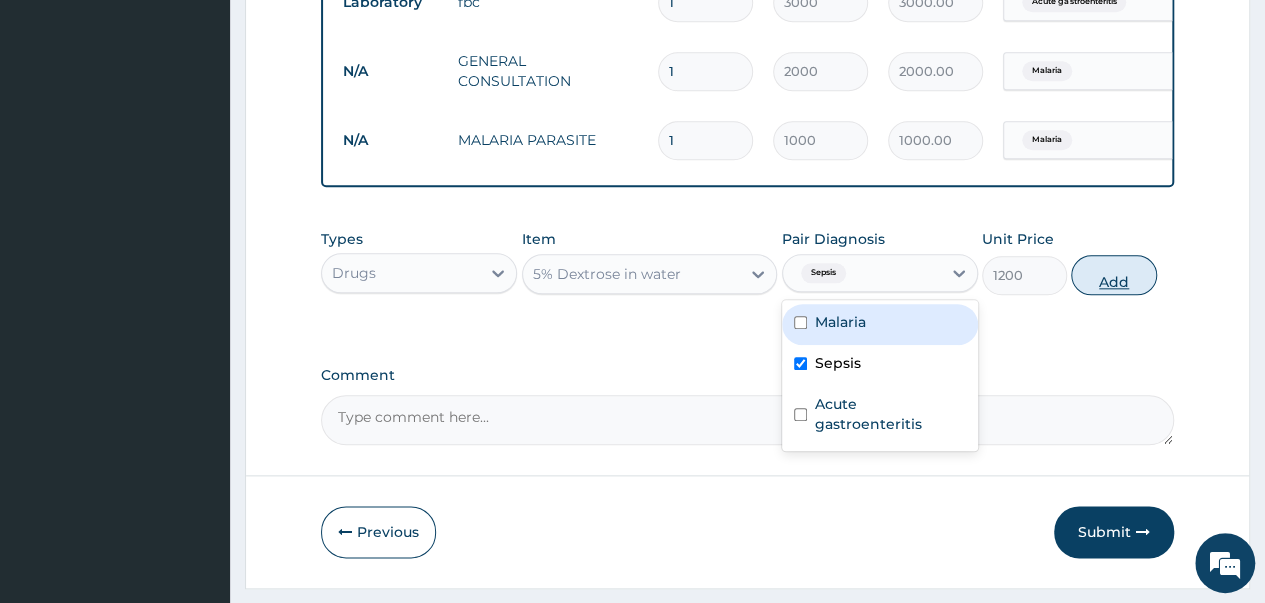 click on "Add" at bounding box center (1113, 275) 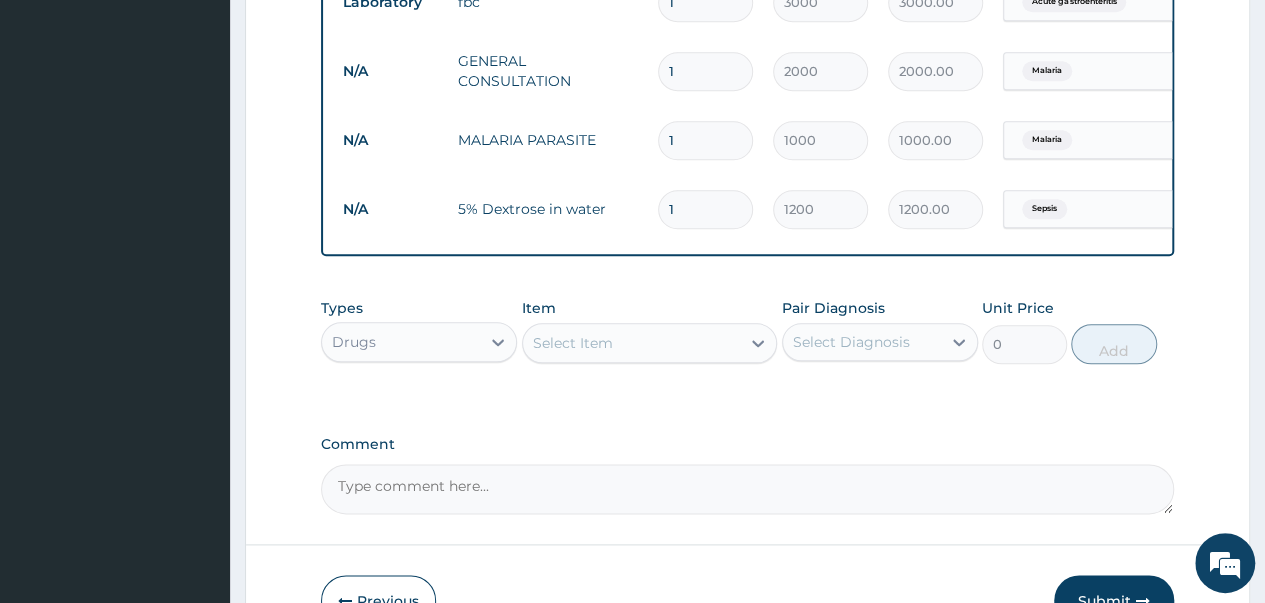 click on "1" at bounding box center (705, 209) 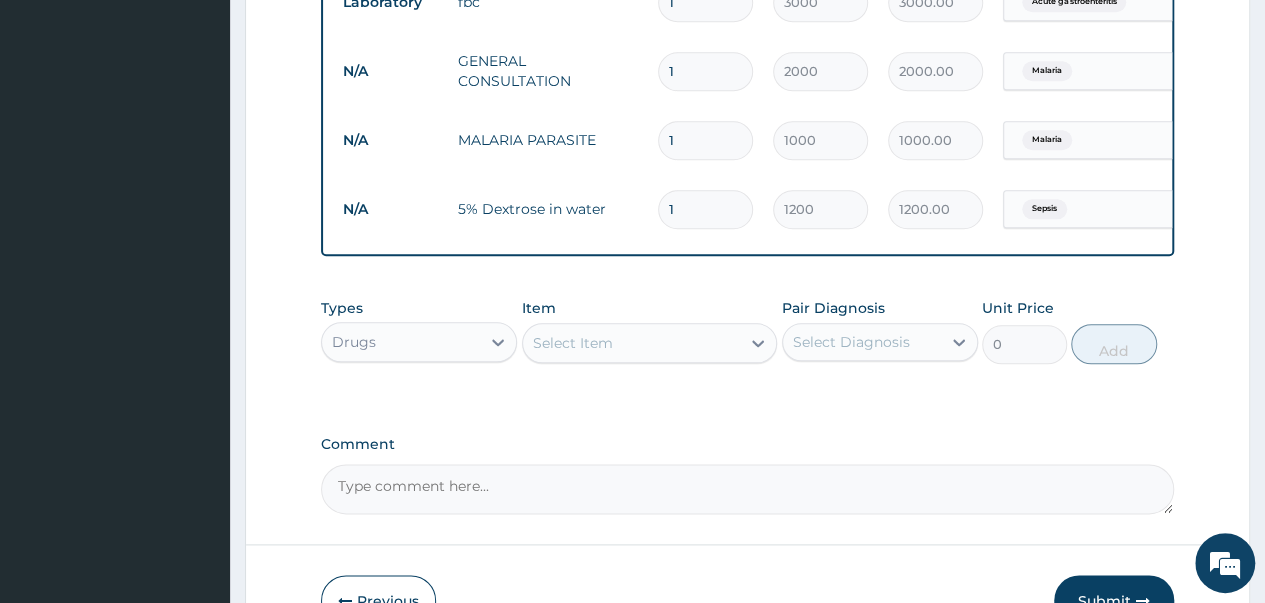 type 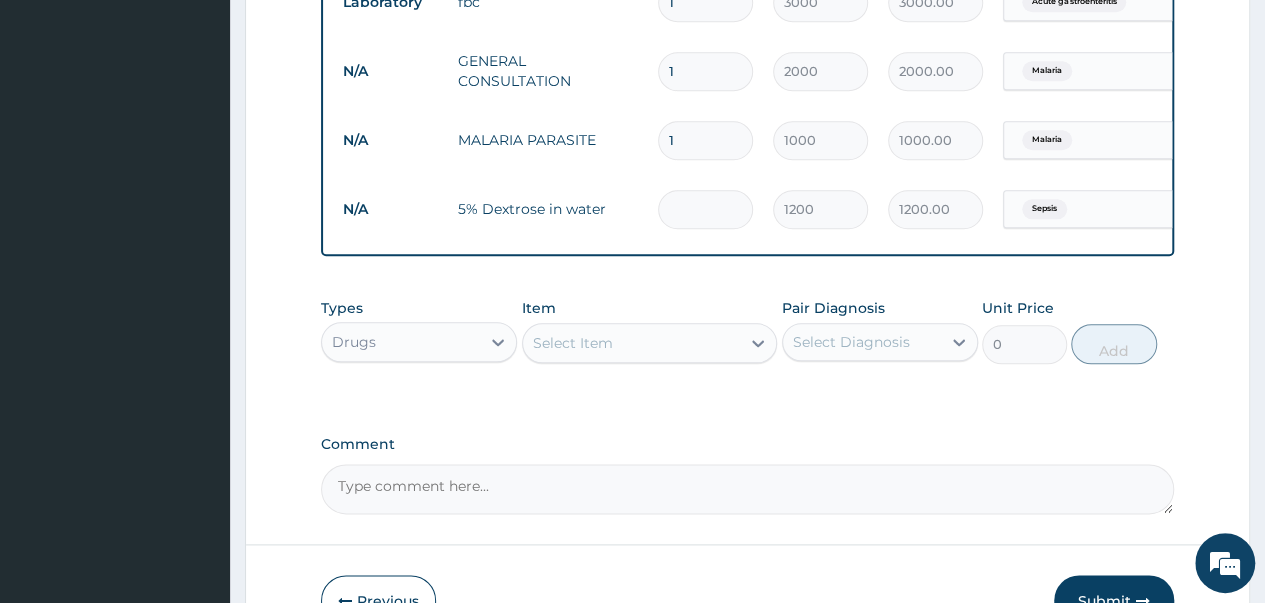 type on "0.00" 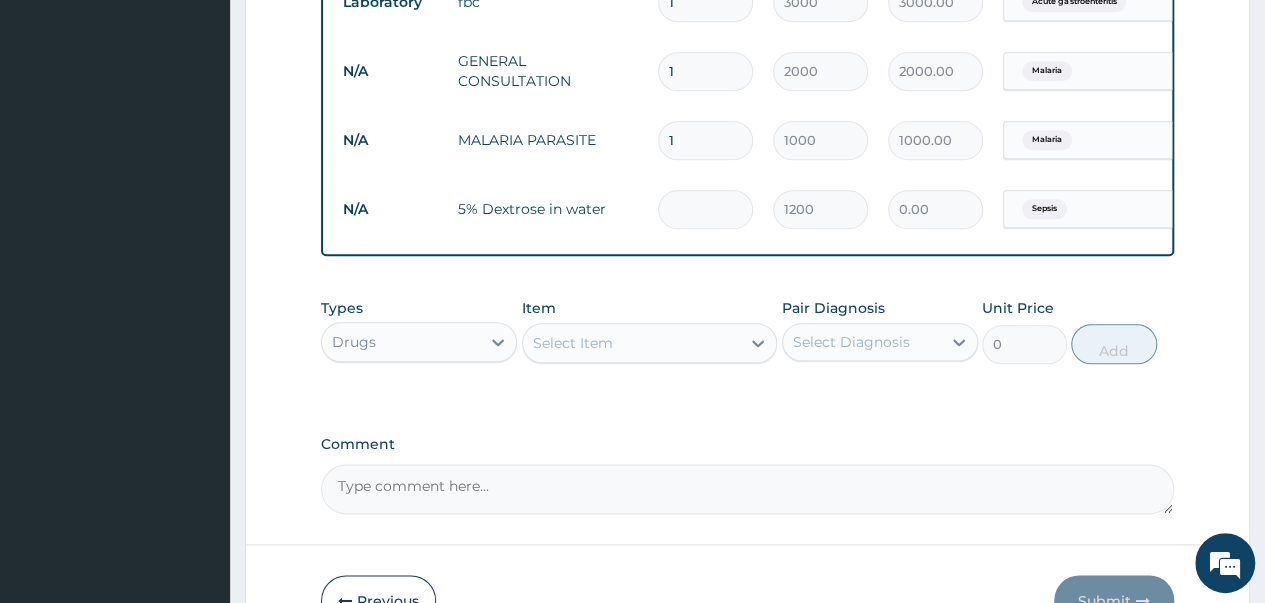 type on "3" 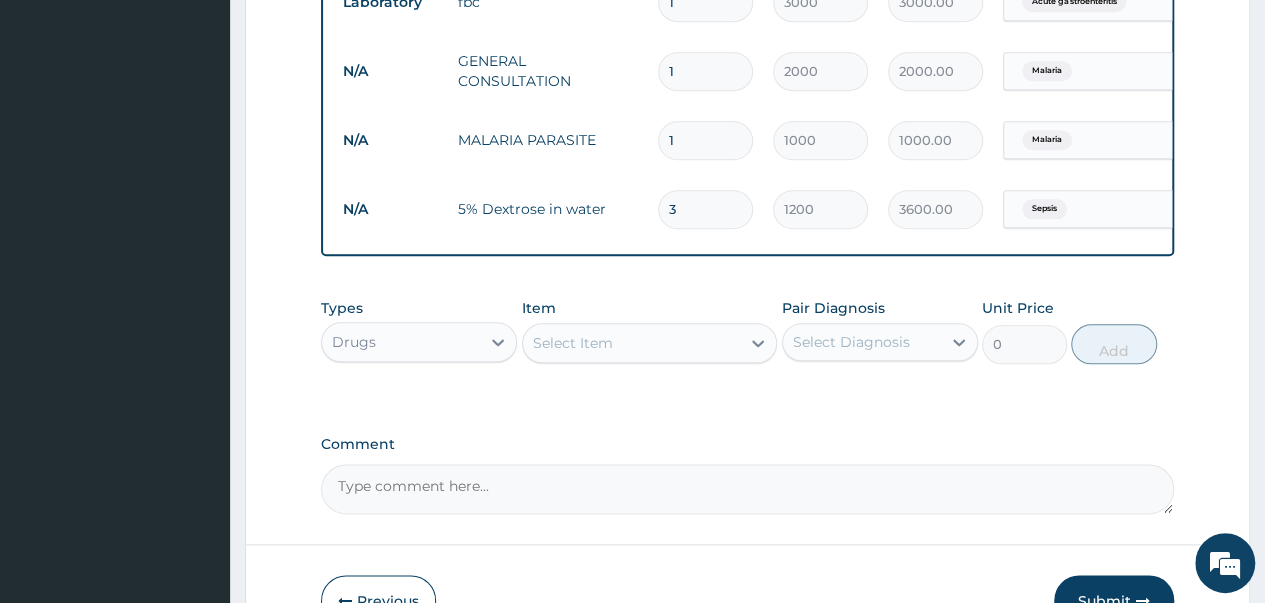 type on "3" 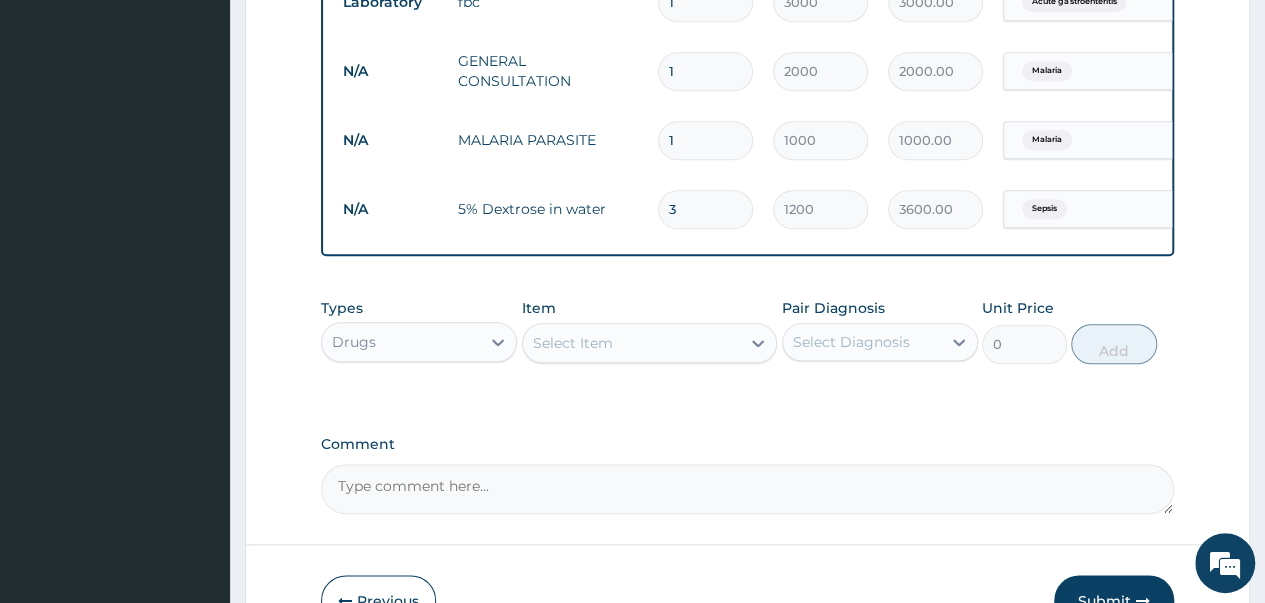 click on "Select Item" at bounding box center [632, 343] 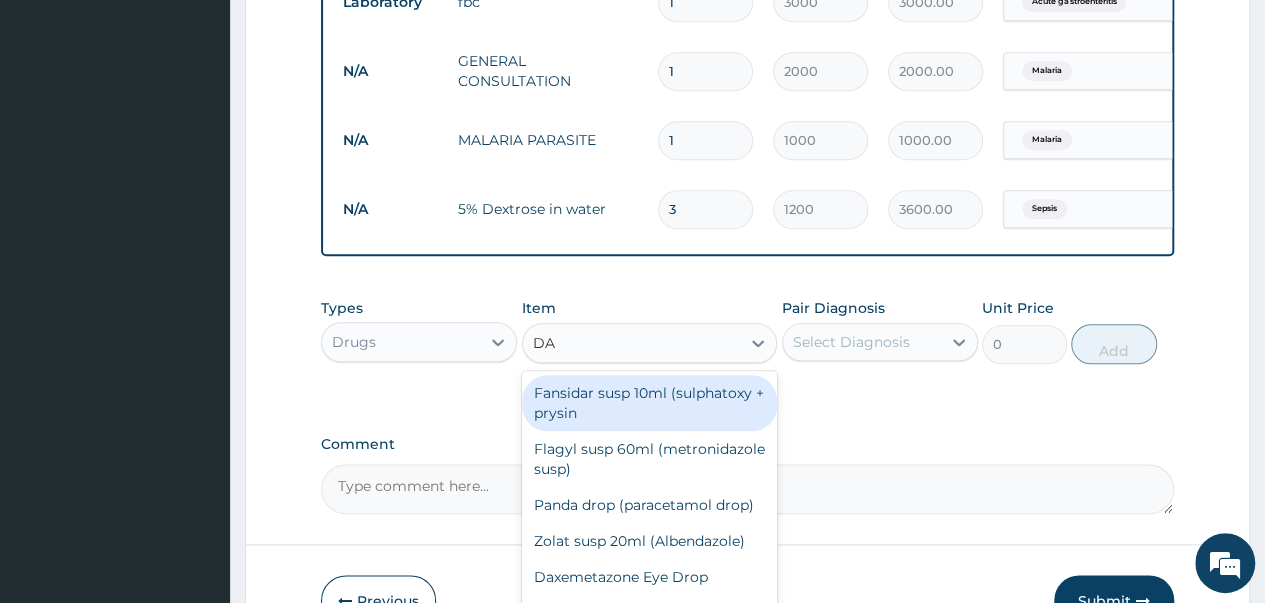 type on "DARR" 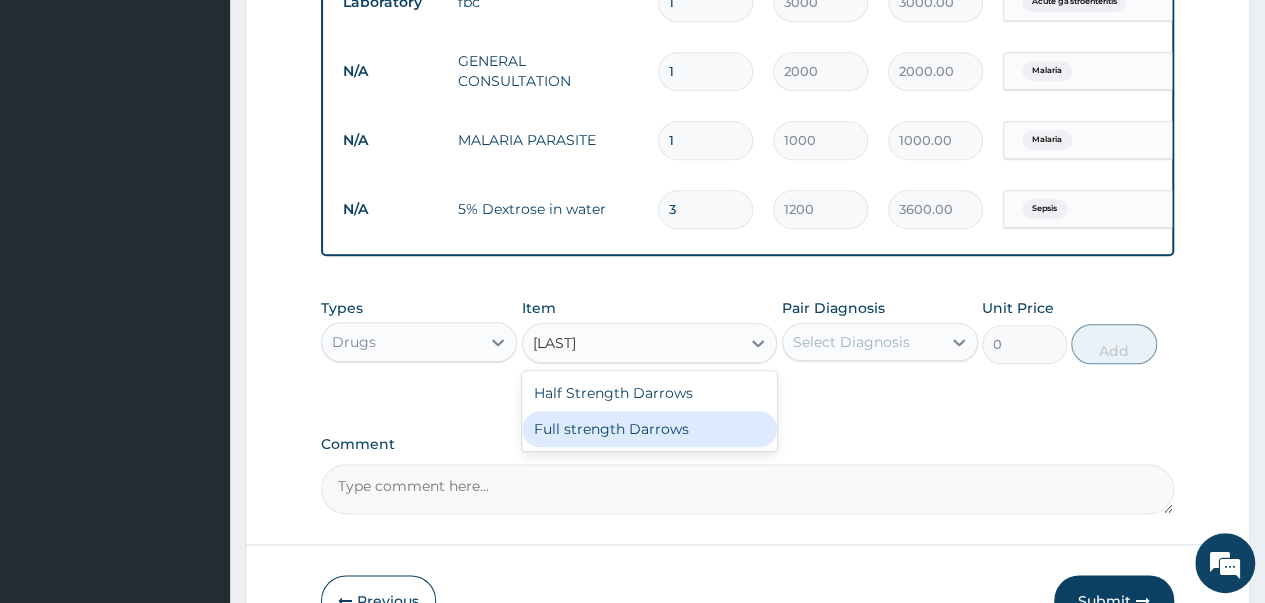 click on "Full strength Darrows" at bounding box center [650, 429] 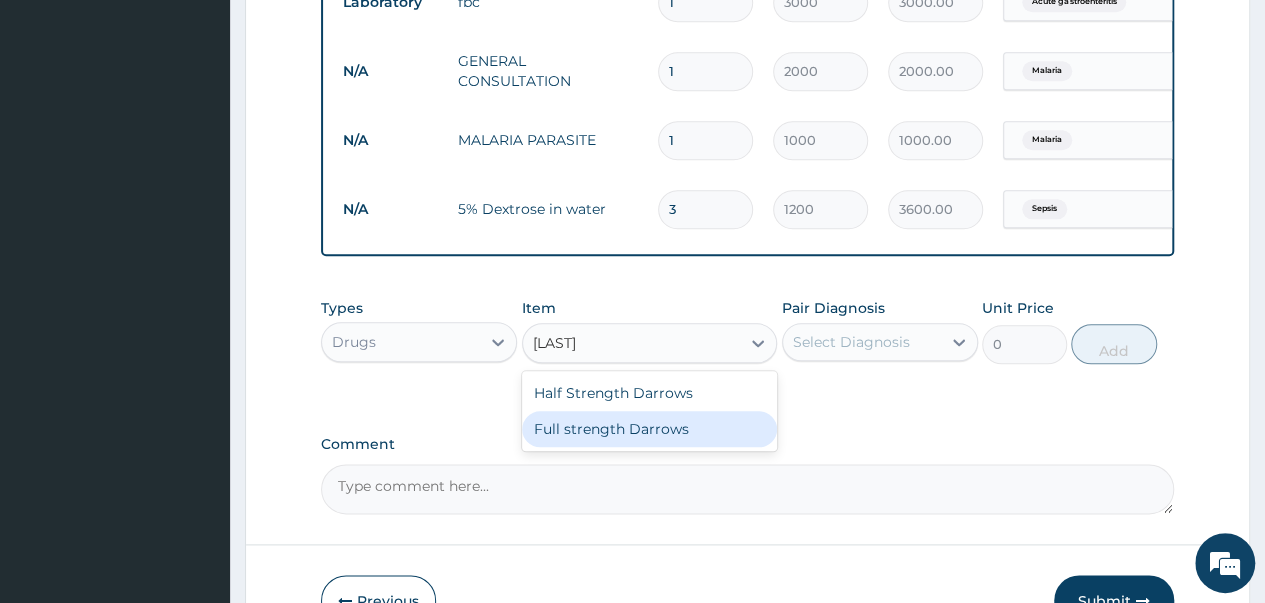 type 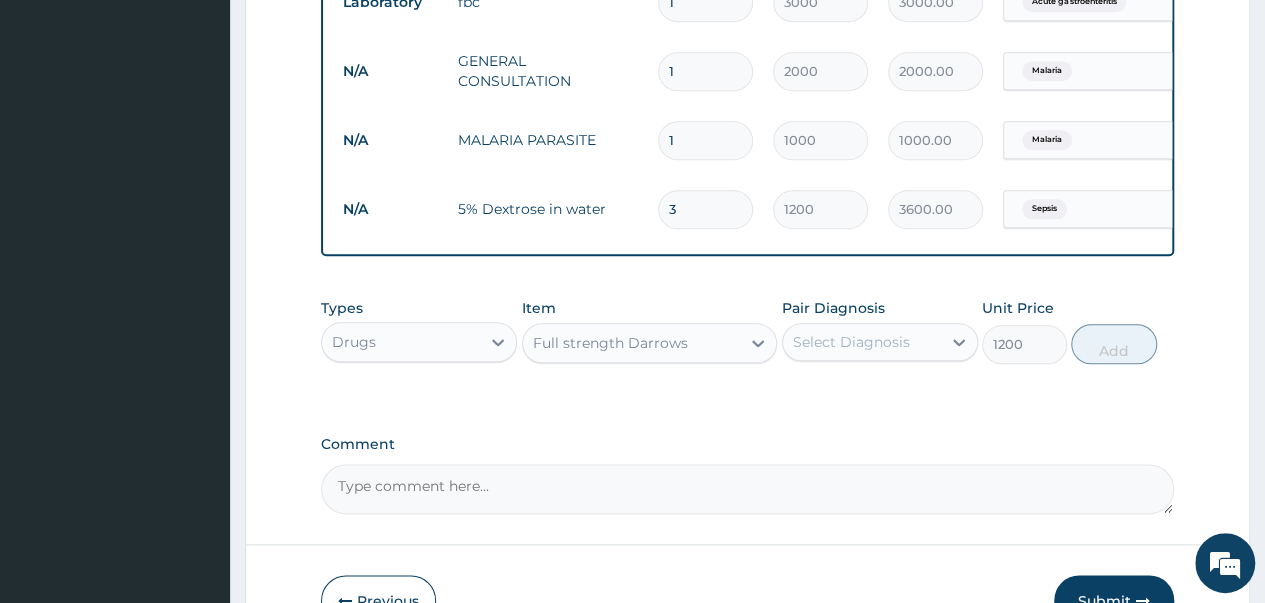 click on "Select Diagnosis" at bounding box center (851, 342) 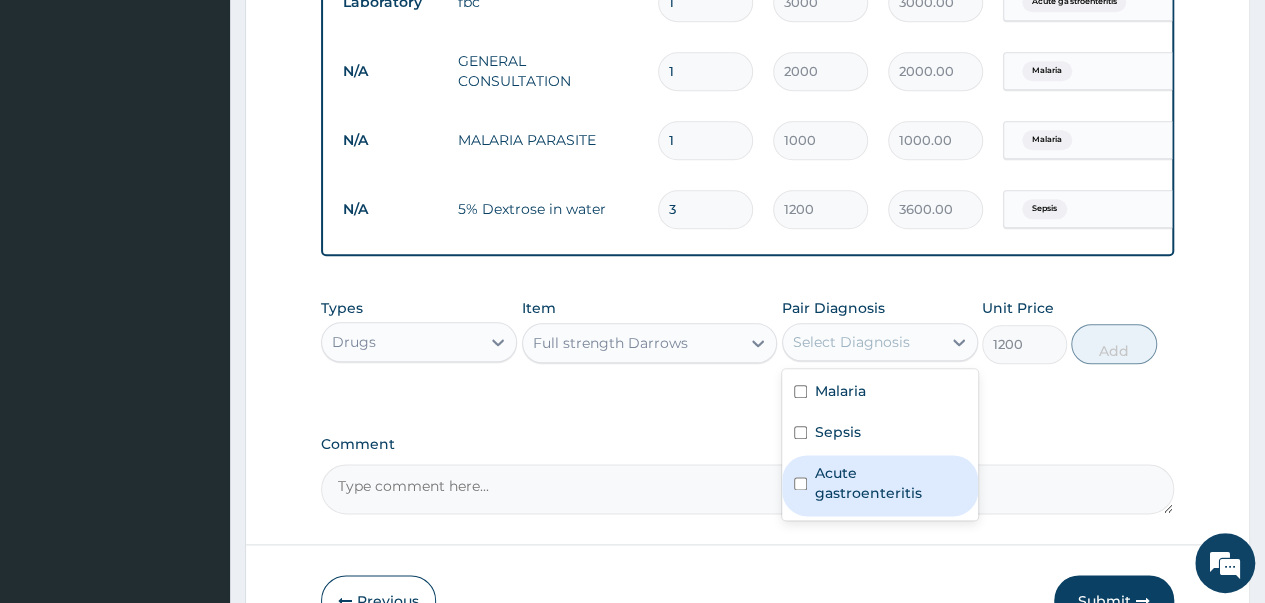 click at bounding box center (800, 483) 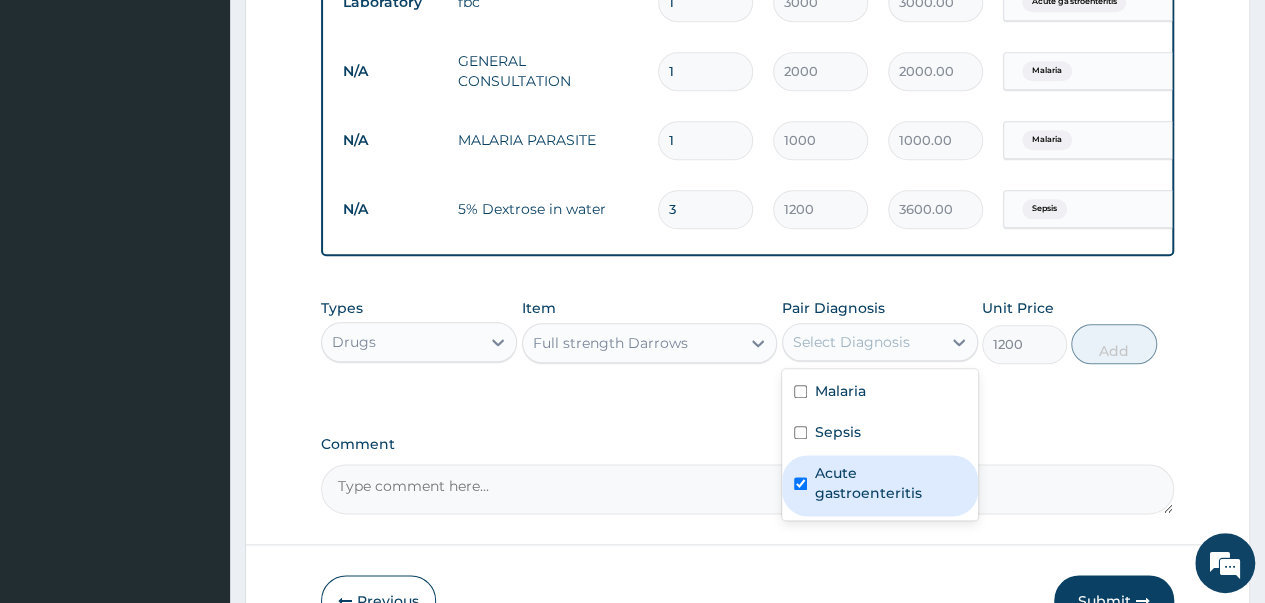 checkbox on "true" 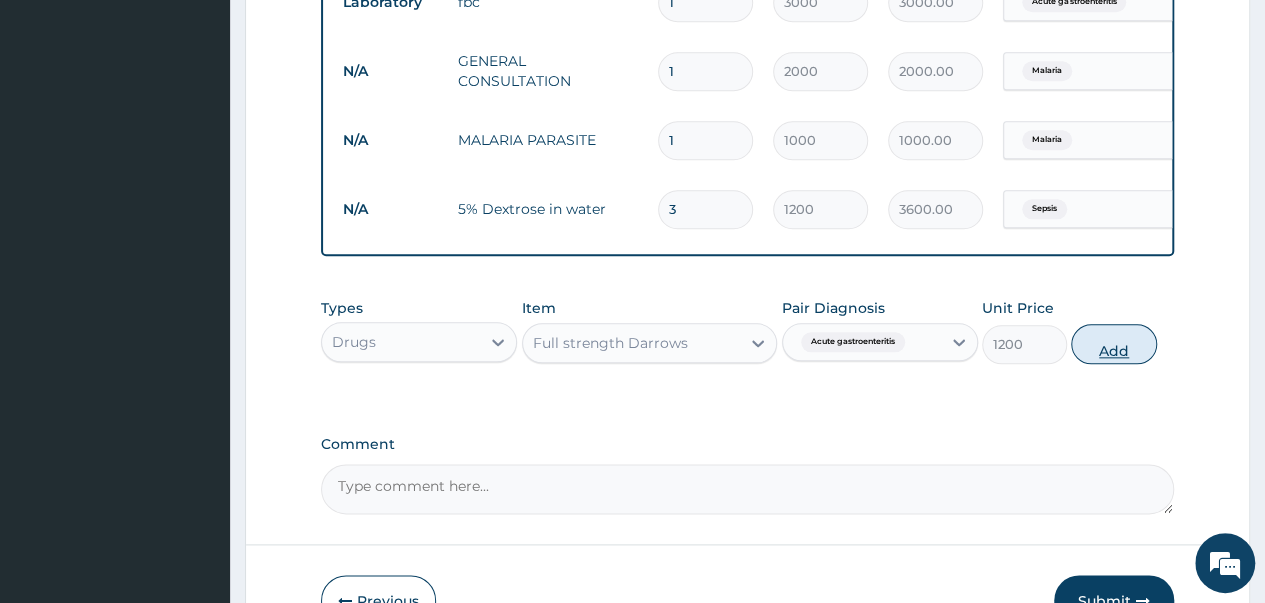click on "Add" at bounding box center (1113, 344) 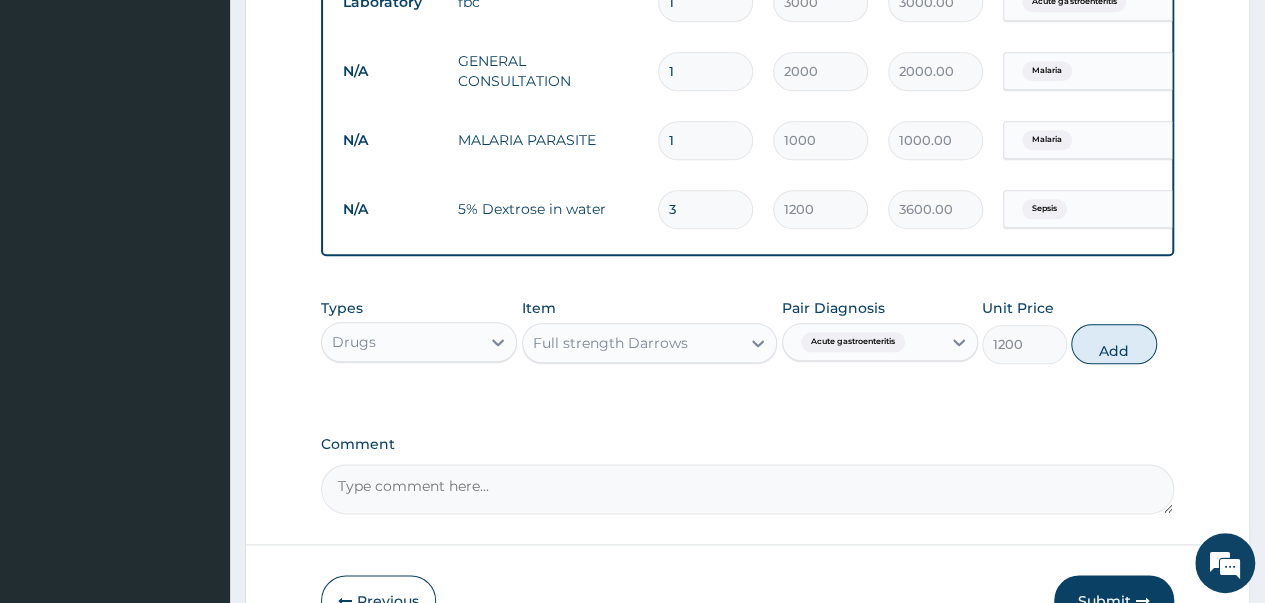 type on "0" 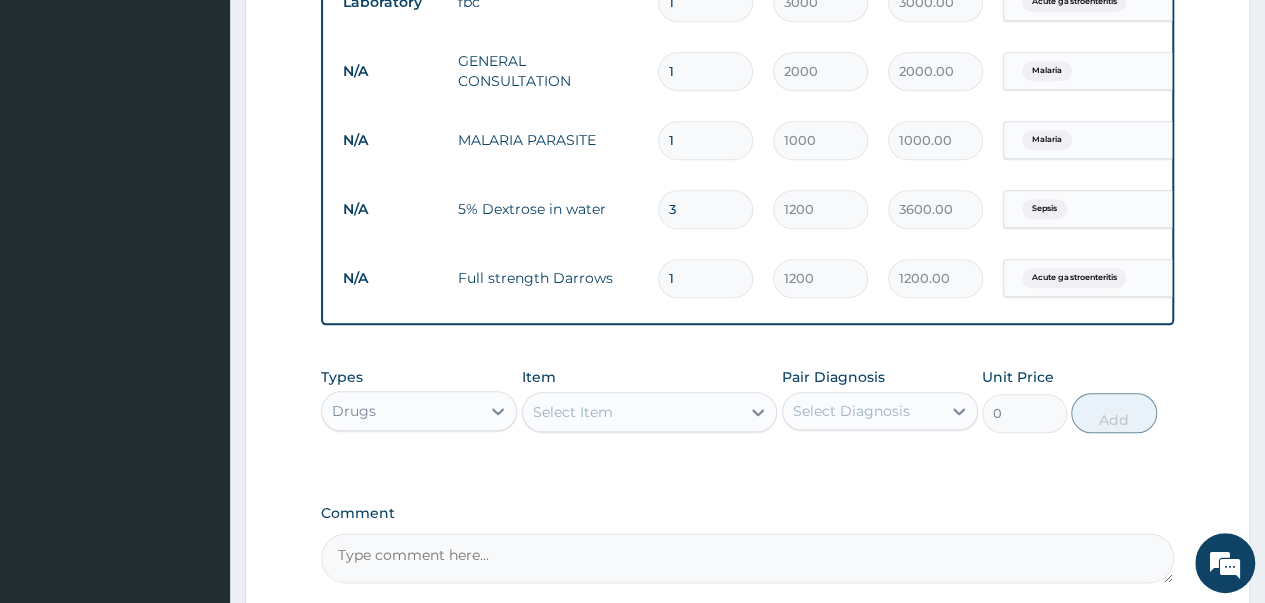 type 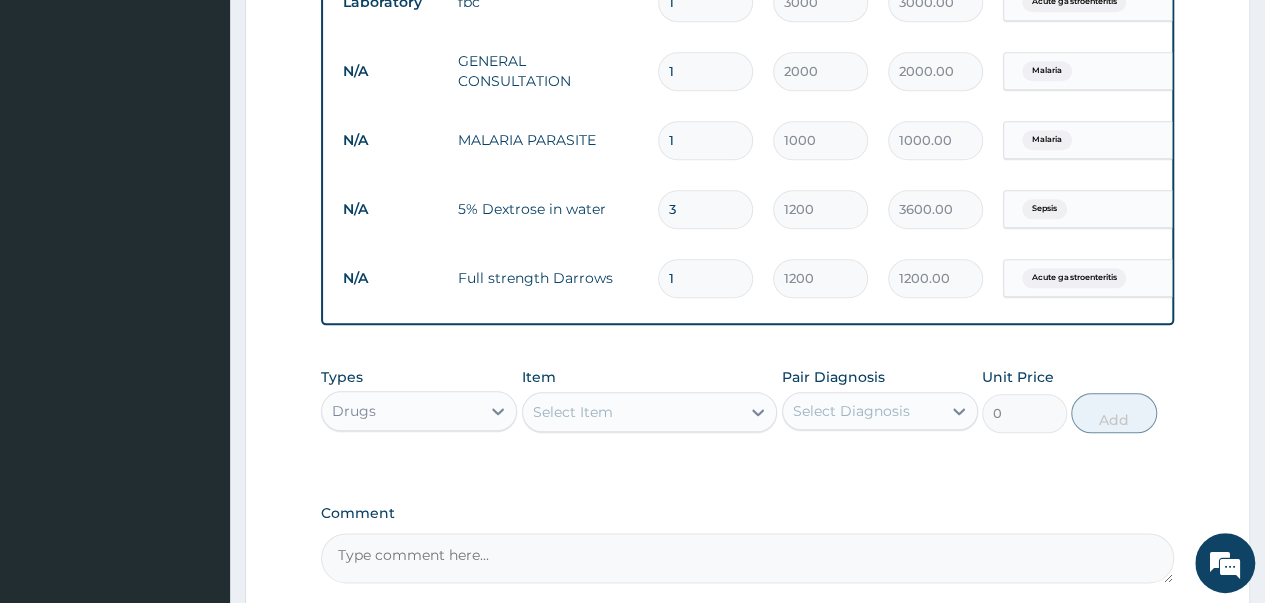 type on "0.00" 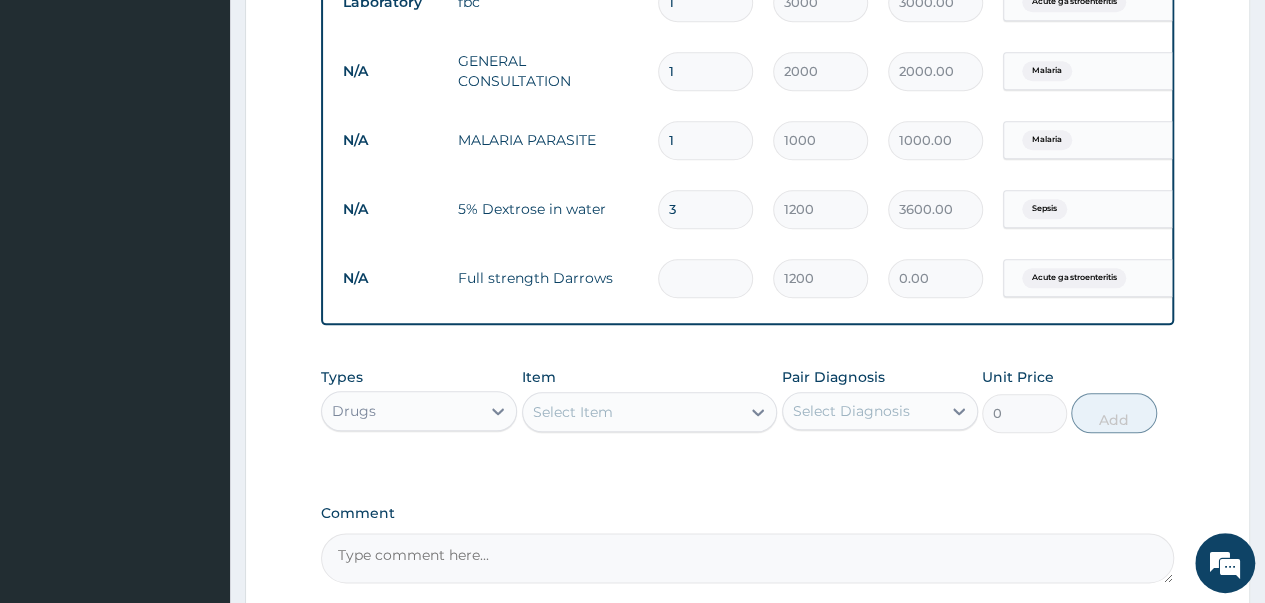 type on "2" 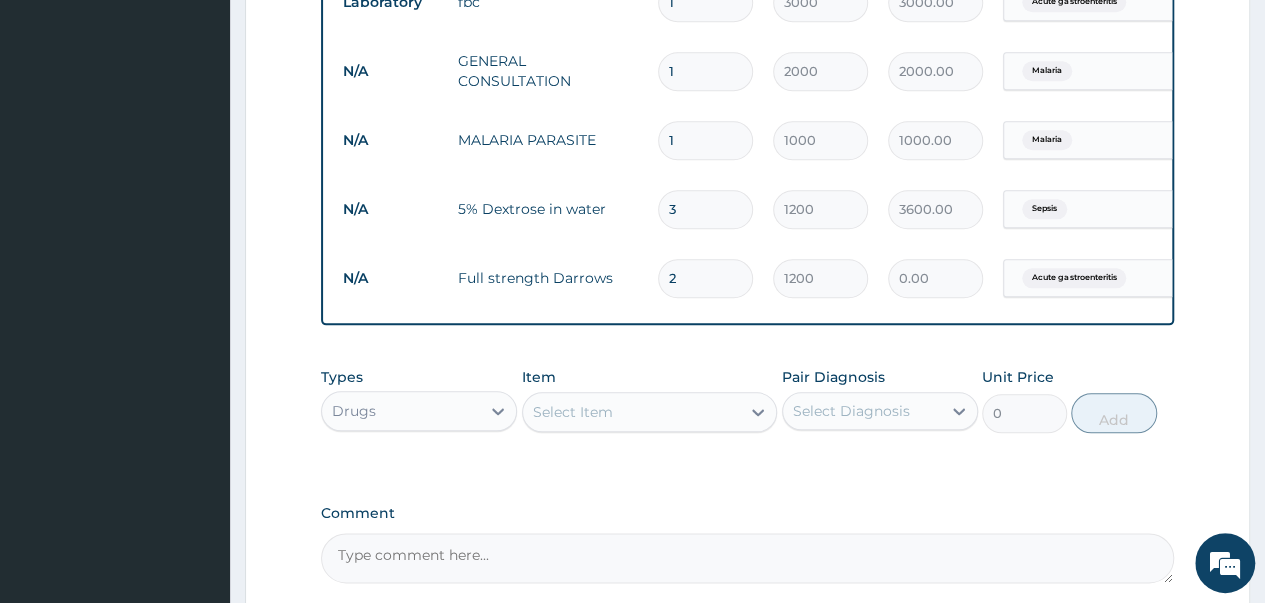 type on "2400.00" 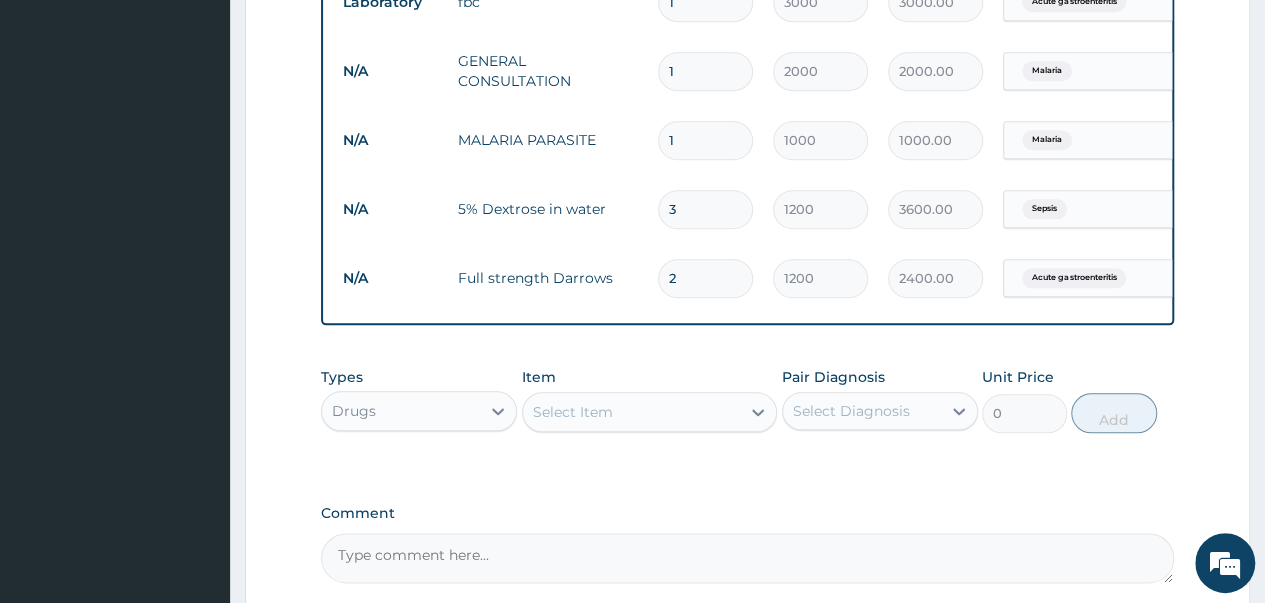type on "2" 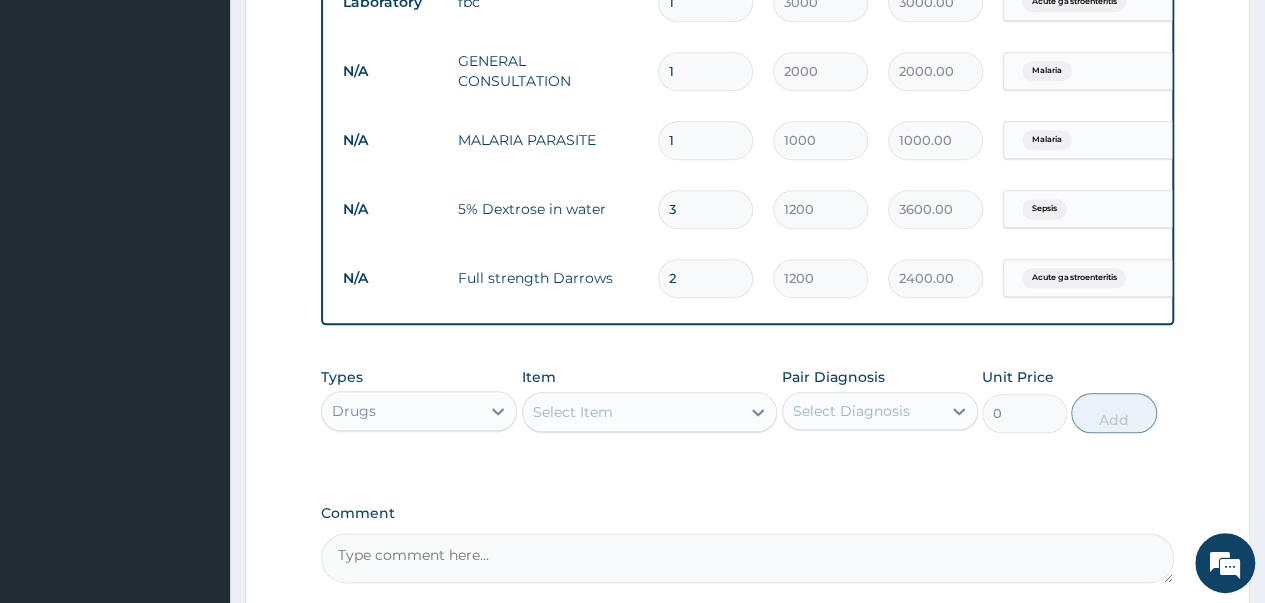 click on "Select Item" at bounding box center (632, 412) 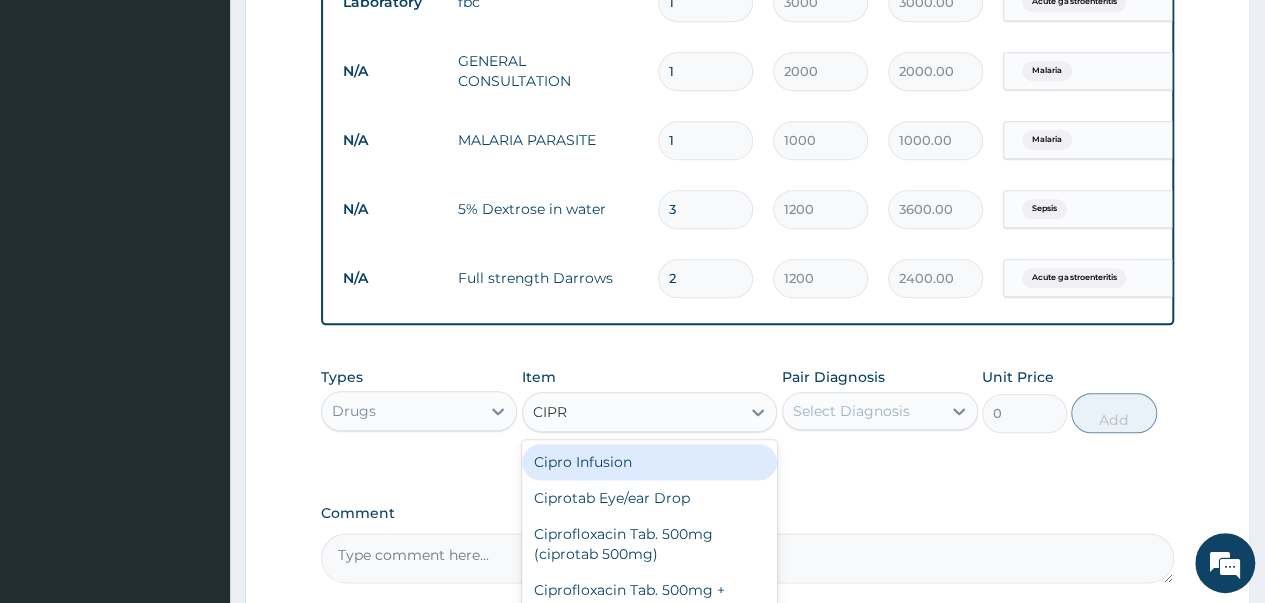 type on "CIPRO" 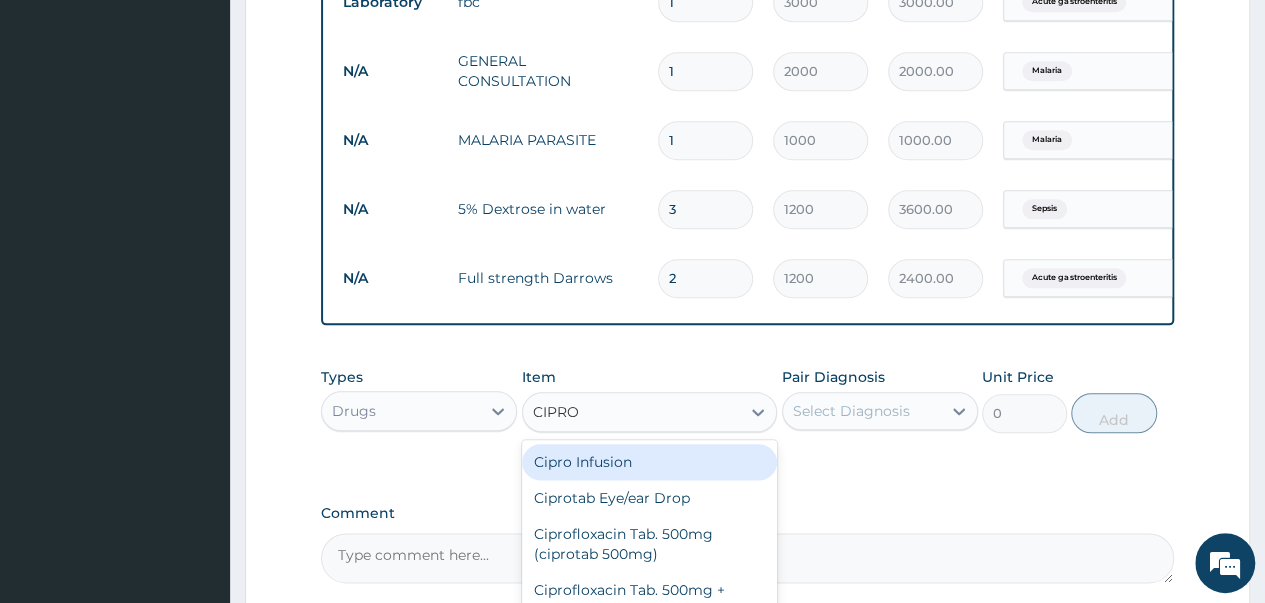 click on "Cipro Infusion" at bounding box center (650, 462) 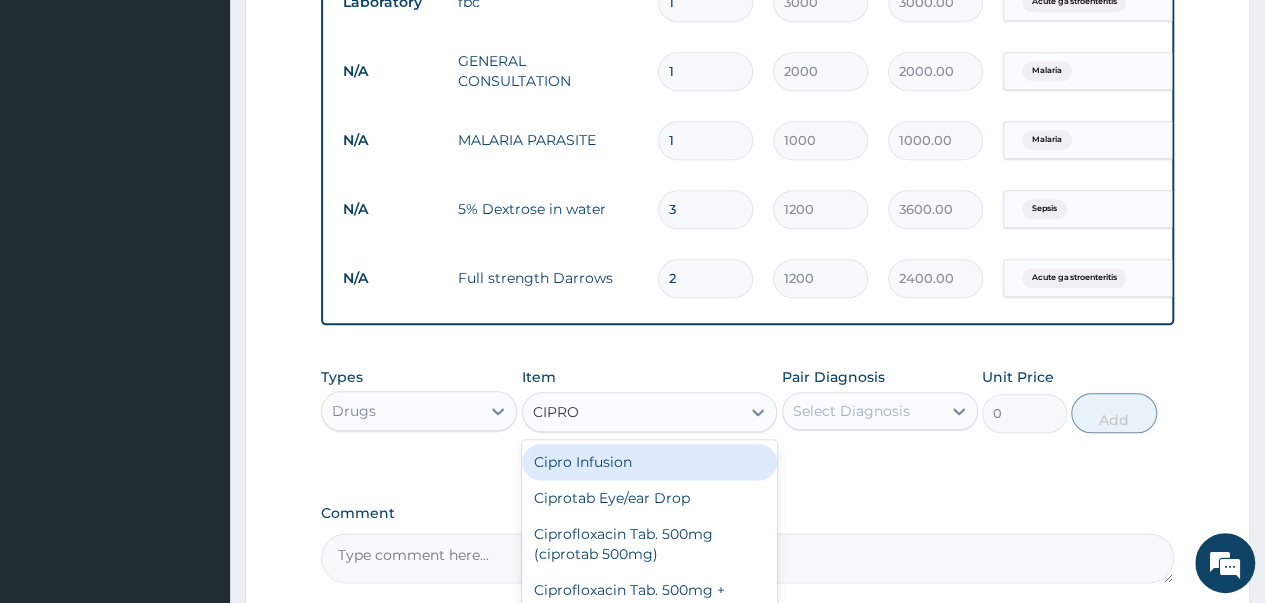 type 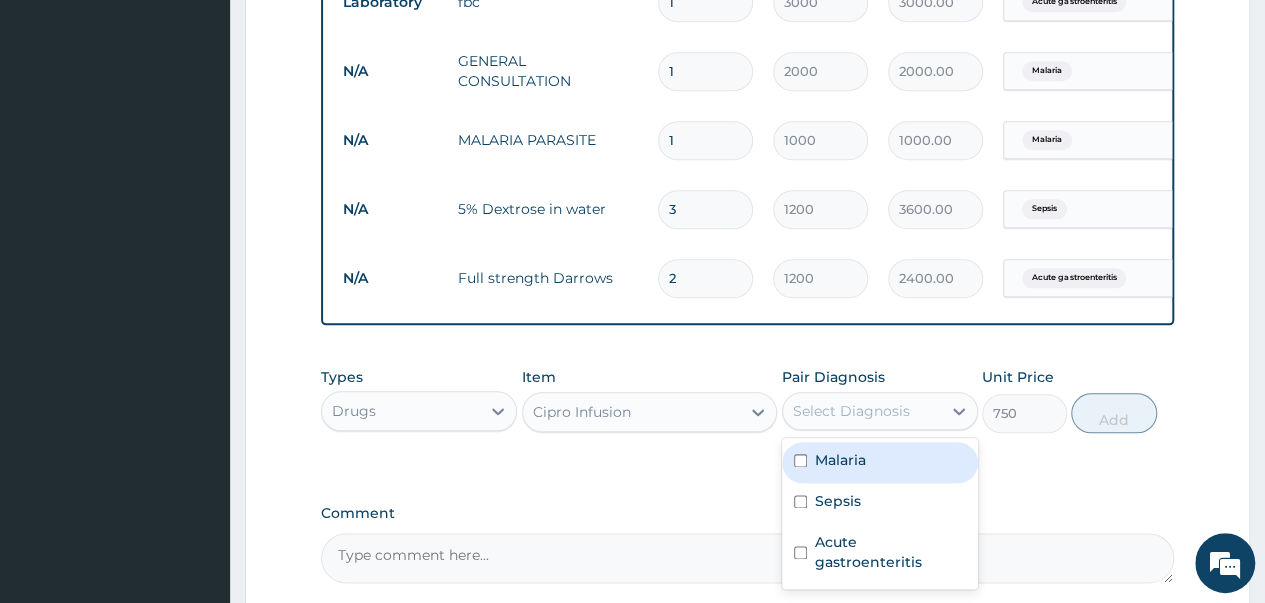 click on "Select Diagnosis" at bounding box center (851, 411) 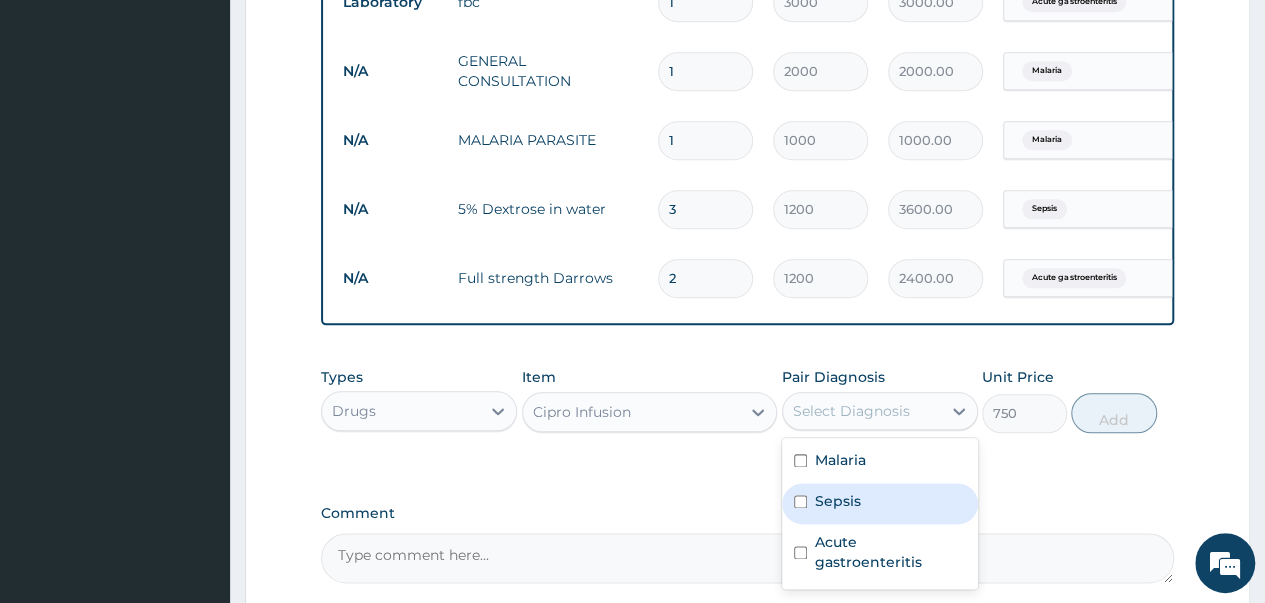 click at bounding box center [800, 501] 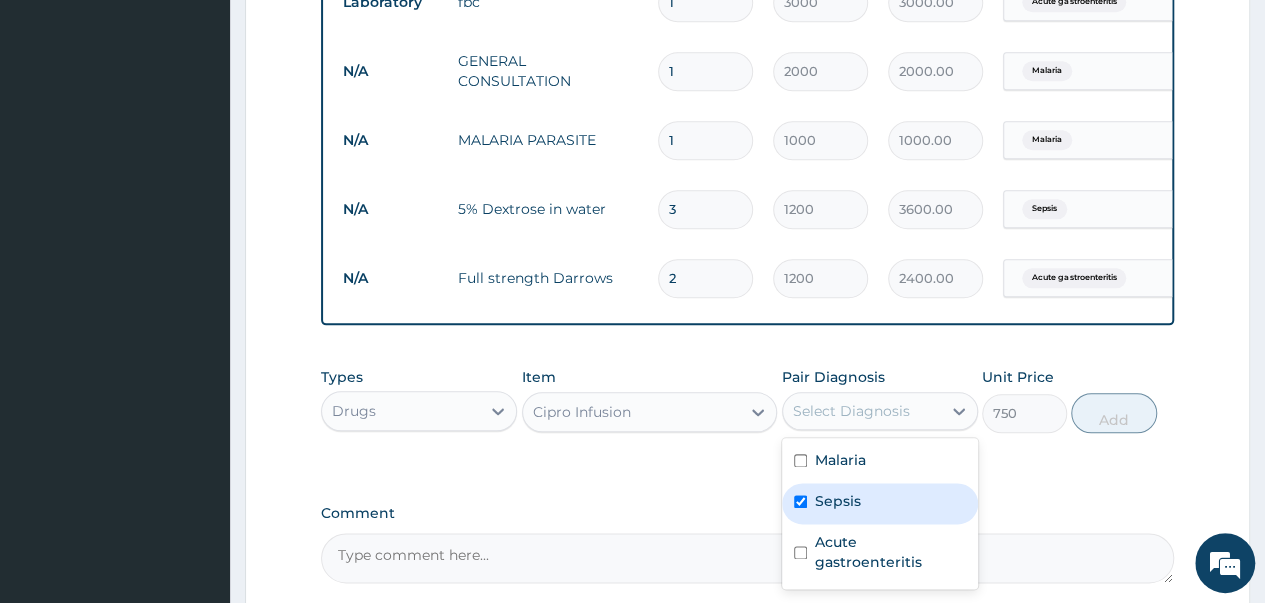 checkbox on "true" 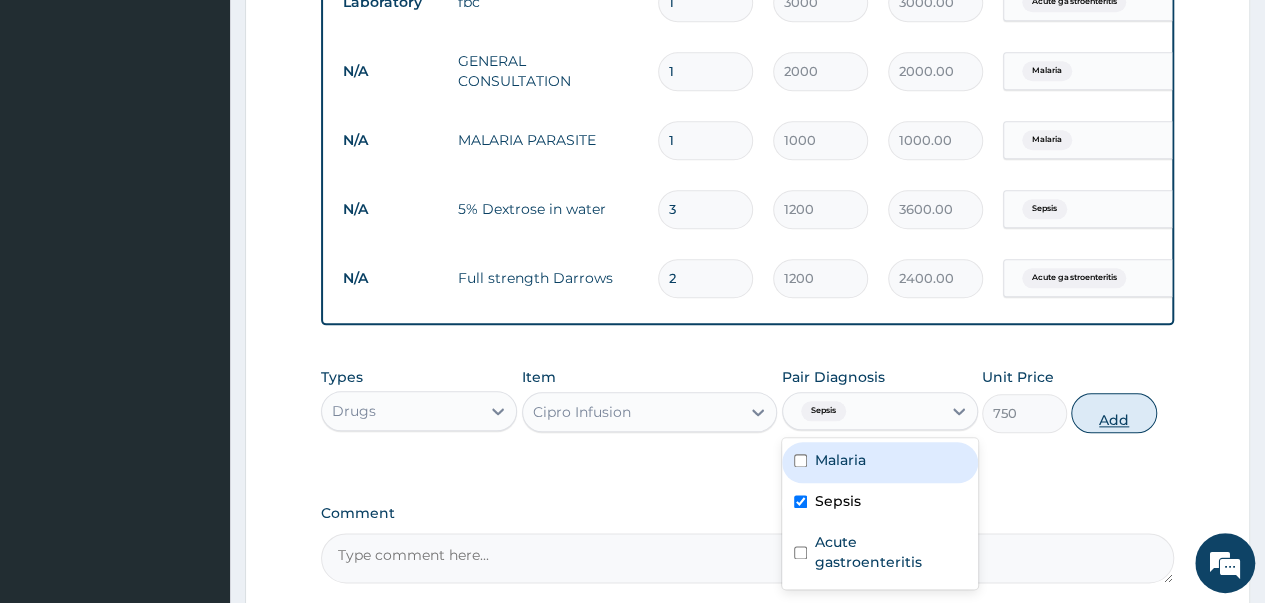 click on "Add" at bounding box center [1113, 413] 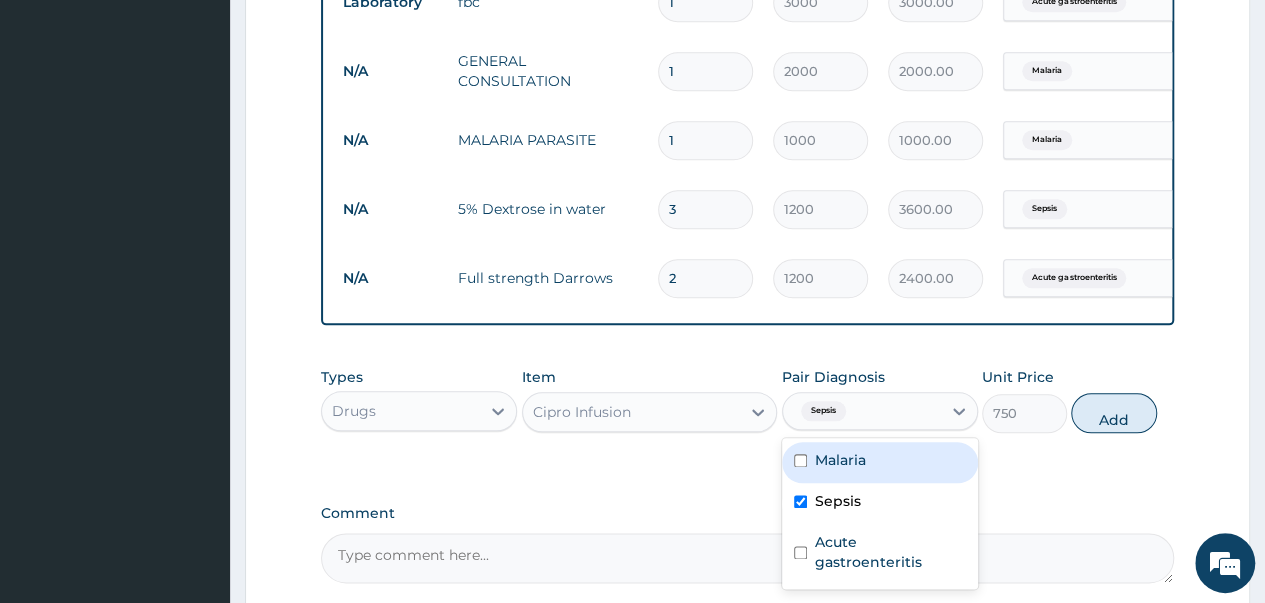 type on "0" 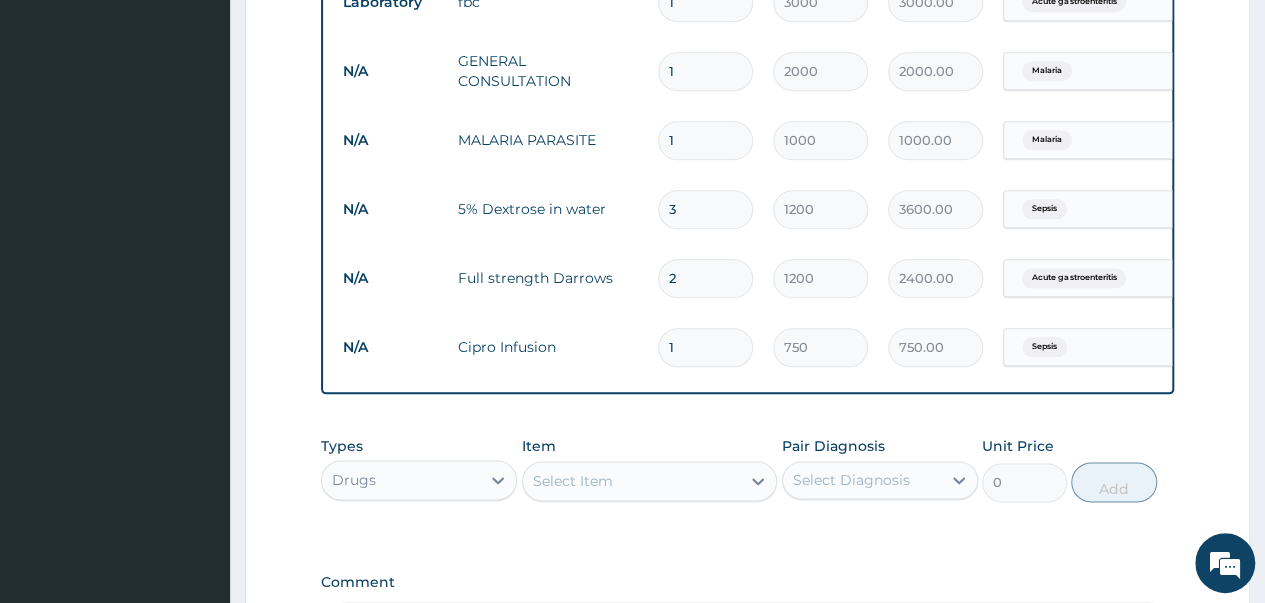 type 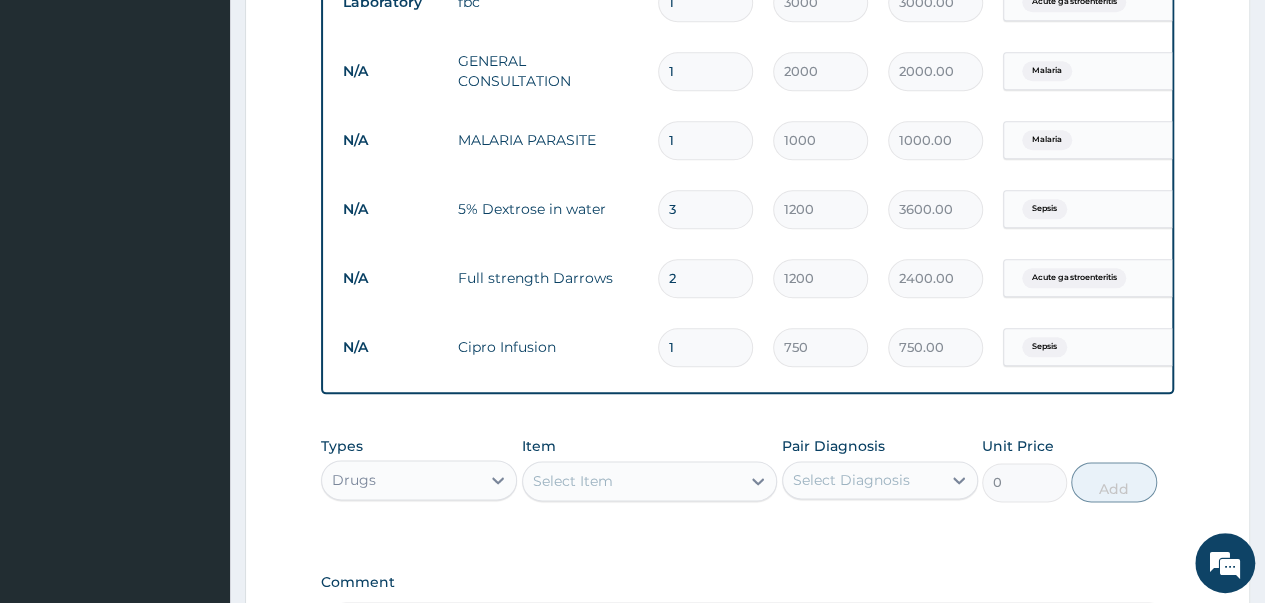 type on "0.00" 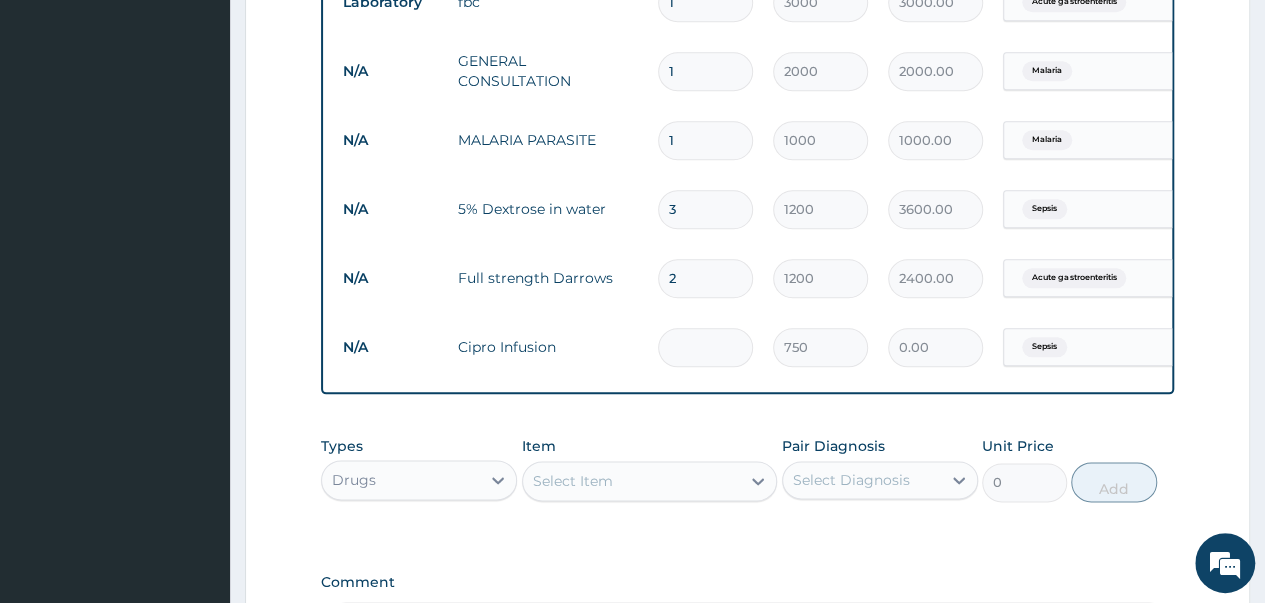 type on "2" 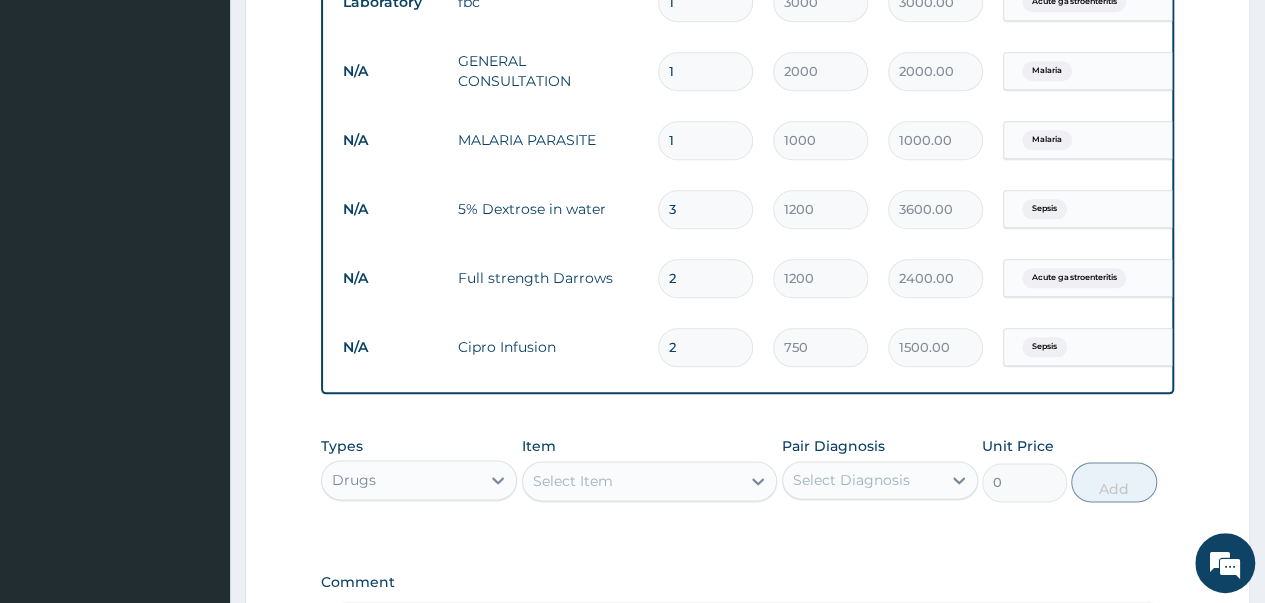 type on "2" 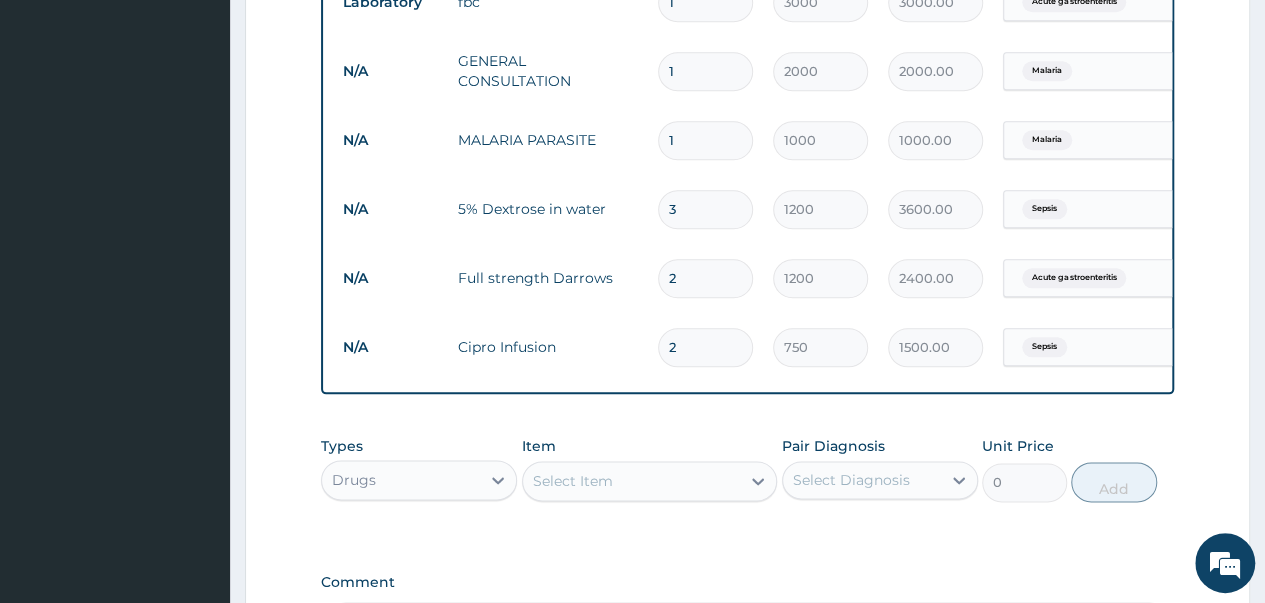 click on "Select Item" at bounding box center [632, 481] 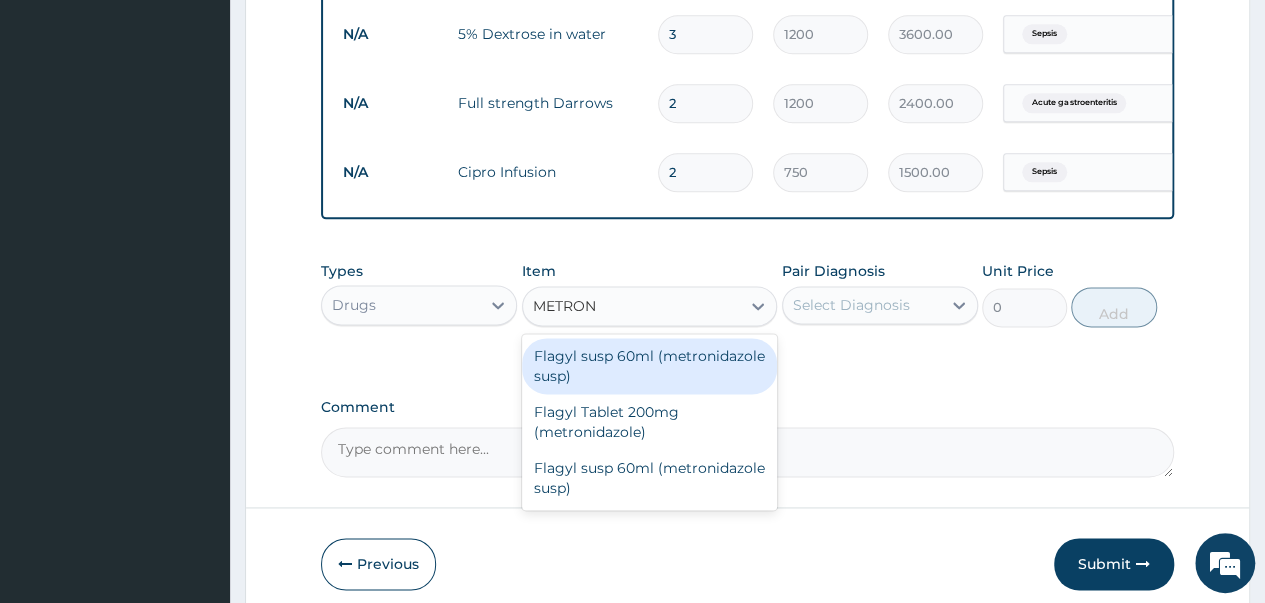 scroll, scrollTop: 1168, scrollLeft: 0, axis: vertical 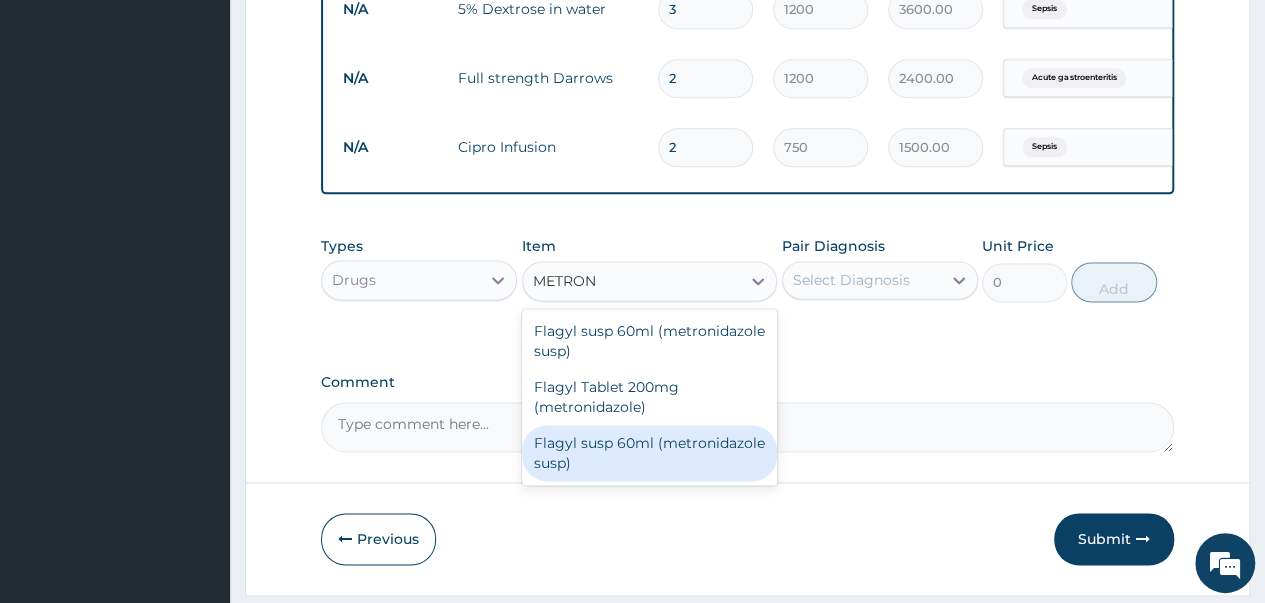 type on "METRO" 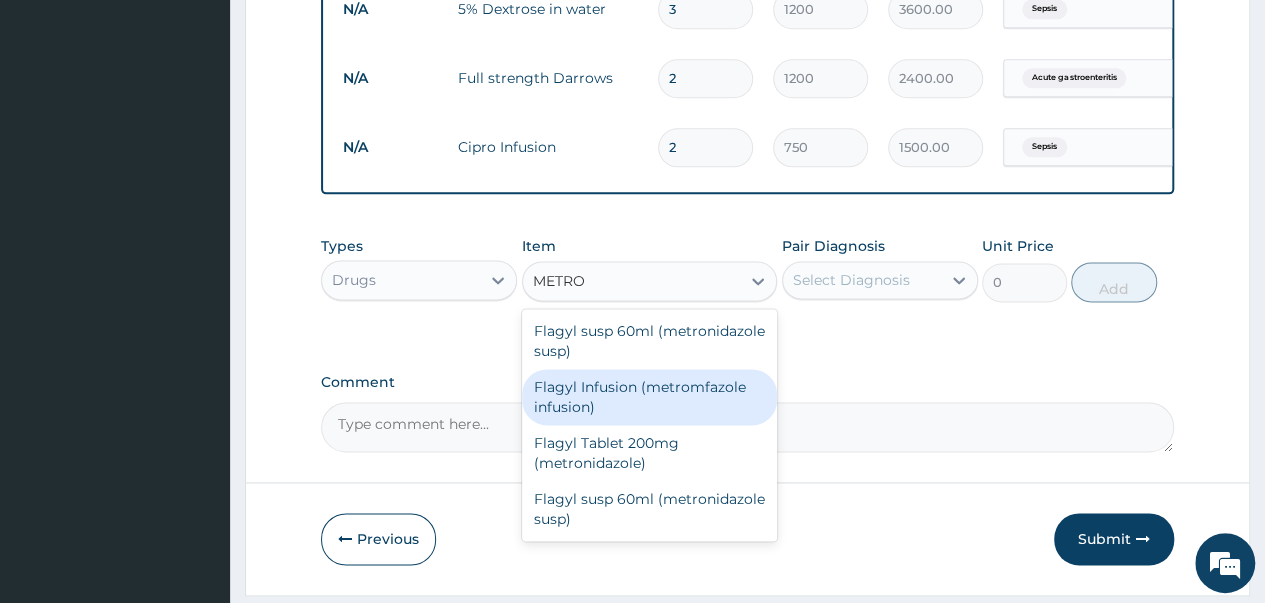click on "Flagyl Infusion (metromfazole infusion)" at bounding box center (650, 397) 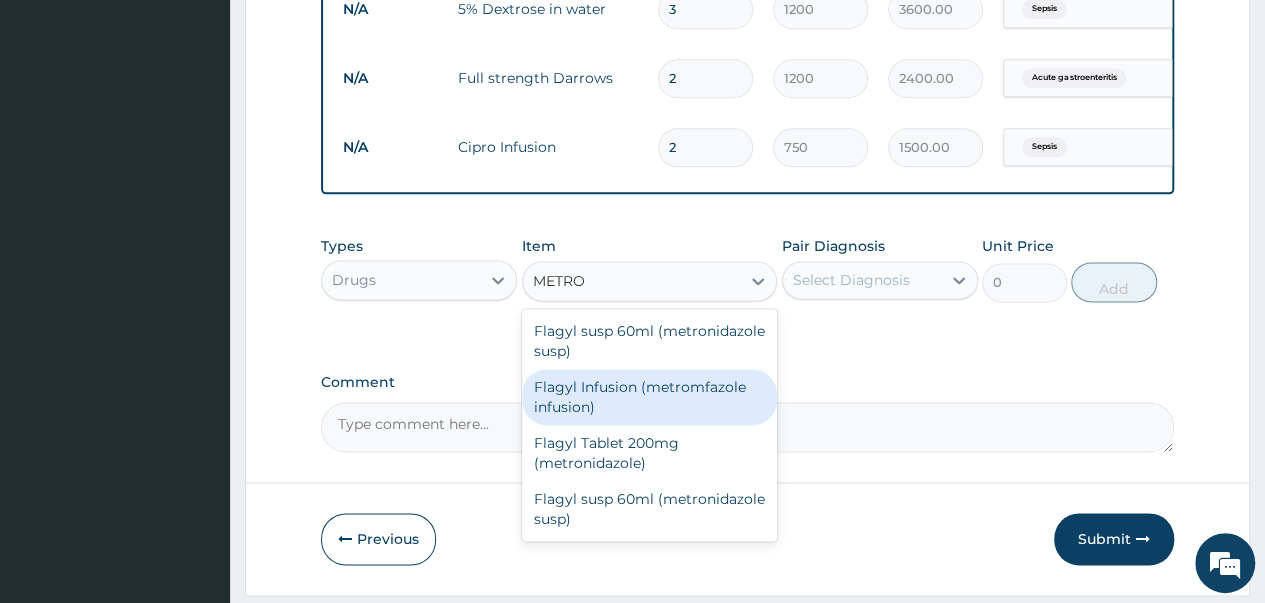 type 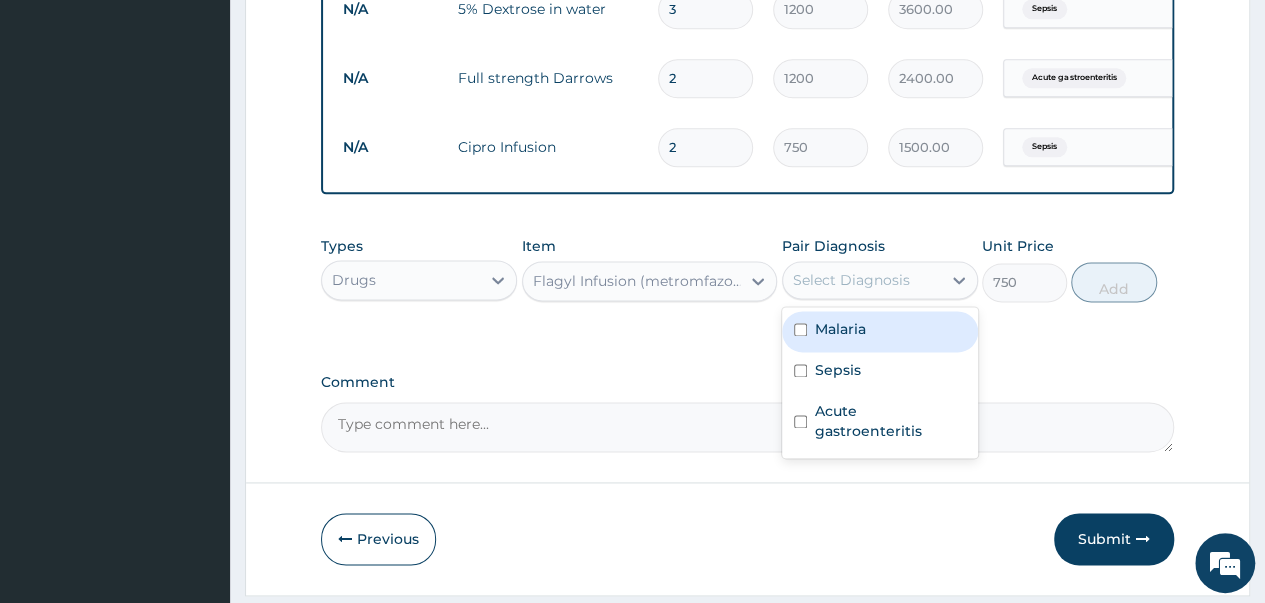 click on "Select Diagnosis" at bounding box center (851, 280) 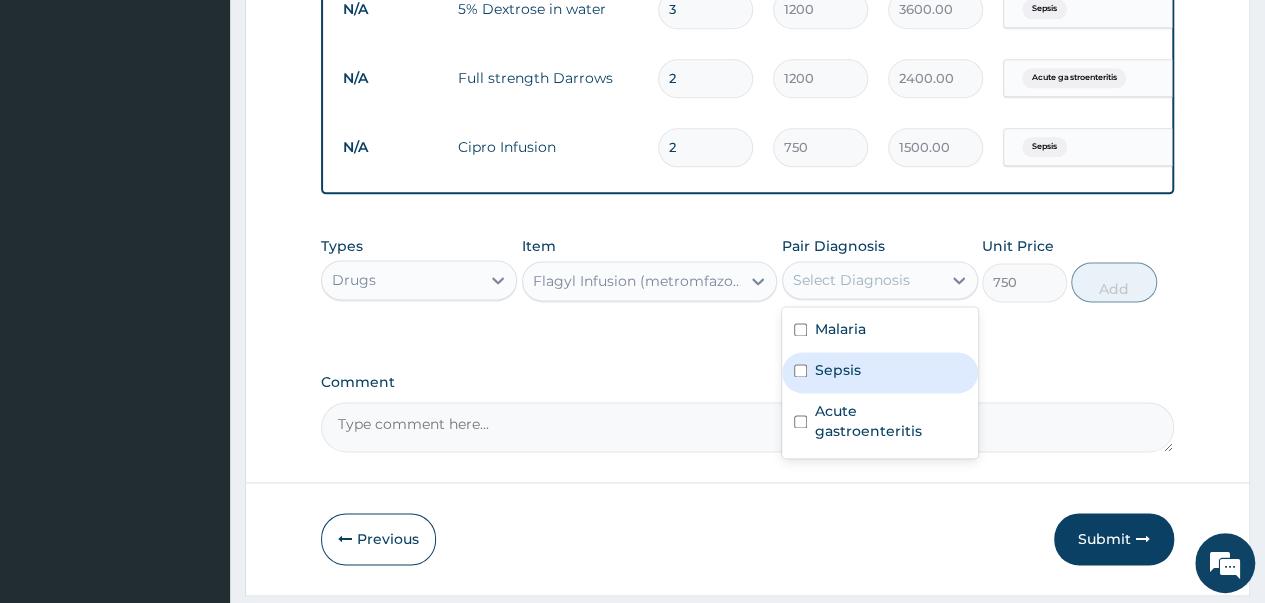 click on "Sepsis" at bounding box center [880, 372] 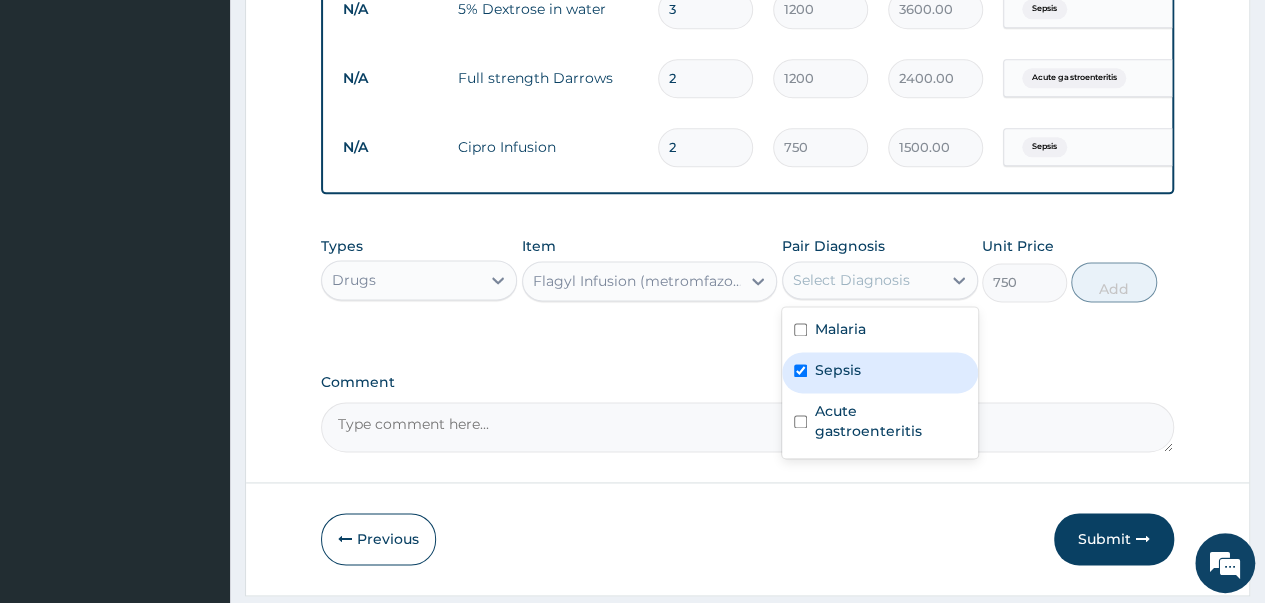 checkbox on "true" 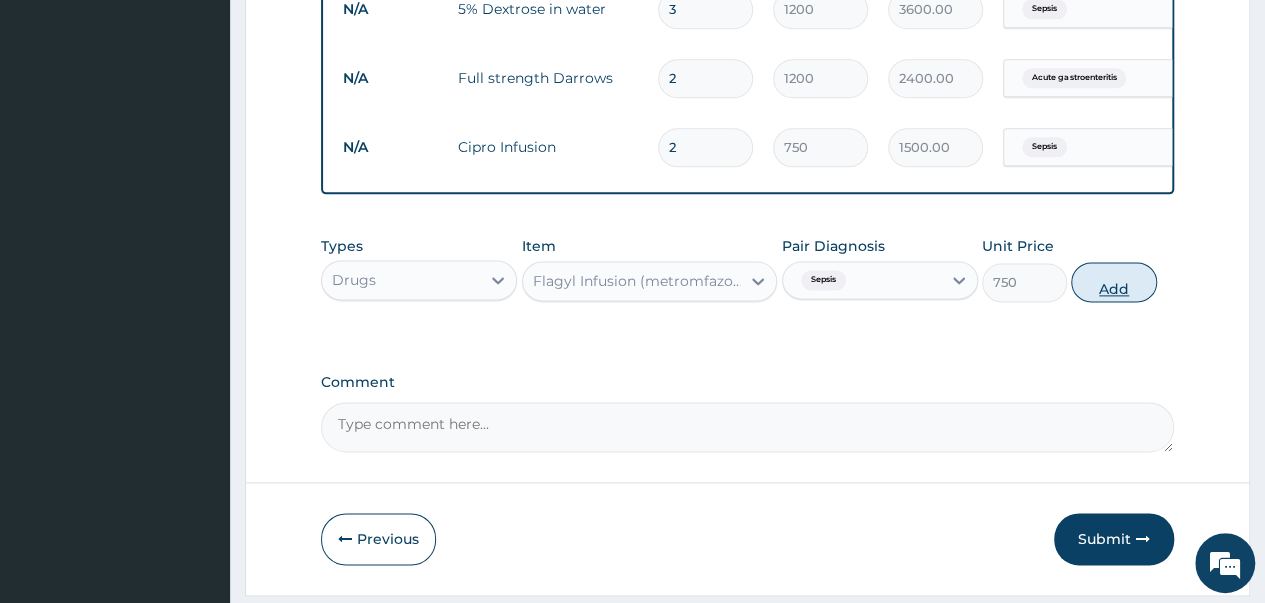 click on "Add" at bounding box center (1113, 282) 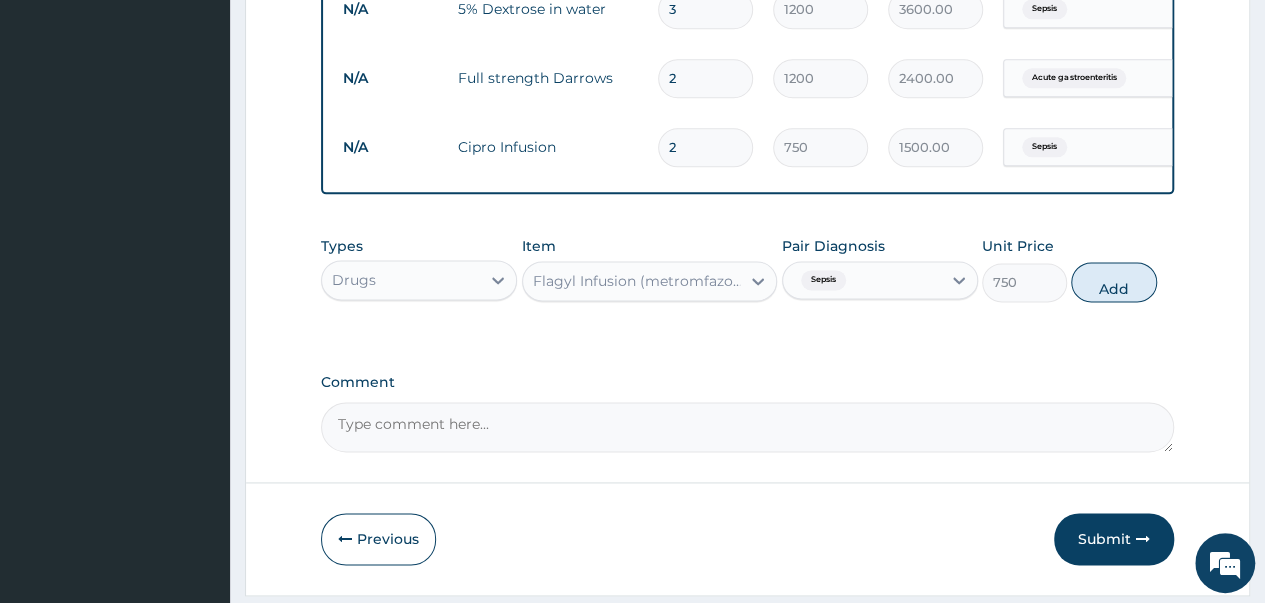 type on "0" 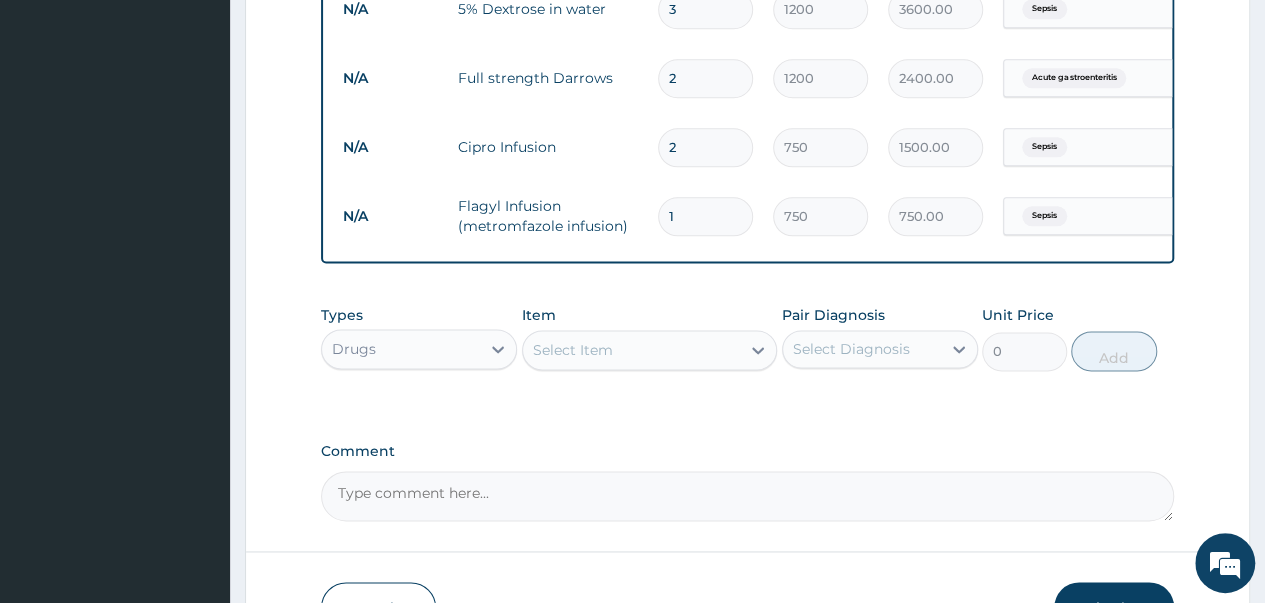 type 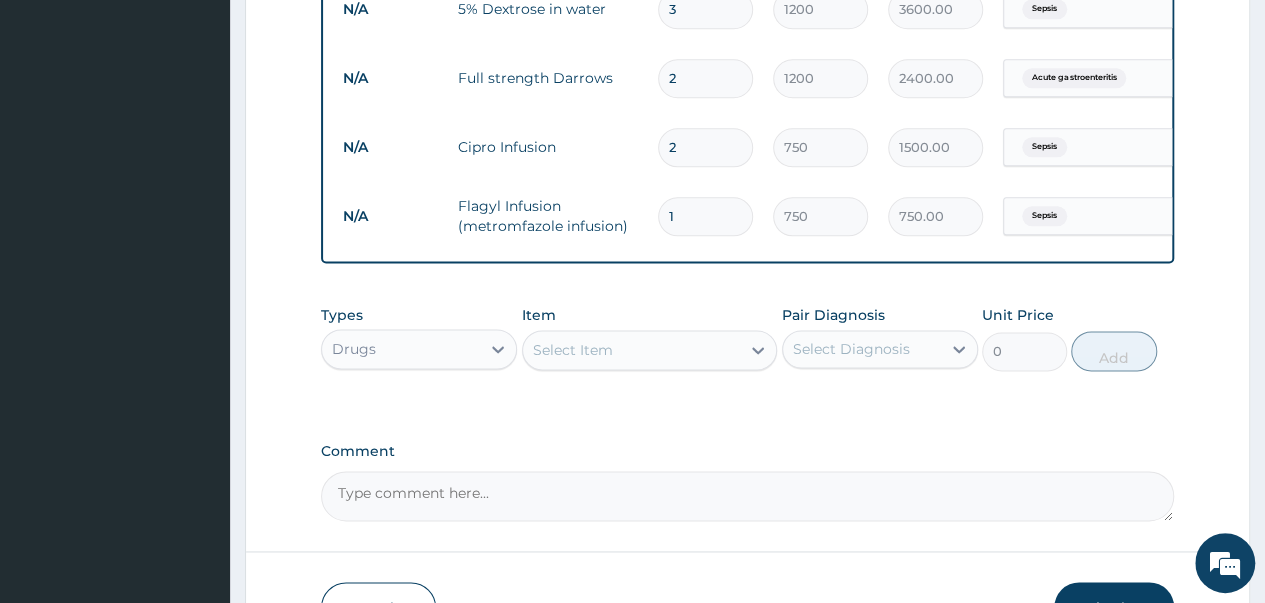 type on "0.00" 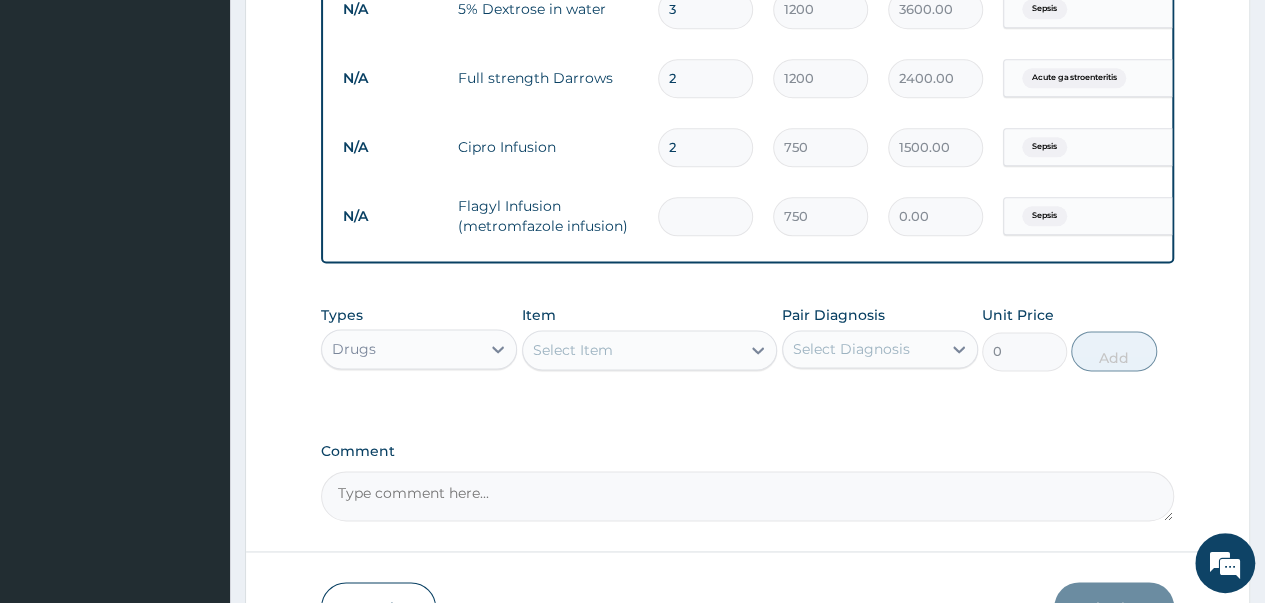 type on "4" 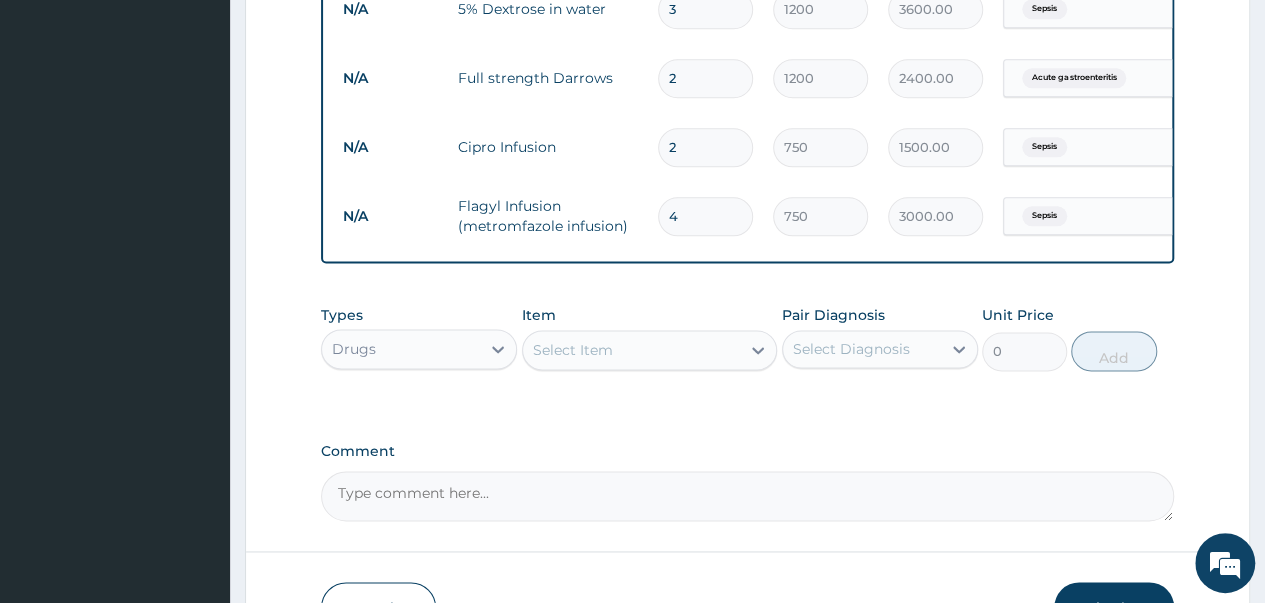 type on "4" 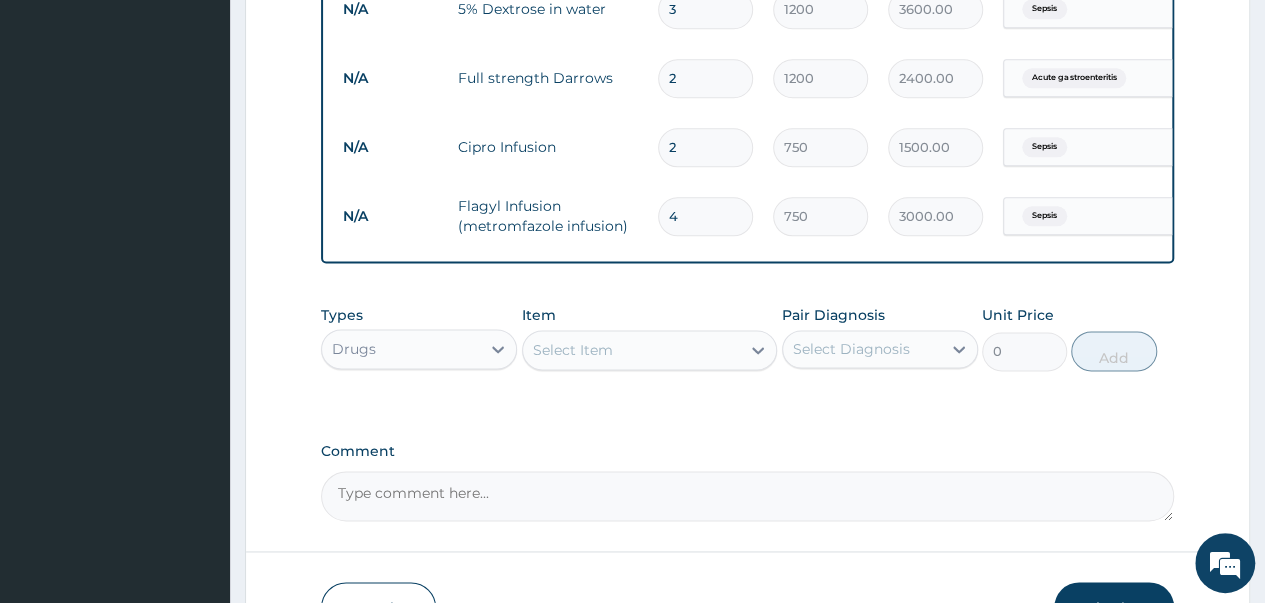 click on "Select Item" at bounding box center (573, 350) 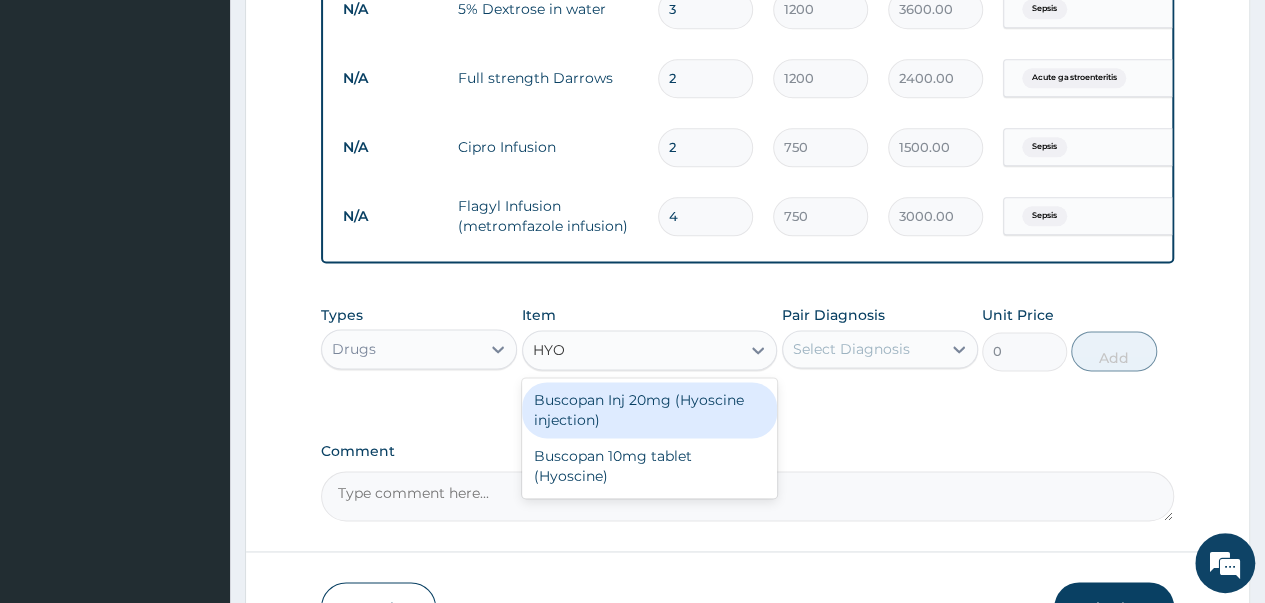 type on "HYOS" 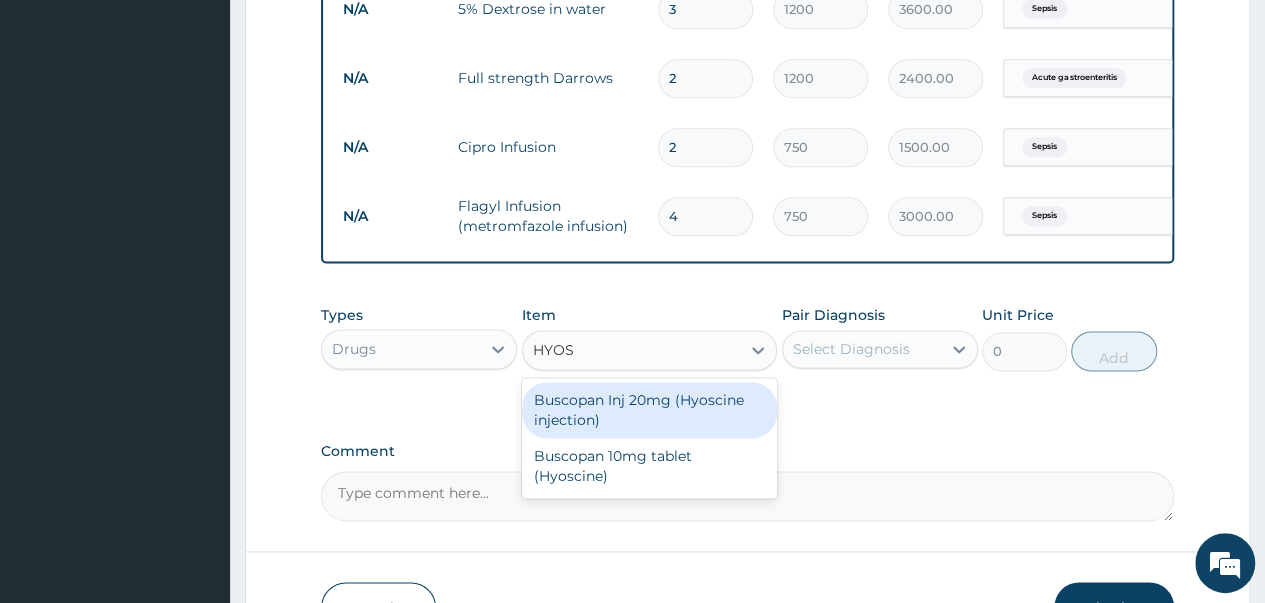 click on "Buscopan Inj 20mg (Hyoscine injection)" at bounding box center [650, 410] 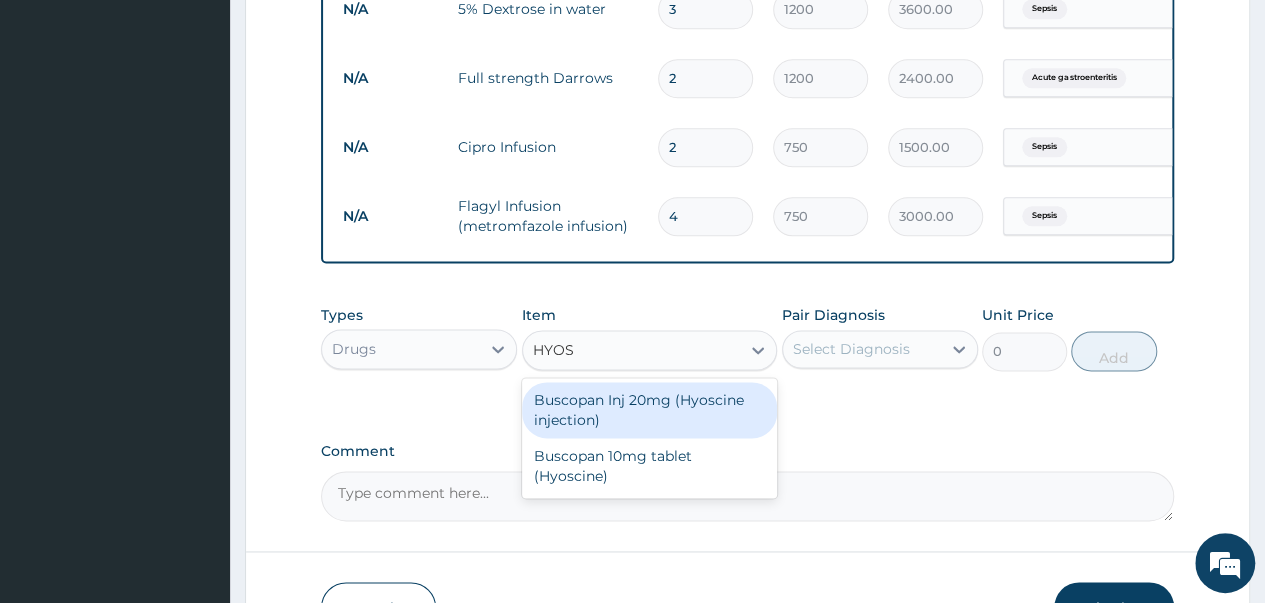 type 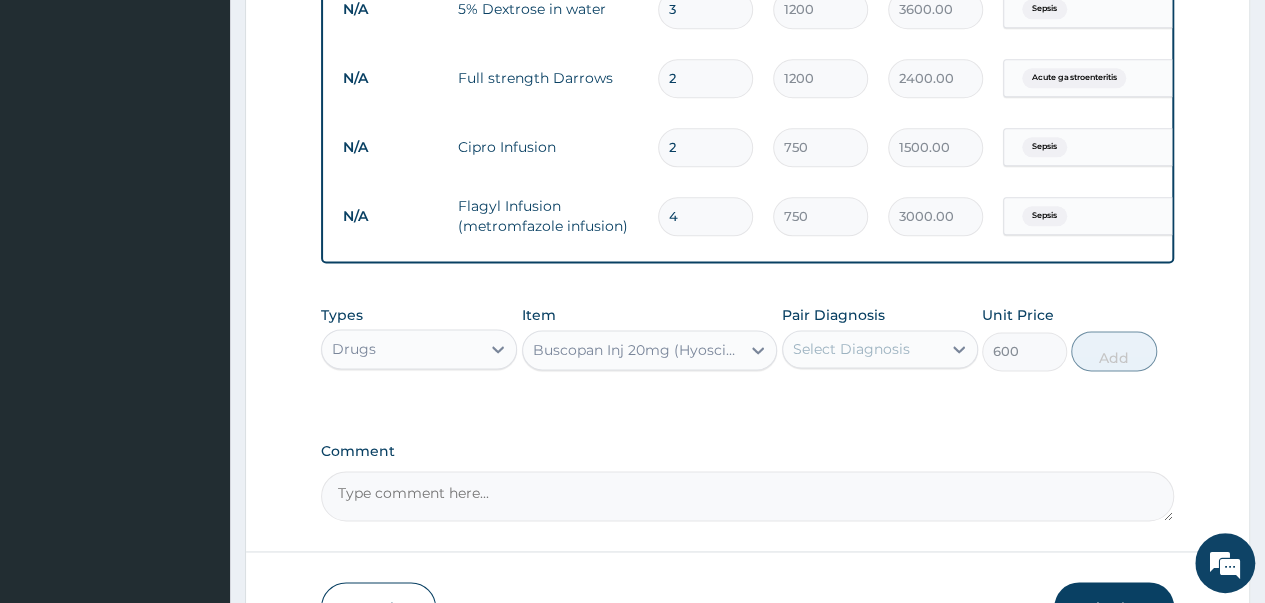 click on "Select Diagnosis" at bounding box center [851, 349] 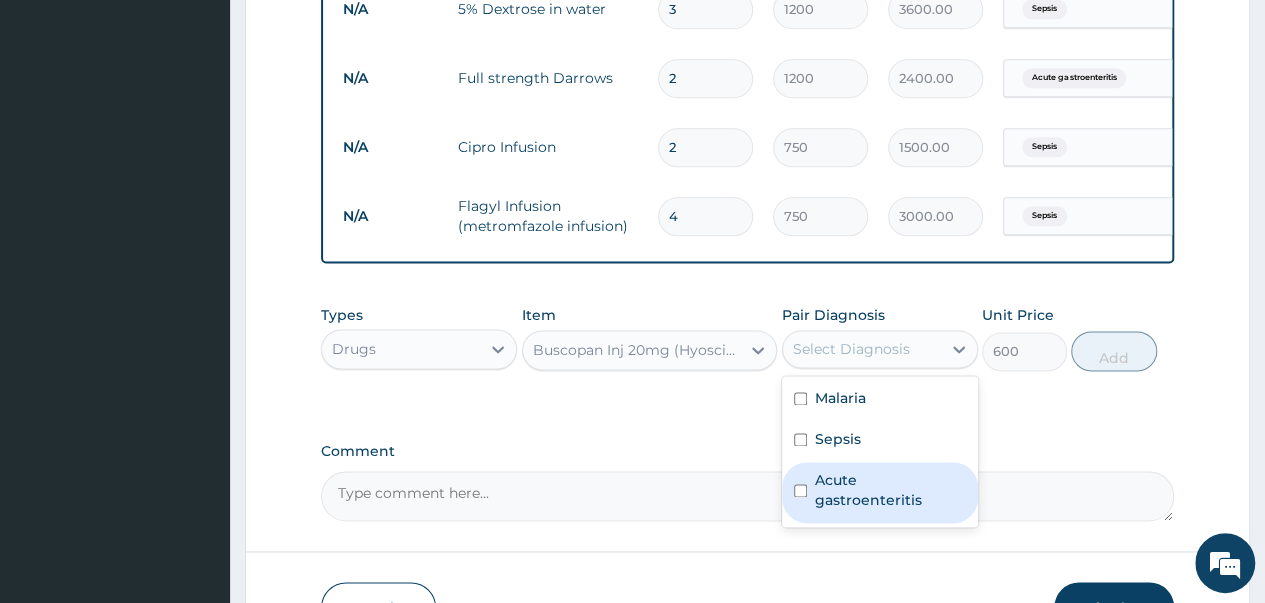 click at bounding box center [800, 490] 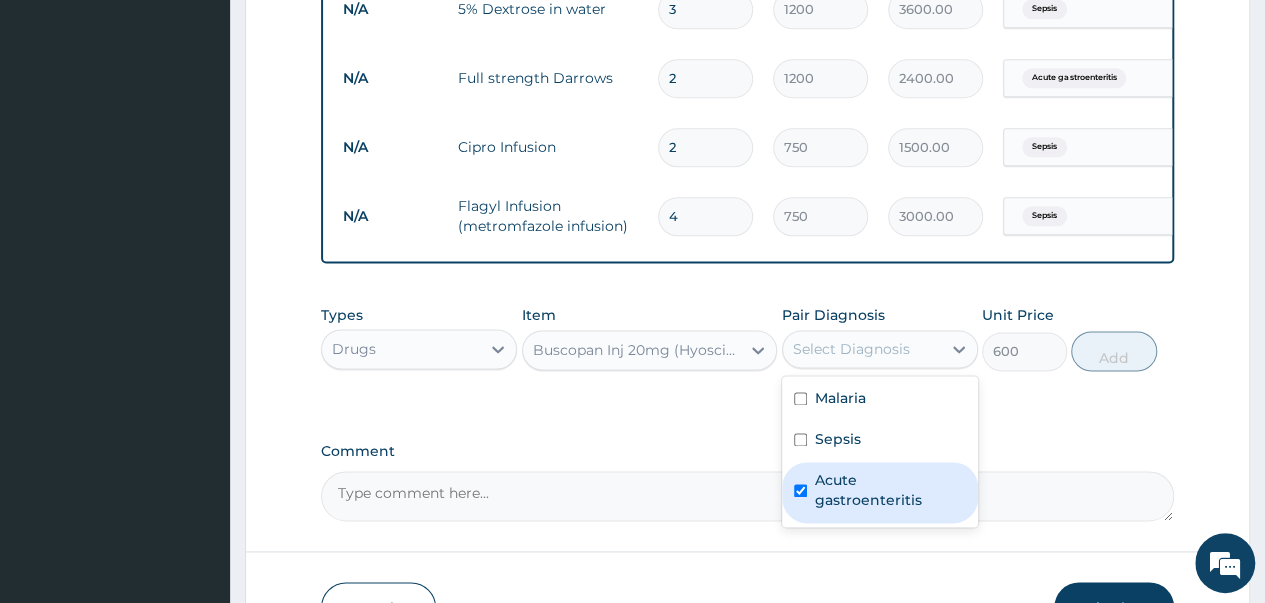 checkbox on "true" 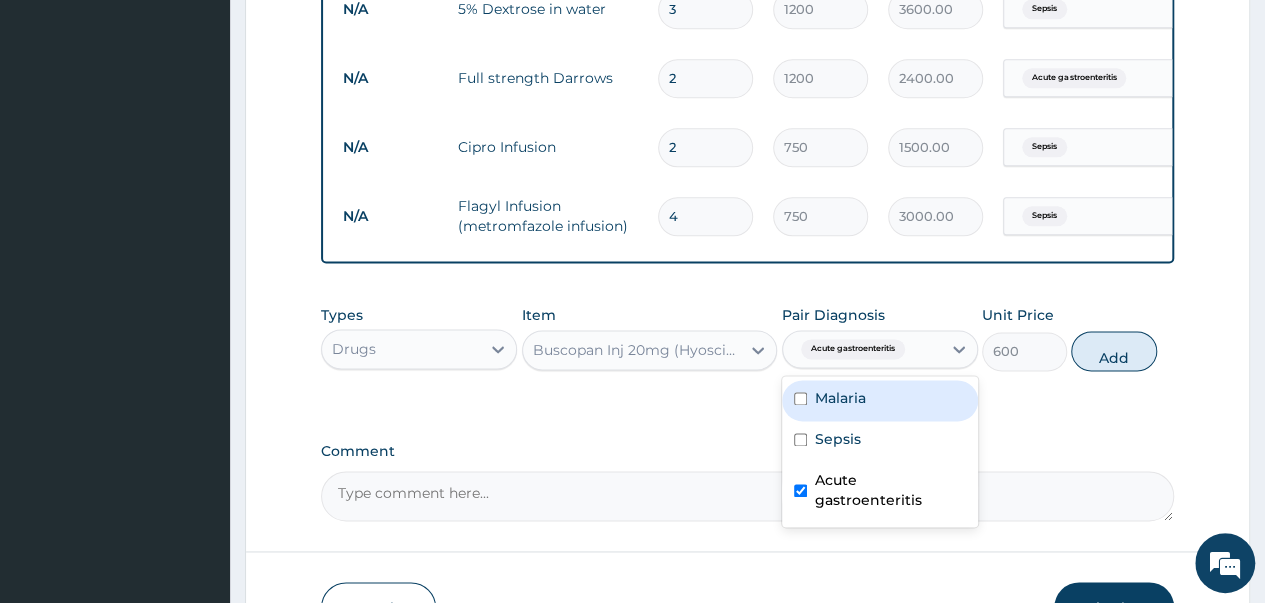 click on "Add" at bounding box center (1113, 351) 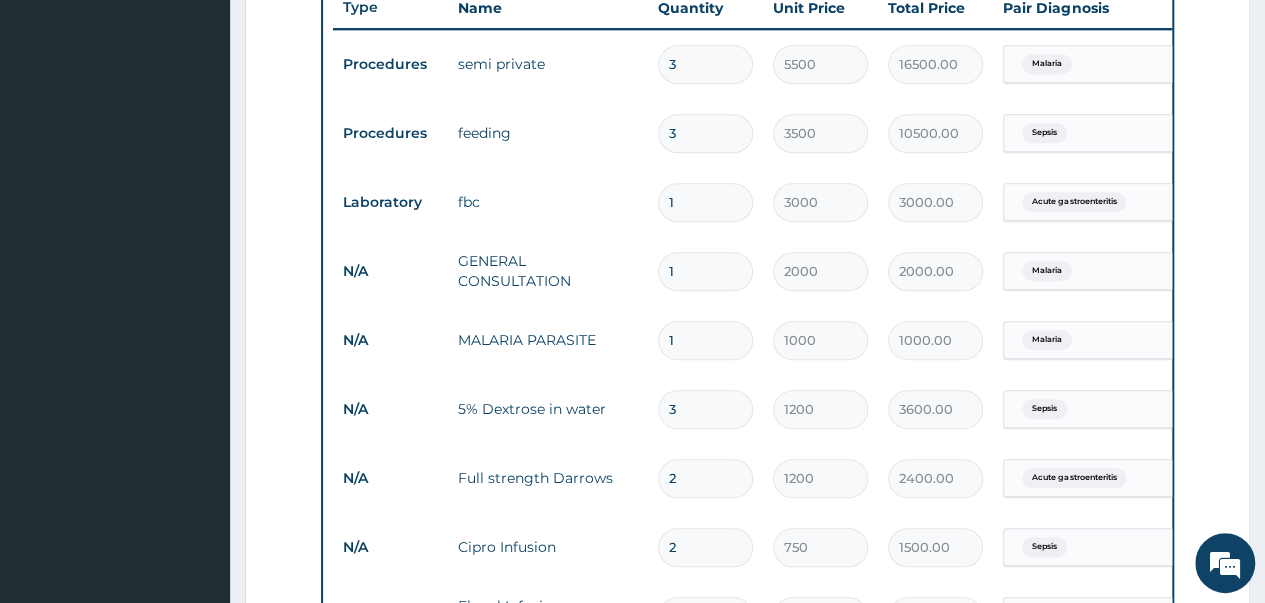 scroll, scrollTop: 468, scrollLeft: 0, axis: vertical 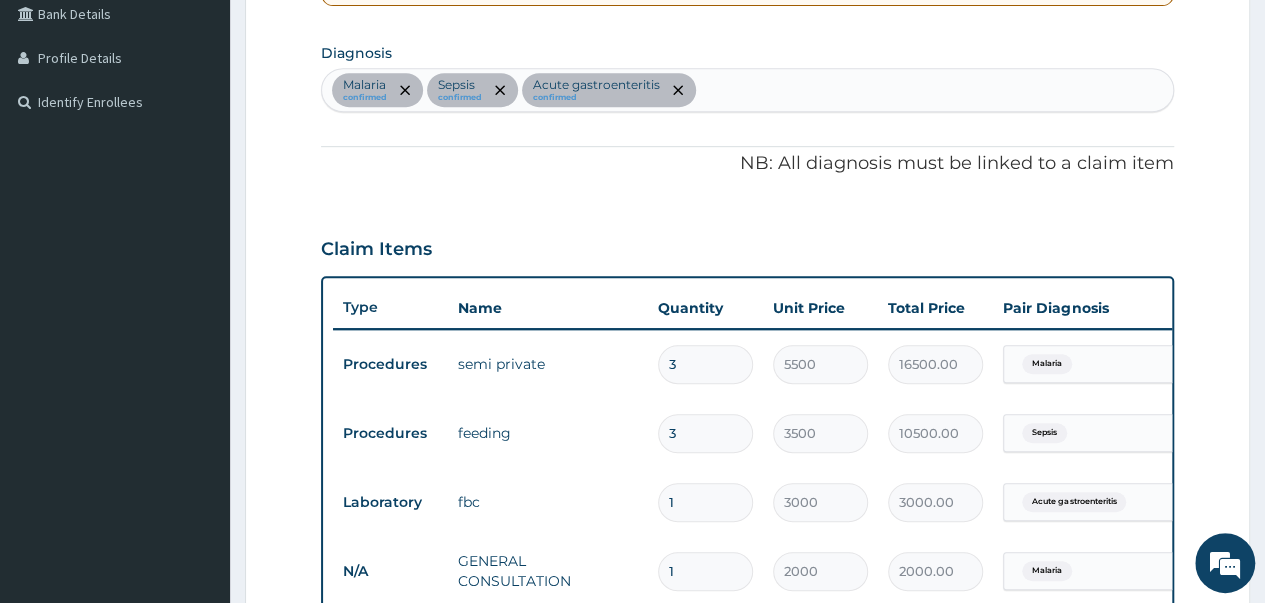click on "Malaria confirmed Sepsis confirmed Acute gastroenteritis confirmed" at bounding box center [747, 90] 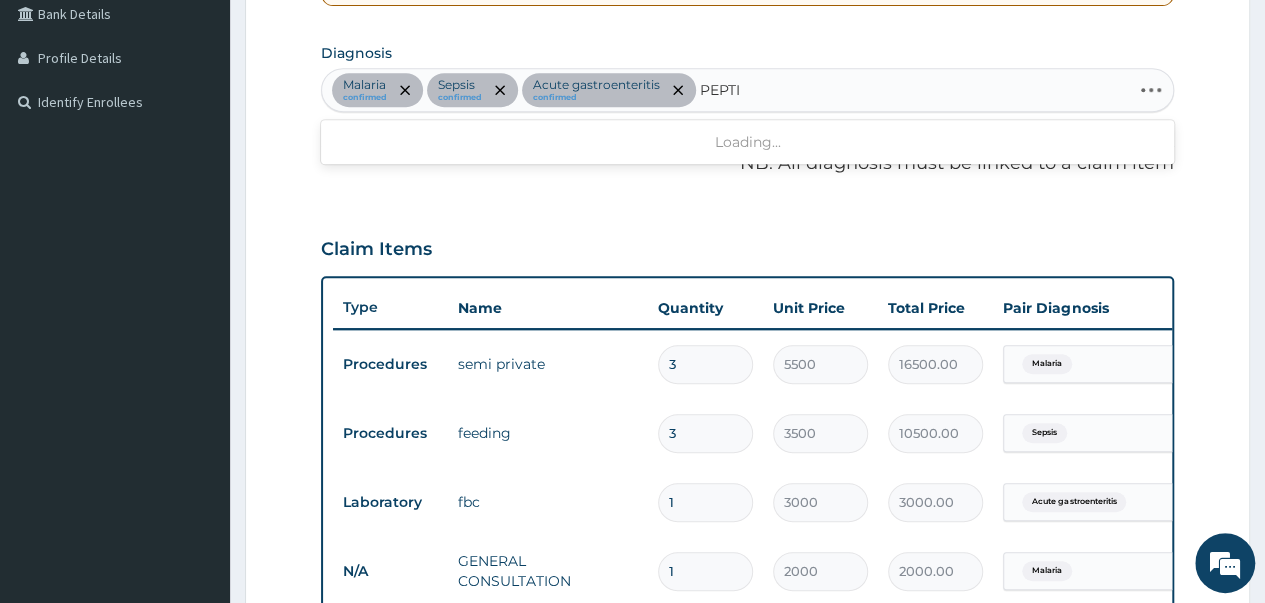 type on "PEPTIC" 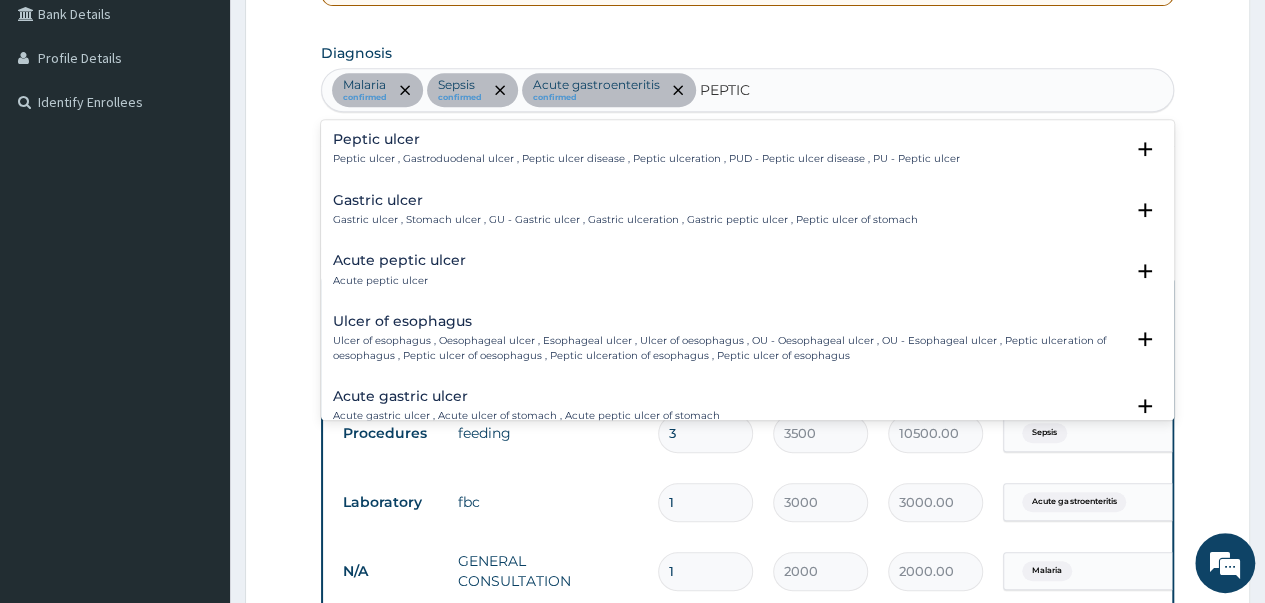 click on "Peptic ulcer Peptic ulcer , Gastroduodenal ulcer , Peptic ulcer disease , Peptic ulceration , PUD - Peptic ulcer disease , PU - Peptic ulcer" at bounding box center [646, 149] 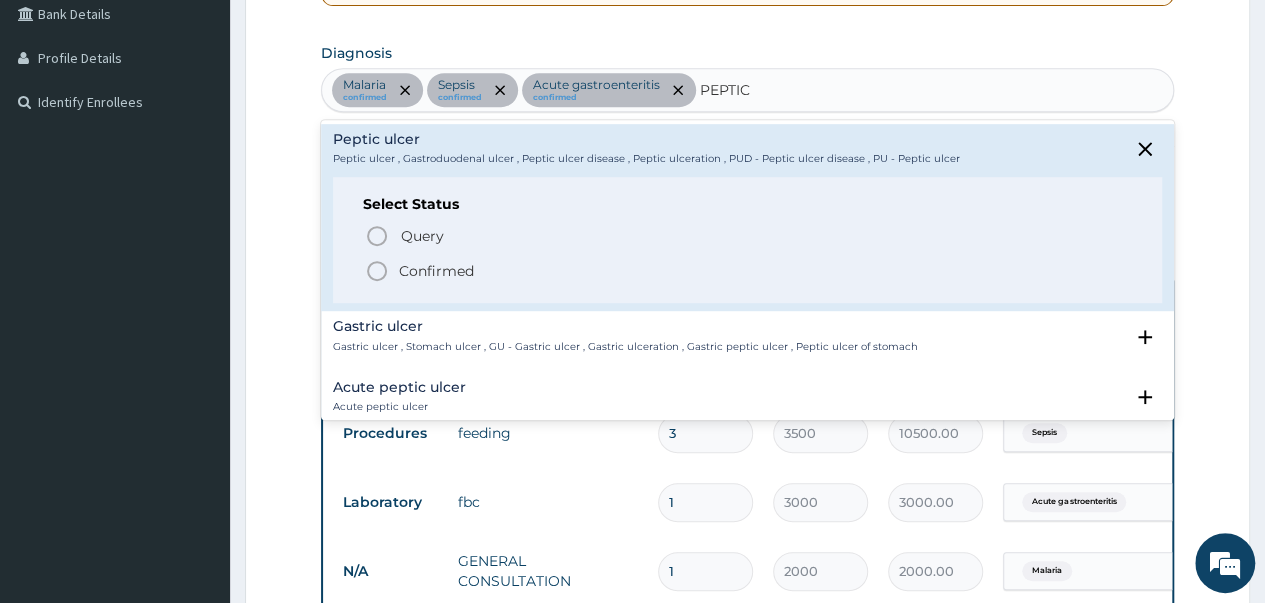 click 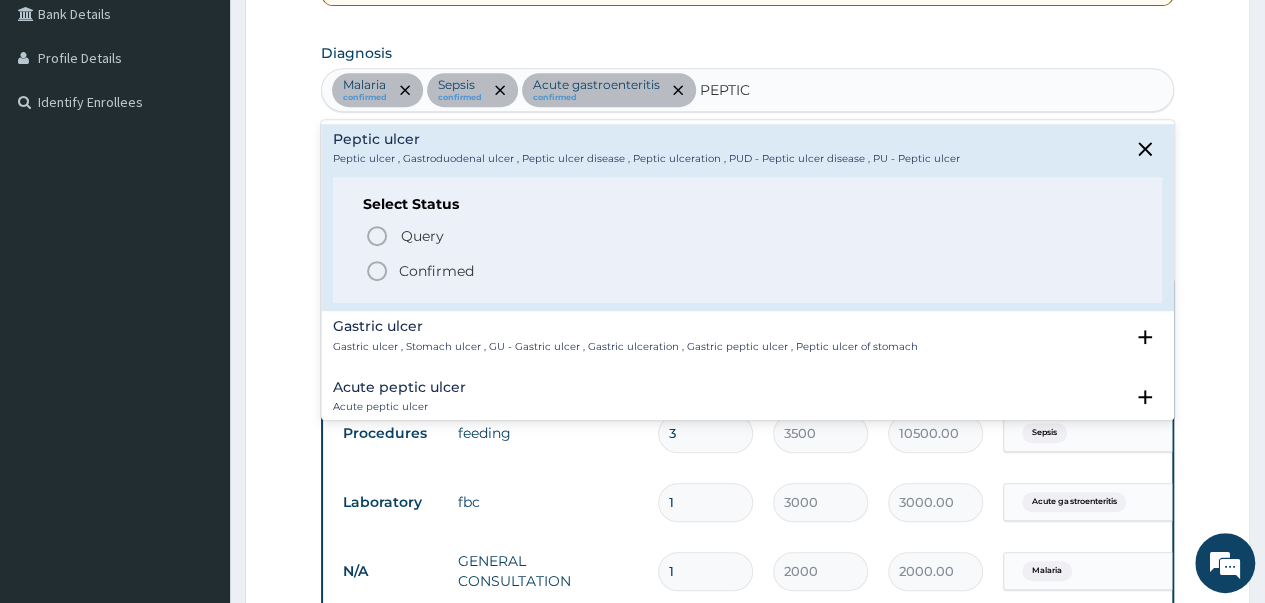 type 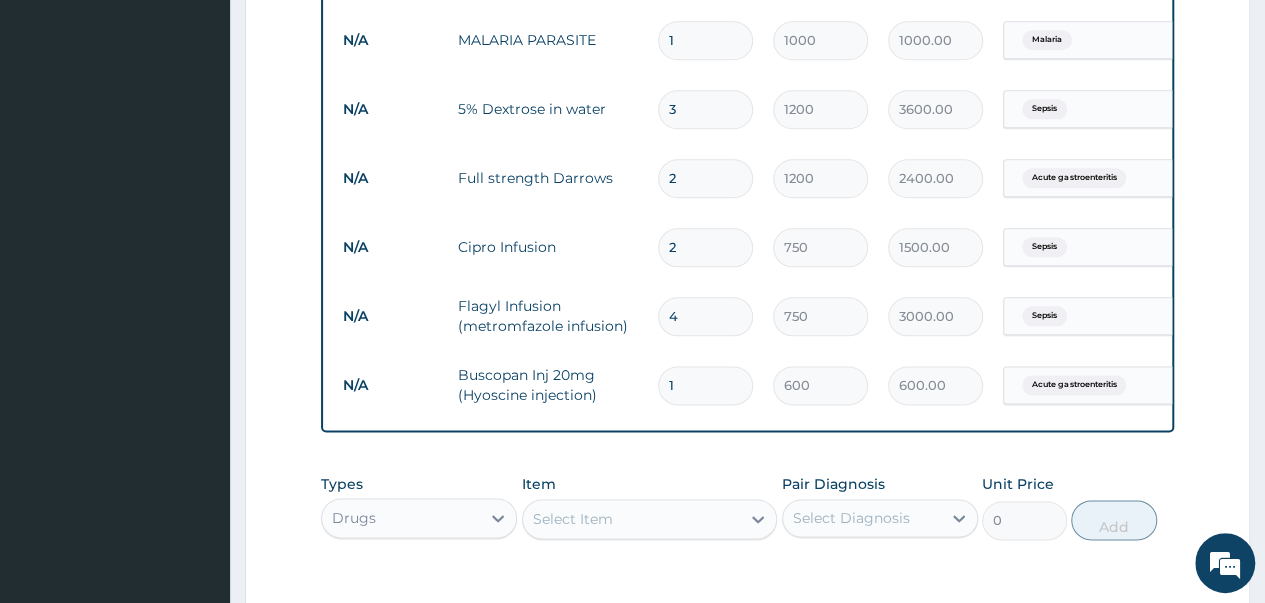 scroll, scrollTop: 1368, scrollLeft: 0, axis: vertical 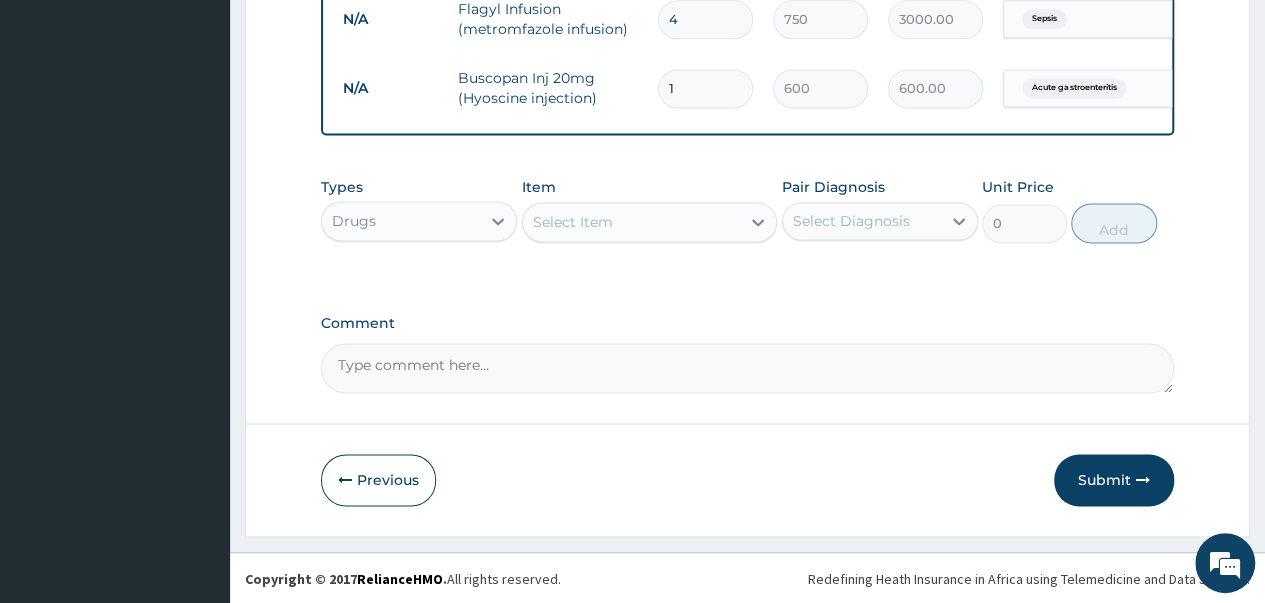 click on "Select Item" at bounding box center (573, 222) 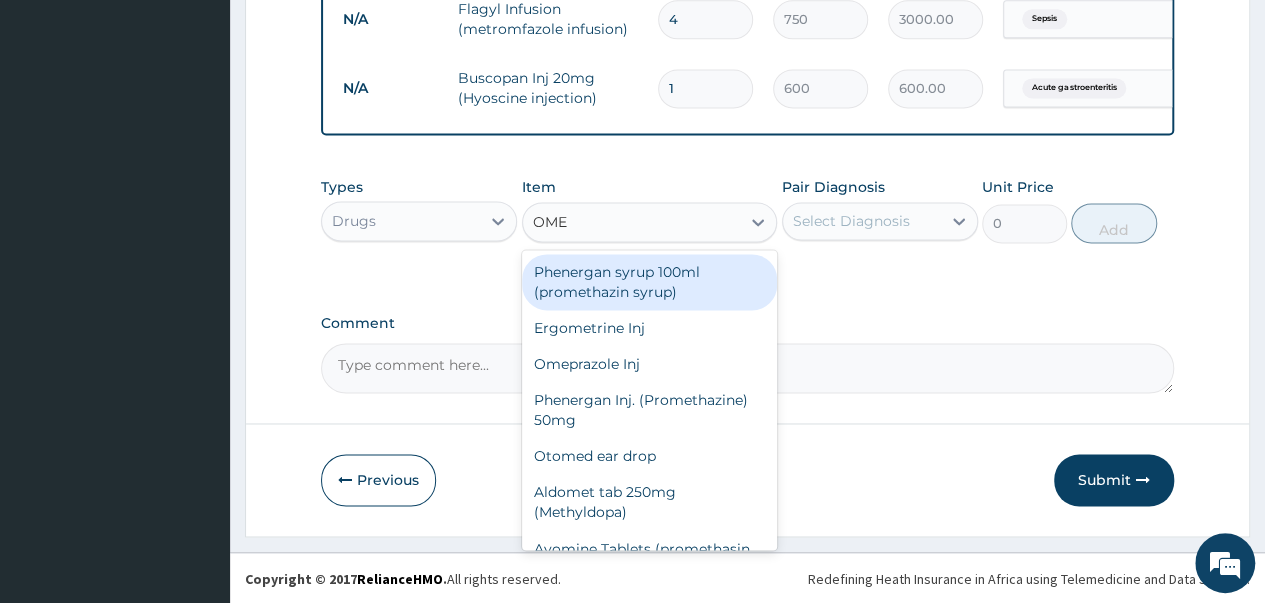 type on "OMEP" 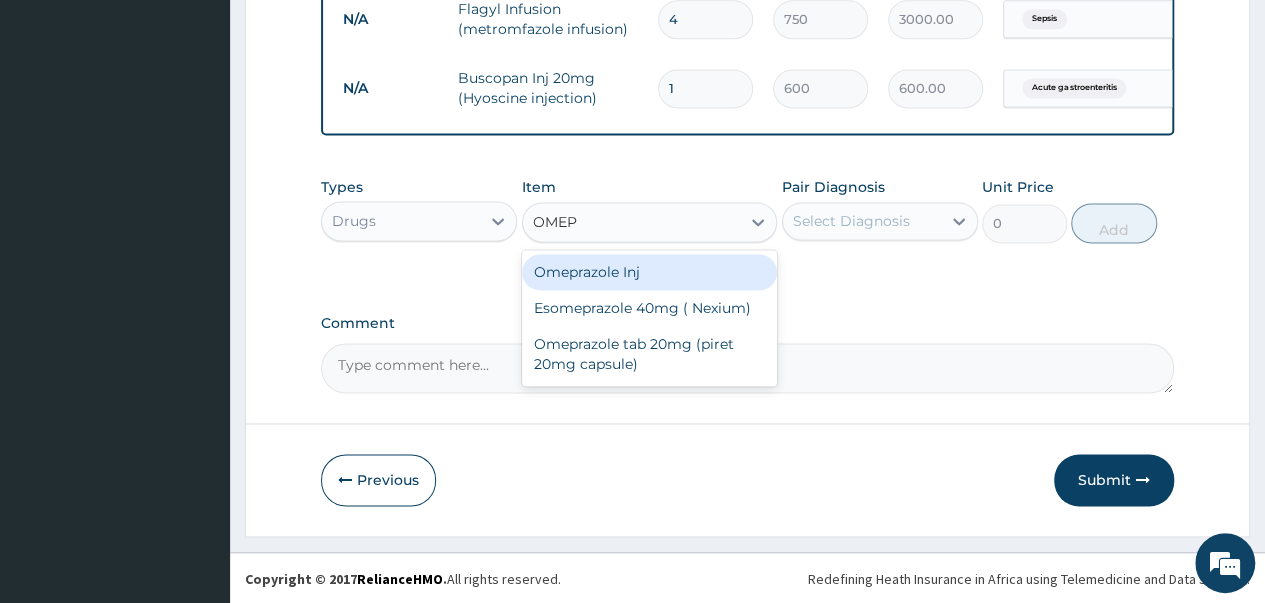 click on "Omeprazole Inj" at bounding box center [650, 272] 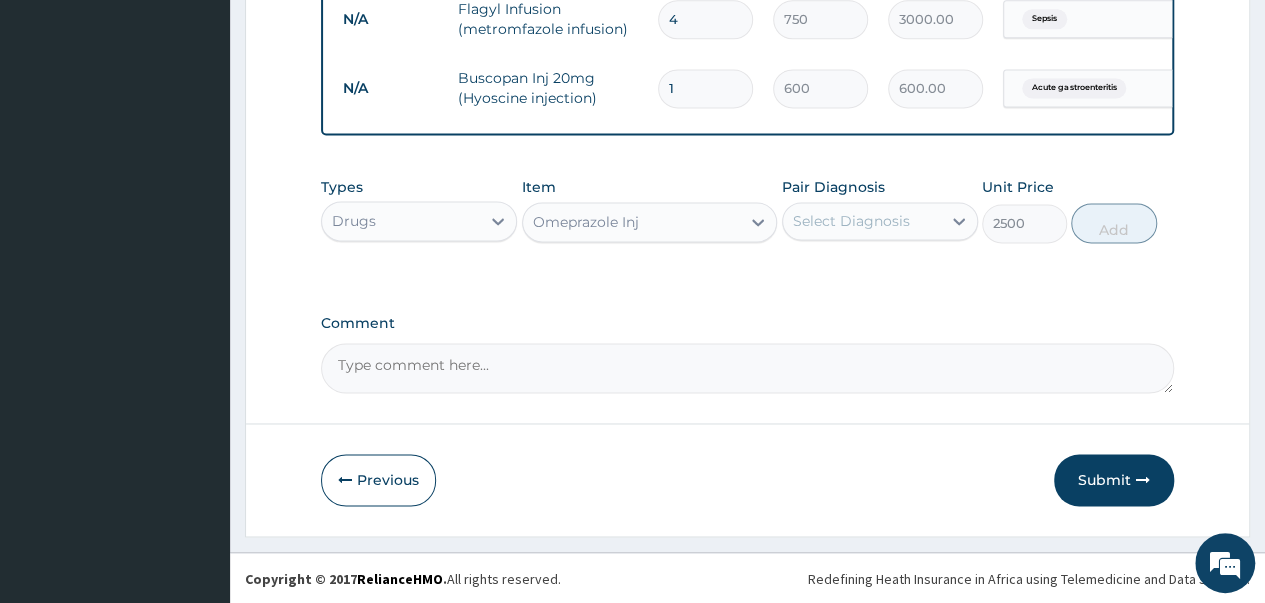 click on "Select Diagnosis" at bounding box center [851, 221] 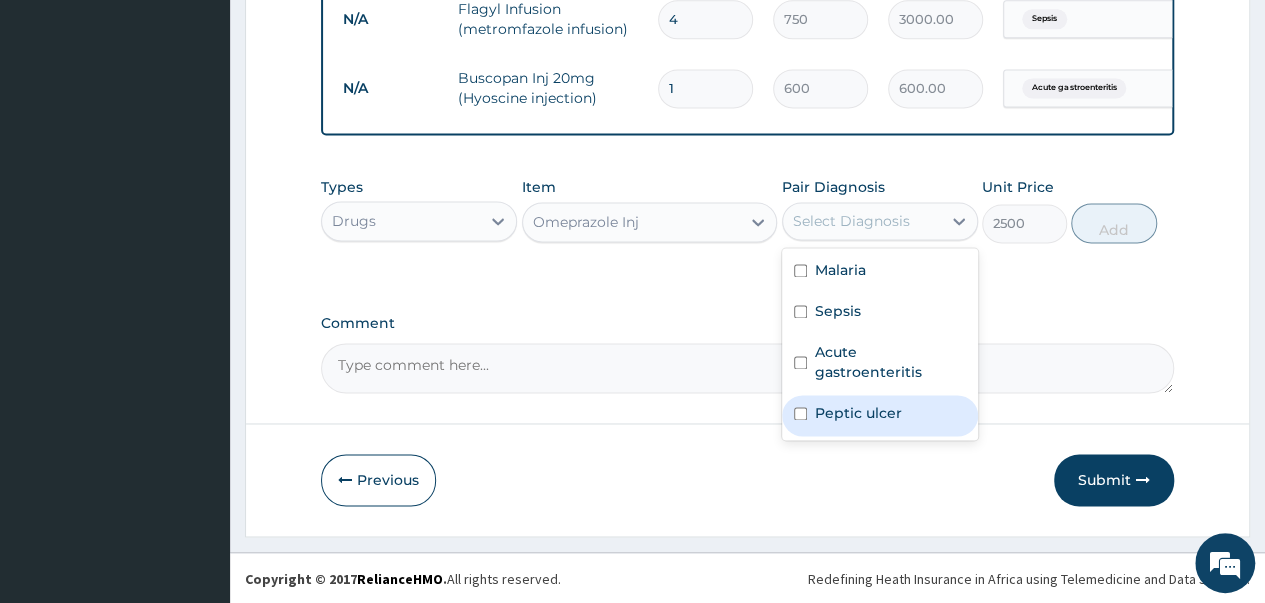 click at bounding box center (800, 413) 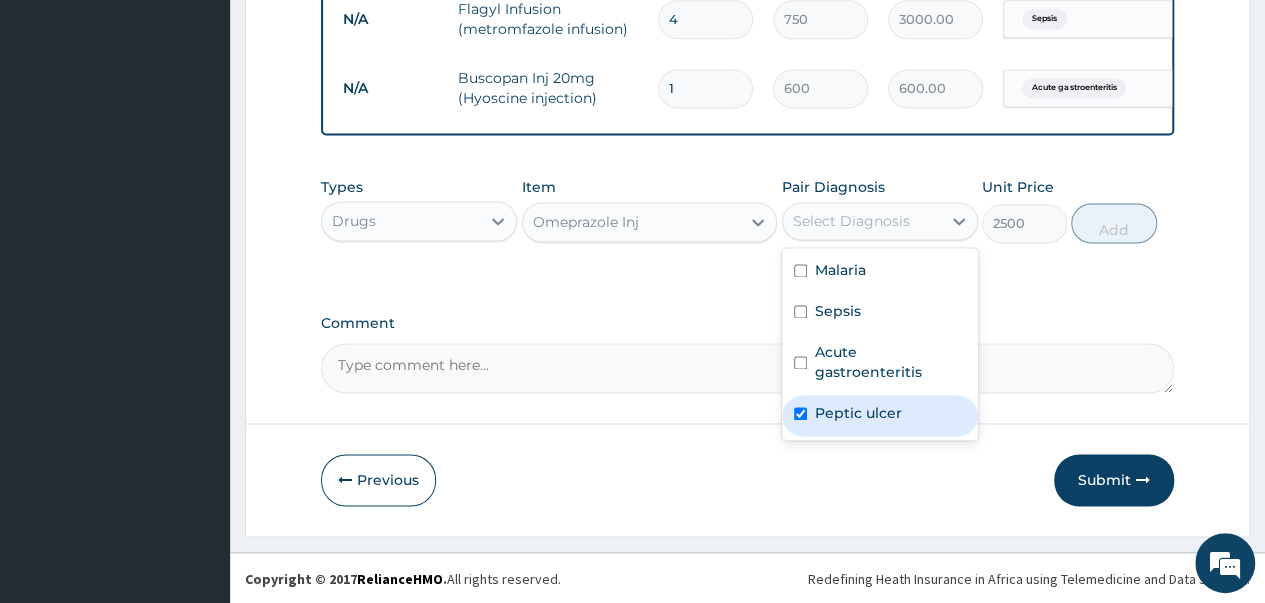 checkbox on "true" 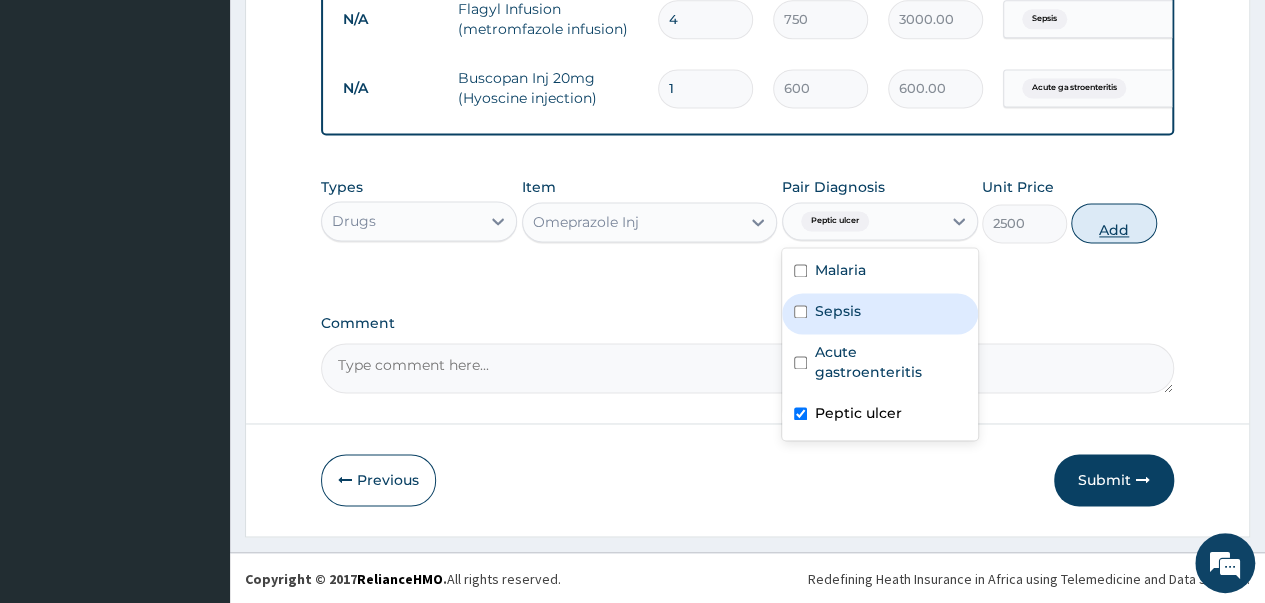 click on "Add" at bounding box center [1113, 223] 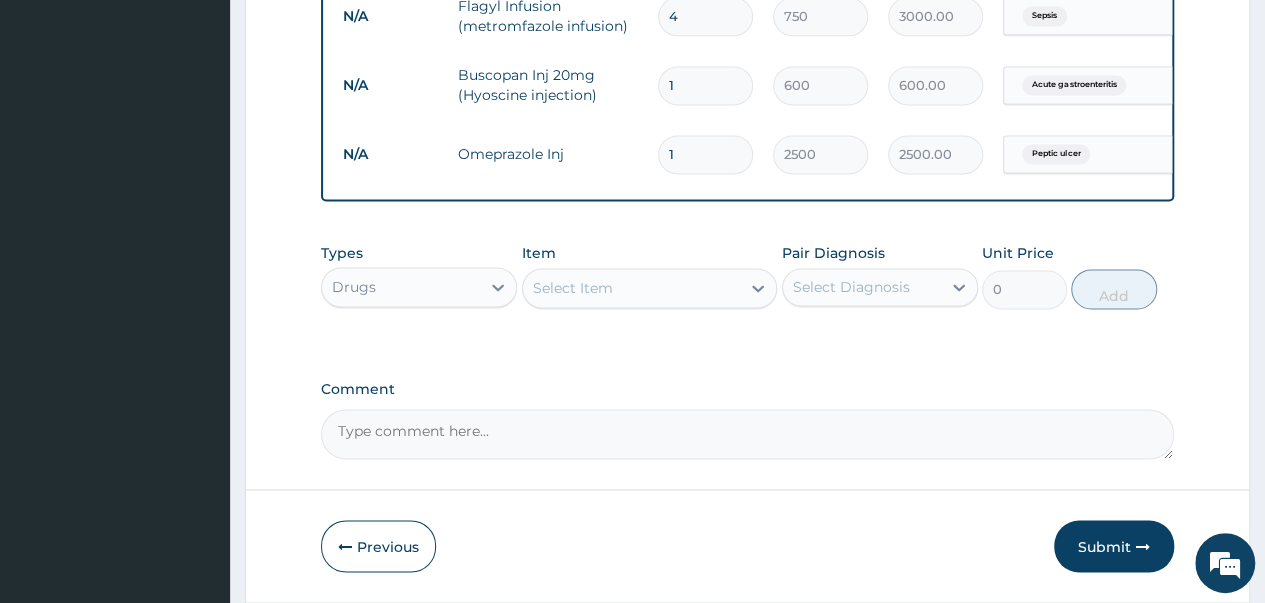 type 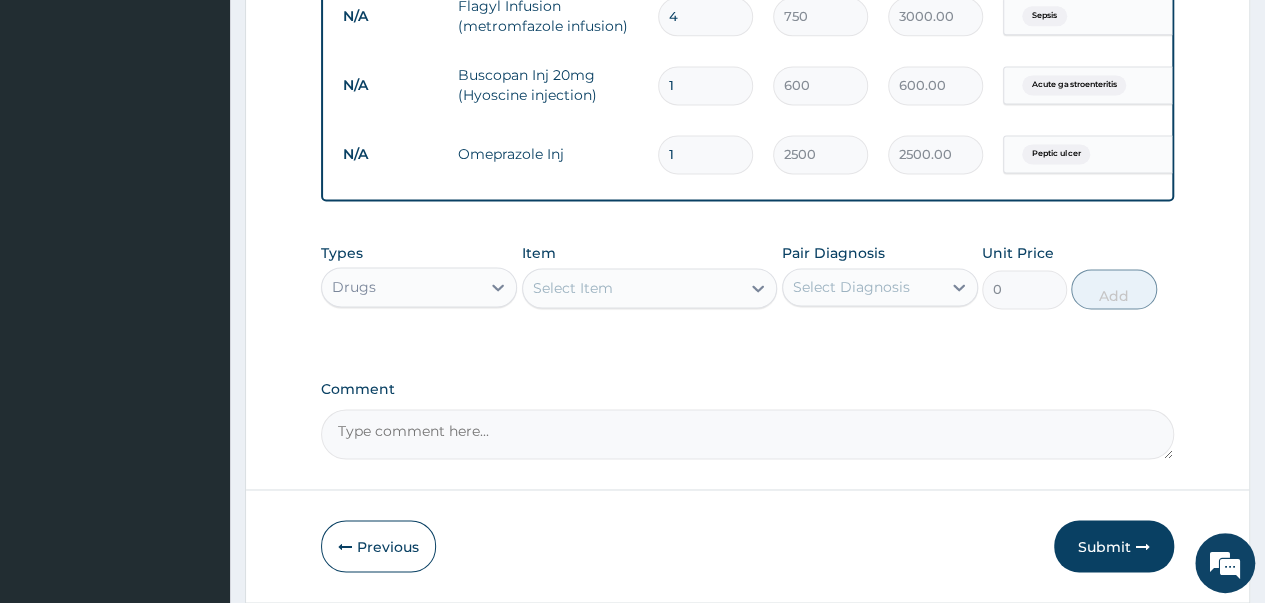 type on "0.00" 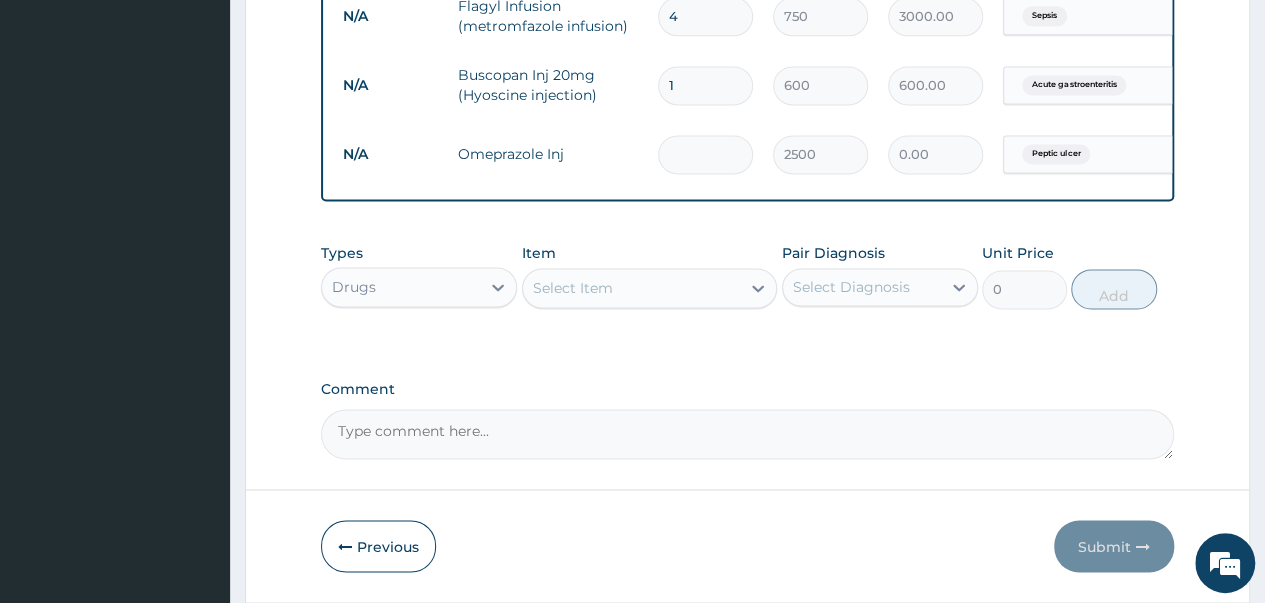 type on "2" 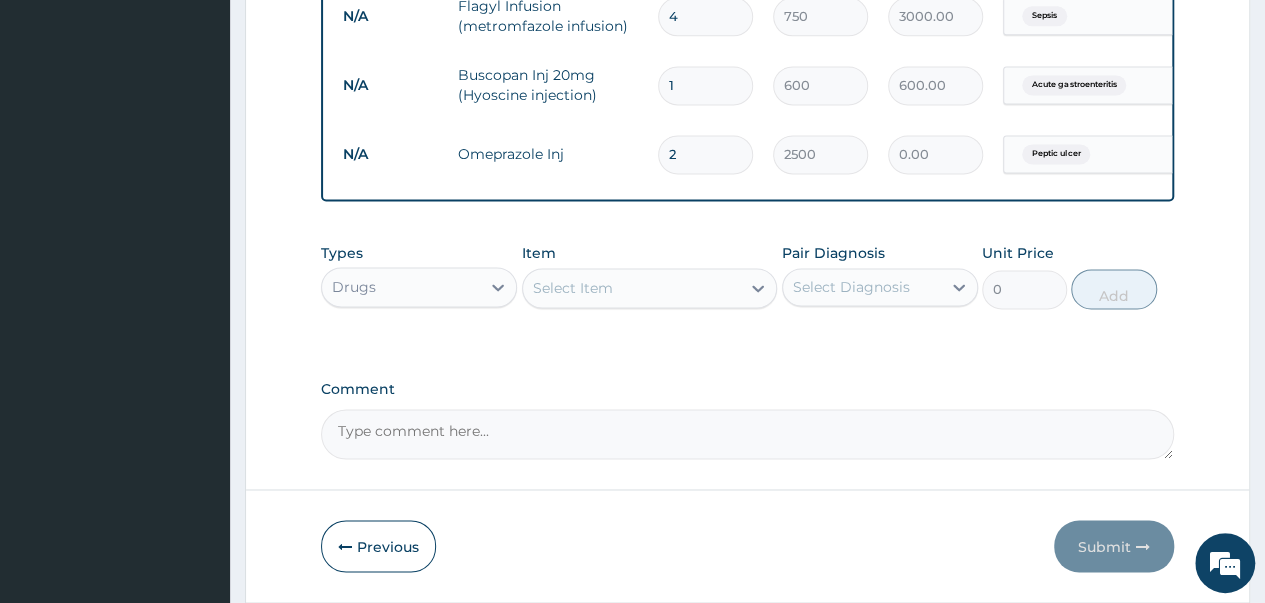 type on "5000.00" 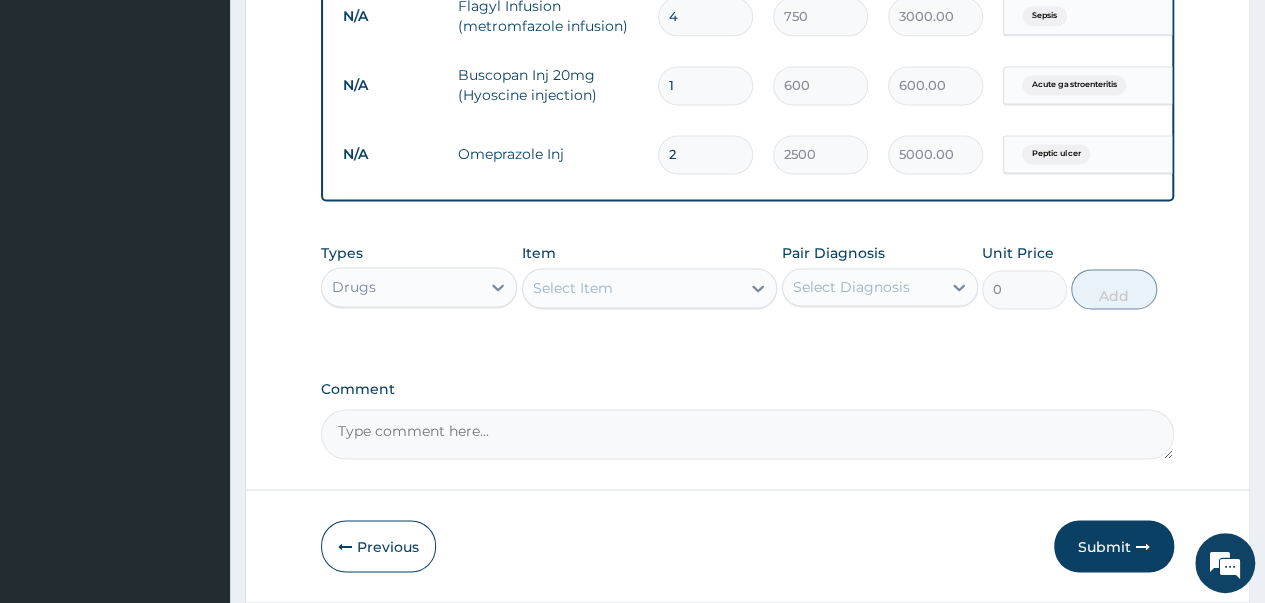 type on "2" 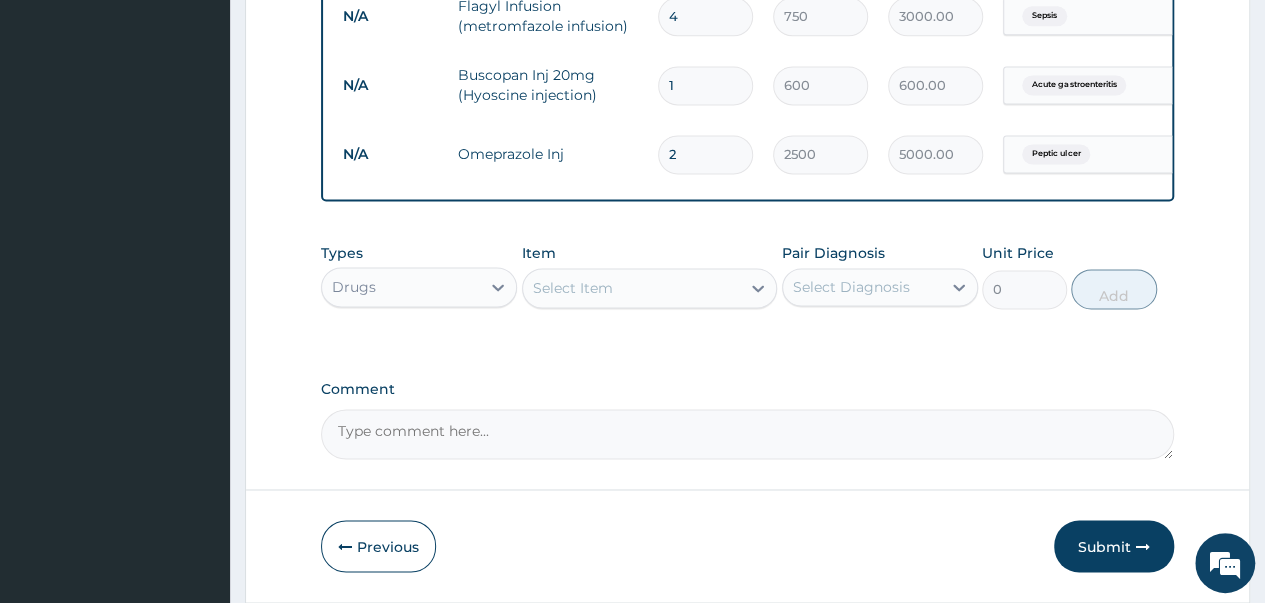 click on "Select Item" at bounding box center (632, 288) 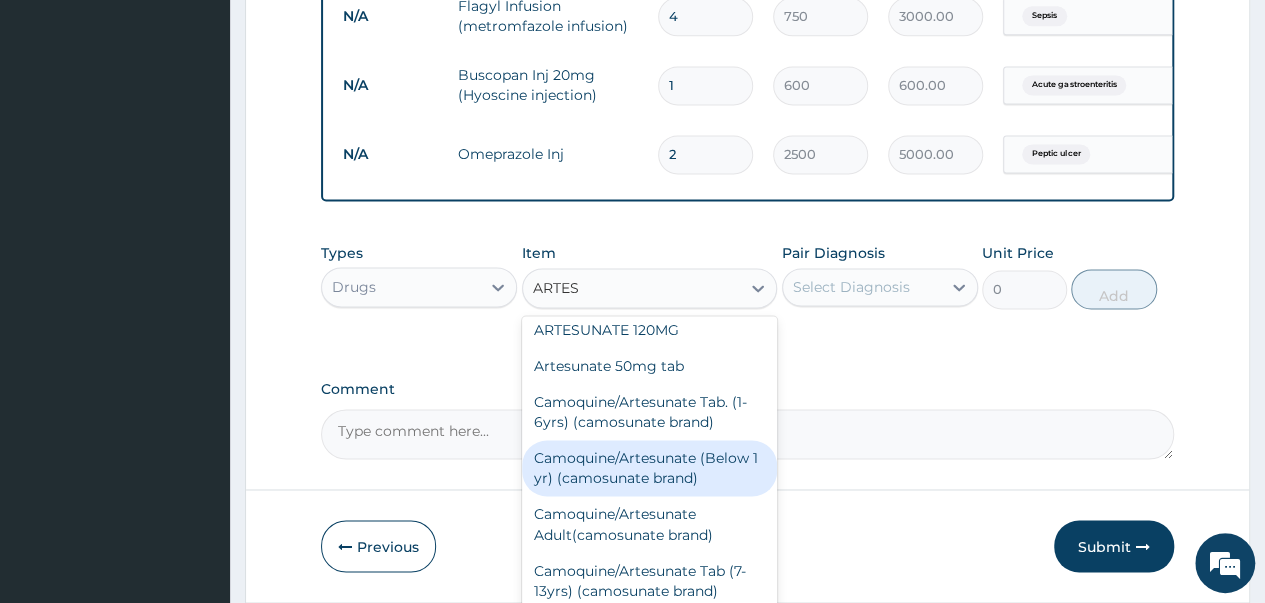 scroll, scrollTop: 152, scrollLeft: 0, axis: vertical 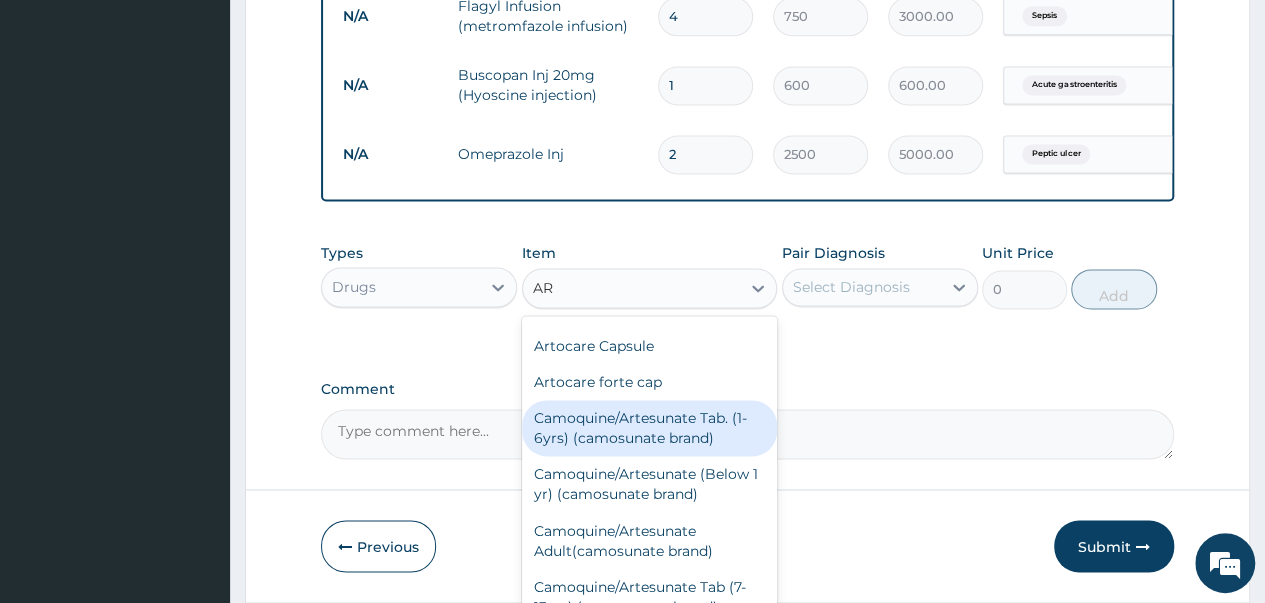type on "A" 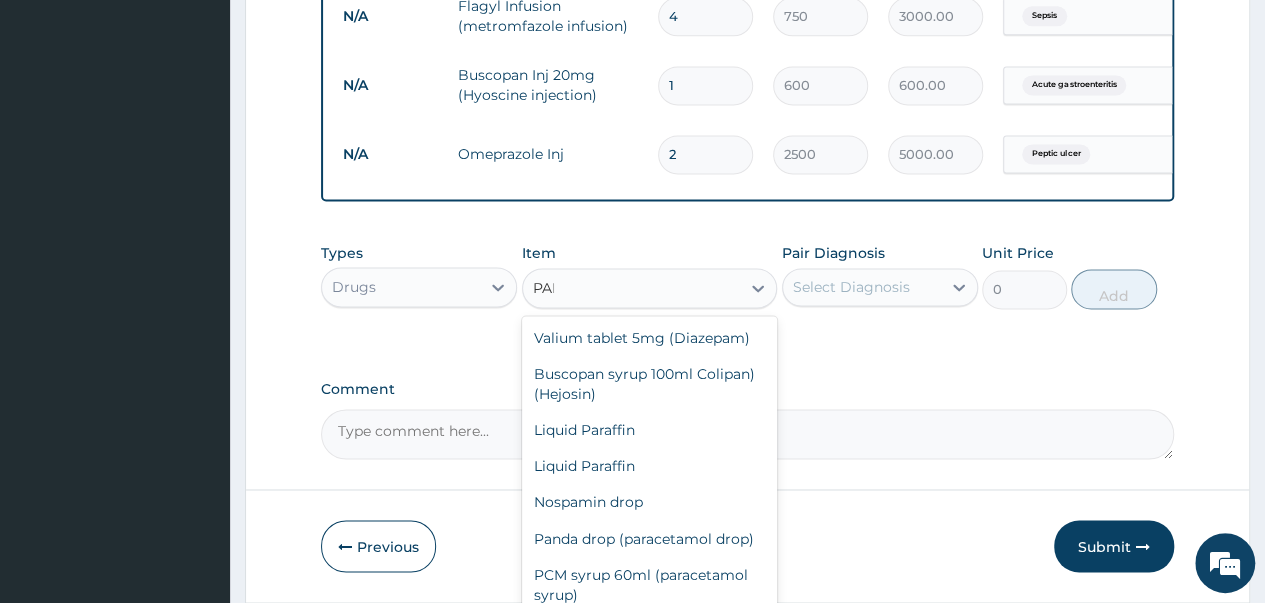 scroll, scrollTop: 0, scrollLeft: 0, axis: both 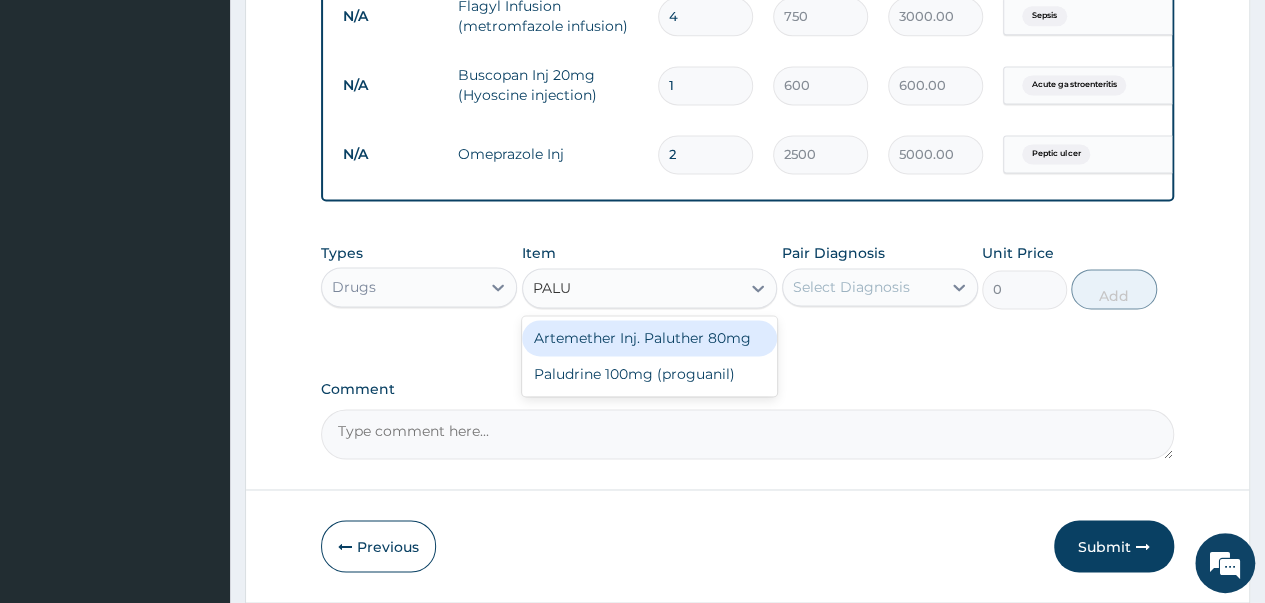 type on "PALUT" 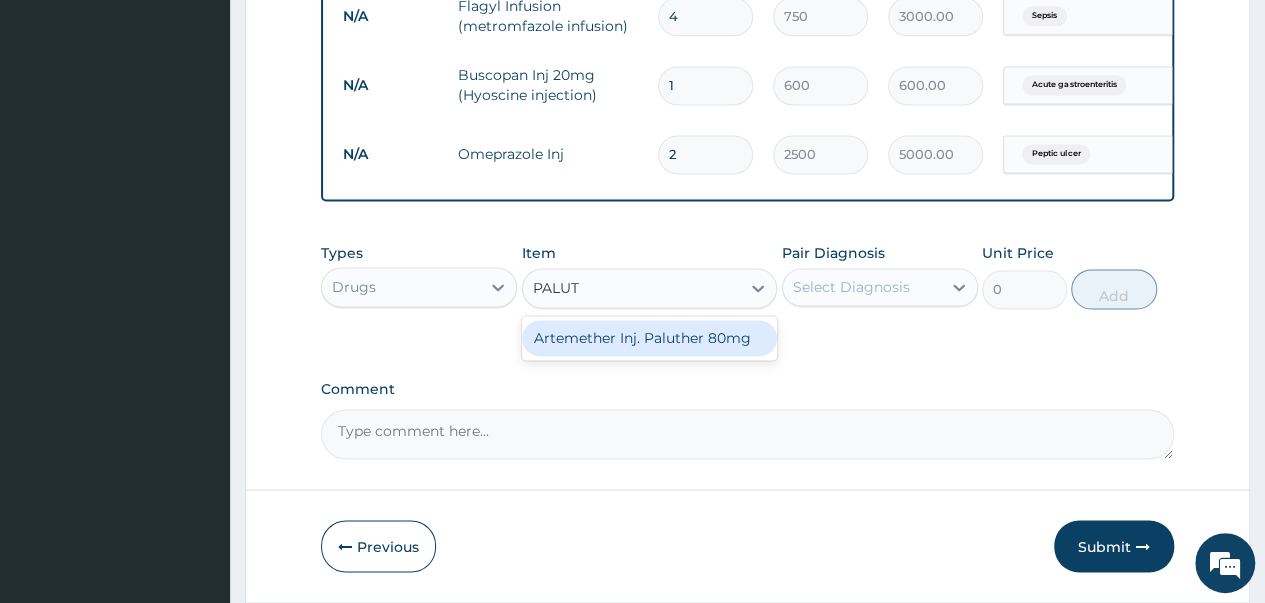click on "Artemether Inj. Paluther 80mg" at bounding box center [650, 338] 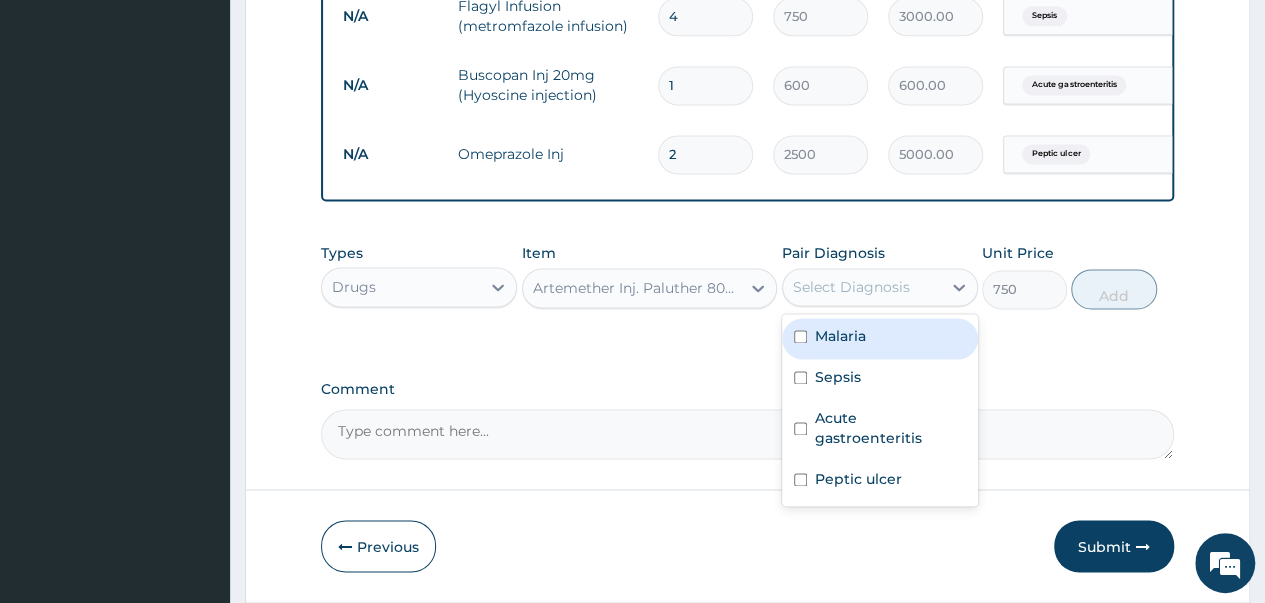 click on "Select Diagnosis" at bounding box center [851, 287] 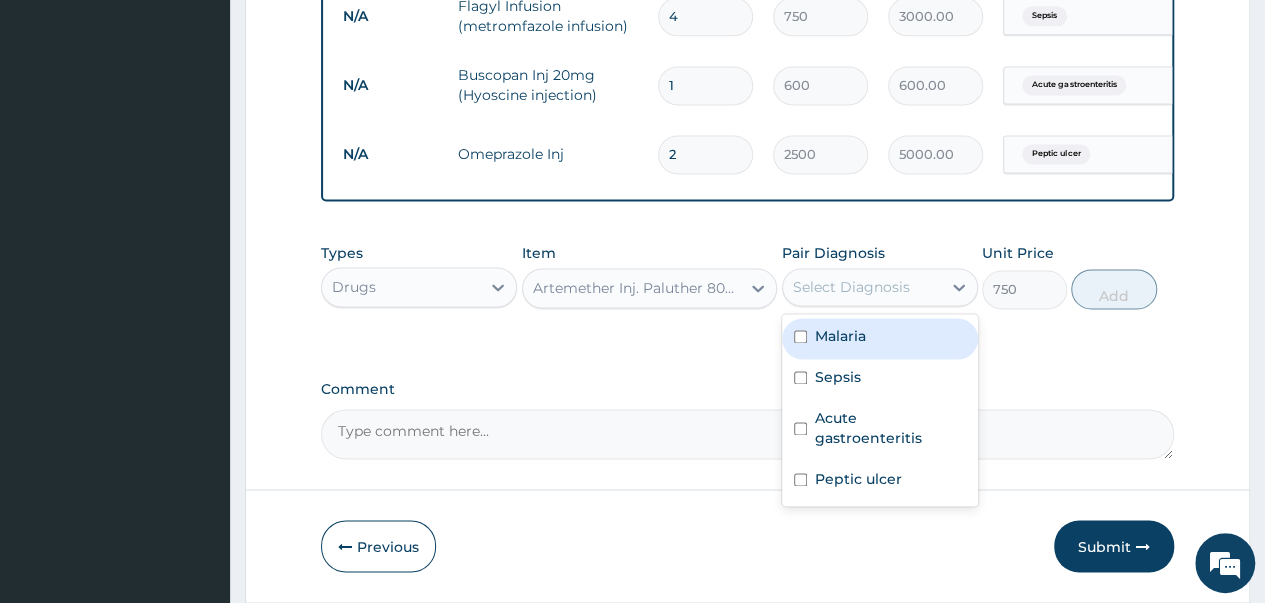 click at bounding box center (800, 336) 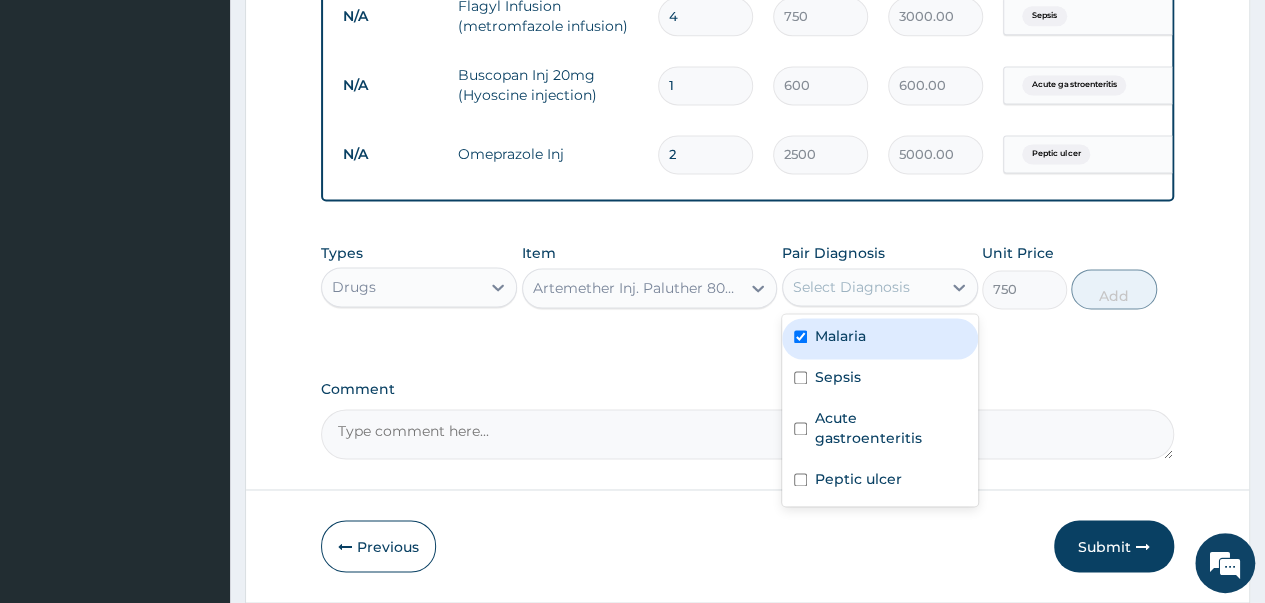 checkbox on "true" 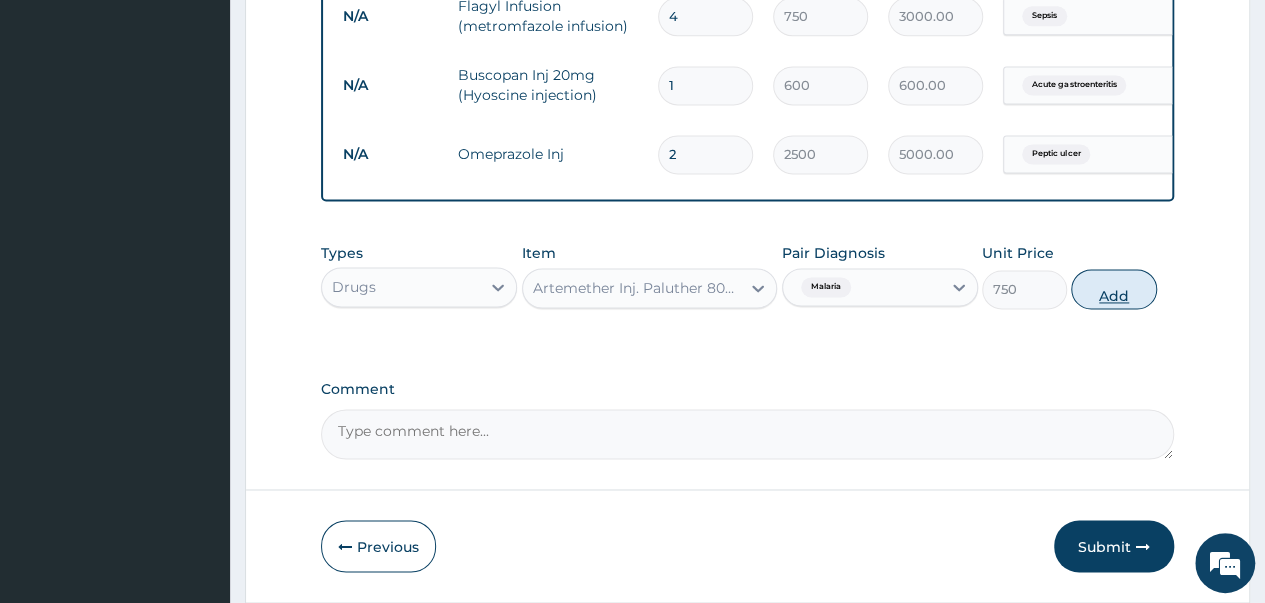 click on "Add" at bounding box center [1113, 289] 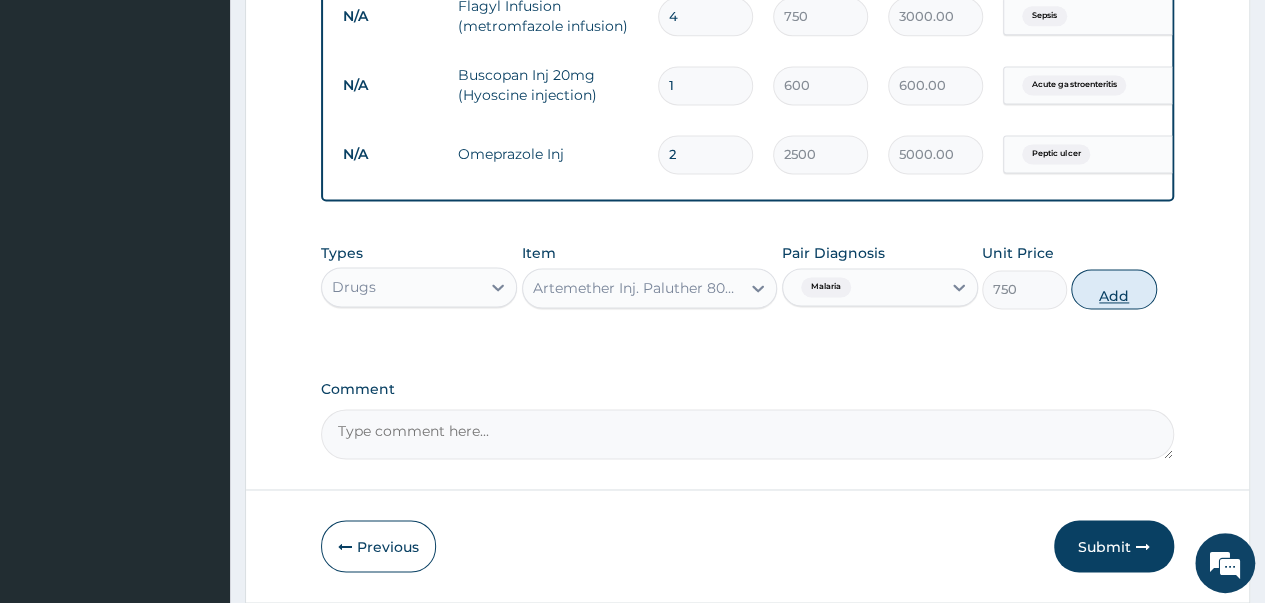 type on "0" 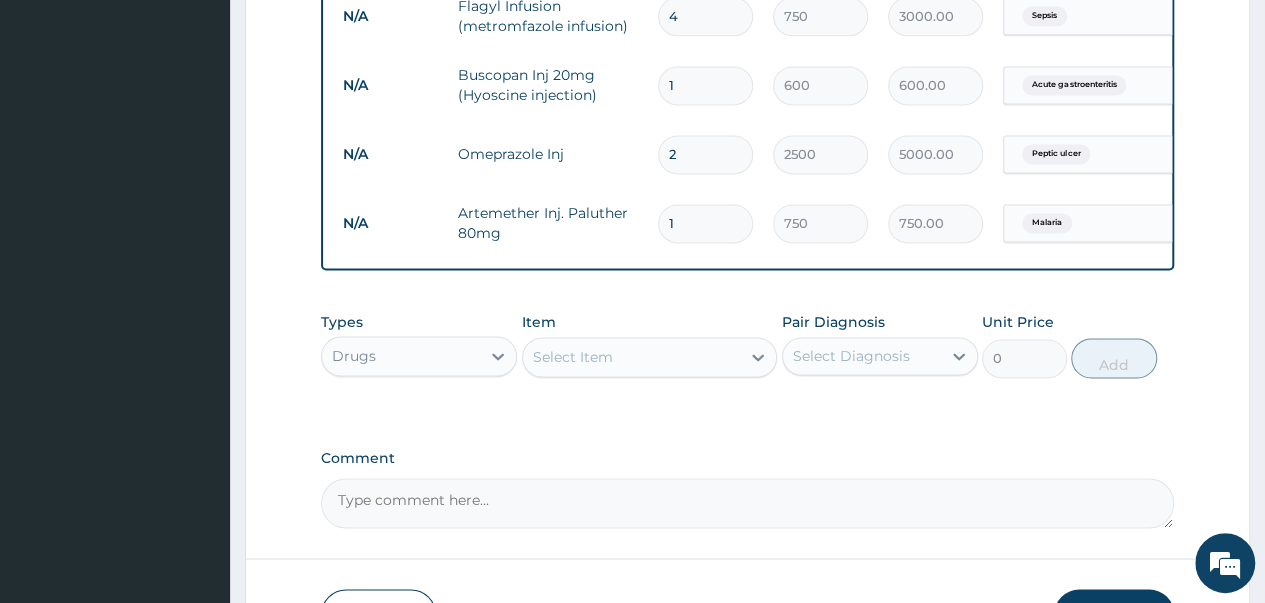 type 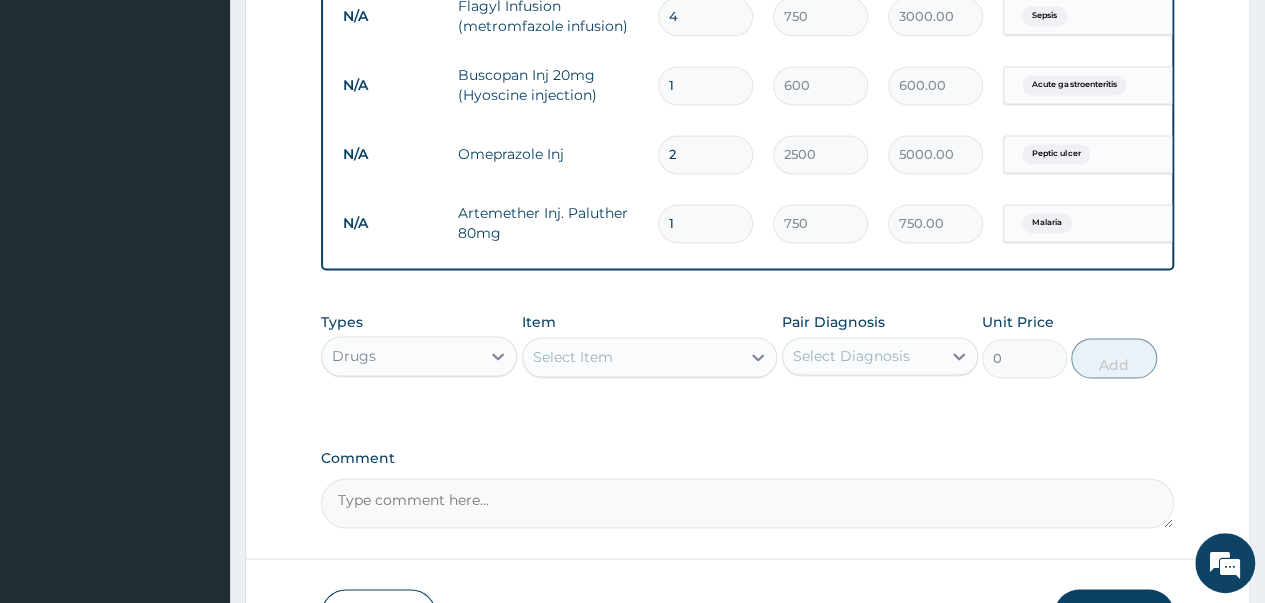 type on "0.00" 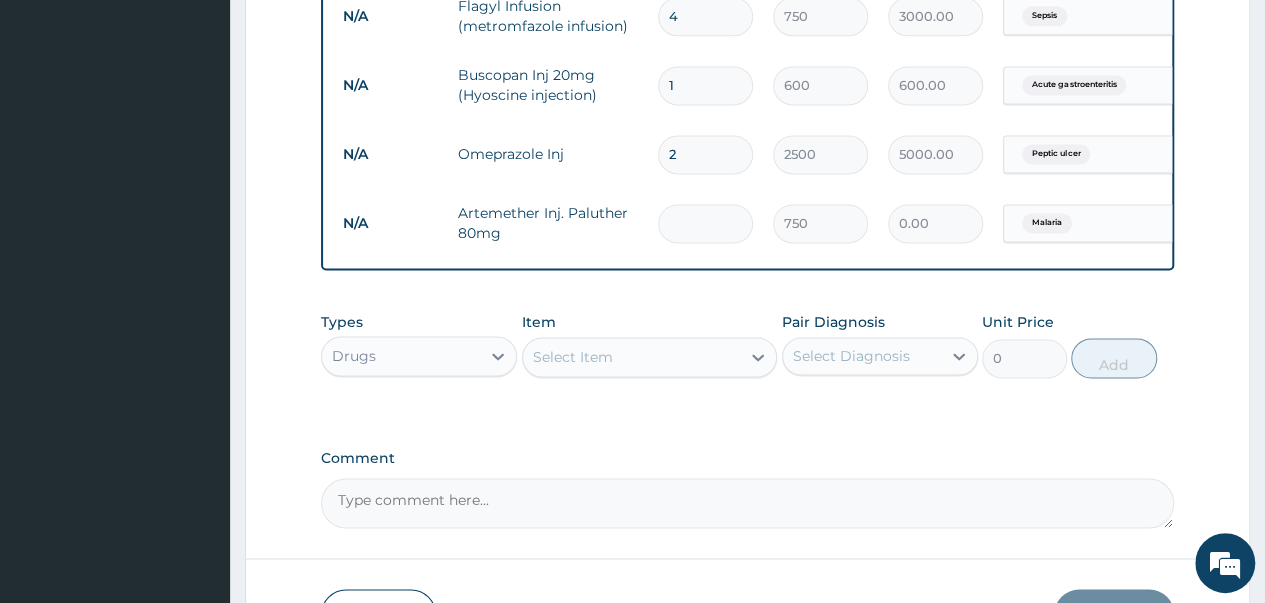 type on "6" 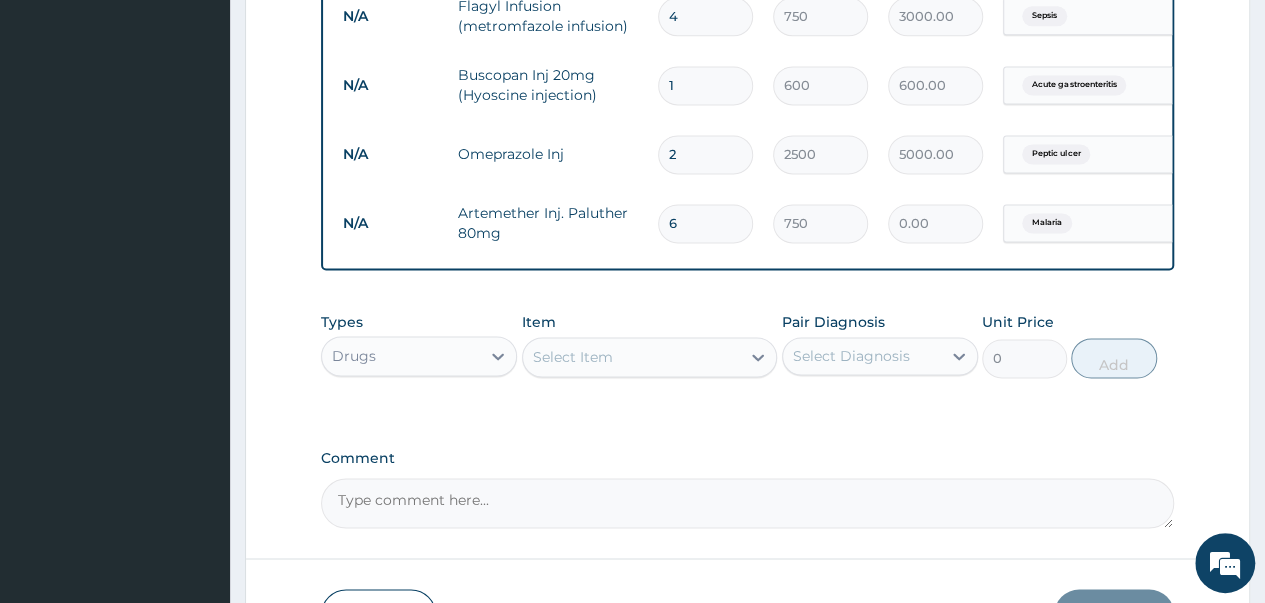 type on "4500.00" 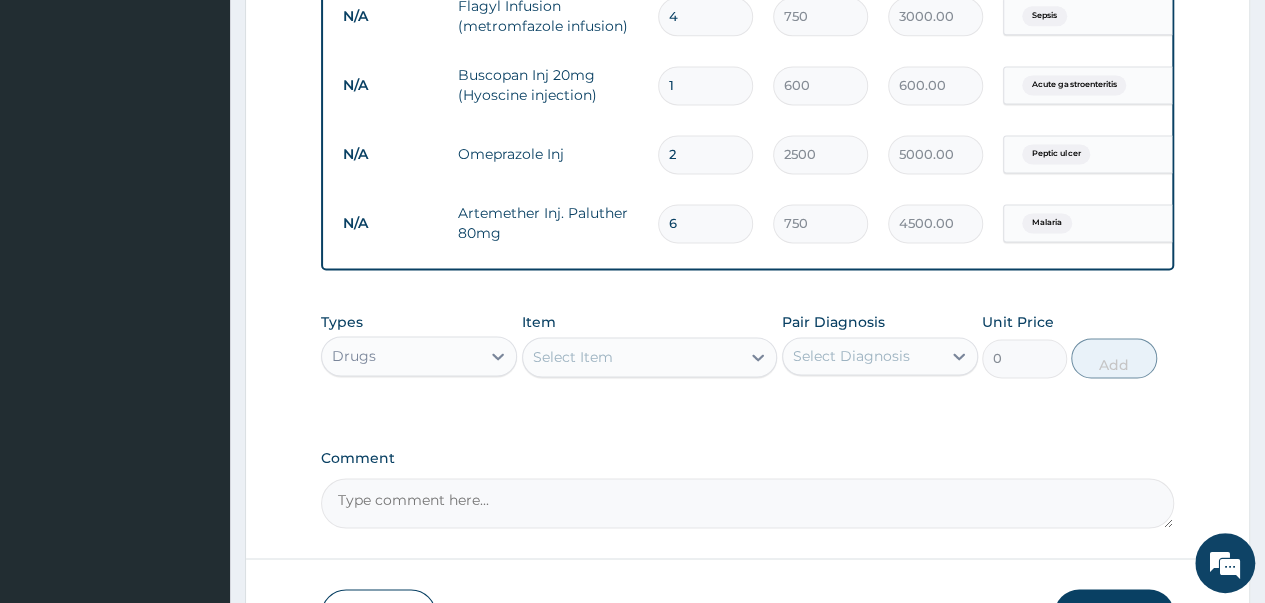 type on "6" 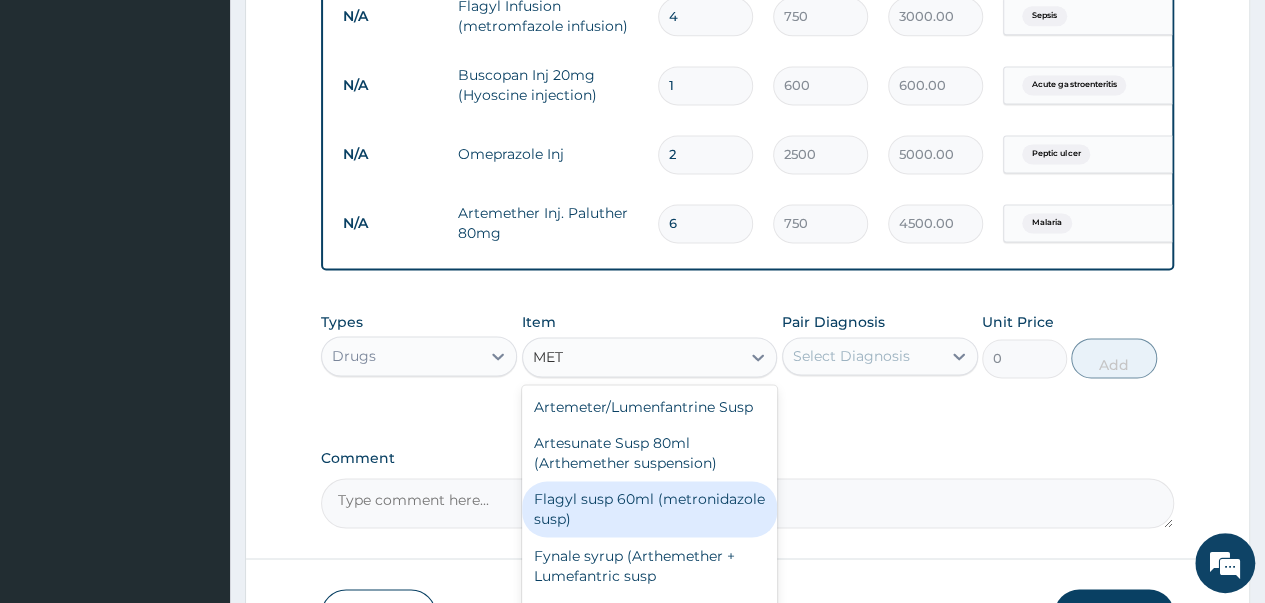 type on "METO" 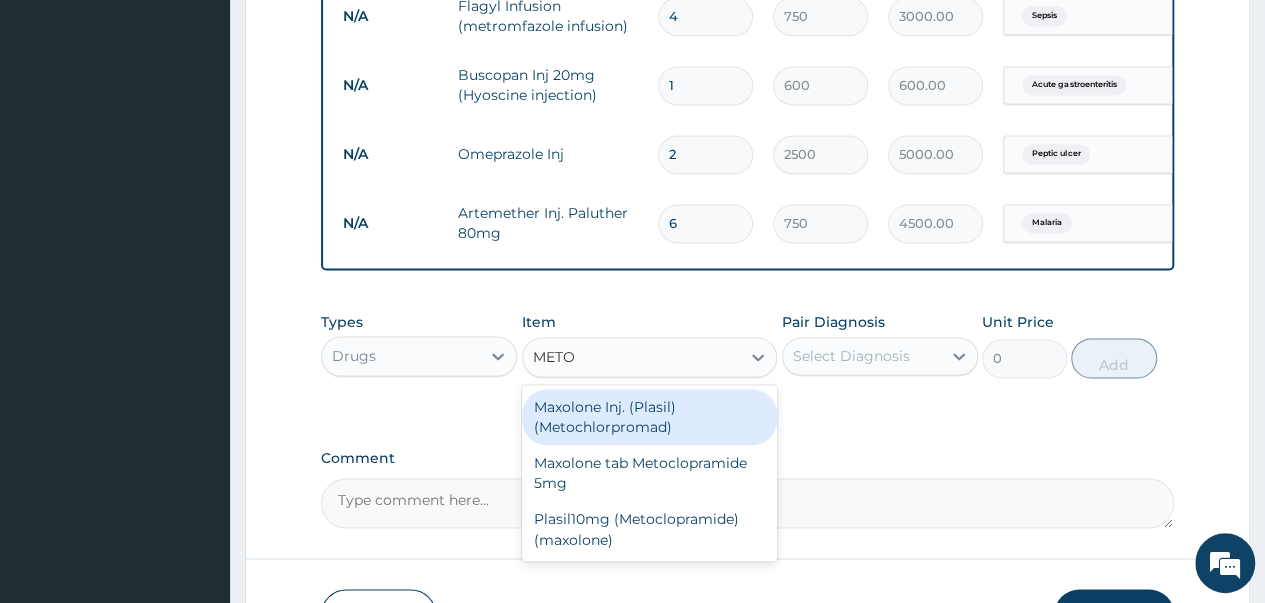 click on "Maxolone Inj. (Plasil) (Metochlorpromad)" at bounding box center (650, 417) 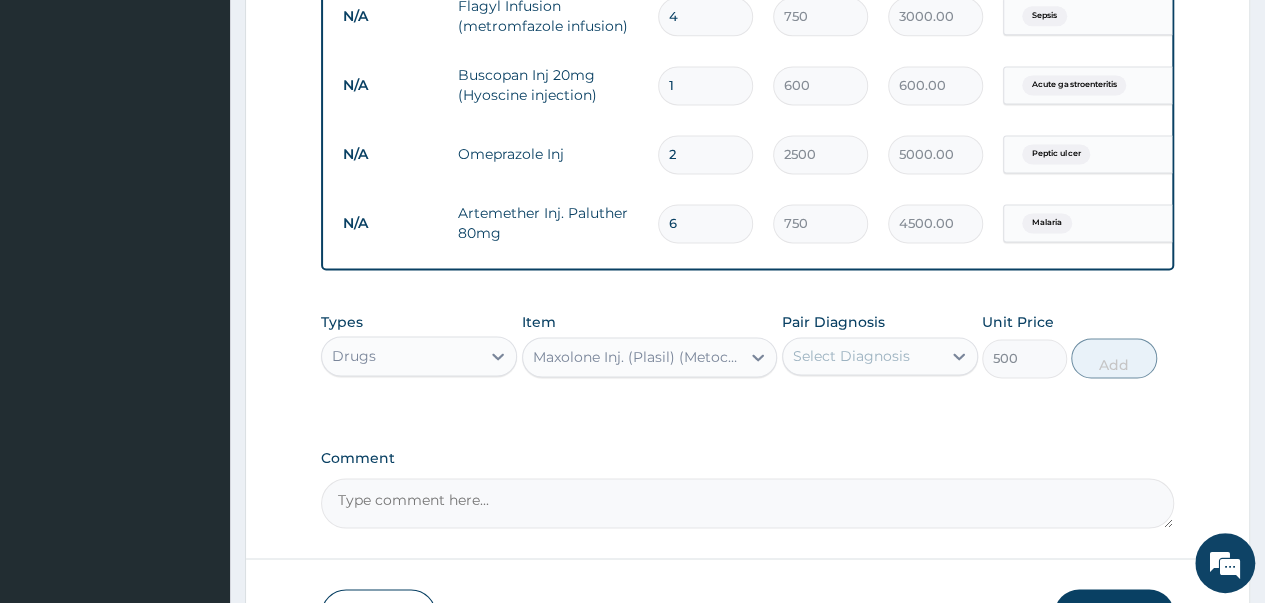 click on "Select Diagnosis" at bounding box center (851, 356) 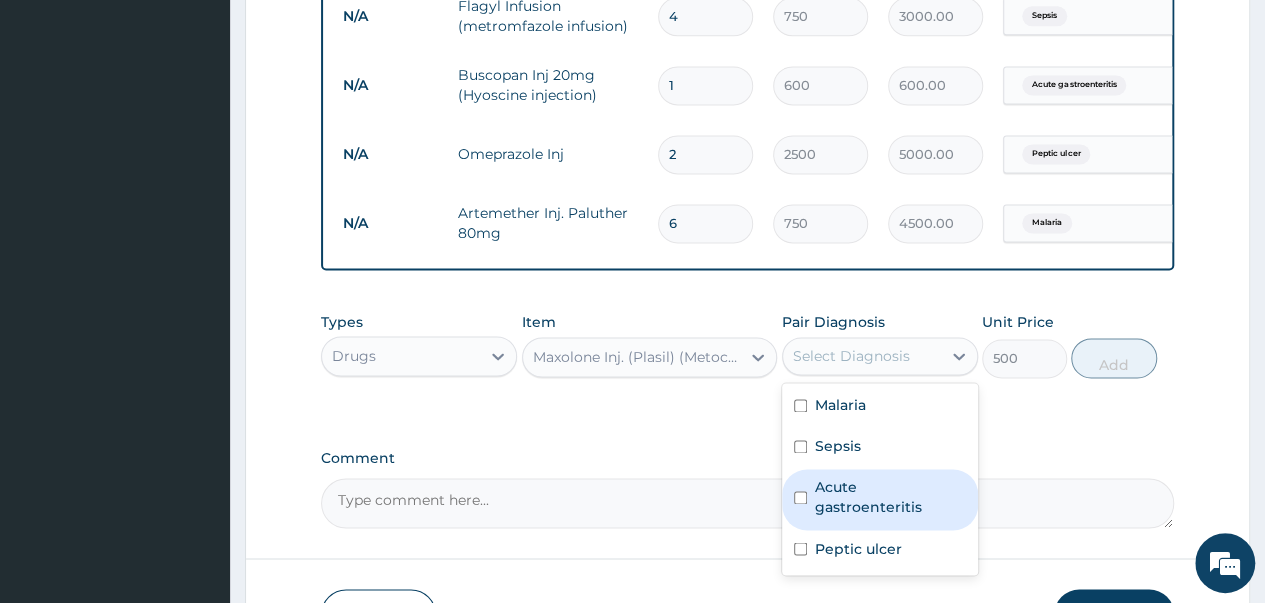 click at bounding box center (800, 497) 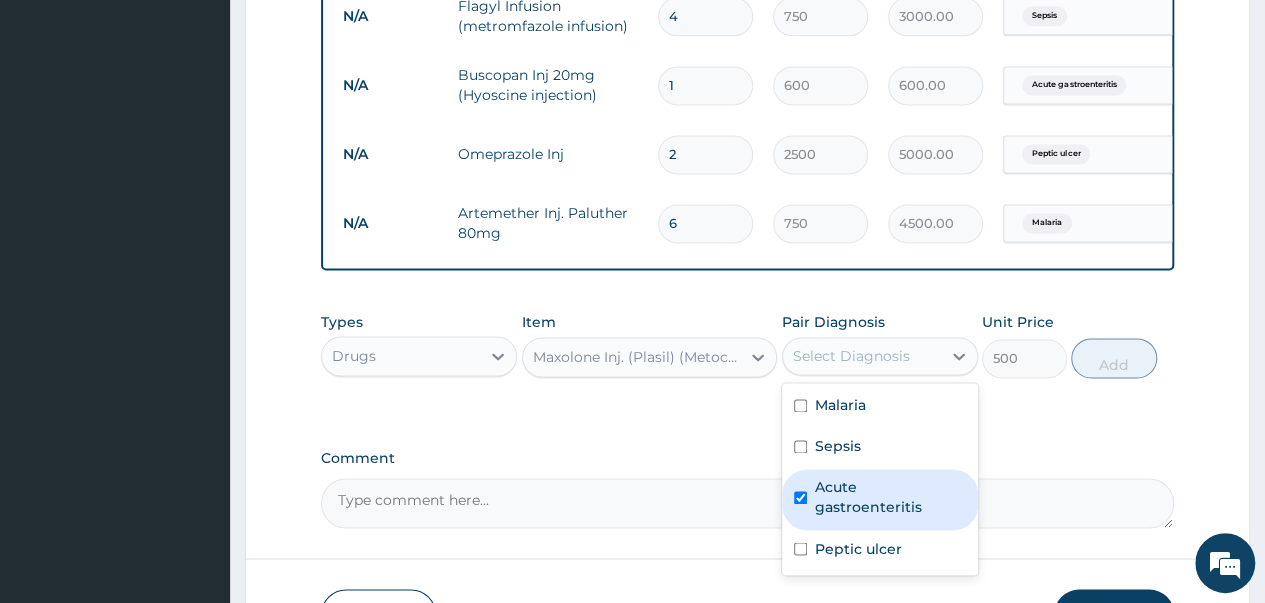 checkbox on "true" 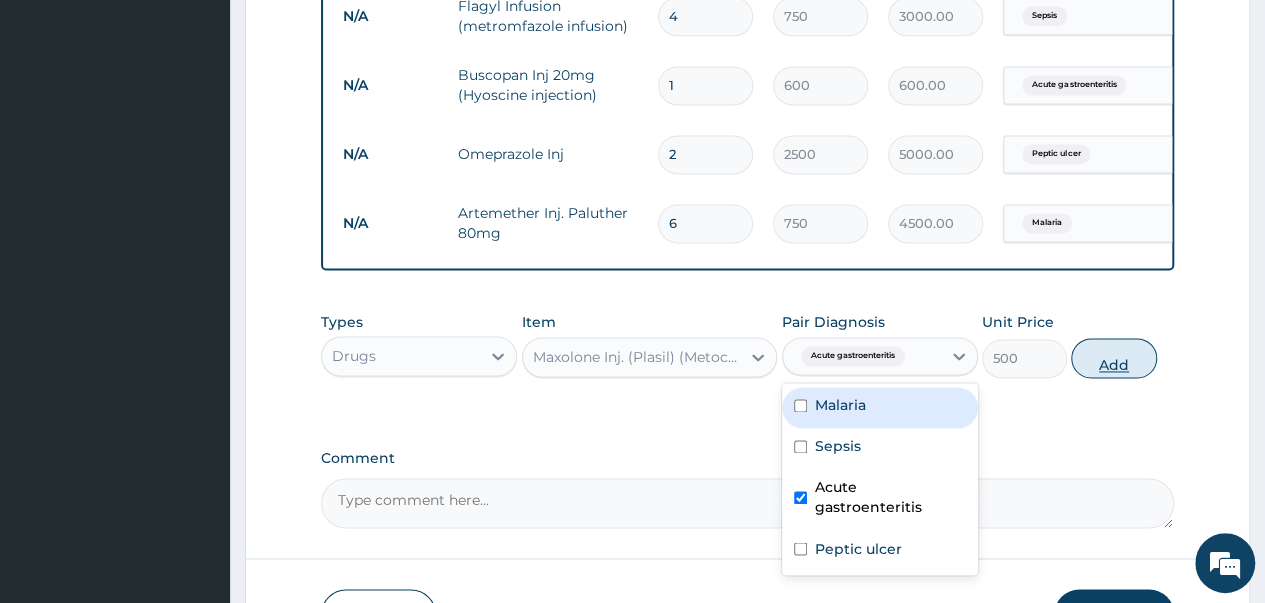 click on "Add" at bounding box center [1113, 358] 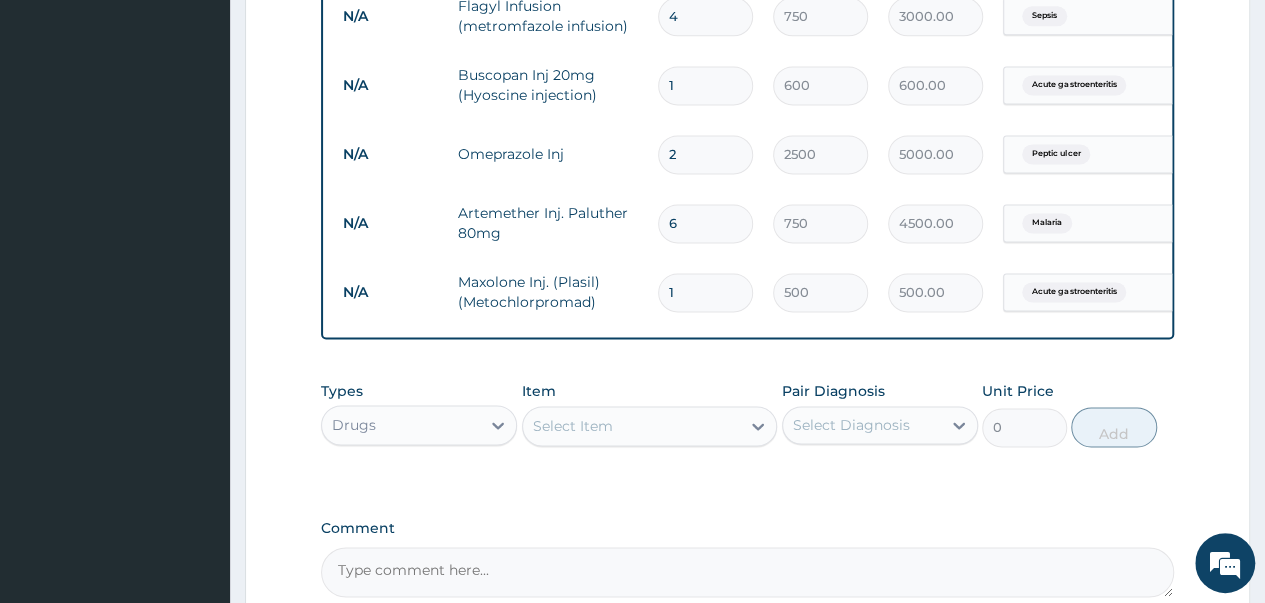 type 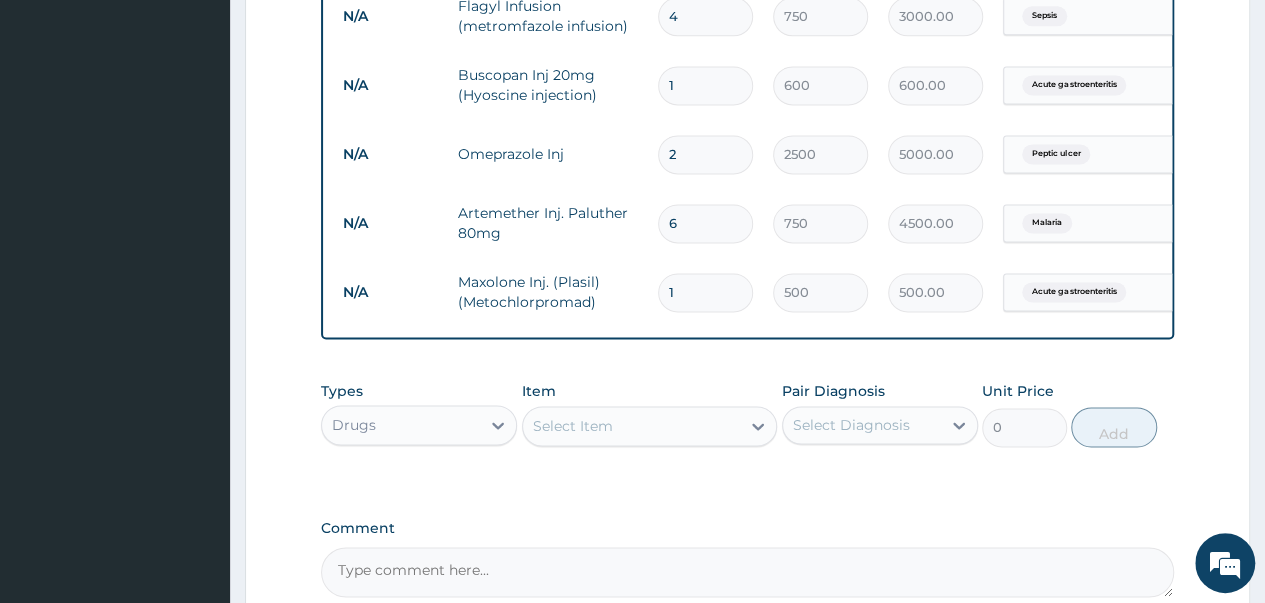 type on "0.00" 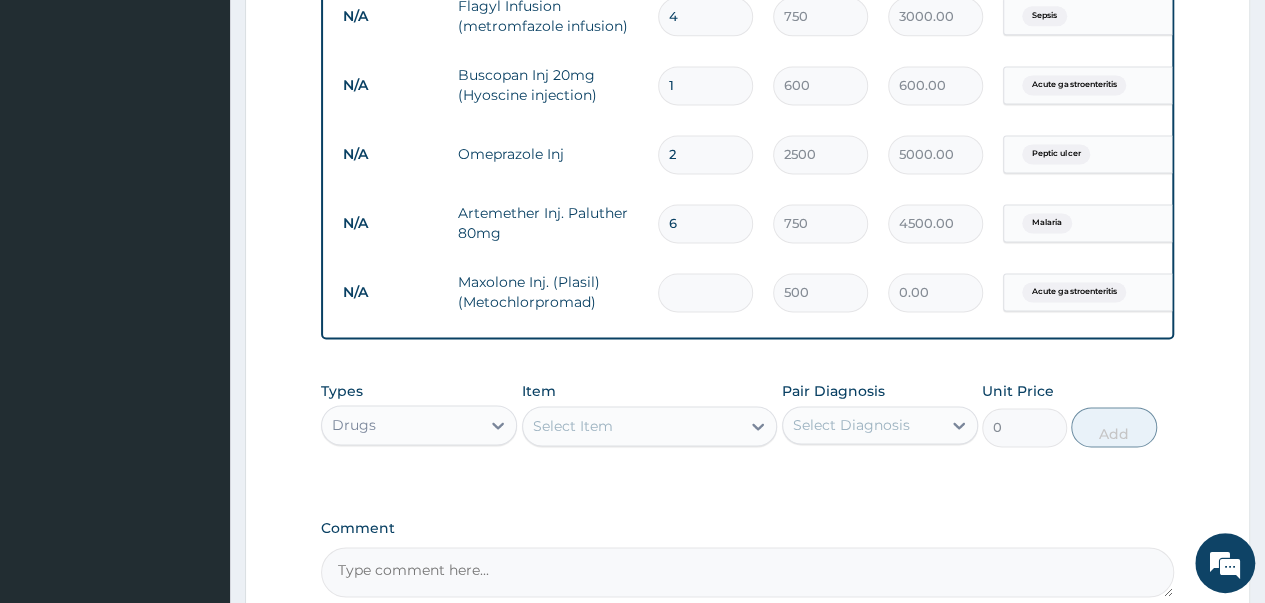 type on "2" 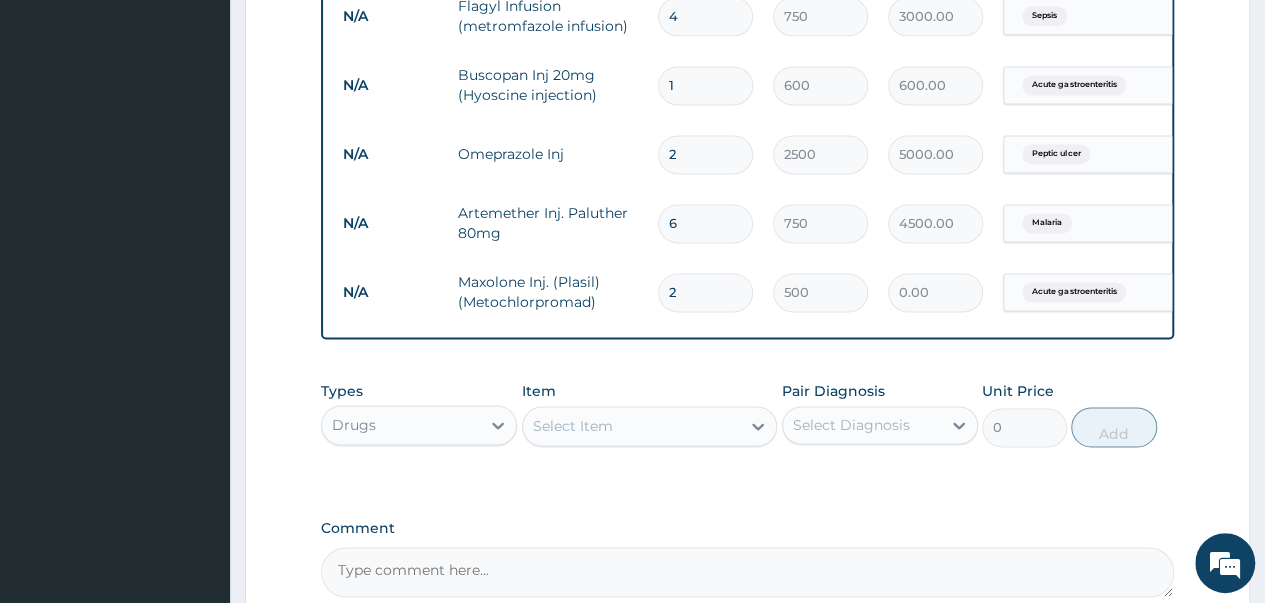type on "1000.00" 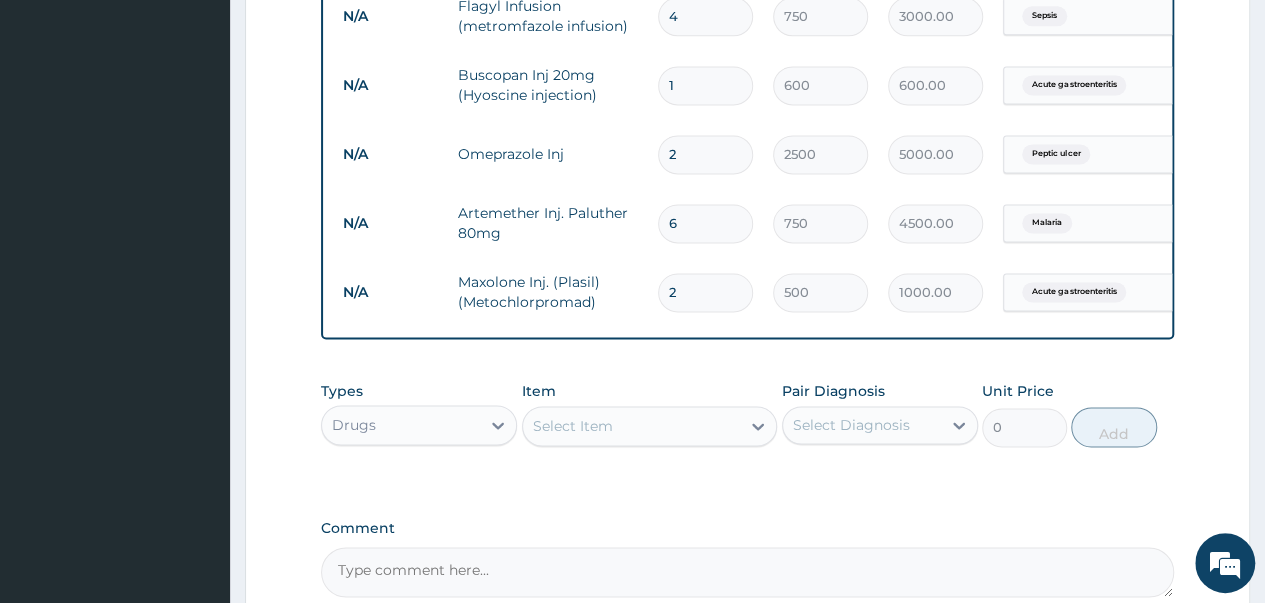type on "2" 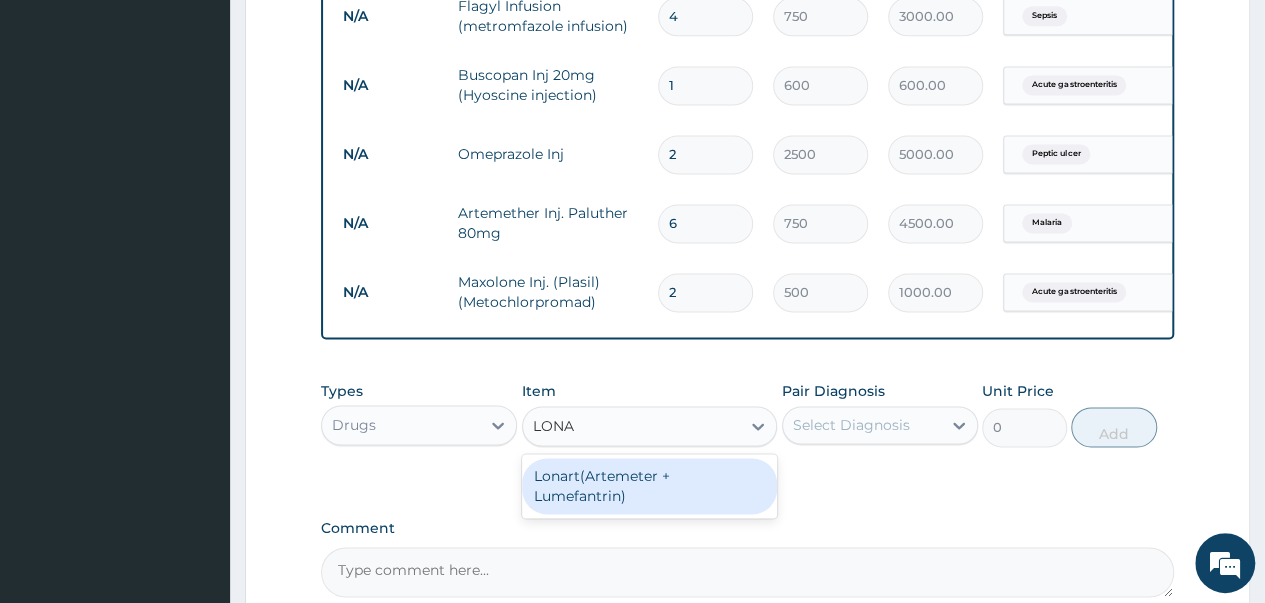 type on "LONAR" 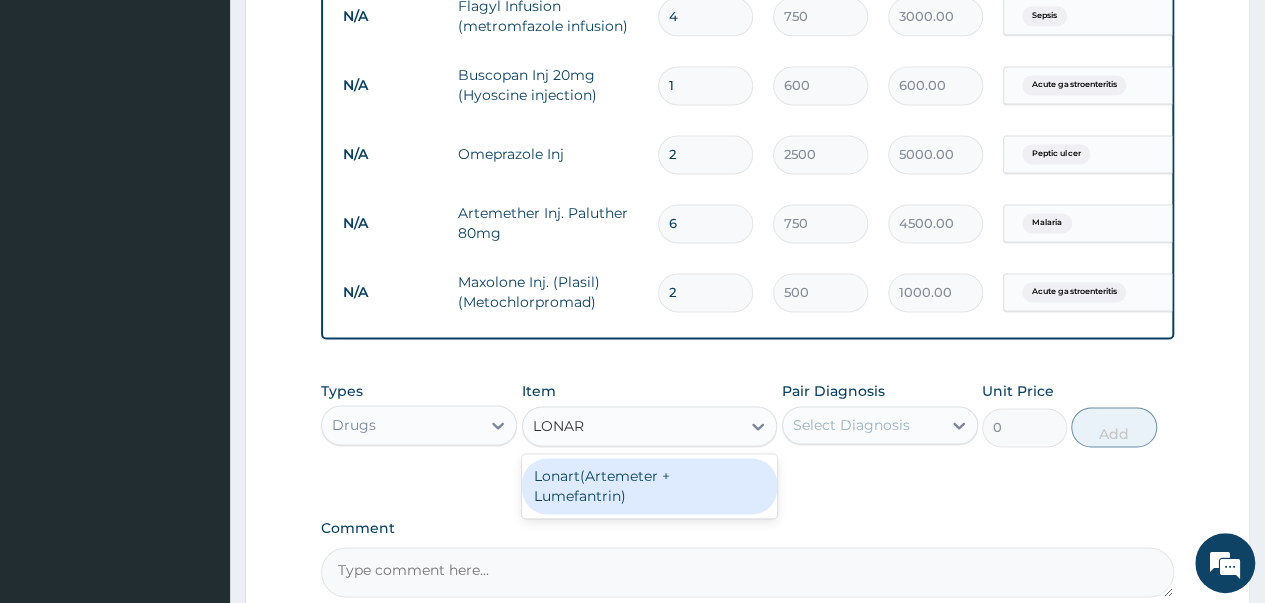 click on "Lonart(Artemeter + Lumefantrin)" at bounding box center (650, 486) 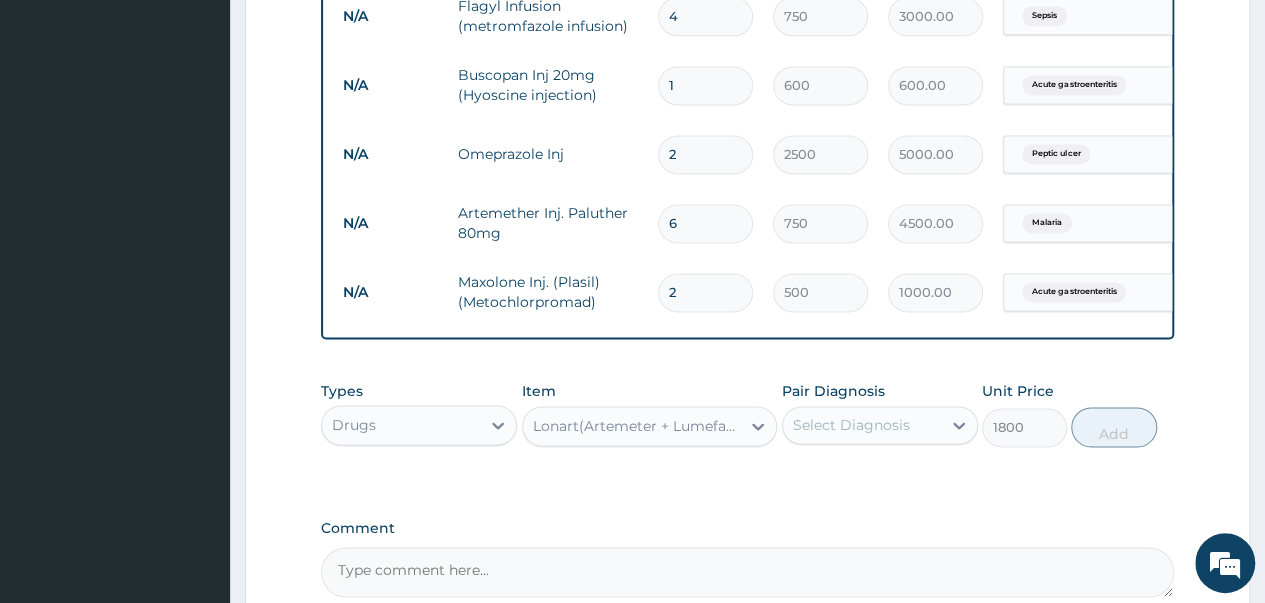 click on "Select Diagnosis" at bounding box center (851, 425) 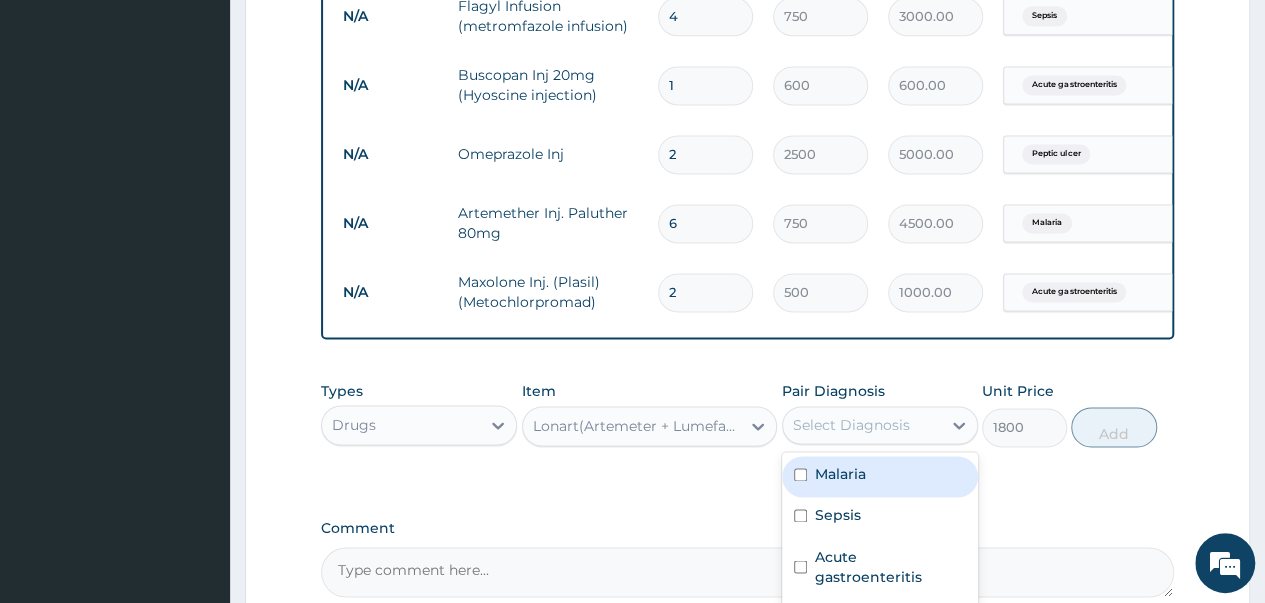 click at bounding box center (800, 474) 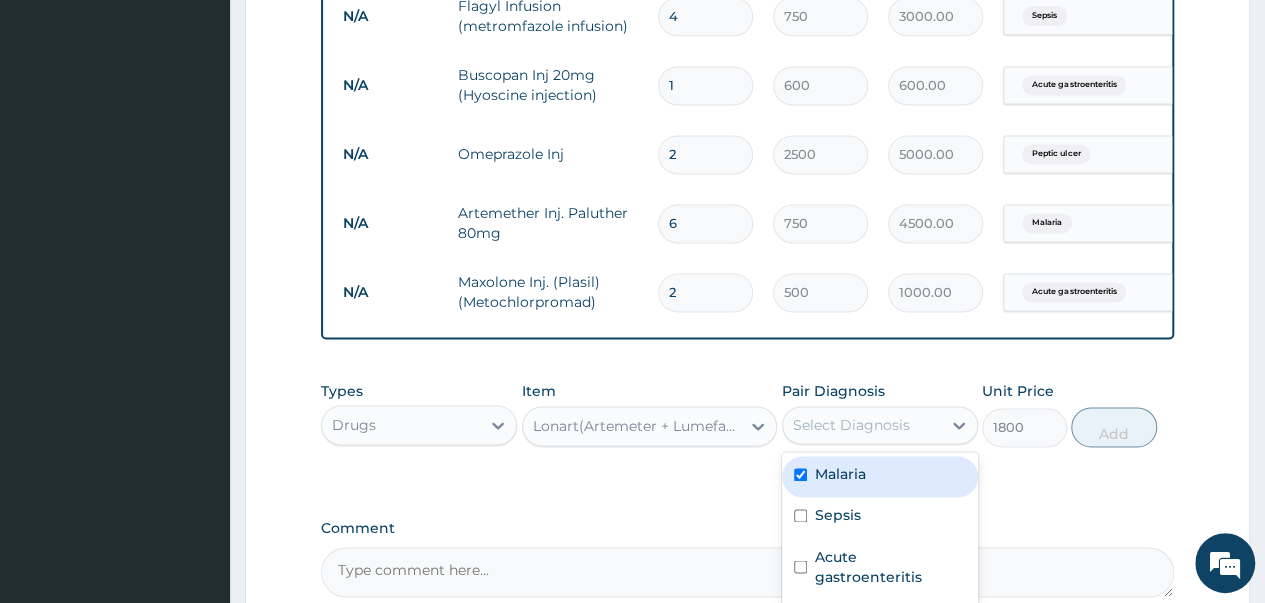 checkbox on "true" 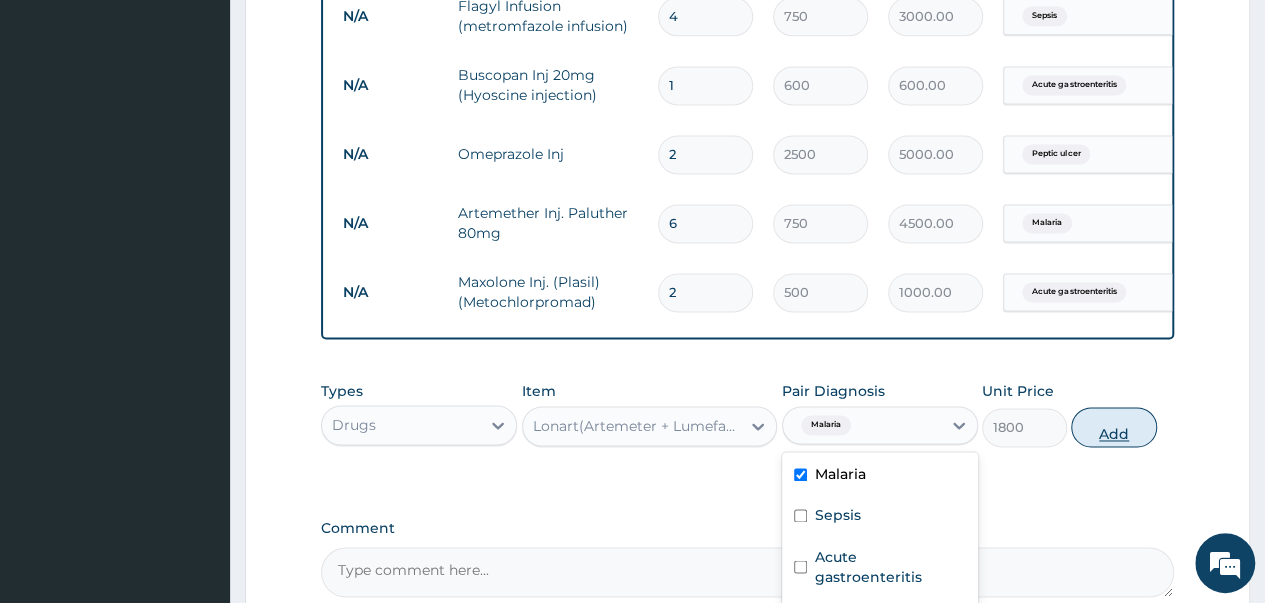 click on "Add" at bounding box center [1113, 427] 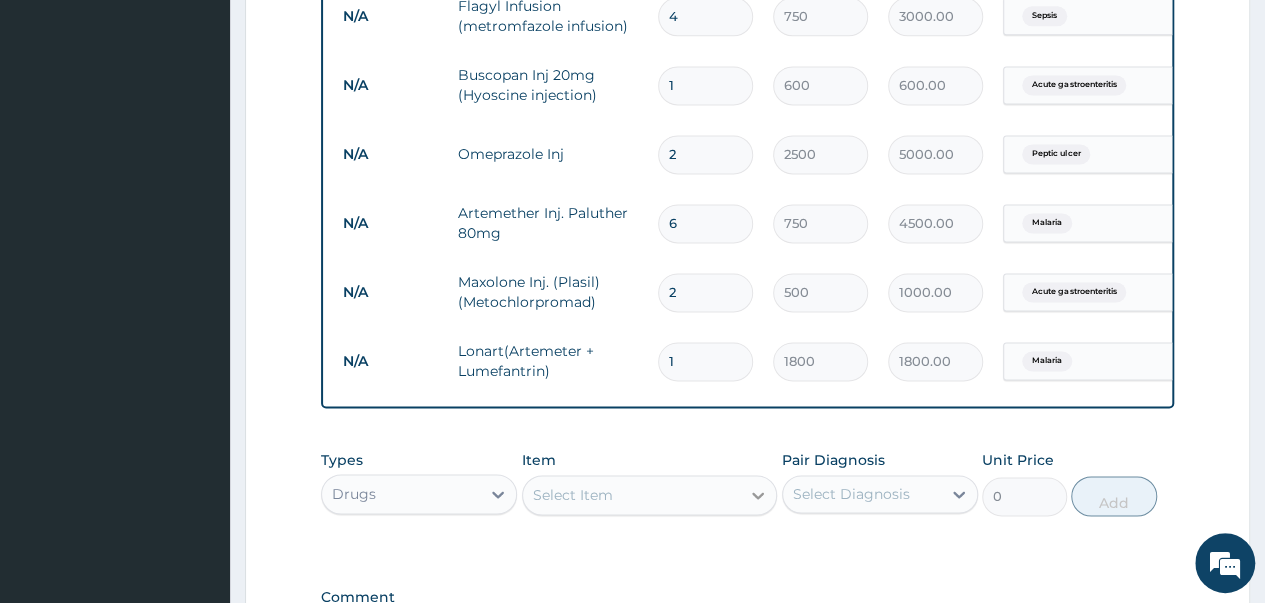 click 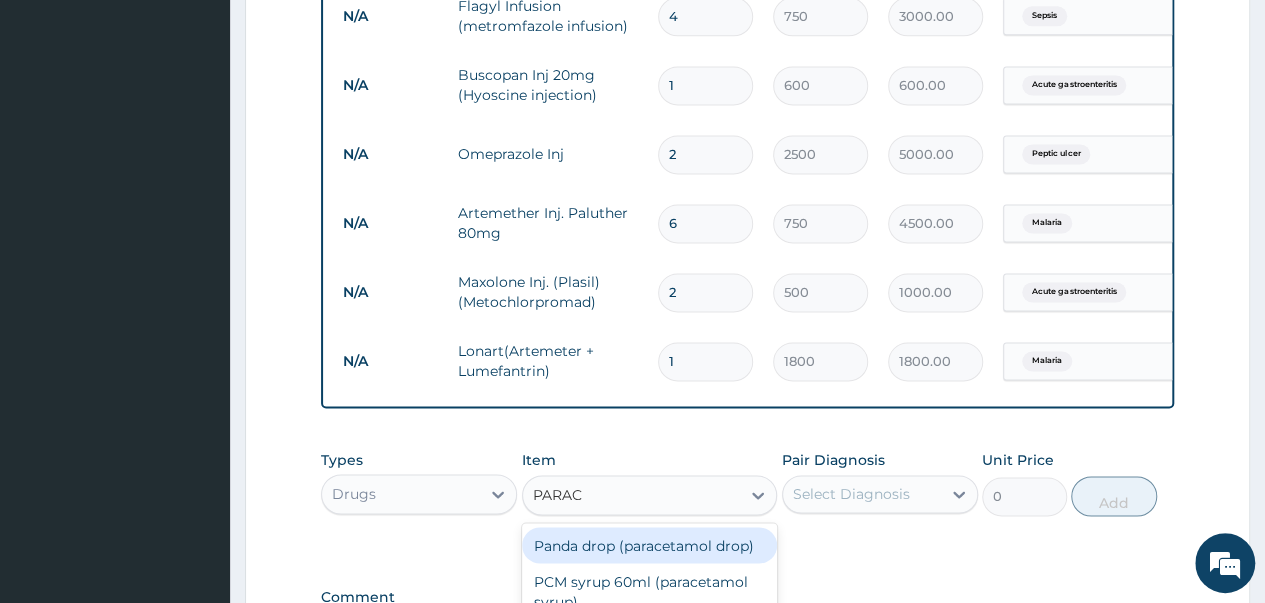 type on "PARACE" 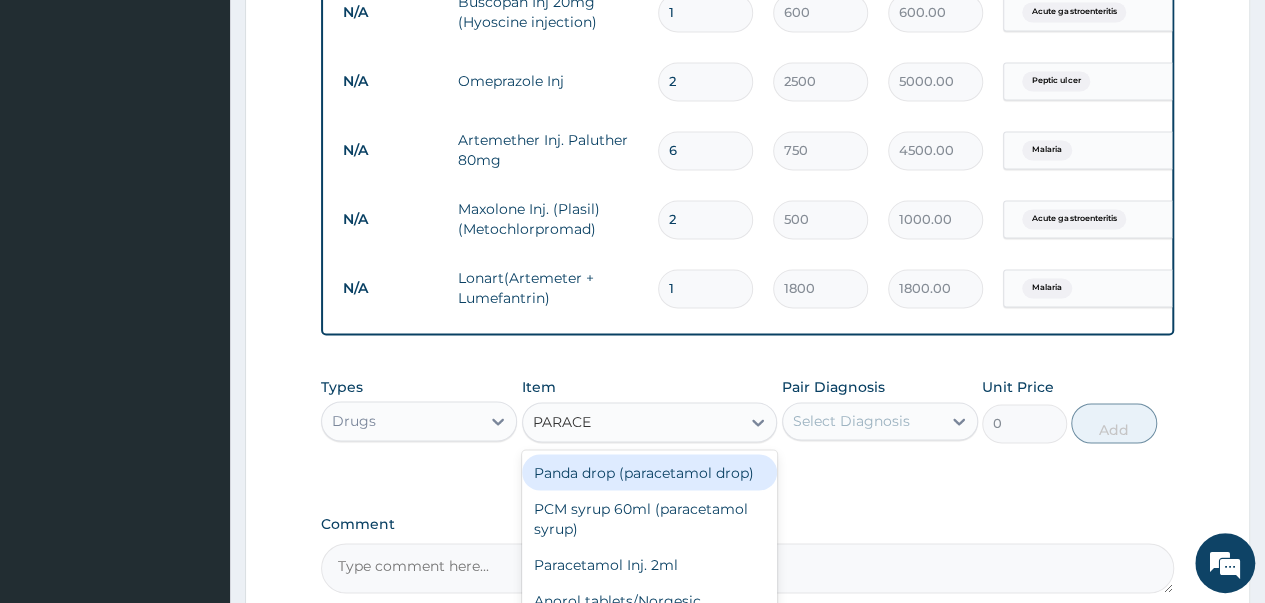 scroll, scrollTop: 1468, scrollLeft: 0, axis: vertical 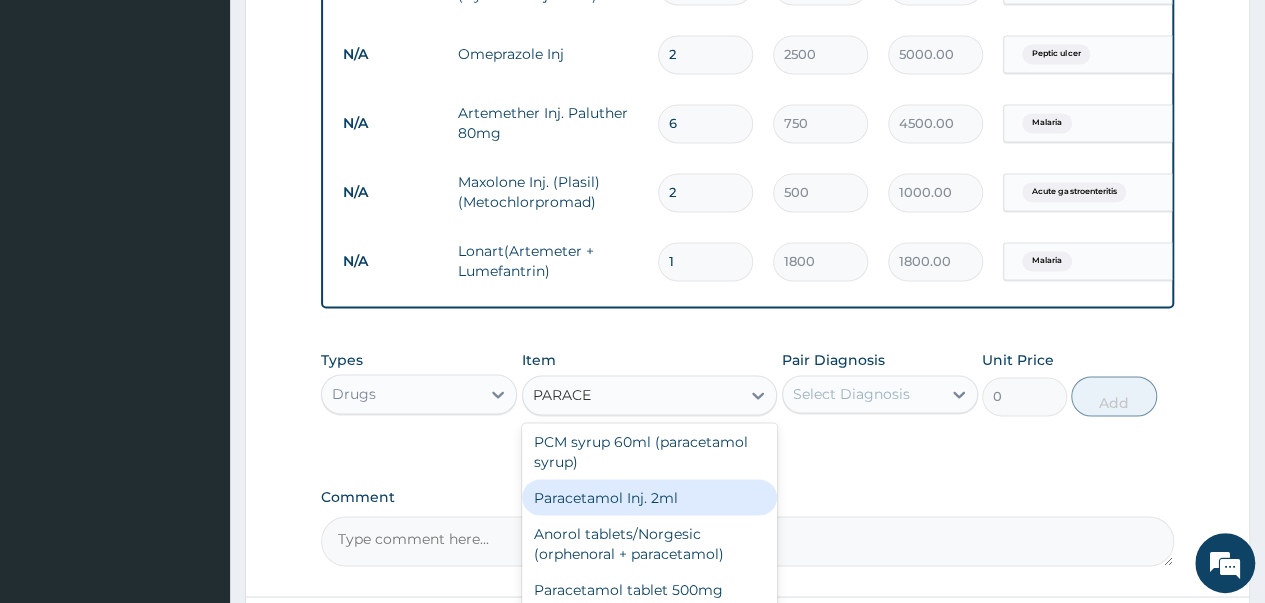 click on "Paracetamol Inj. 2ml" at bounding box center [650, 497] 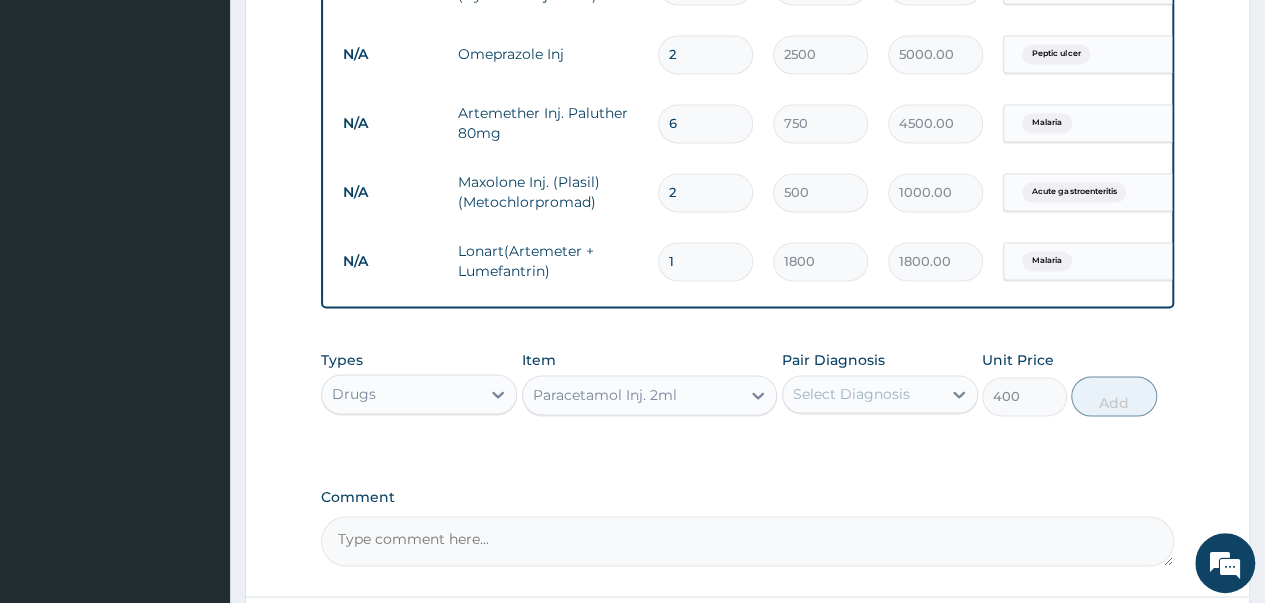 click on "Select Diagnosis" at bounding box center [851, 394] 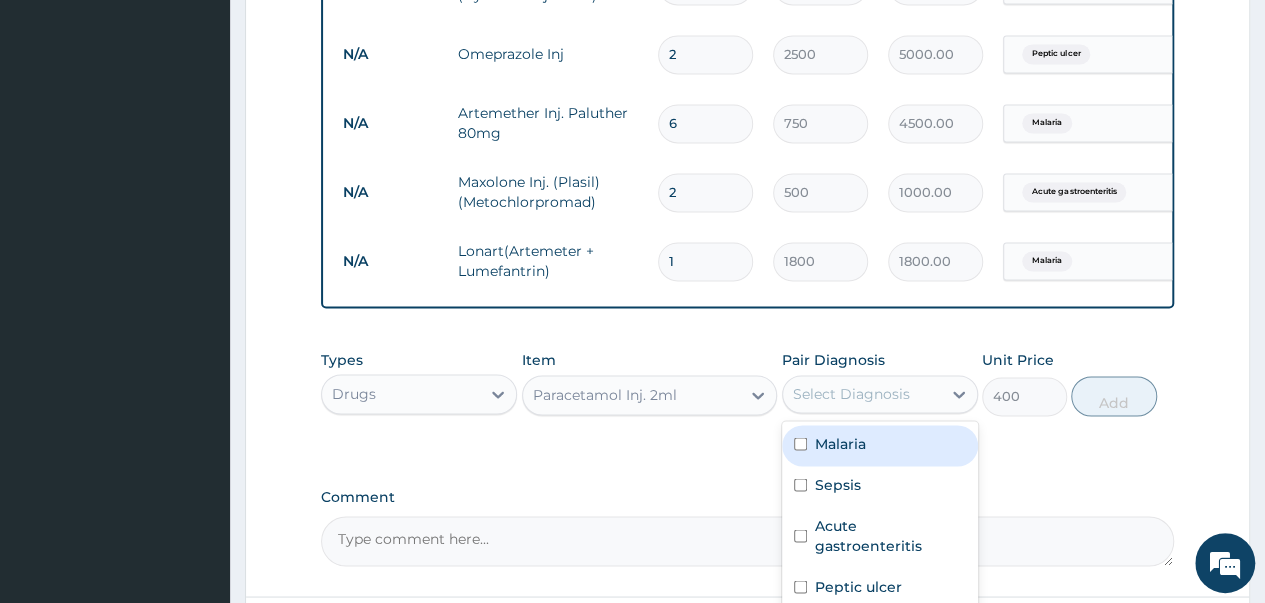 click at bounding box center [800, 443] 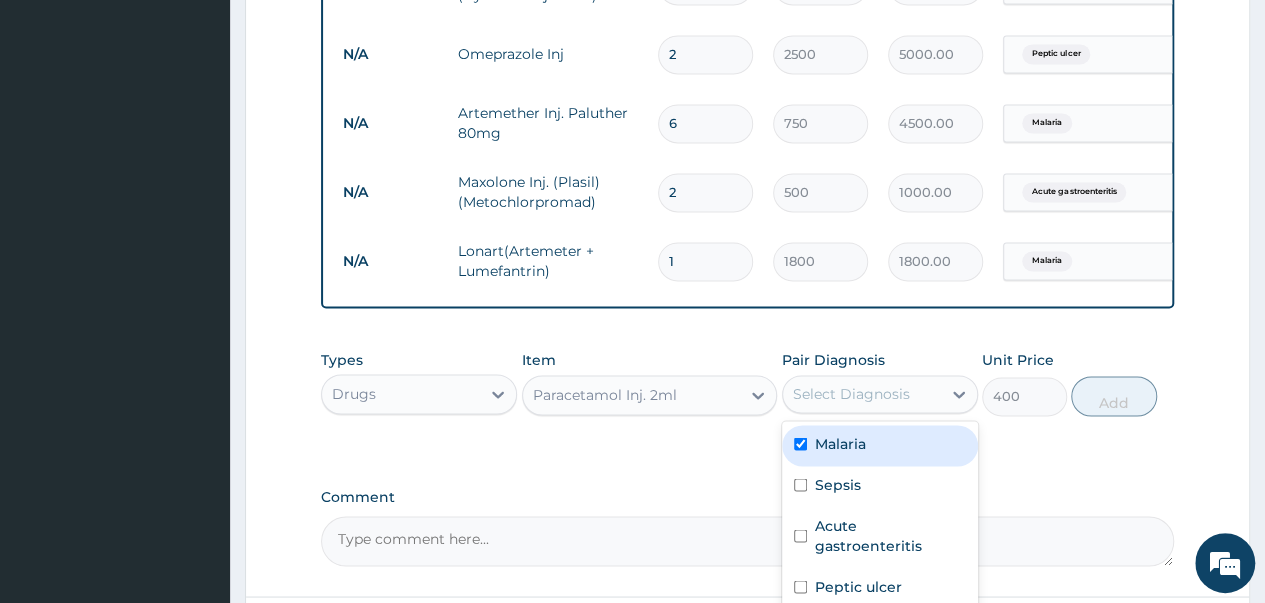 checkbox on "true" 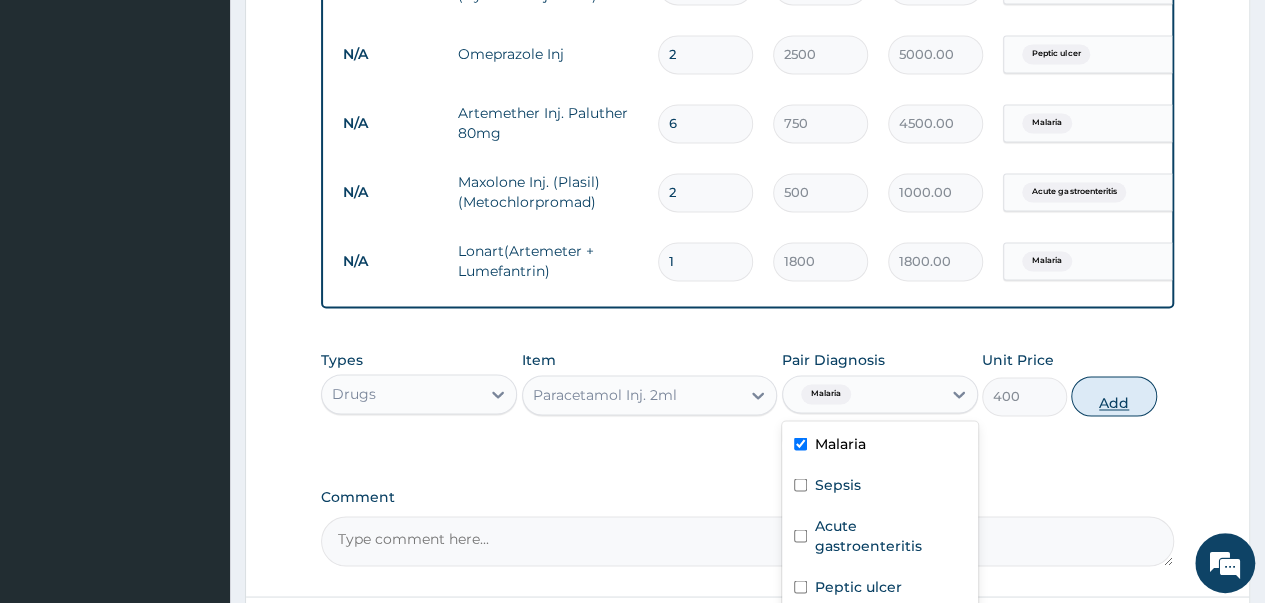 click on "Add" at bounding box center [1113, 396] 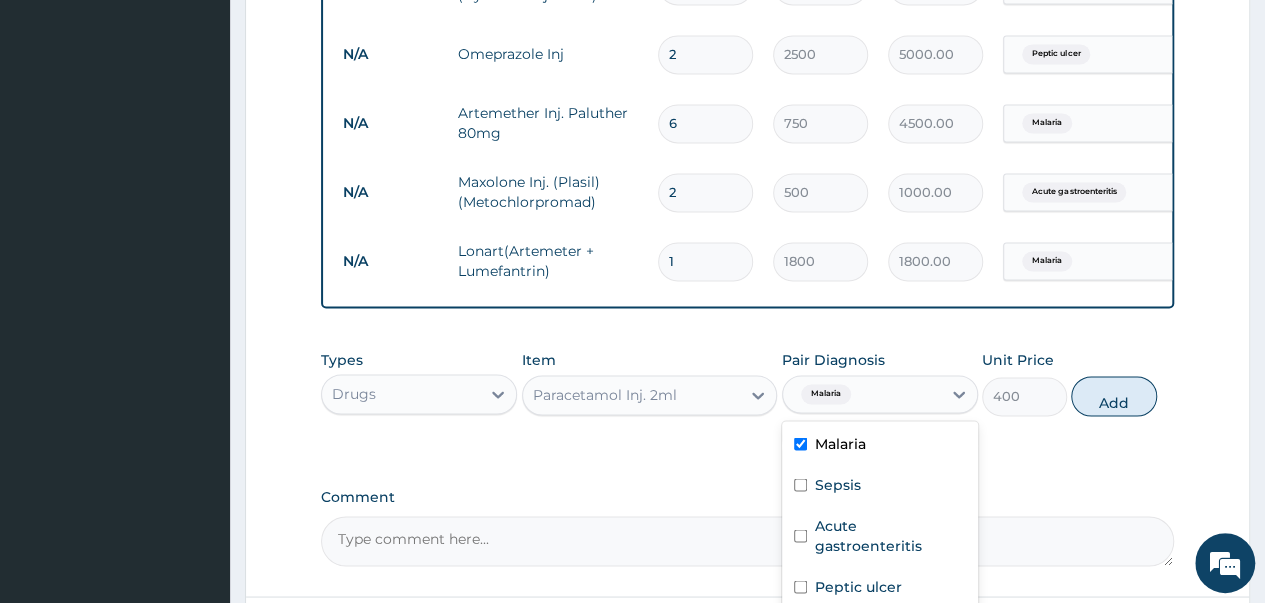 type on "0" 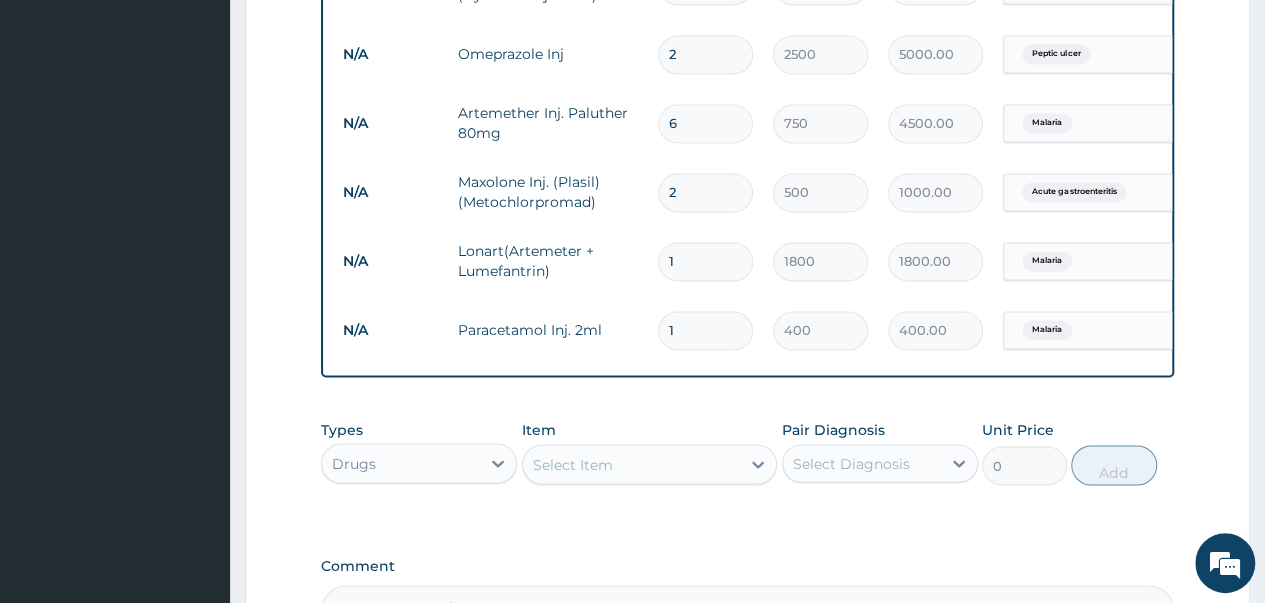type 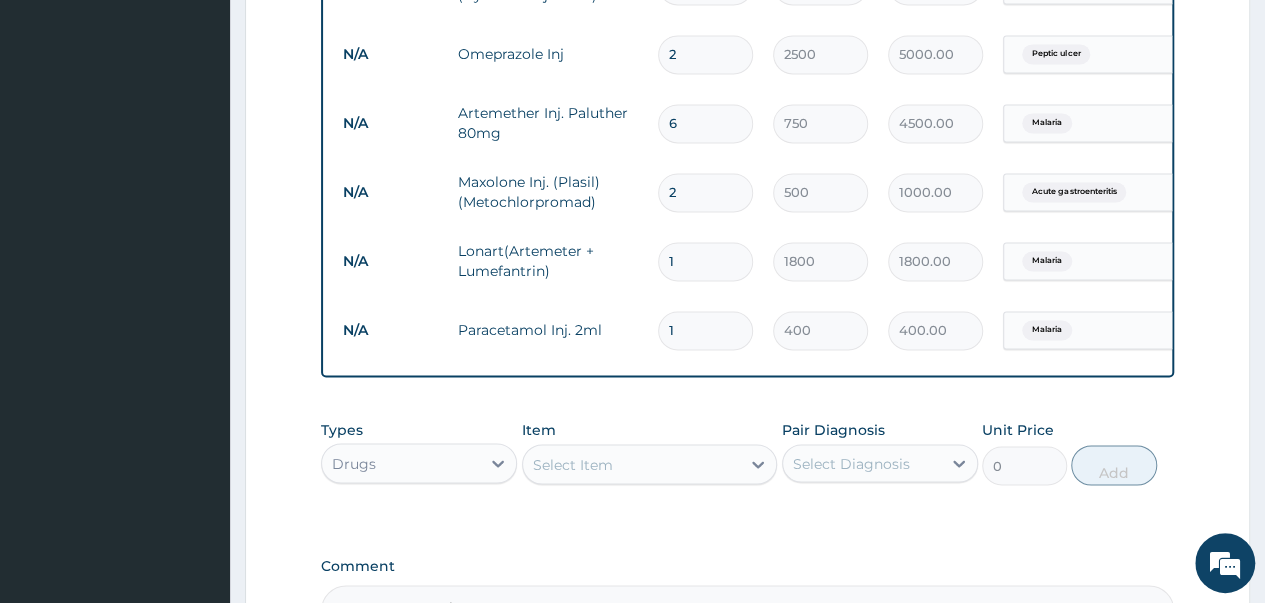 type on "0.00" 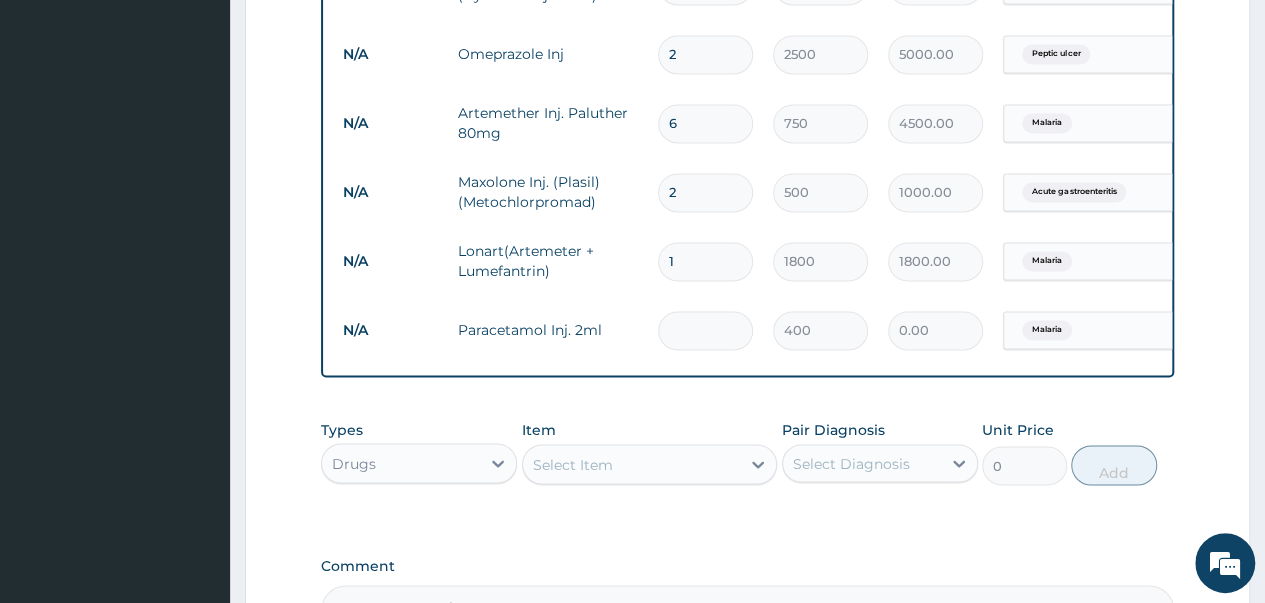 type on "4" 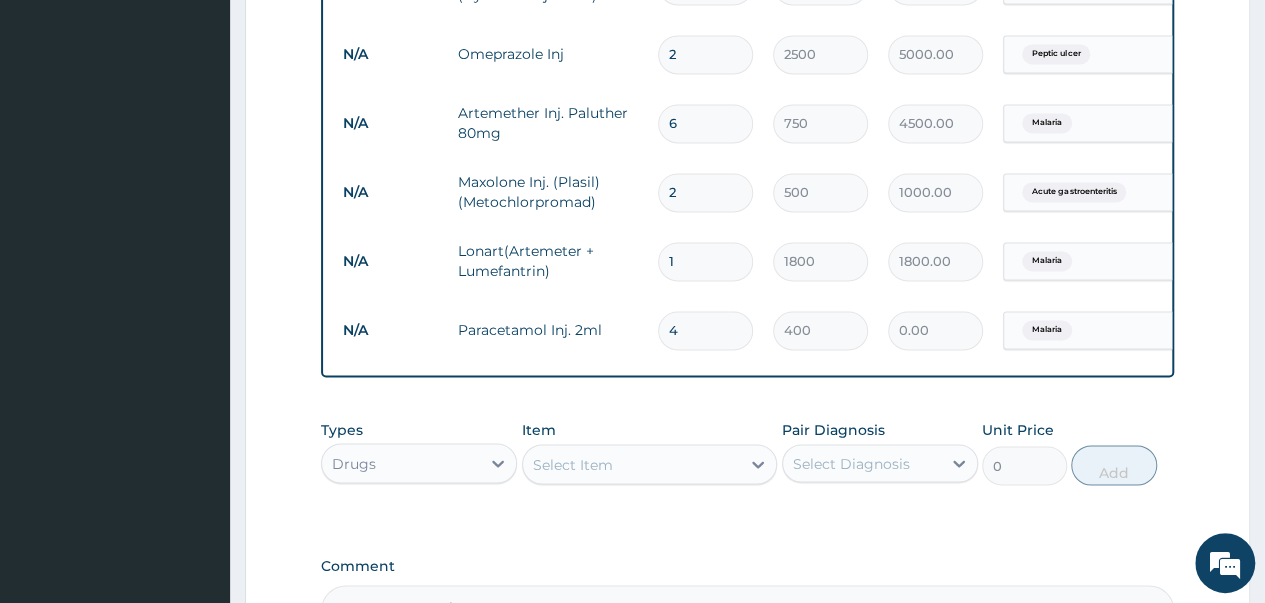 type on "1600.00" 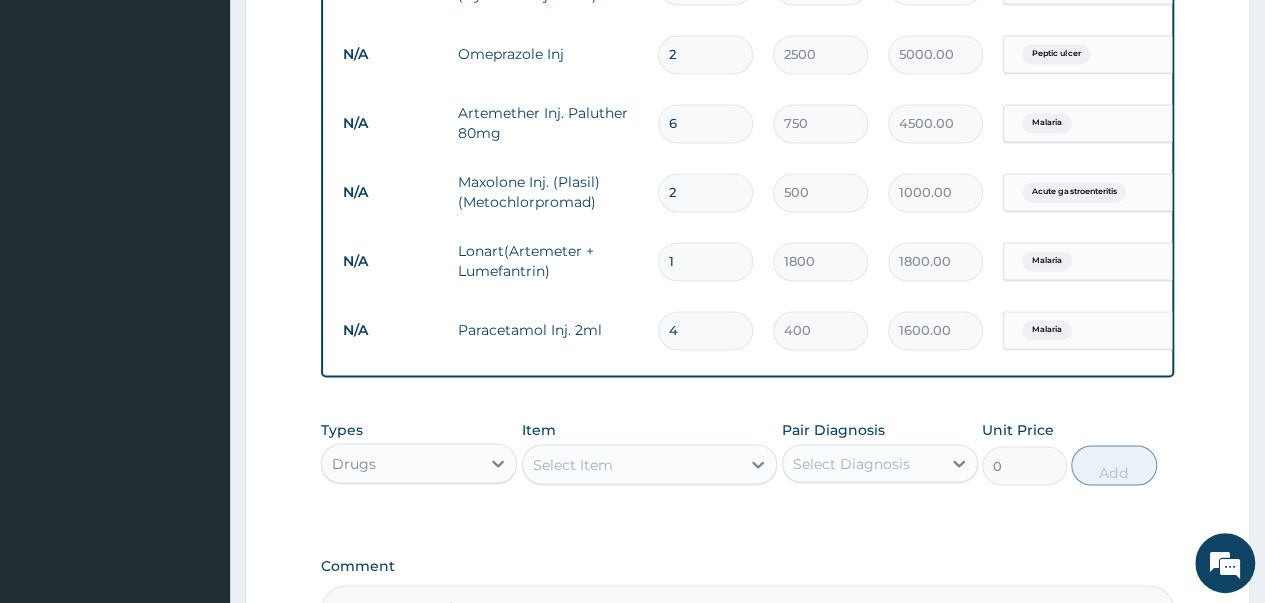 type on "4" 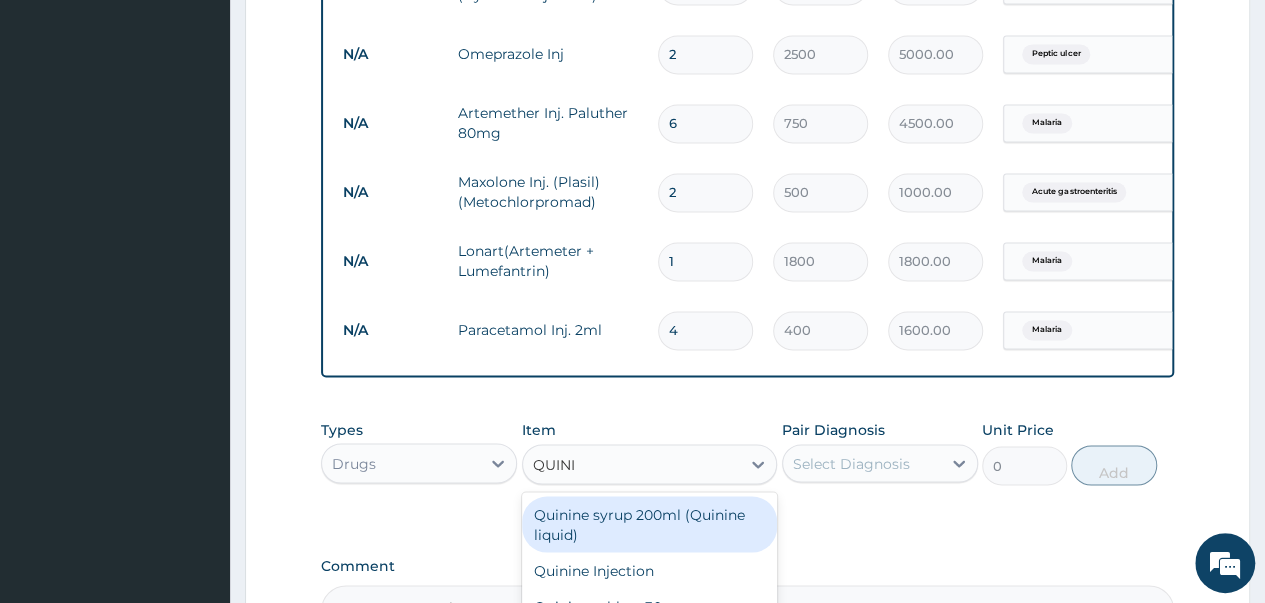 type on "QUININ" 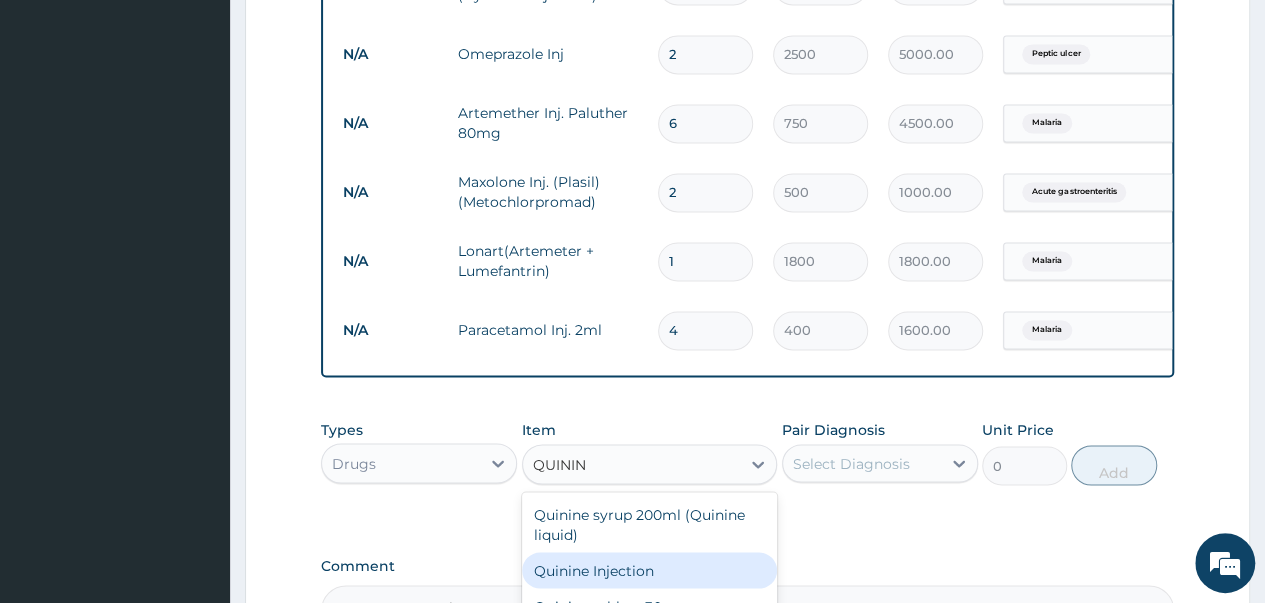 click on "Quinine Injection" at bounding box center (650, 570) 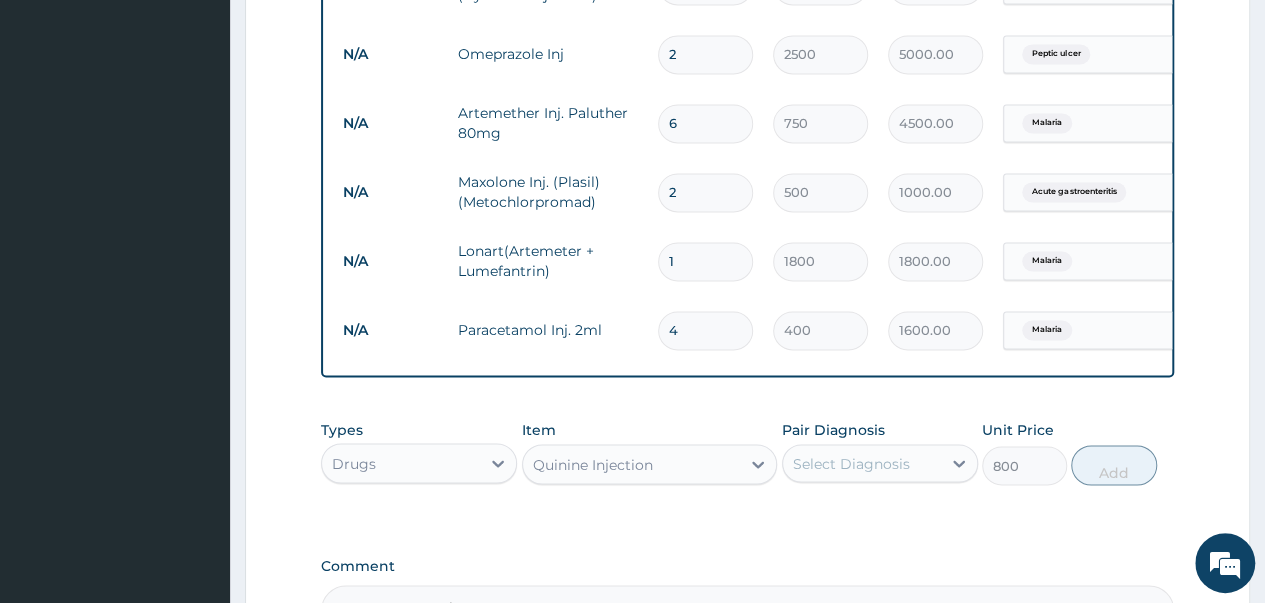 click on "Select Diagnosis" at bounding box center [851, 463] 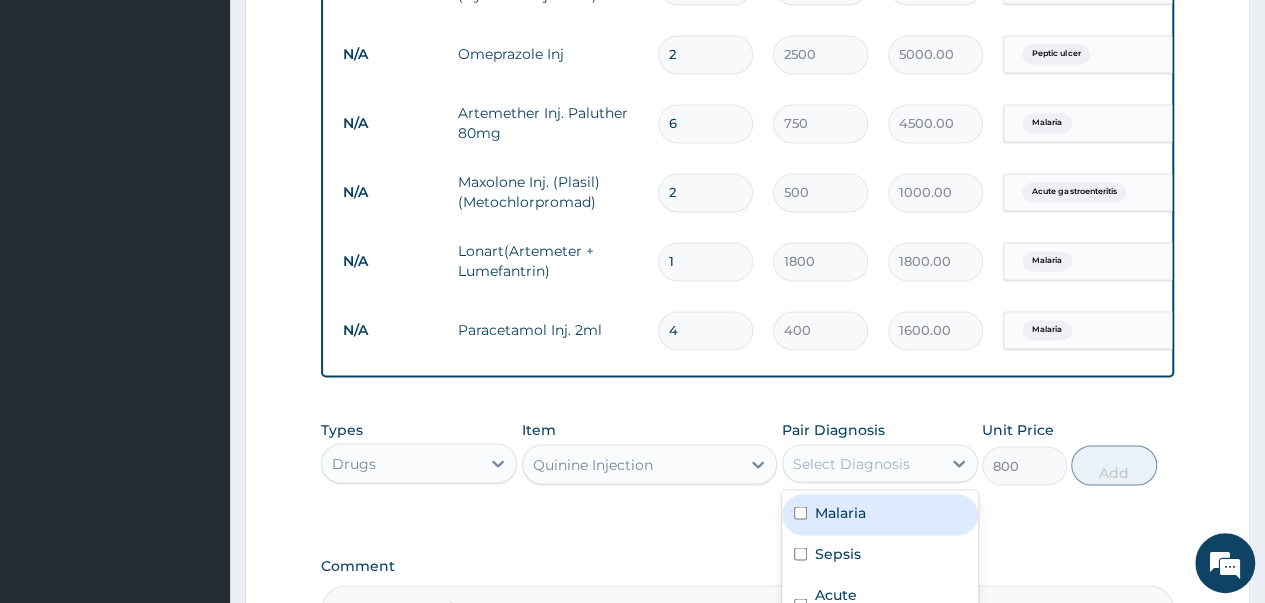 click at bounding box center [800, 512] 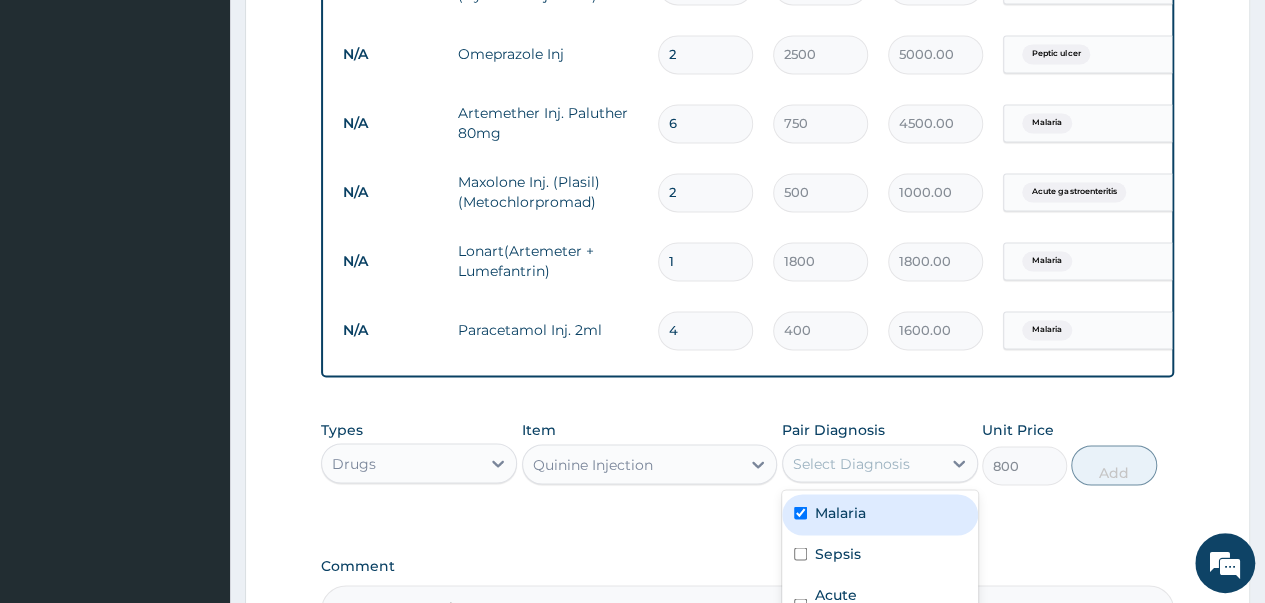 checkbox on "true" 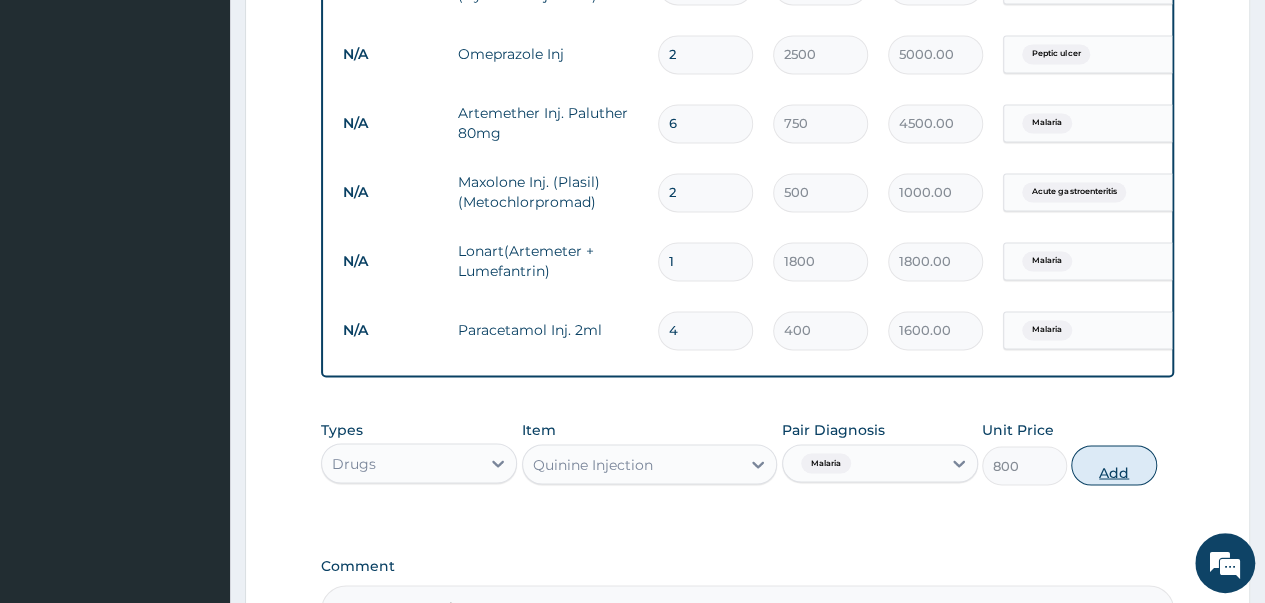 click on "Add" at bounding box center (1113, 465) 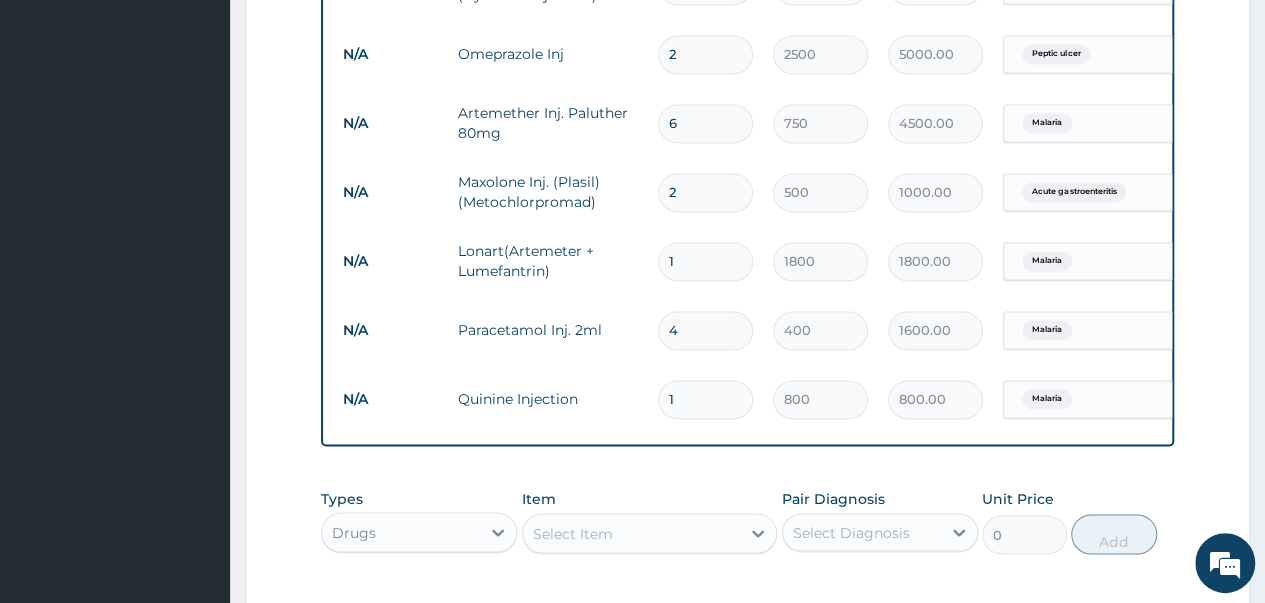 type 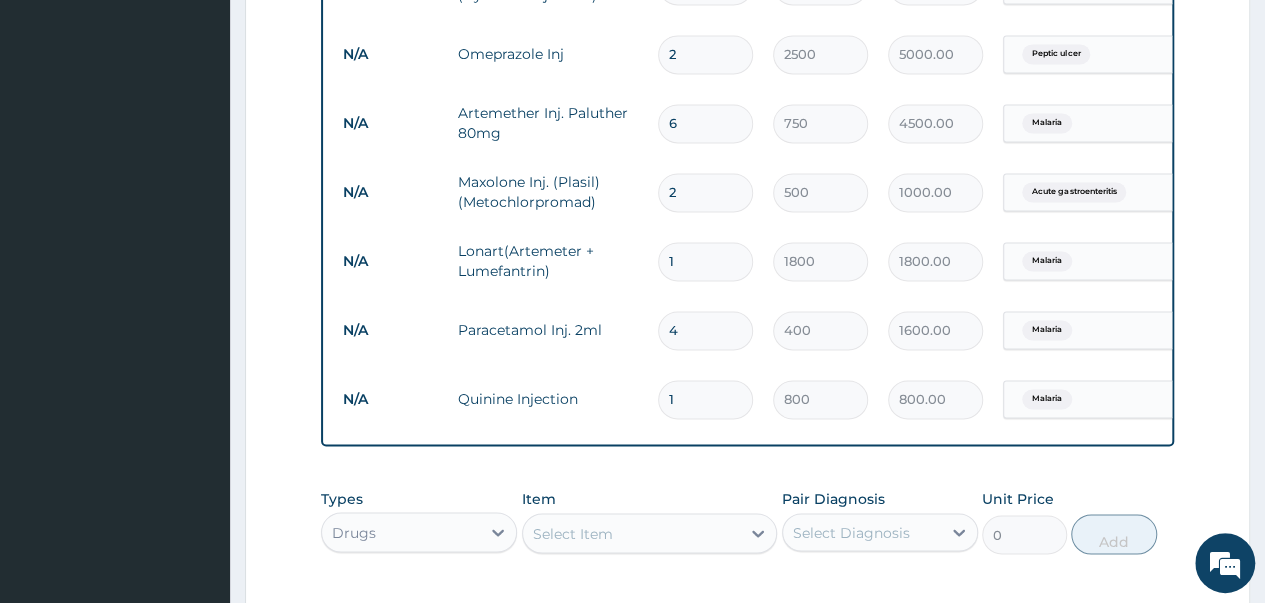 type on "0.00" 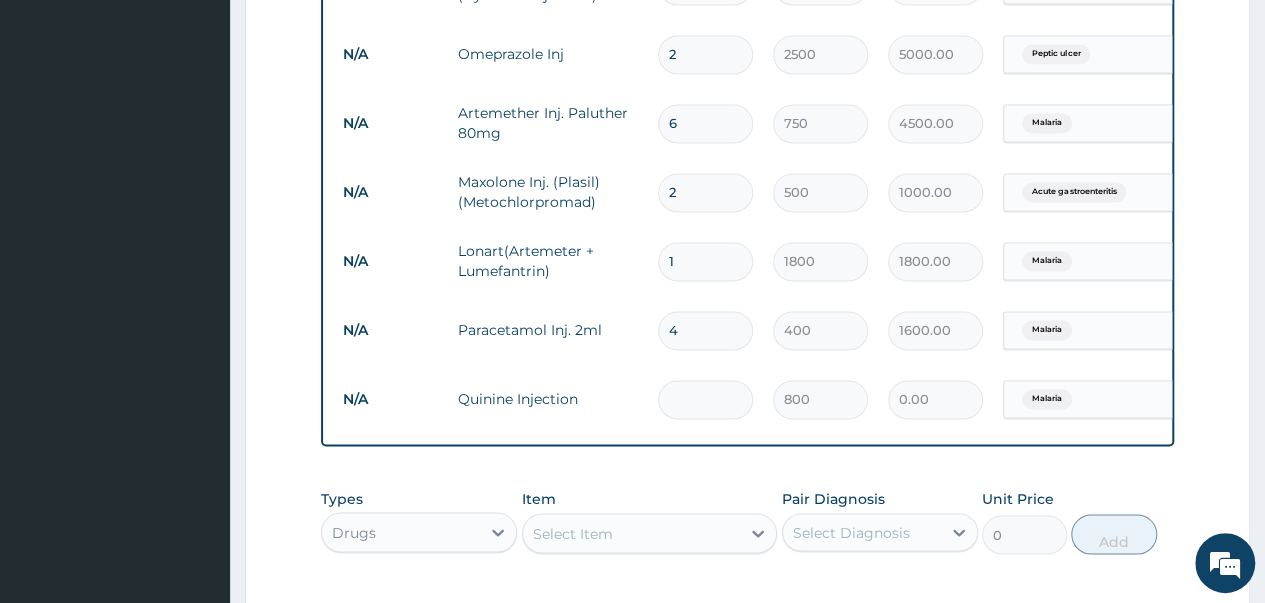 type on "3" 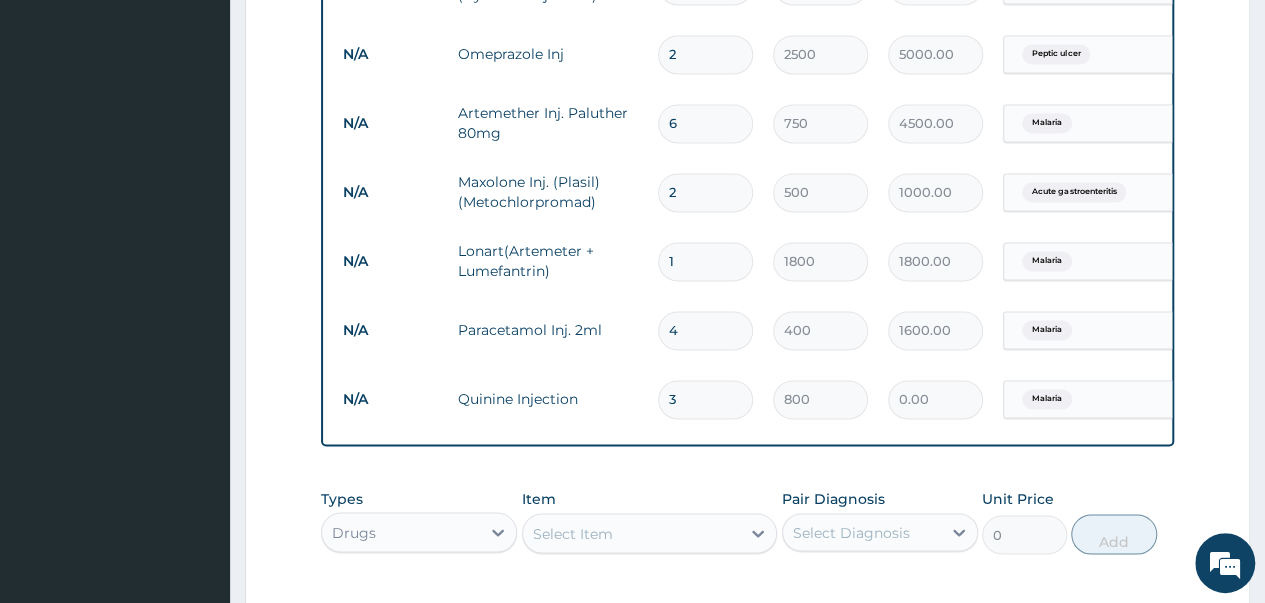 type on "2400.00" 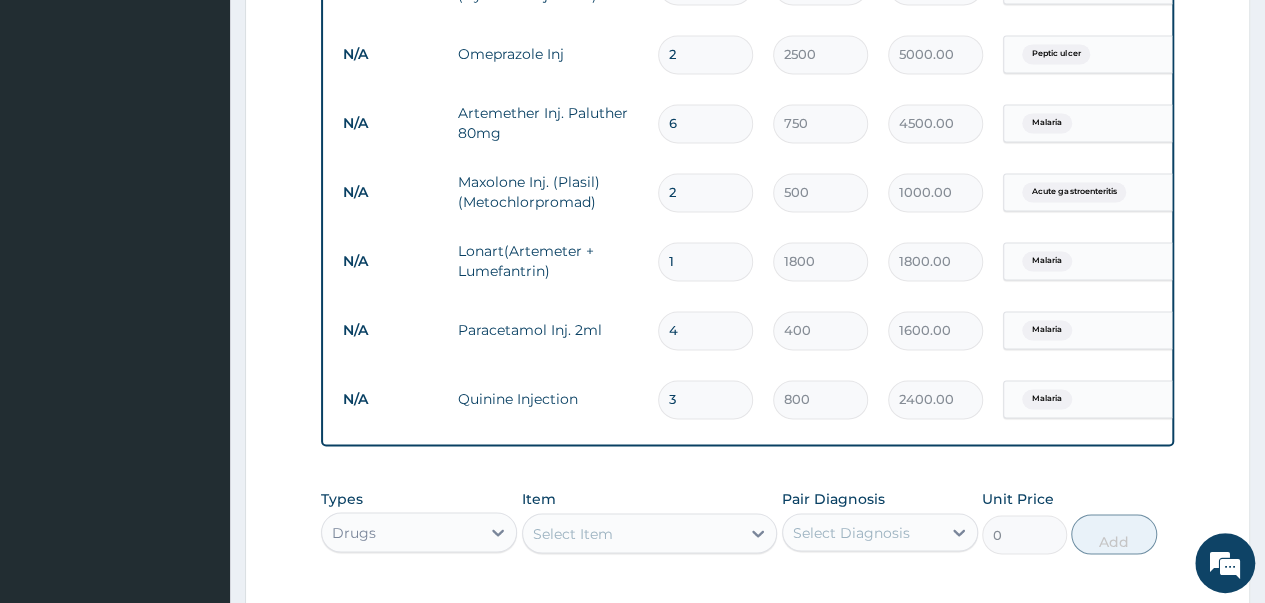 type on "3" 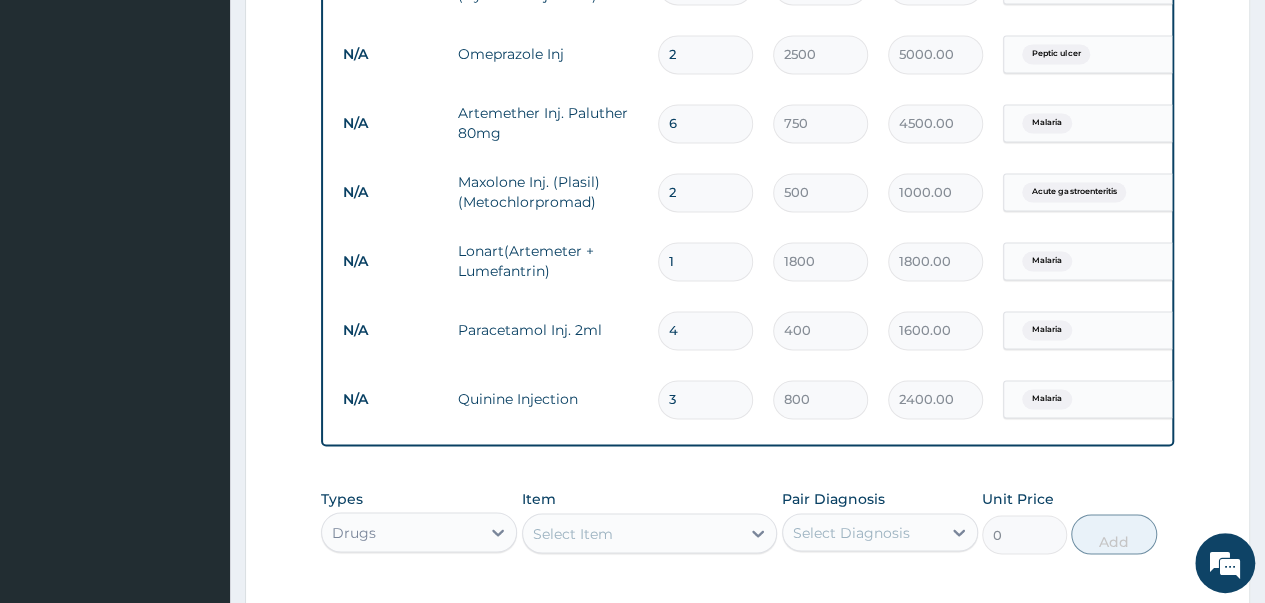 click on "Select Item" at bounding box center [573, 533] 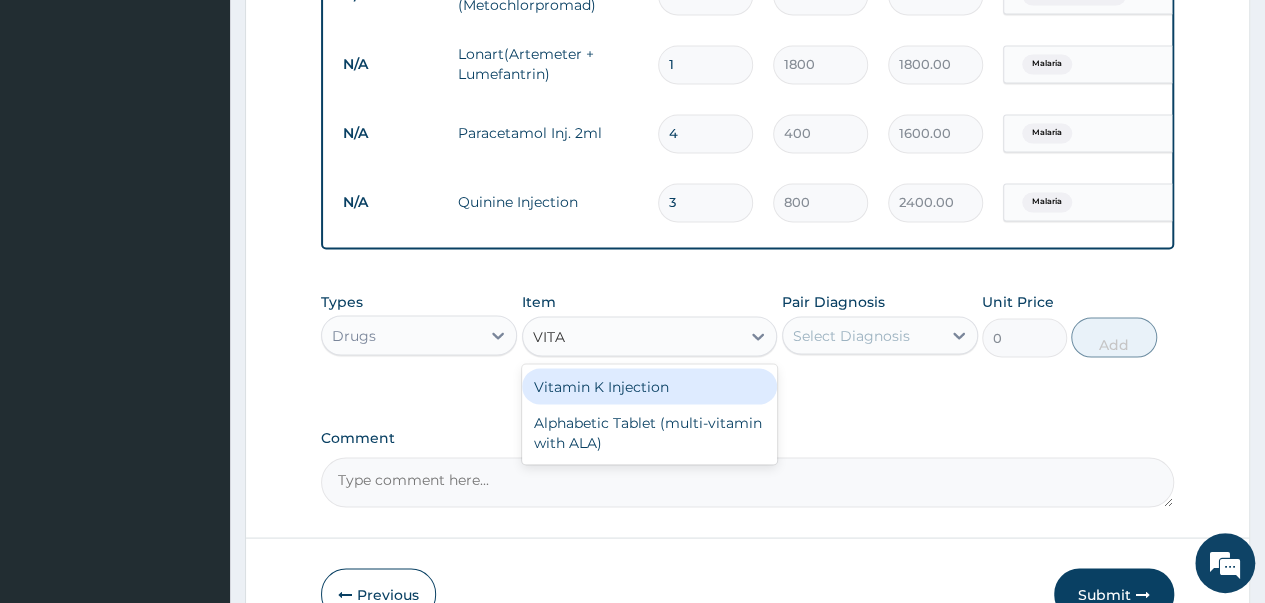scroll, scrollTop: 1668, scrollLeft: 0, axis: vertical 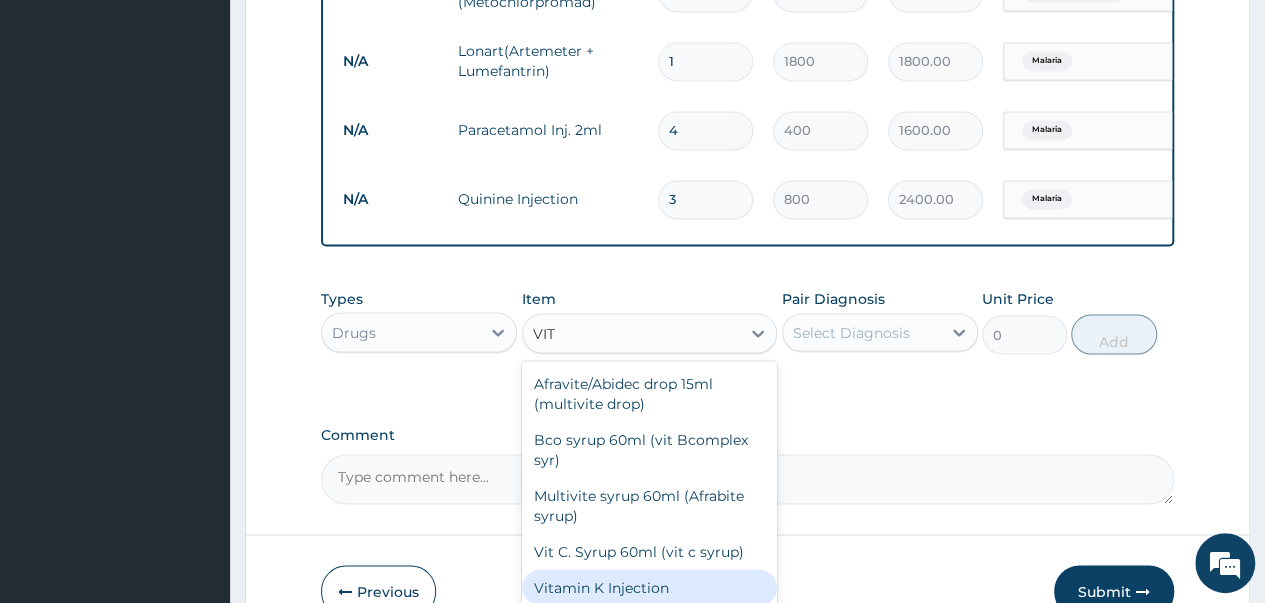 type on "VIT B" 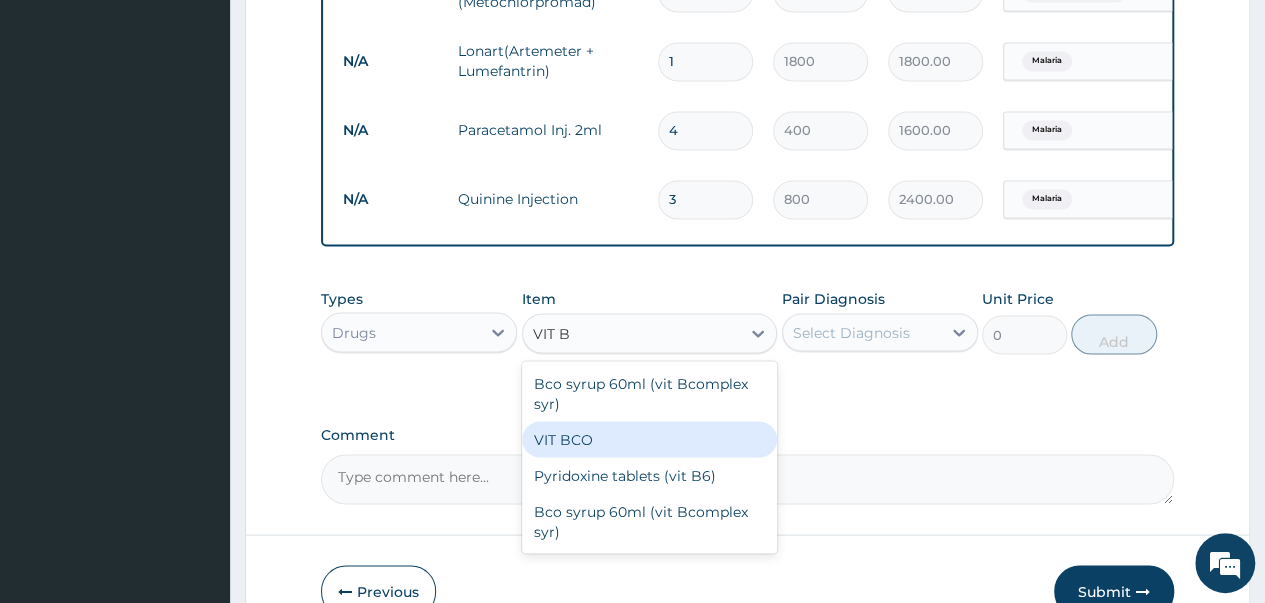 click on "VIT BCO" at bounding box center (650, 439) 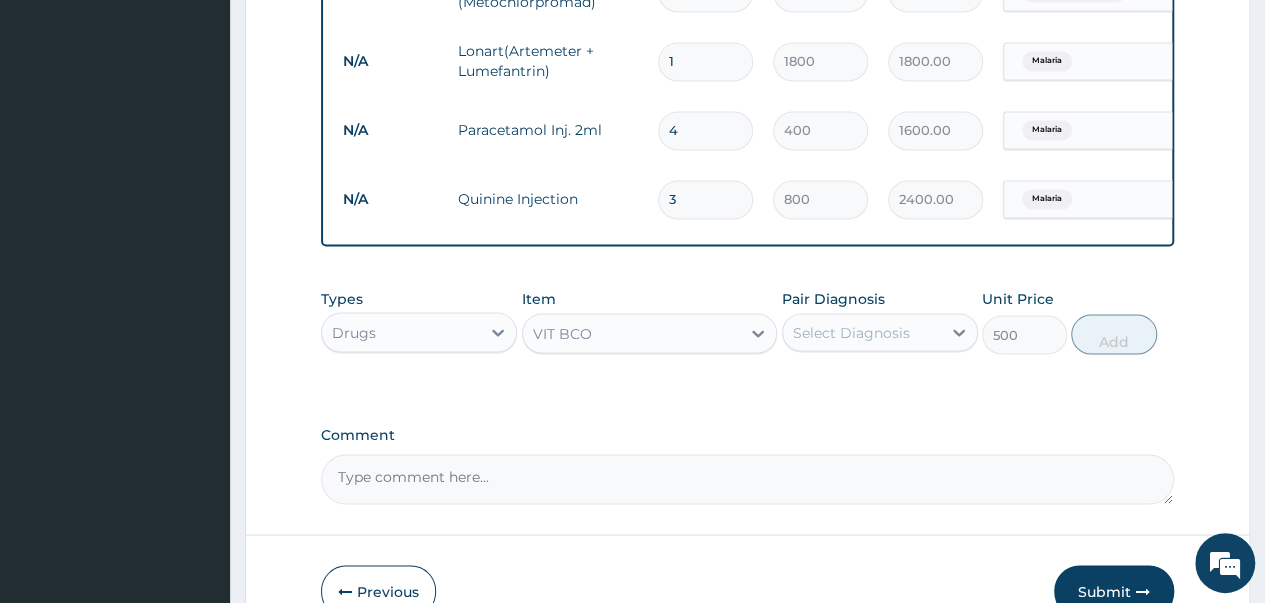 click on "Select Diagnosis" at bounding box center [851, 332] 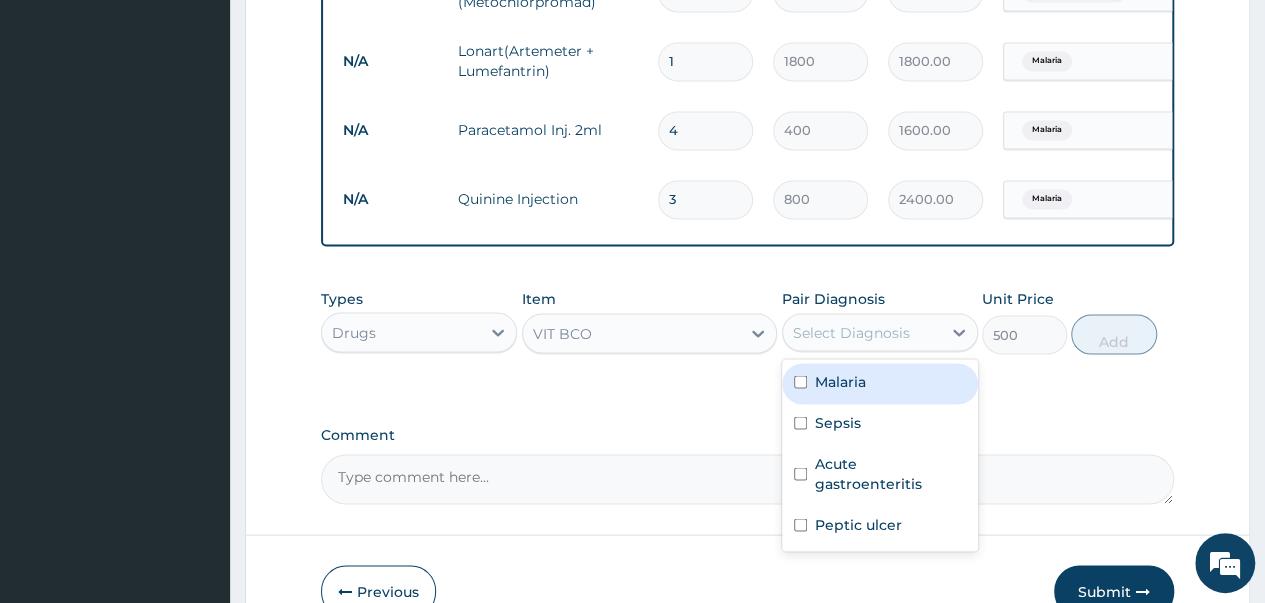 click at bounding box center [800, 381] 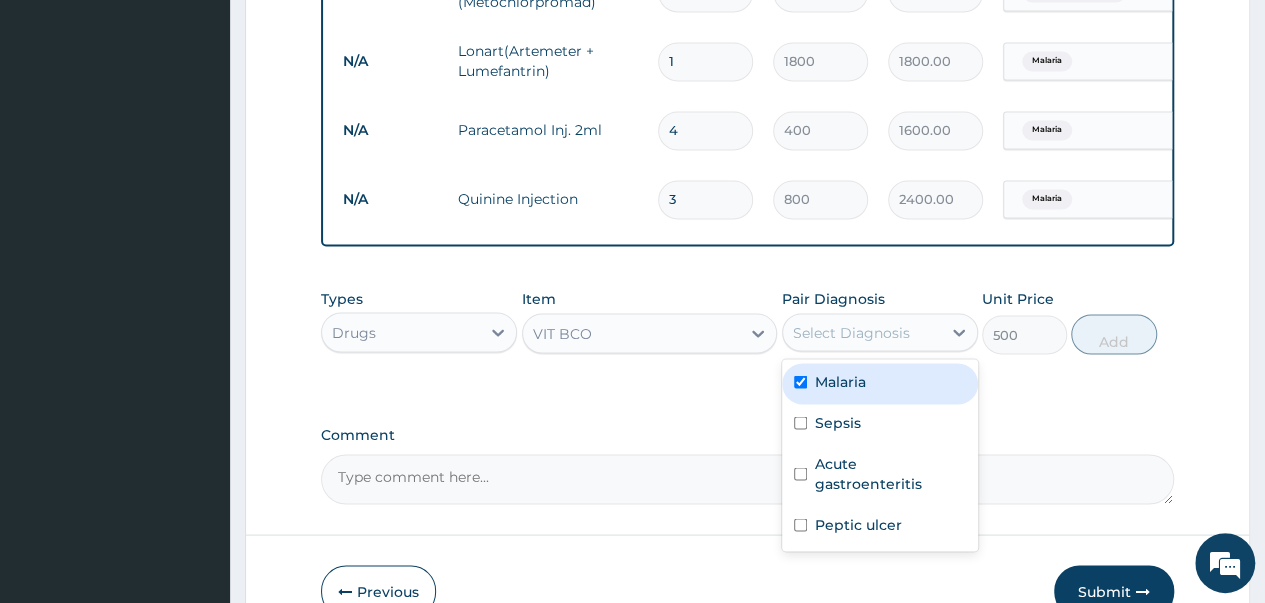 checkbox on "true" 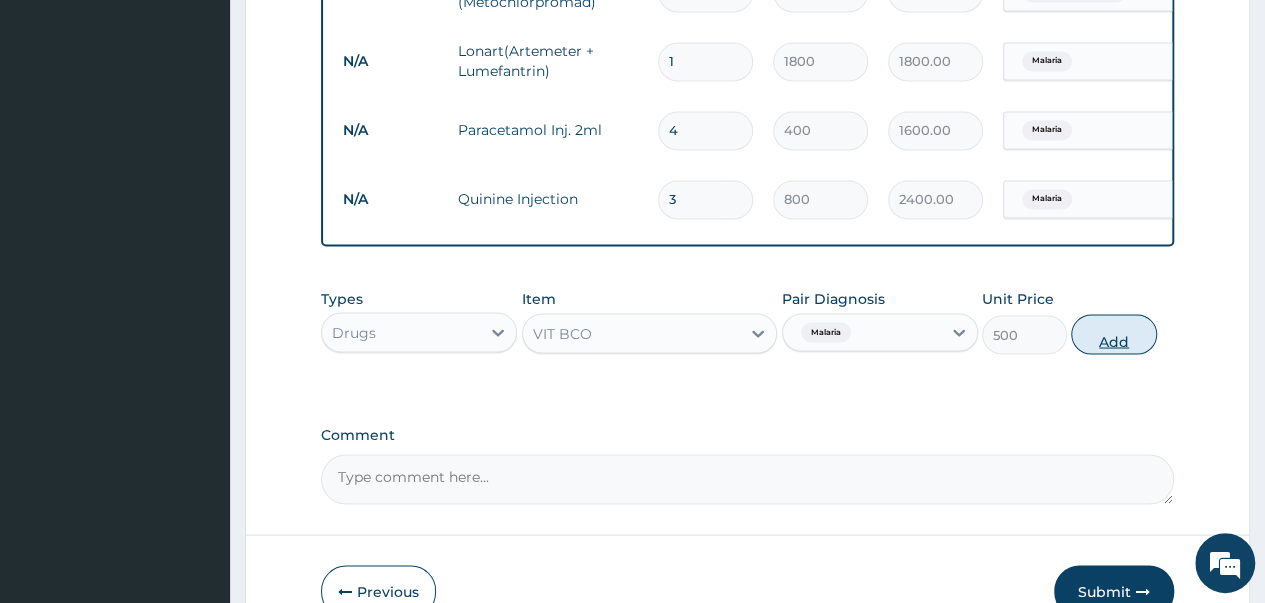 click on "Add" at bounding box center [1113, 334] 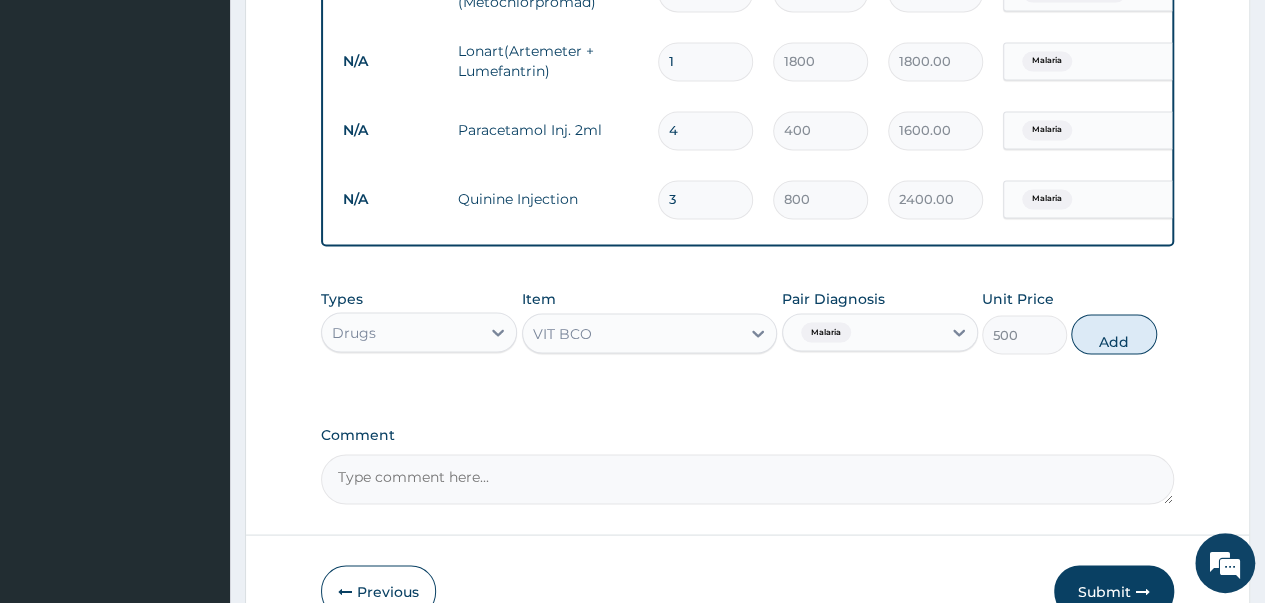 type on "0" 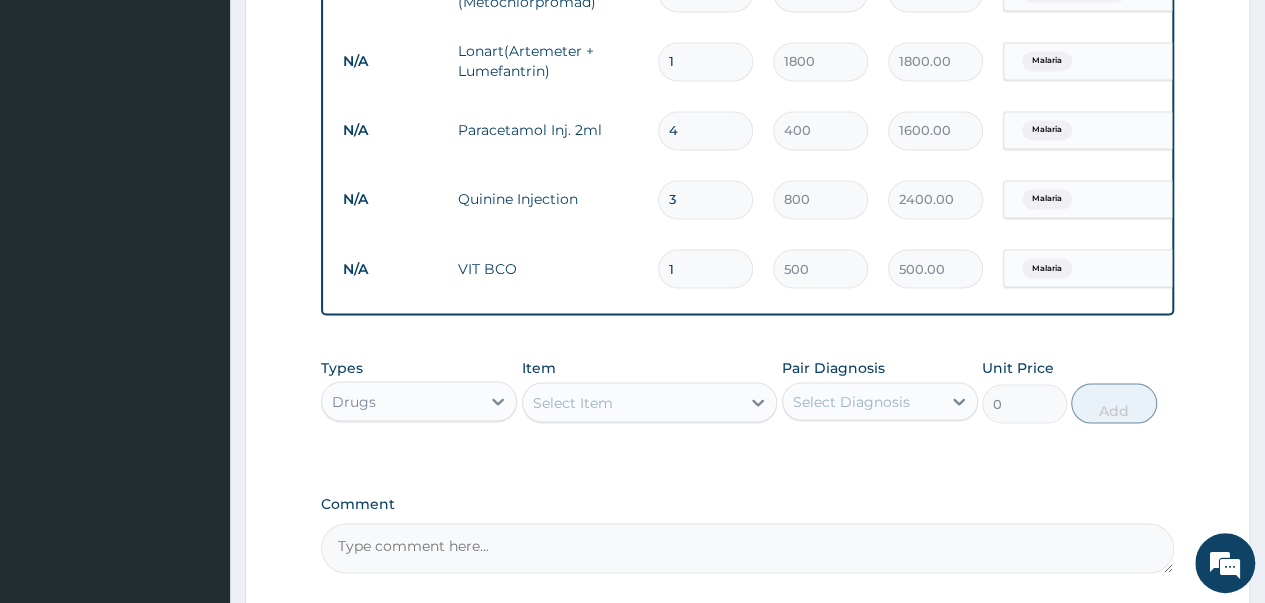 type 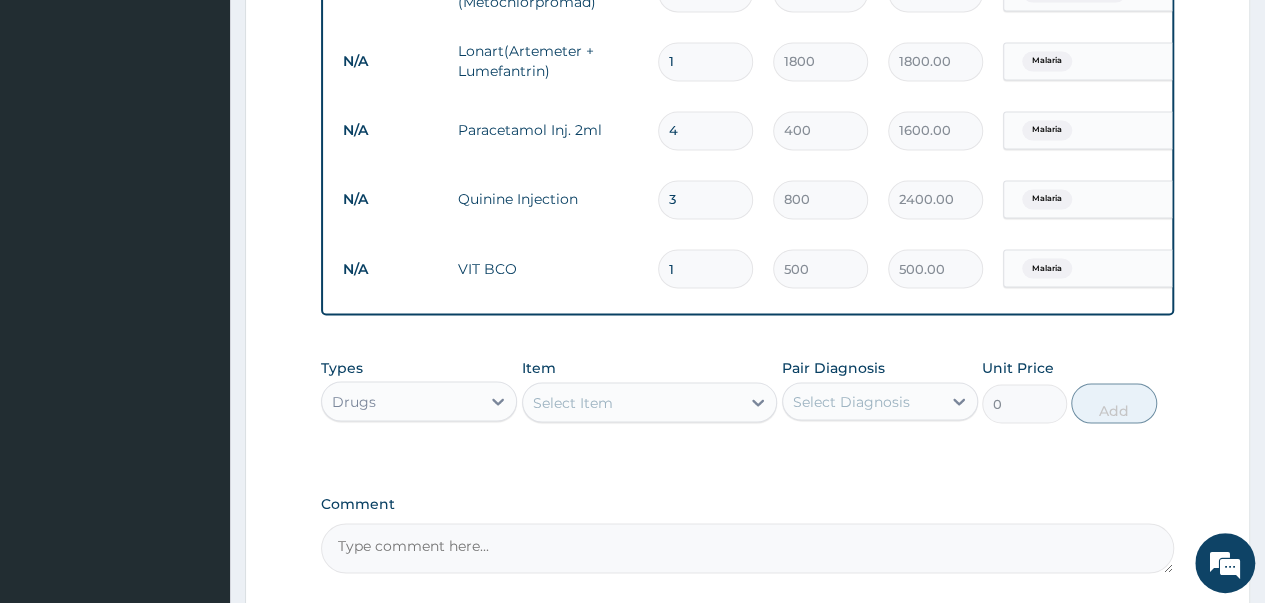 type on "0.00" 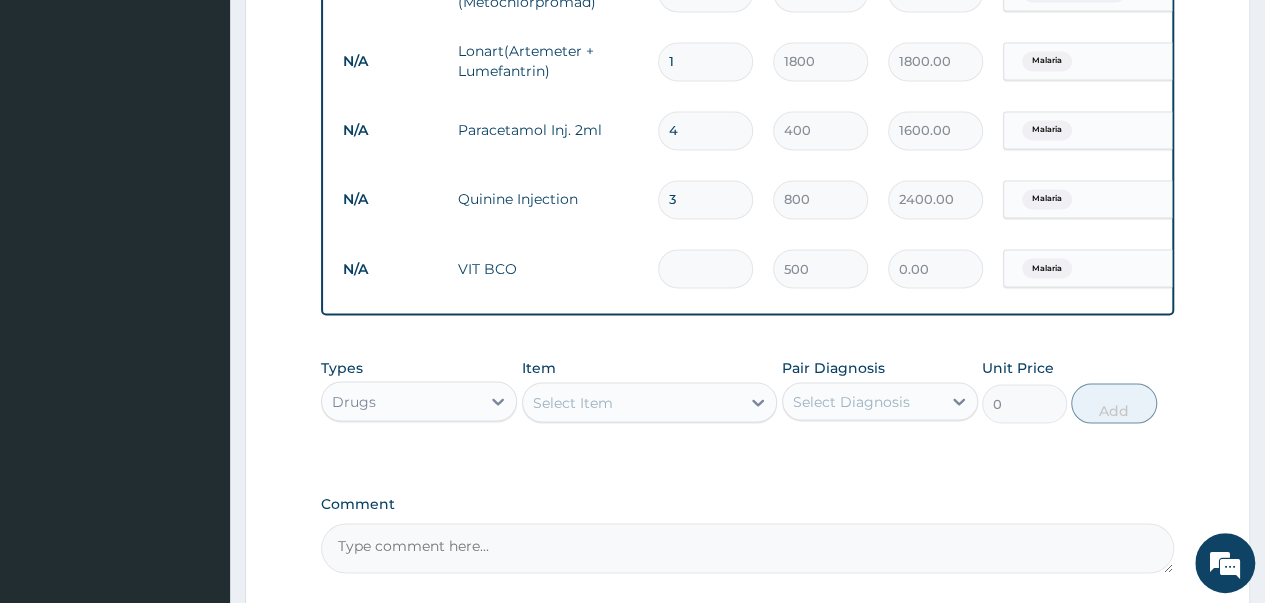 type on "3" 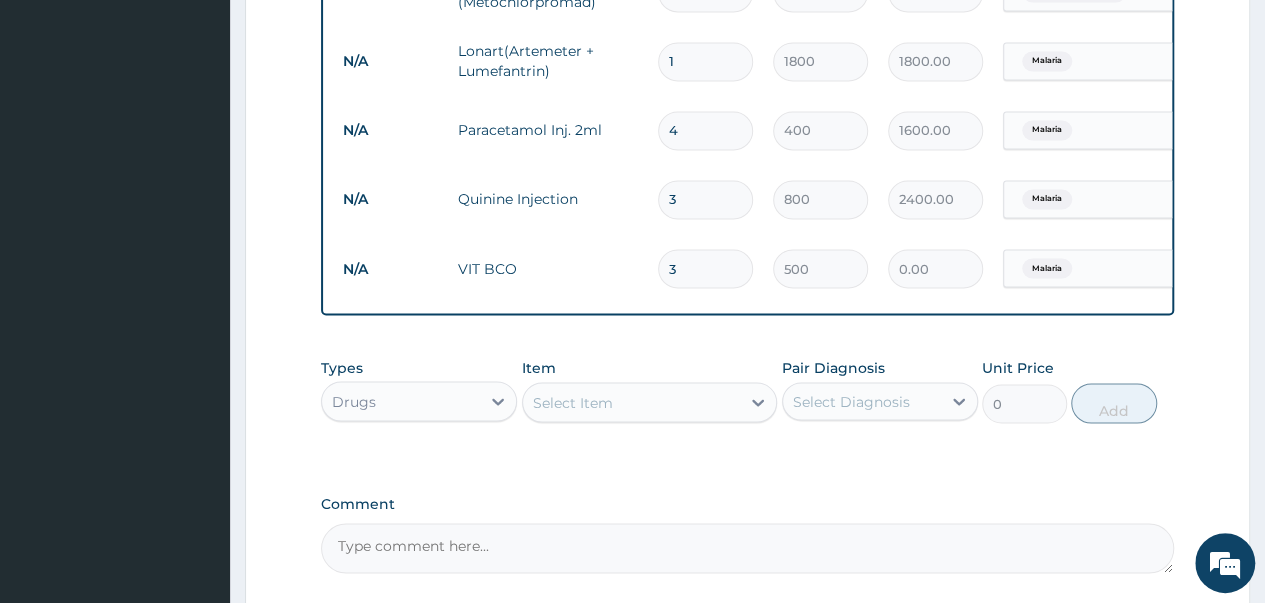 type on "1500.00" 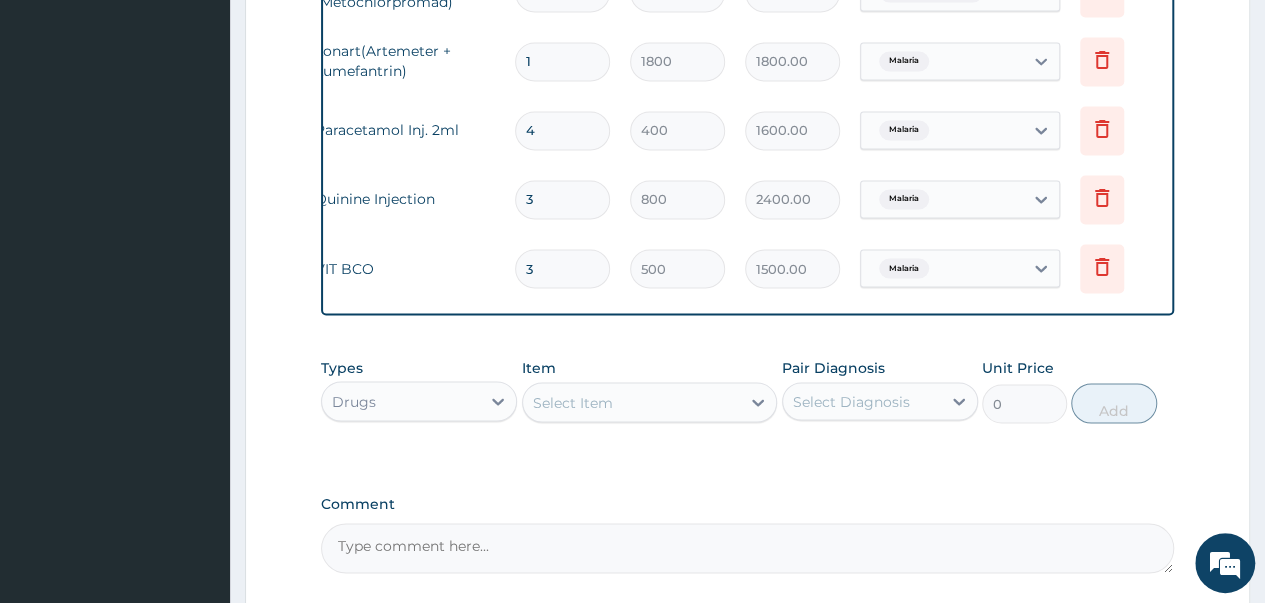 scroll, scrollTop: 0, scrollLeft: 150, axis: horizontal 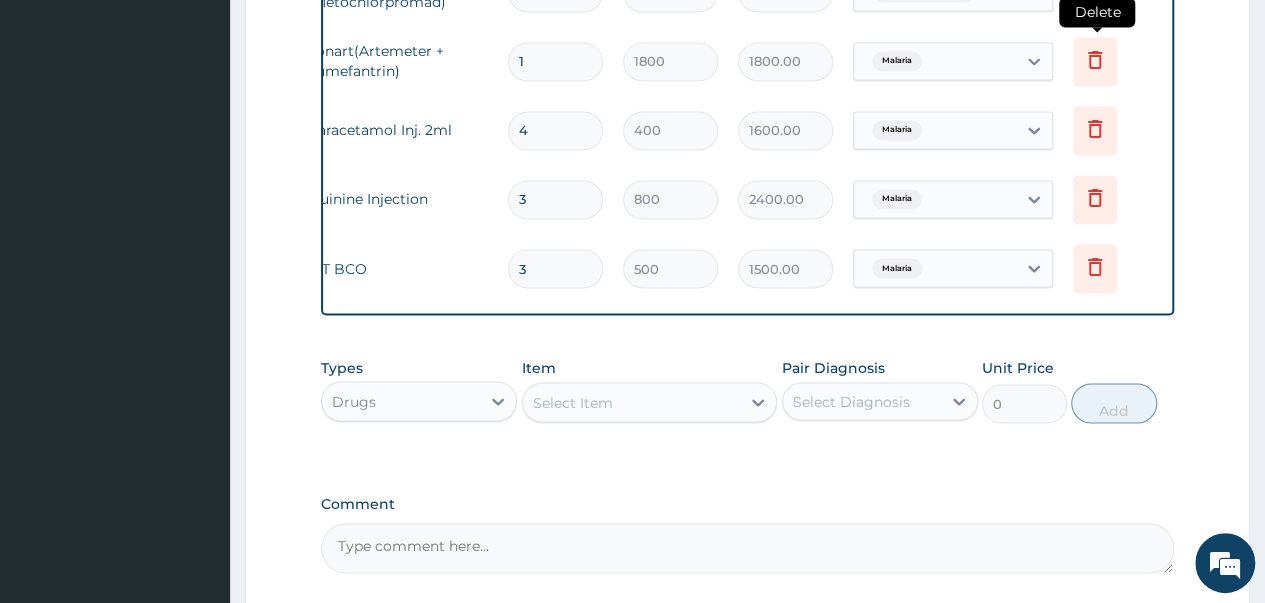 type on "3" 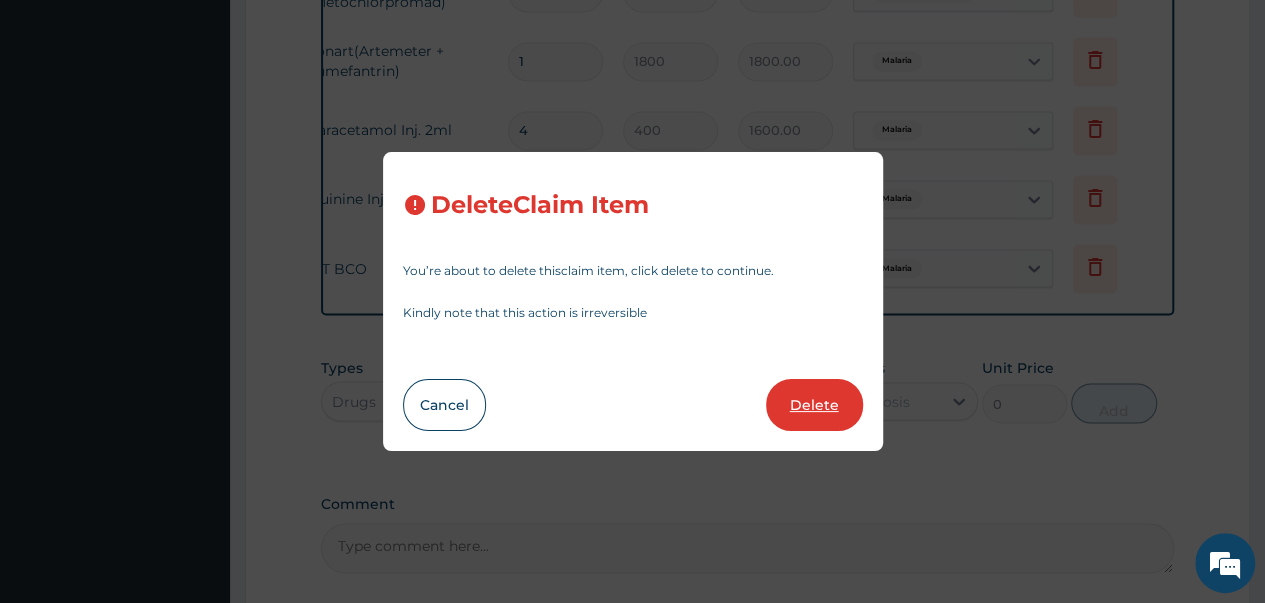 click on "Delete" at bounding box center (814, 405) 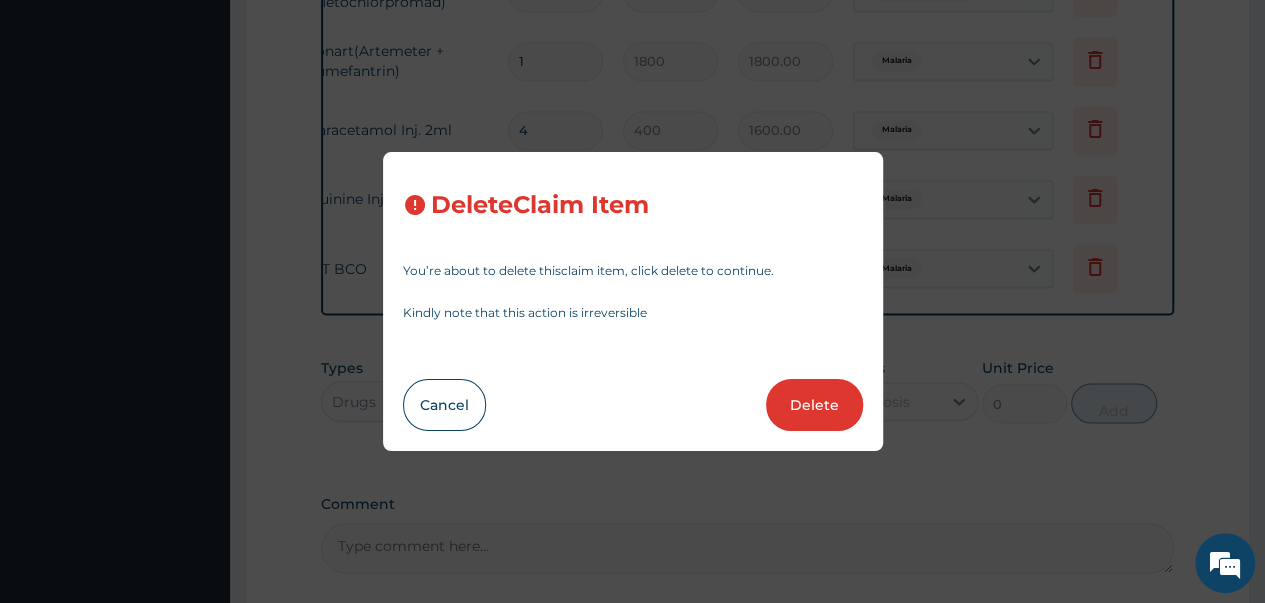 type on "4" 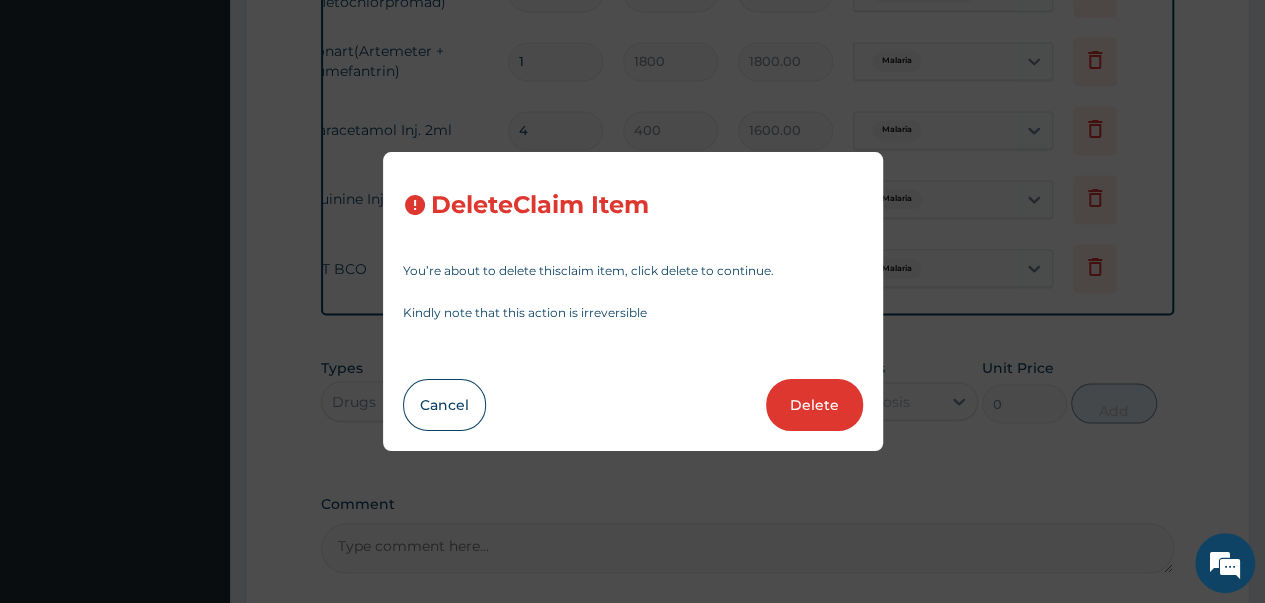 type on "400" 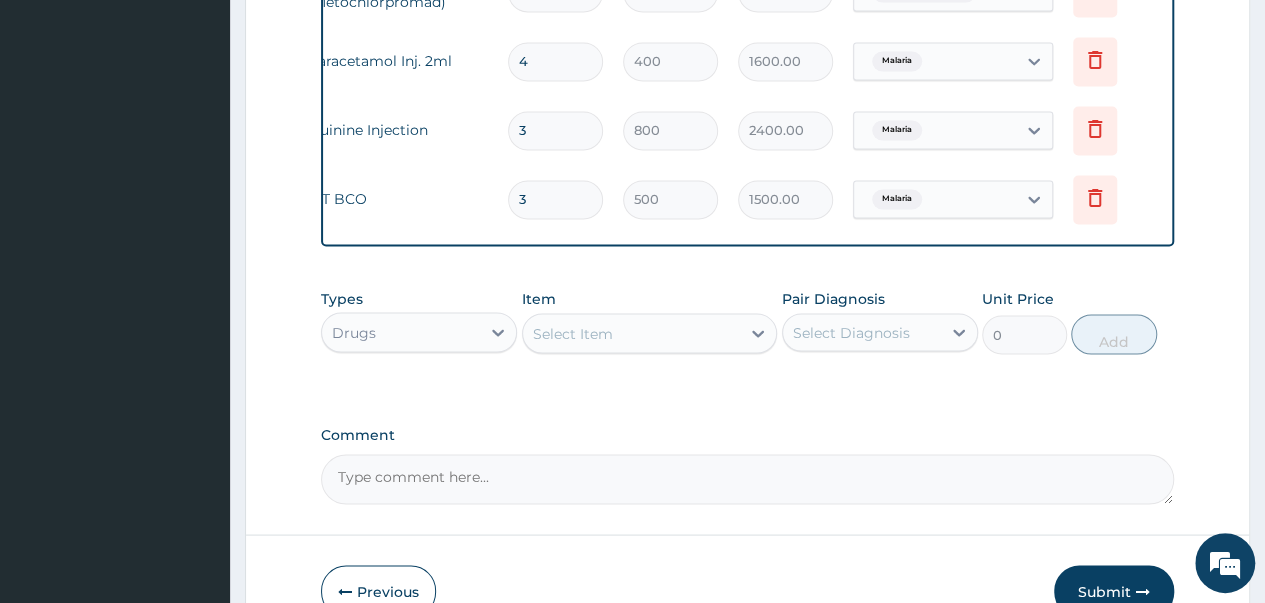 click on "Select Item" at bounding box center [632, 333] 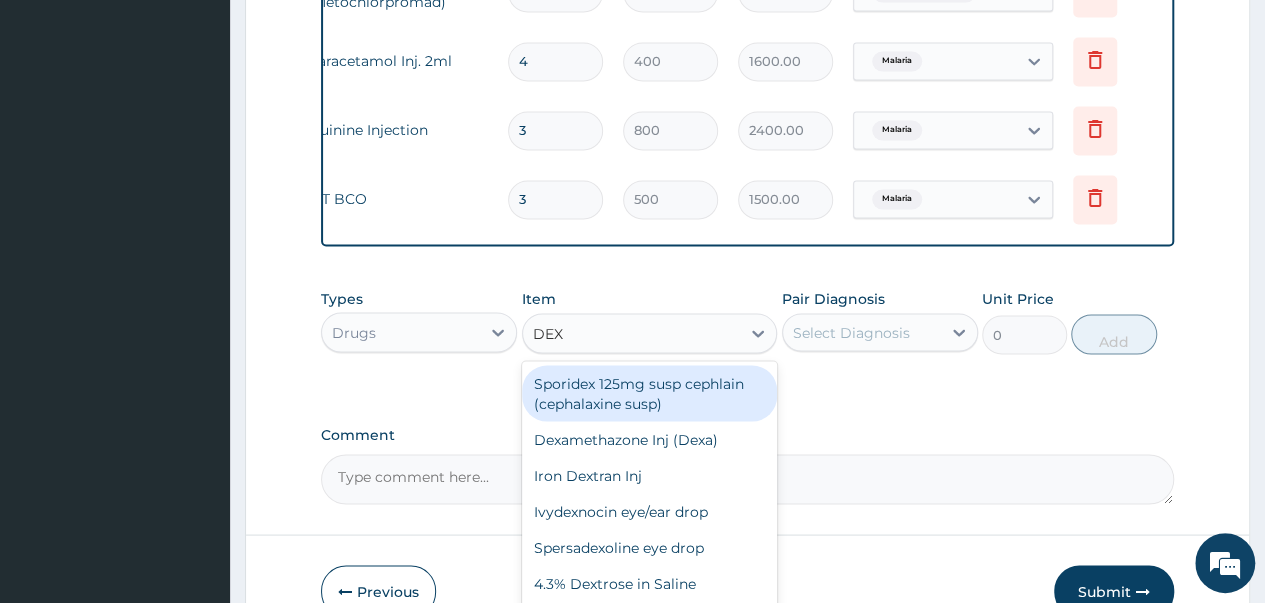 type on "DEXA" 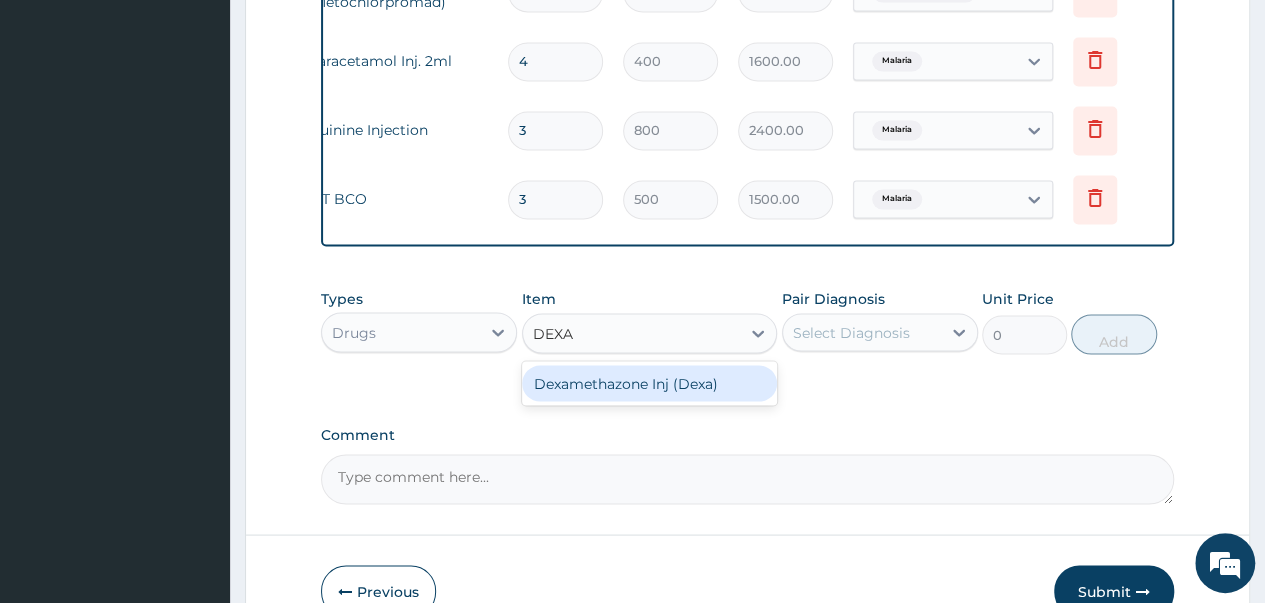click on "Dexamethazone Inj (Dexa)" at bounding box center [650, 383] 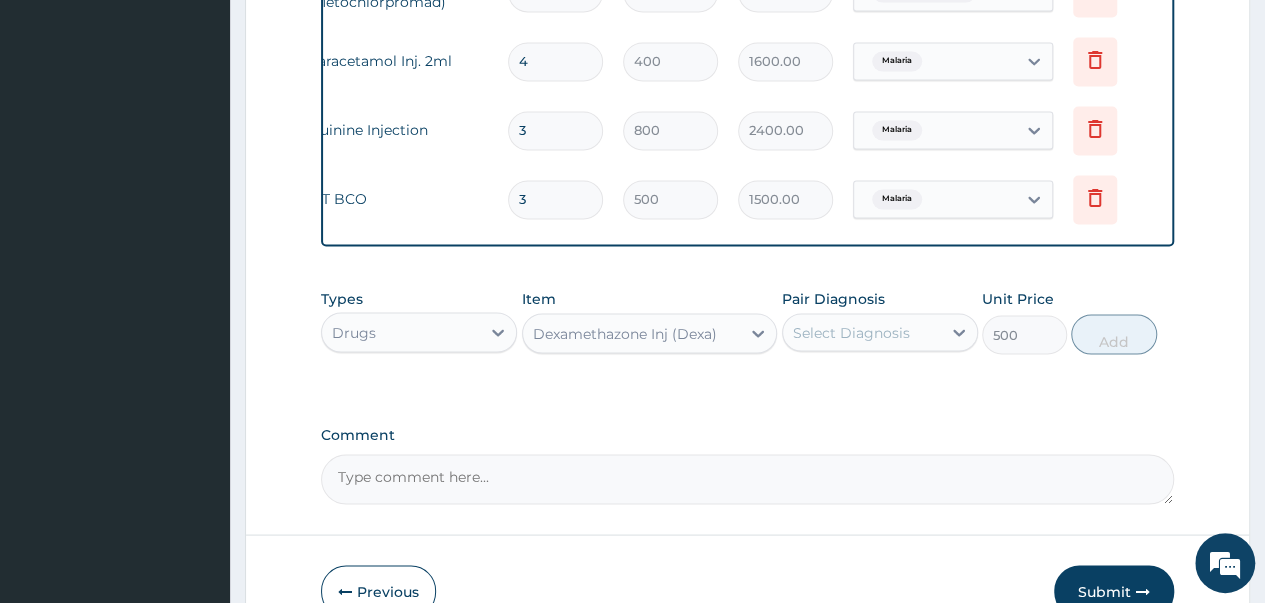 click on "Select Diagnosis" at bounding box center (851, 332) 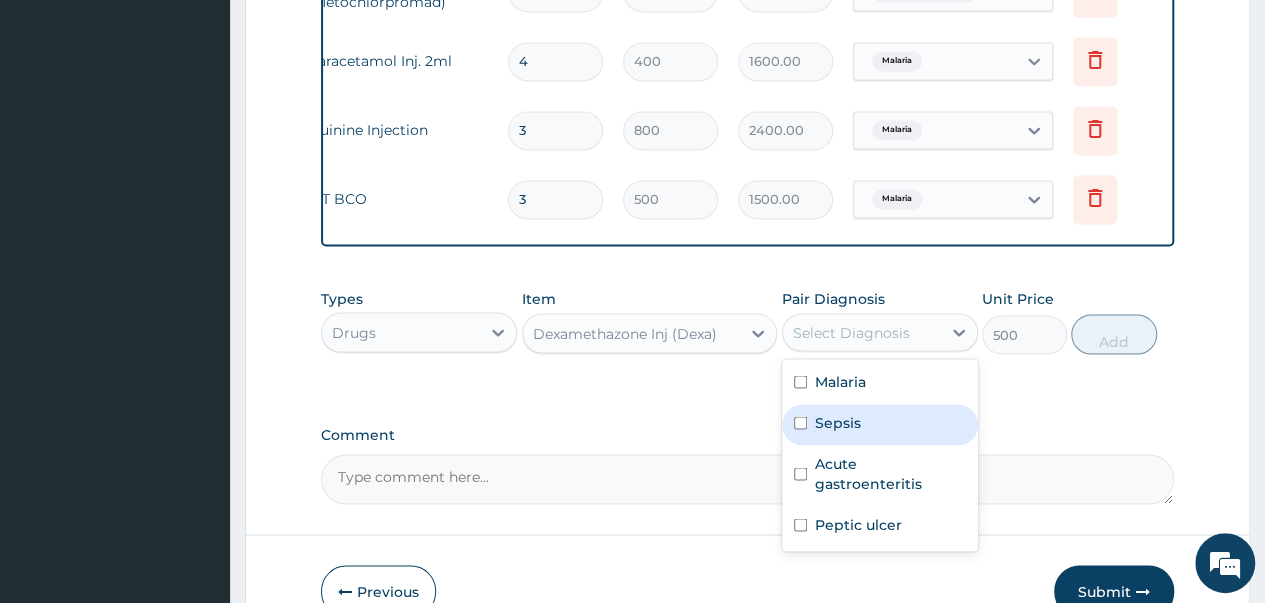 click at bounding box center (800, 422) 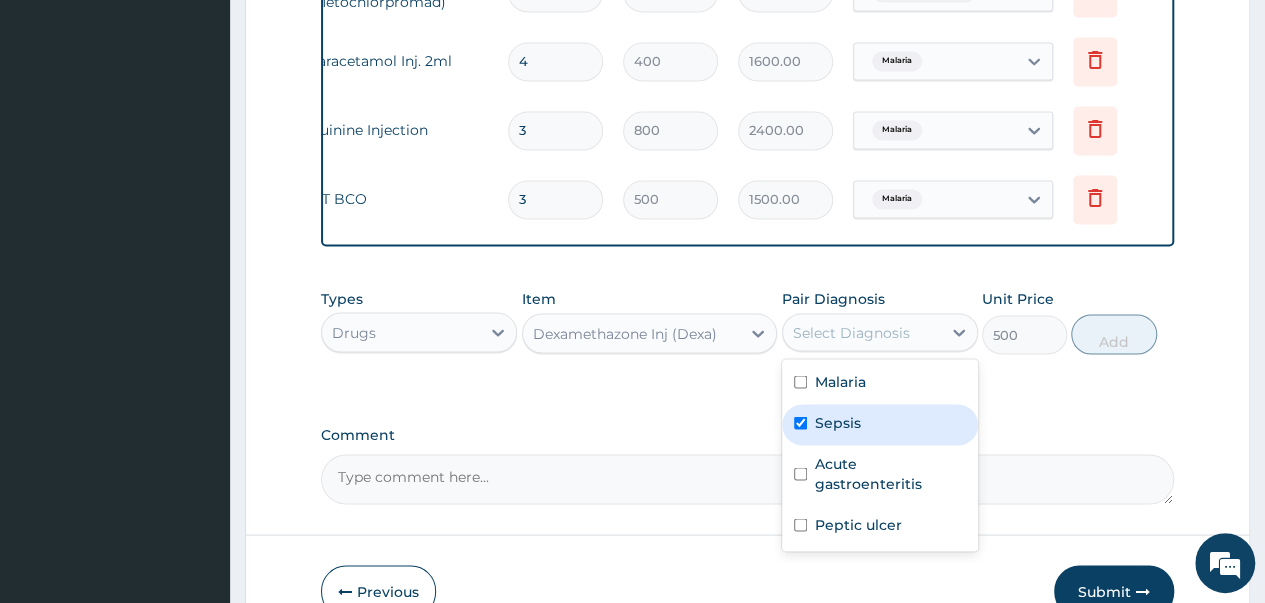 checkbox on "true" 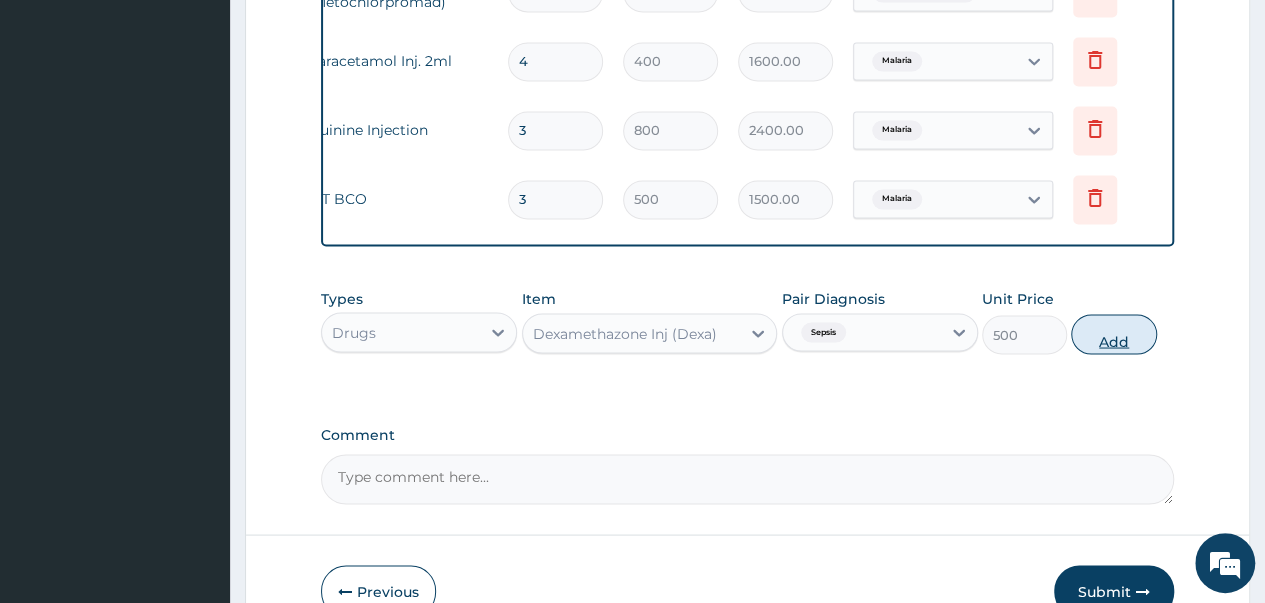 click on "Add" at bounding box center [1113, 334] 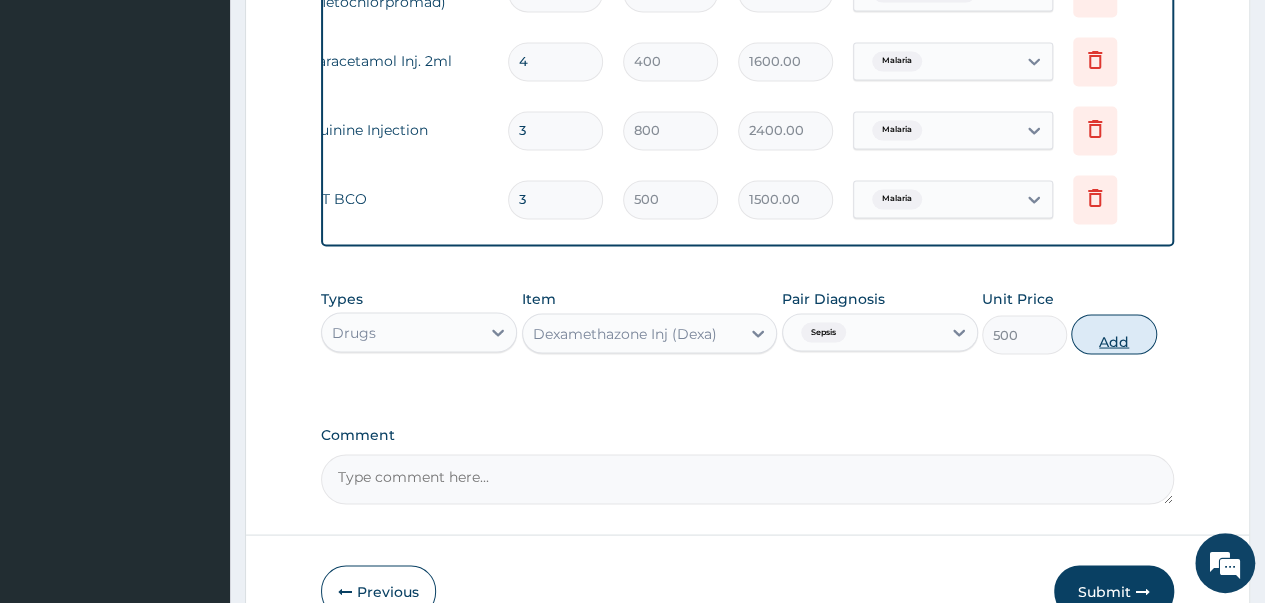 type on "0" 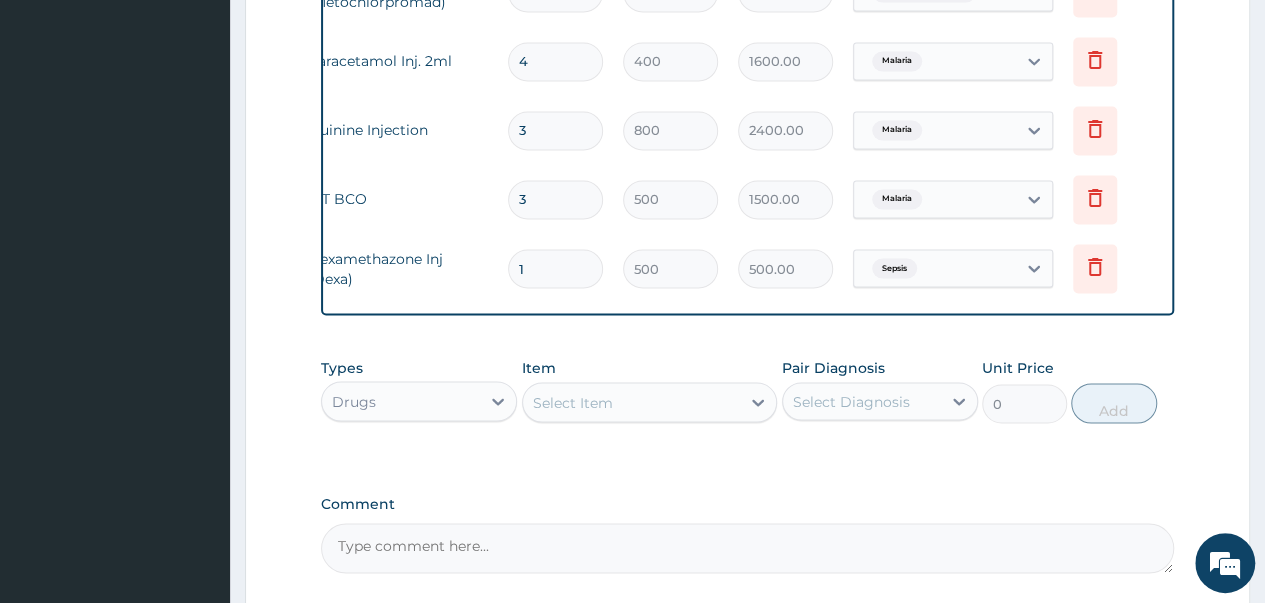 type 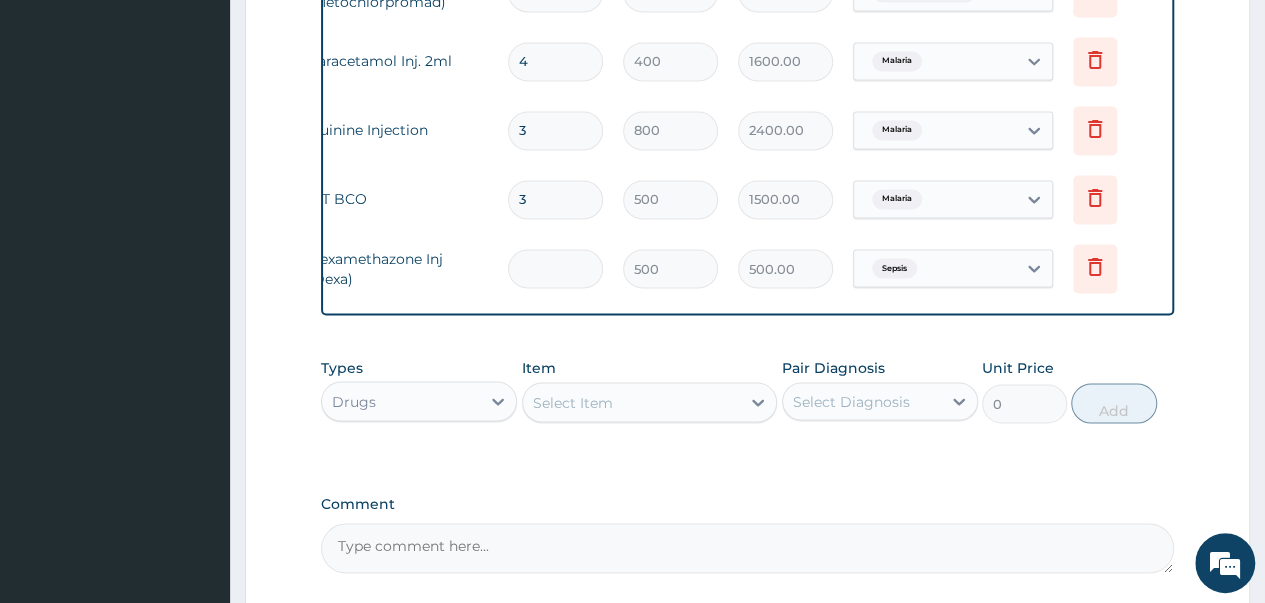 type on "0.00" 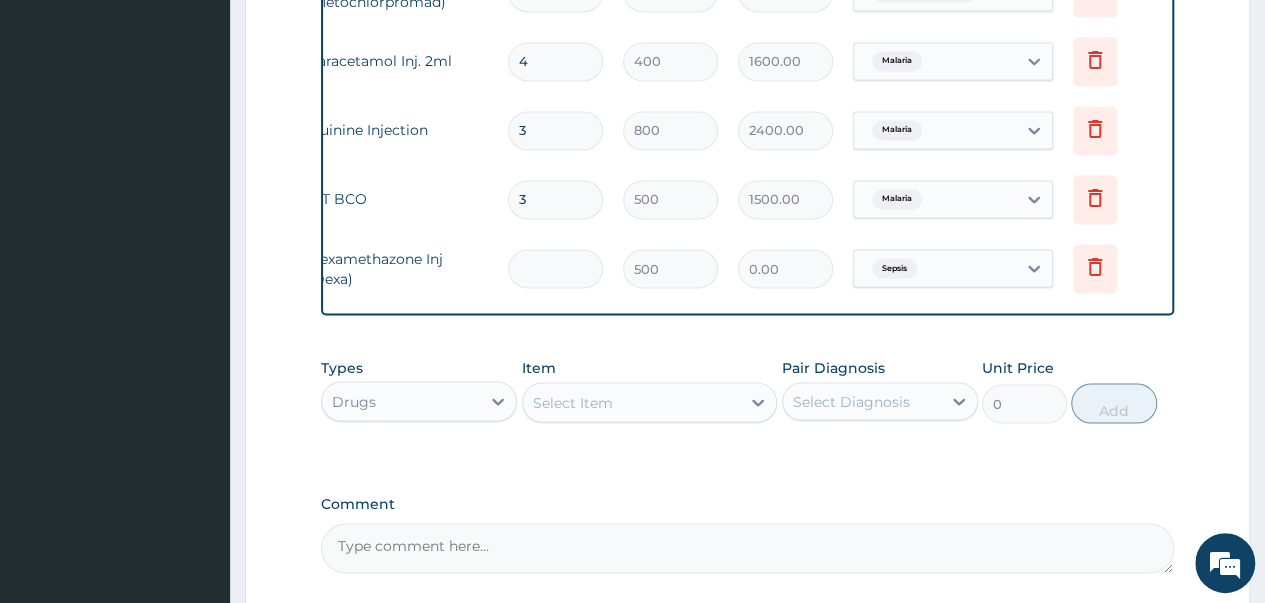 type on "3" 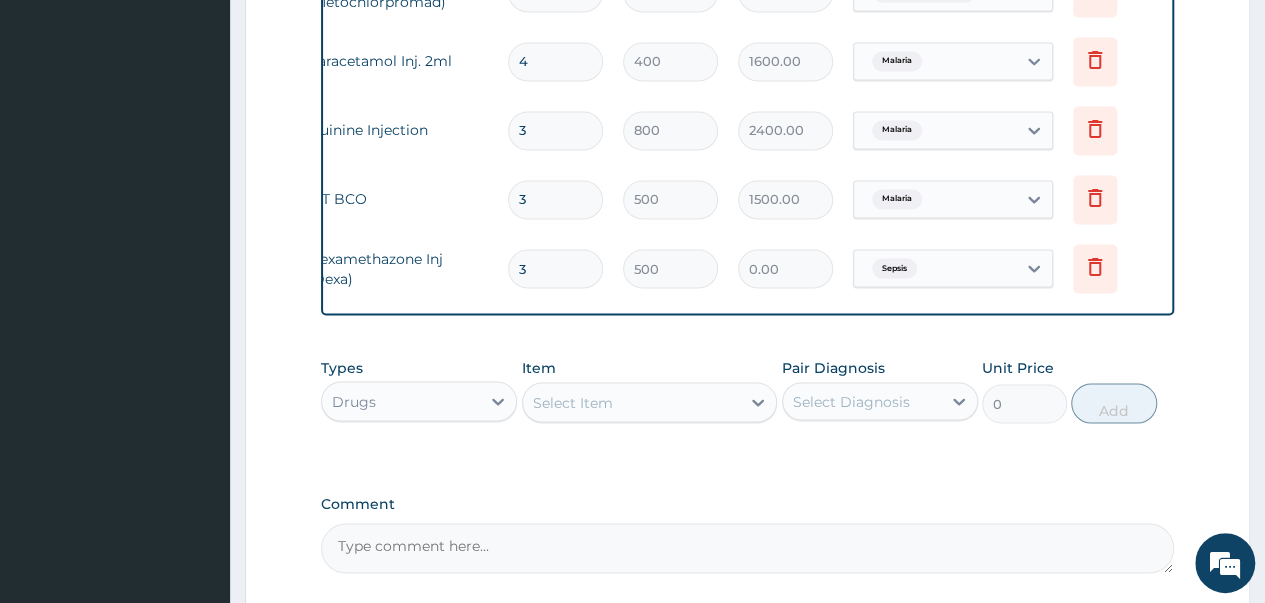 type on "1500.00" 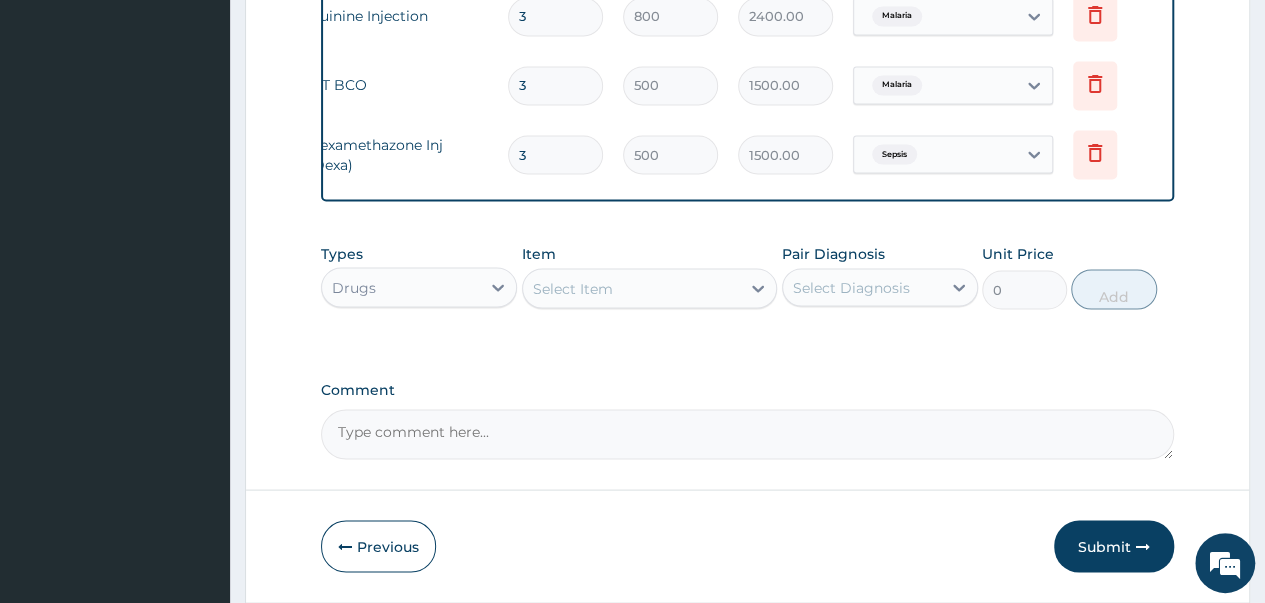 scroll, scrollTop: 1865, scrollLeft: 0, axis: vertical 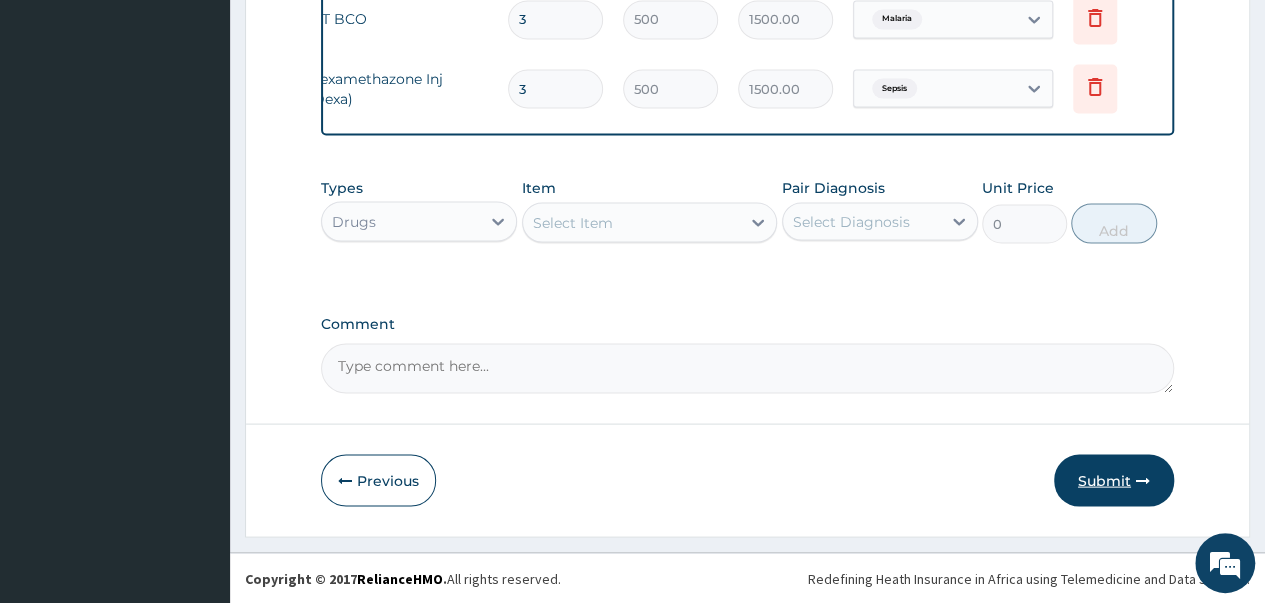 type on "3" 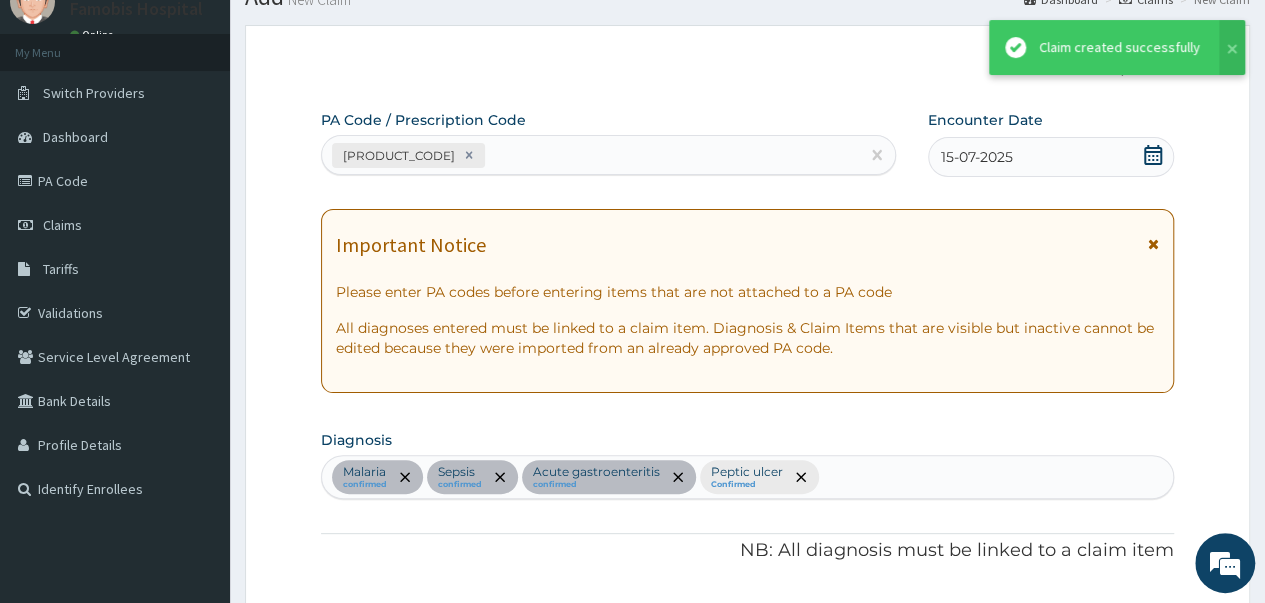 scroll, scrollTop: 1865, scrollLeft: 0, axis: vertical 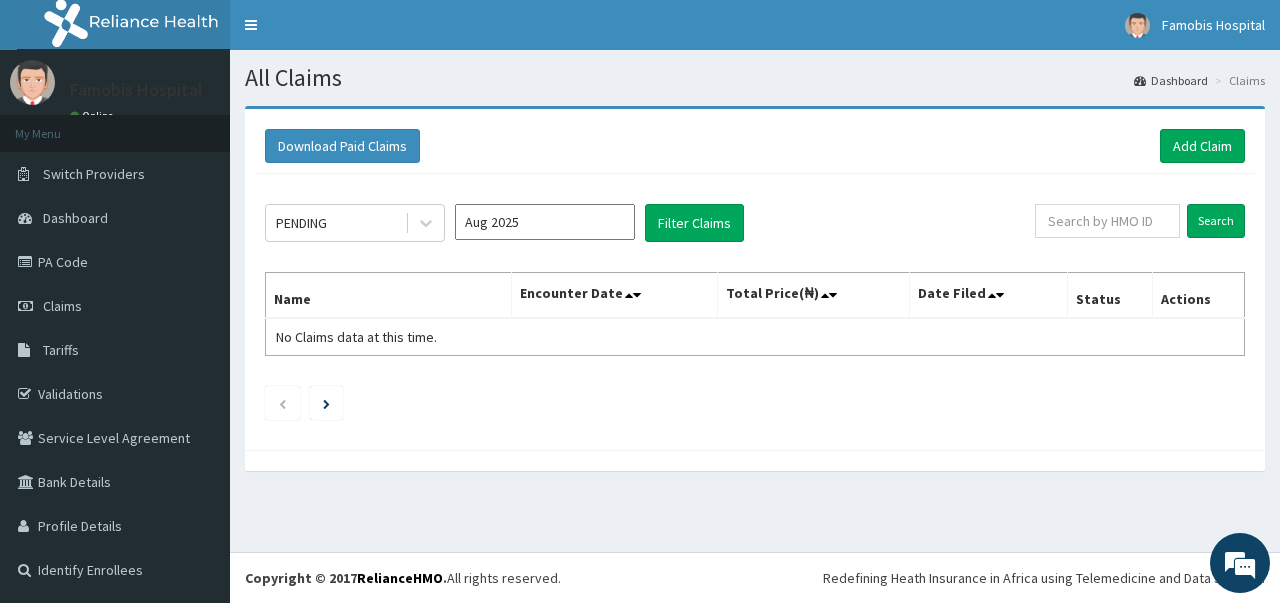 click on "Aug 2025" at bounding box center (545, 222) 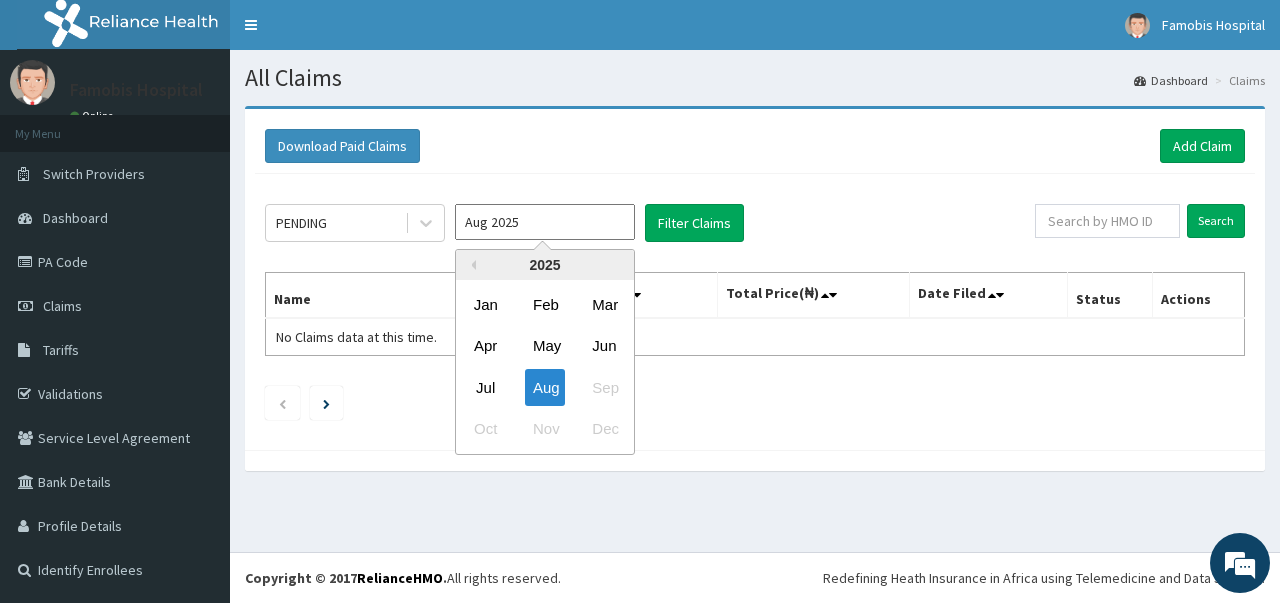 click on "Jul" at bounding box center (486, 387) 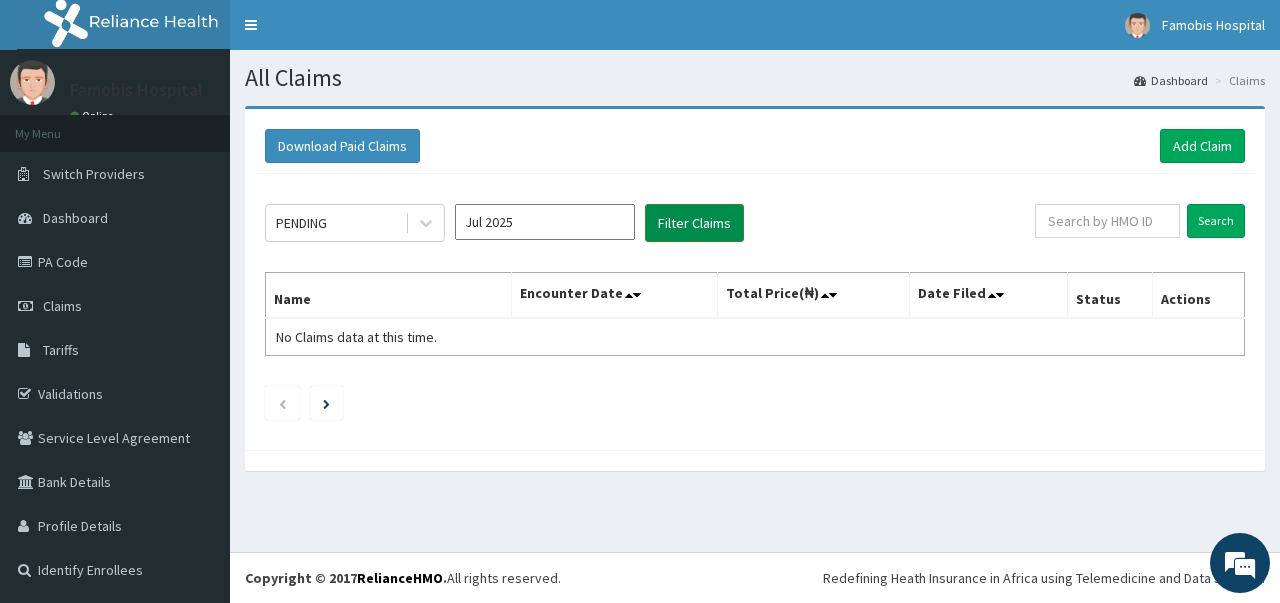 click on "Filter Claims" at bounding box center (694, 223) 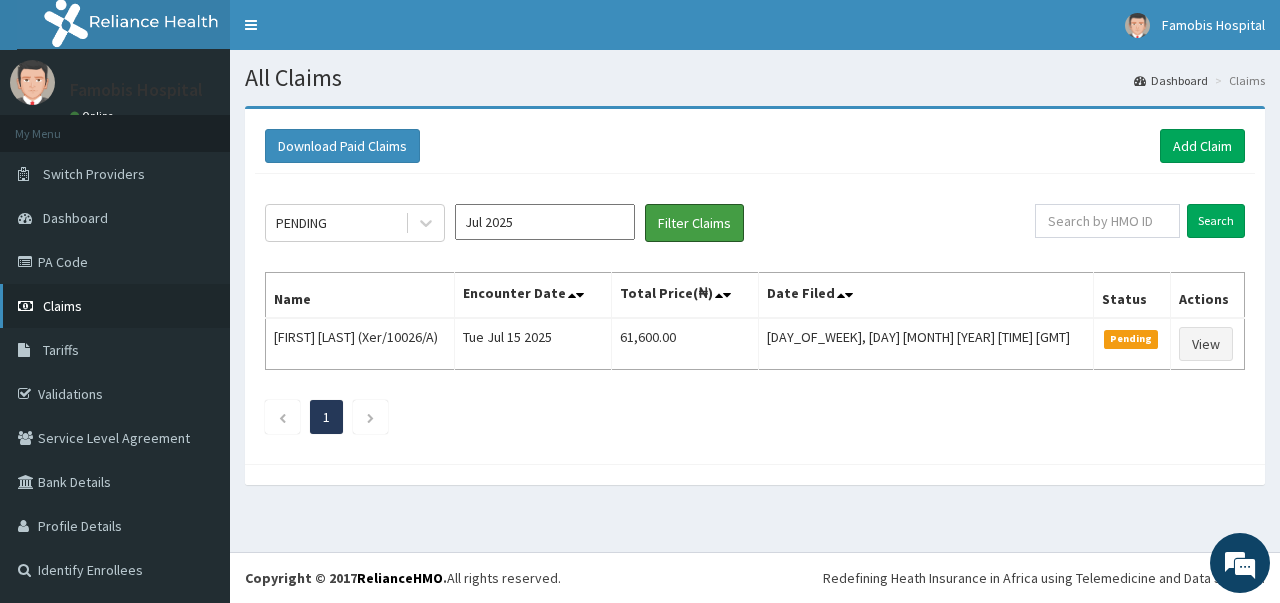 scroll, scrollTop: 0, scrollLeft: 0, axis: both 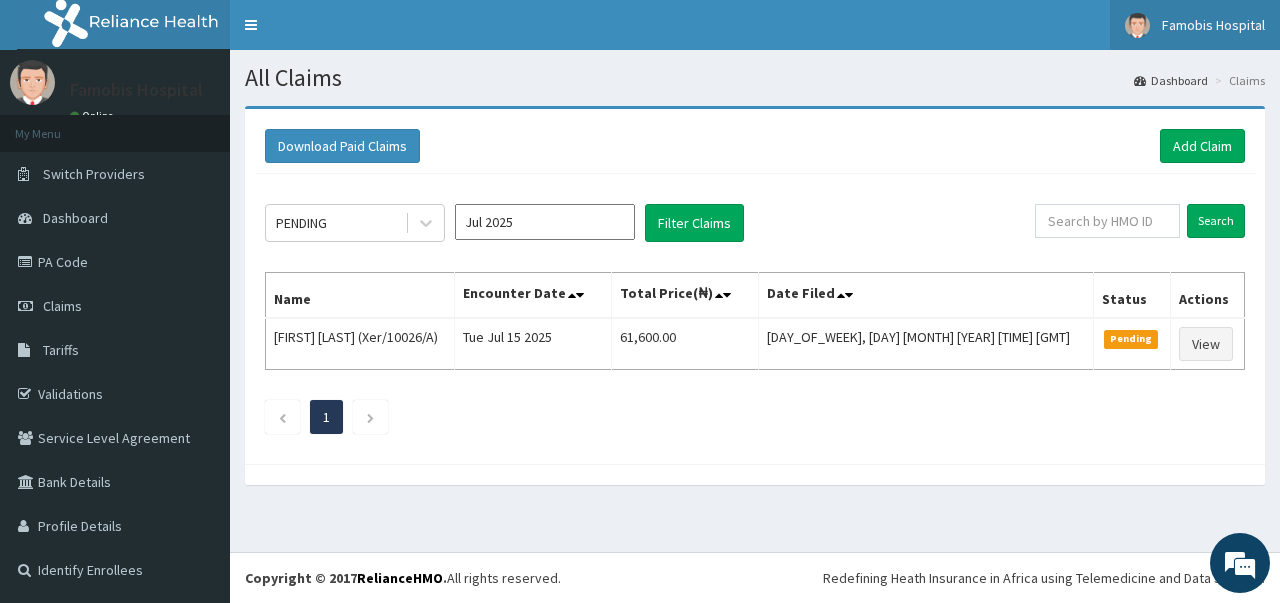 click on "Famobis Hospital" at bounding box center (1195, 25) 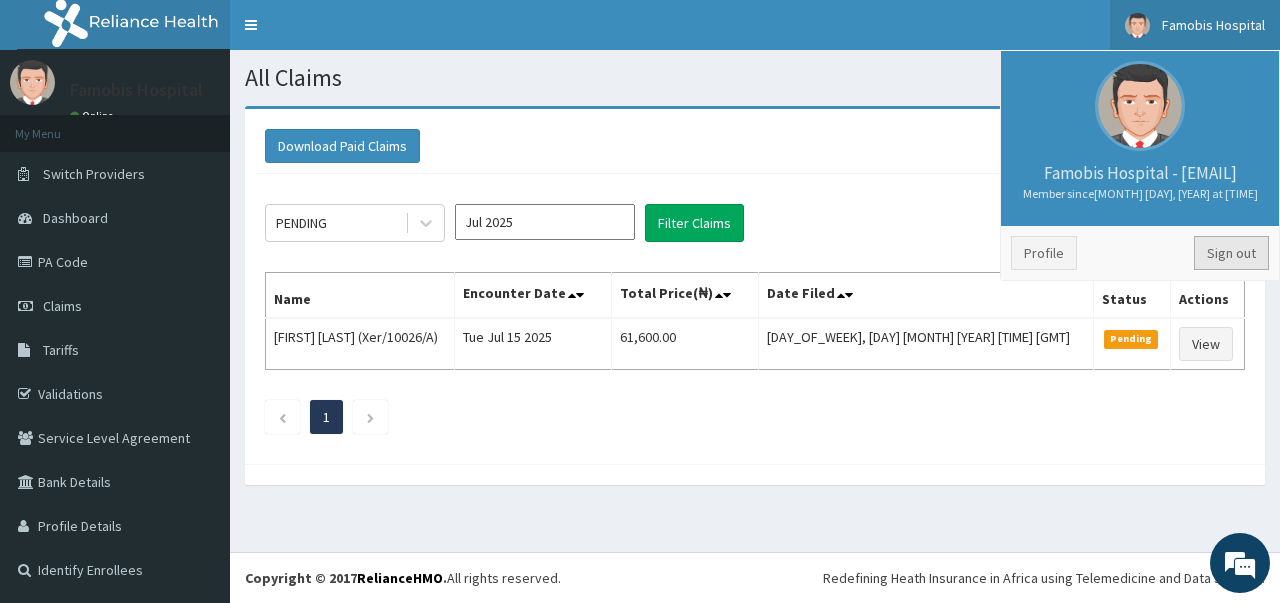 click on "Sign out" at bounding box center [1231, 253] 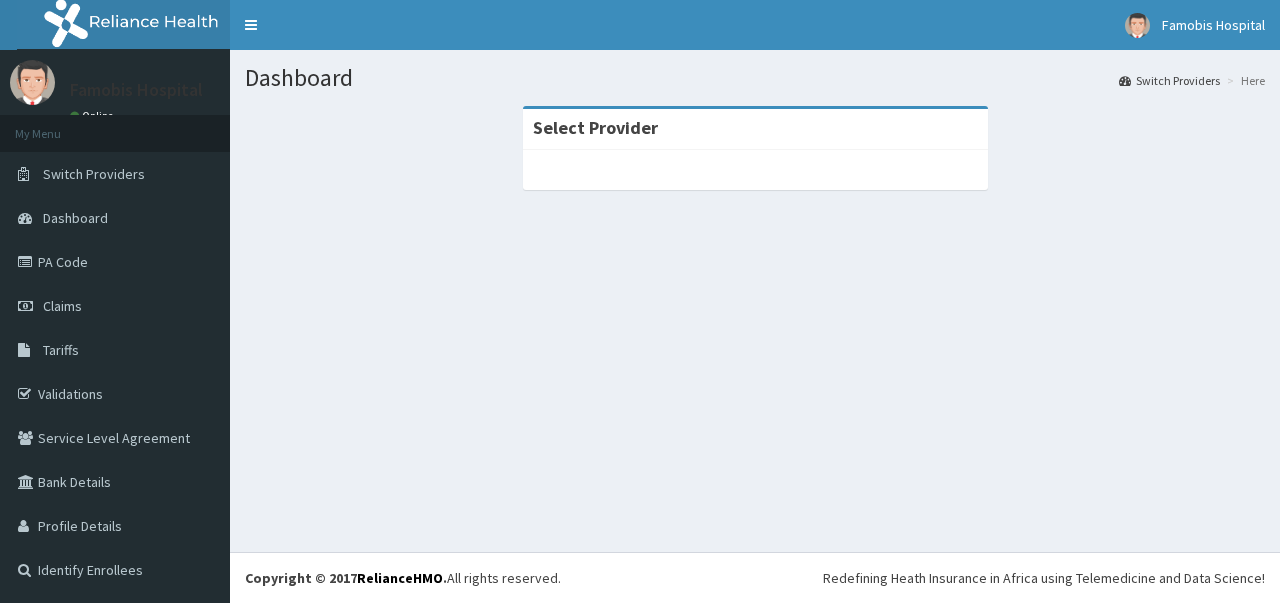 scroll, scrollTop: 0, scrollLeft: 0, axis: both 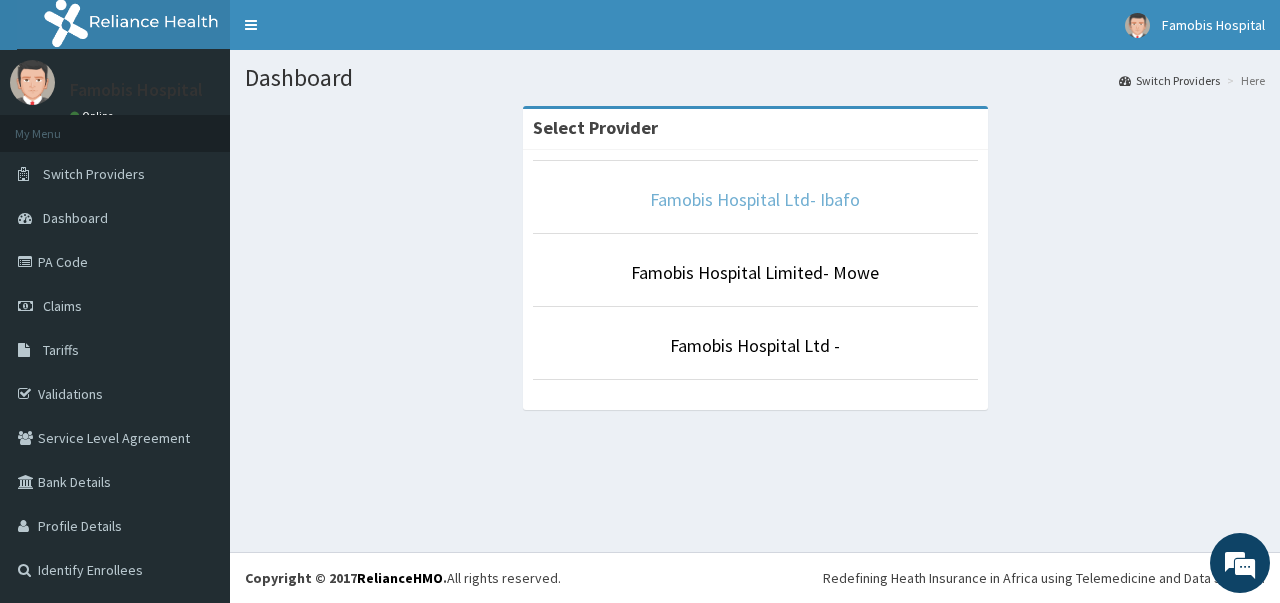 click on "Famobis Hospital Ltd- Ibafo" at bounding box center [755, 199] 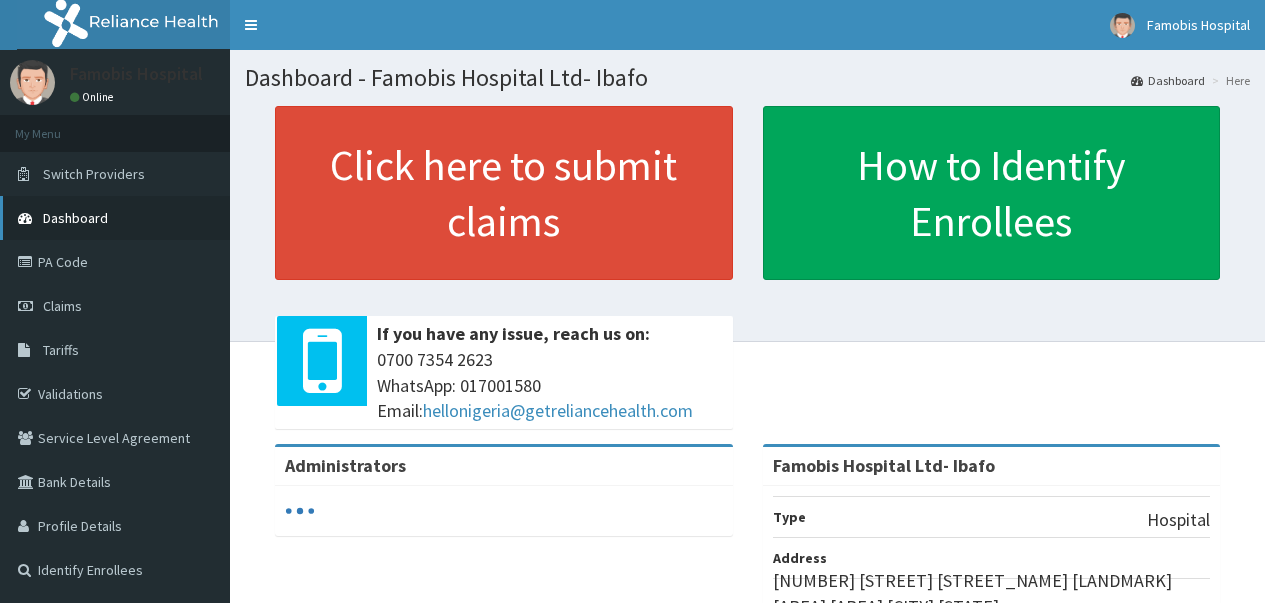scroll, scrollTop: 0, scrollLeft: 0, axis: both 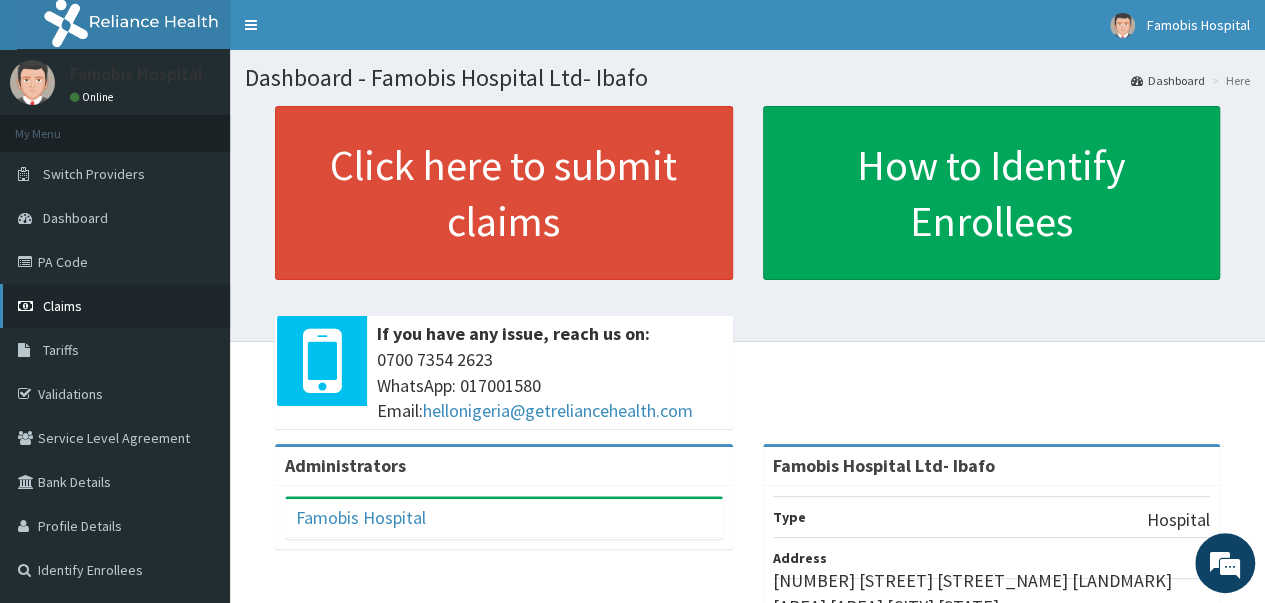 click on "Claims" at bounding box center (62, 306) 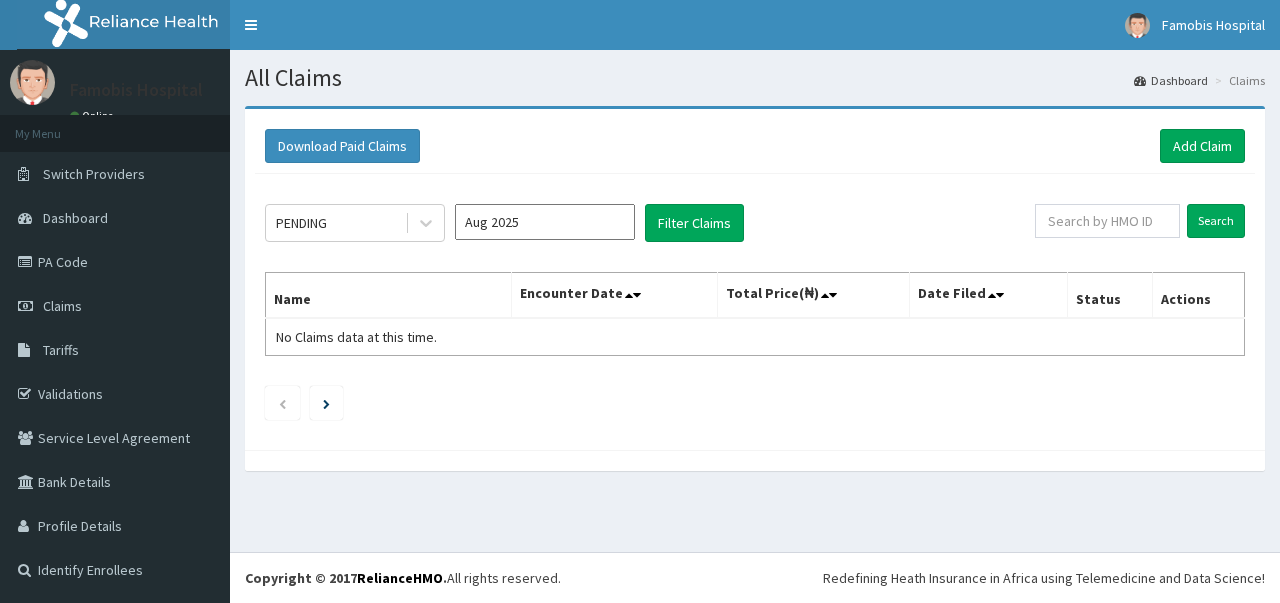scroll, scrollTop: 0, scrollLeft: 0, axis: both 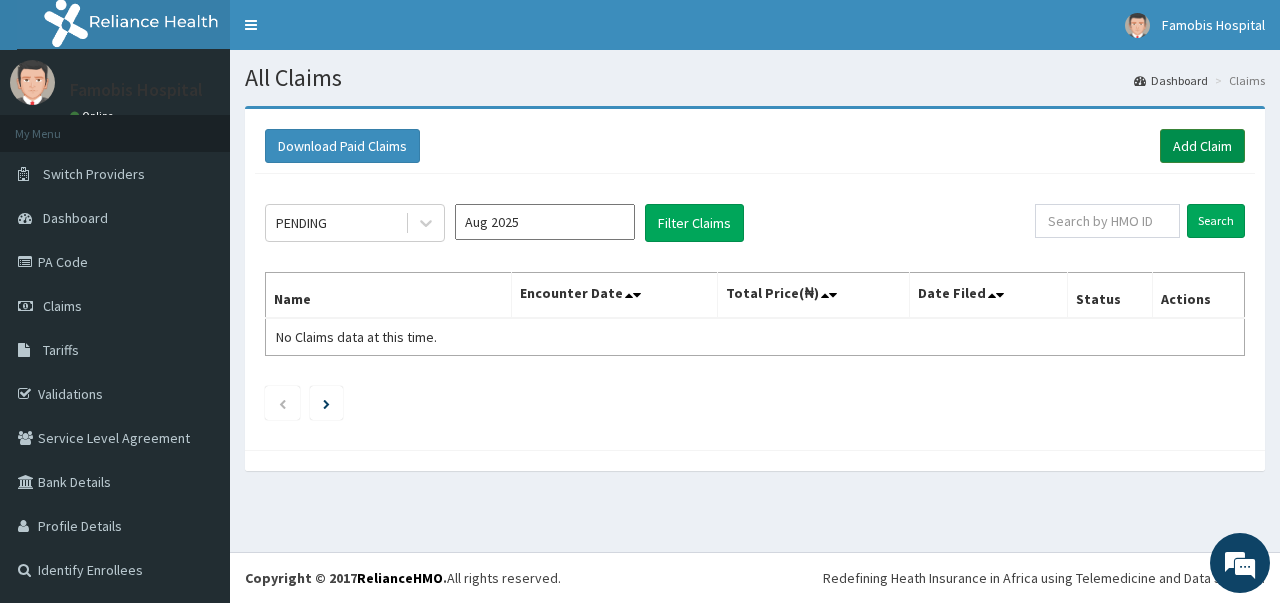 click on "Add Claim" at bounding box center (1202, 146) 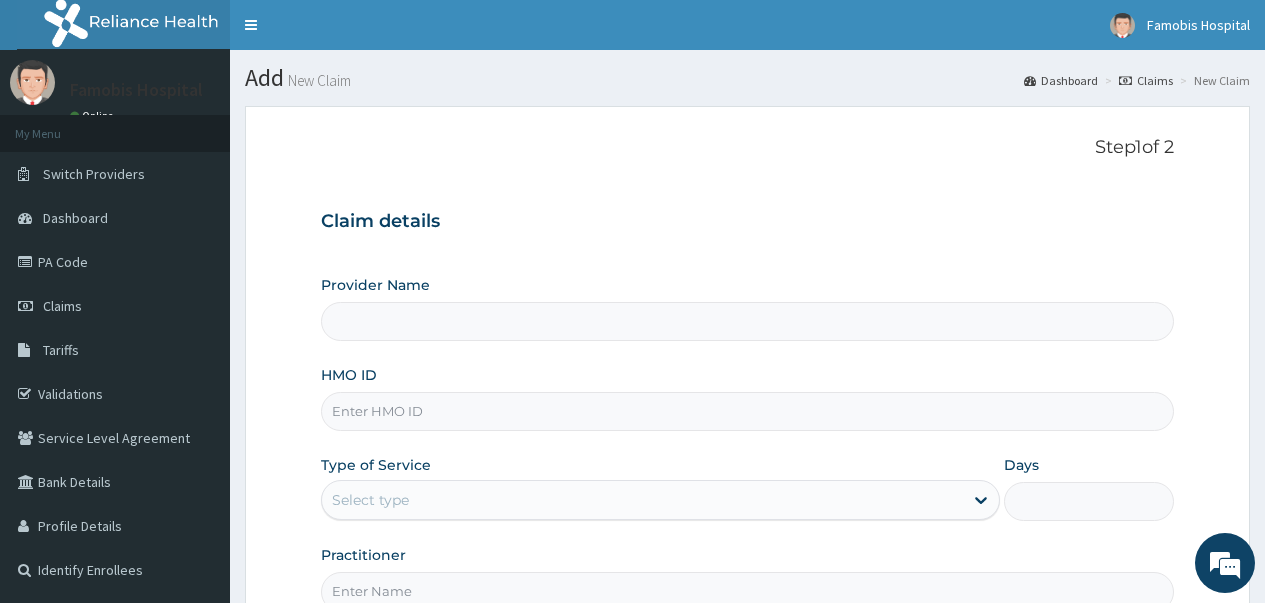 scroll, scrollTop: 0, scrollLeft: 0, axis: both 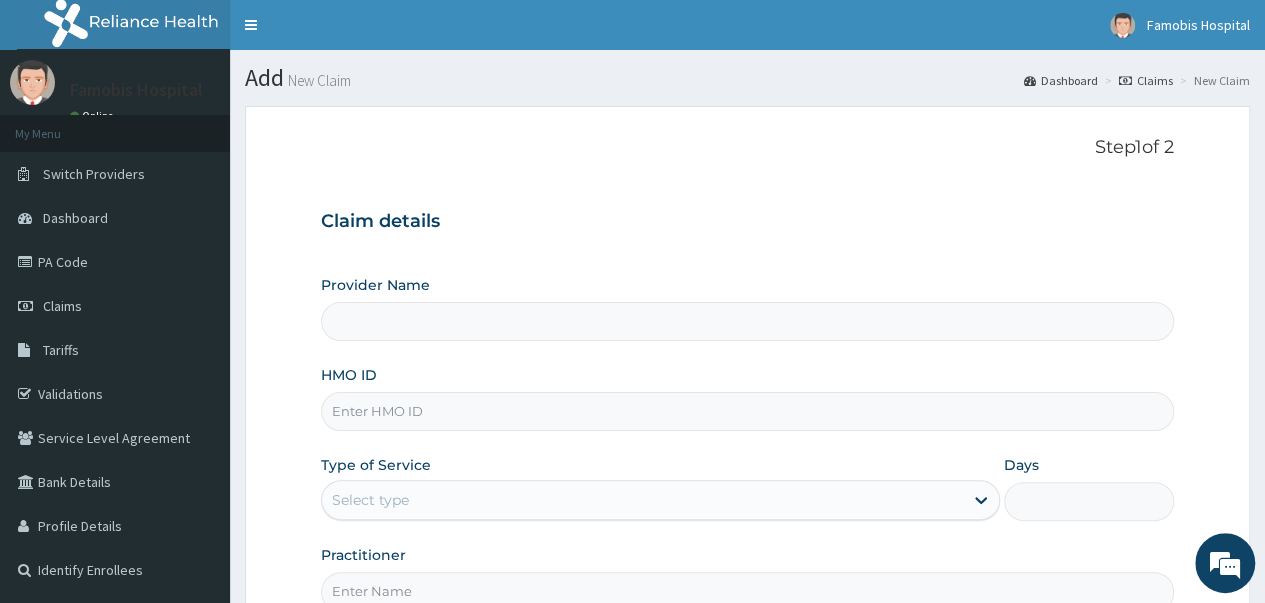 type on "Famobis Hospital Ltd- Ibafo" 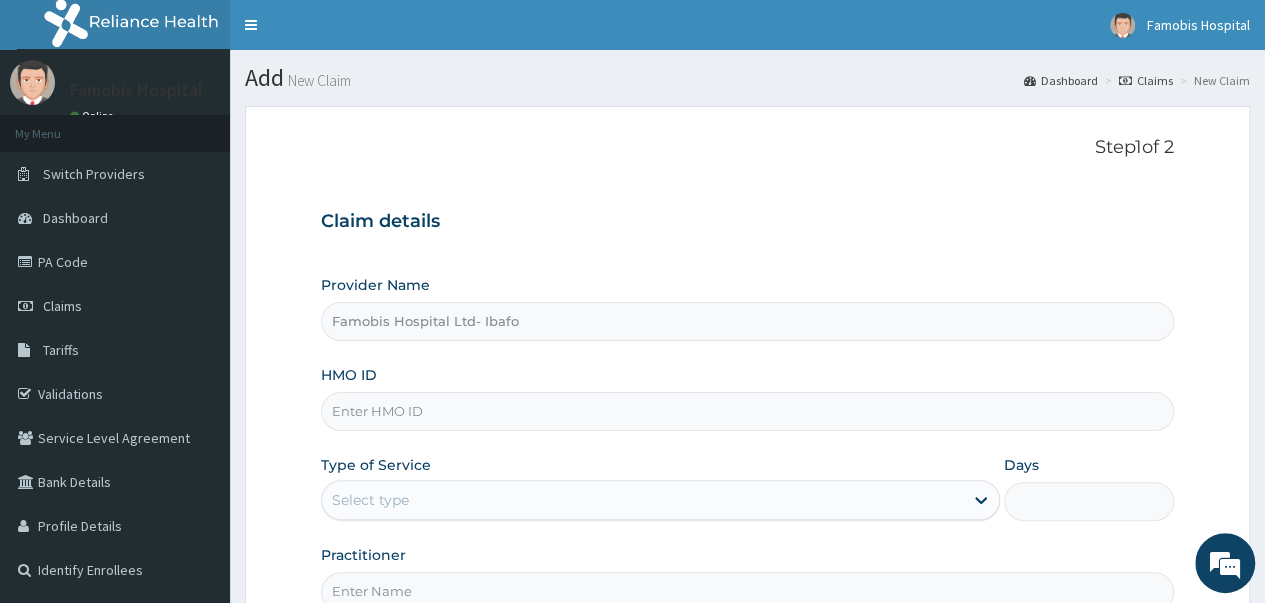 click on "HMO ID" at bounding box center (747, 411) 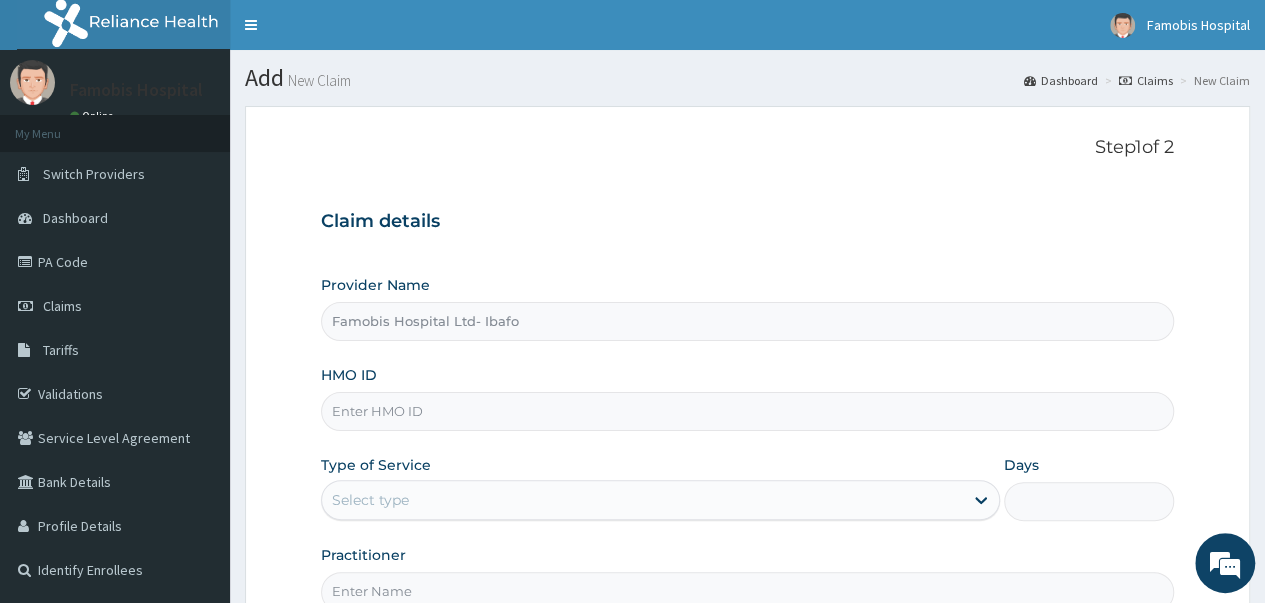 scroll, scrollTop: 0, scrollLeft: 0, axis: both 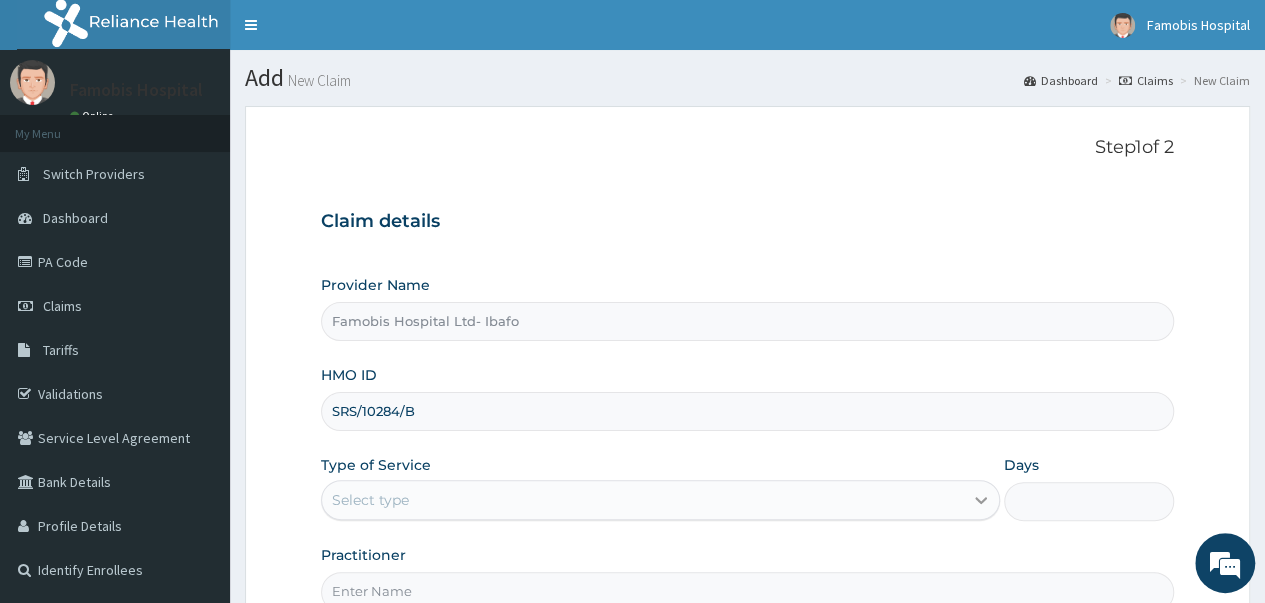 type on "SRS/10284/B" 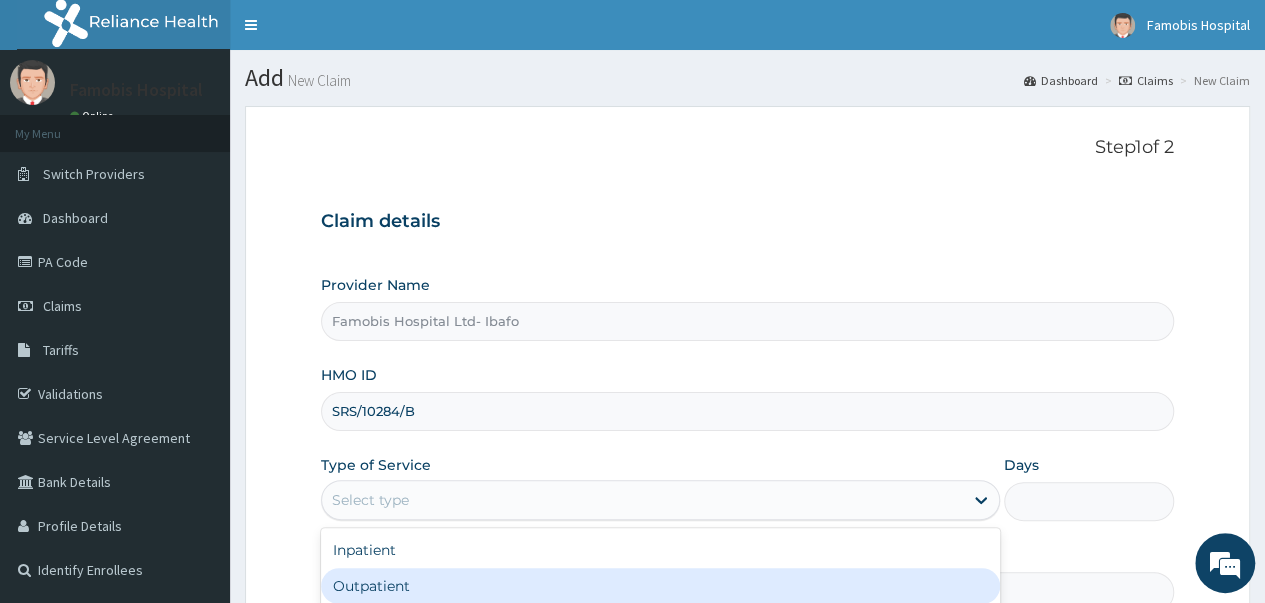 click on "Outpatient" at bounding box center (660, 586) 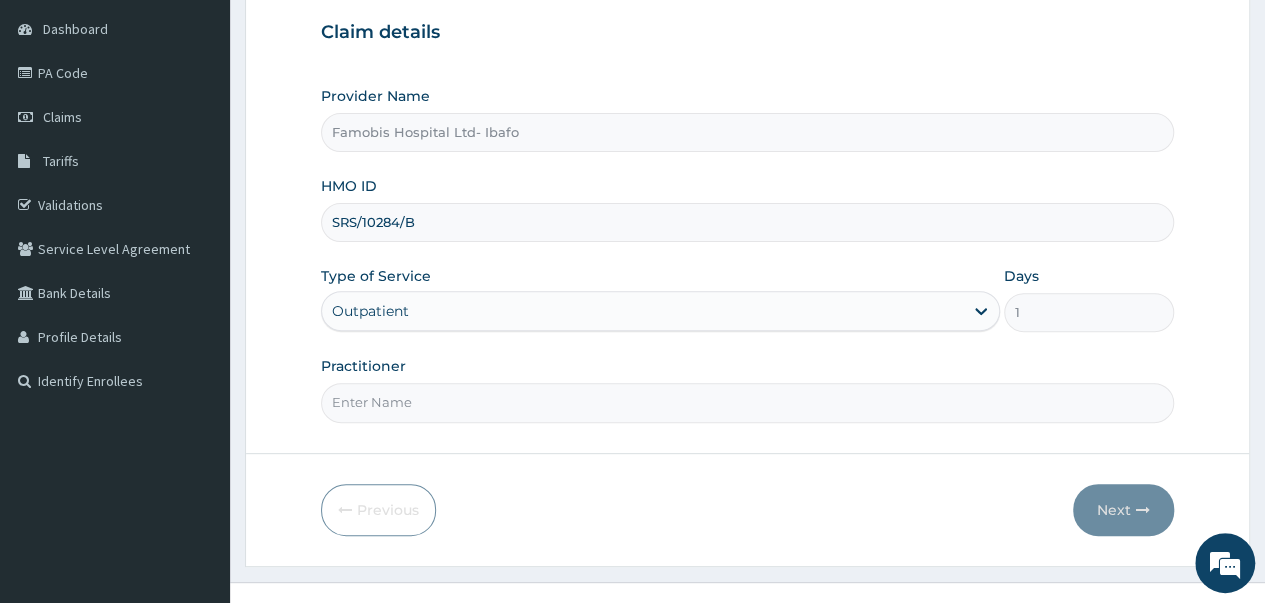 scroll, scrollTop: 200, scrollLeft: 0, axis: vertical 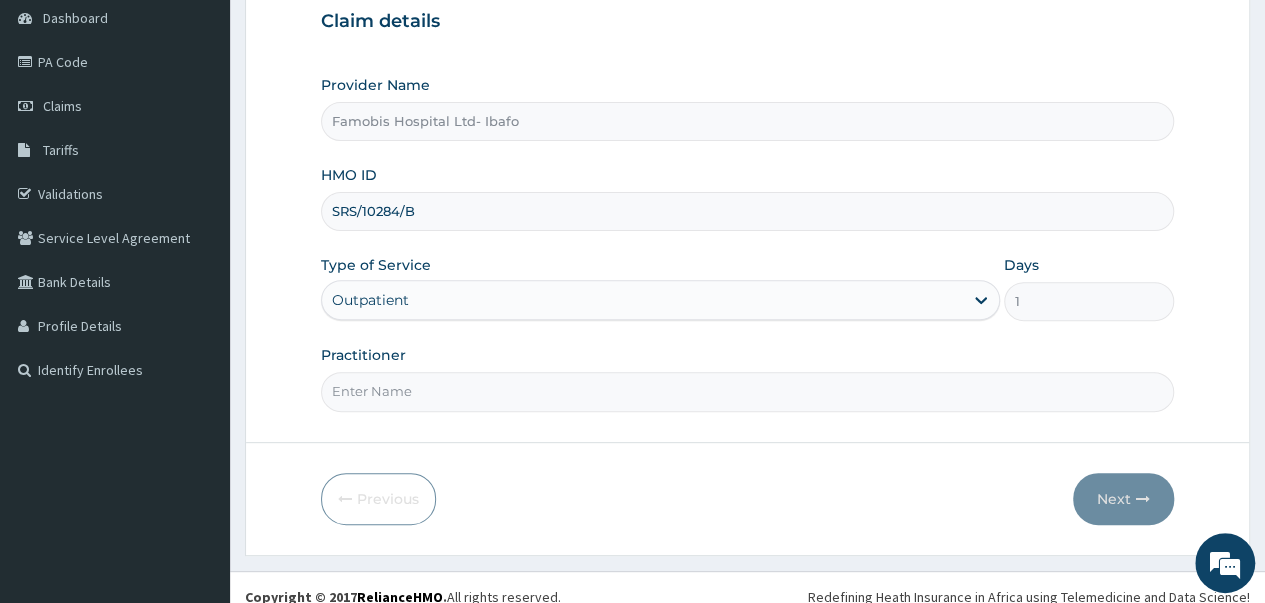 click on "Practitioner" at bounding box center (747, 391) 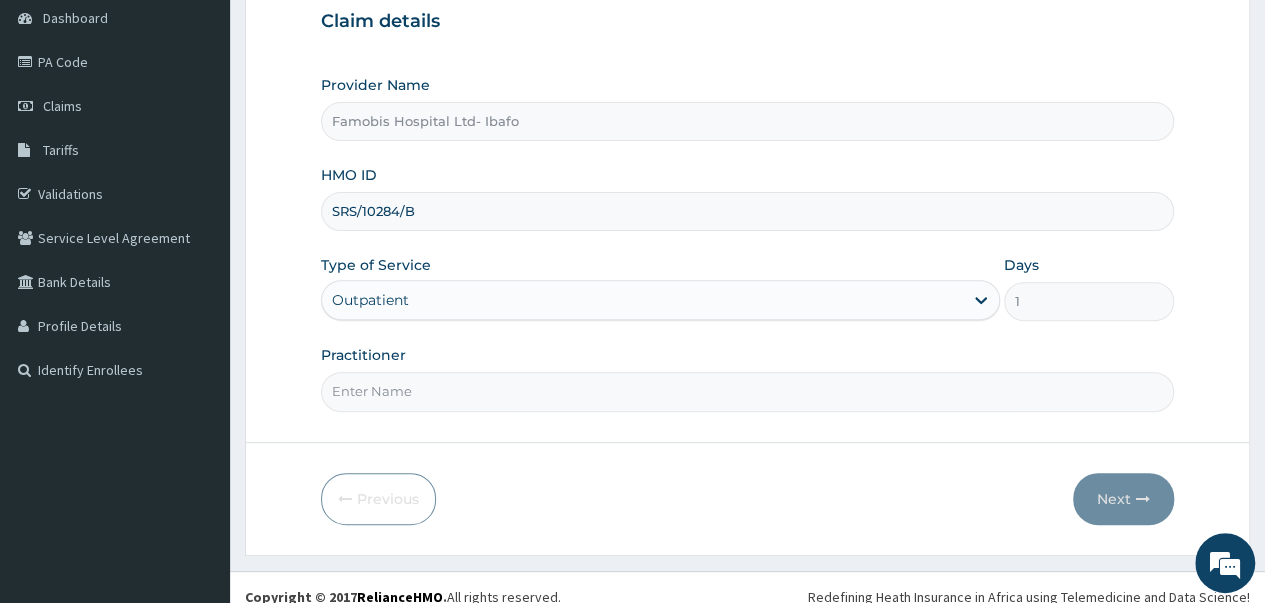 type on "Dr Demola" 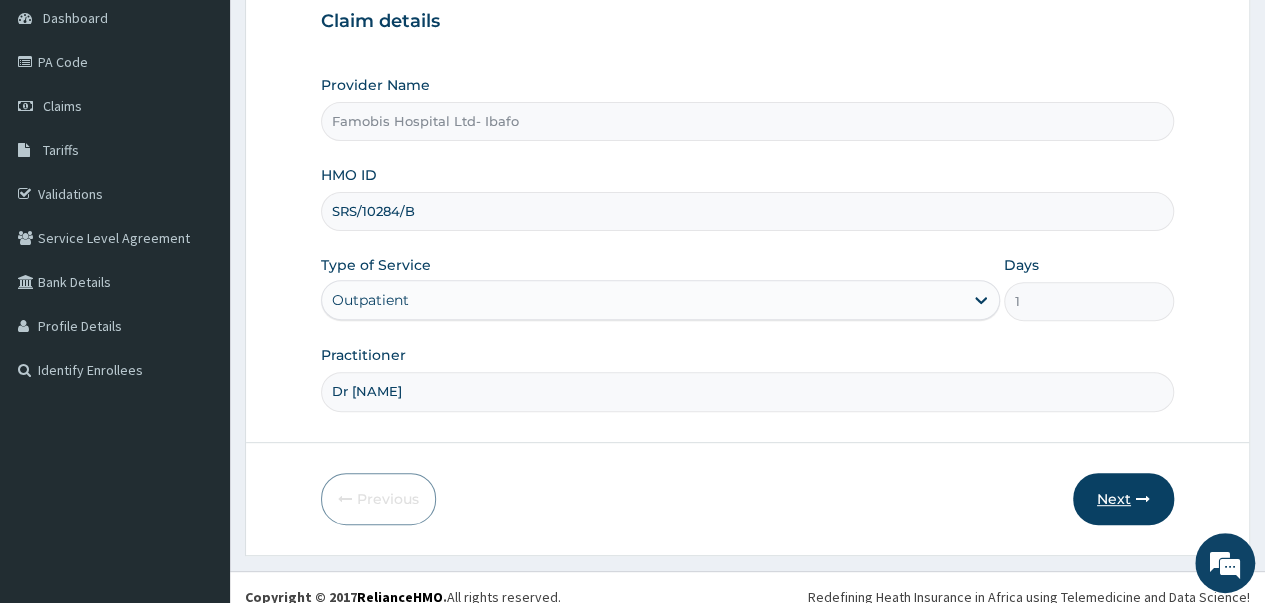 click on "Next" at bounding box center [1123, 499] 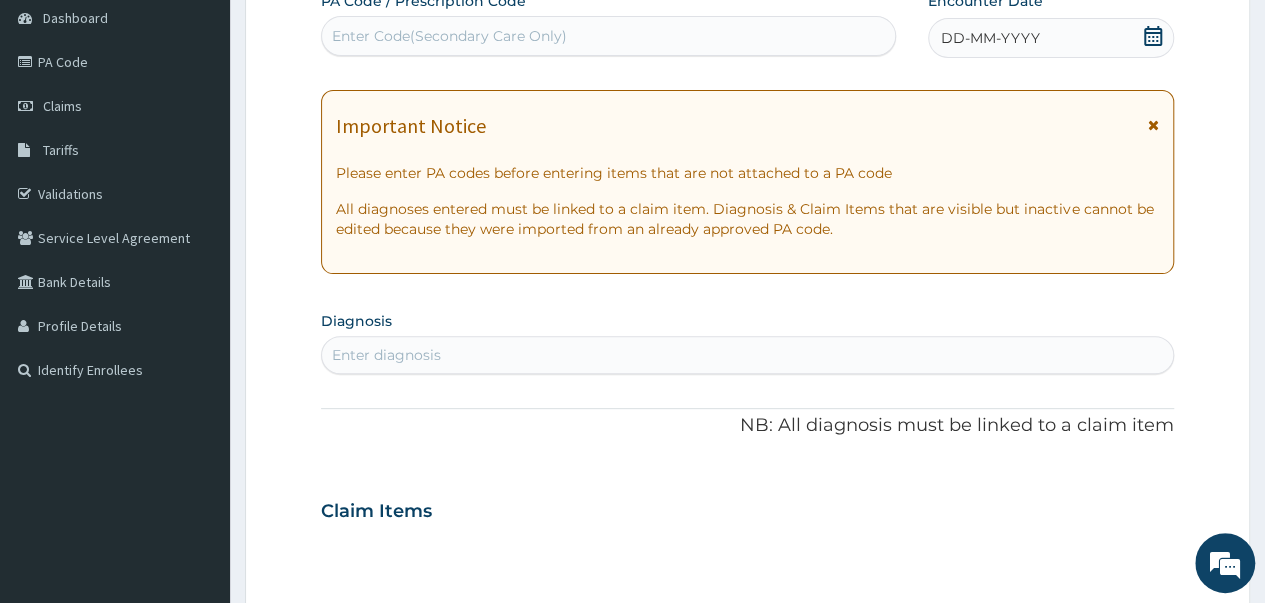 click on "DD-MM-YYYY" at bounding box center (990, 38) 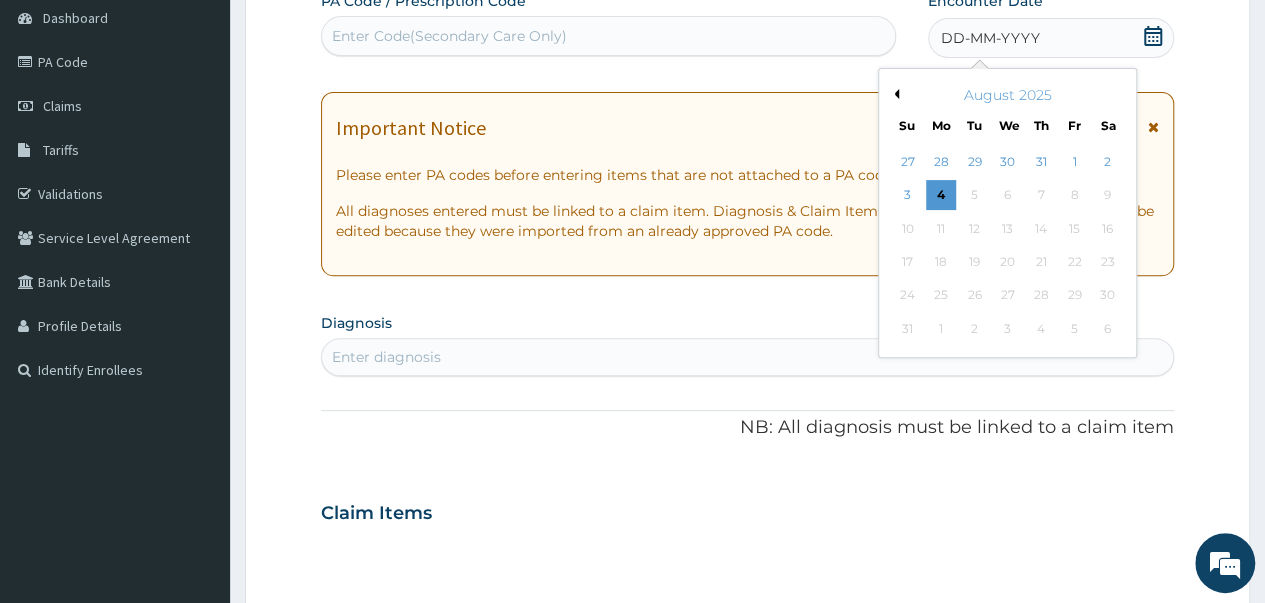 click on "Previous Month" at bounding box center (894, 94) 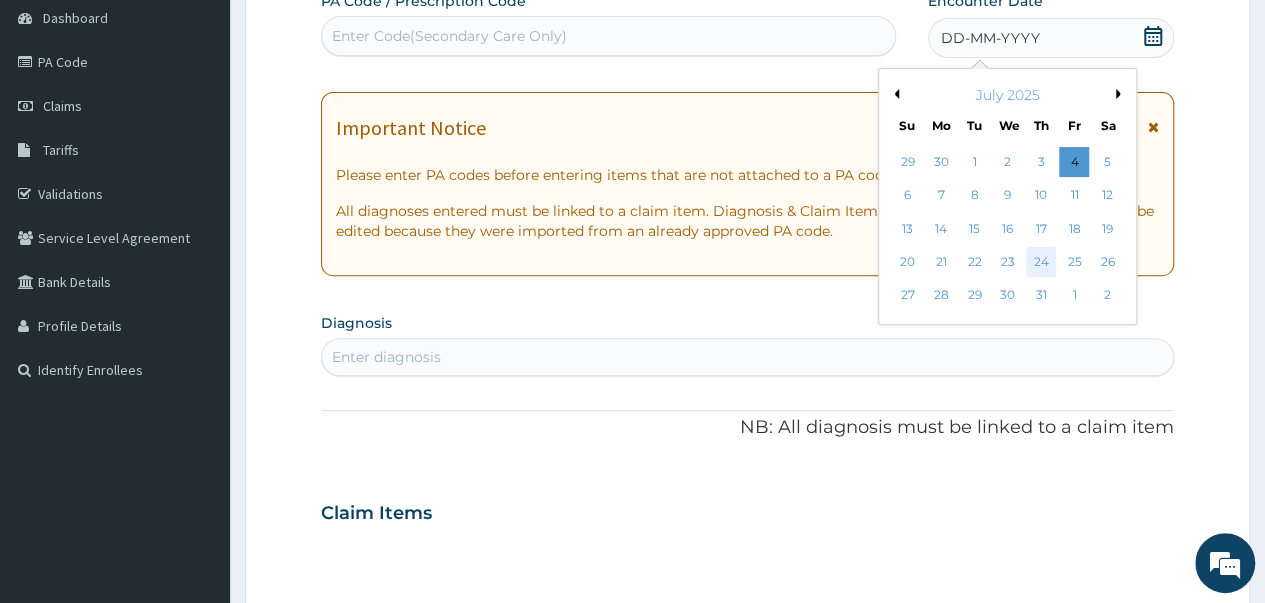click on "24" at bounding box center (1041, 262) 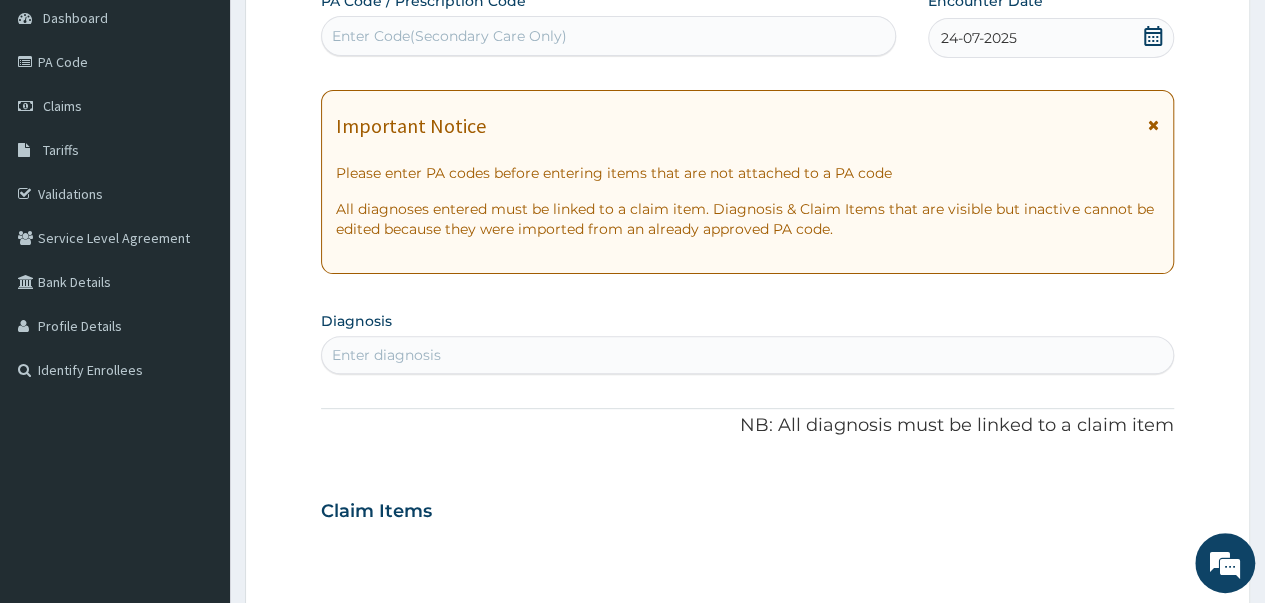 click on "Enter diagnosis" at bounding box center [747, 355] 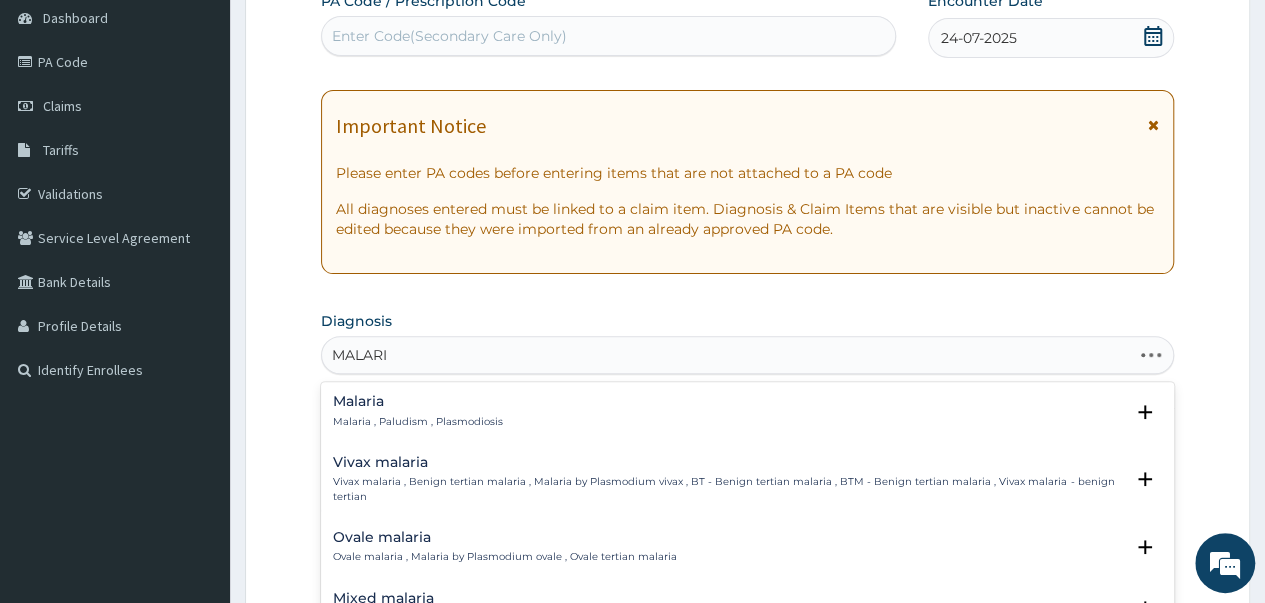 type on "MALARIA" 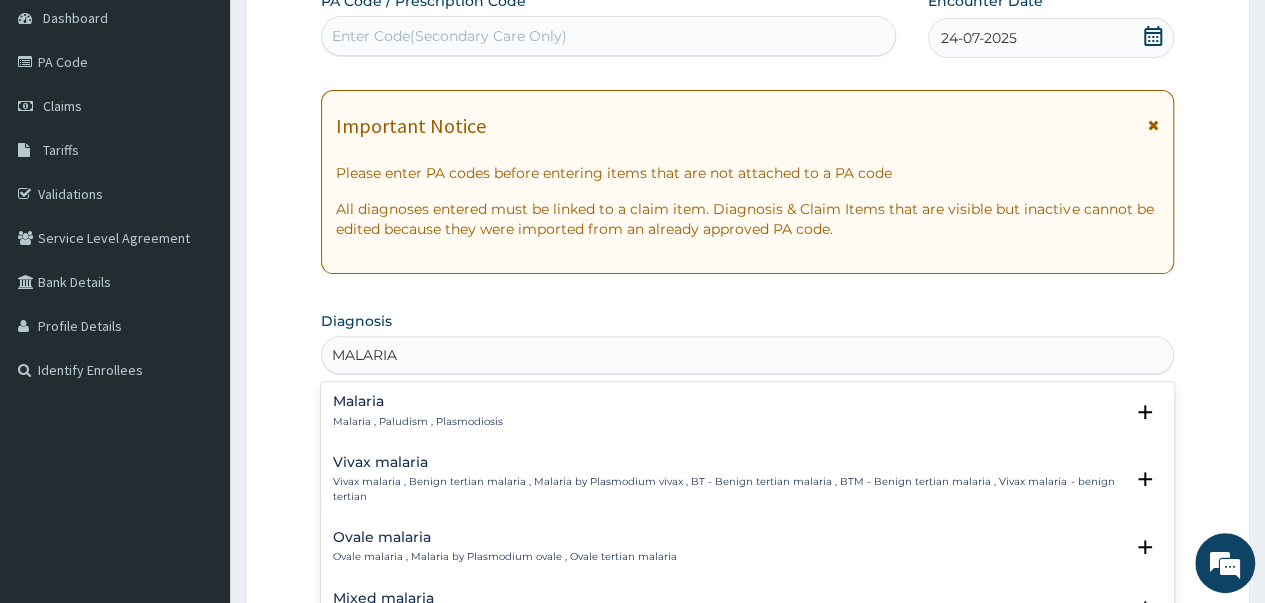 click on "Malaria , Paludism , Plasmodiosis" at bounding box center [418, 422] 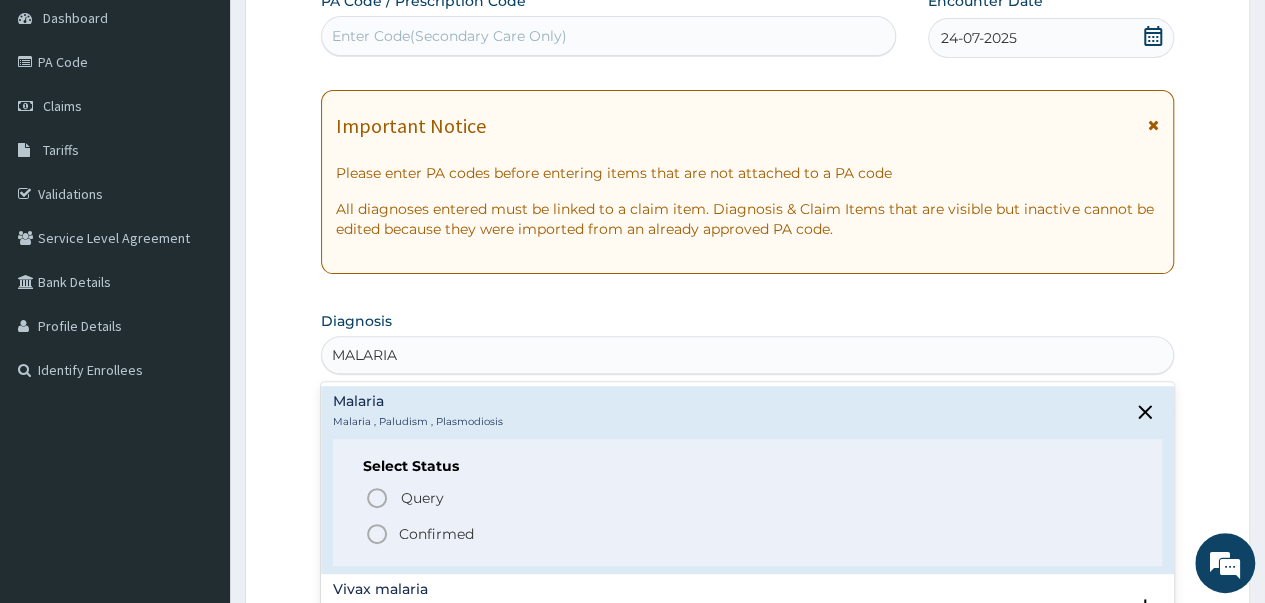click 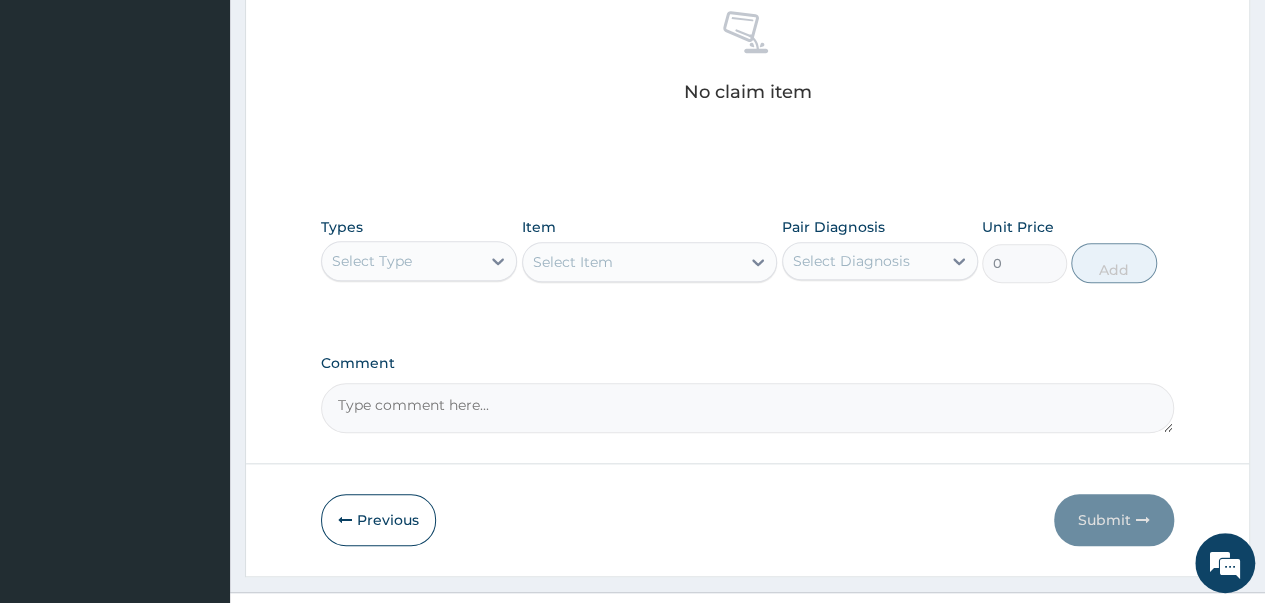 scroll, scrollTop: 800, scrollLeft: 0, axis: vertical 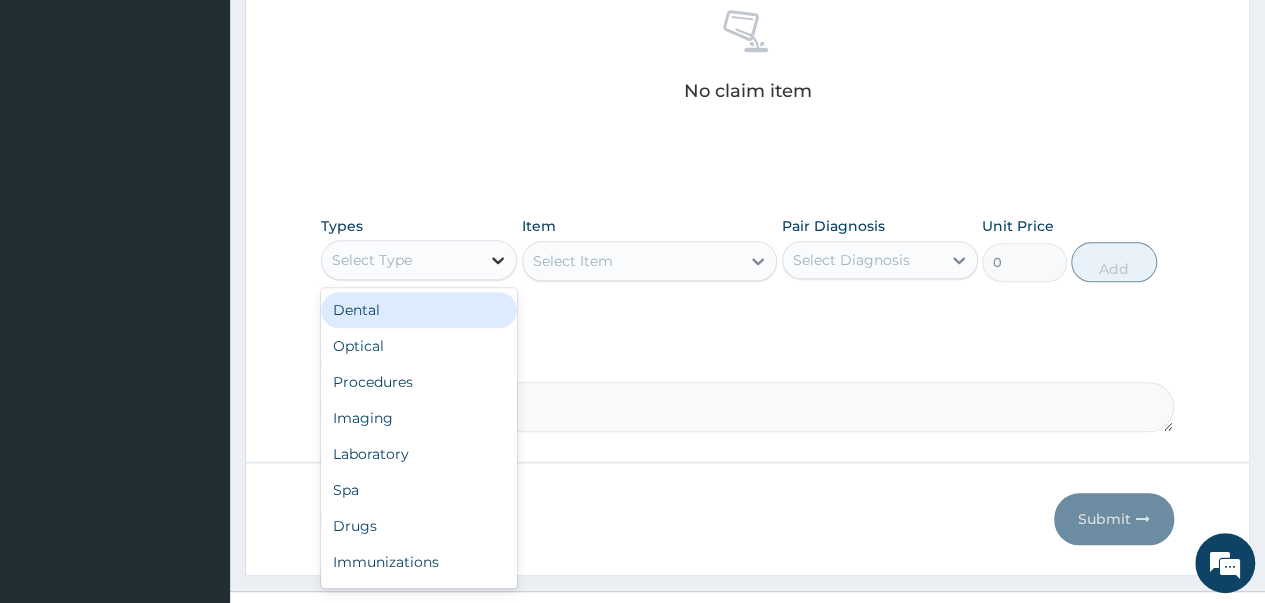 click 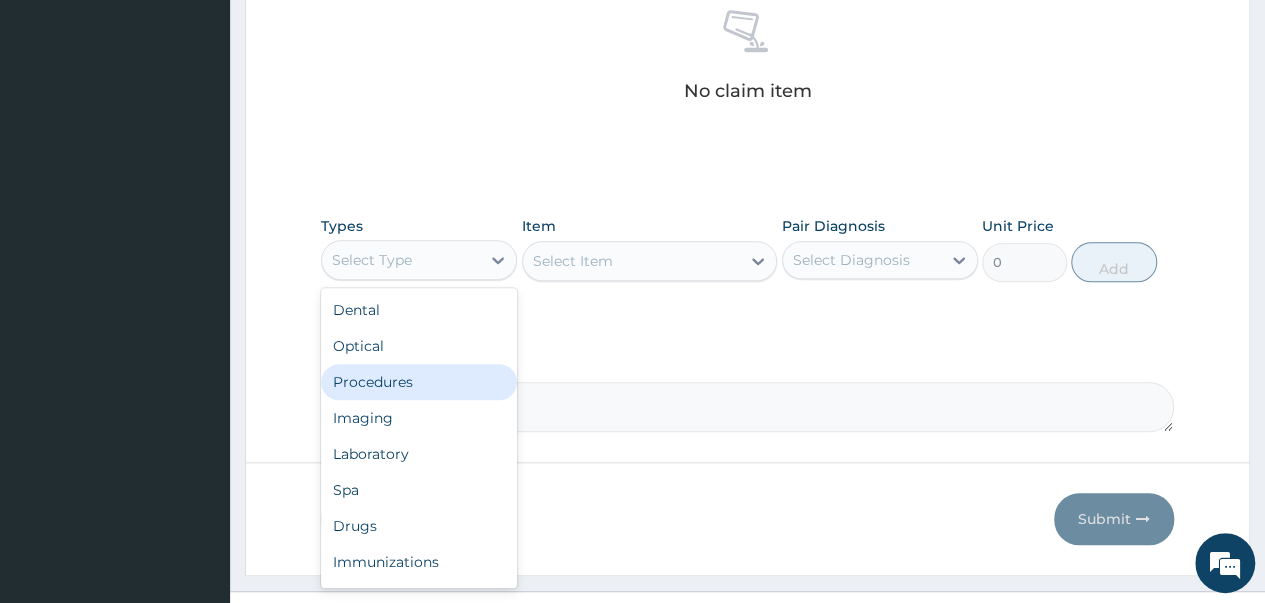 drag, startPoint x: 383, startPoint y: 383, endPoint x: 461, endPoint y: 353, distance: 83.57033 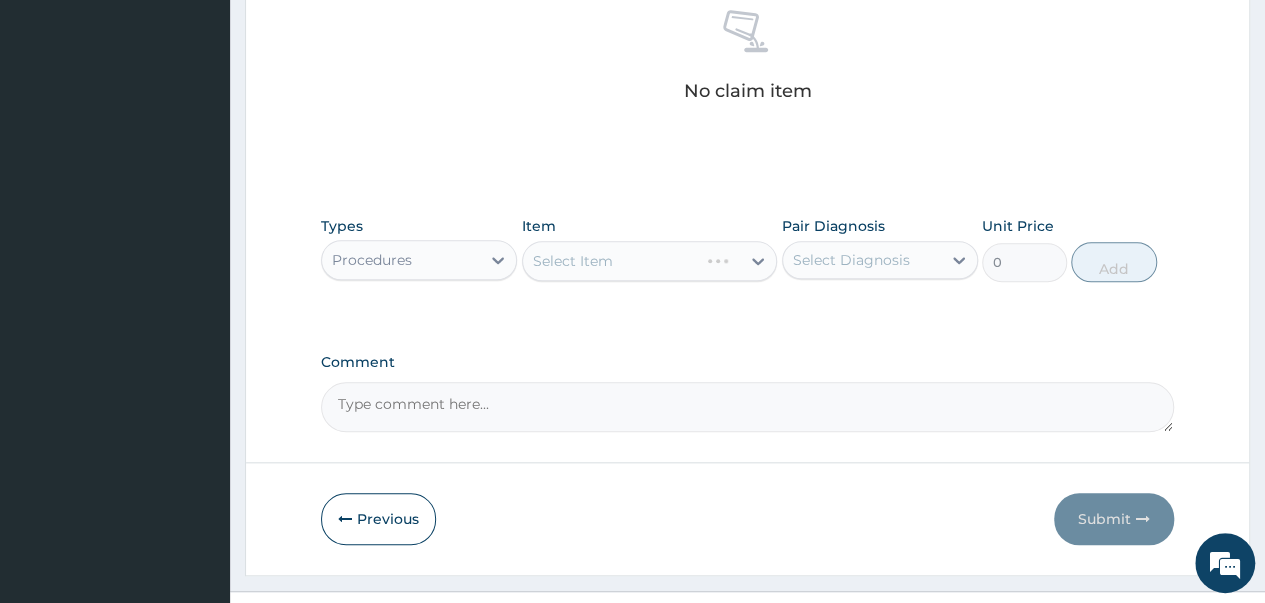 click on "Select Item" at bounding box center [650, 261] 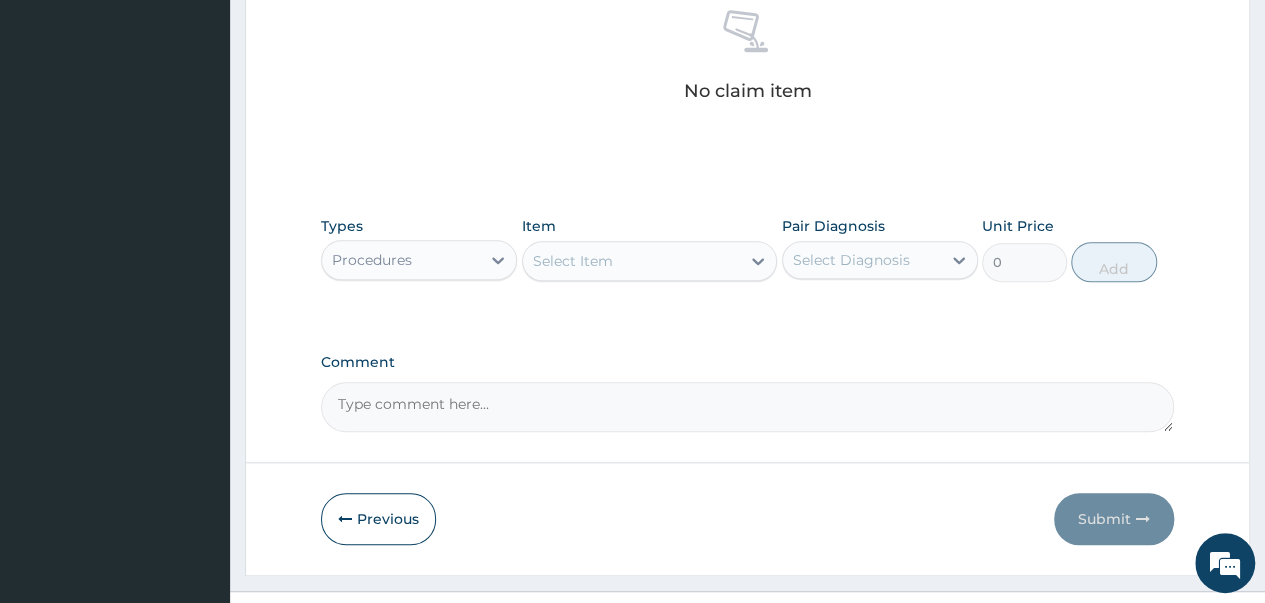 click on "Select Item" at bounding box center [632, 261] 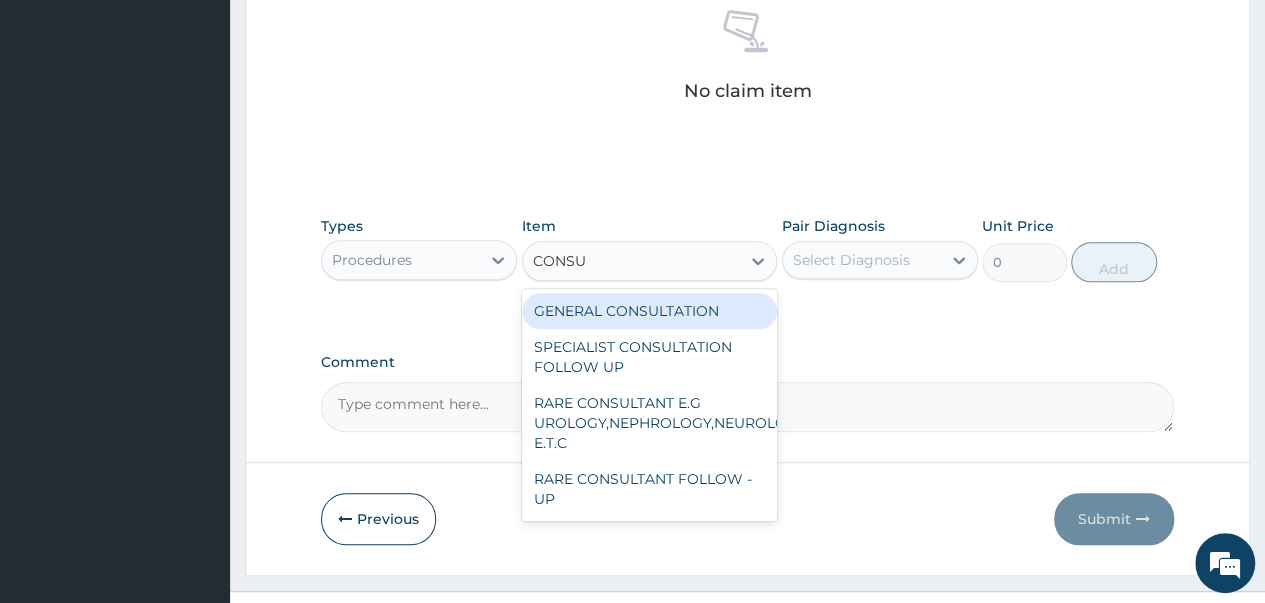 type on "CONSUL" 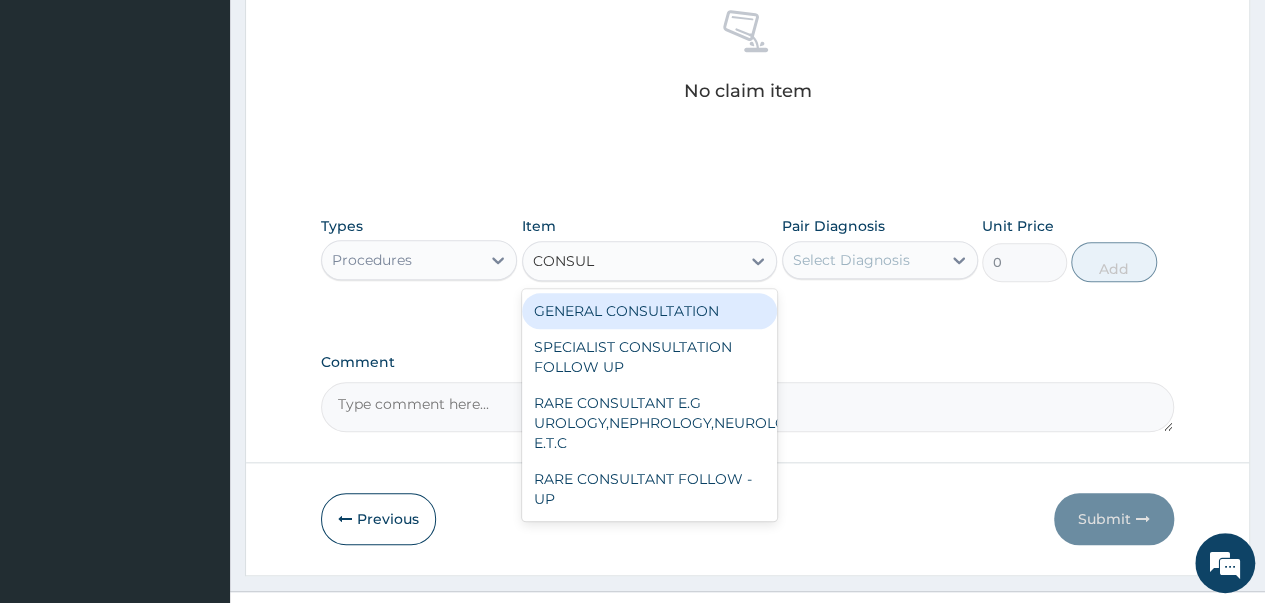 click on "GENERAL CONSULTATION" at bounding box center (650, 311) 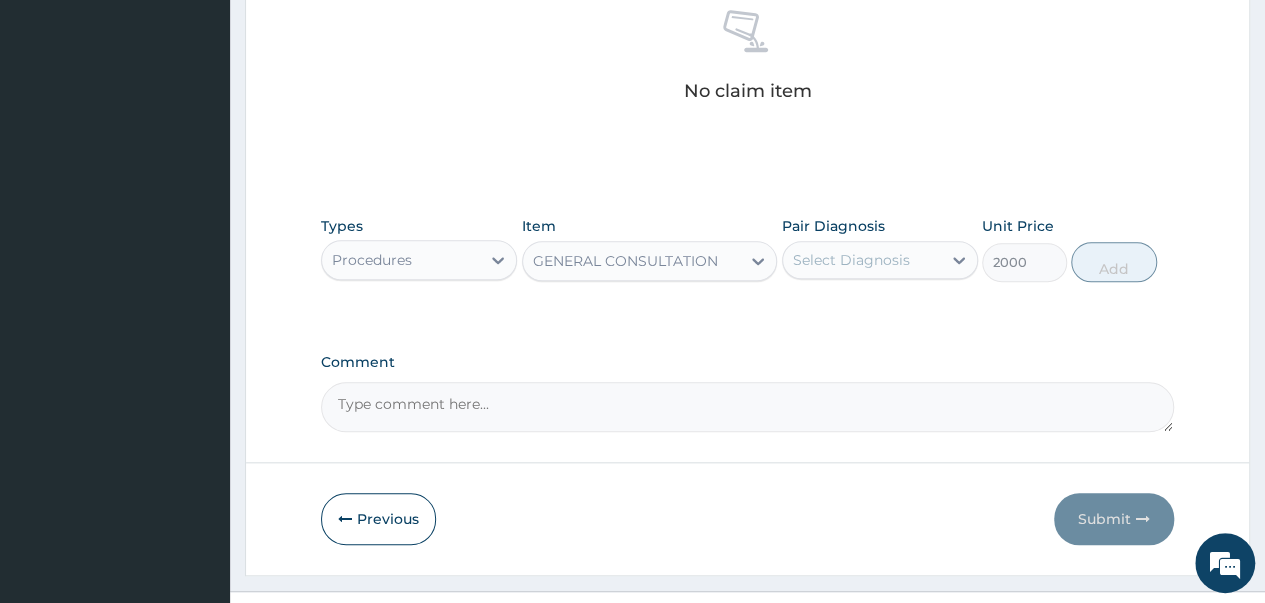 click on "Select Diagnosis" at bounding box center (851, 260) 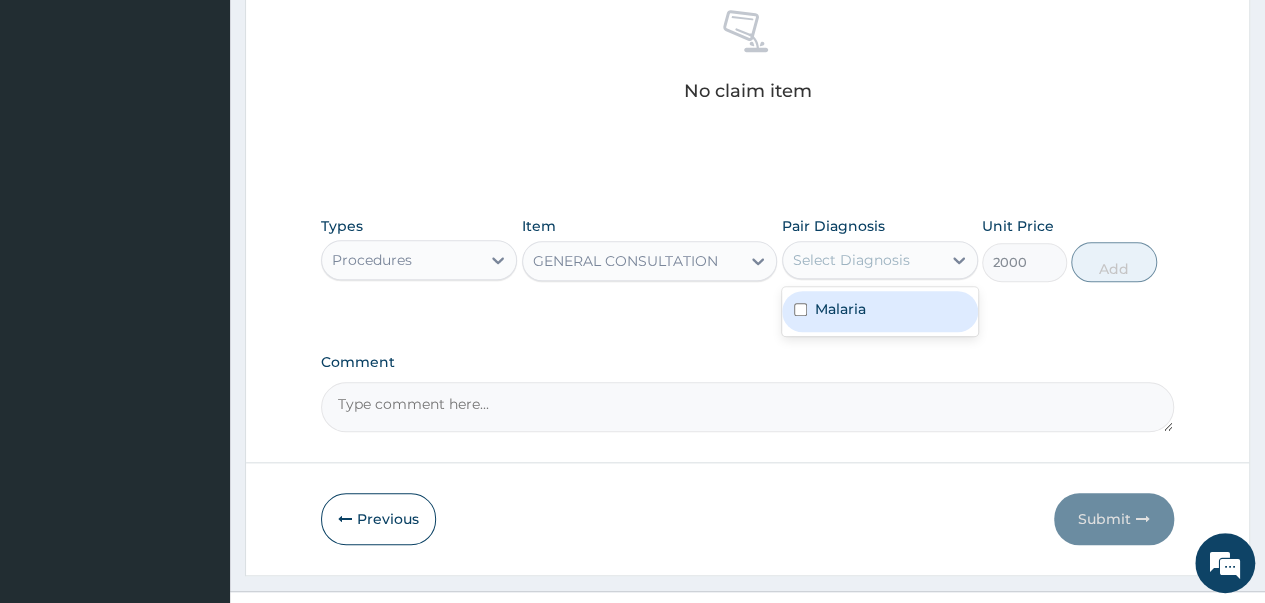 click at bounding box center [800, 309] 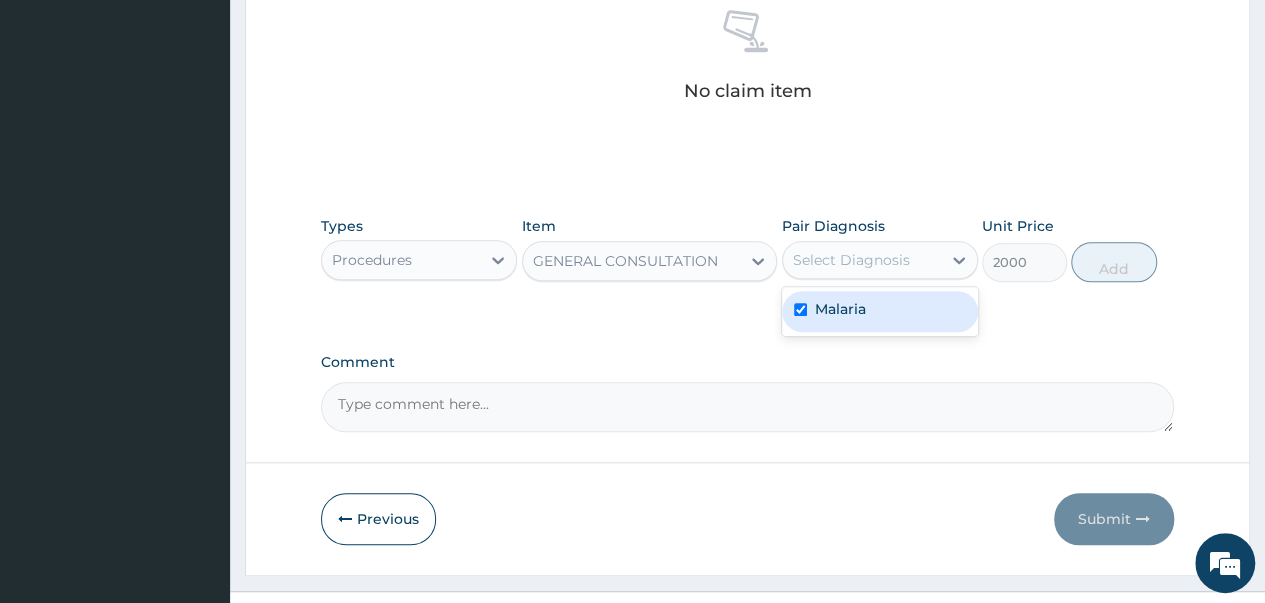 checkbox on "true" 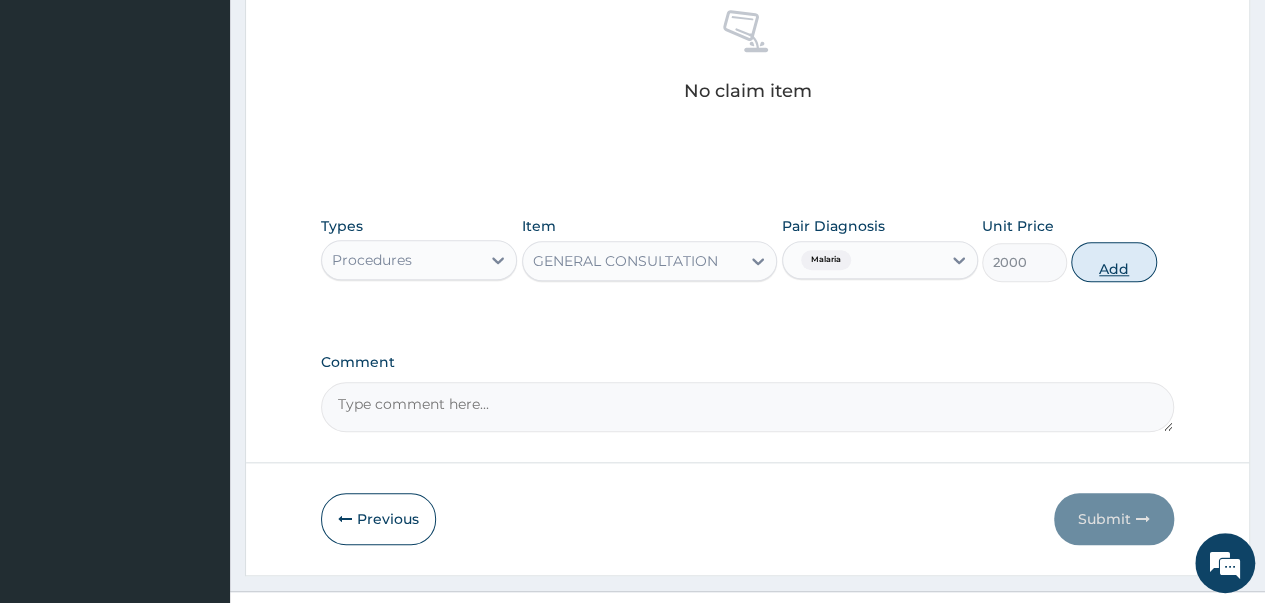 click on "Add" at bounding box center [1113, 262] 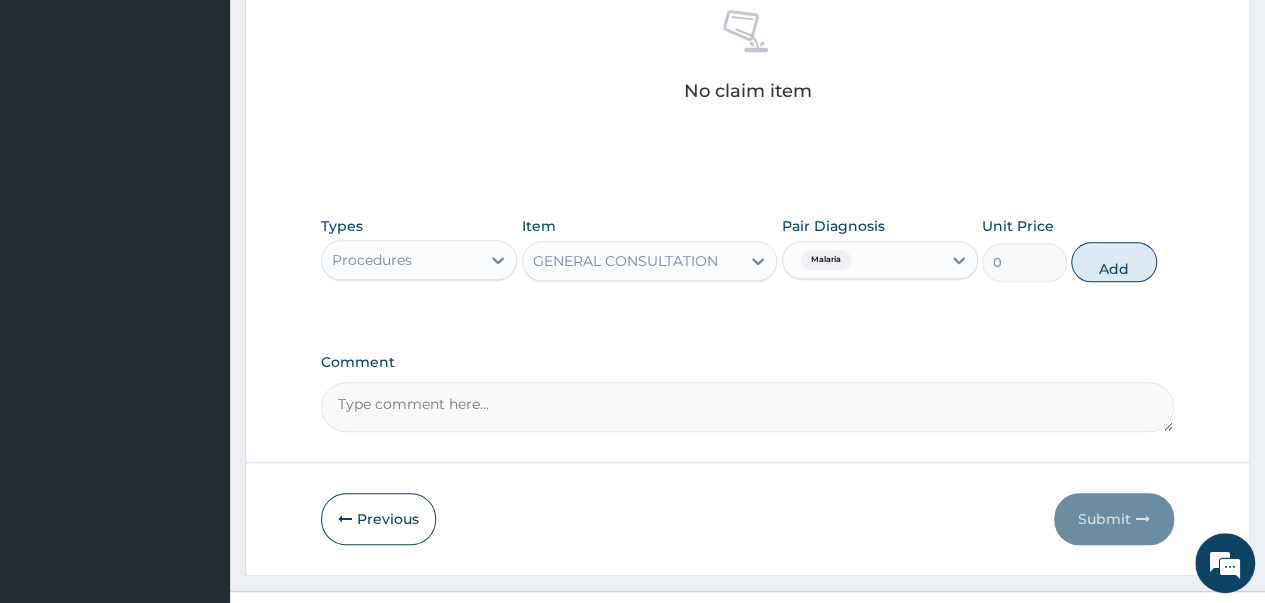 scroll, scrollTop: 756, scrollLeft: 0, axis: vertical 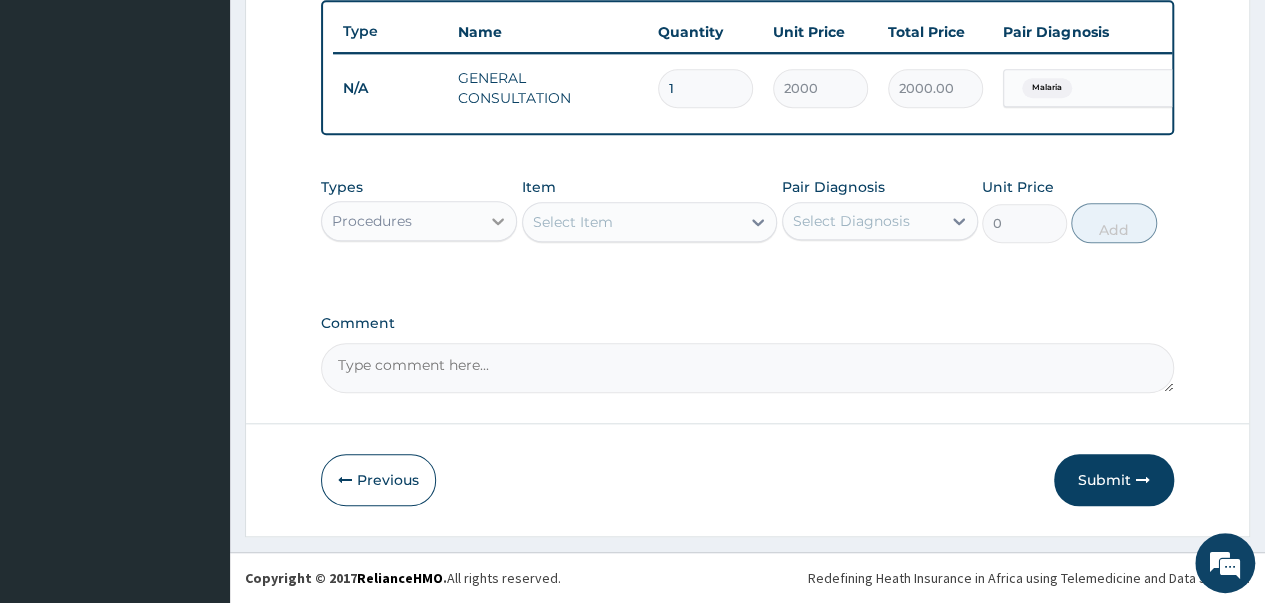 click 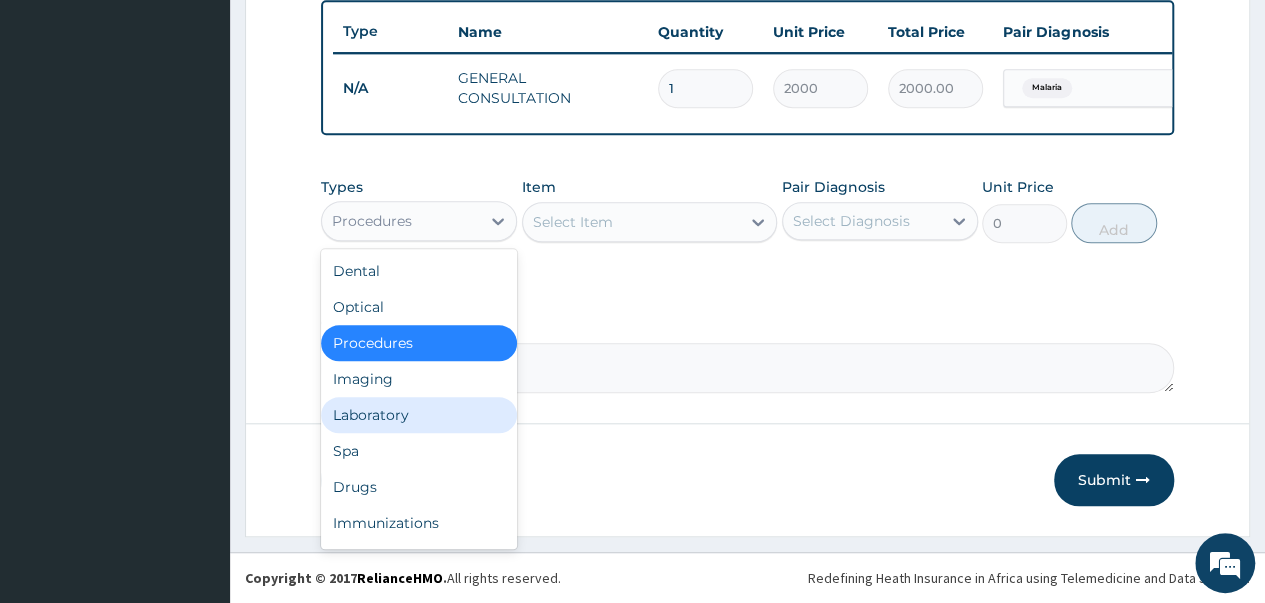 drag, startPoint x: 371, startPoint y: 409, endPoint x: 417, endPoint y: 379, distance: 54.91812 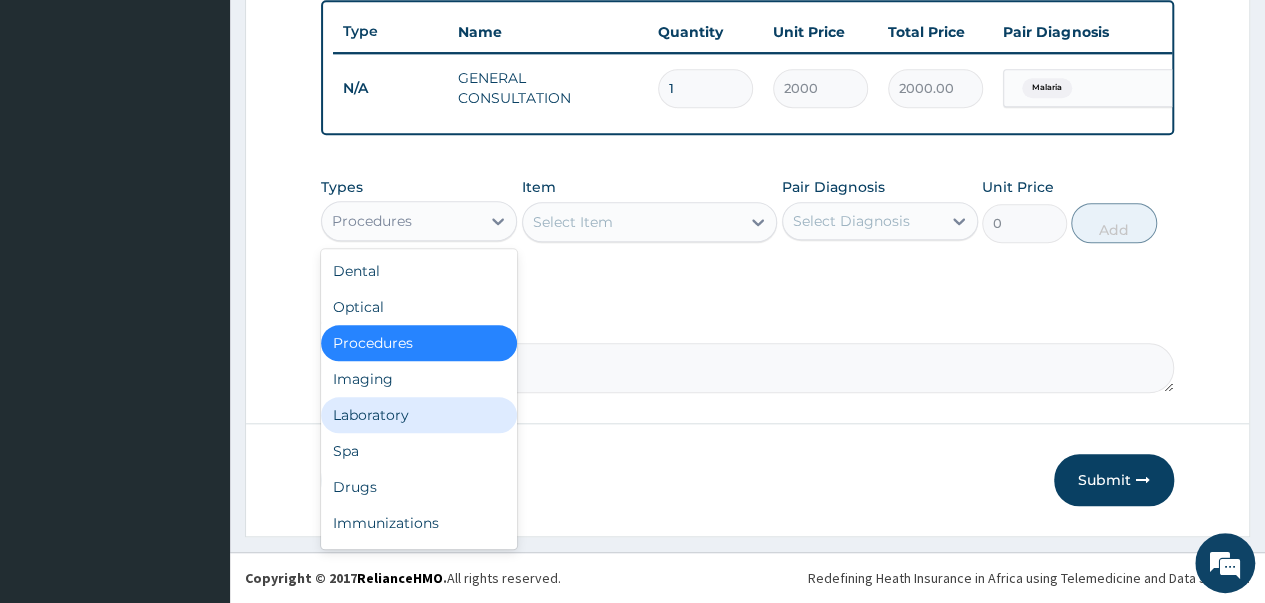 click on "Laboratory" at bounding box center [419, 415] 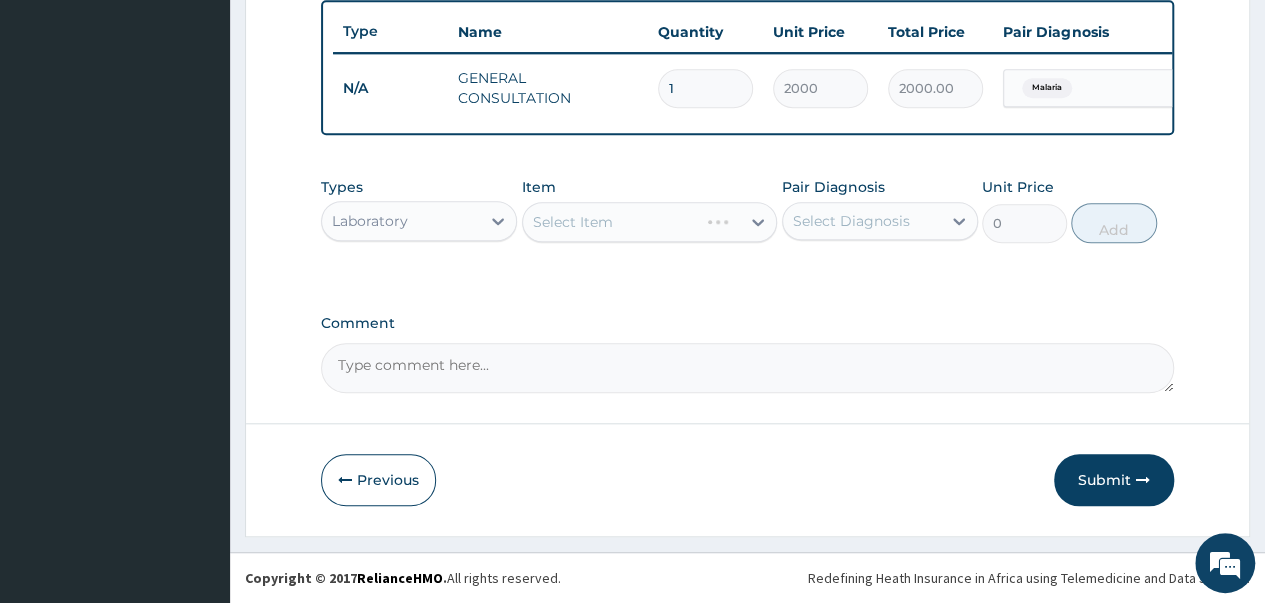 click on "Select Item" at bounding box center [650, 222] 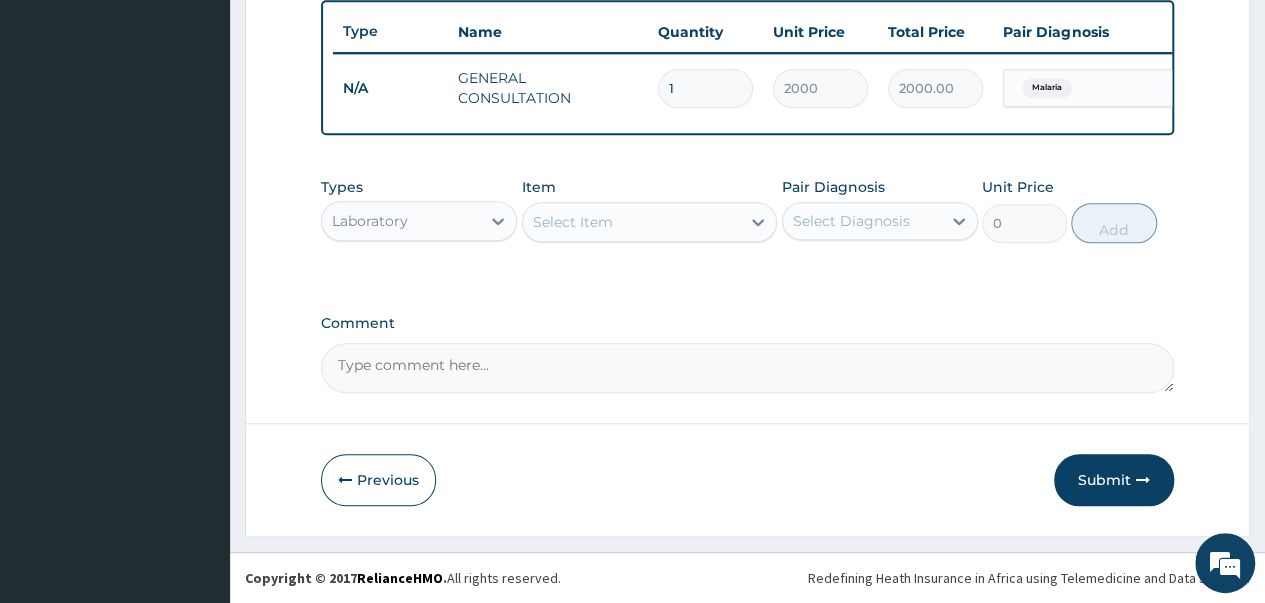 click on "Select Item" at bounding box center (632, 222) 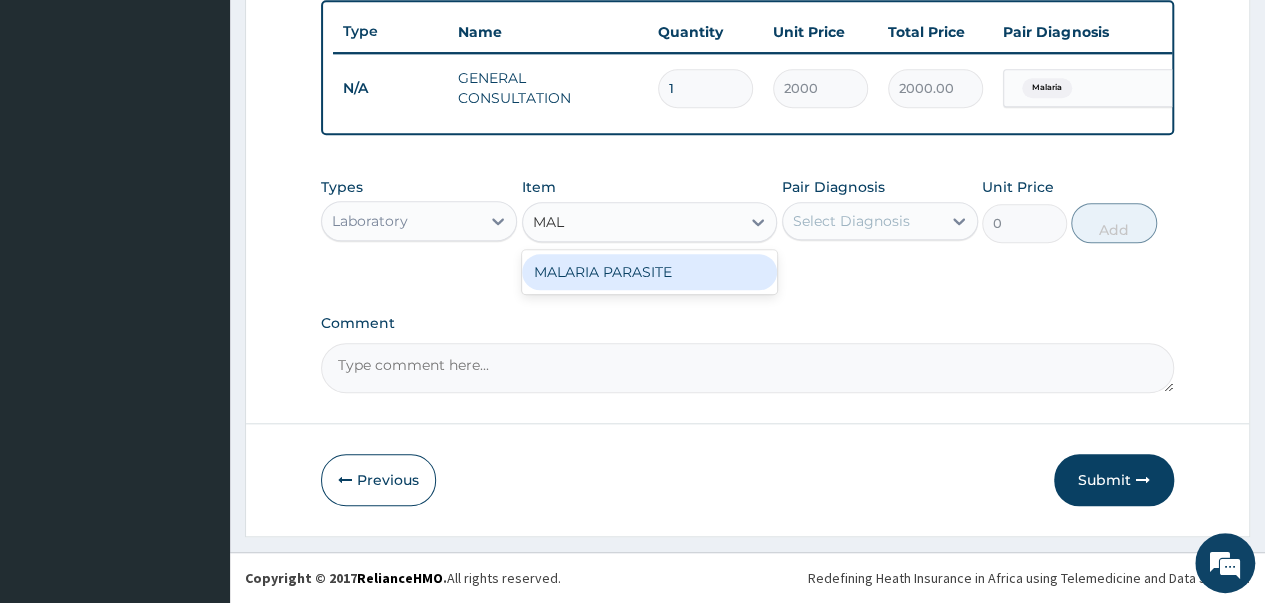 type on "MALA" 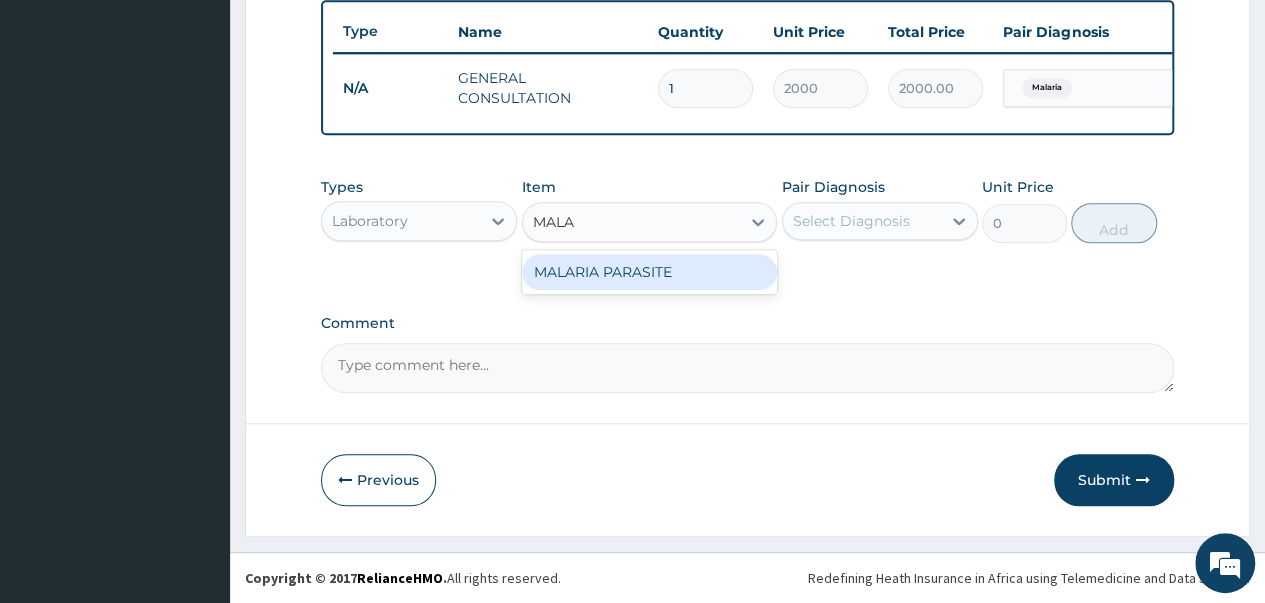 click on "MALARIA PARASITE" at bounding box center [650, 272] 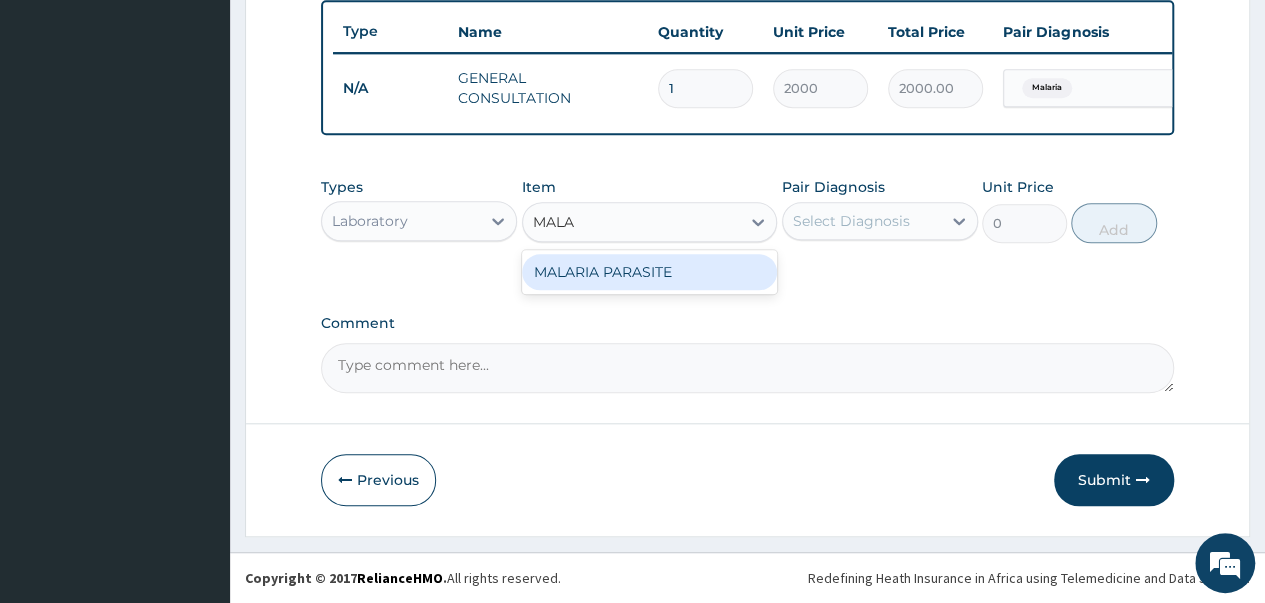 type 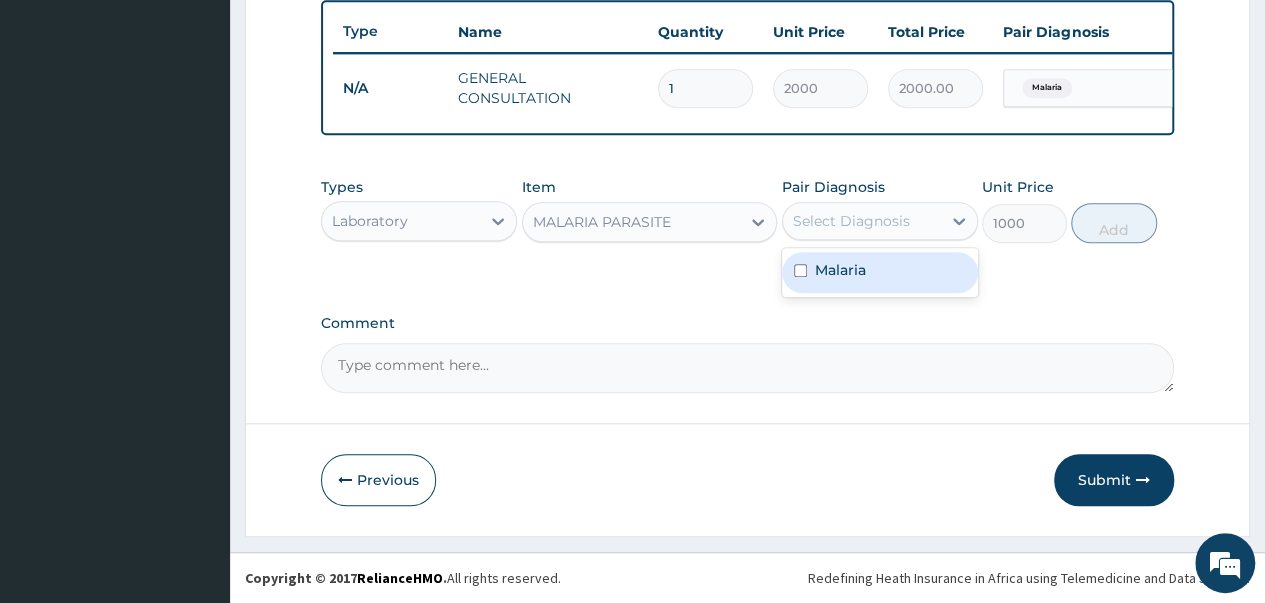 click on "Select Diagnosis" at bounding box center [851, 221] 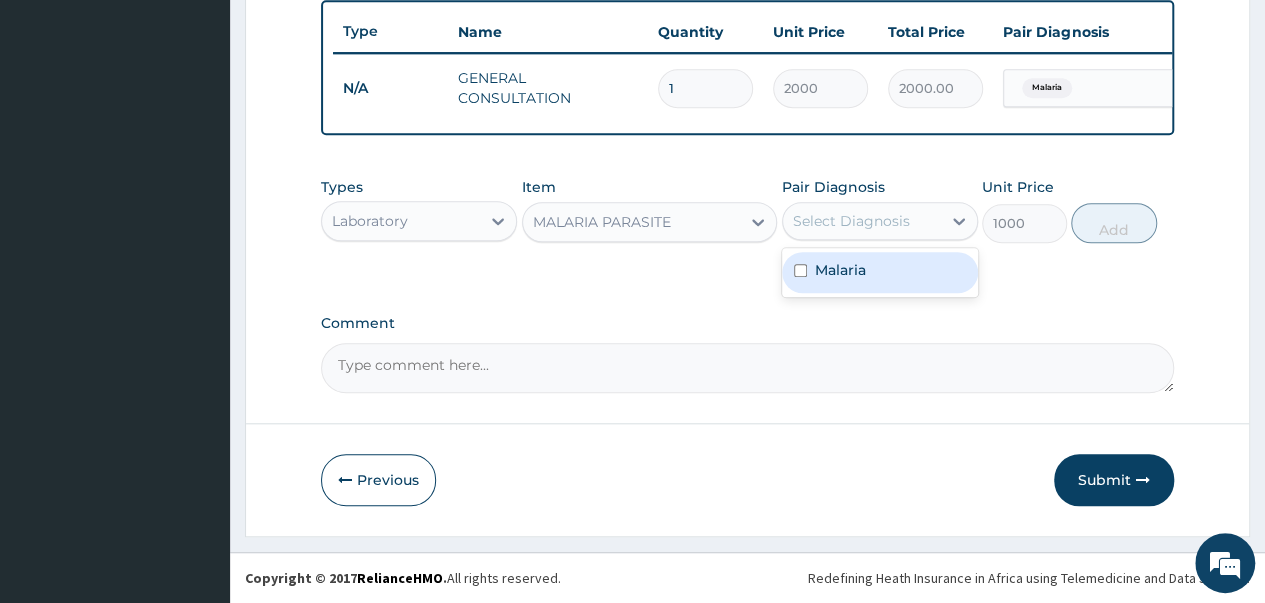 click at bounding box center (800, 270) 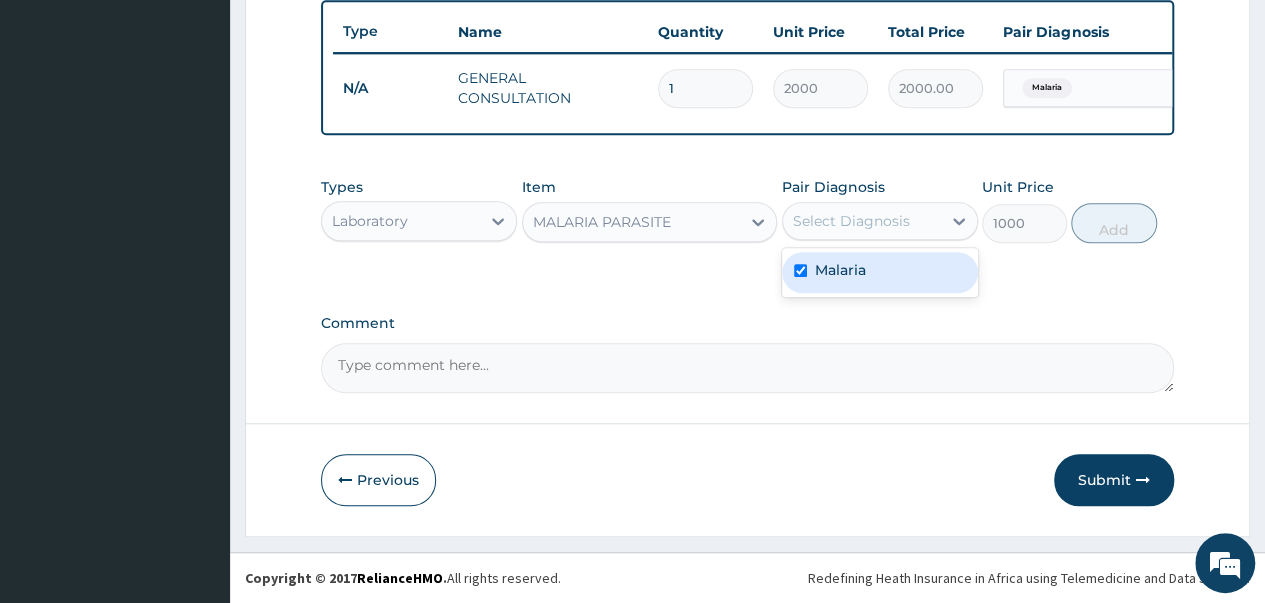 checkbox on "true" 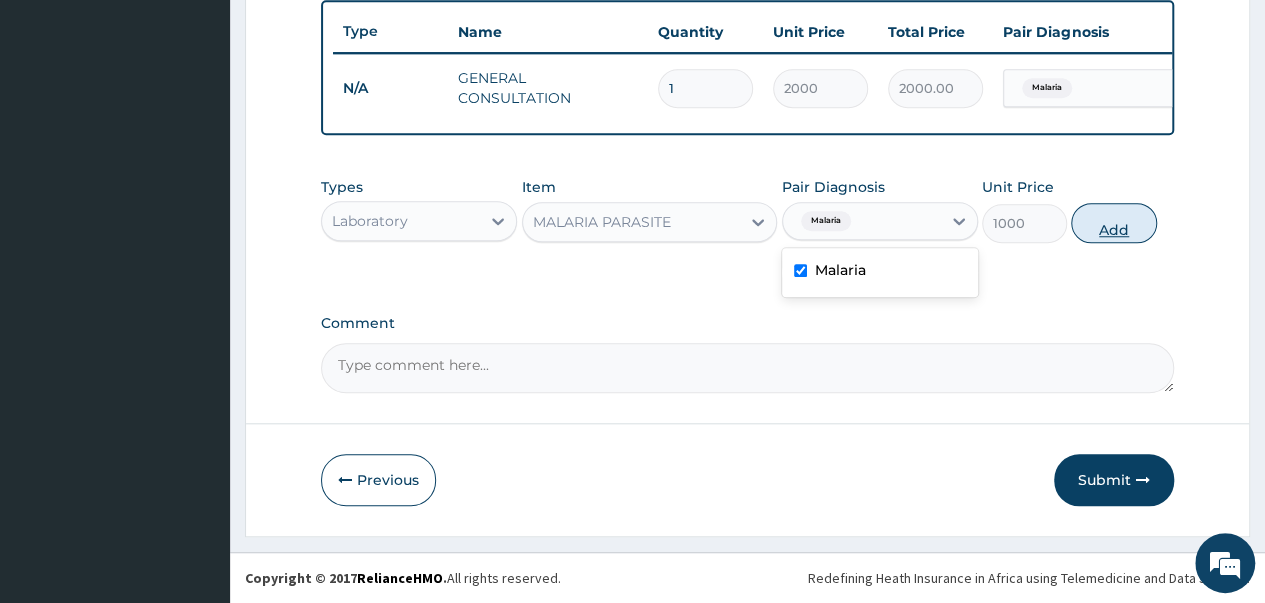 click on "Add" at bounding box center [1113, 223] 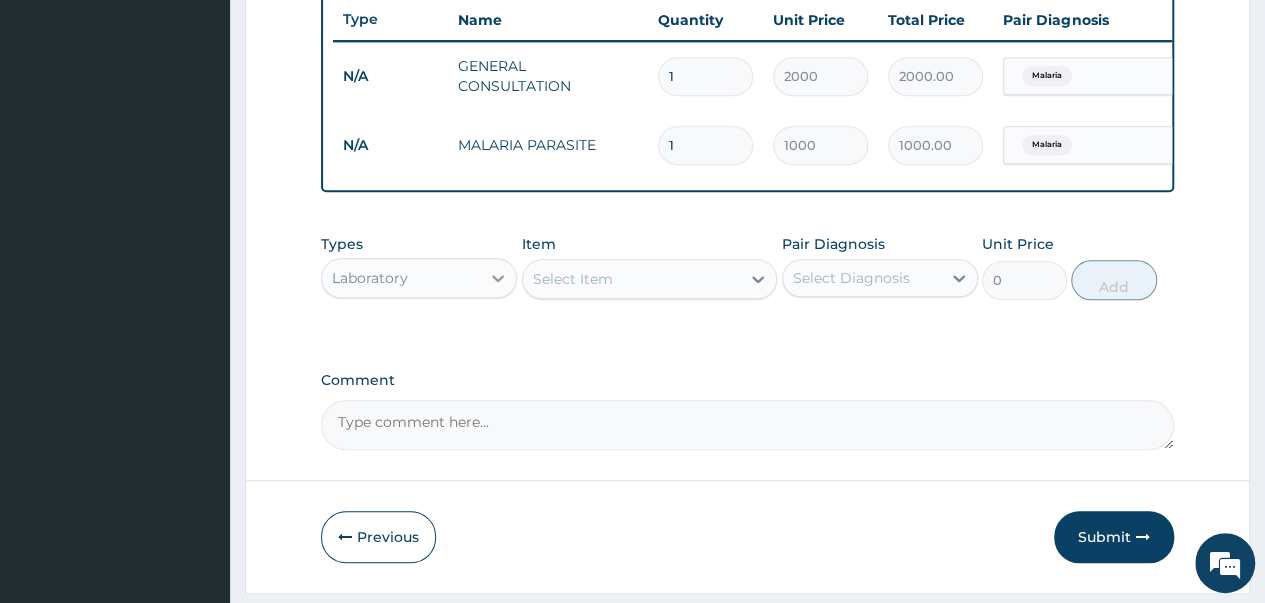 click 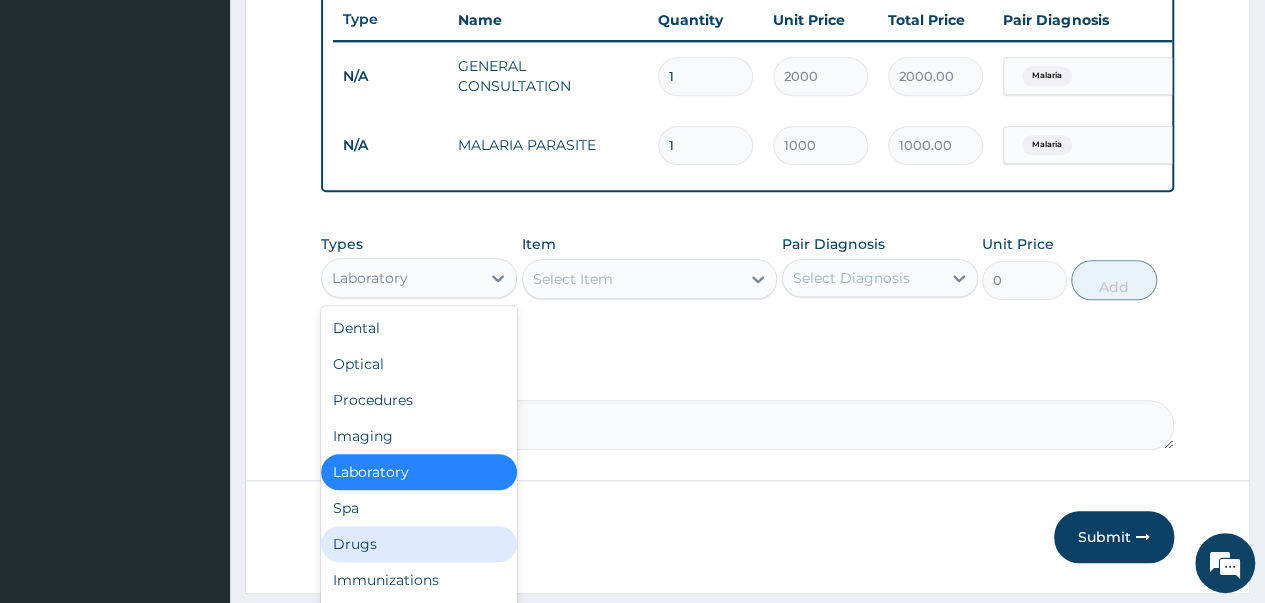 click on "Drugs" at bounding box center (419, 544) 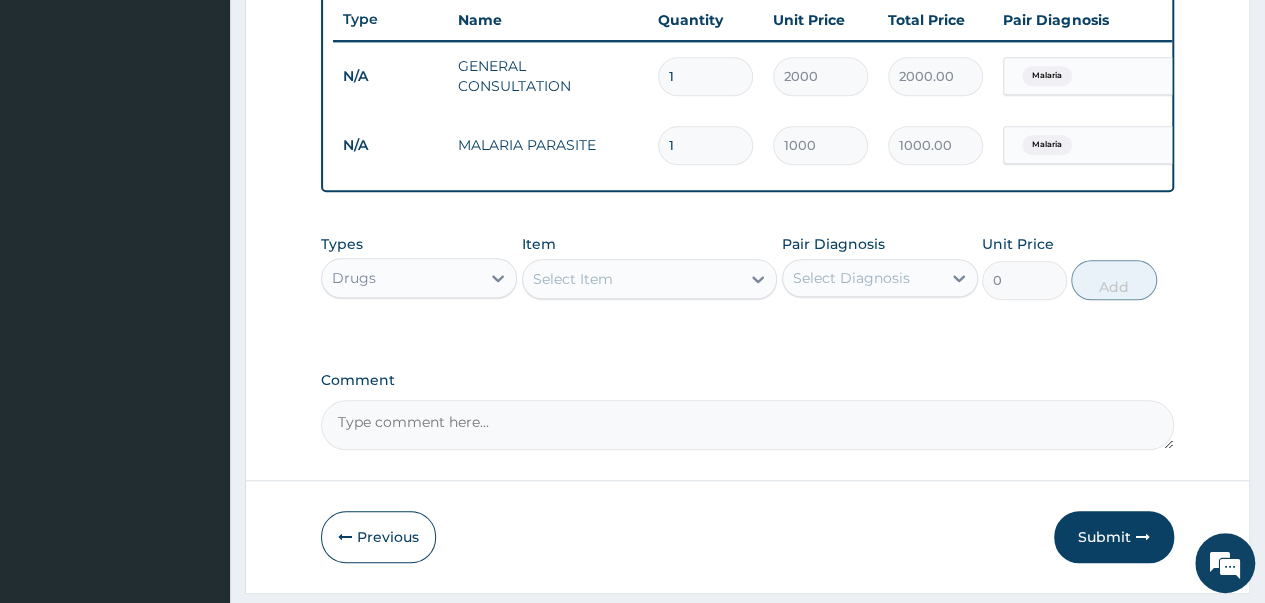 click on "Select Item" at bounding box center (573, 279) 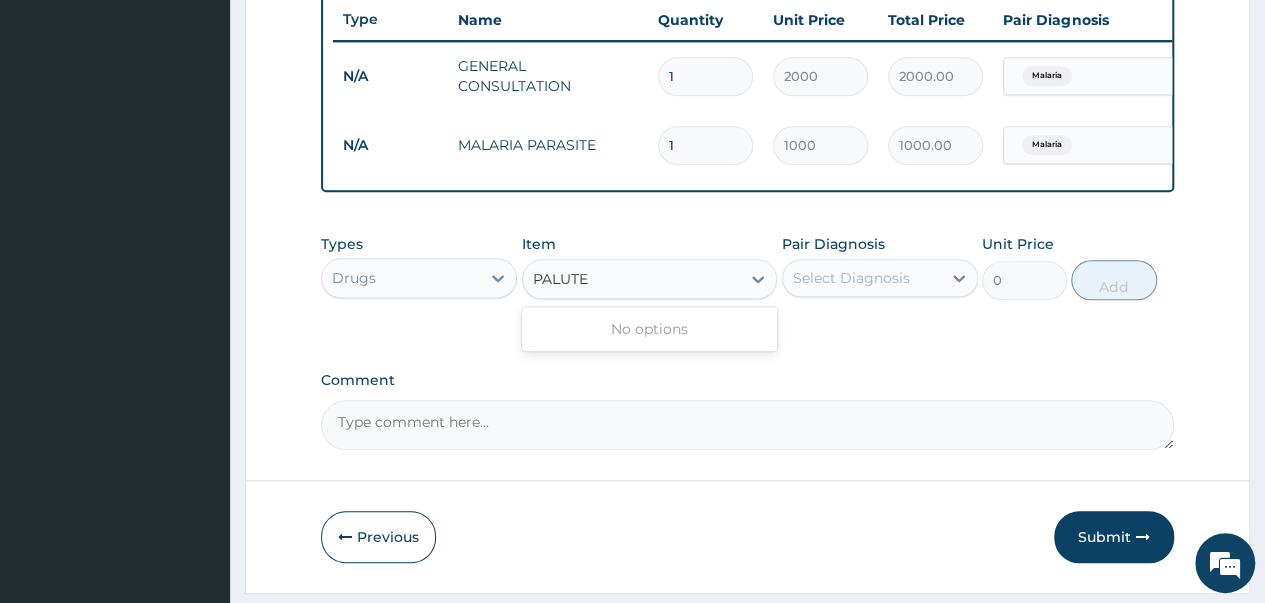 type on "PALUT" 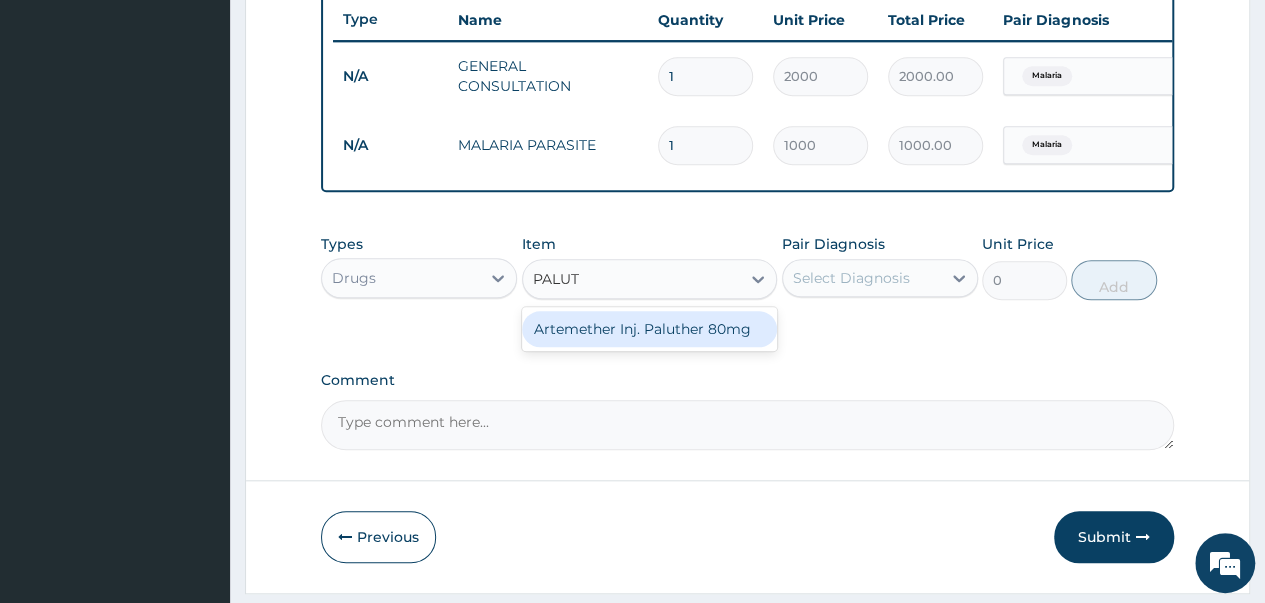click on "Artemether Inj. Paluther 80mg" at bounding box center [650, 329] 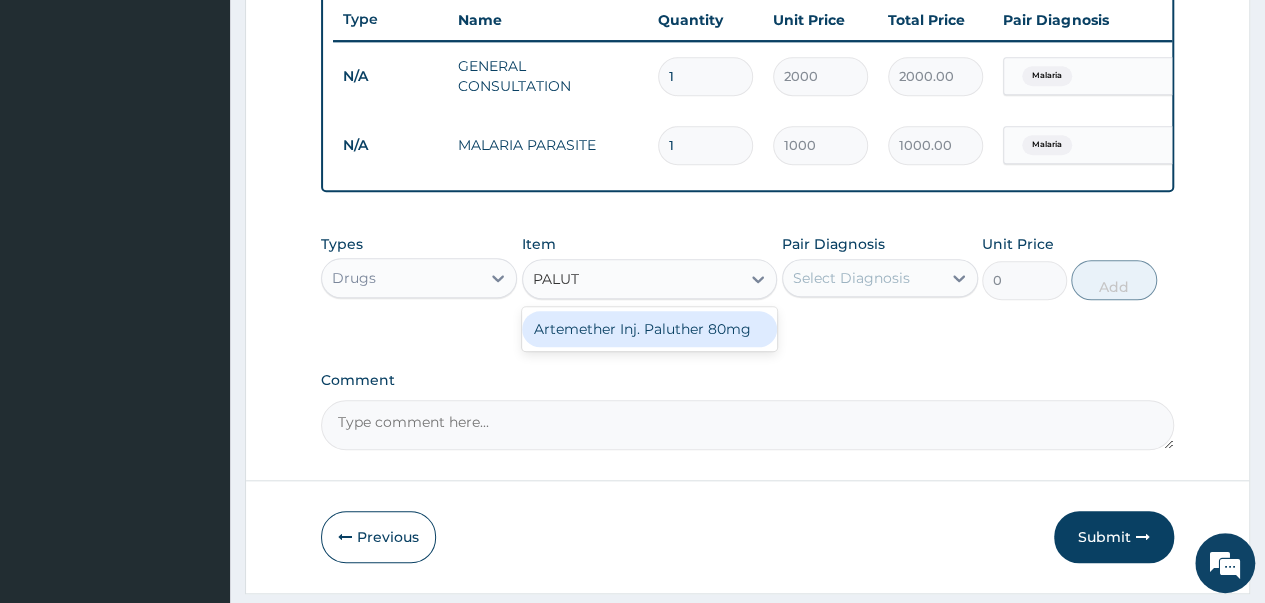 type 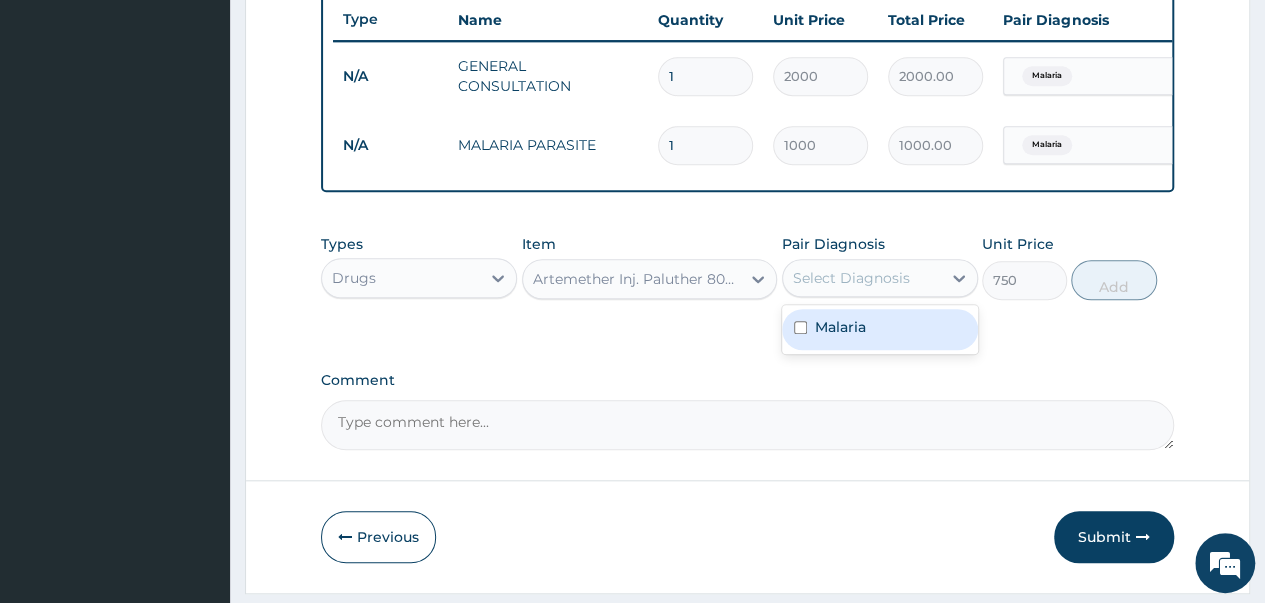 click on "Select Diagnosis" at bounding box center [851, 278] 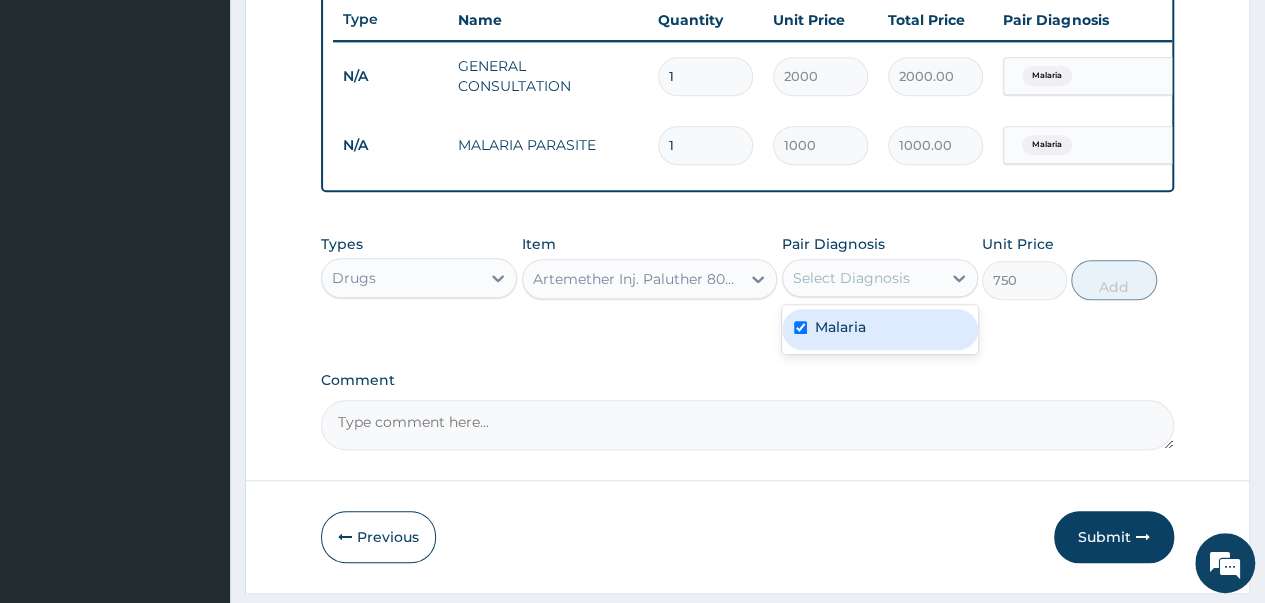 checkbox on "true" 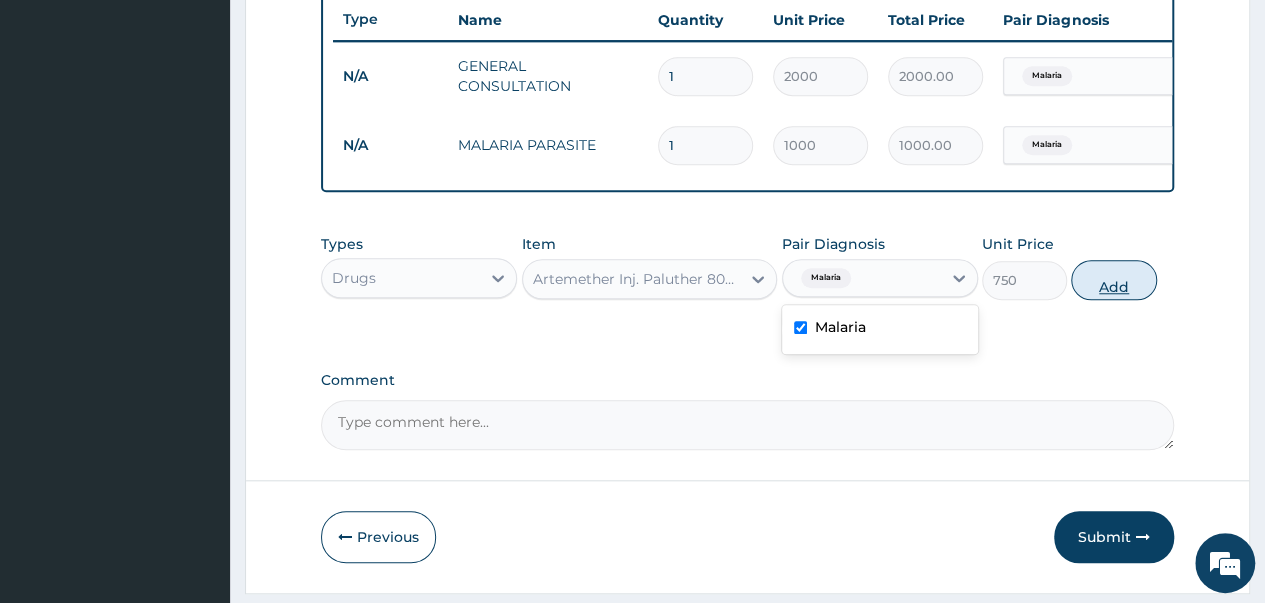 click on "Add" at bounding box center [1113, 280] 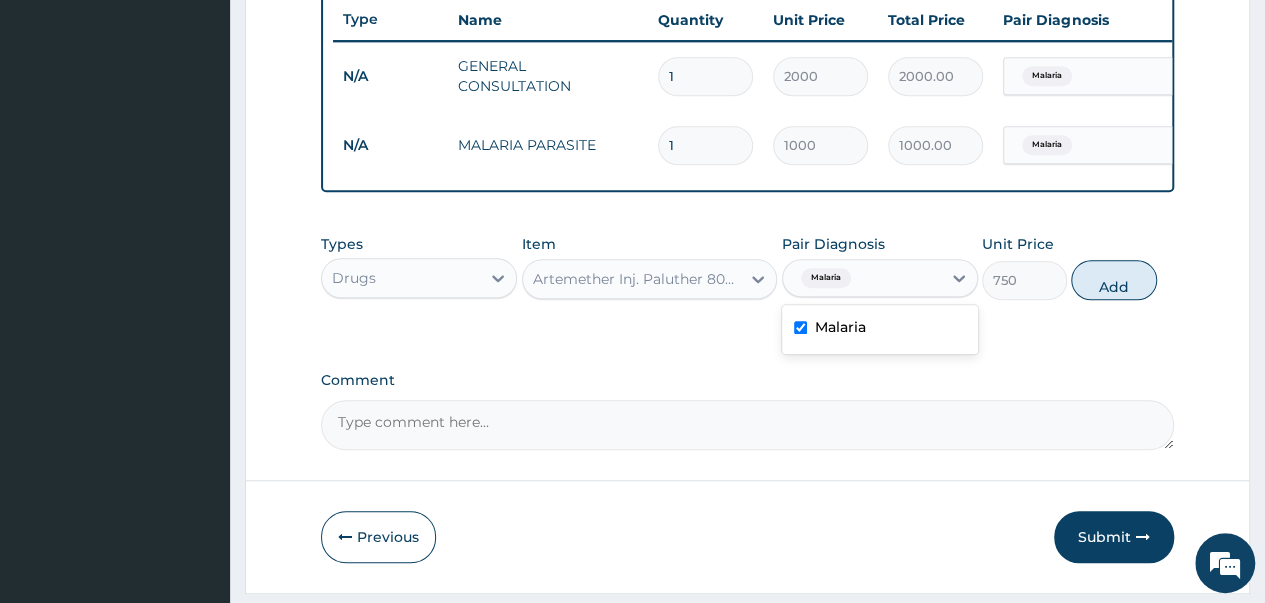 type on "0" 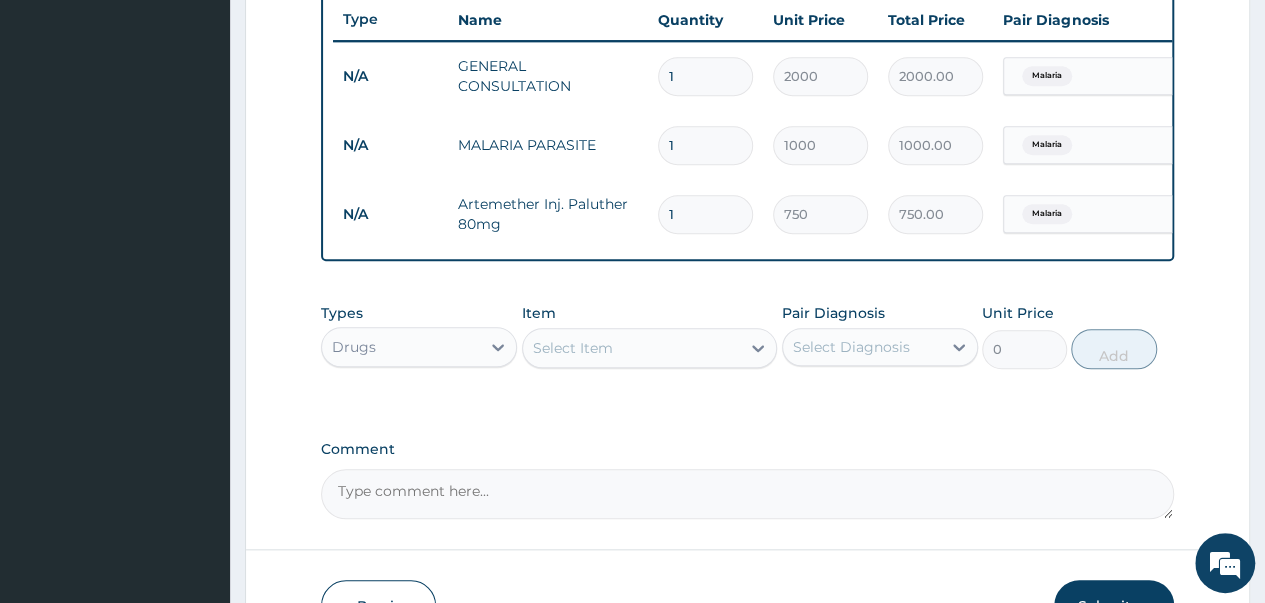 type 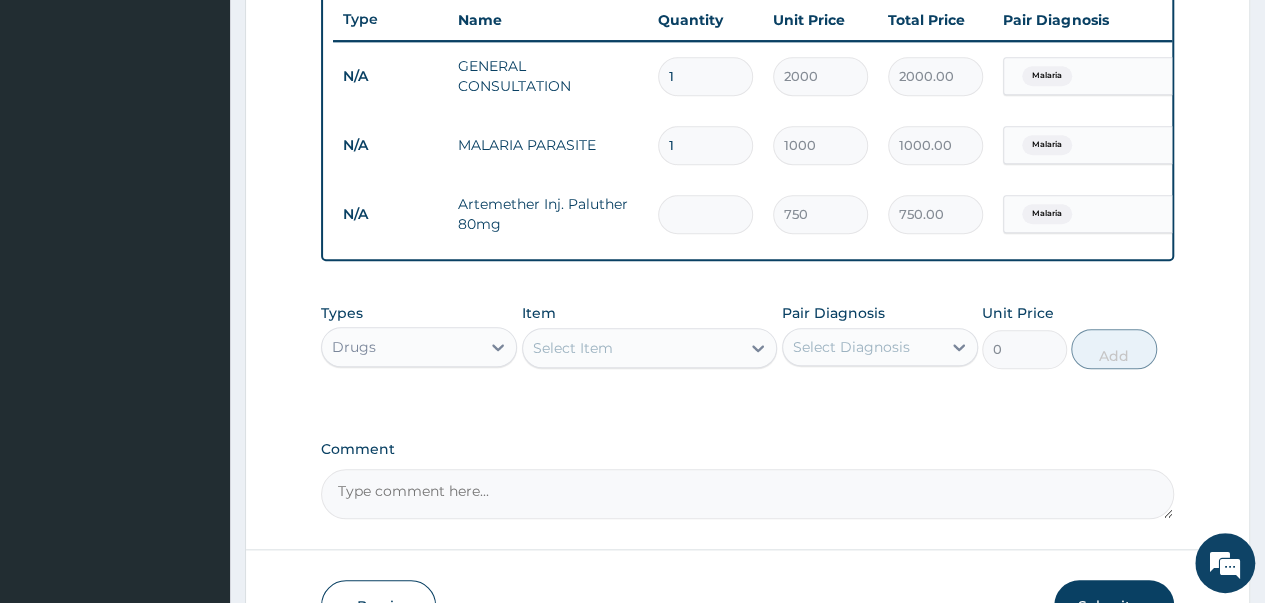 type on "0.00" 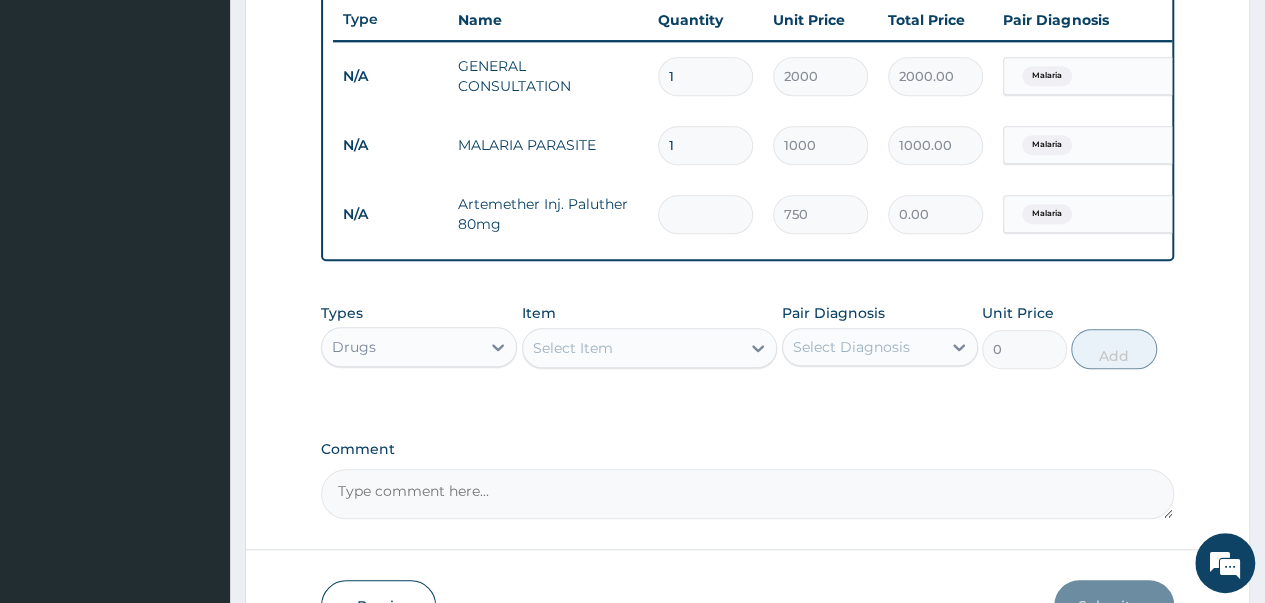 type on "2" 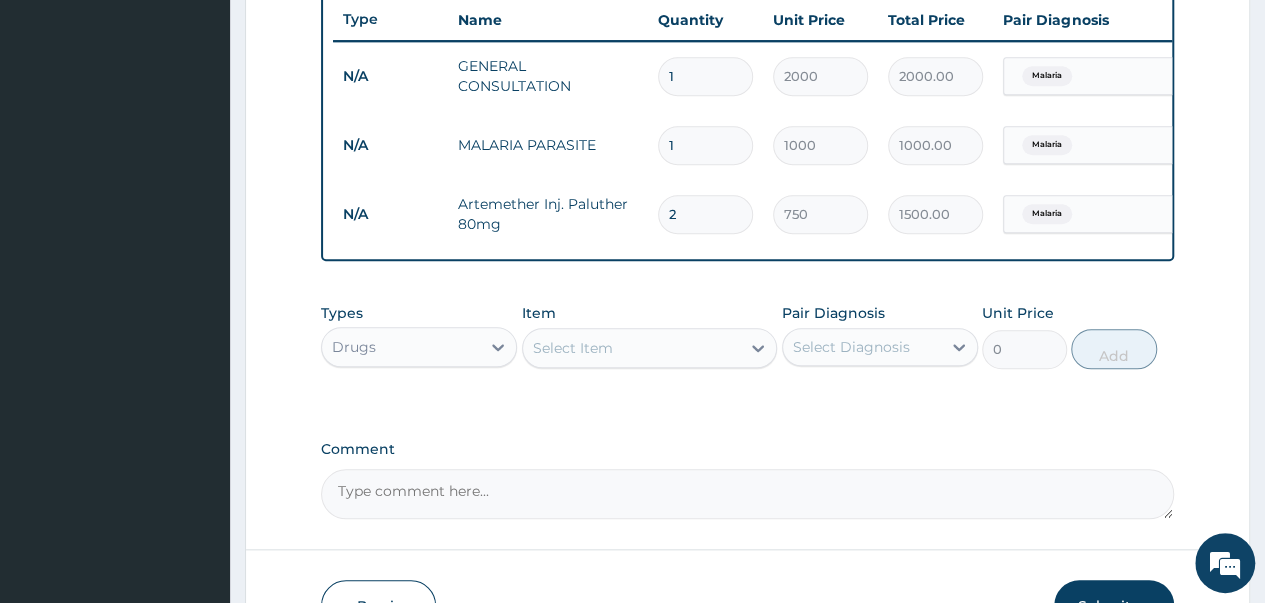 type on "2" 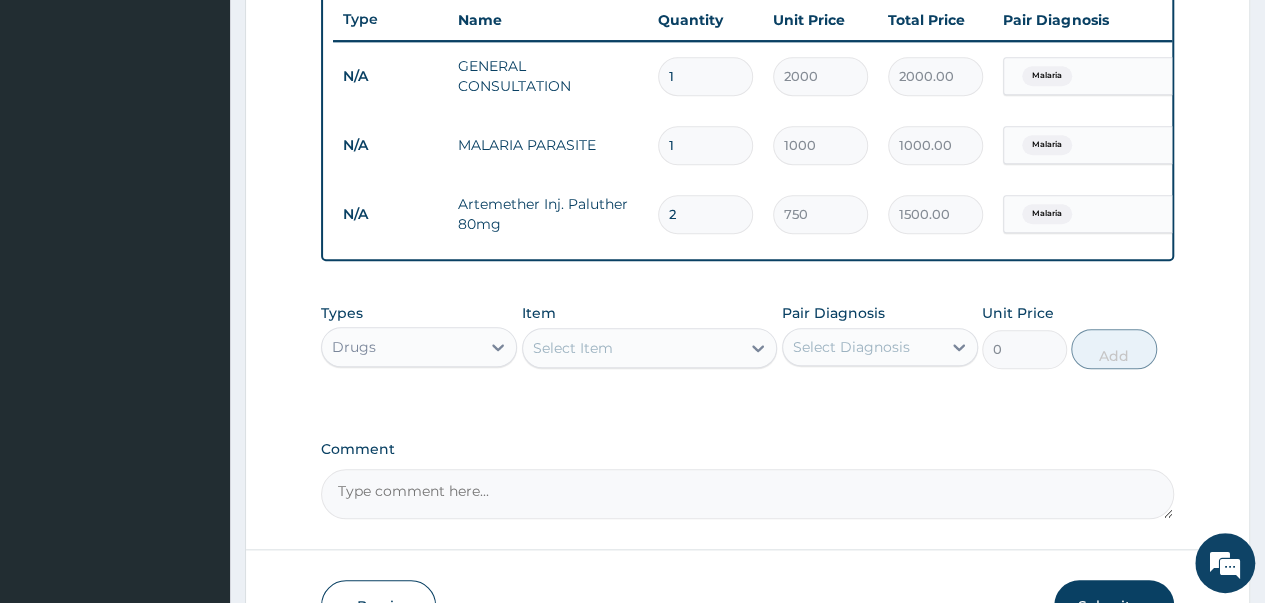 click on "Select Item" at bounding box center (632, 348) 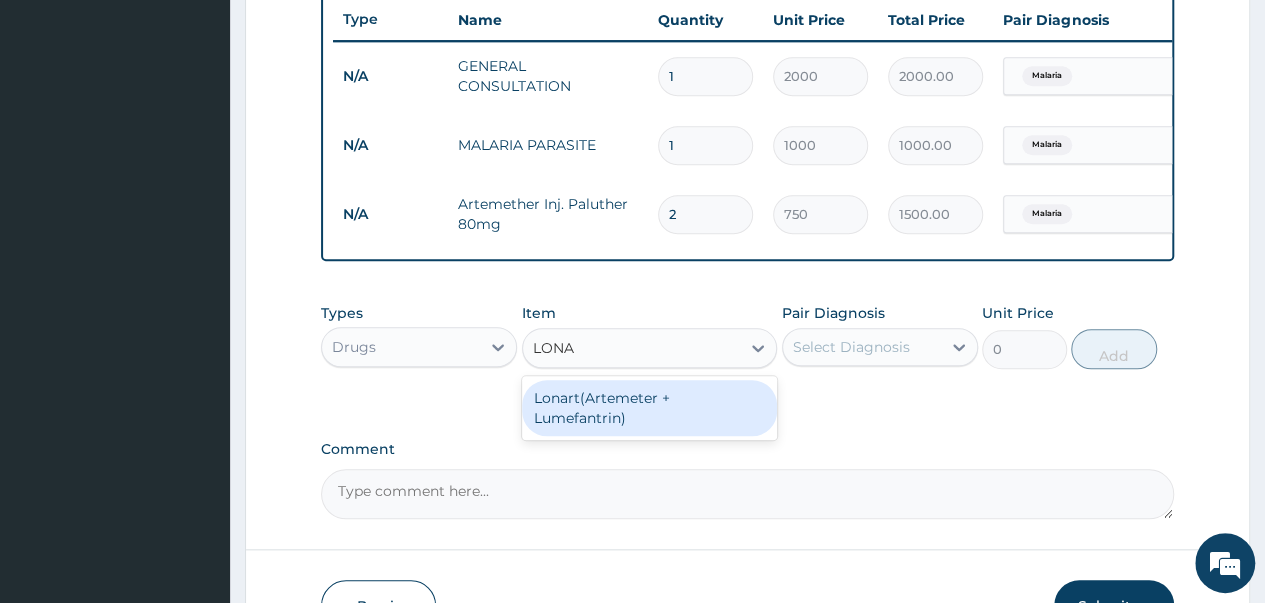 type on "LONAR" 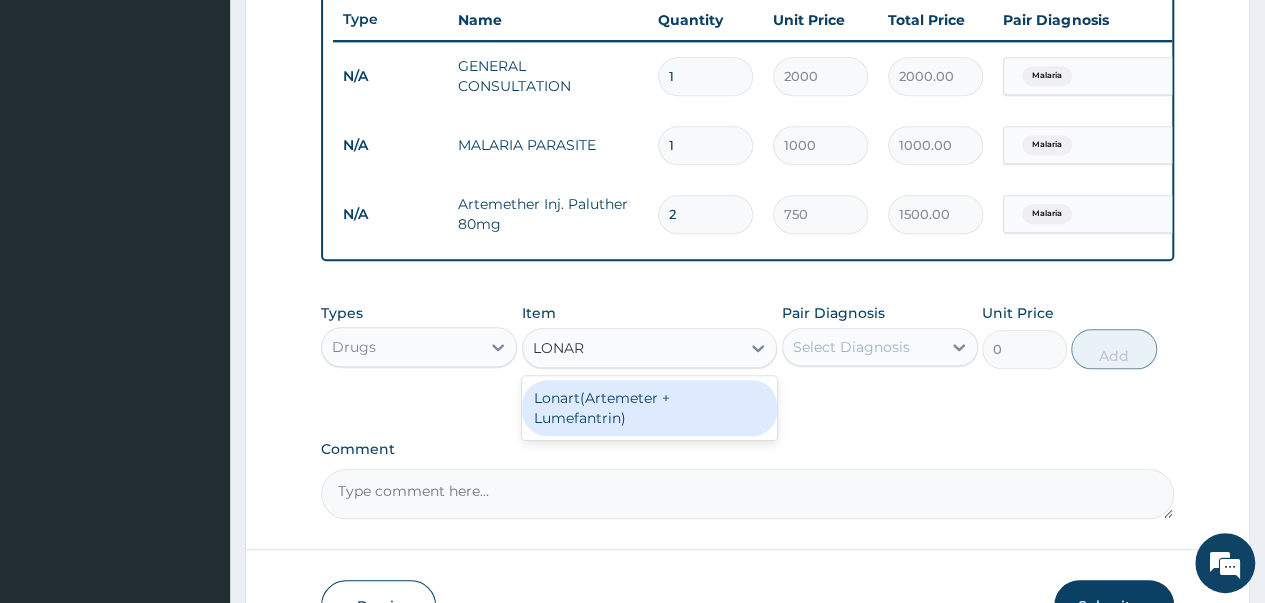 click on "Lonart(Artemeter + Lumefantrin)" at bounding box center (650, 408) 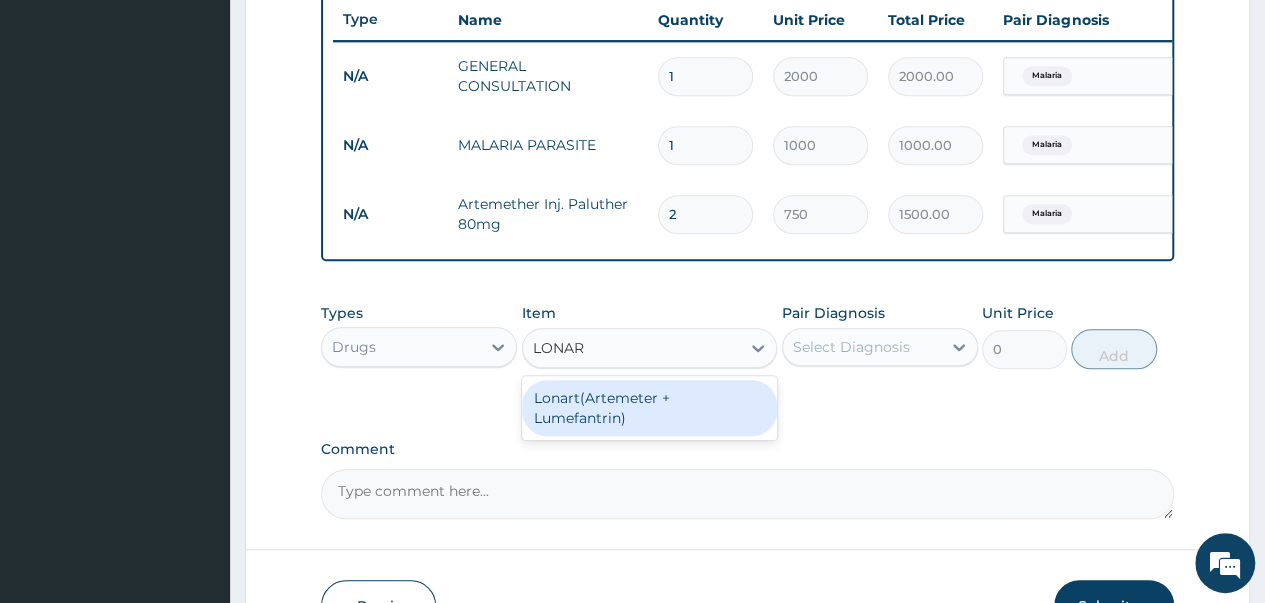 type 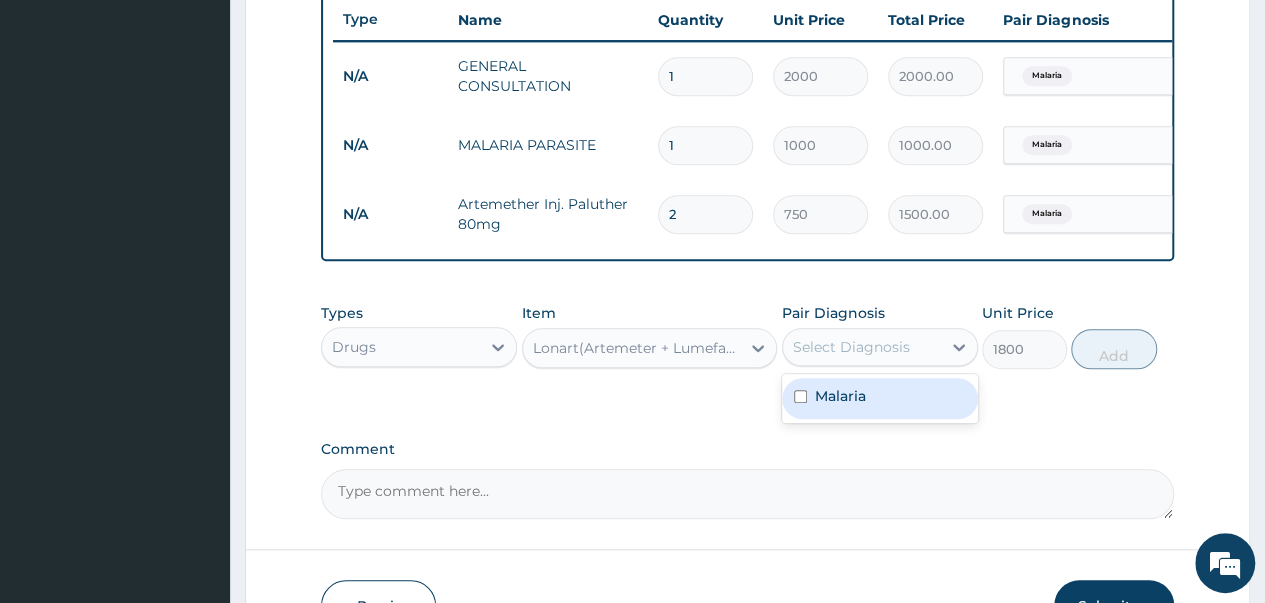 click on "Select Diagnosis" at bounding box center (851, 347) 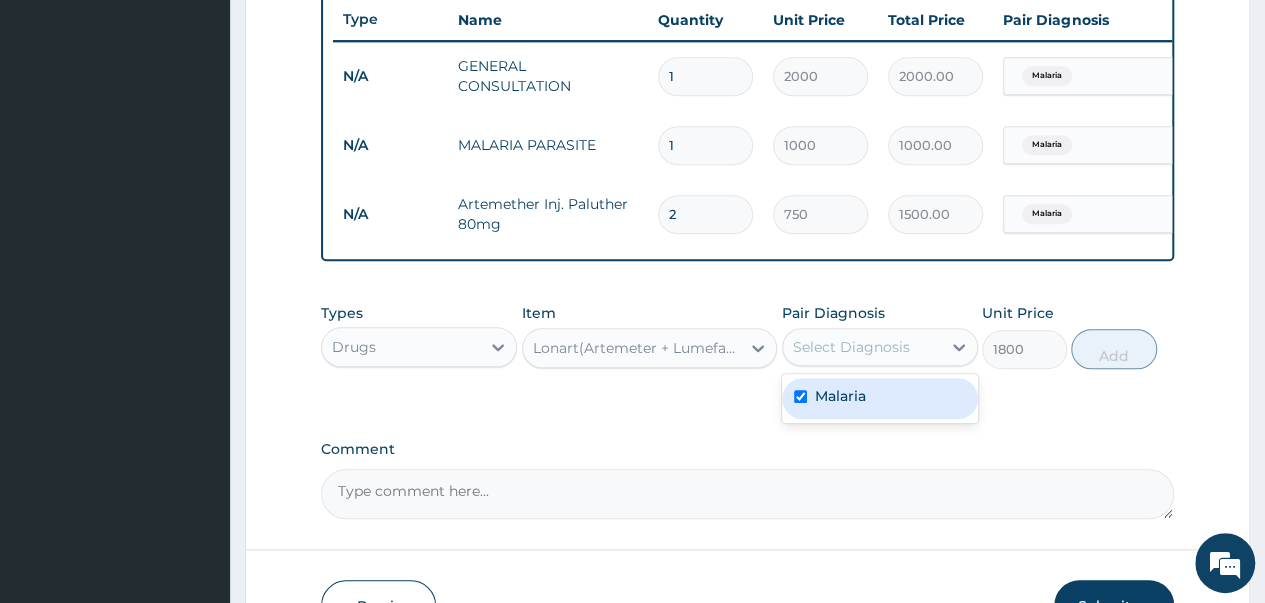 checkbox on "true" 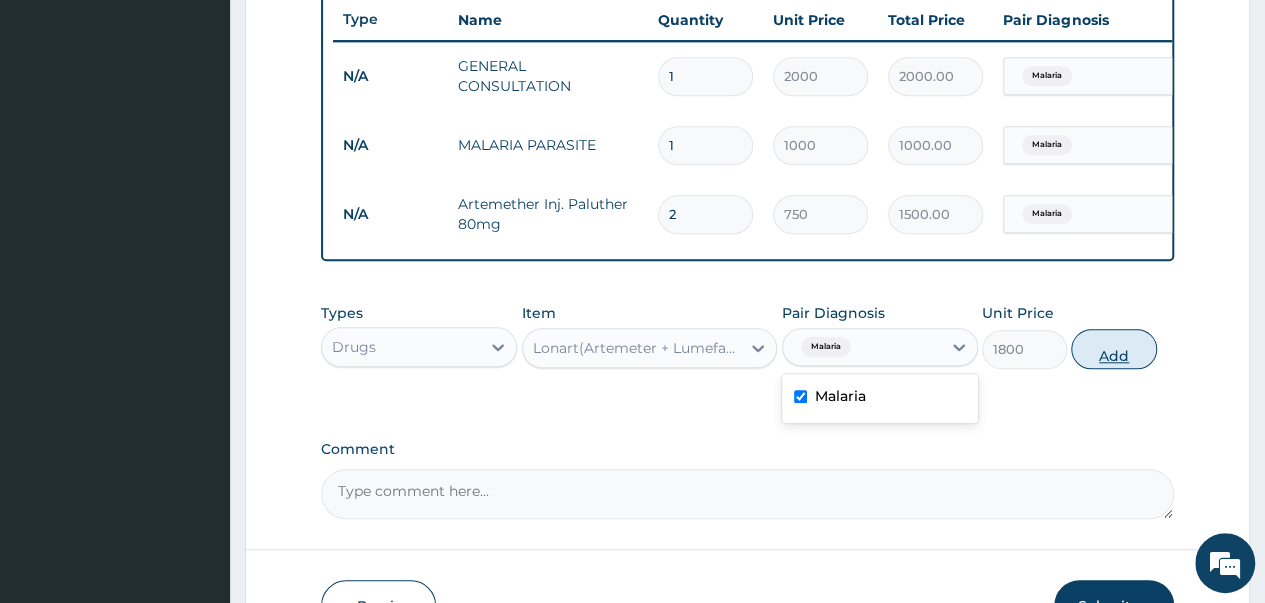 click on "Add" at bounding box center [1113, 349] 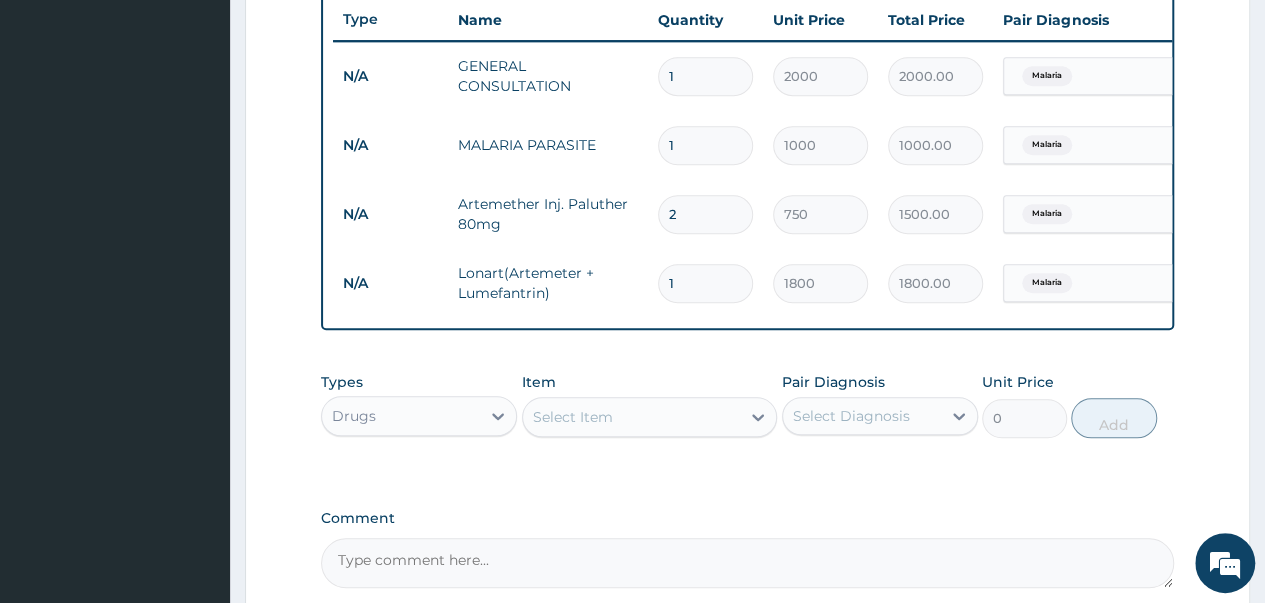 click on "Select Item" at bounding box center [573, 417] 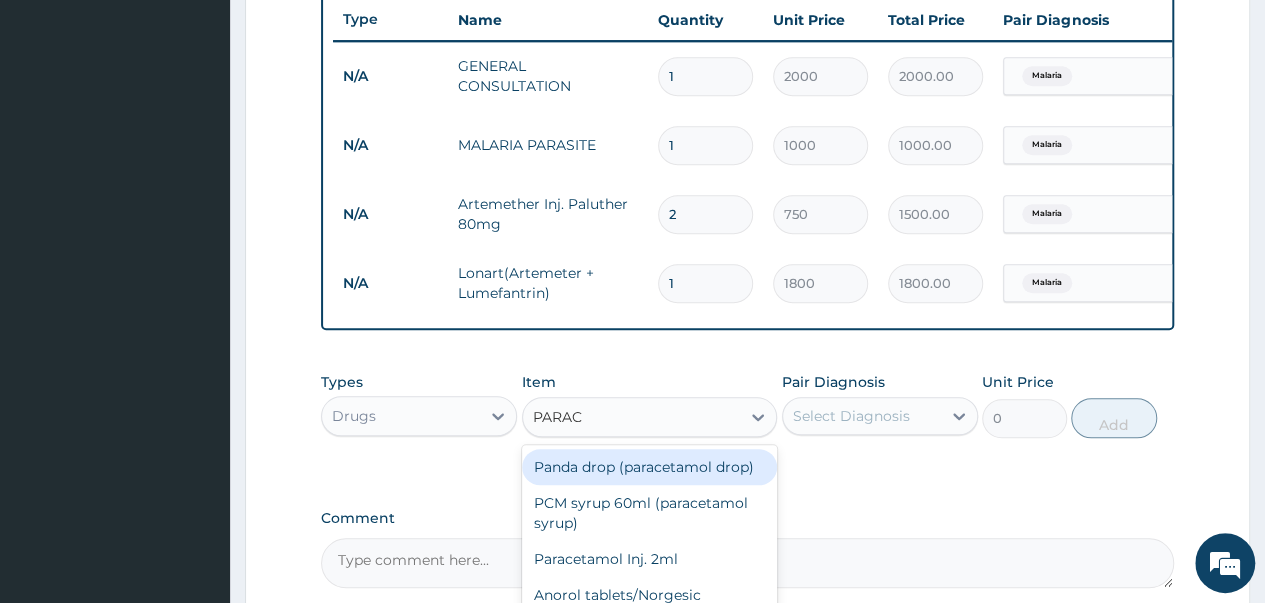 type on "PARACE" 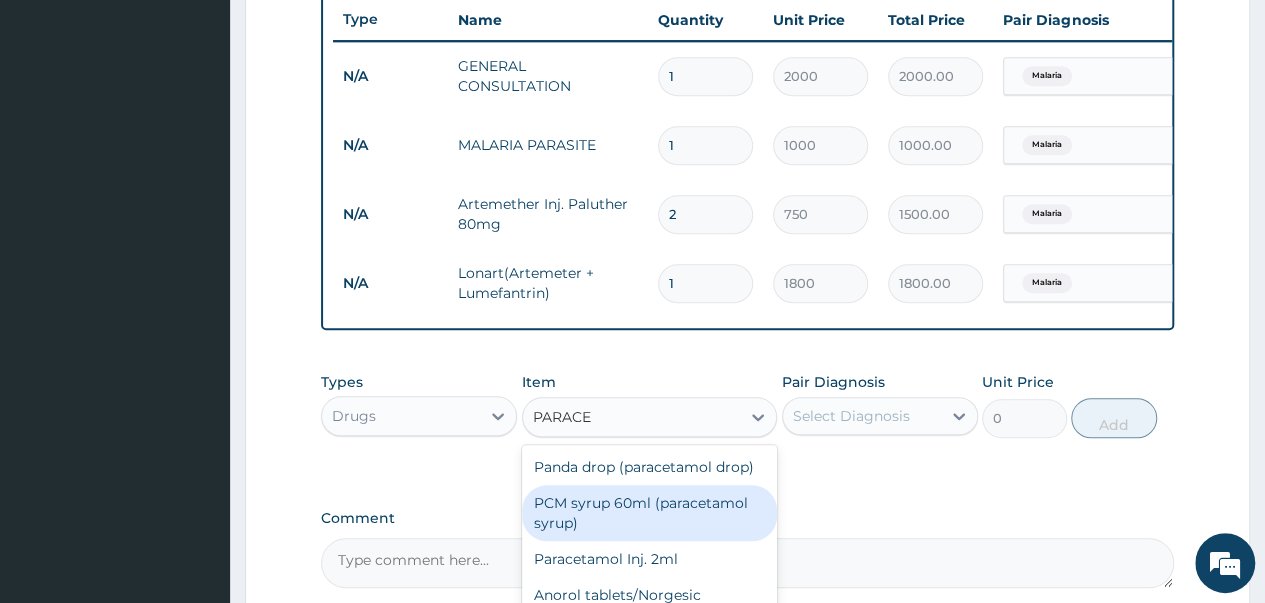 scroll, scrollTop: 80, scrollLeft: 0, axis: vertical 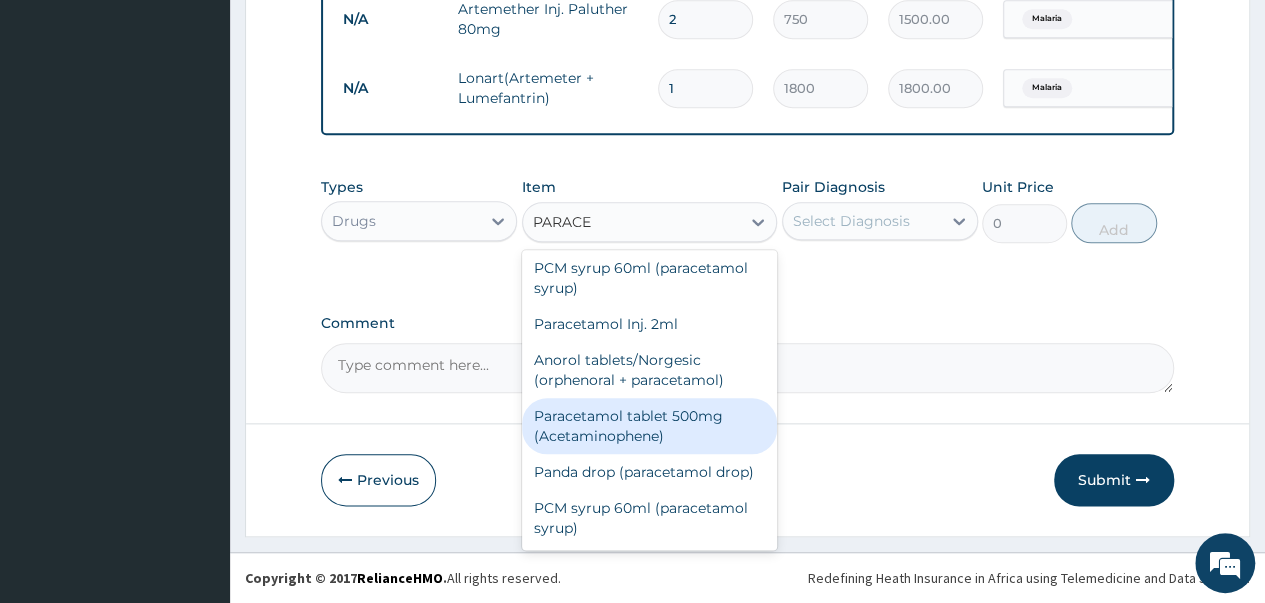 click on "Paracetamol tablet 500mg (Acetaminophene)" at bounding box center (650, 426) 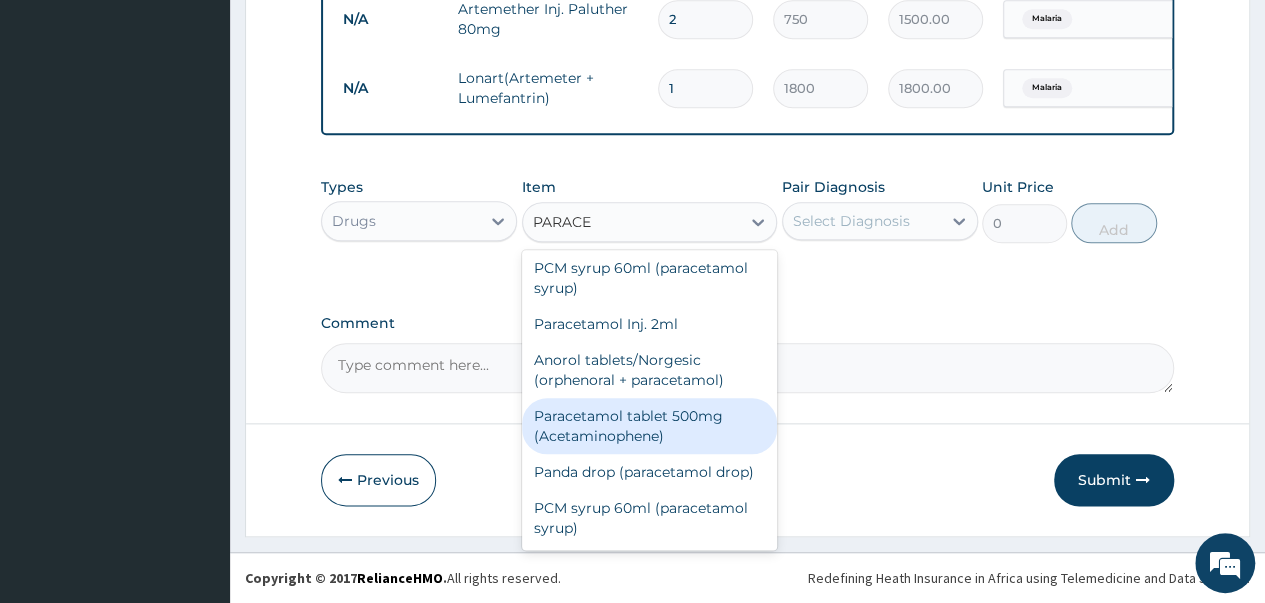 type 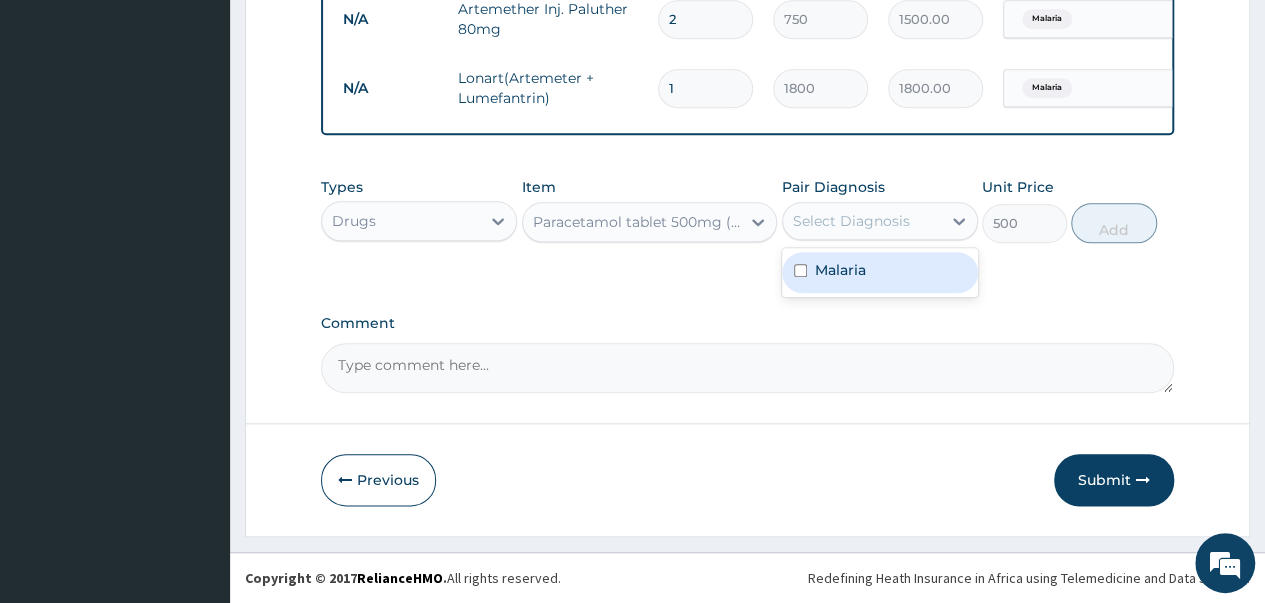 click on "Select Diagnosis" at bounding box center (862, 221) 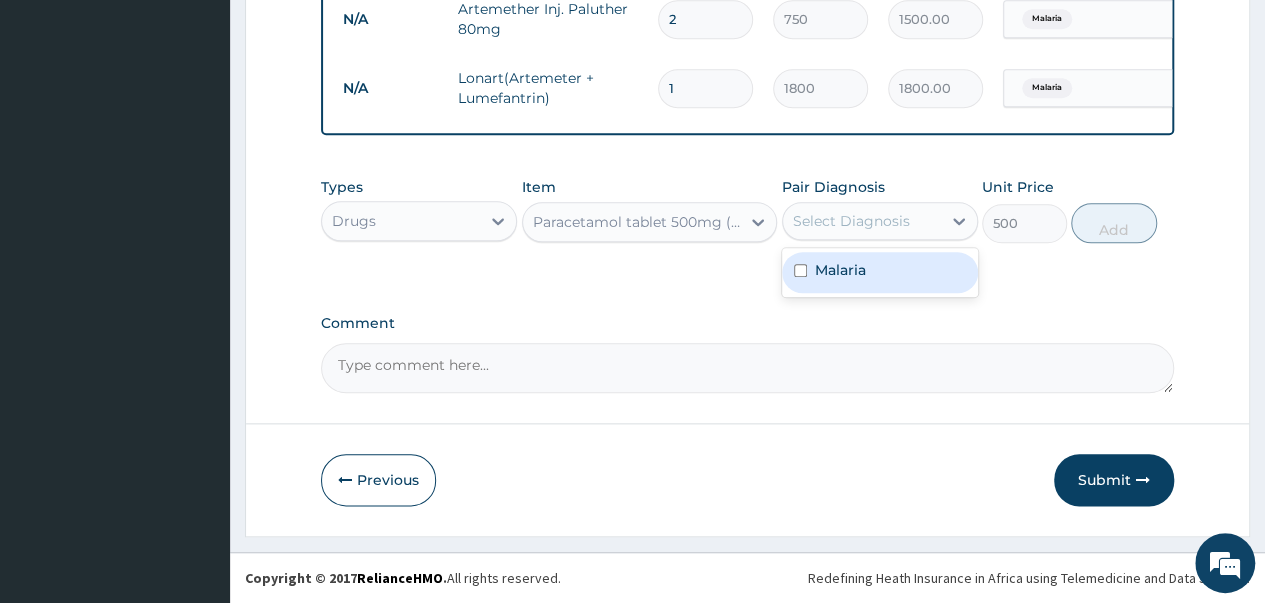 click on "Malaria" at bounding box center (880, 272) 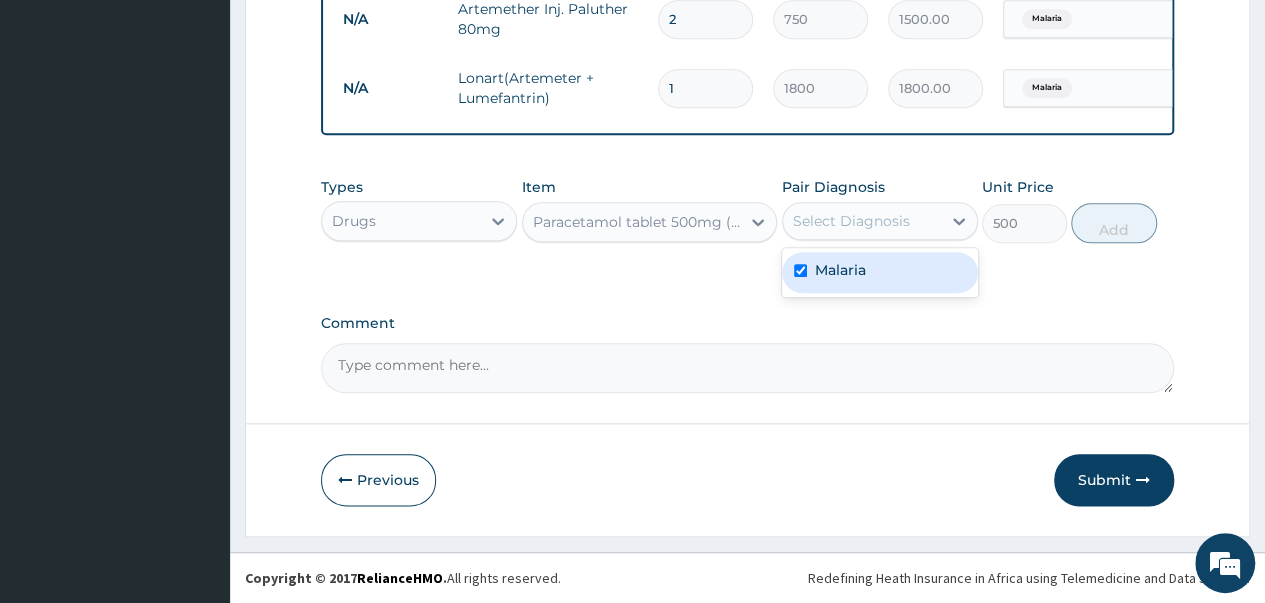 checkbox on "true" 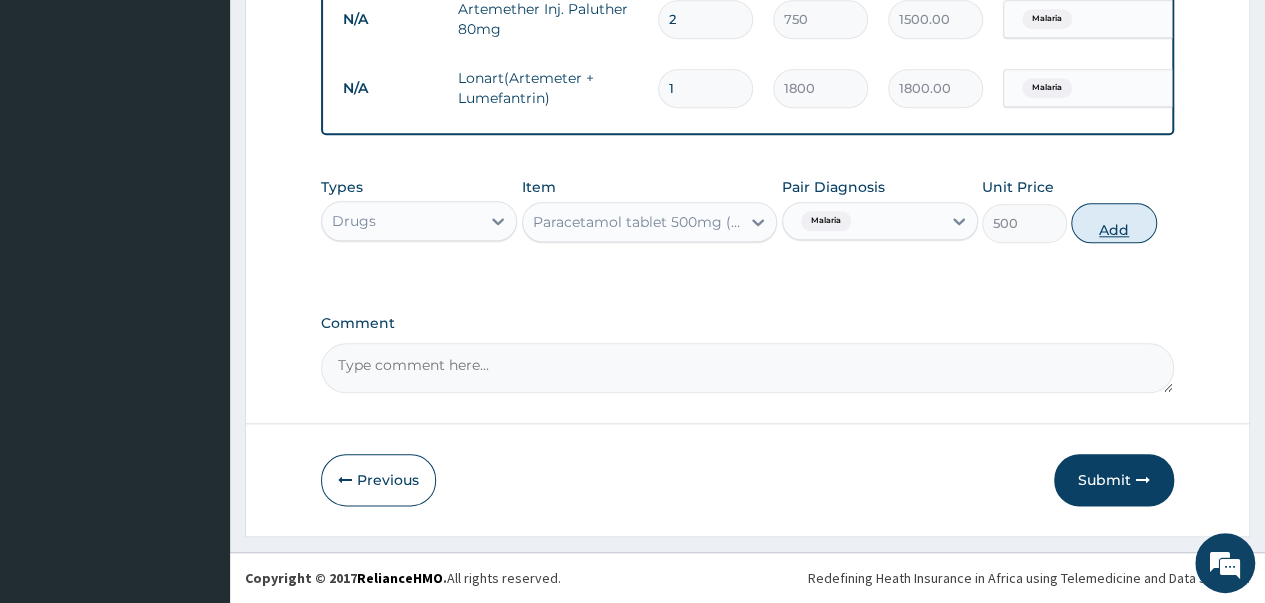 click on "Add" at bounding box center (1113, 223) 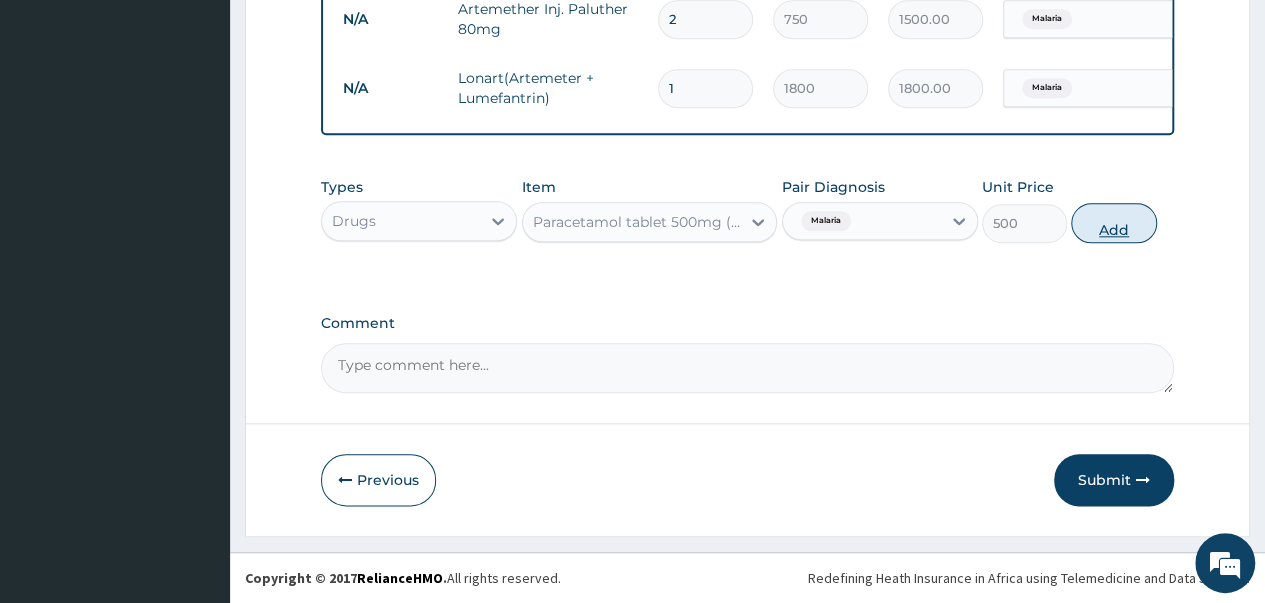 type on "0" 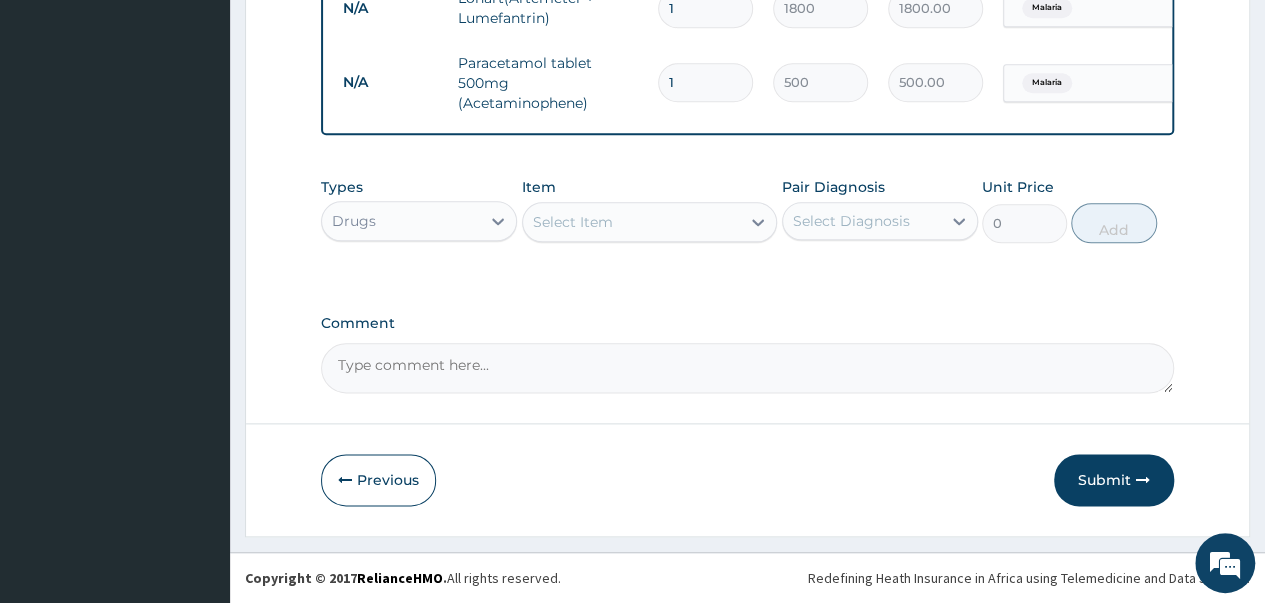 click on "Submit" at bounding box center (1114, 480) 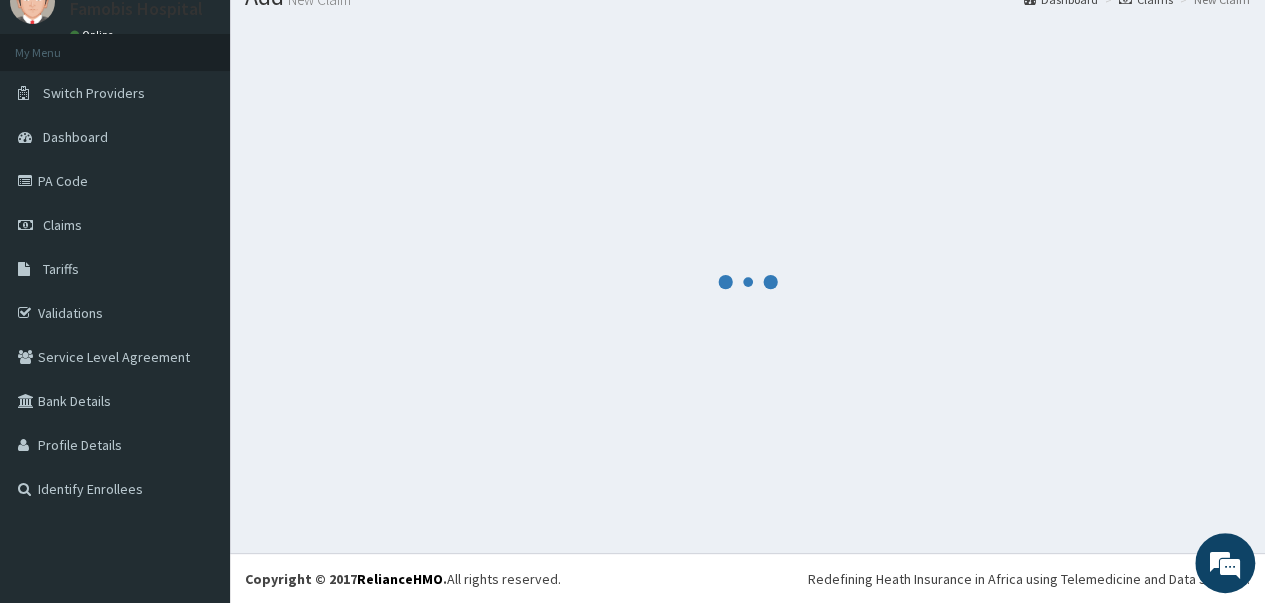 scroll, scrollTop: 1044, scrollLeft: 0, axis: vertical 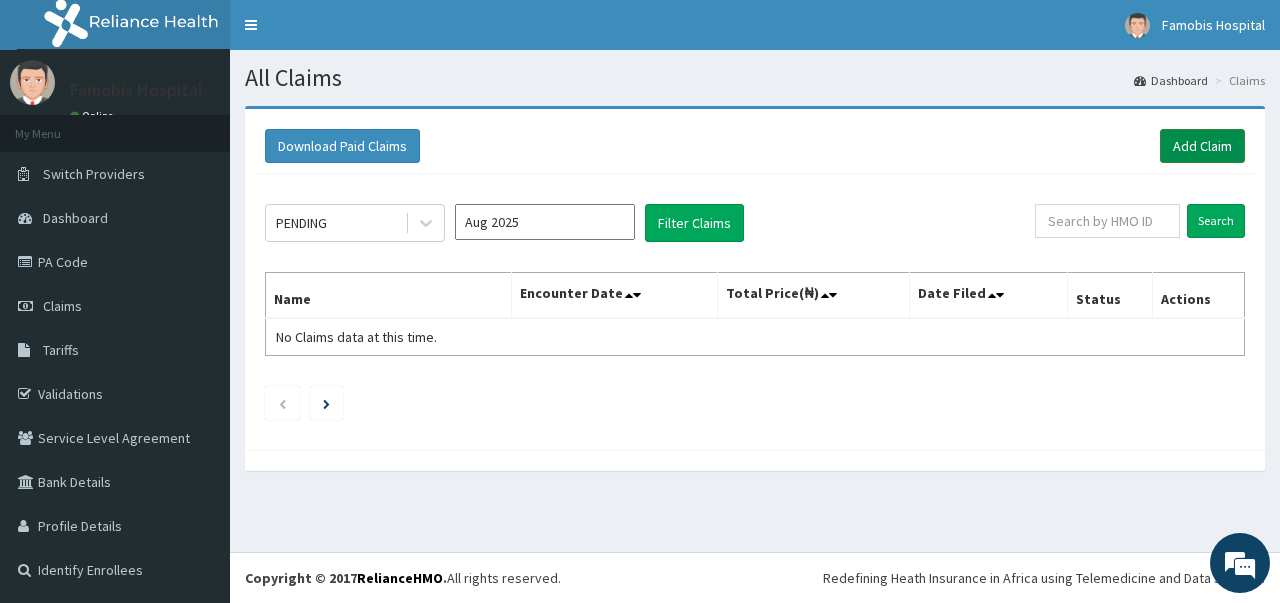 click on "Add Claim" at bounding box center [1202, 146] 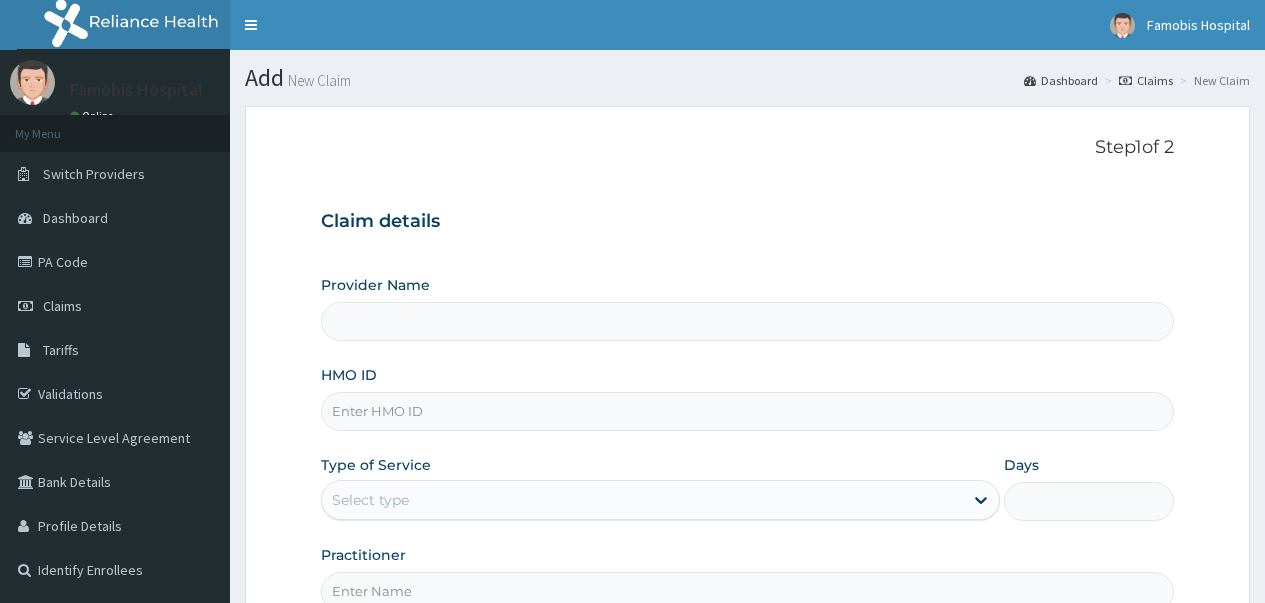 scroll, scrollTop: 0, scrollLeft: 0, axis: both 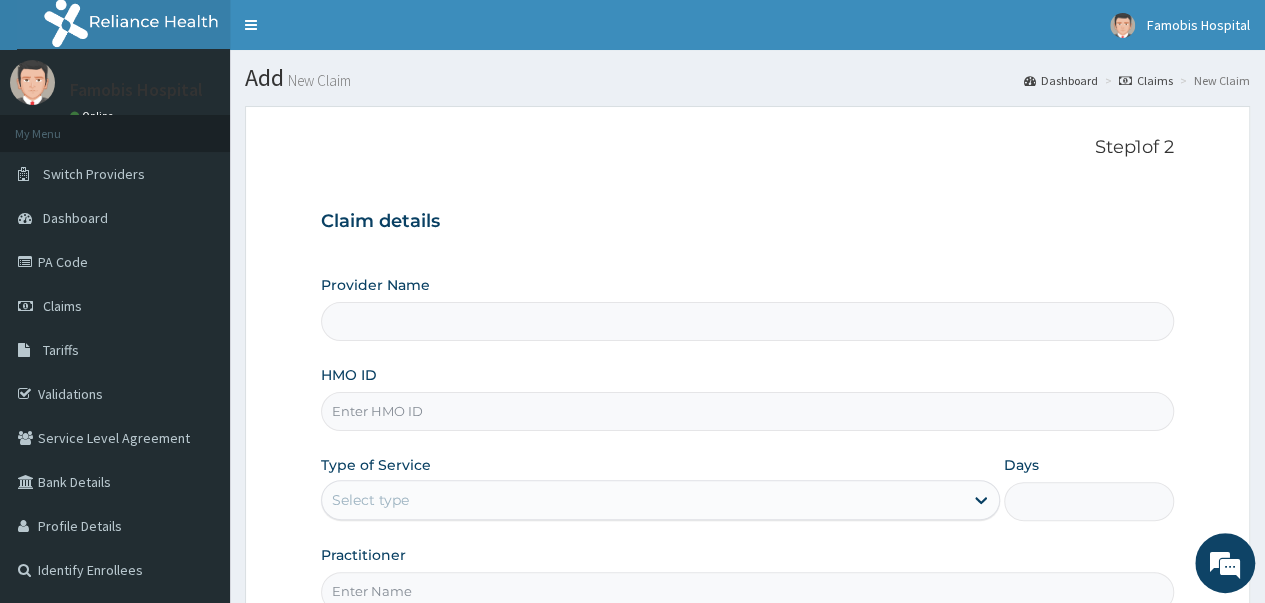 type on "Famobis Hospital Ltd- Ibafo" 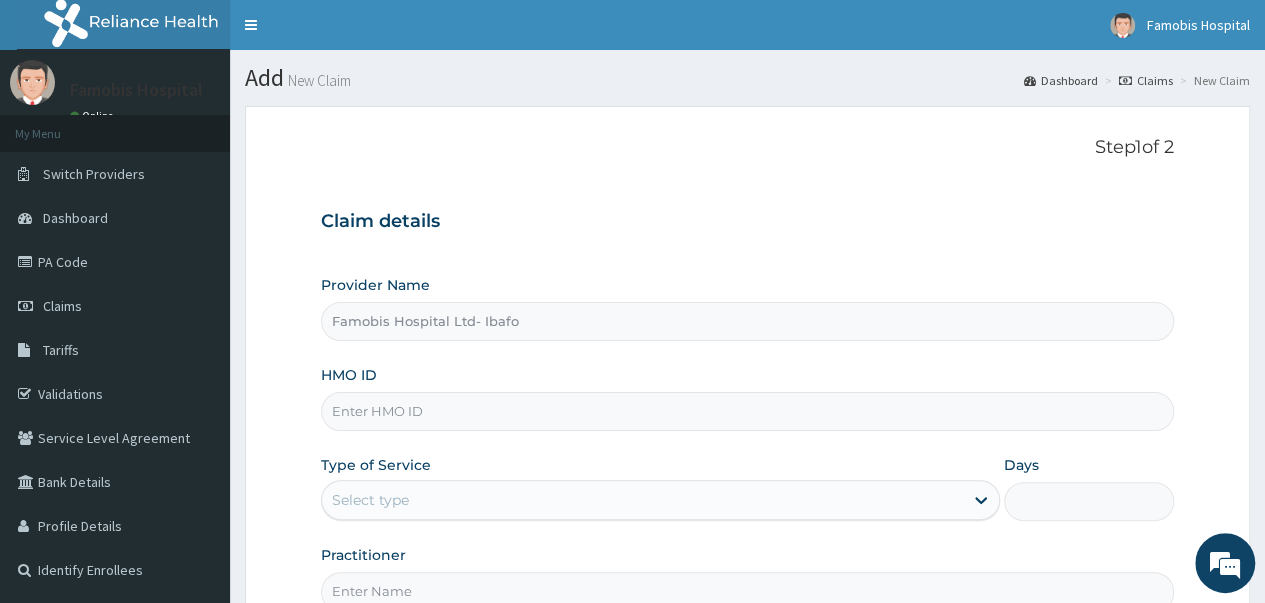 click on "HMO ID" at bounding box center [747, 411] 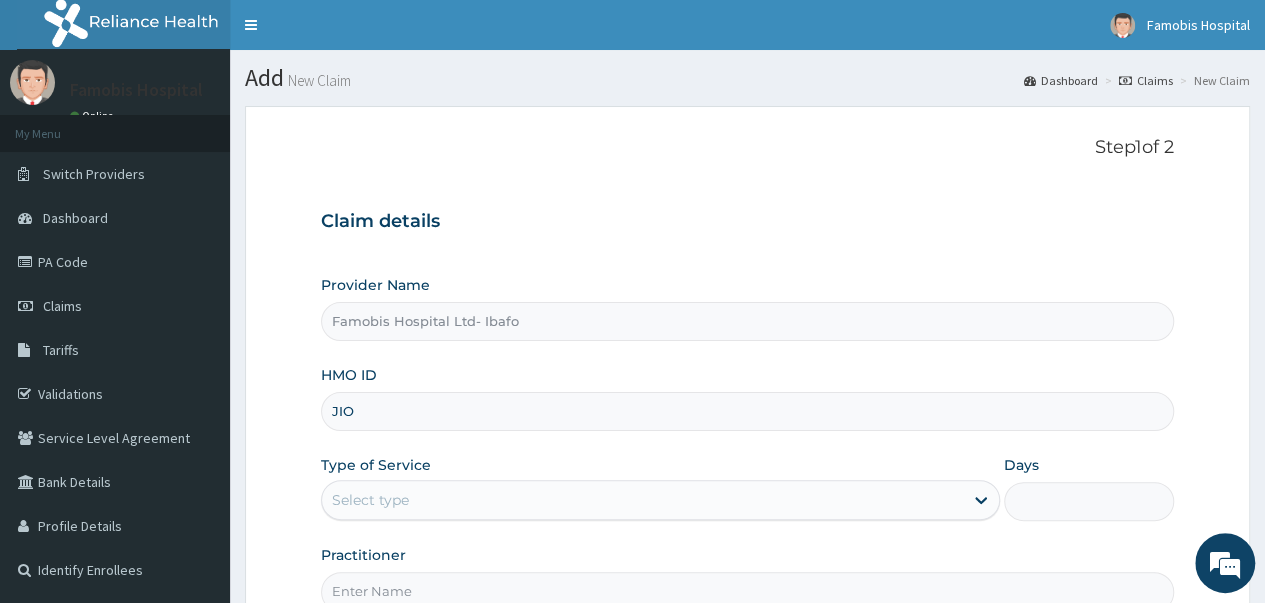 type on "JIO/10043/A" 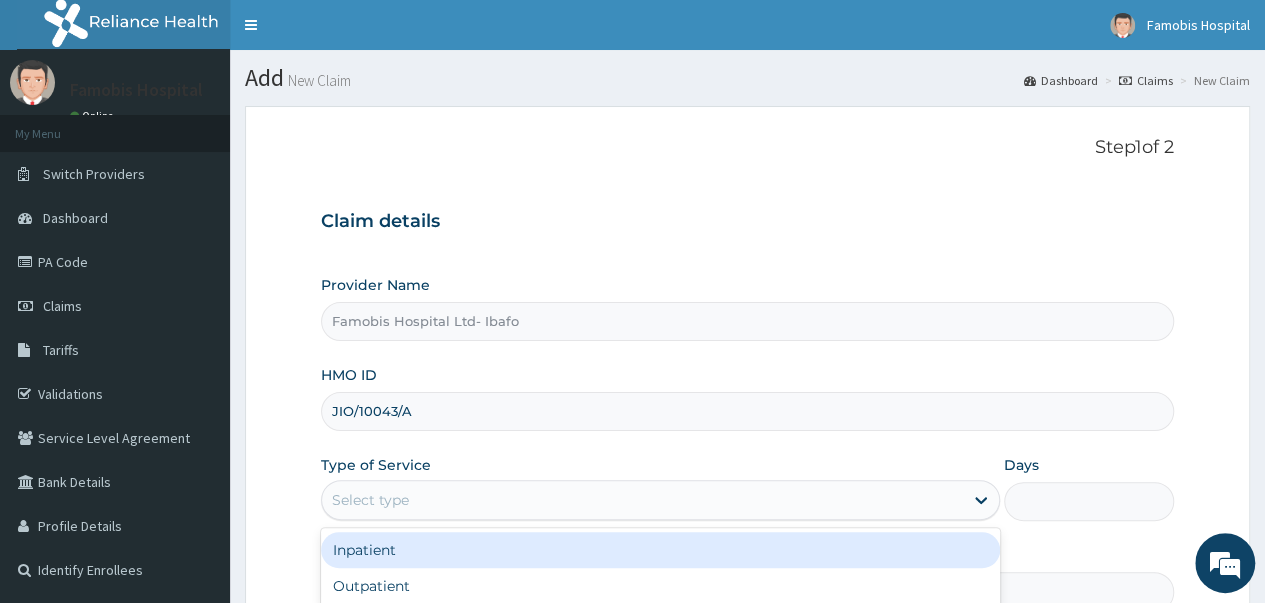 click on "Select type" at bounding box center [642, 500] 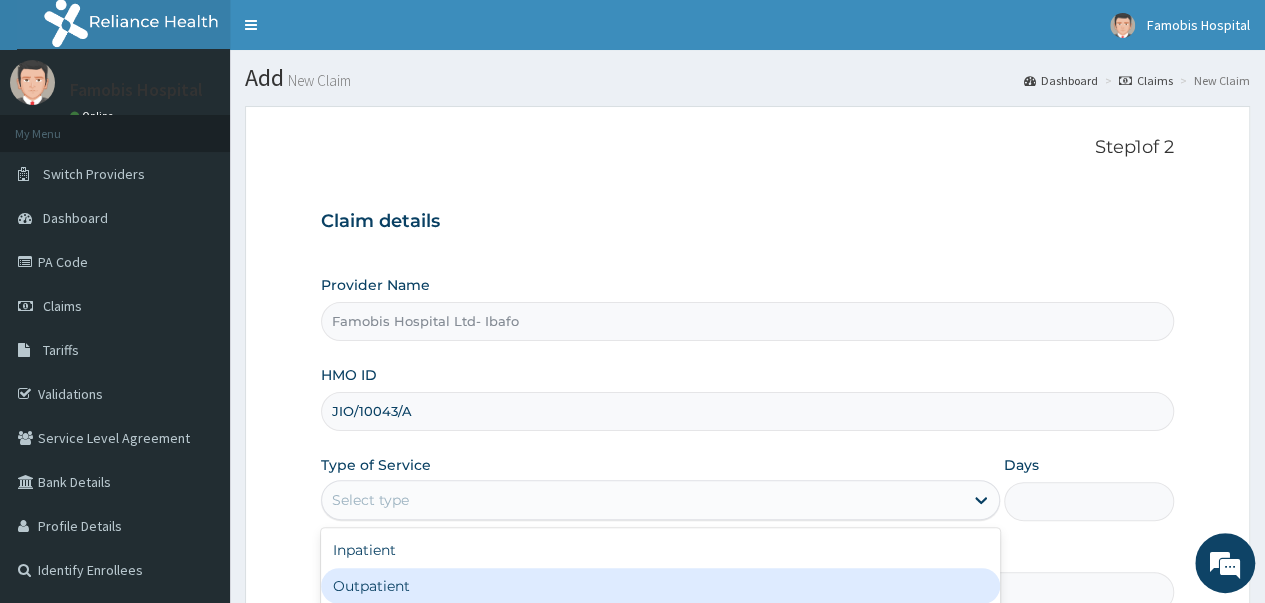 drag, startPoint x: 386, startPoint y: 582, endPoint x: 470, endPoint y: 564, distance: 85.90693 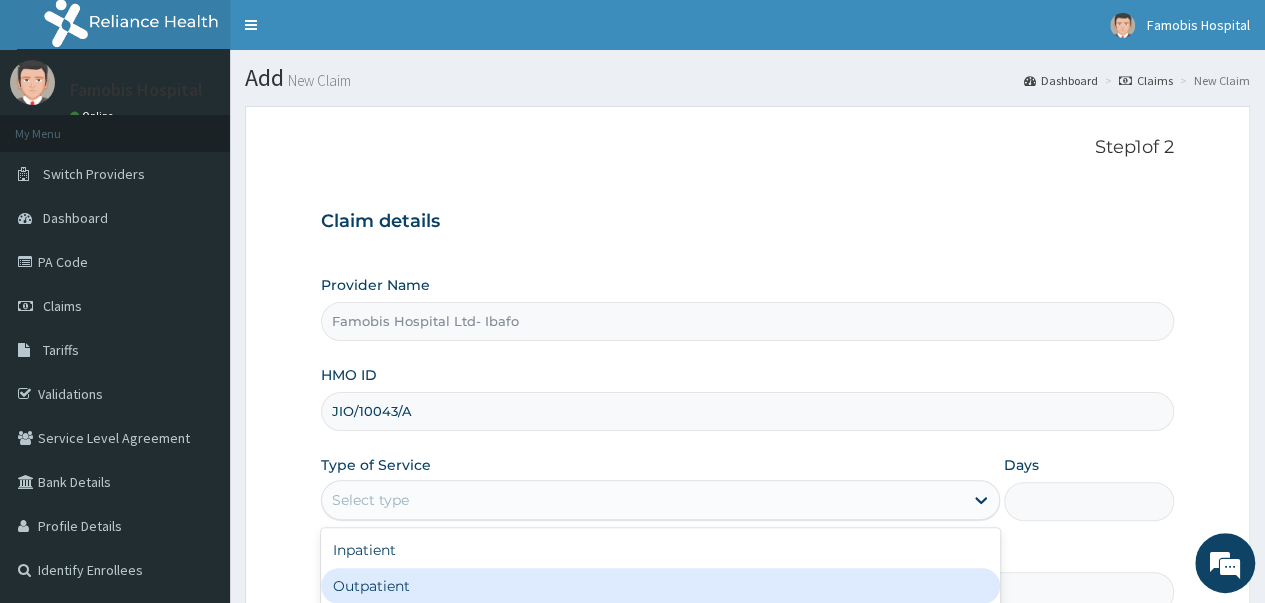 type on "1" 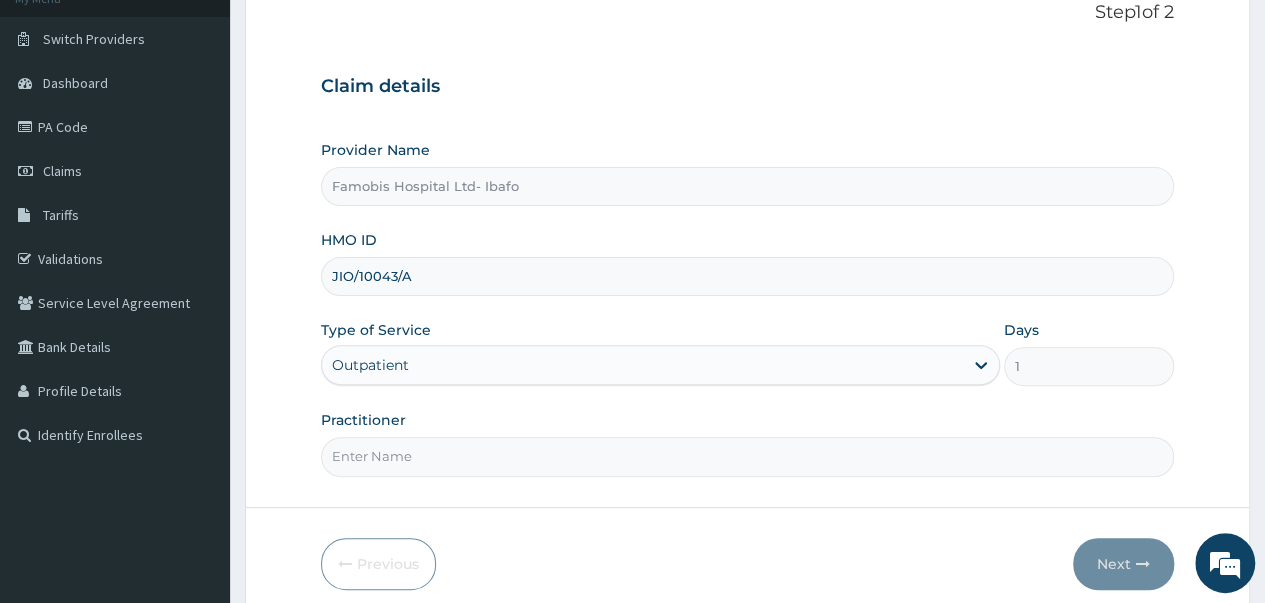 scroll, scrollTop: 214, scrollLeft: 0, axis: vertical 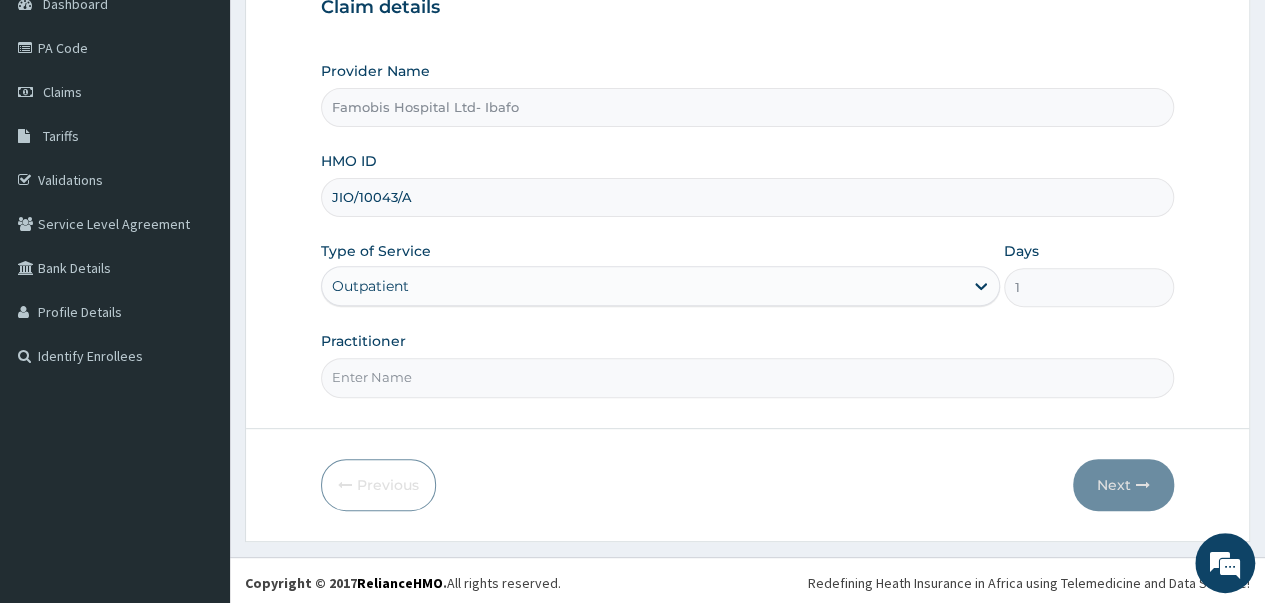 click on "Practitioner" at bounding box center (747, 377) 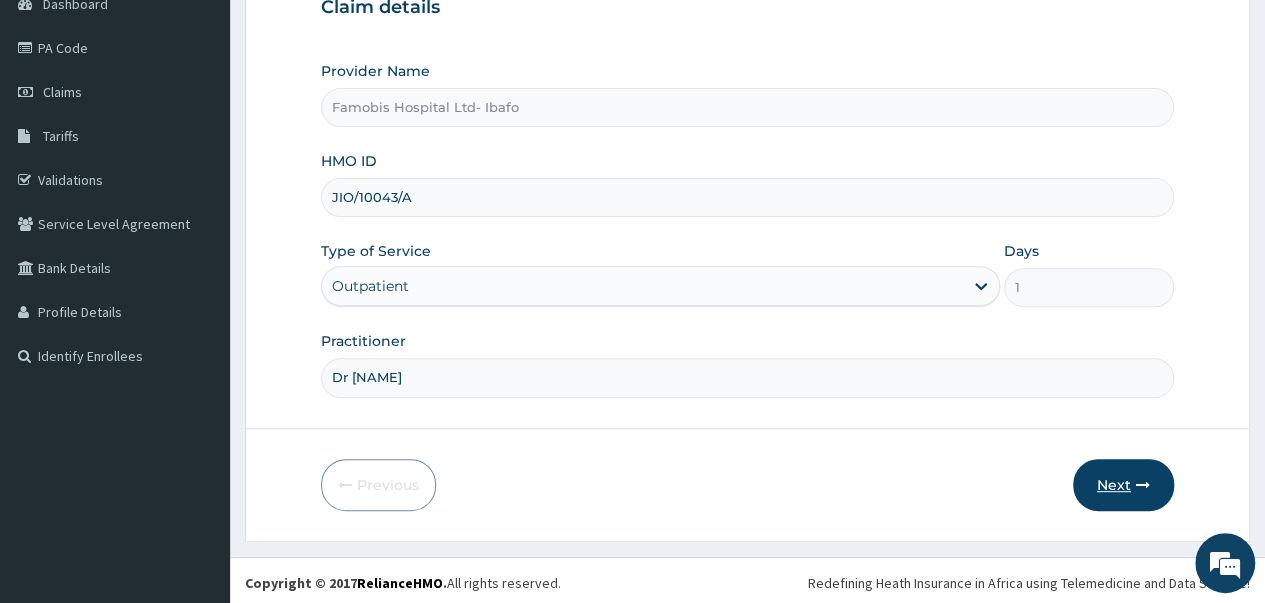 click on "Next" at bounding box center (1123, 485) 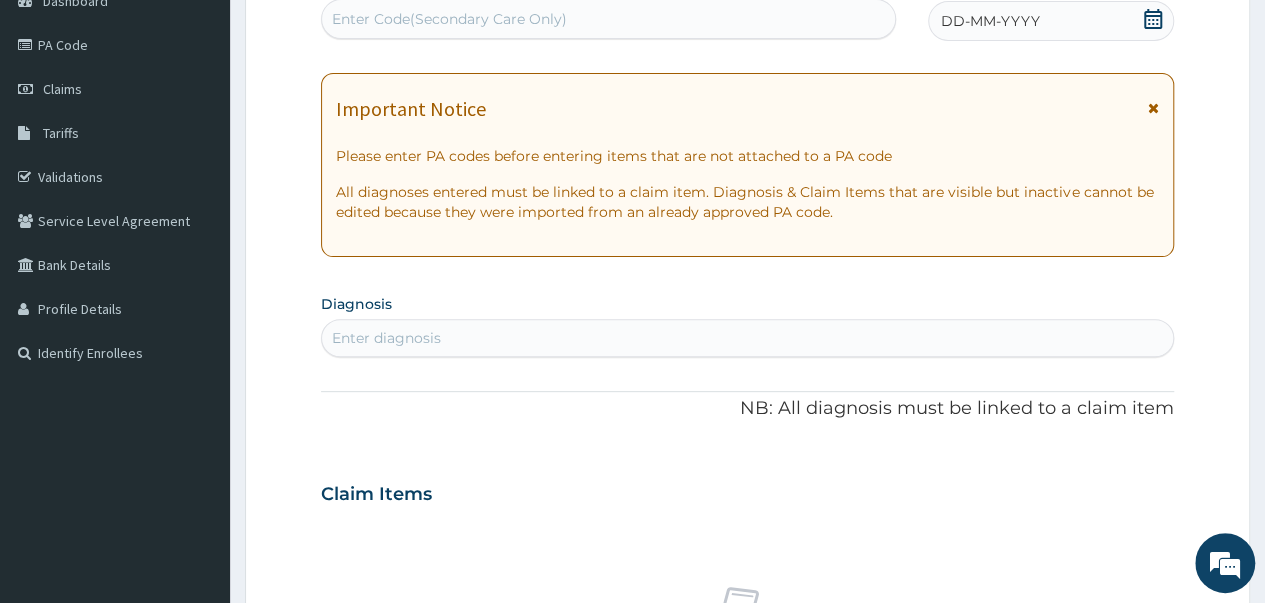 scroll, scrollTop: 214, scrollLeft: 0, axis: vertical 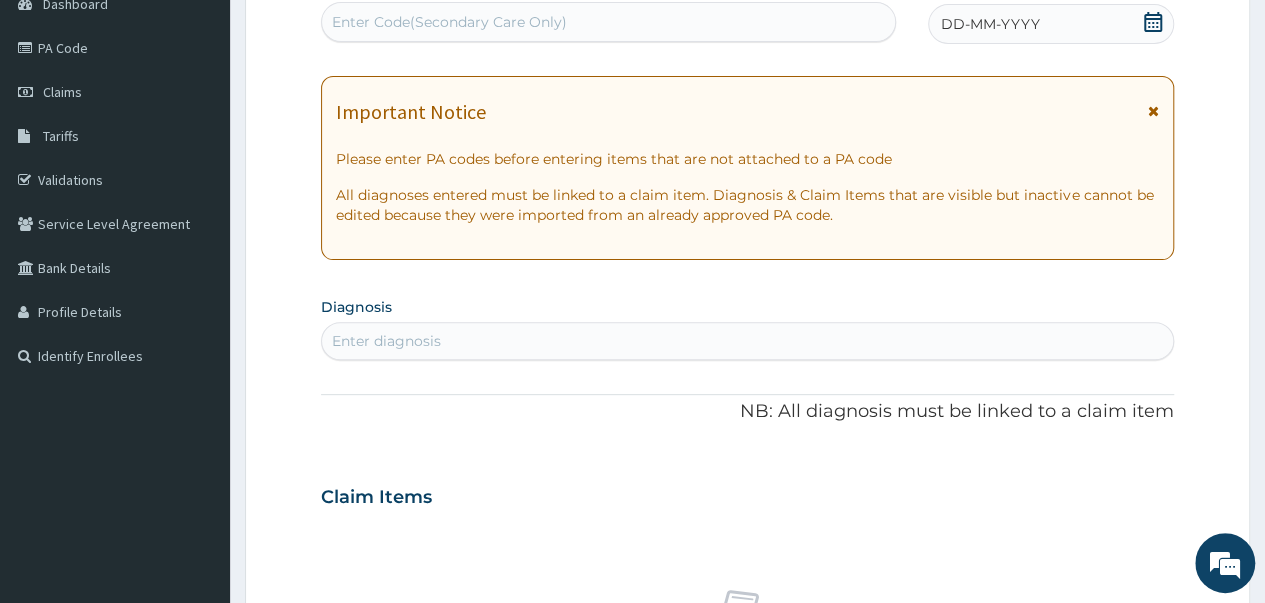 click on "DD-MM-YYYY" at bounding box center [1051, 24] 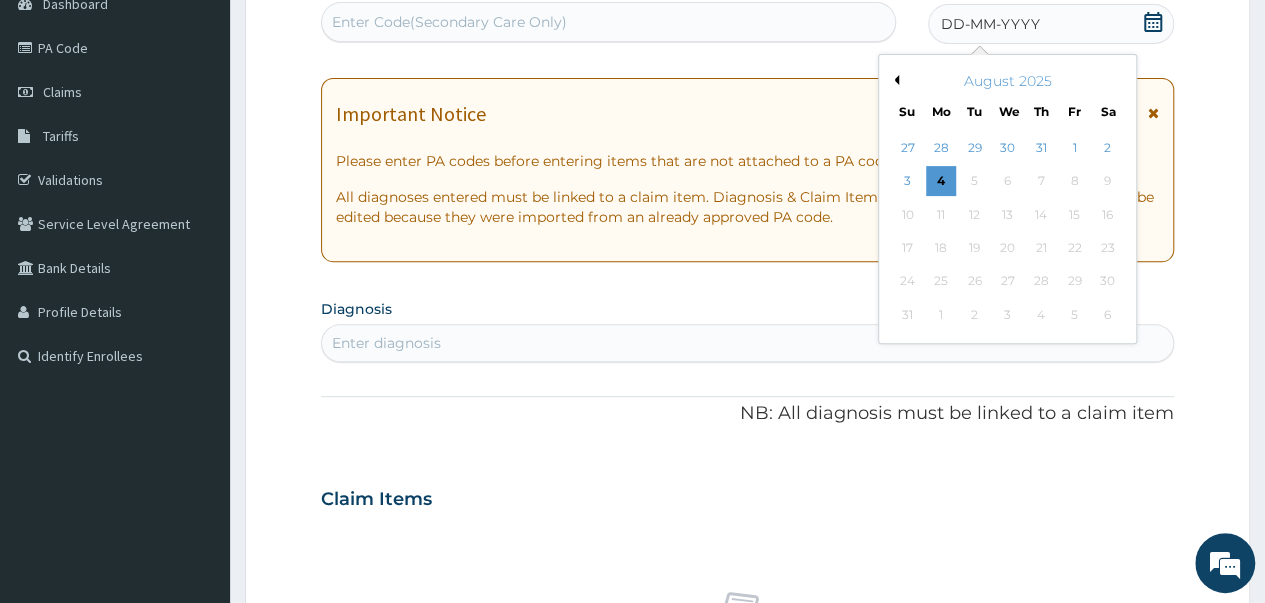 click on "August 2025" at bounding box center [1007, 81] 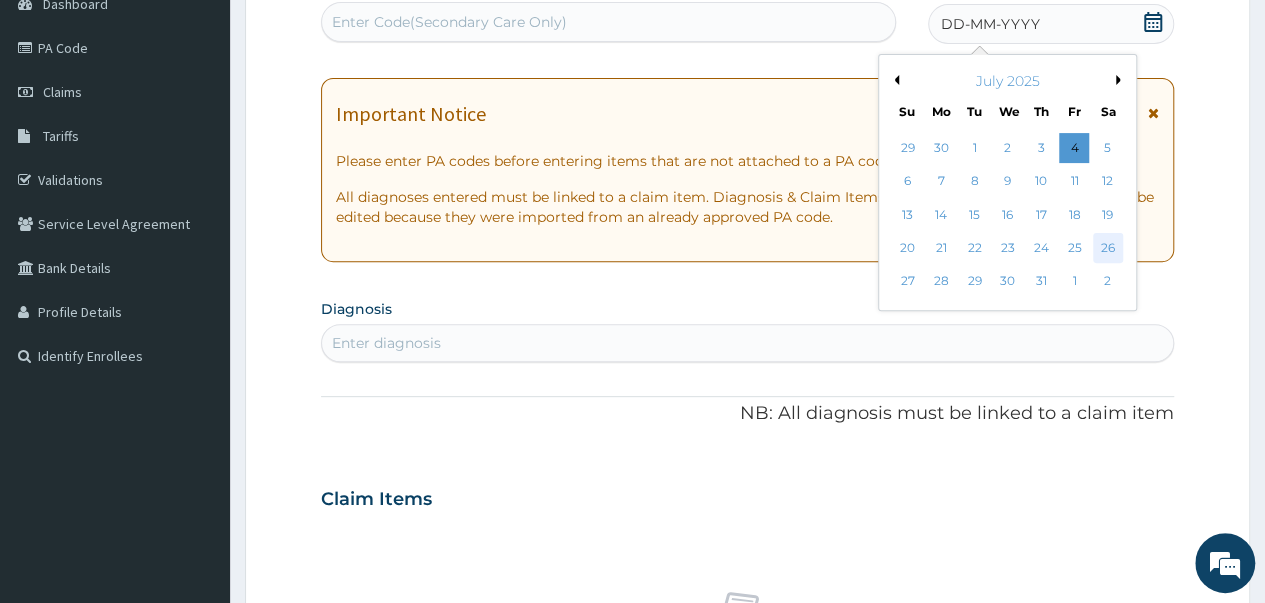 click on "26" at bounding box center (1107, 248) 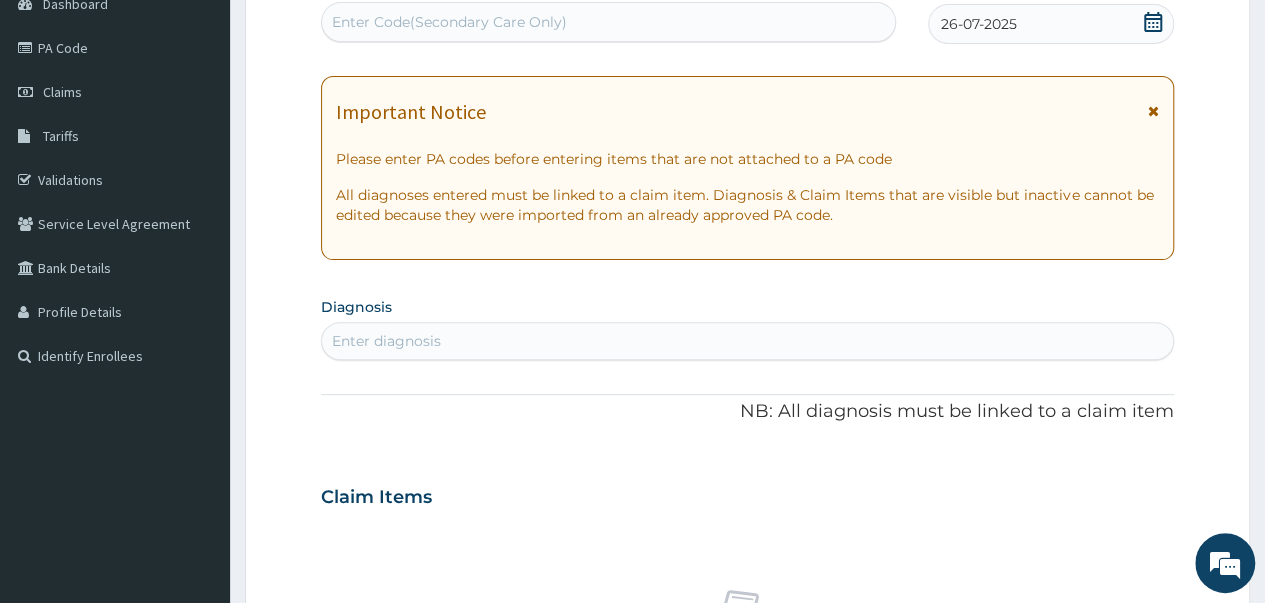 click on "Enter diagnosis" at bounding box center [747, 341] 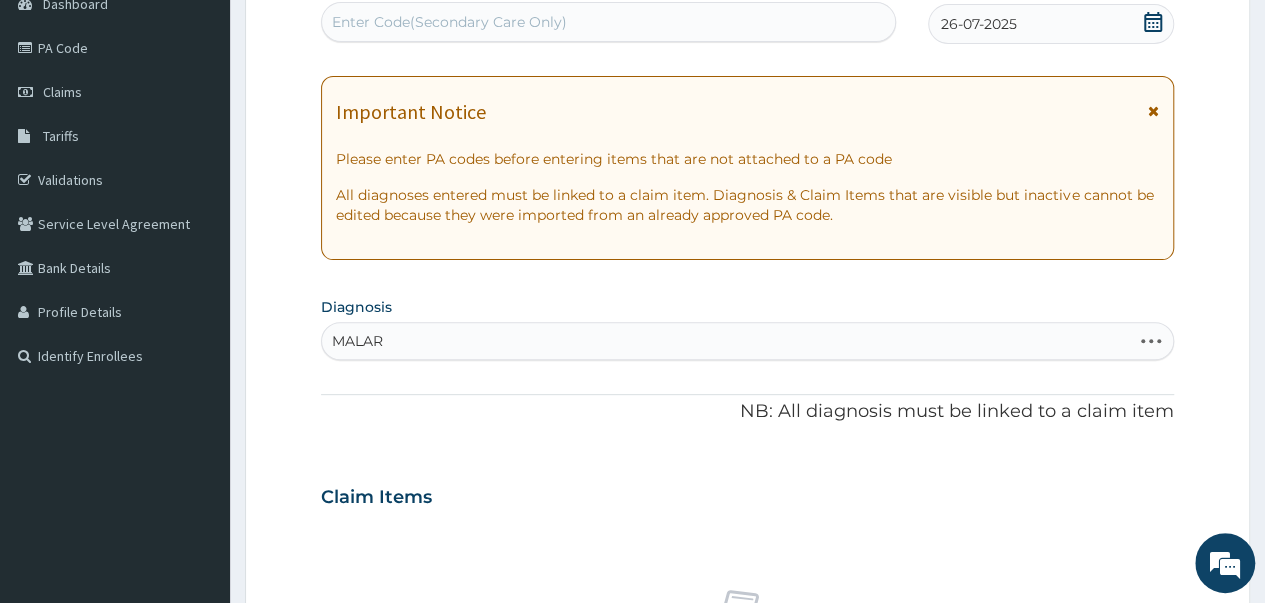 type on "MALARI" 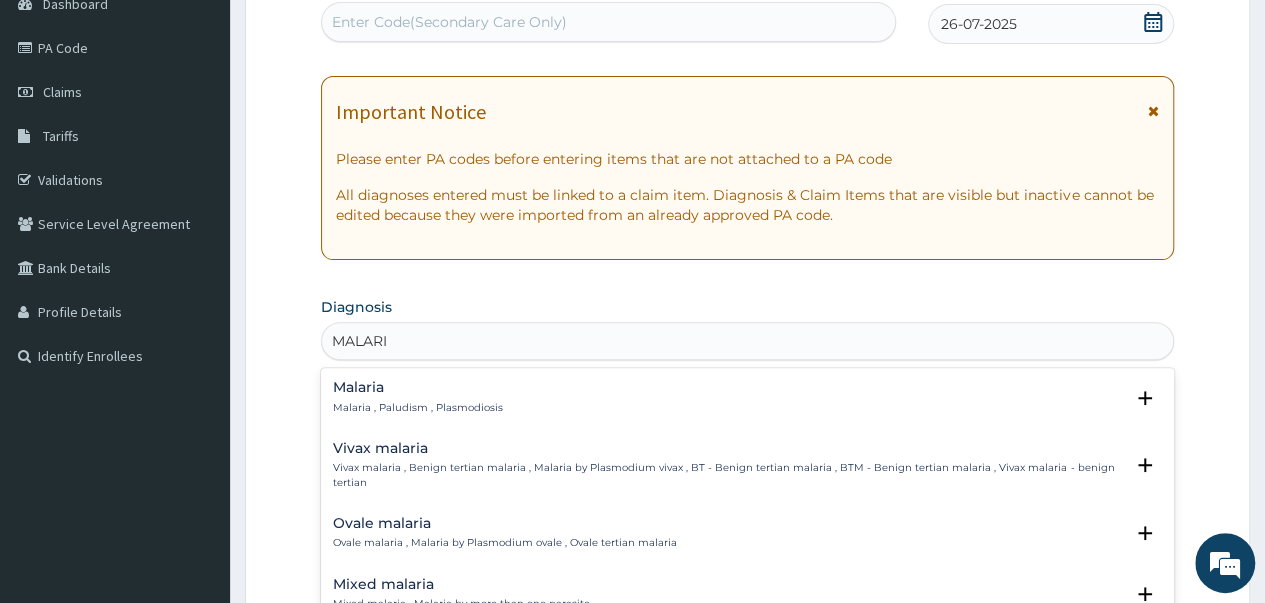 click on "Malaria Malaria , Paludism , Plasmodiosis" at bounding box center [418, 397] 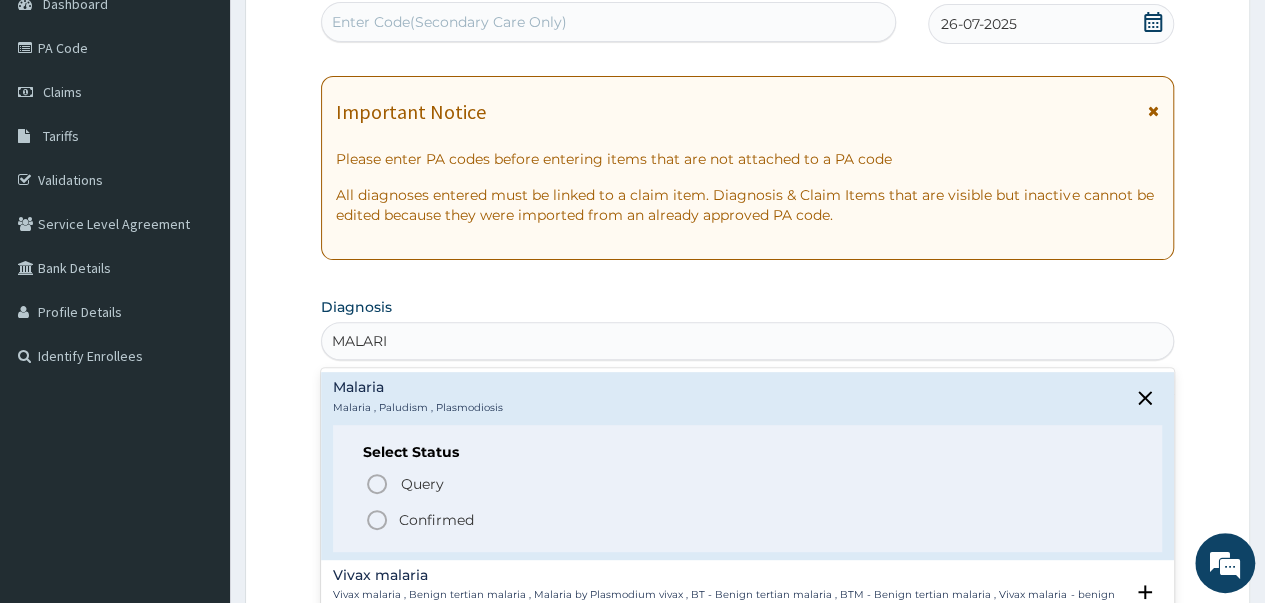 click 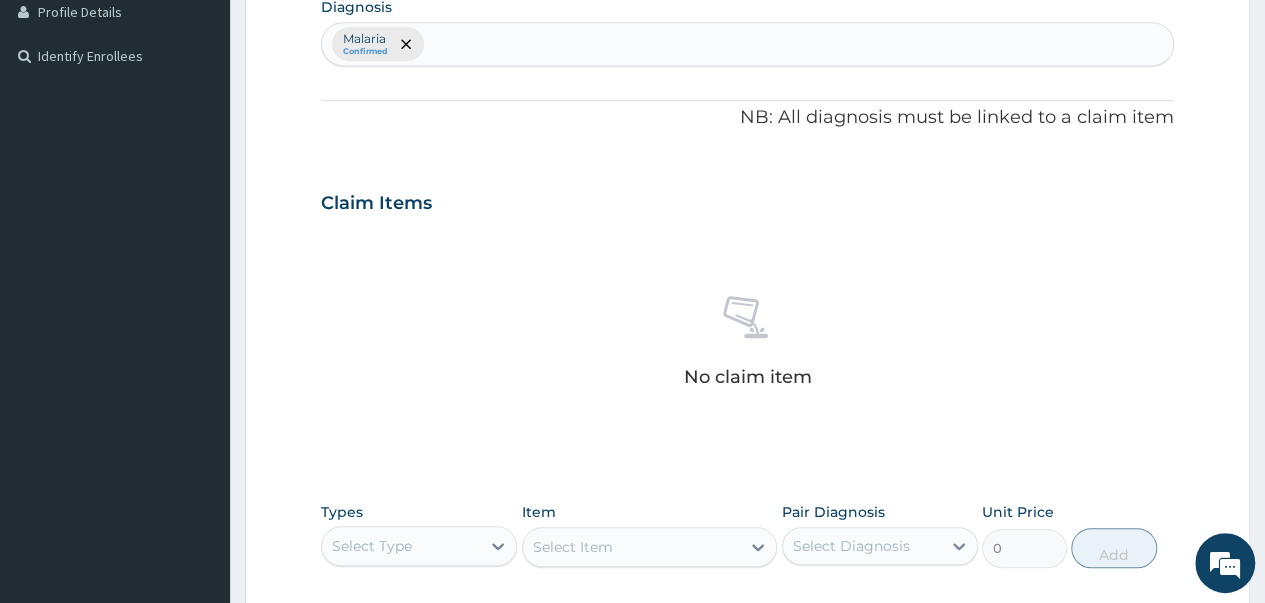 scroll, scrollTop: 714, scrollLeft: 0, axis: vertical 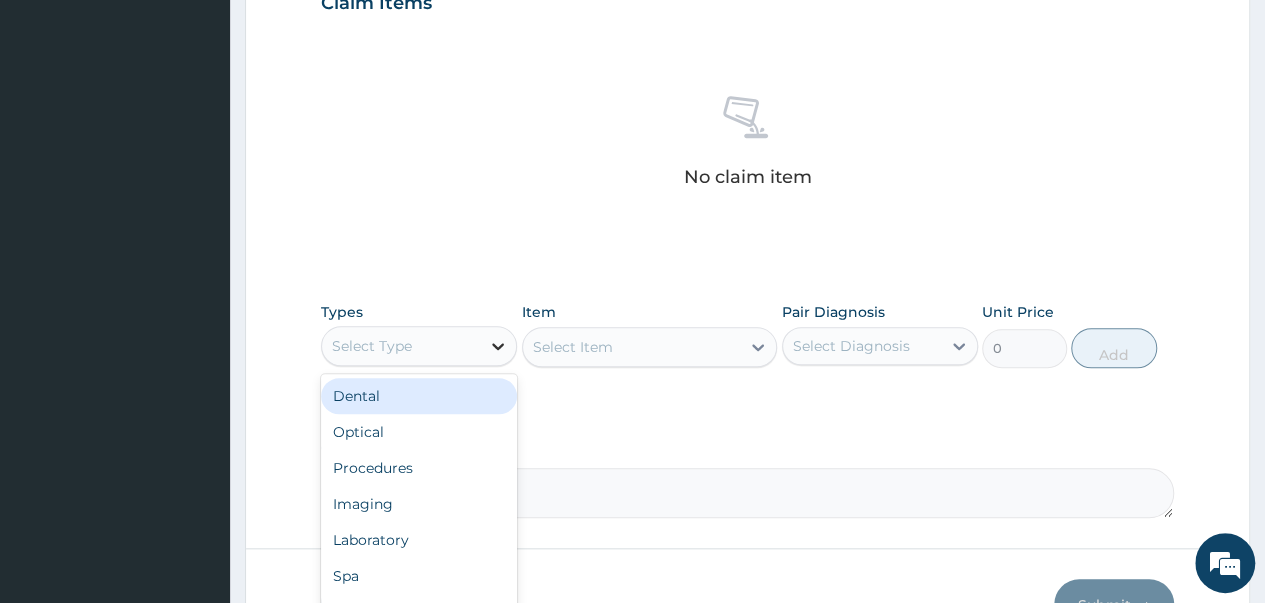 click 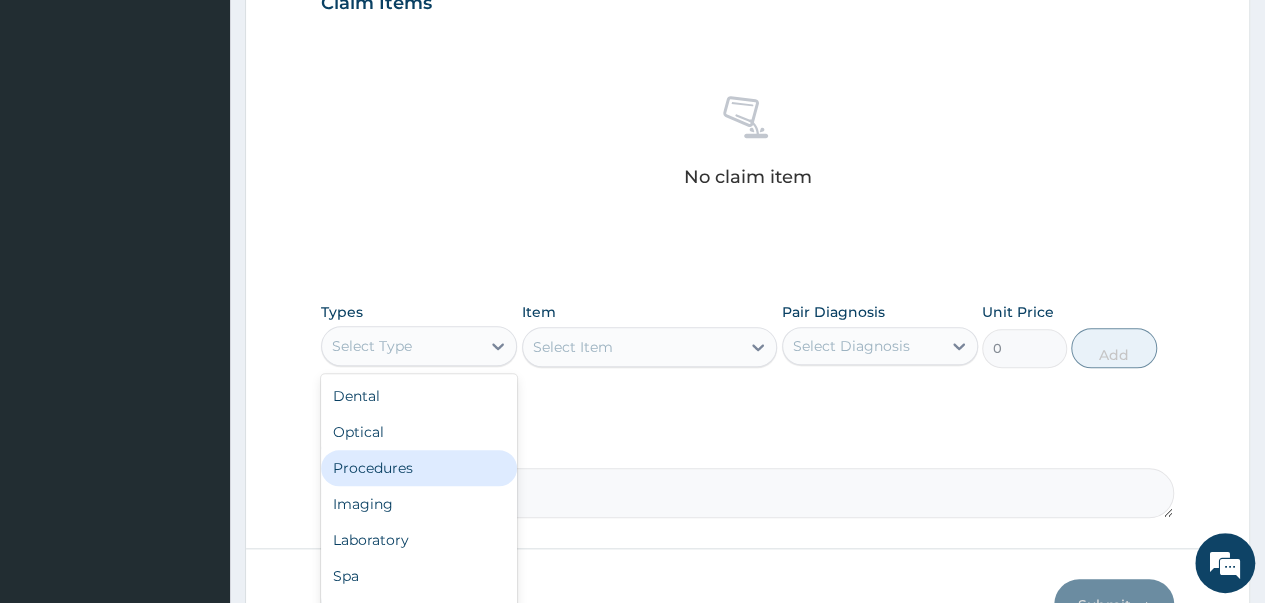 click on "Procedures" at bounding box center [419, 468] 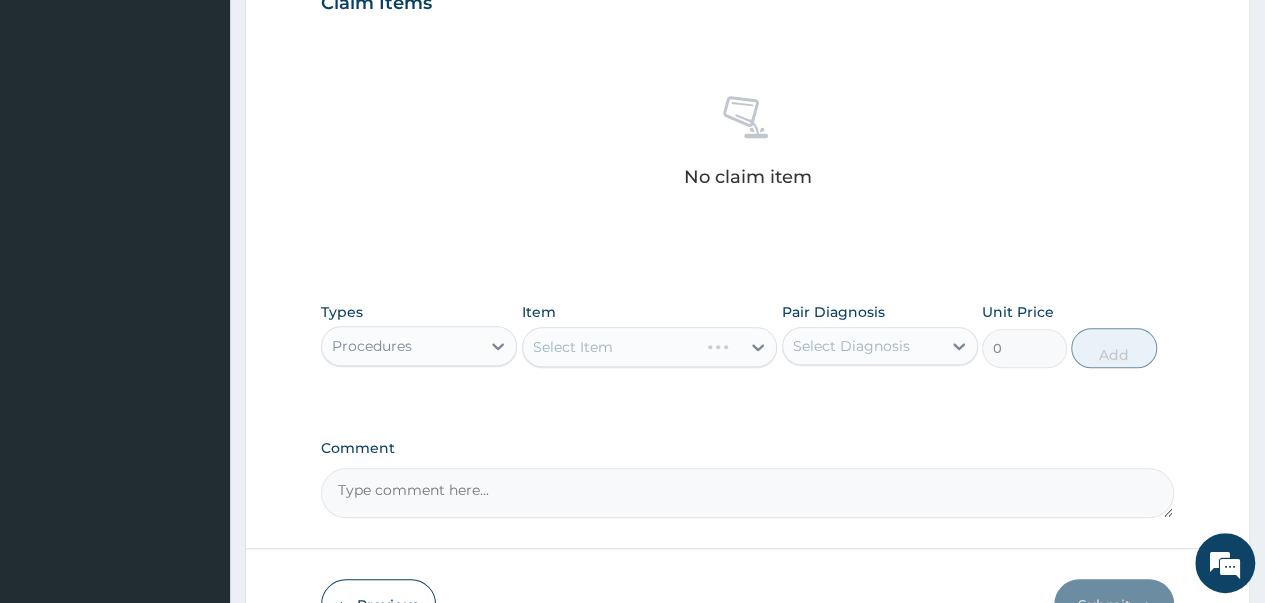 click on "Select Item" at bounding box center (650, 347) 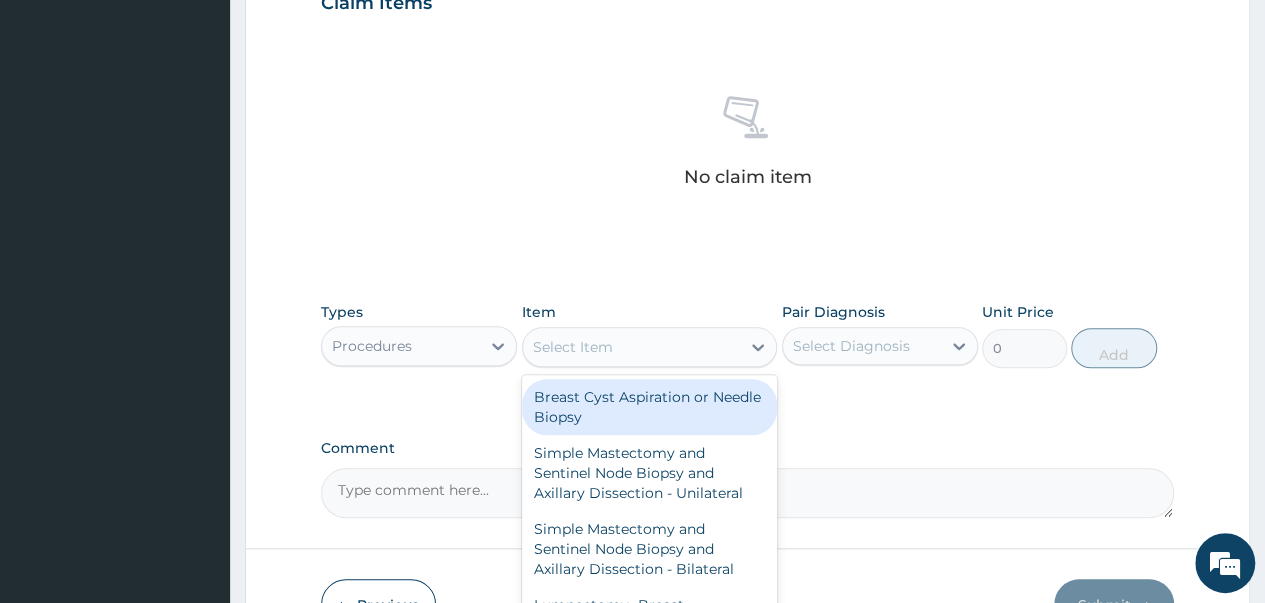 click on "Select Item" at bounding box center [573, 347] 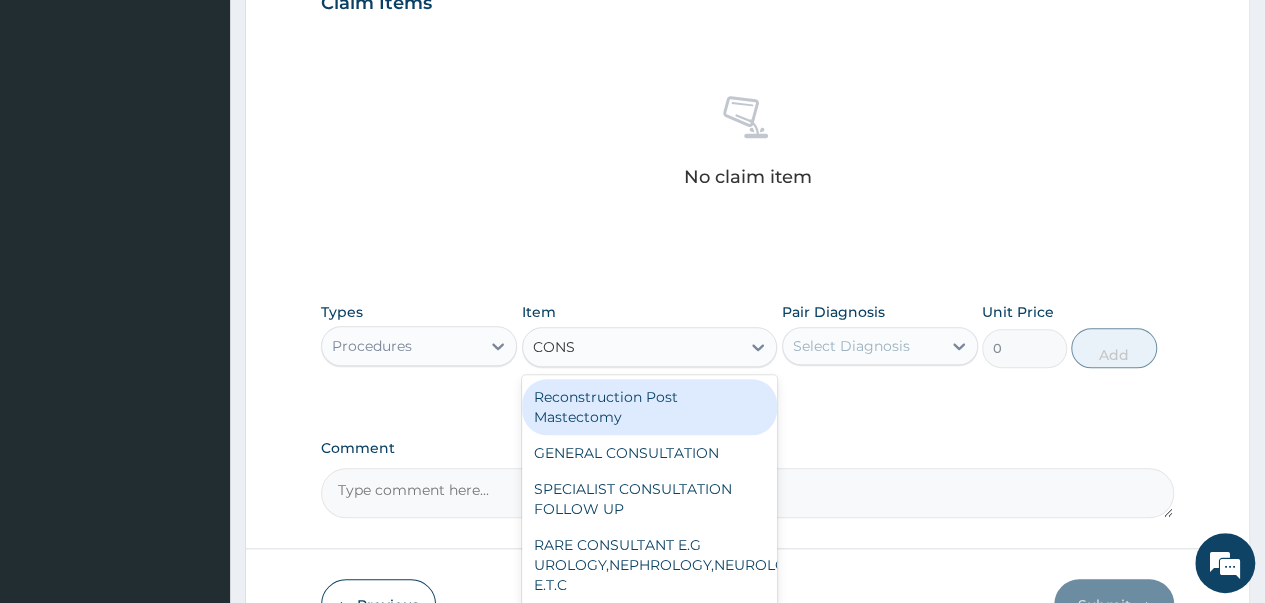 type on "CONSU" 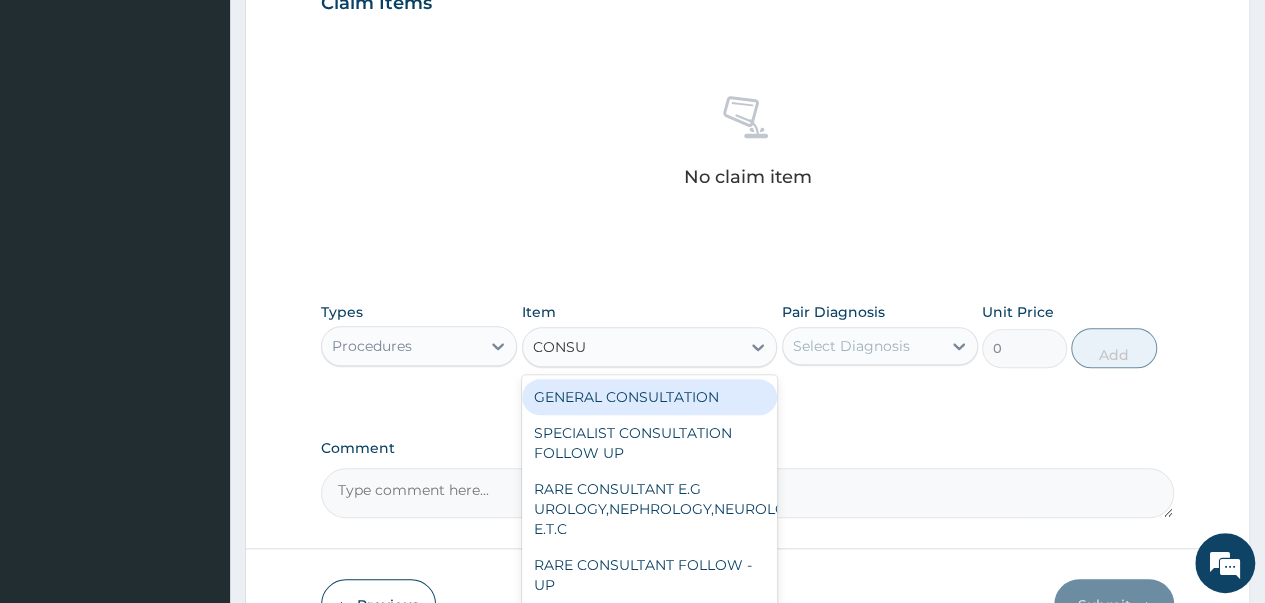 click on "GENERAL CONSULTATION" at bounding box center [650, 397] 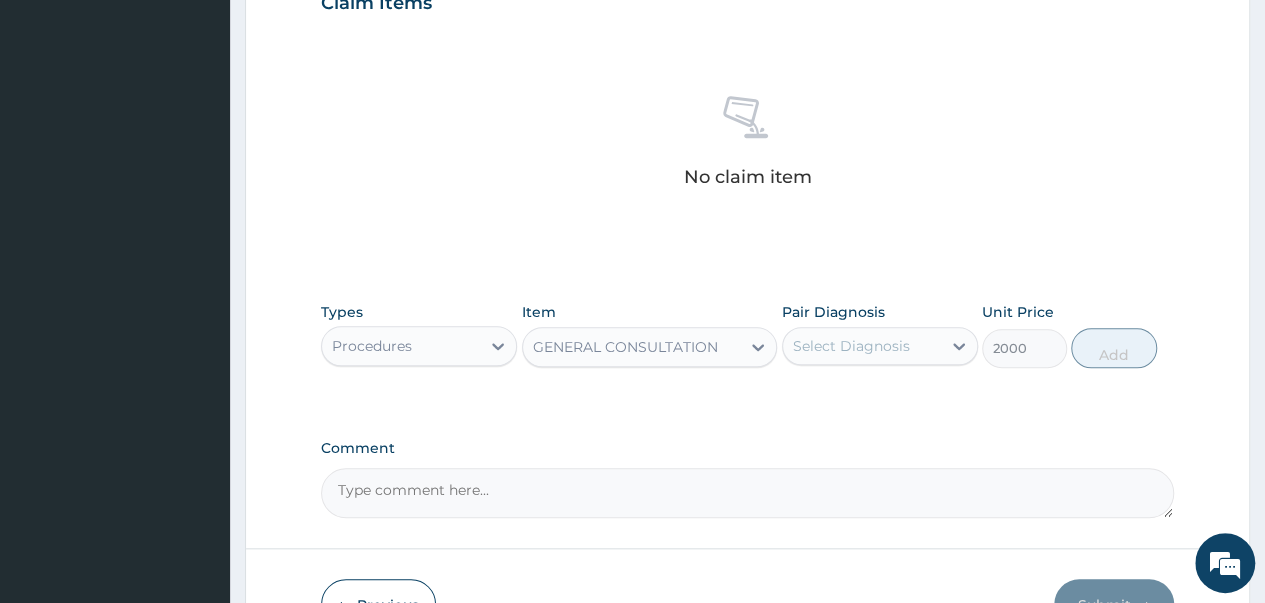 click on "Select Diagnosis" at bounding box center [851, 346] 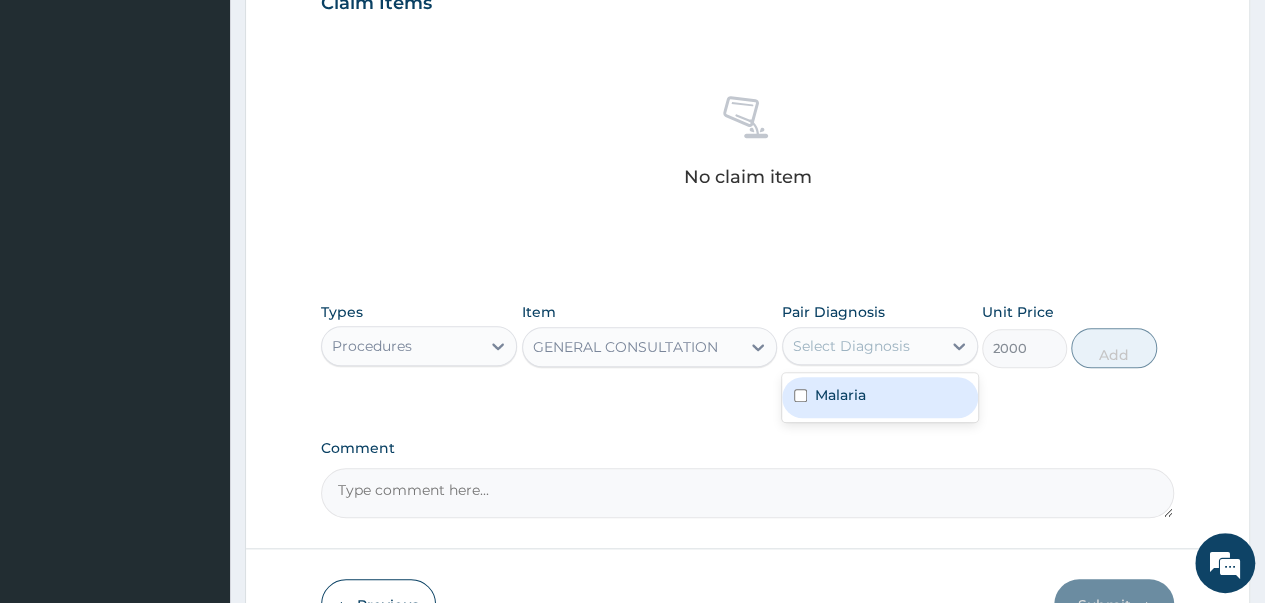 click at bounding box center (800, 395) 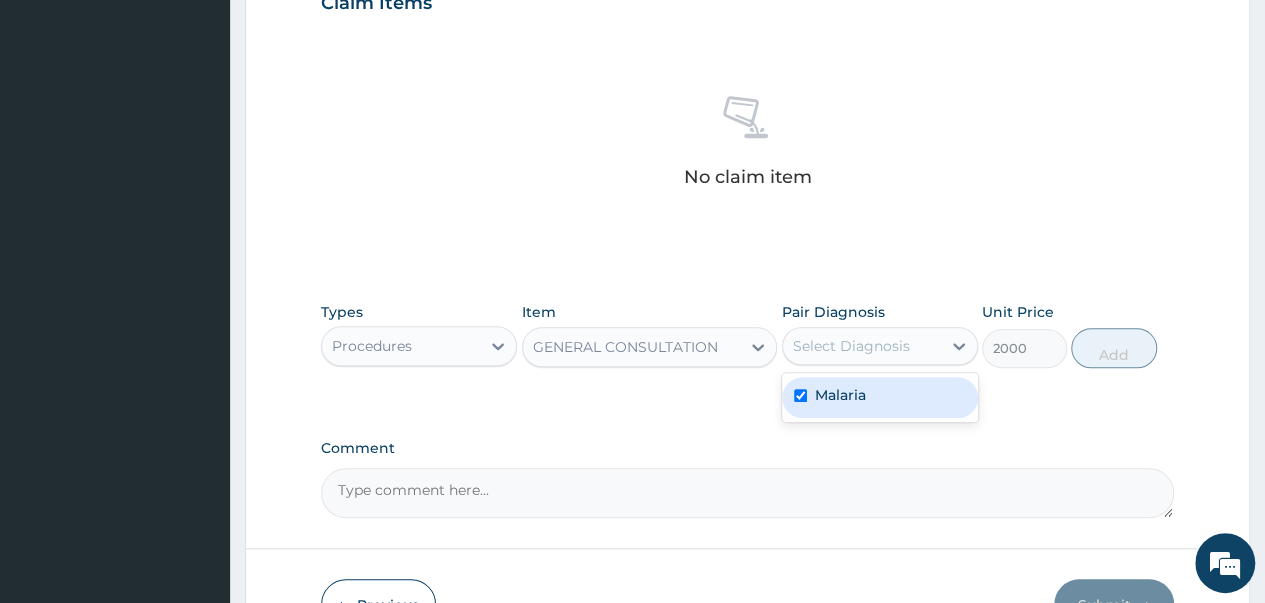 checkbox on "true" 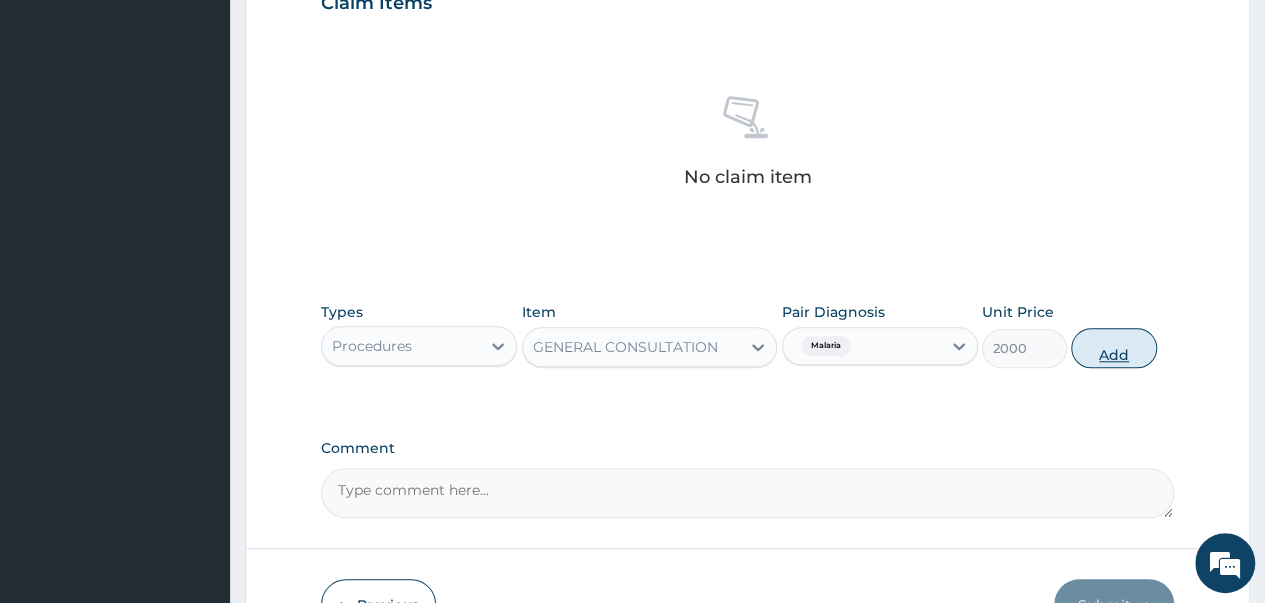 click on "Add" at bounding box center [1113, 348] 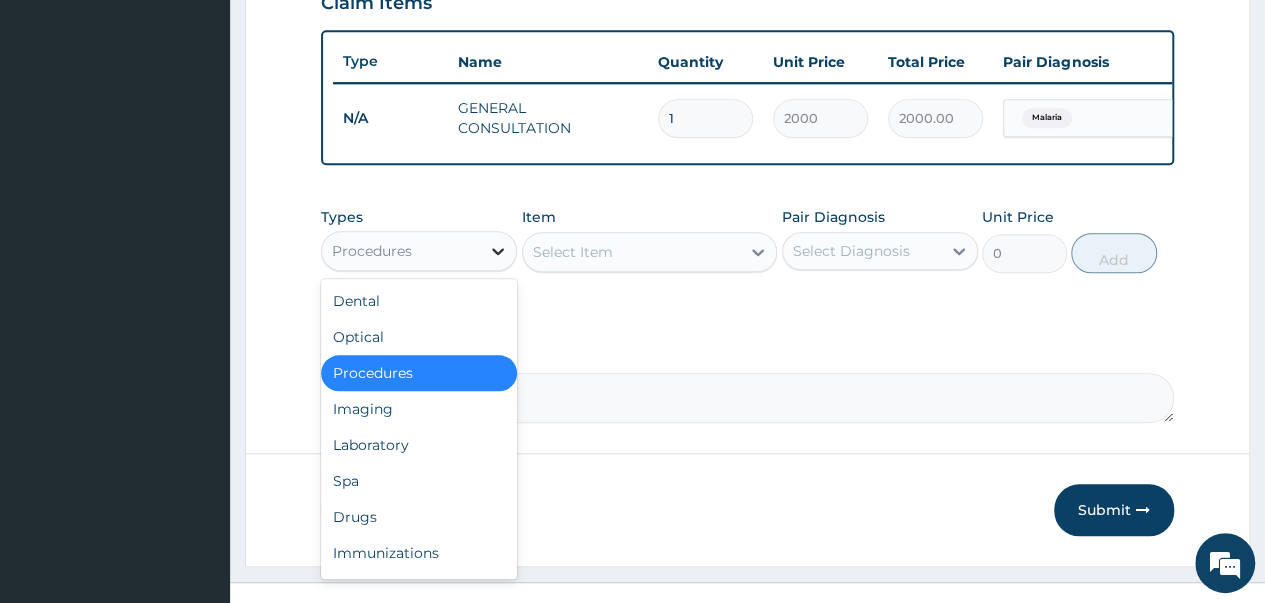 click 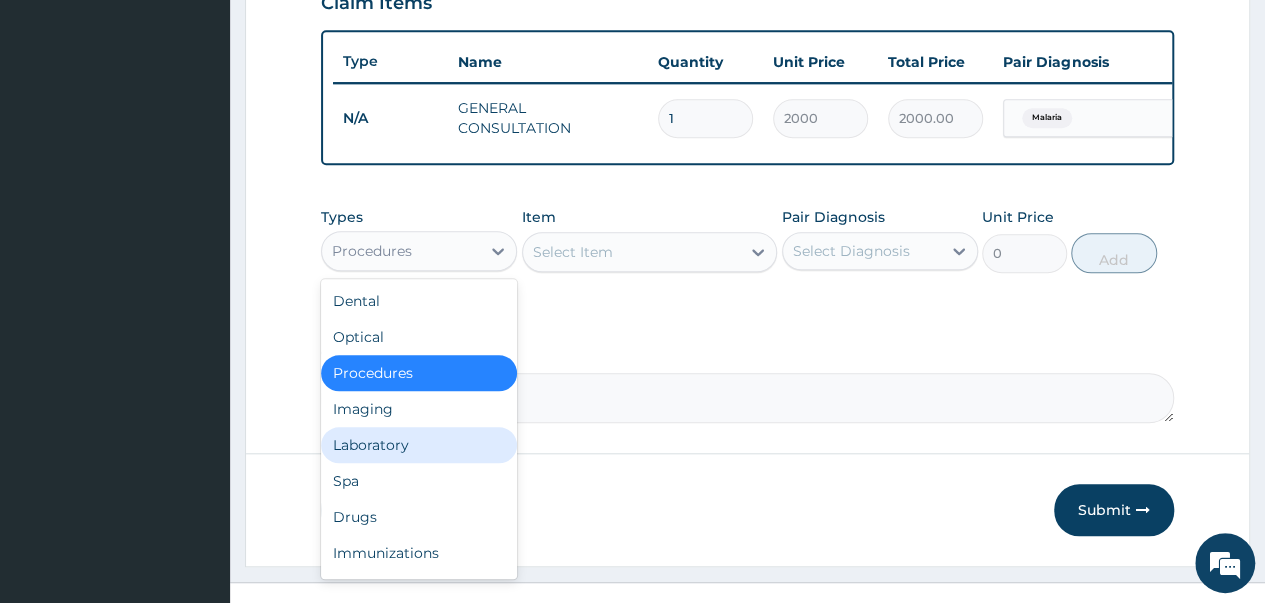 click on "Laboratory" at bounding box center [419, 445] 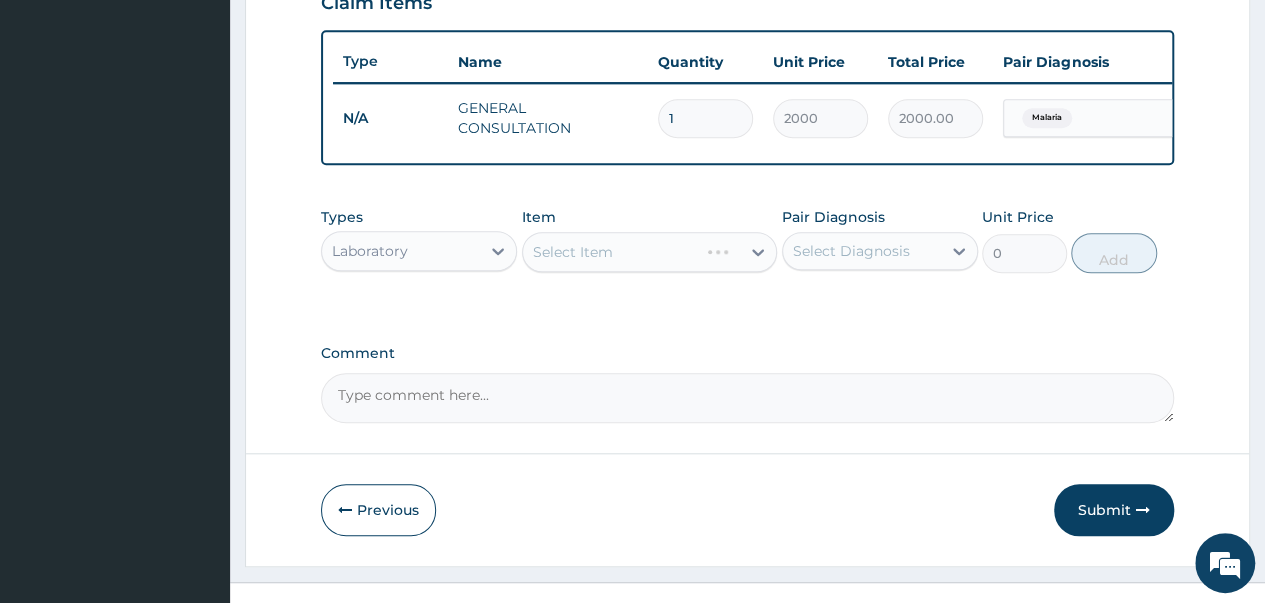 click on "Select Item" at bounding box center [650, 252] 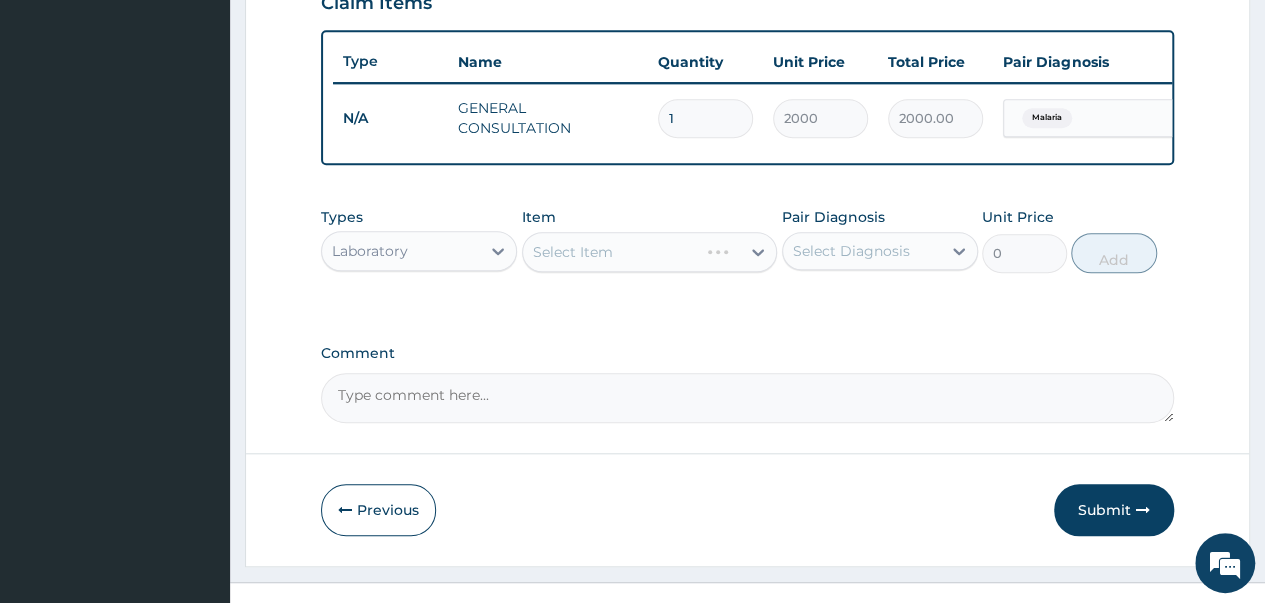 click on "Select Item" at bounding box center (650, 252) 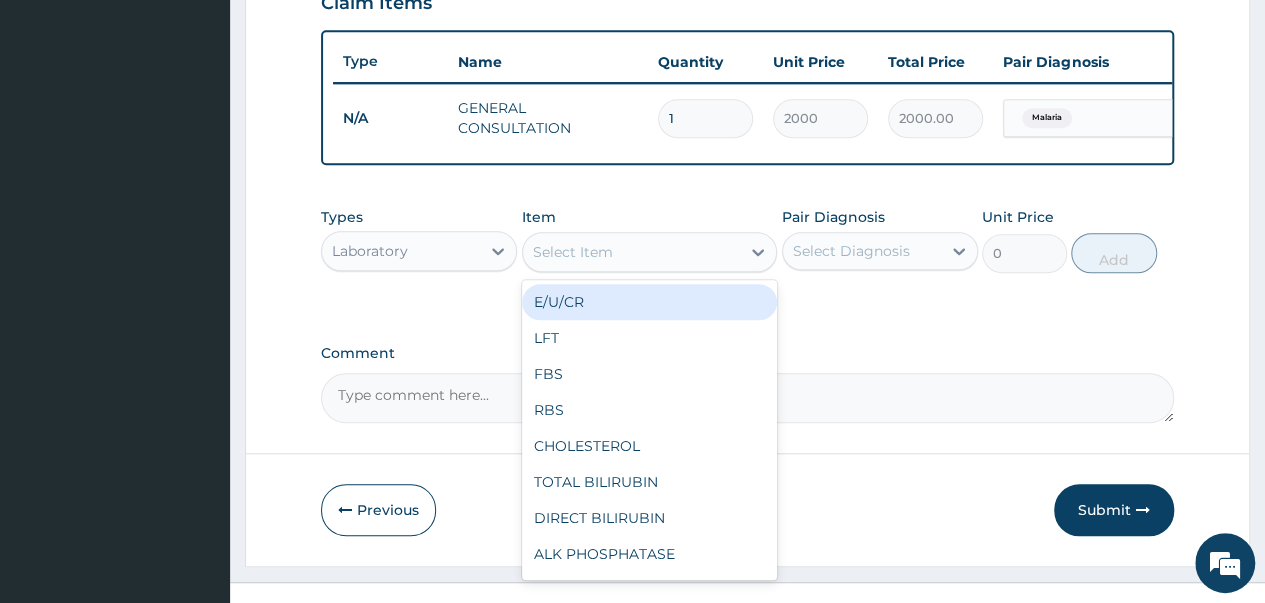 click on "Select Item" at bounding box center (632, 252) 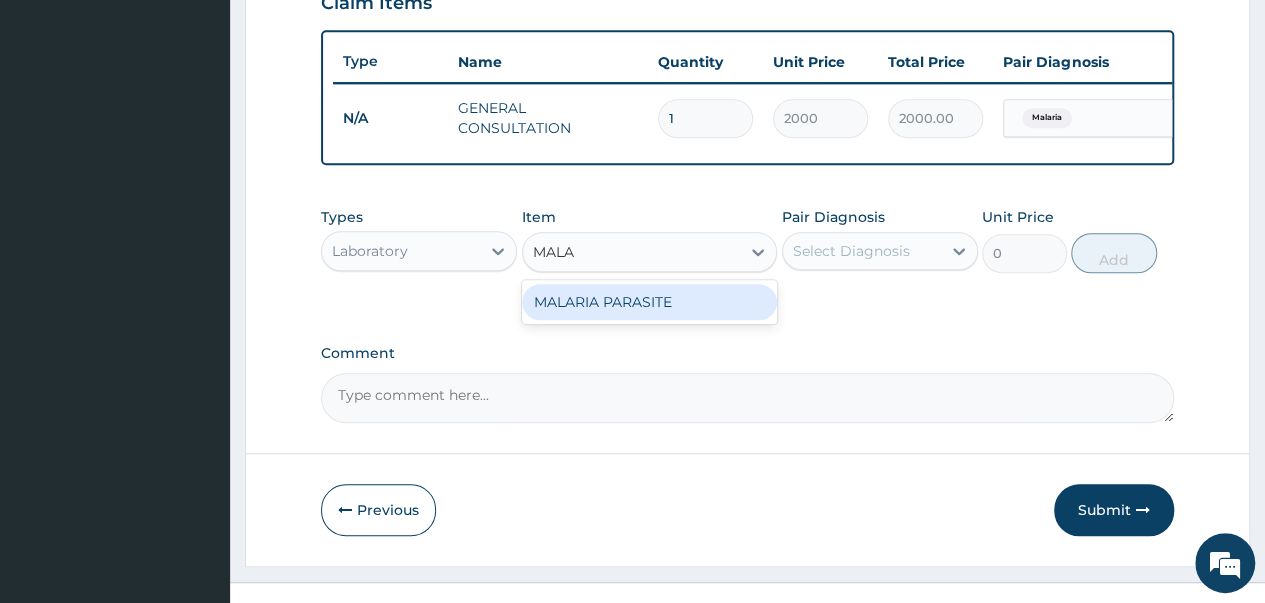 type on "MALAR" 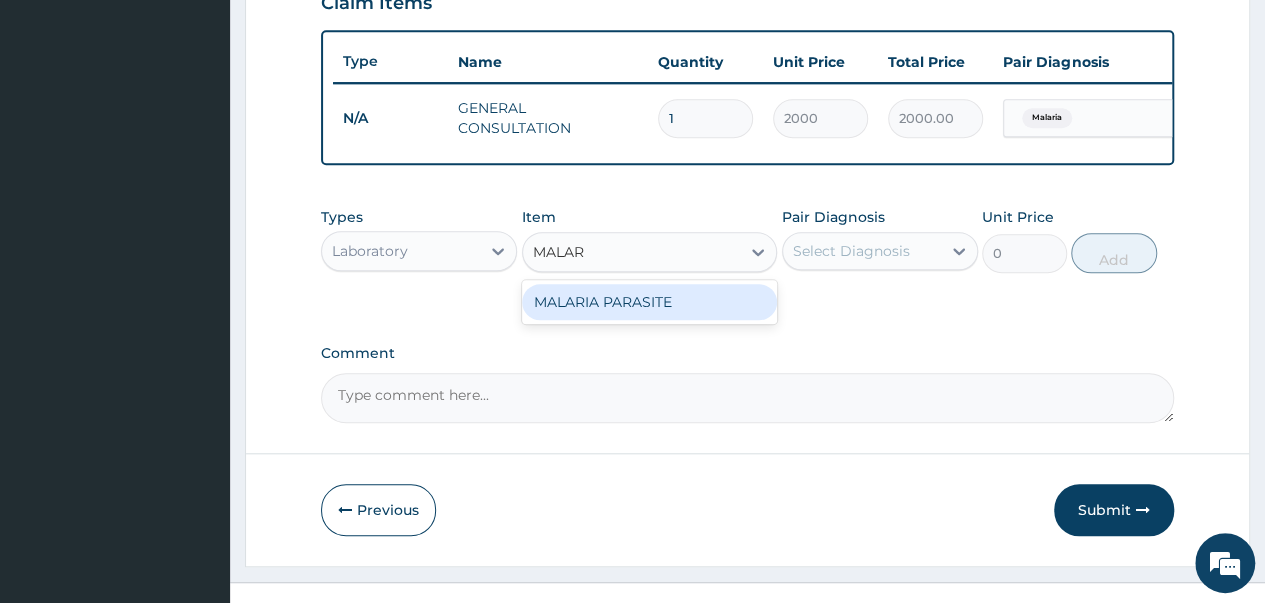 click on "MALARIA PARASITE" at bounding box center (650, 302) 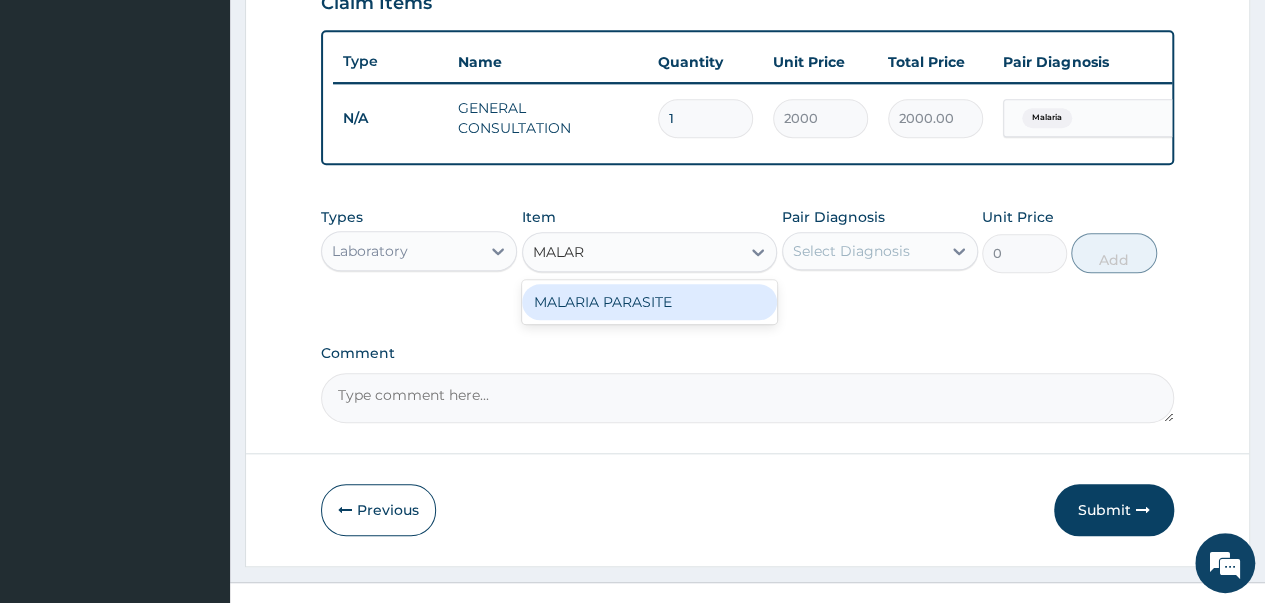 type 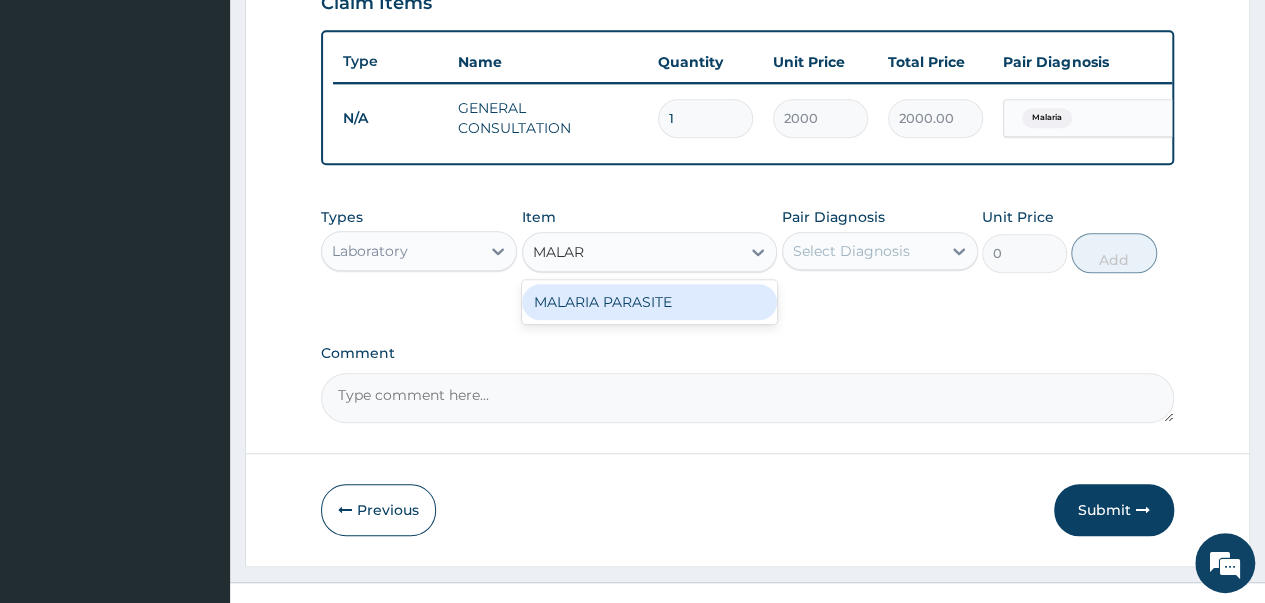 type on "1000" 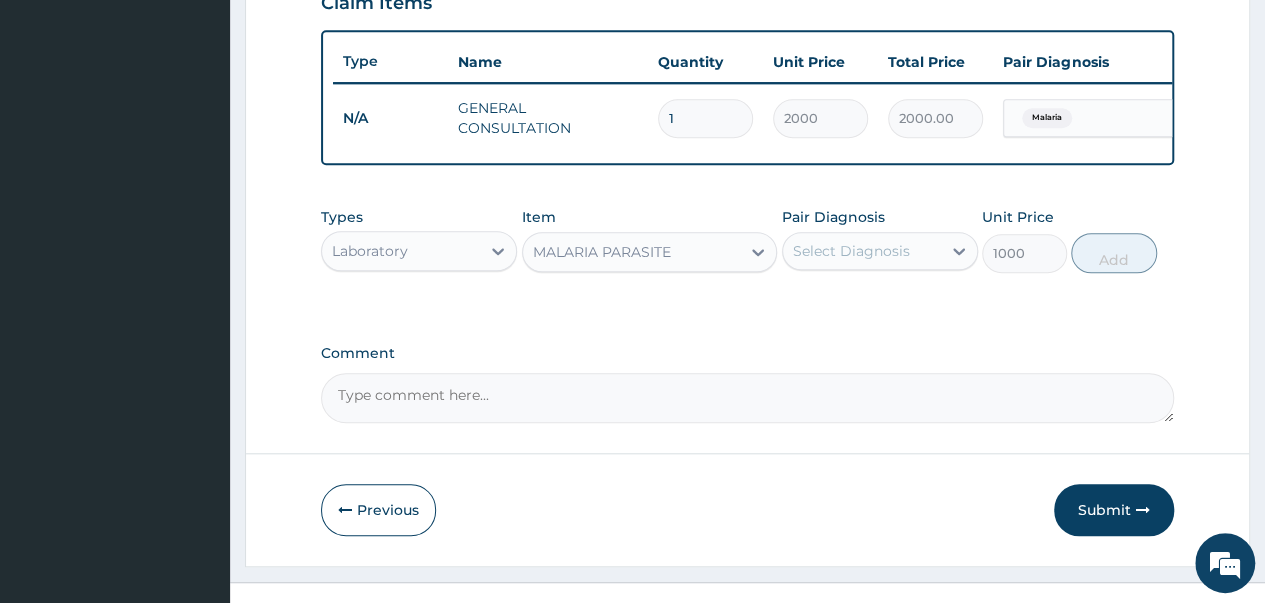 click on "Select Diagnosis" at bounding box center [851, 251] 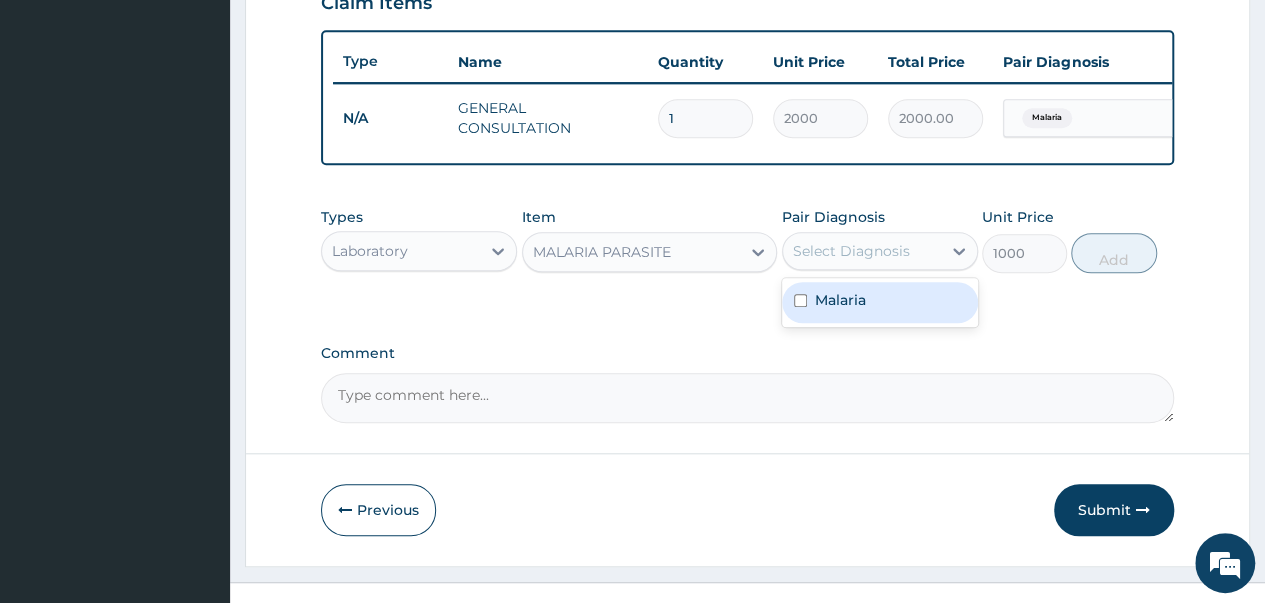 click at bounding box center (800, 300) 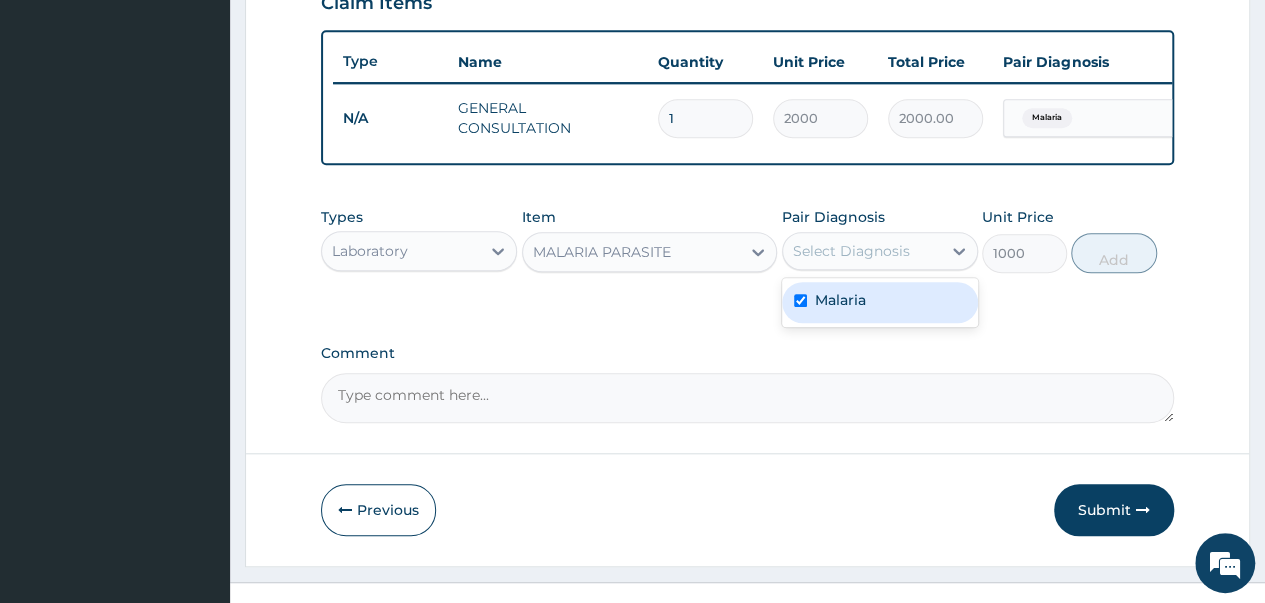 checkbox on "true" 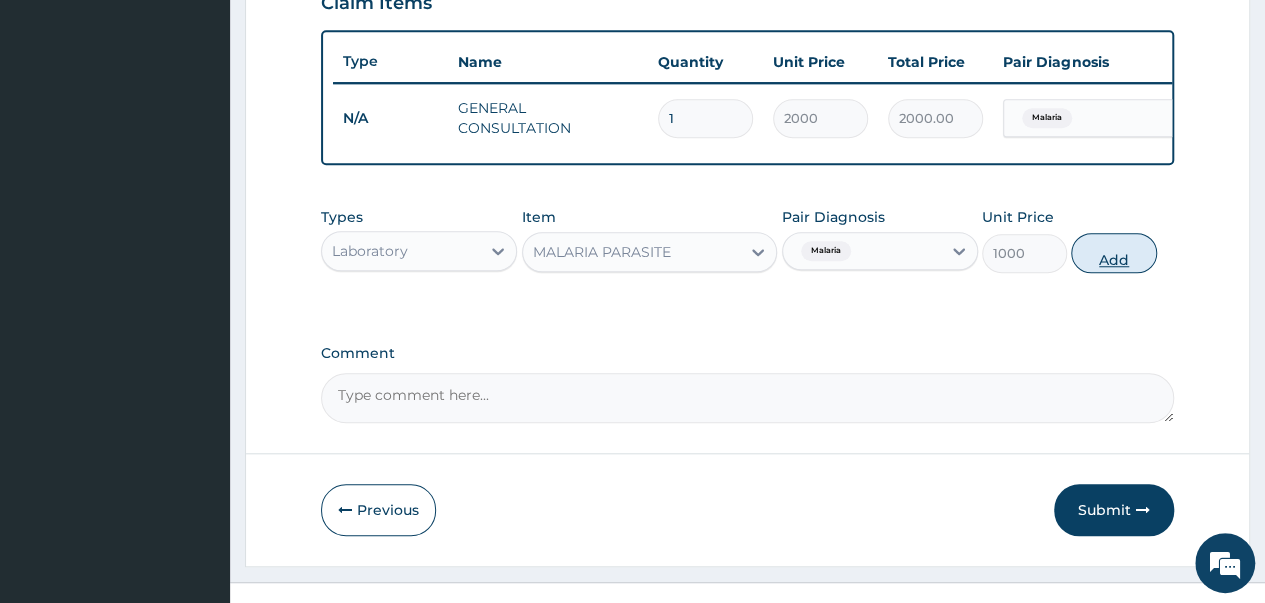 click on "Add" at bounding box center (1113, 253) 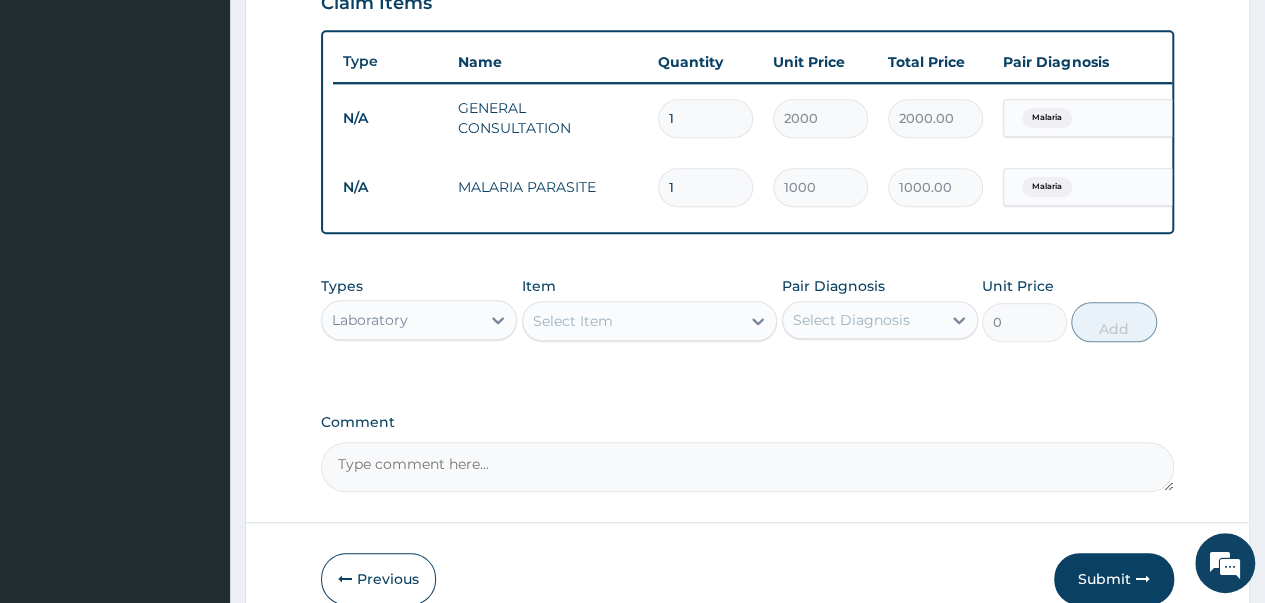 click on "Select Item" at bounding box center [632, 321] 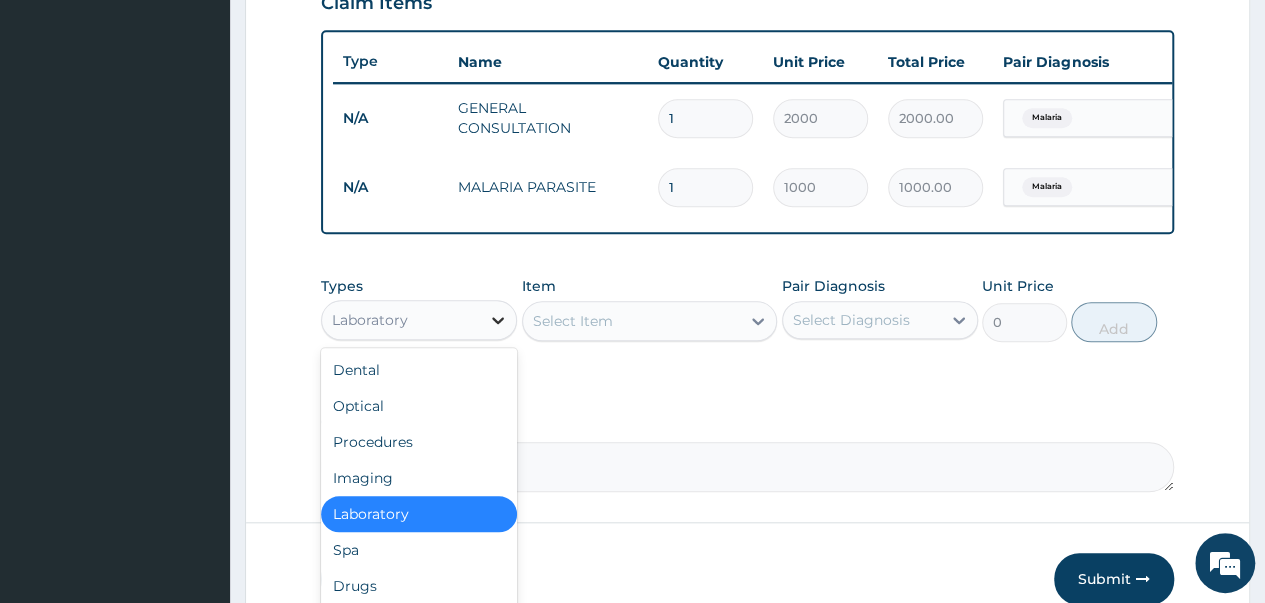 click 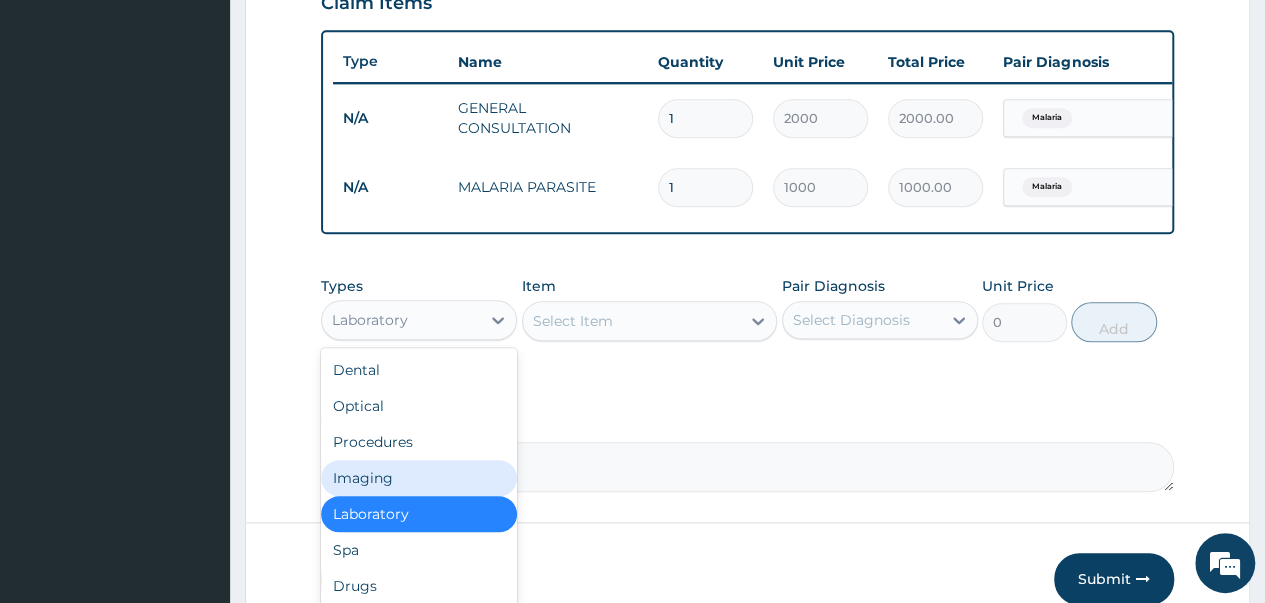 scroll, scrollTop: 68, scrollLeft: 0, axis: vertical 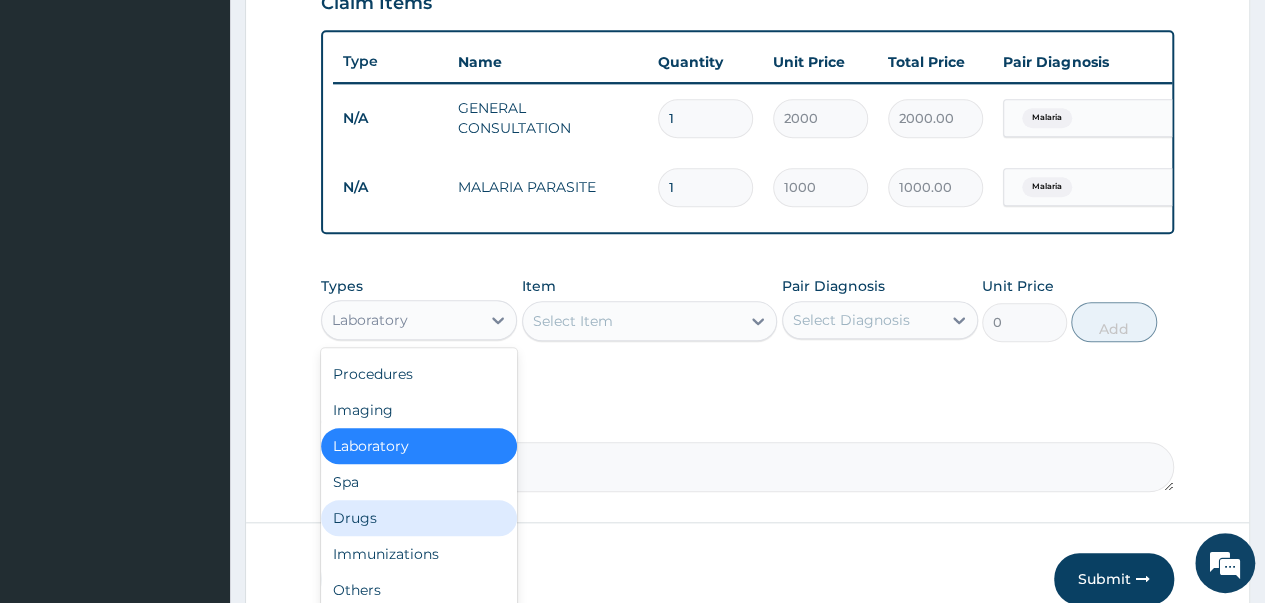 click on "Drugs" at bounding box center (419, 518) 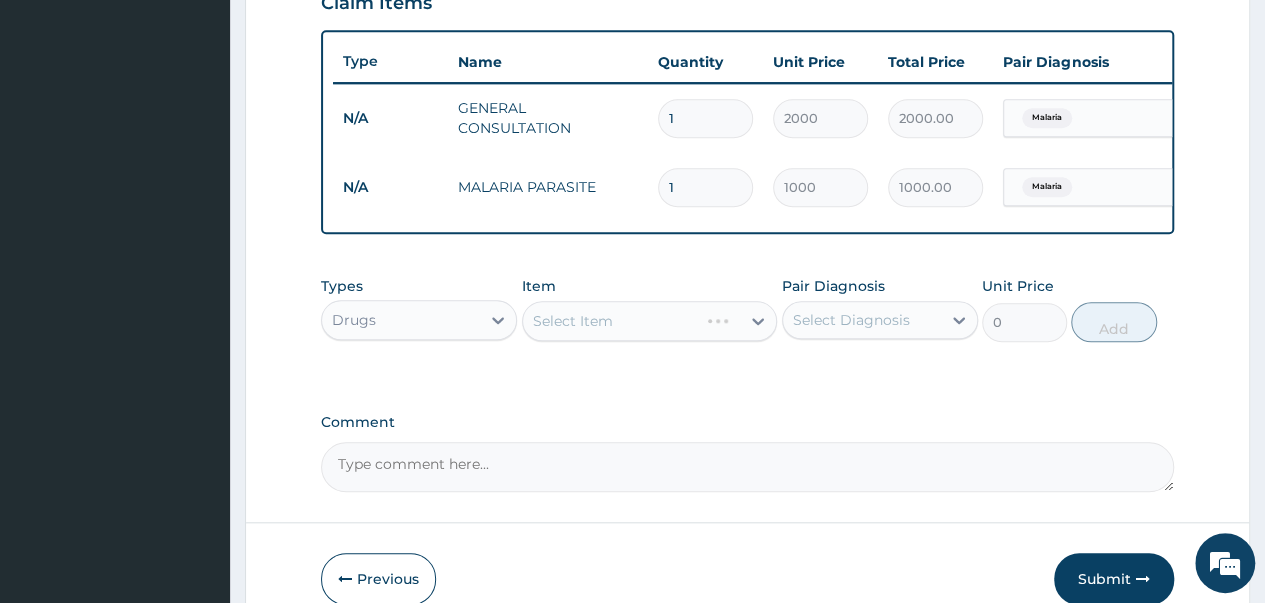click on "Select Item" at bounding box center (650, 321) 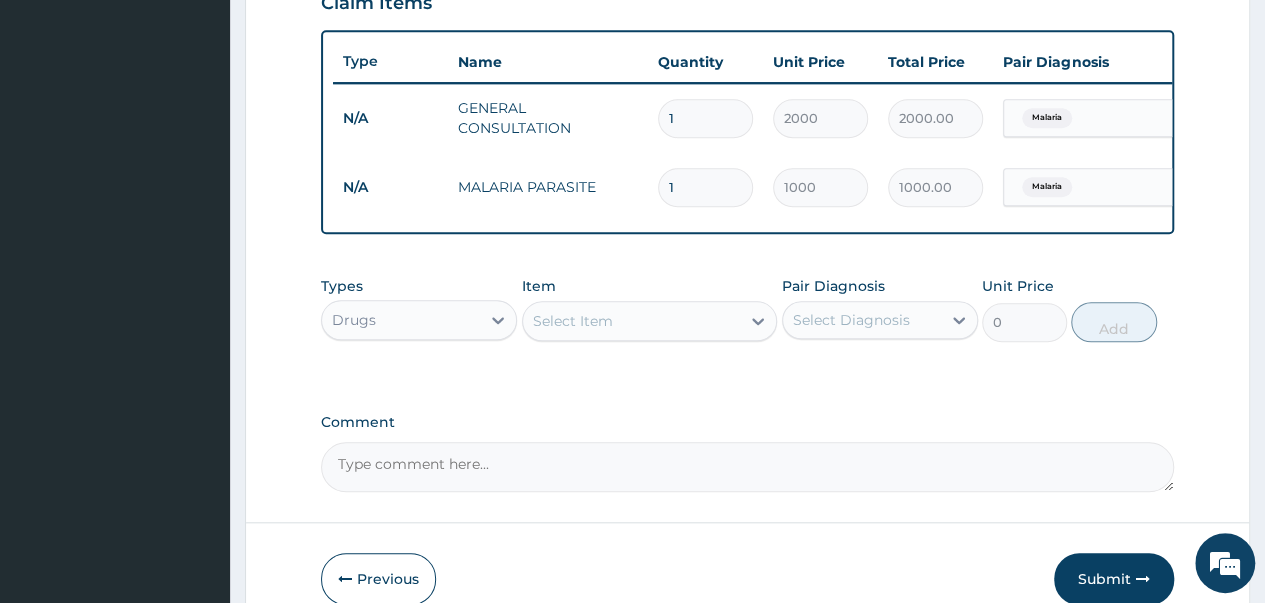 click on "Select Item" at bounding box center [573, 321] 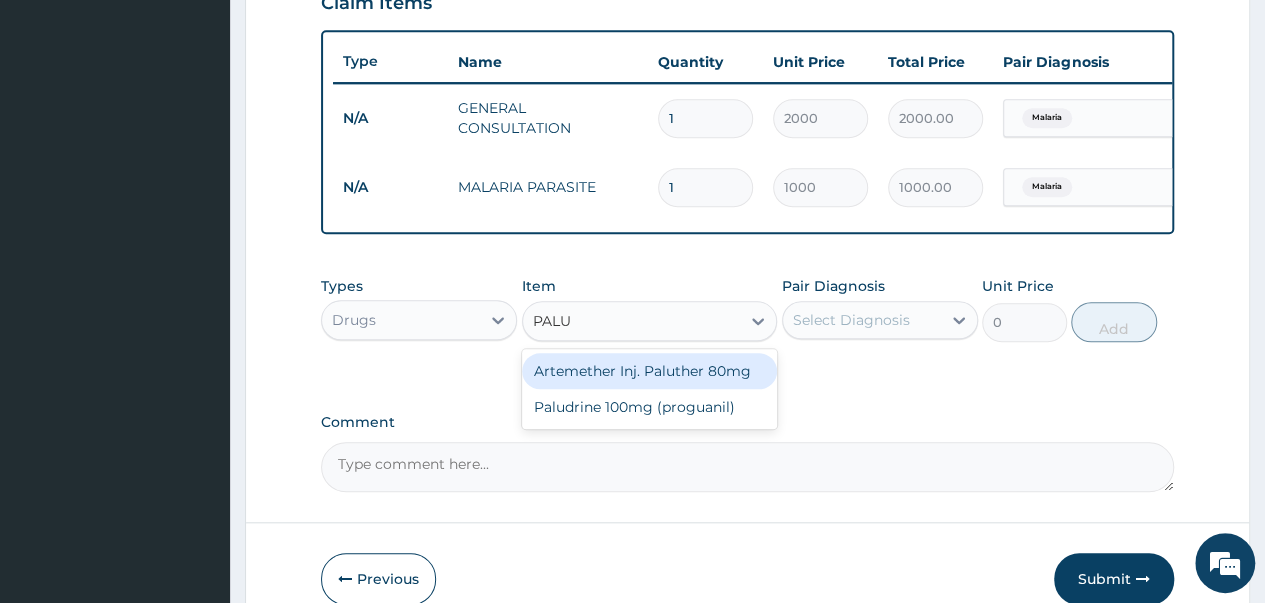 type on "PALUT" 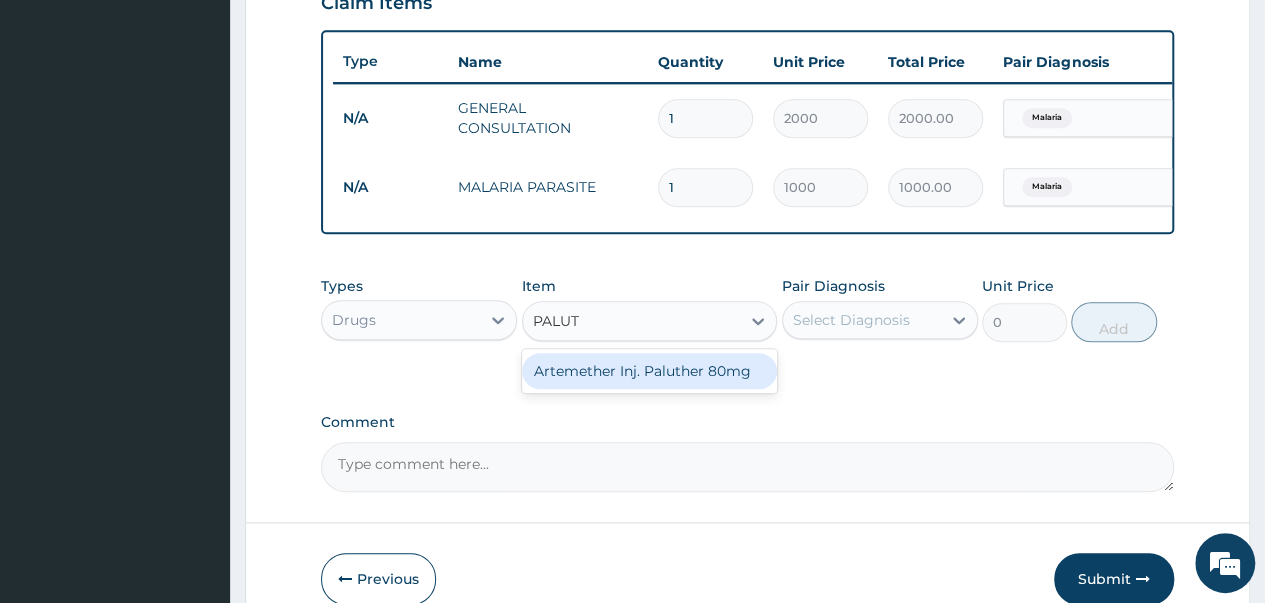 click on "Artemether Inj. Paluther 80mg" at bounding box center (650, 371) 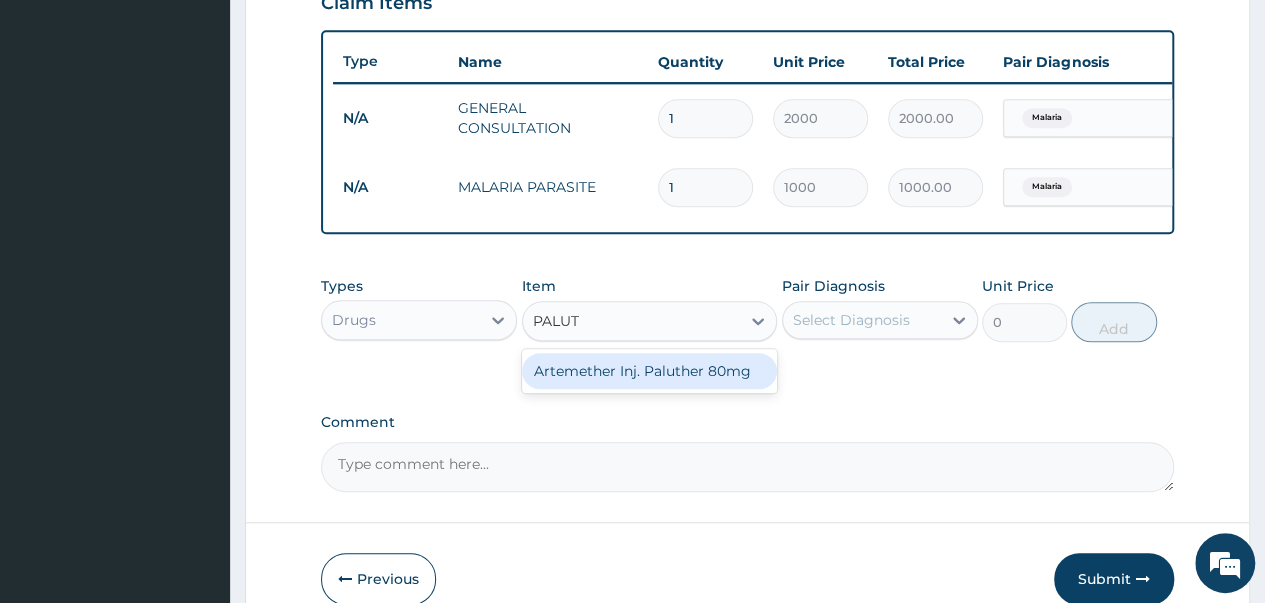 type 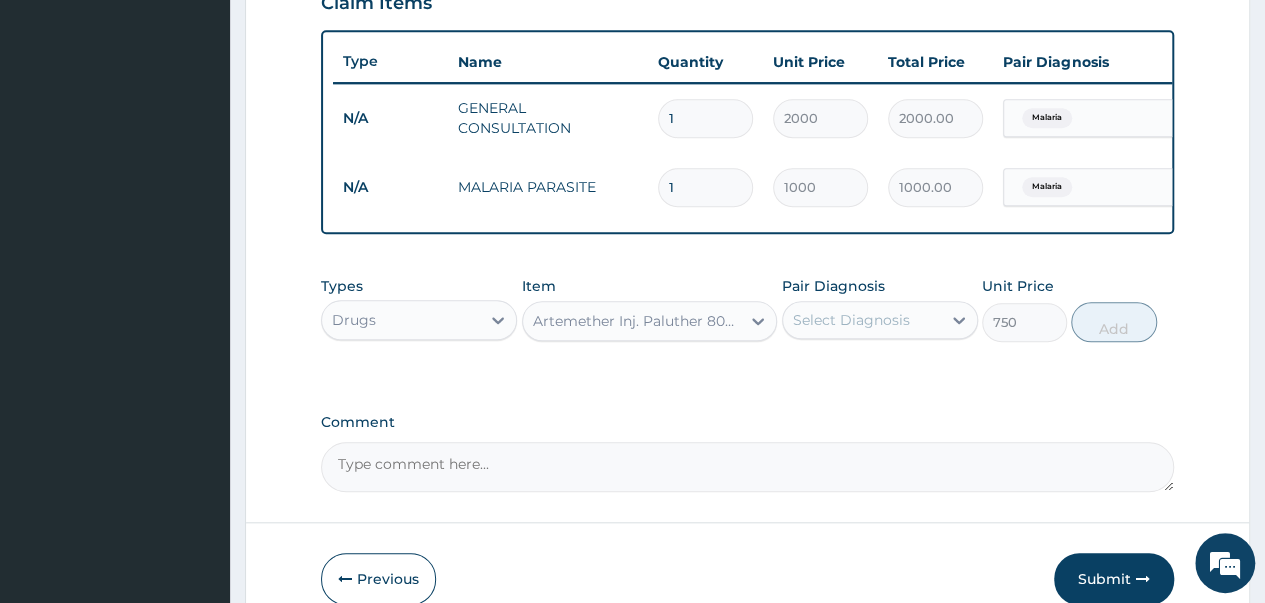 click on "Select Diagnosis" at bounding box center (851, 320) 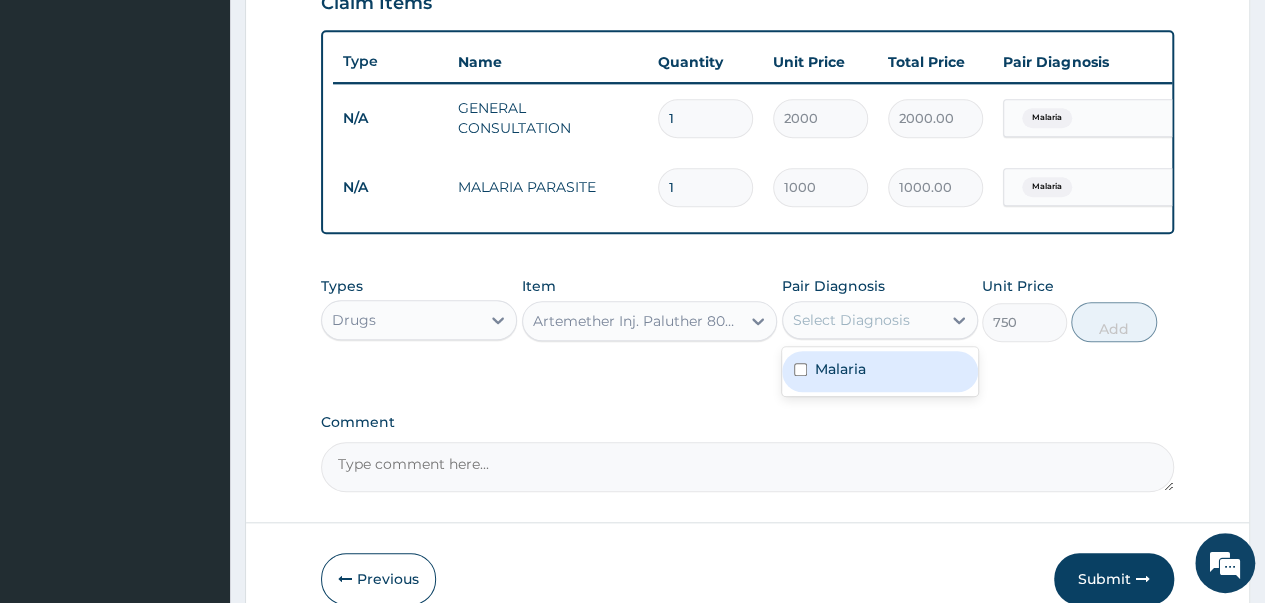 click at bounding box center [800, 369] 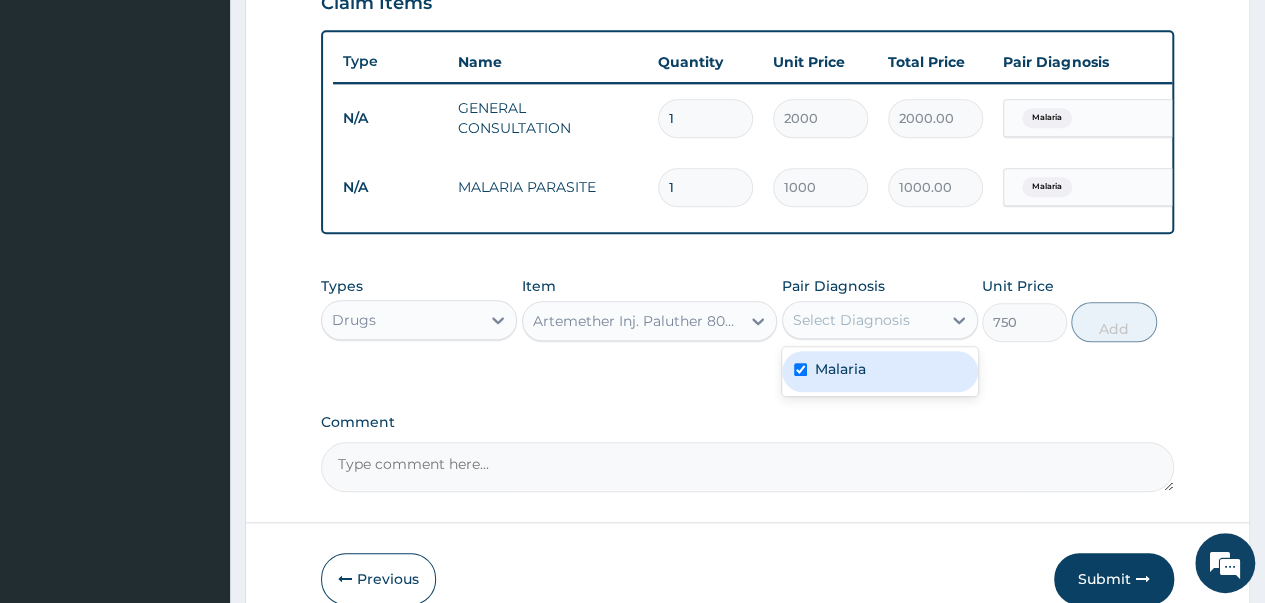 checkbox on "true" 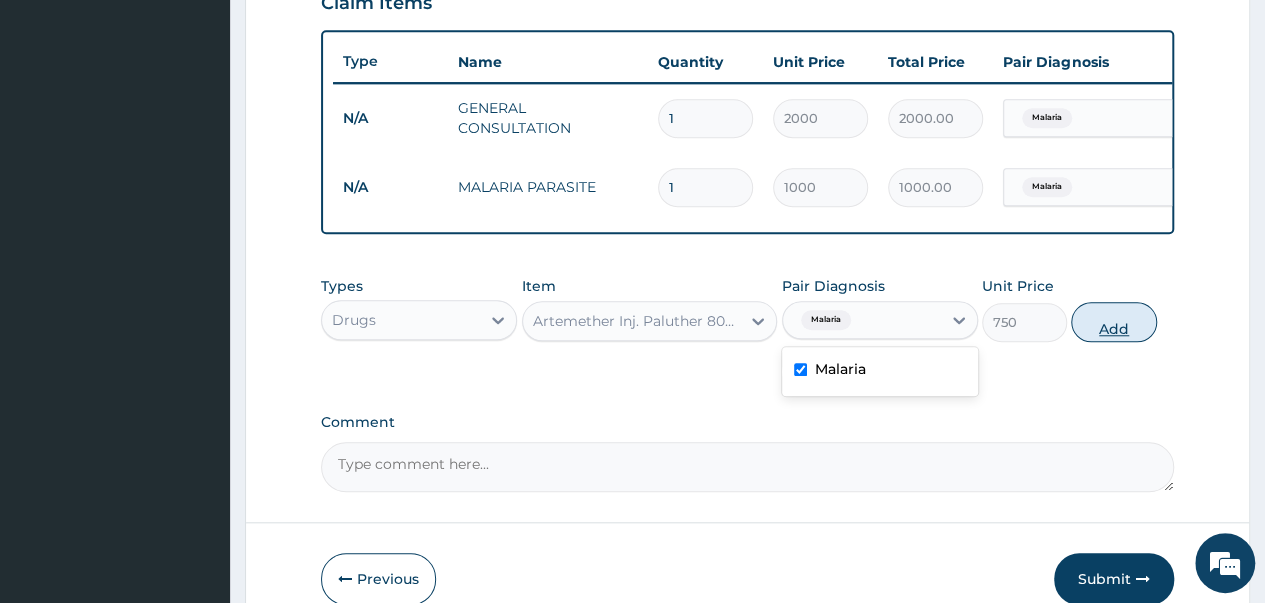 click on "Add" at bounding box center [1113, 322] 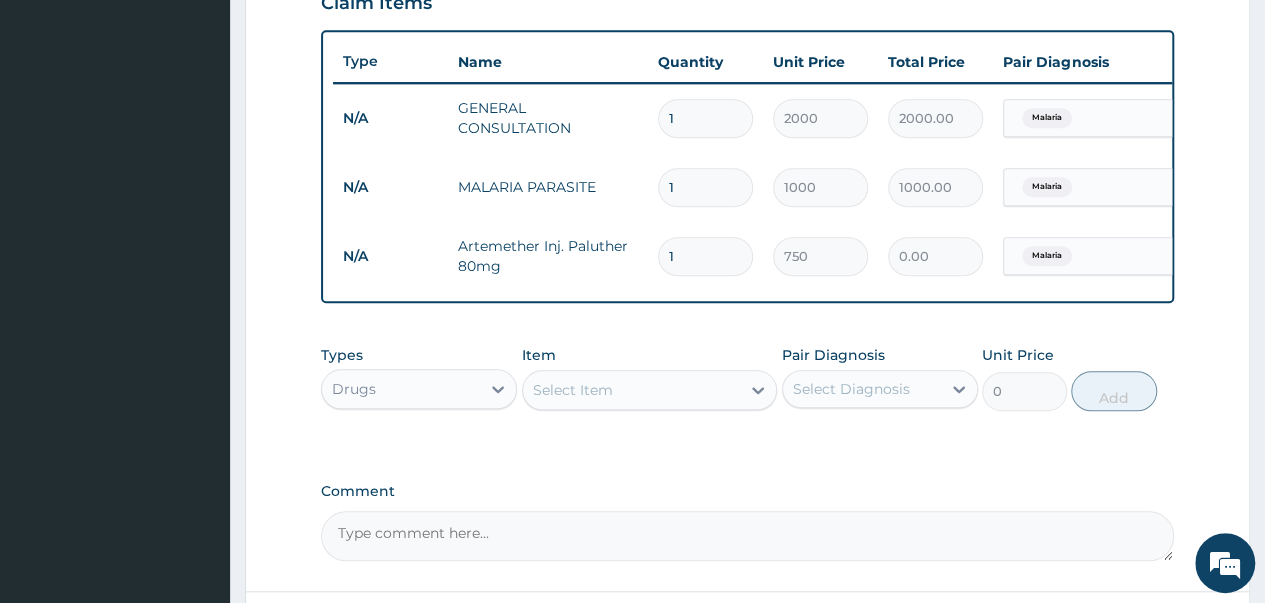 type 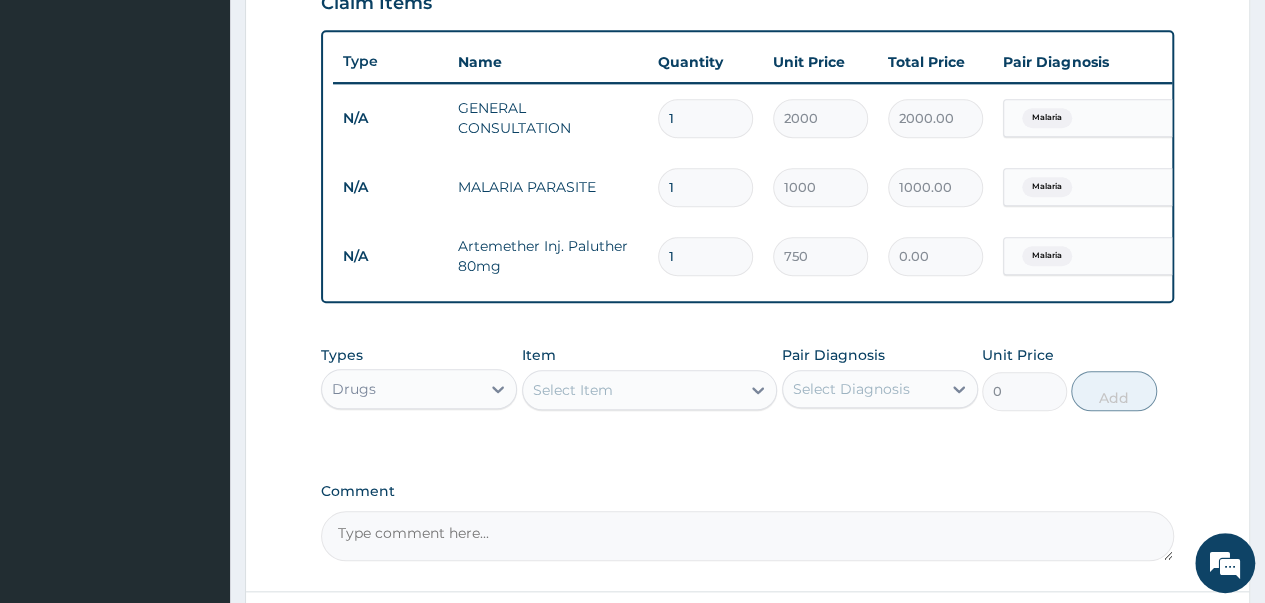 type on "0.00" 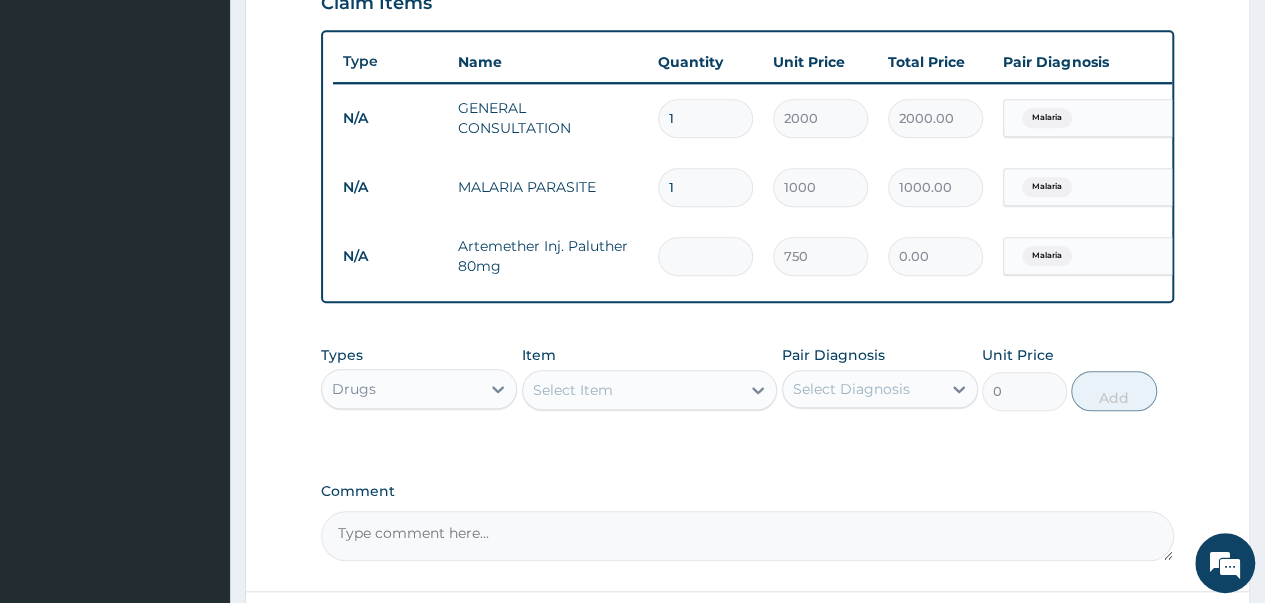 type on "6" 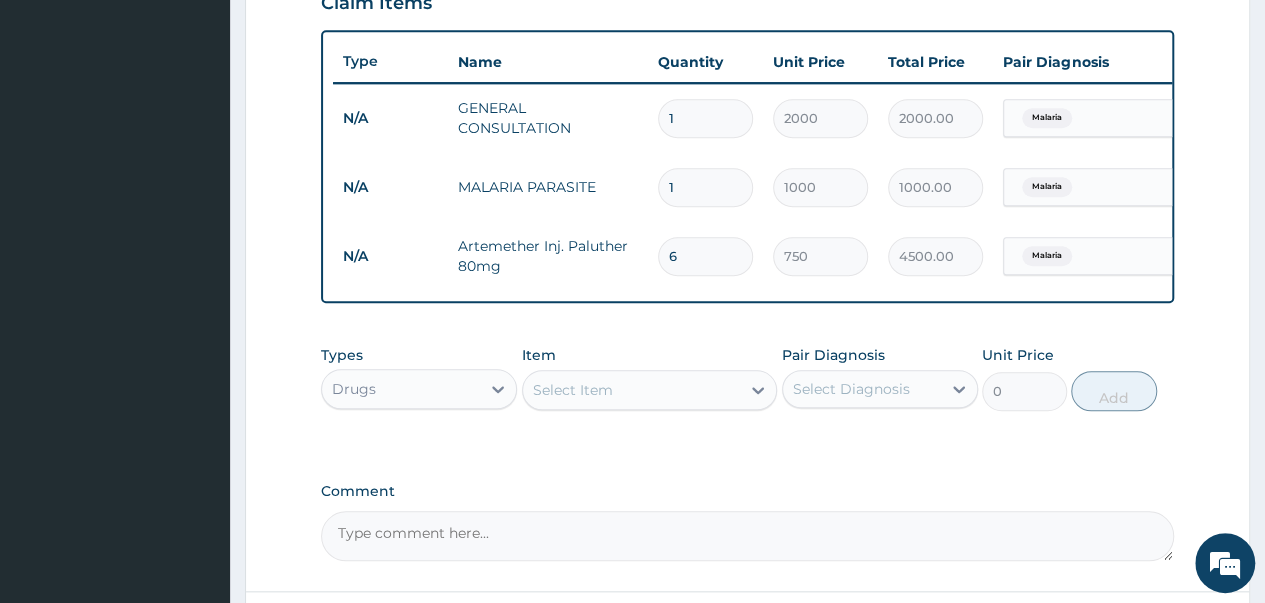 type on "6" 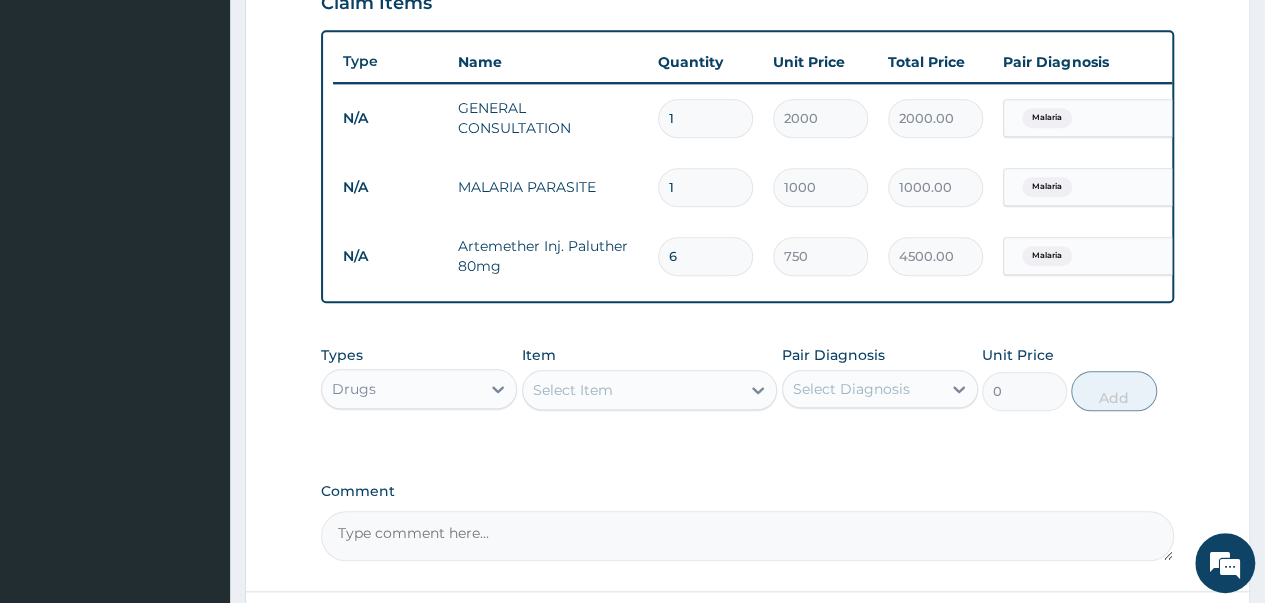 click on "Select Item" at bounding box center [573, 390] 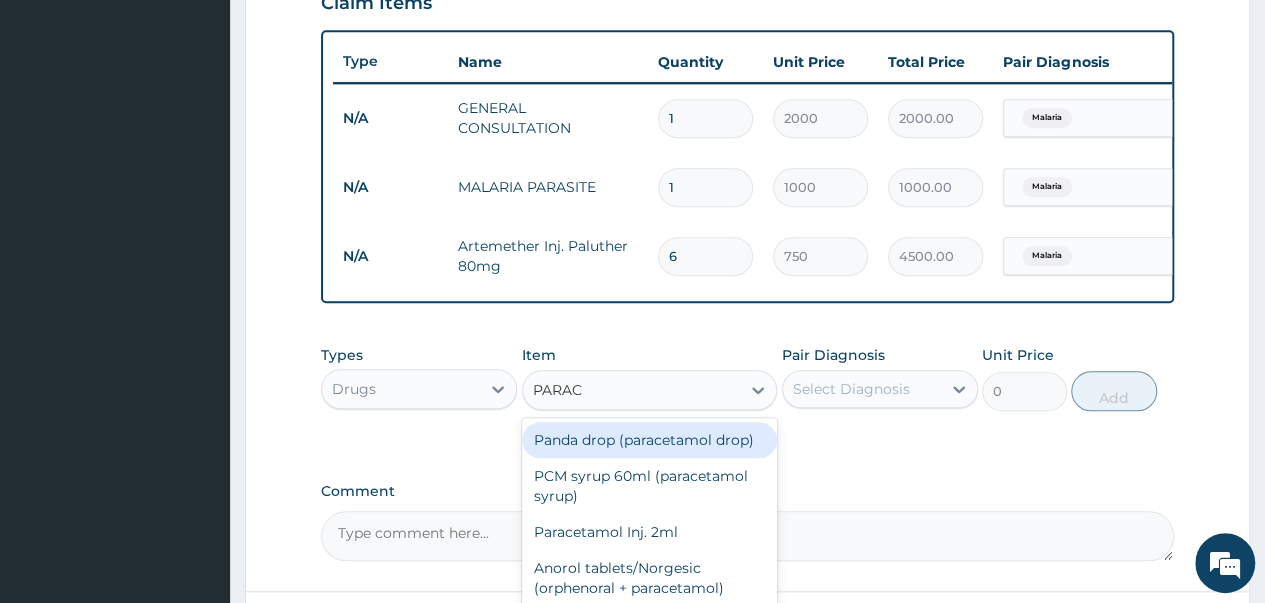 type on "PARACE" 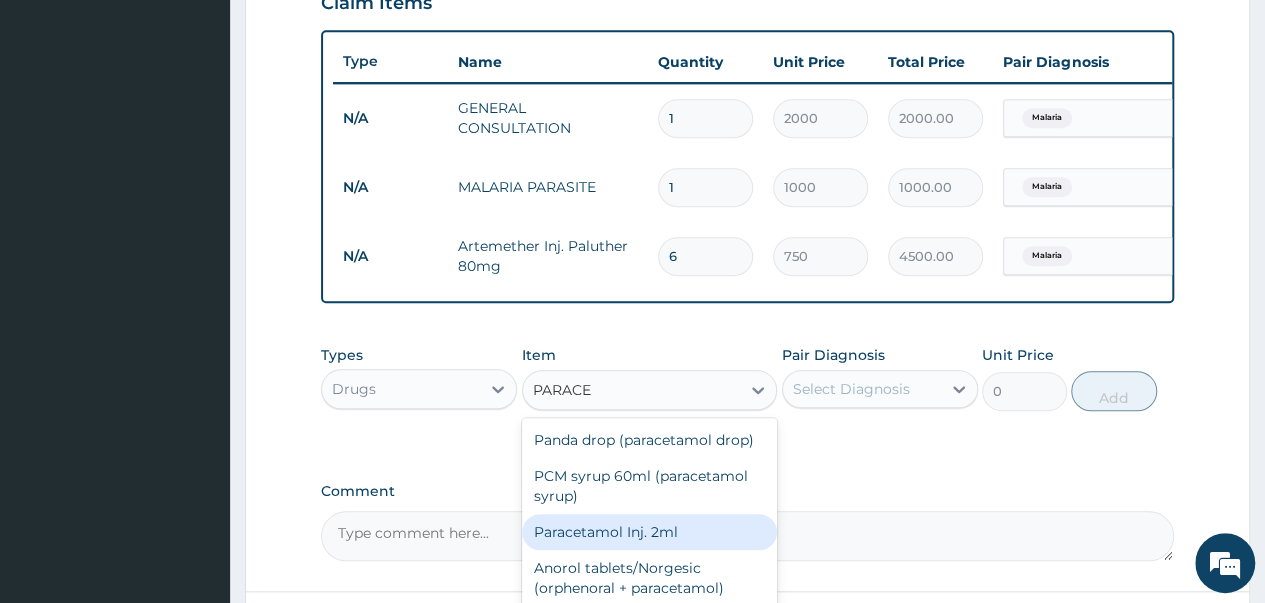 click on "Paracetamol Inj. 2ml" at bounding box center [650, 532] 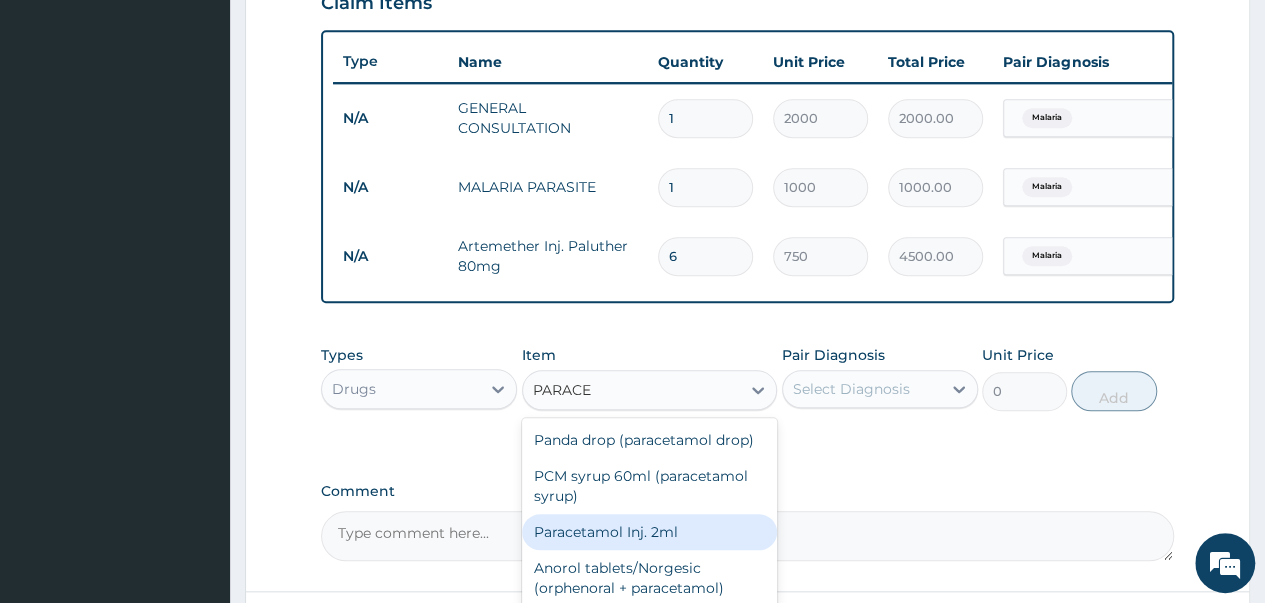 type 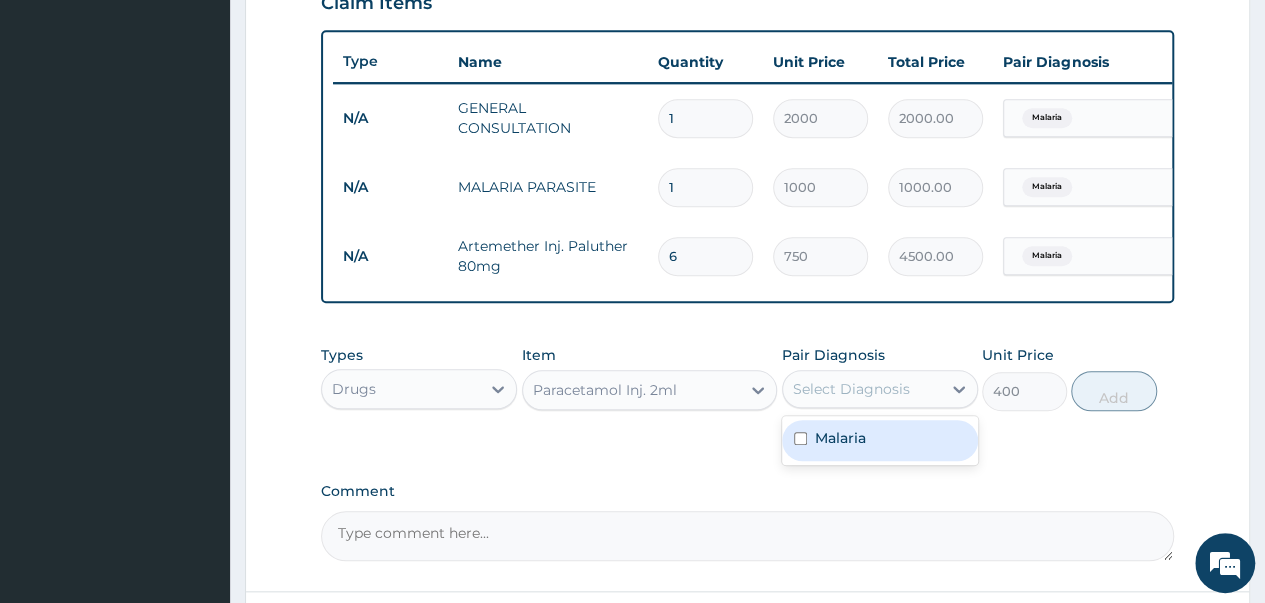 click on "Select Diagnosis" at bounding box center (851, 389) 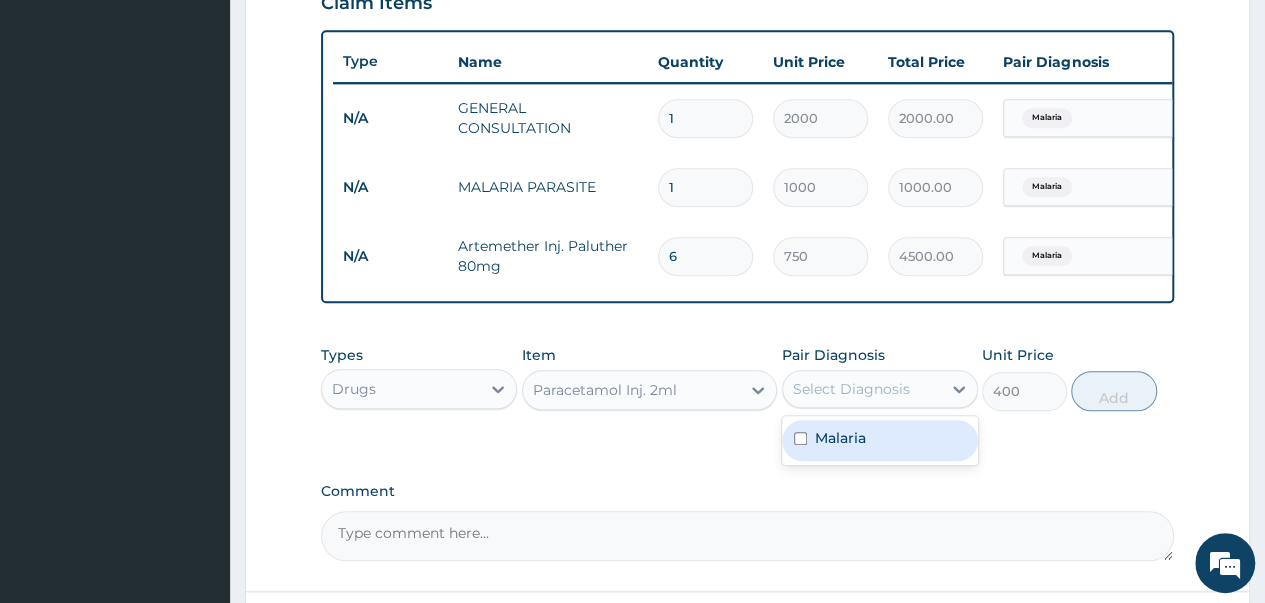 click at bounding box center [800, 438] 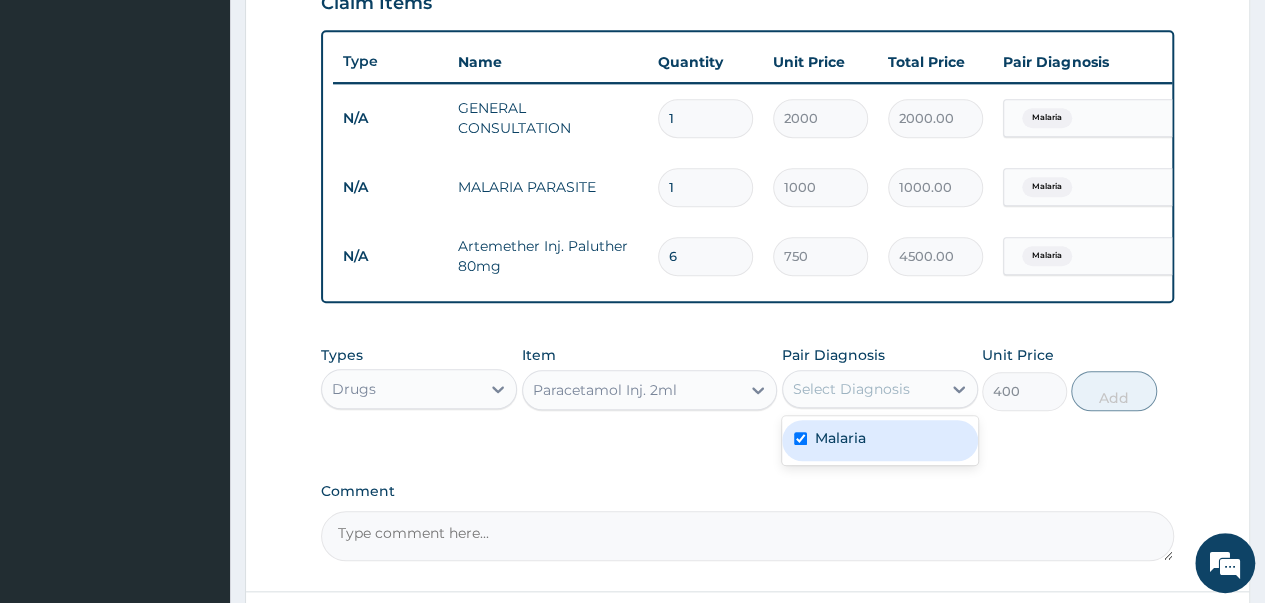 checkbox on "true" 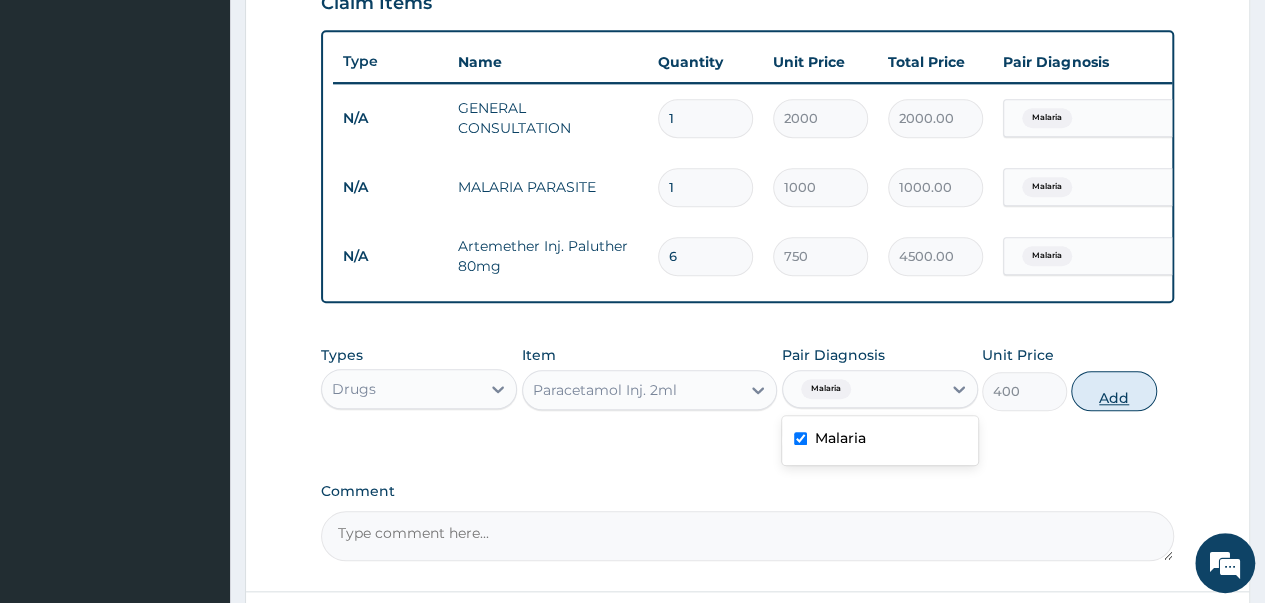 click on "Add" at bounding box center (1113, 391) 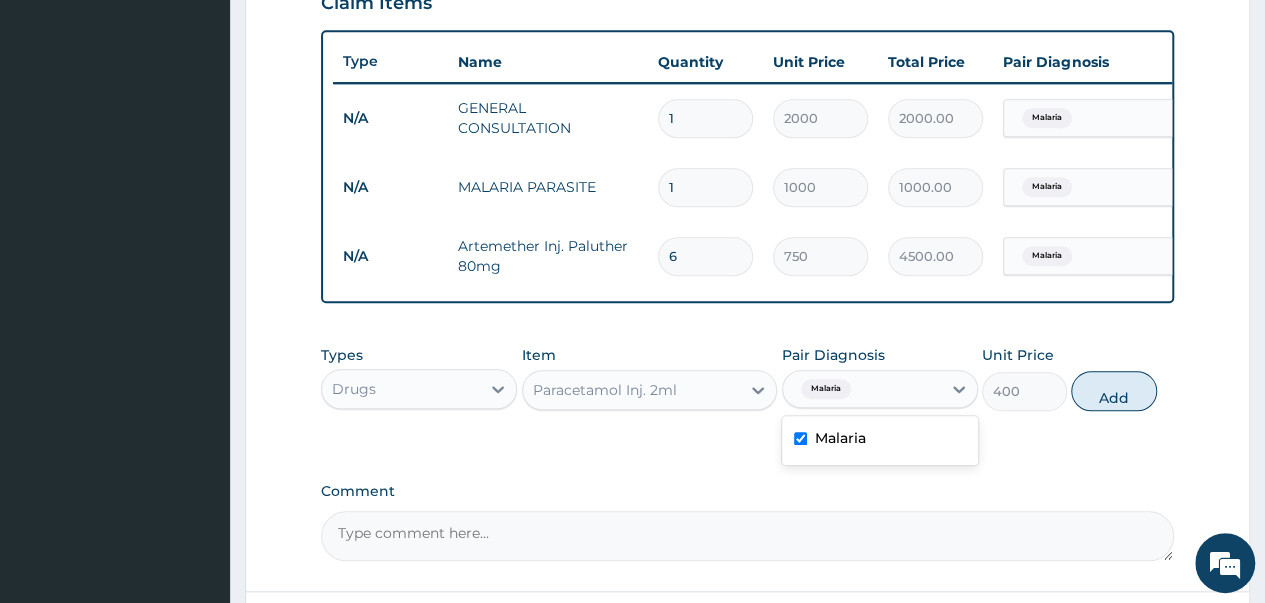 type on "0" 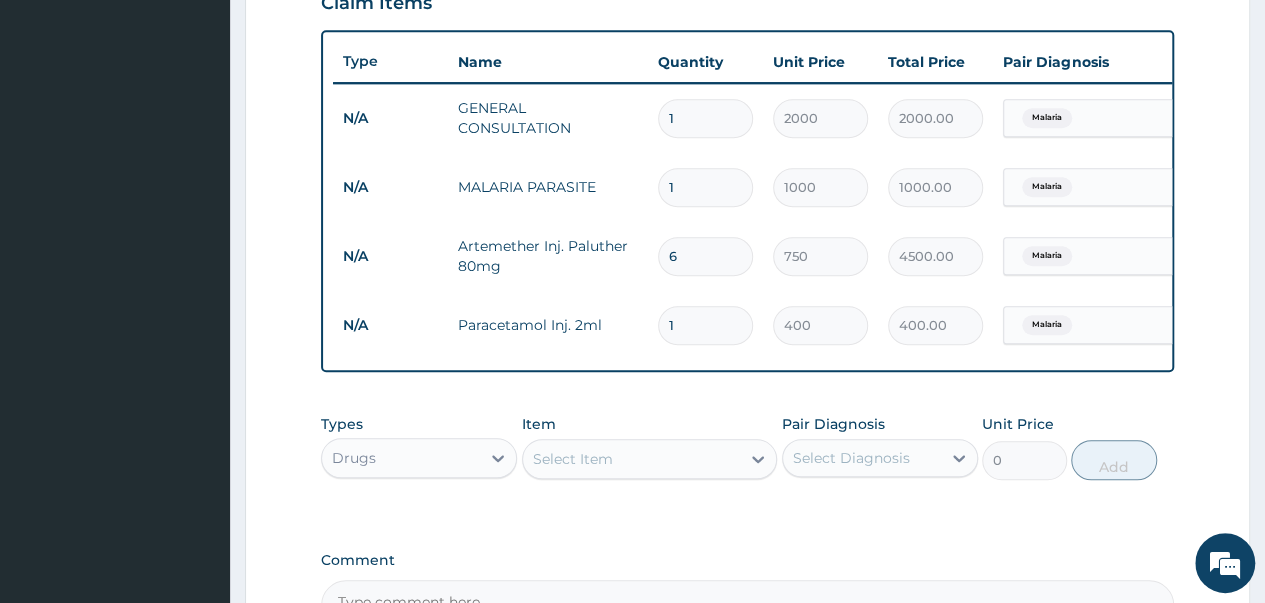 type 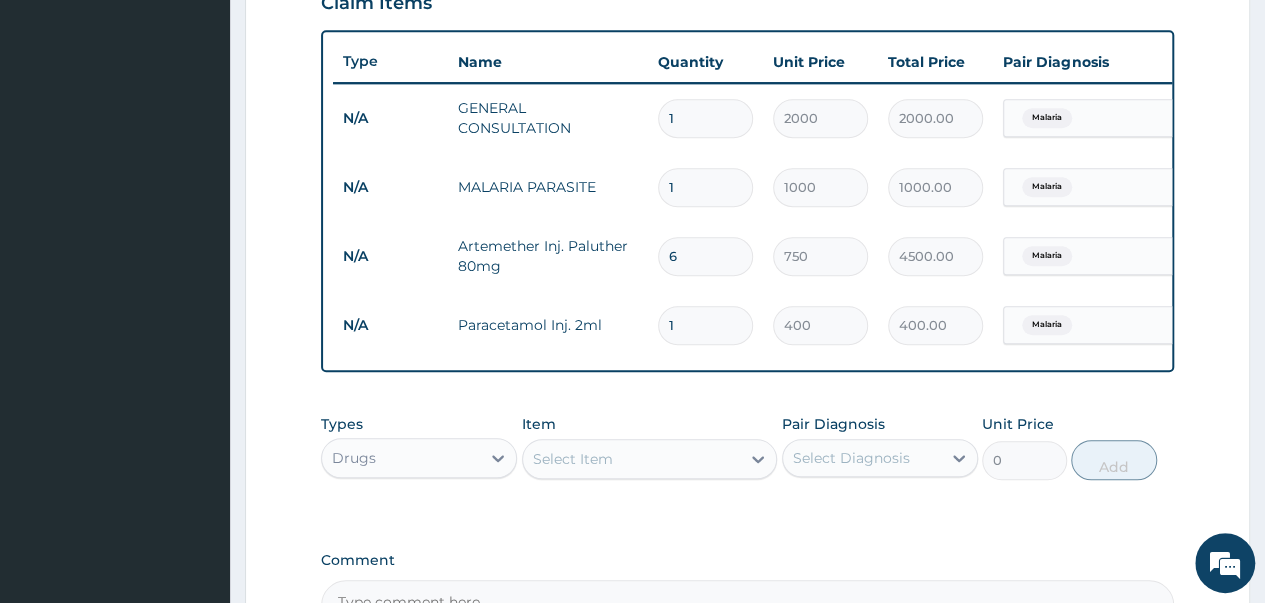 type on "0.00" 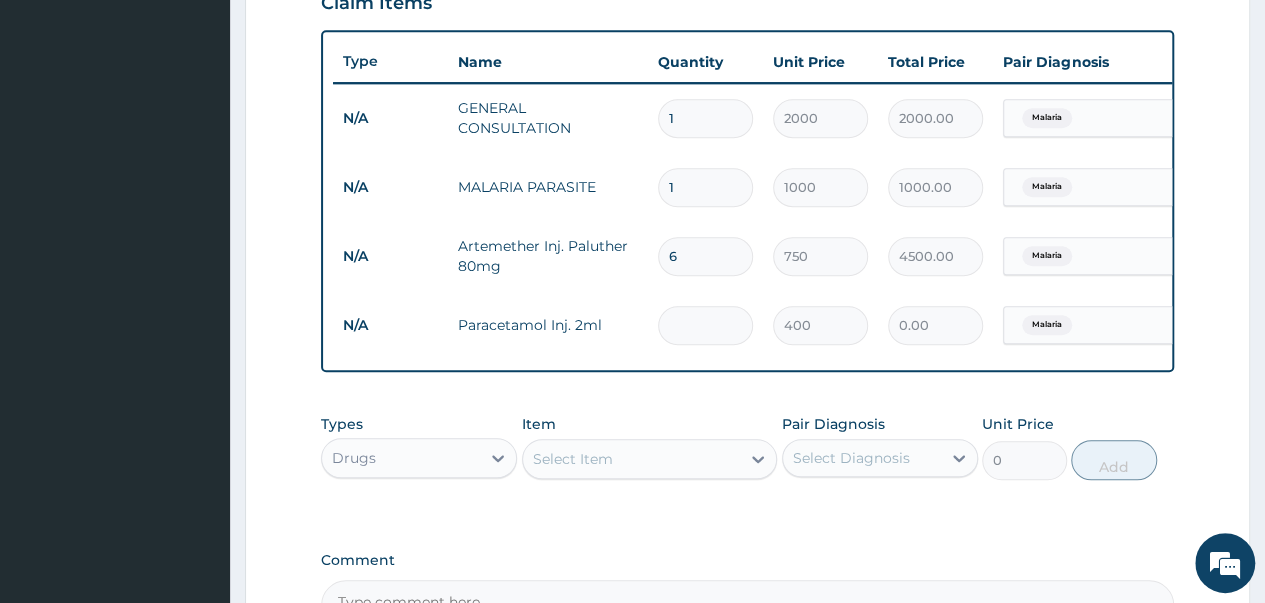type on "2" 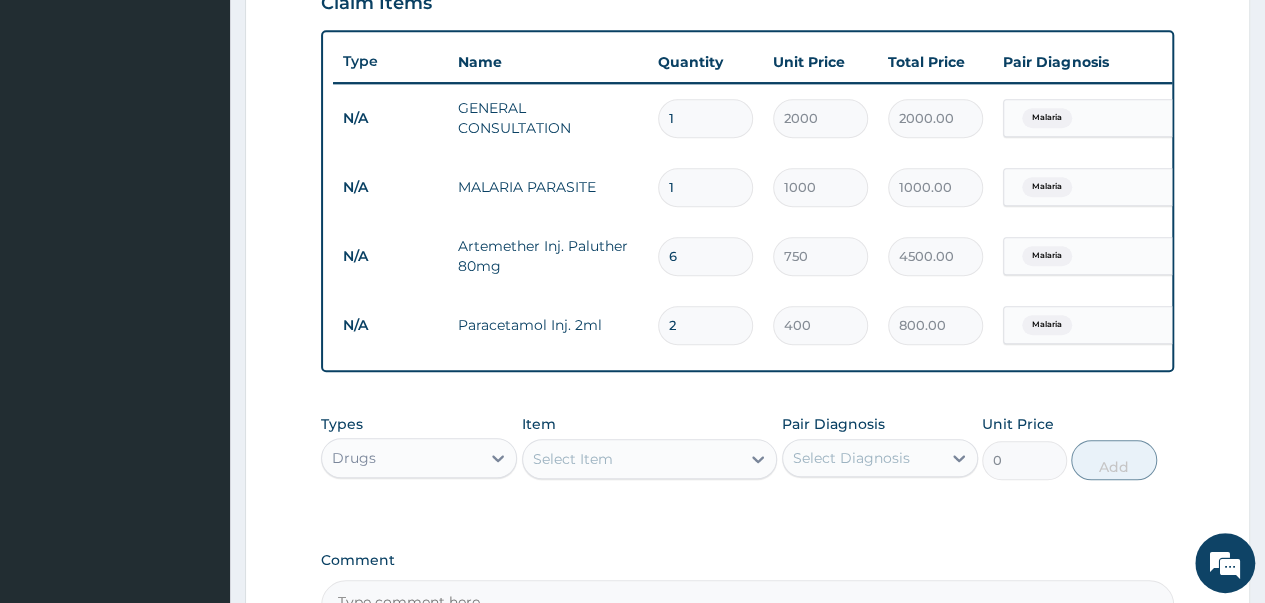 type on "2" 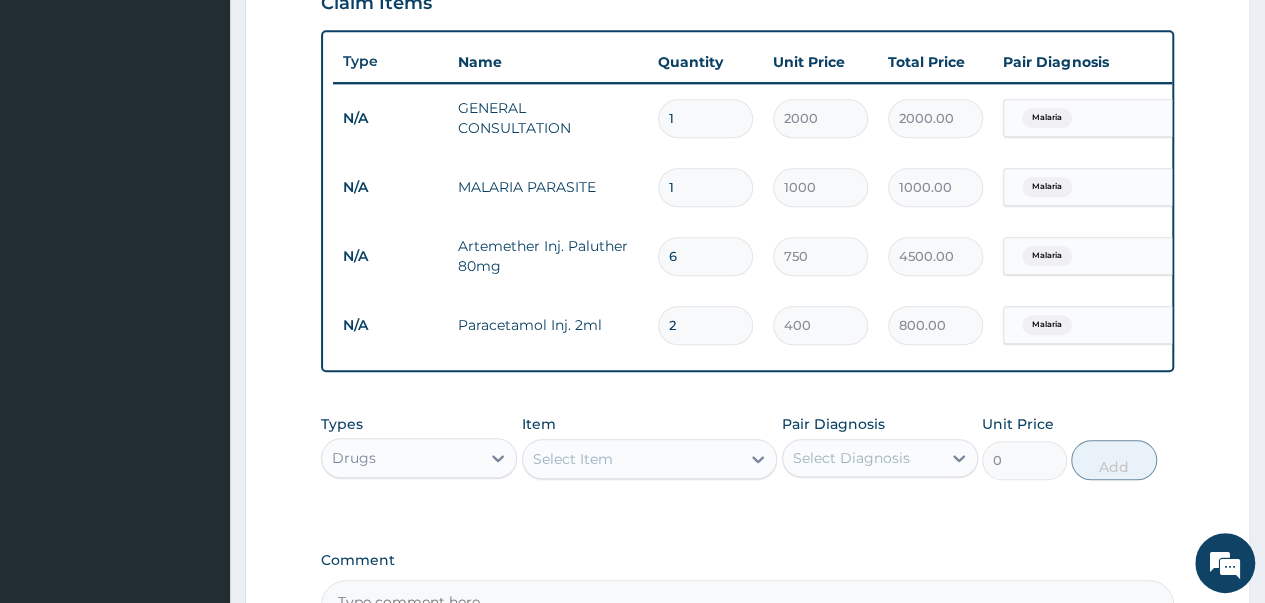 click on "Select Item" at bounding box center [632, 459] 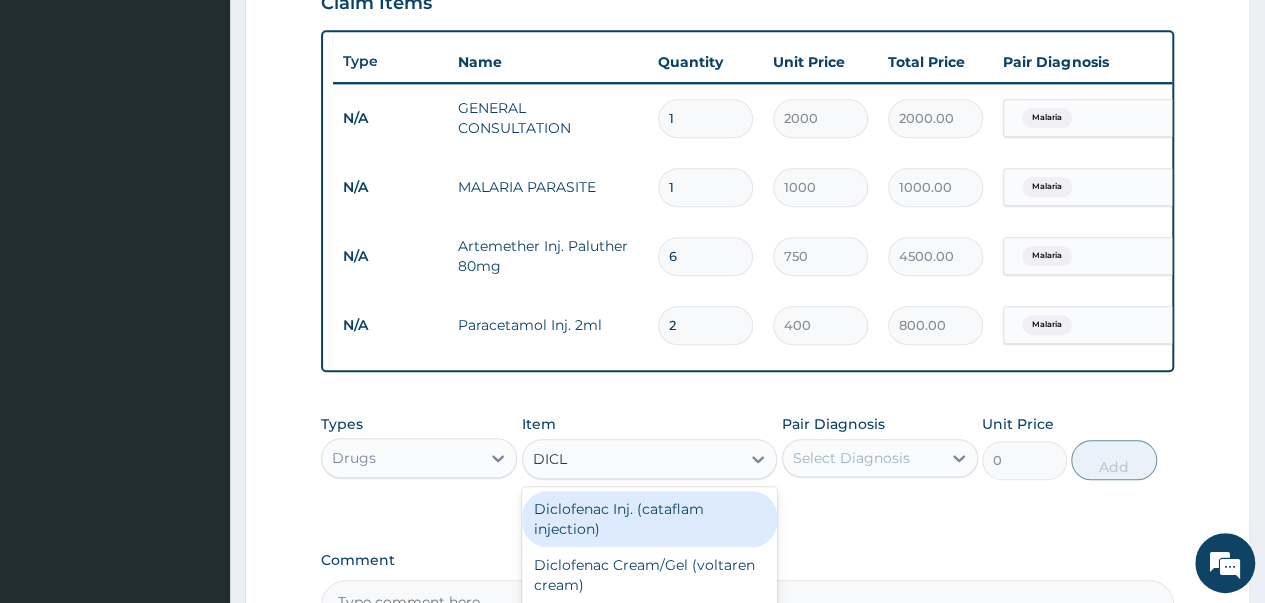 type on "DICLO" 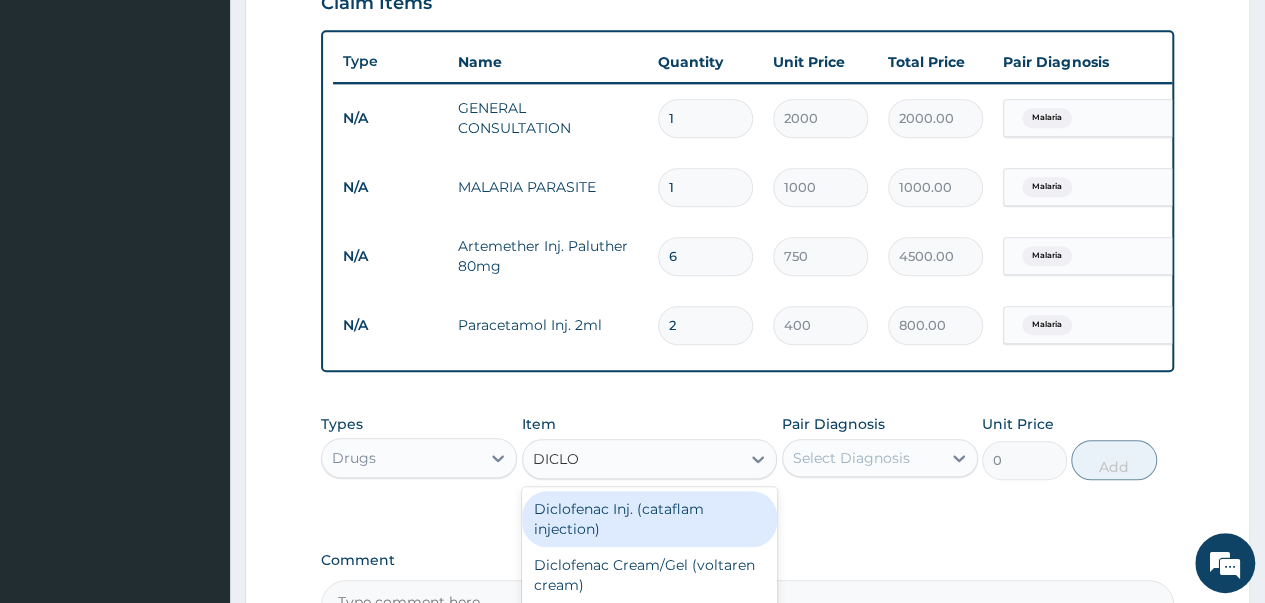 scroll, scrollTop: 814, scrollLeft: 0, axis: vertical 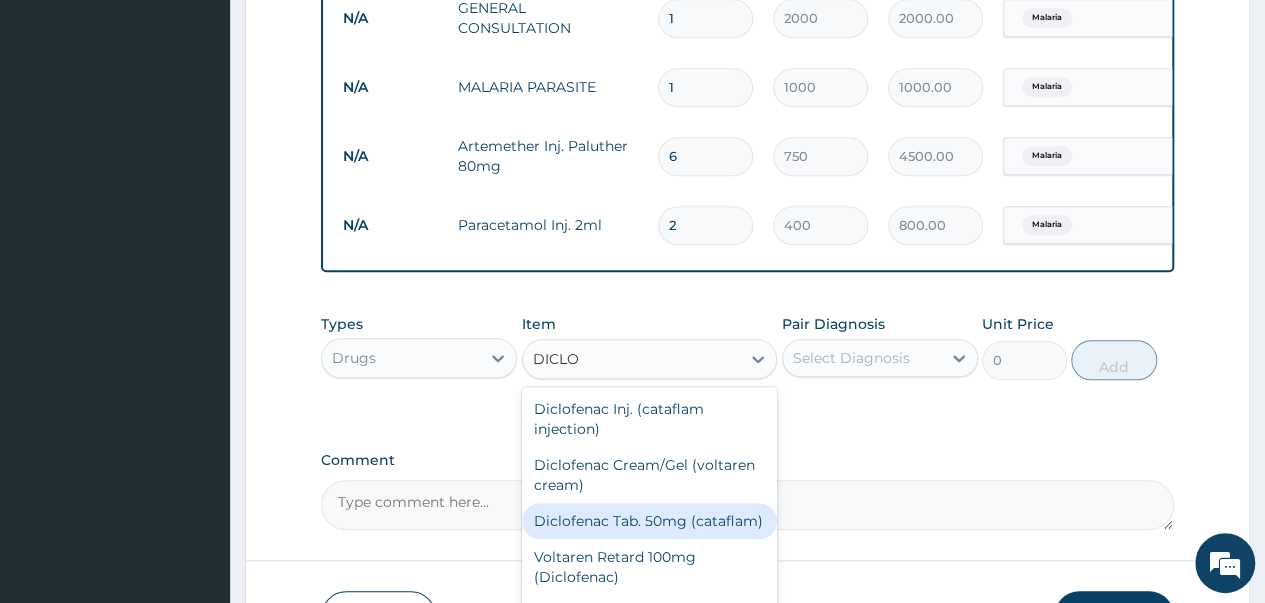 click on "Diclofenac Tab. 50mg (cataflam)" at bounding box center (650, 521) 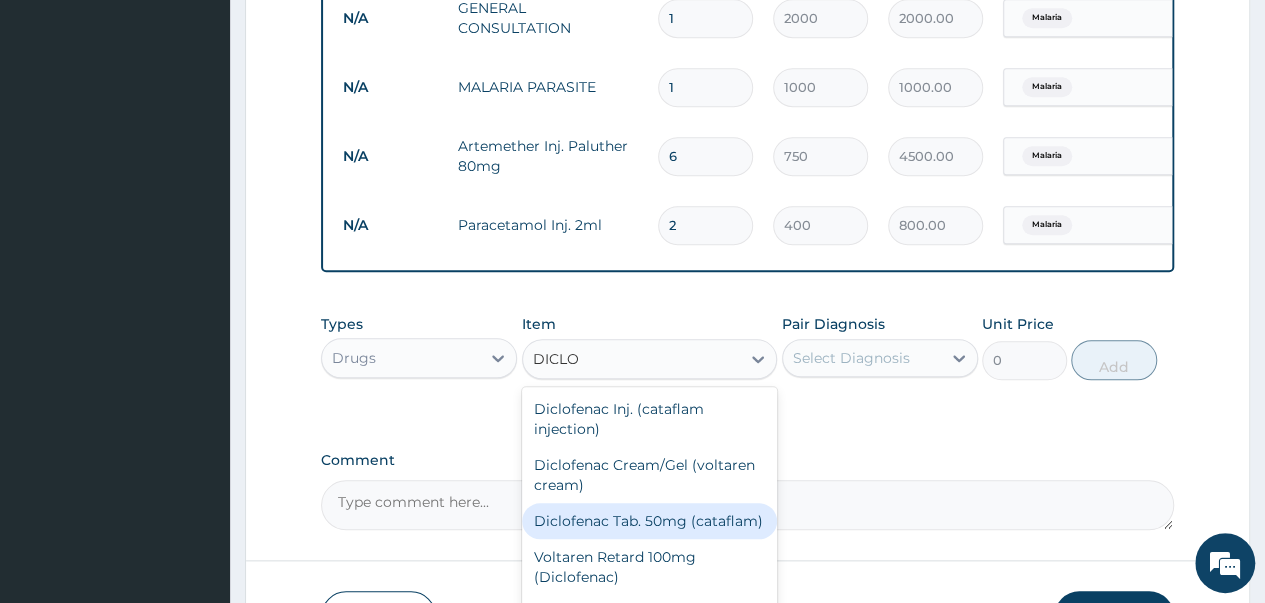 type on "600" 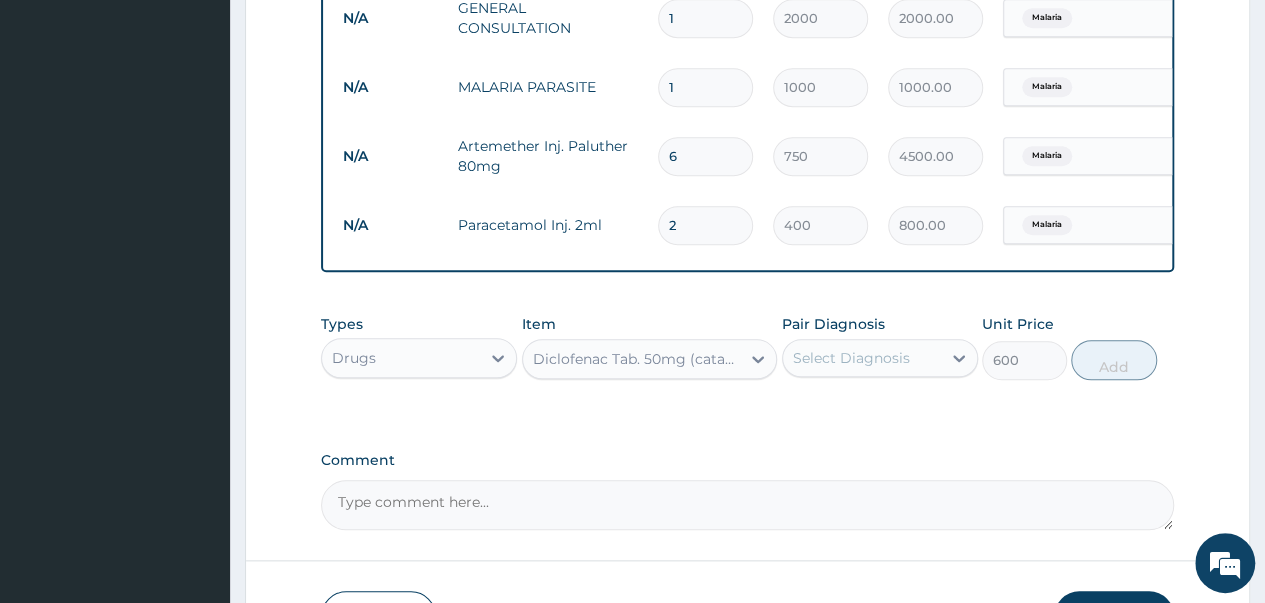 click on "Select Diagnosis" 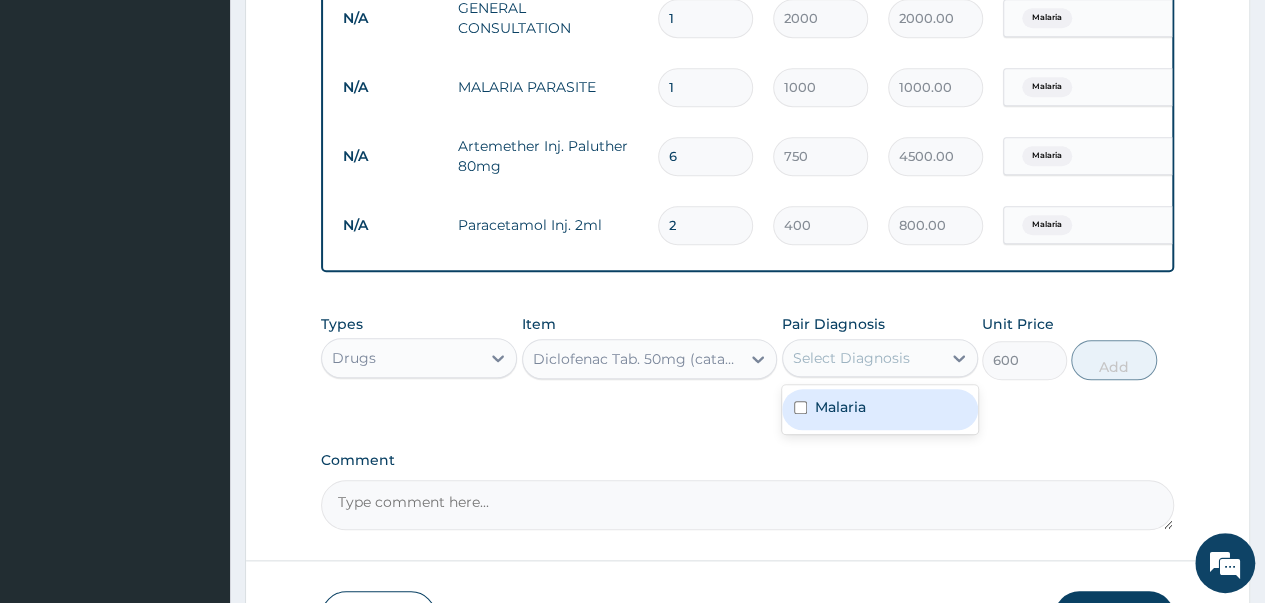 click 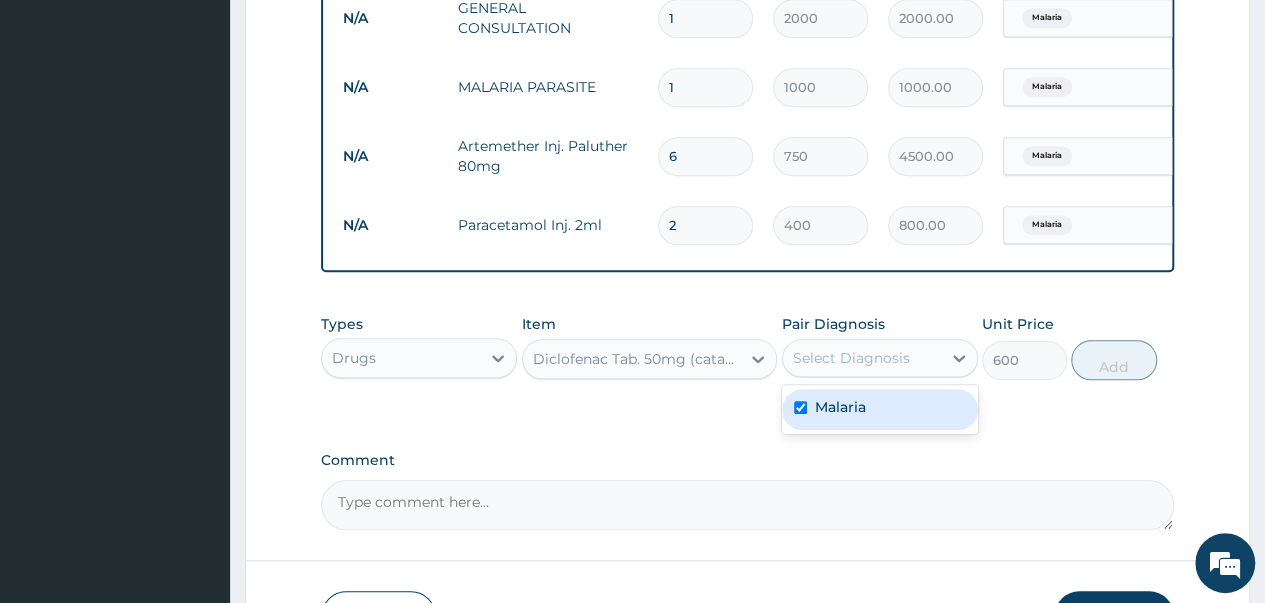 checkbox on "true" 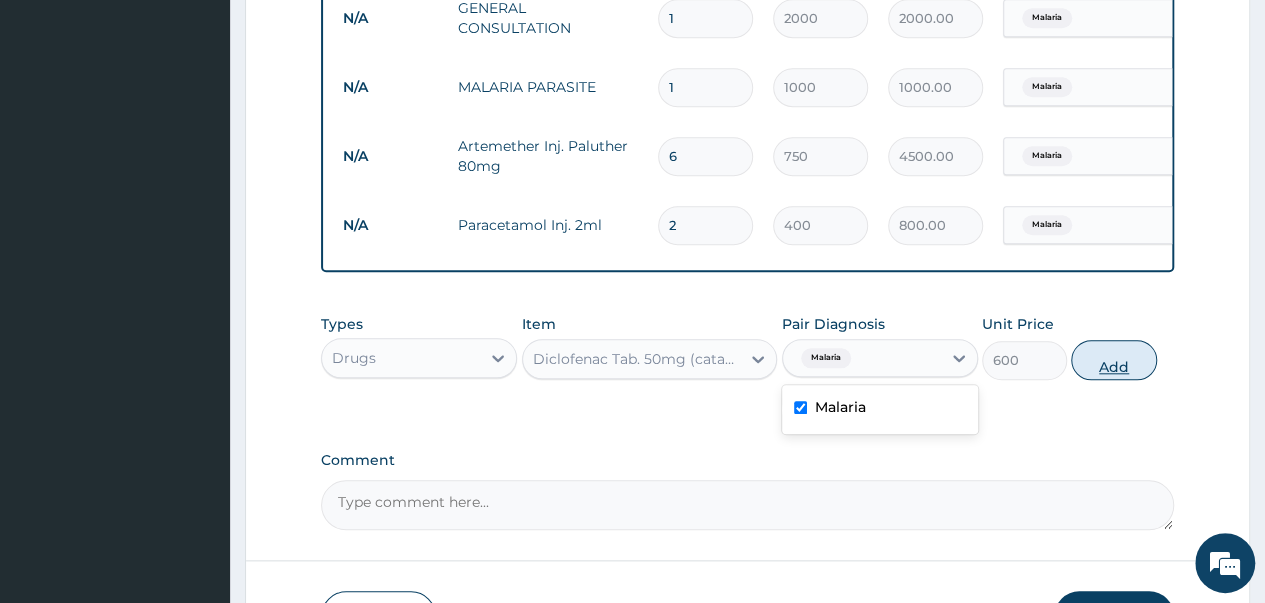click on "Add" 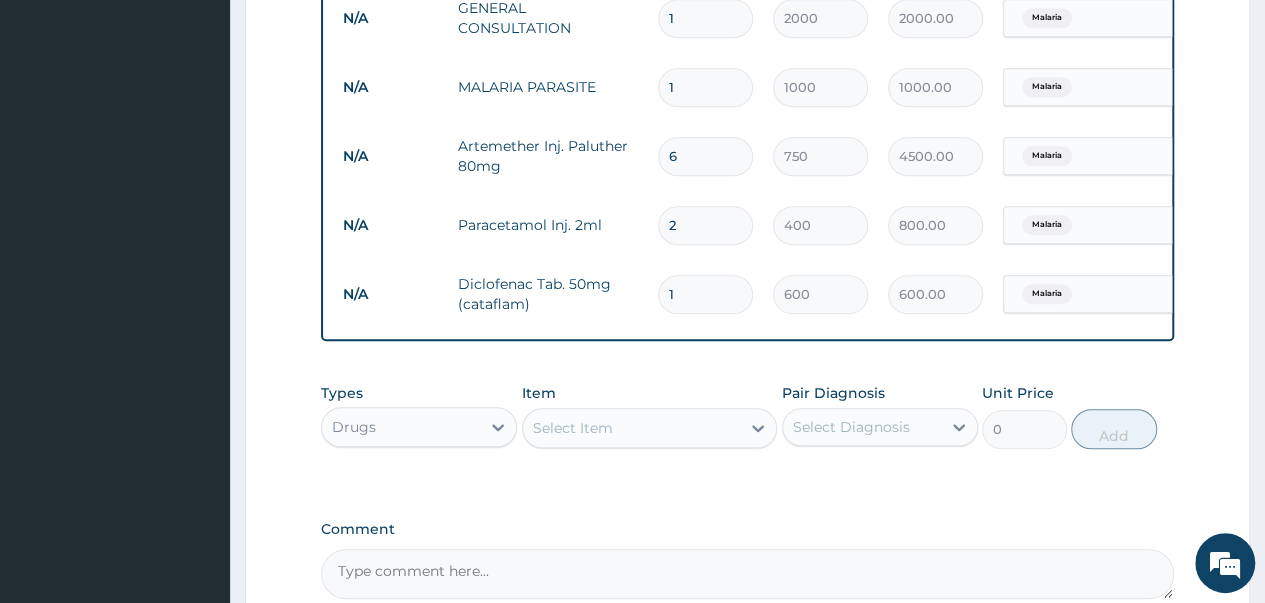 type 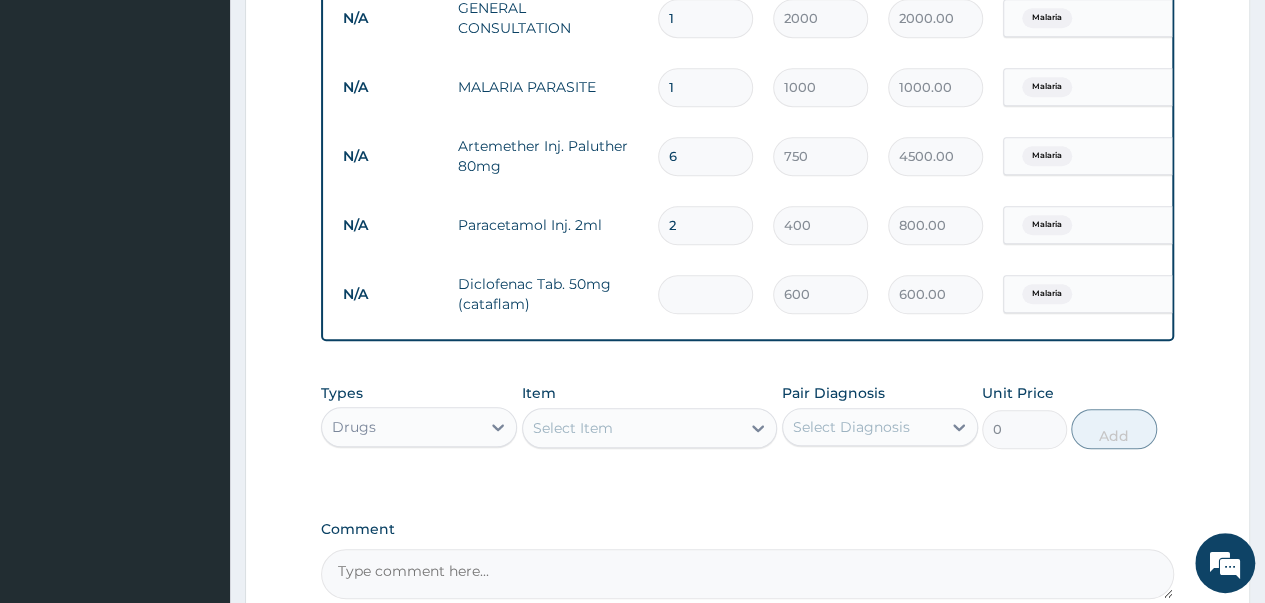 type on "0.00" 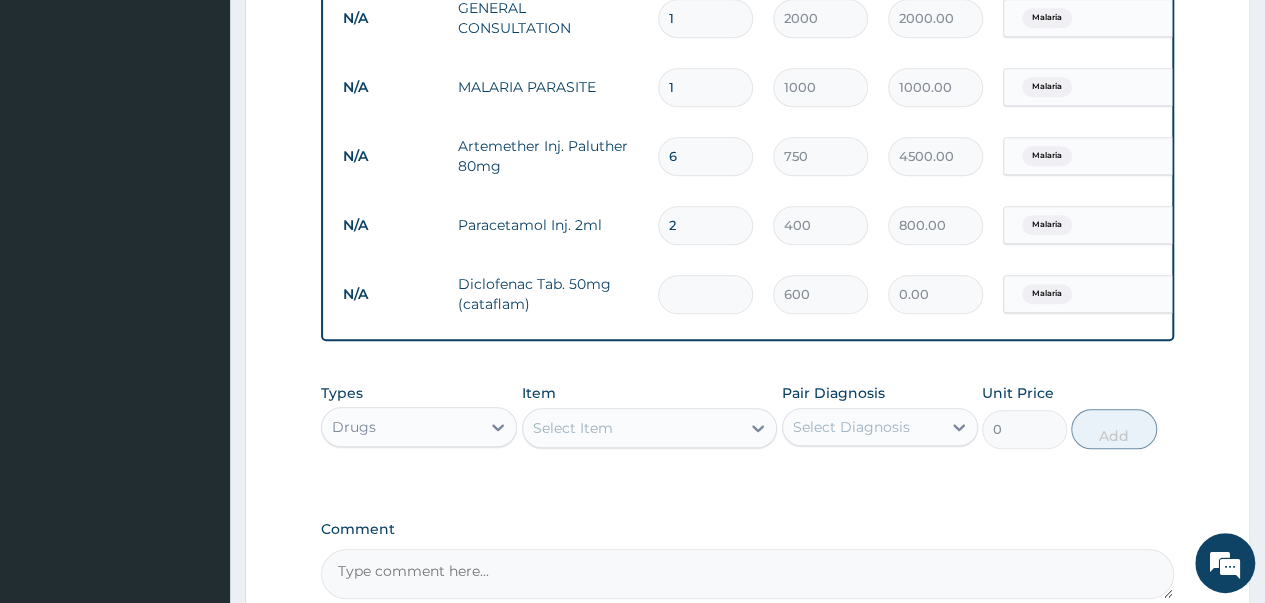 type on "2" 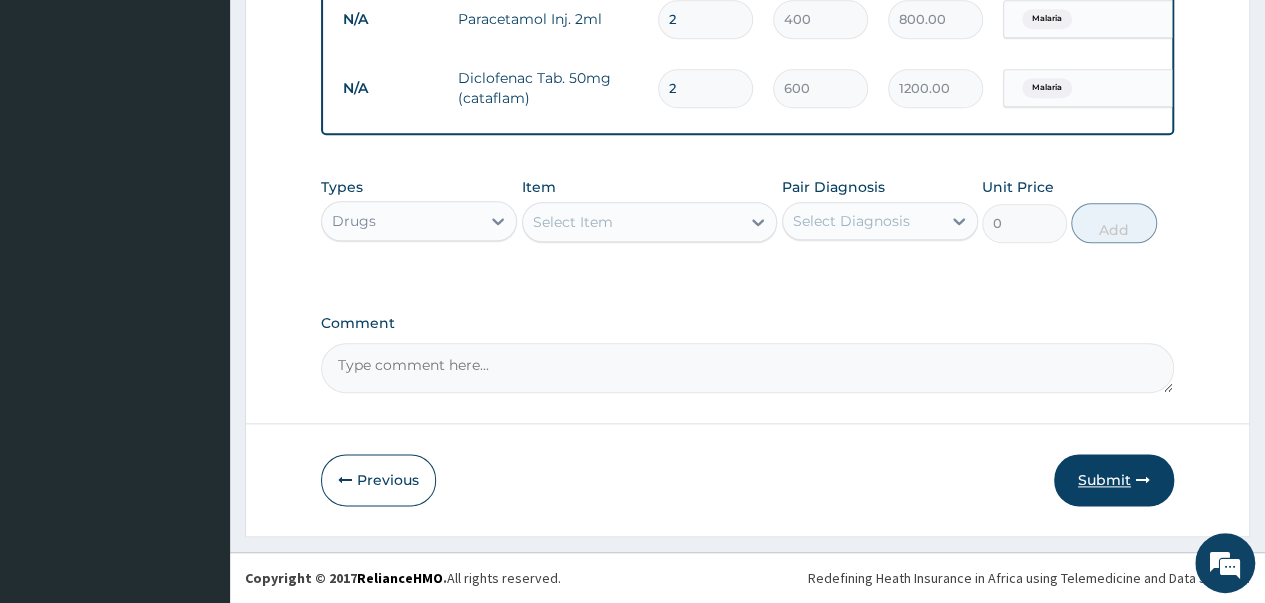 type on "2" 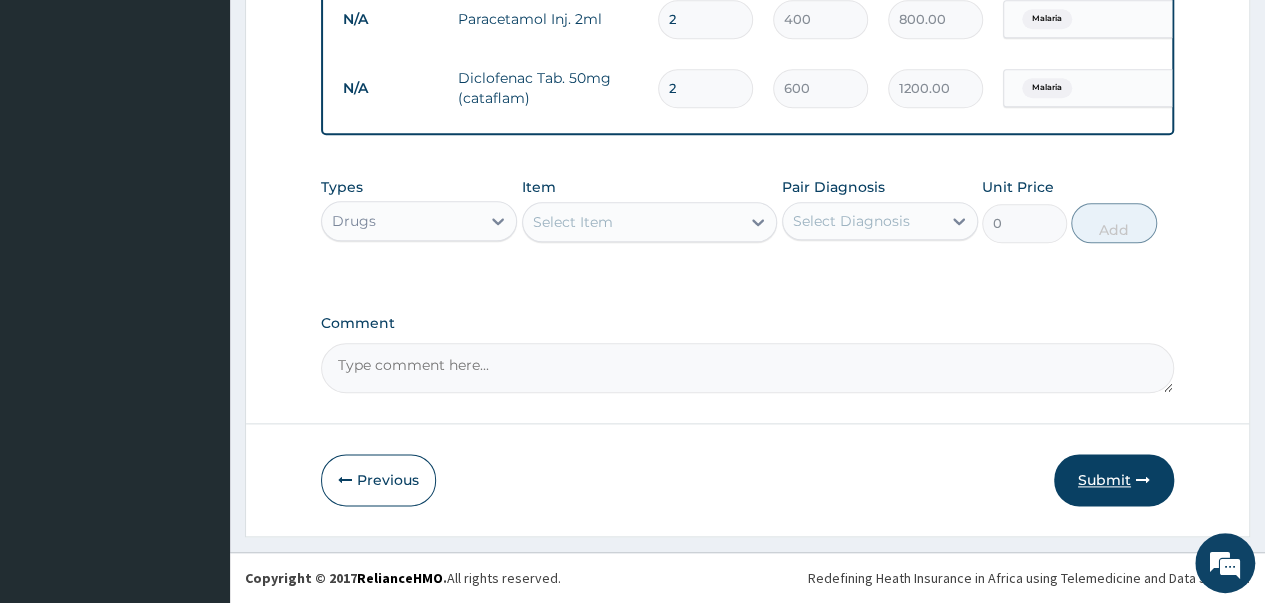 click on "Submit" 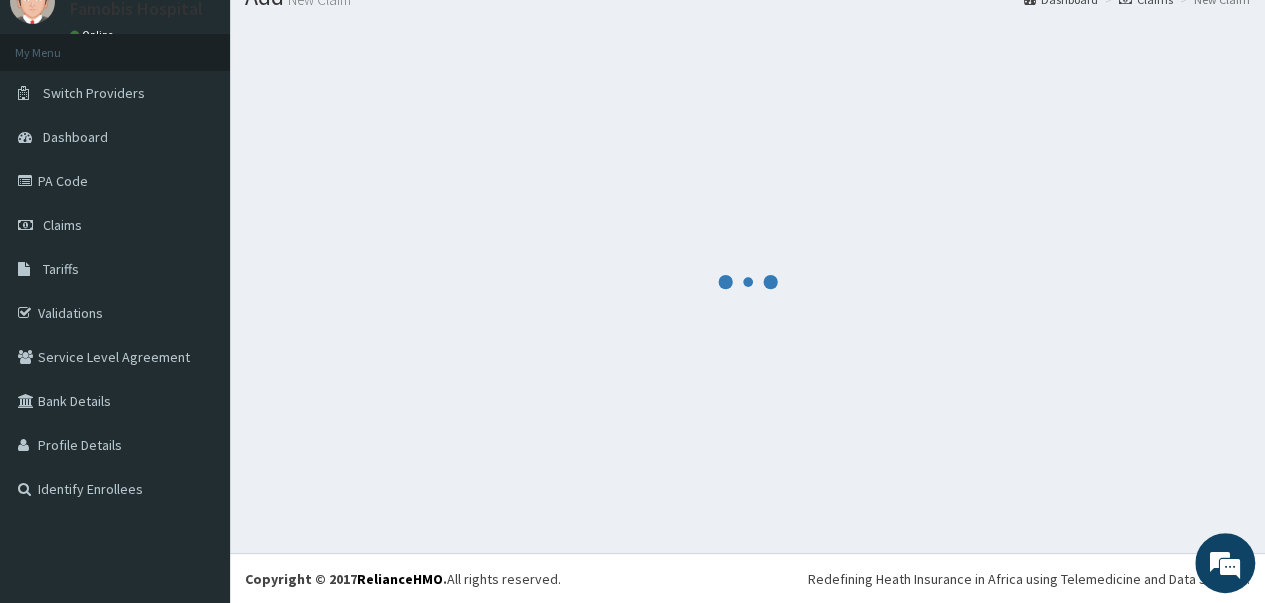 scroll, scrollTop: 1033, scrollLeft: 0, axis: vertical 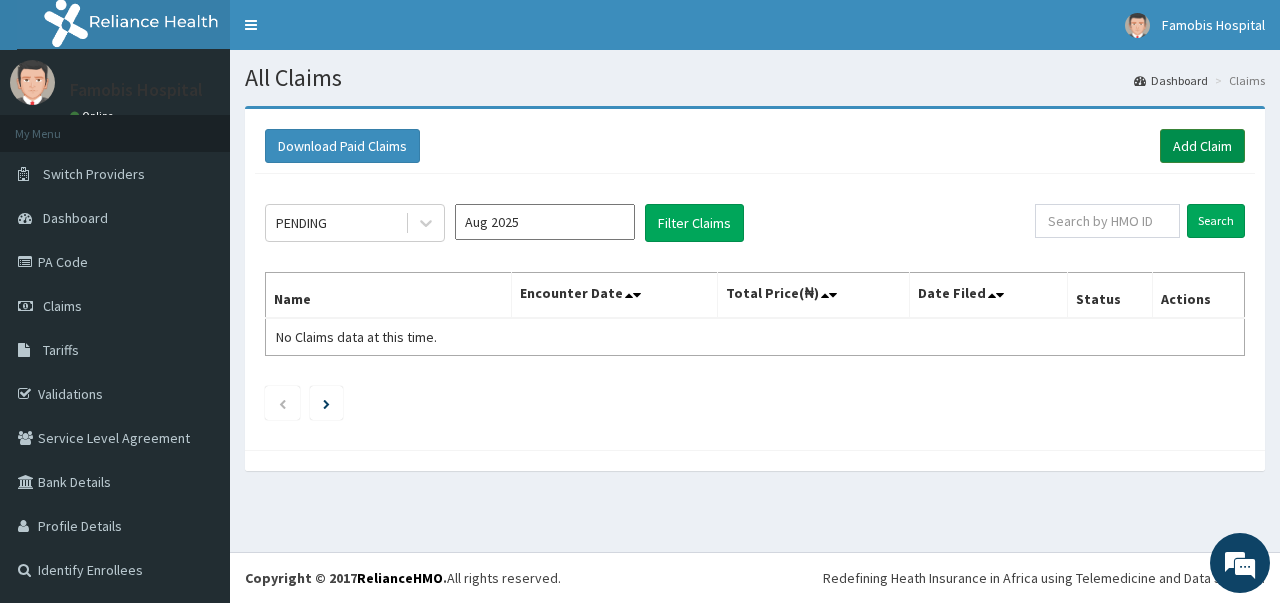 click on "Add Claim" at bounding box center [1202, 146] 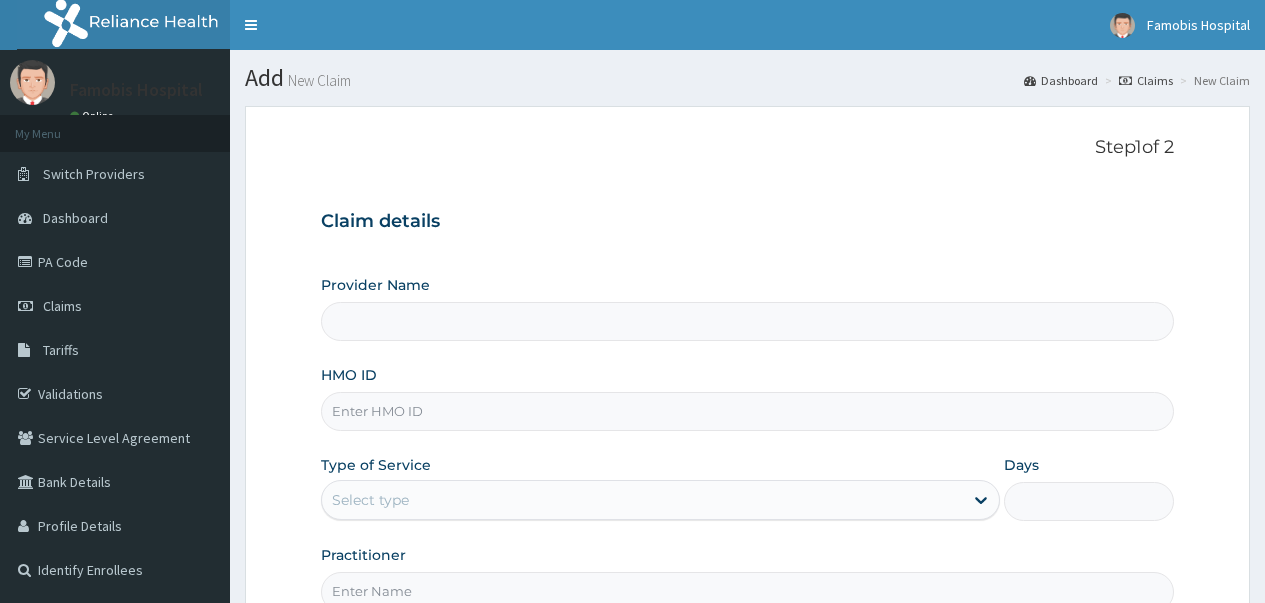 scroll, scrollTop: 0, scrollLeft: 0, axis: both 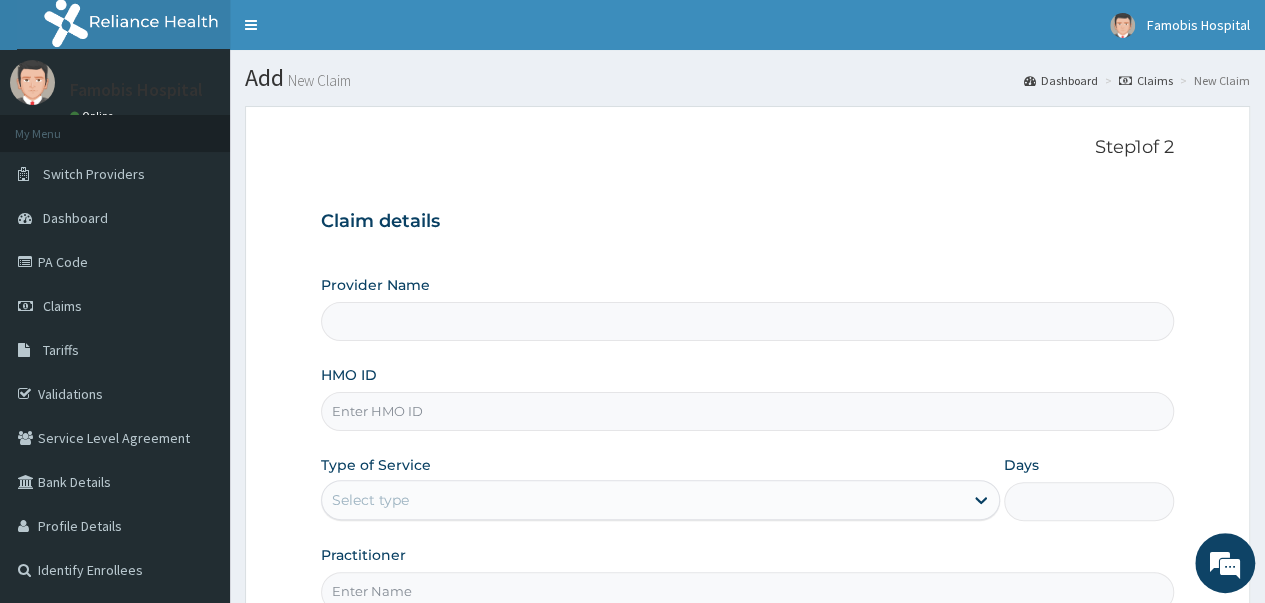 type on "Famobis Hospital Ltd- Ibafo" 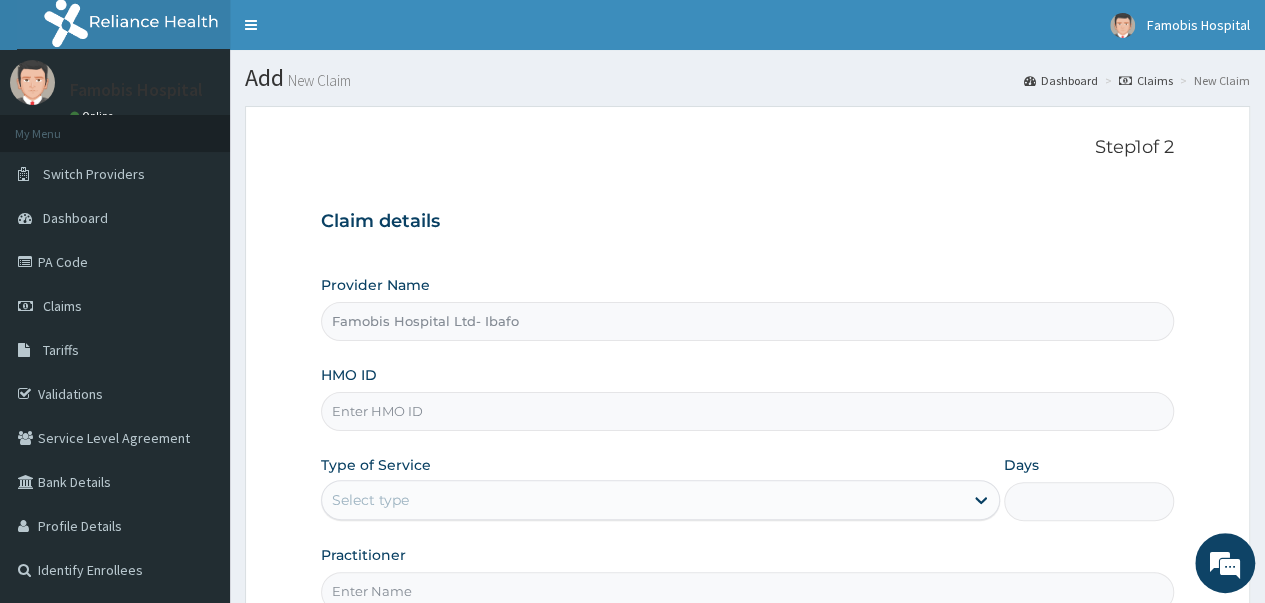 click on "HMO ID" at bounding box center (747, 411) 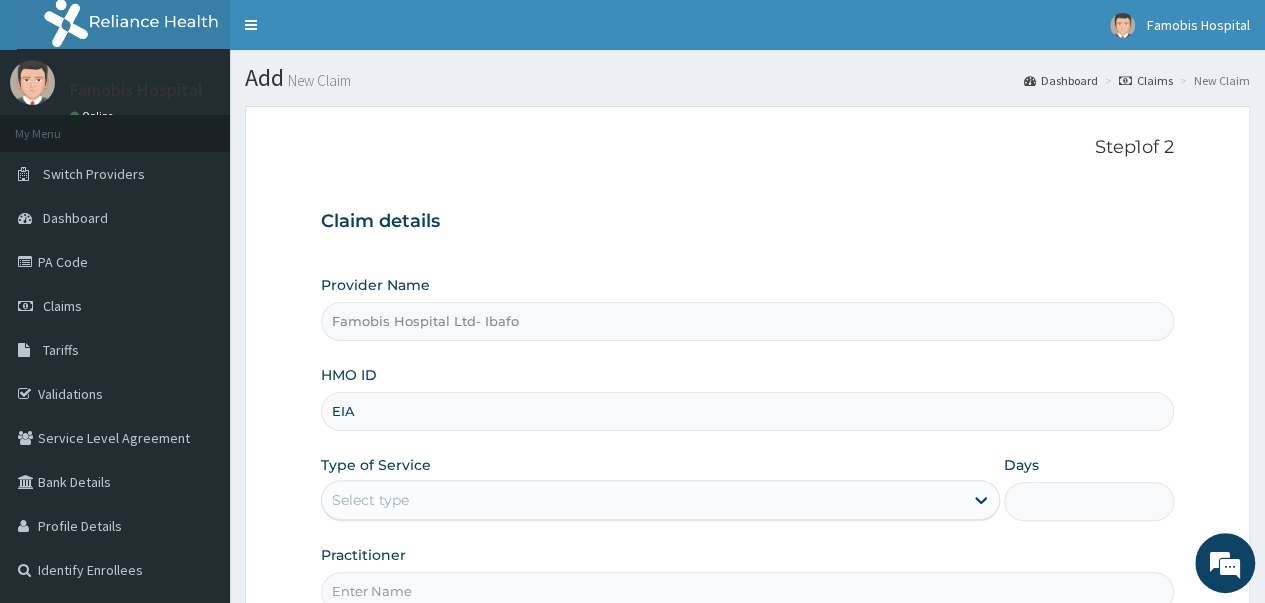 scroll, scrollTop: 0, scrollLeft: 0, axis: both 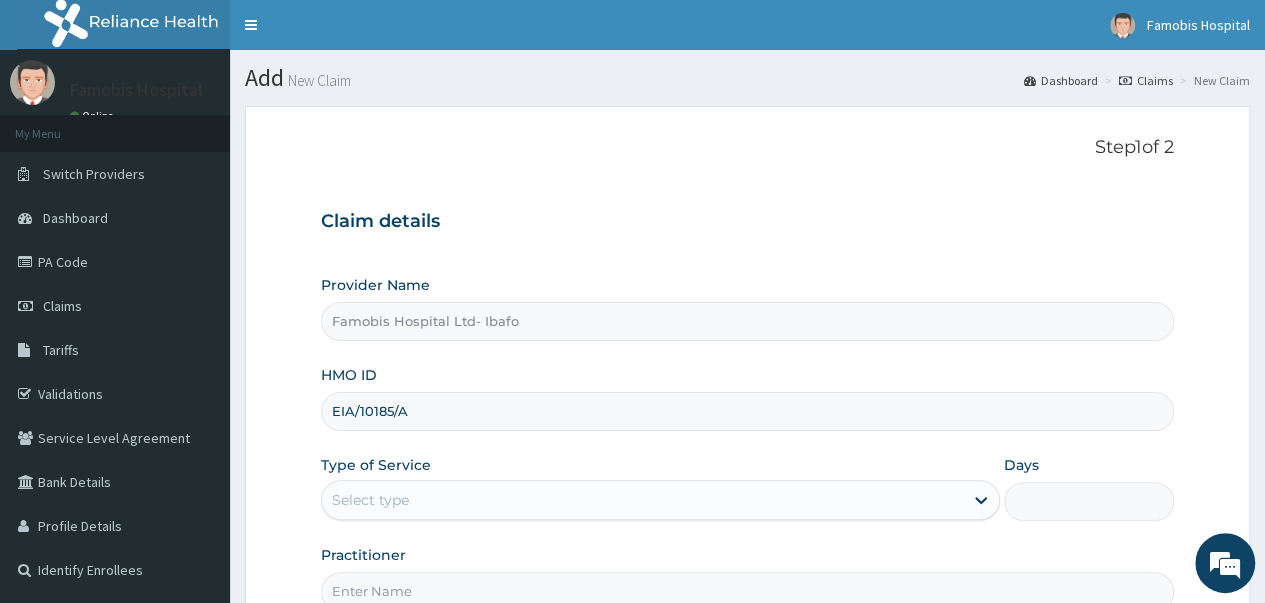 type on "EIA/10185/A" 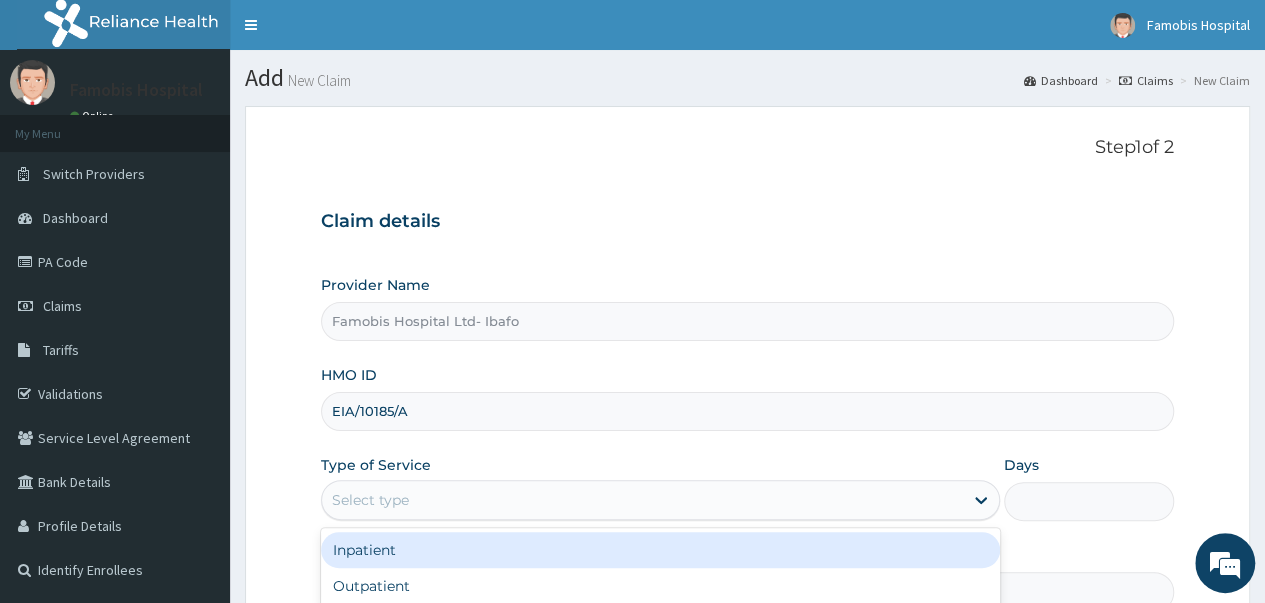 click on "Select type" at bounding box center (642, 500) 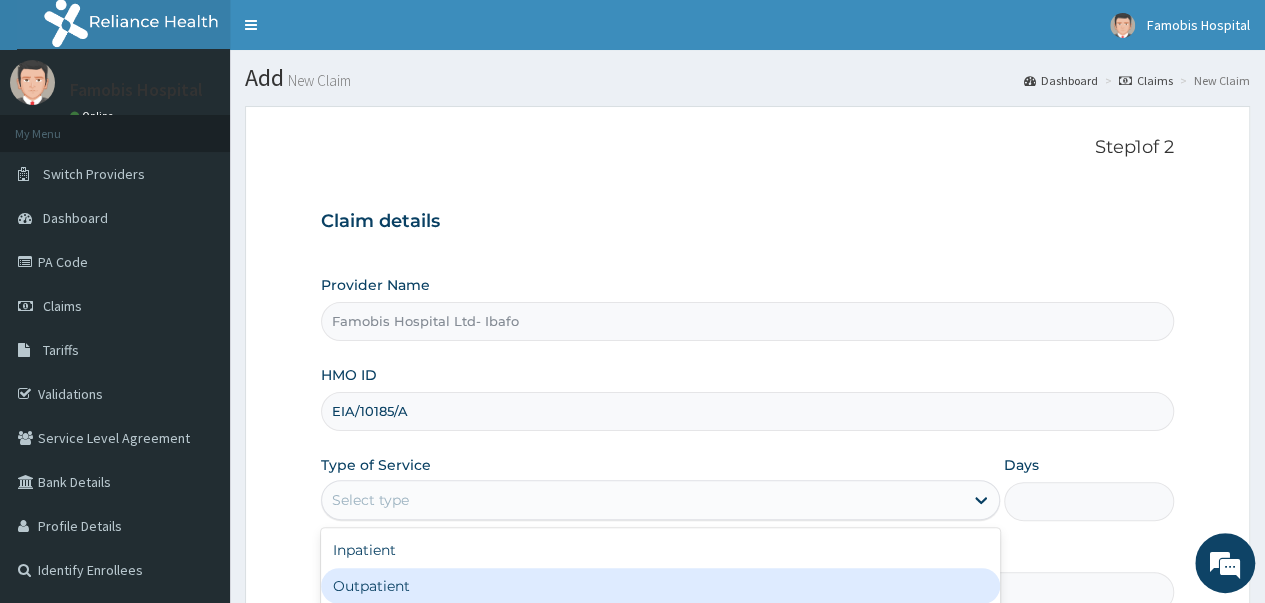 drag, startPoint x: 393, startPoint y: 586, endPoint x: 615, endPoint y: 492, distance: 241.0809 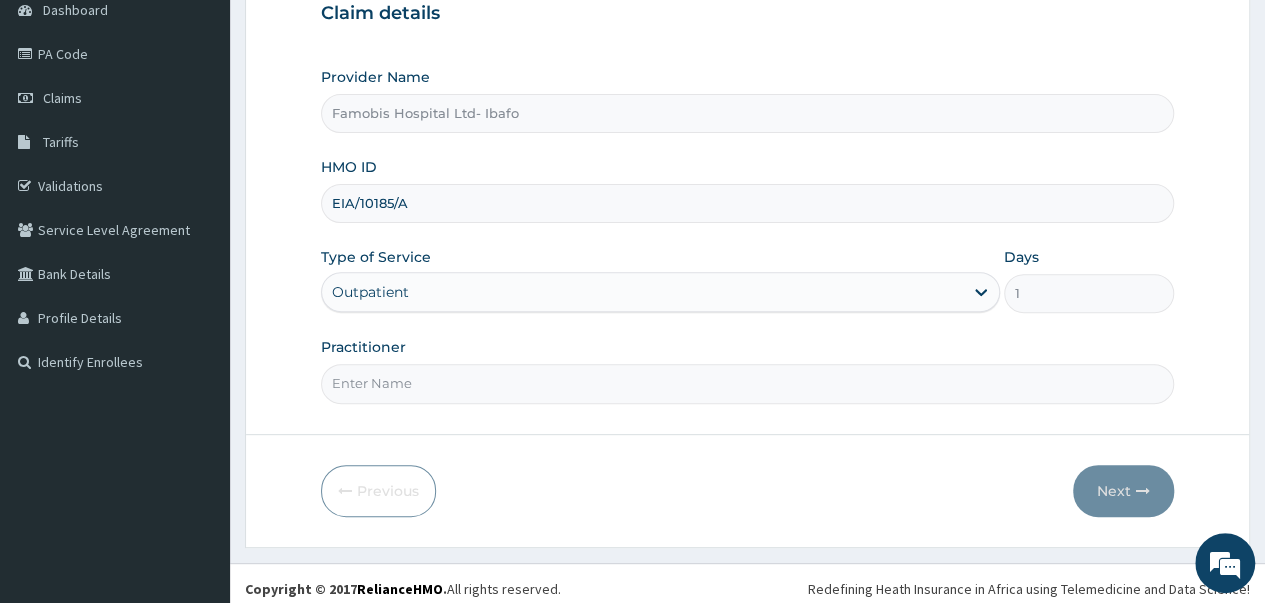 scroll, scrollTop: 214, scrollLeft: 0, axis: vertical 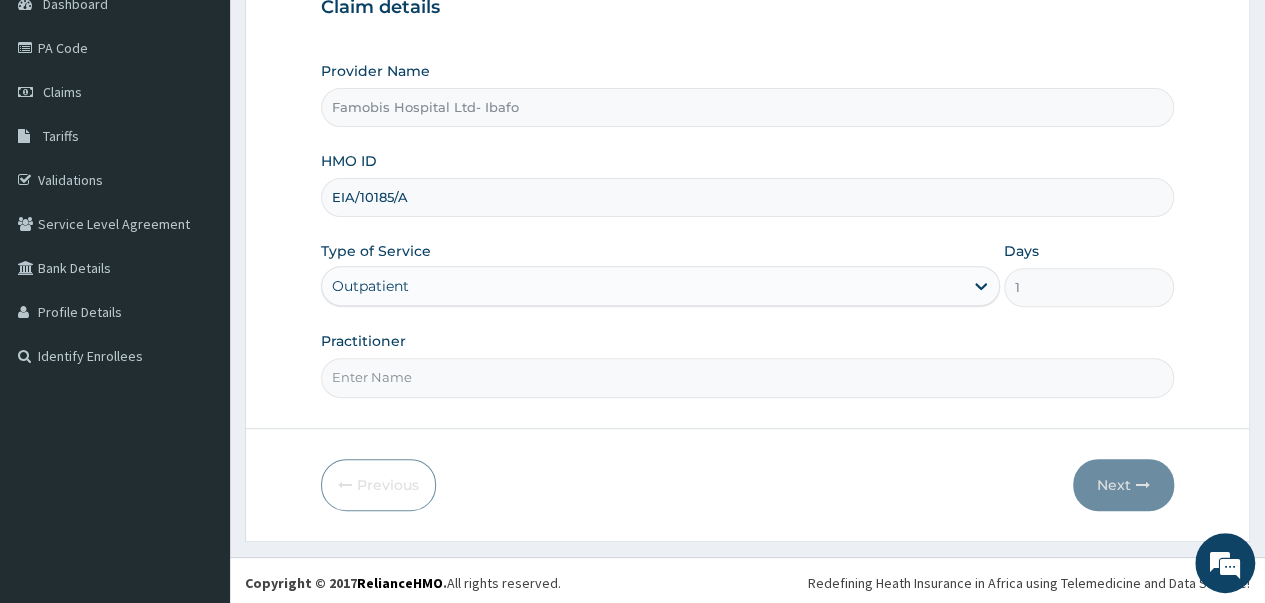 click on "Practitioner" at bounding box center (747, 377) 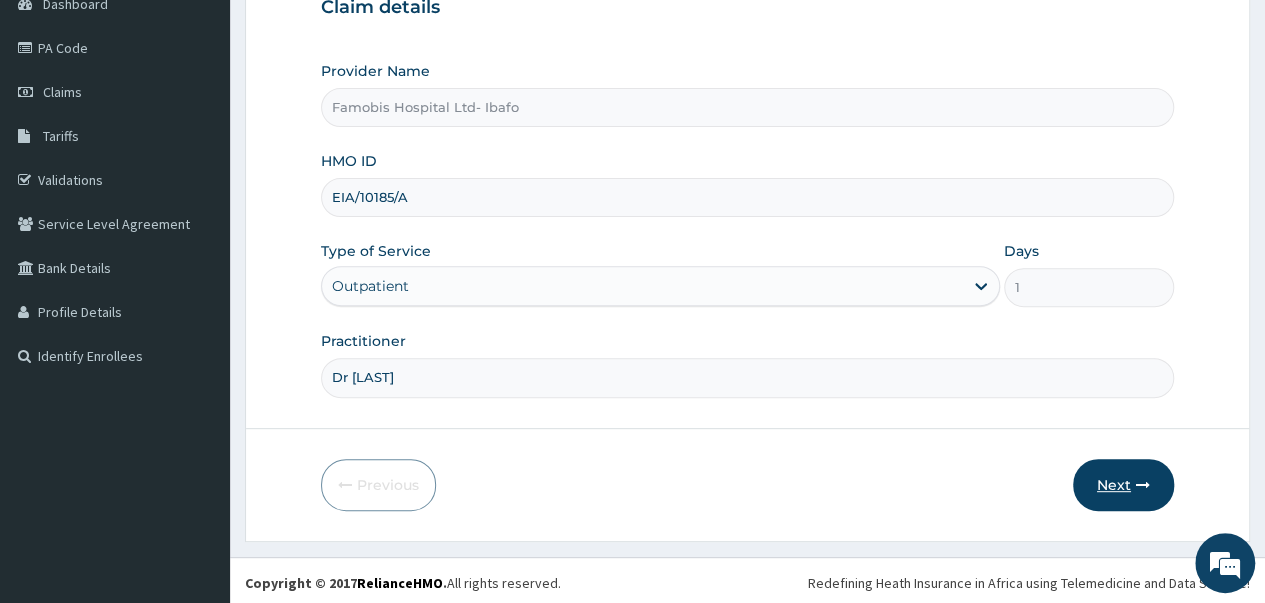 click on "Next" at bounding box center (1123, 485) 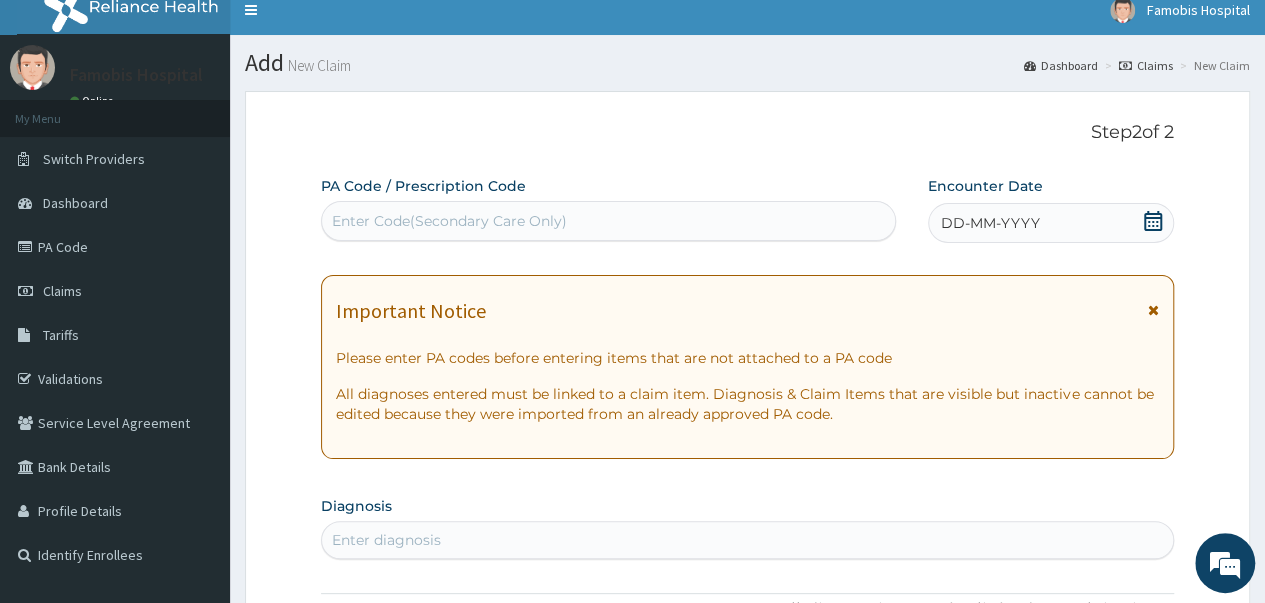 scroll, scrollTop: 14, scrollLeft: 0, axis: vertical 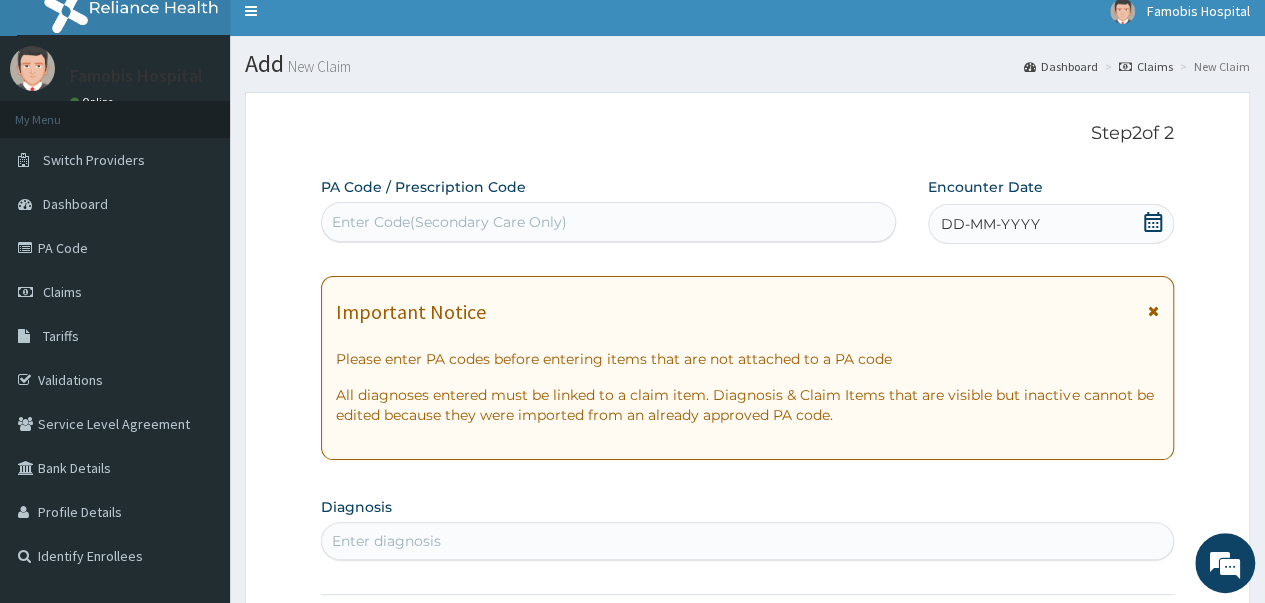 click on "DD-MM-YYYY" at bounding box center [1051, 224] 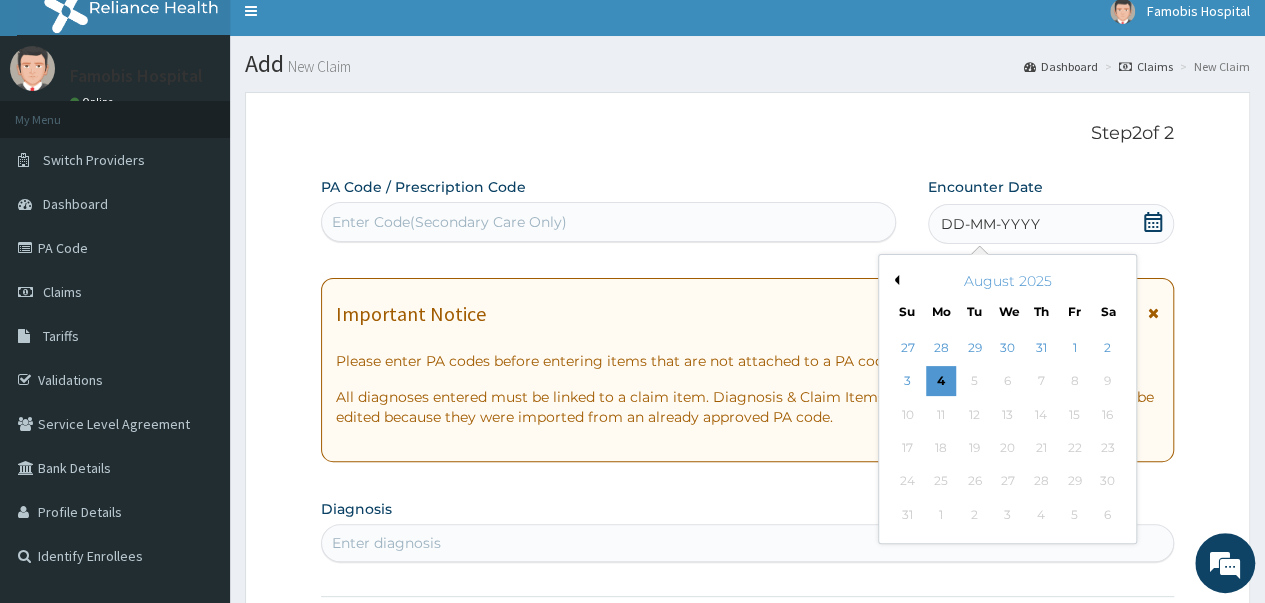 click on "Previous Month" at bounding box center [894, 280] 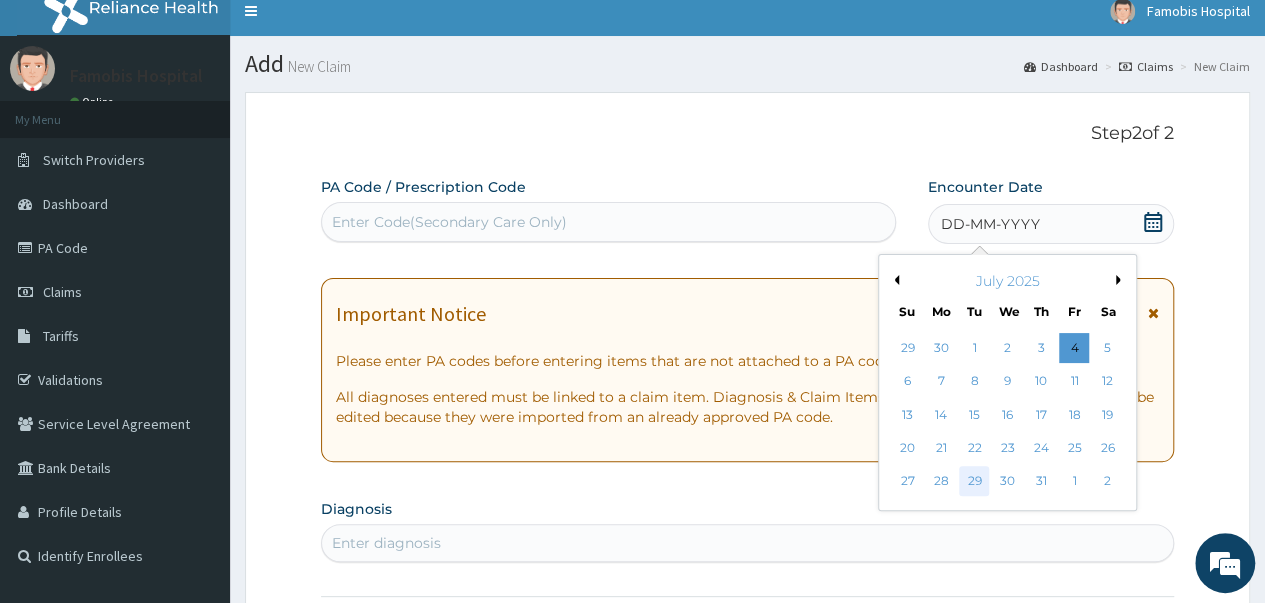 click on "29" at bounding box center (974, 482) 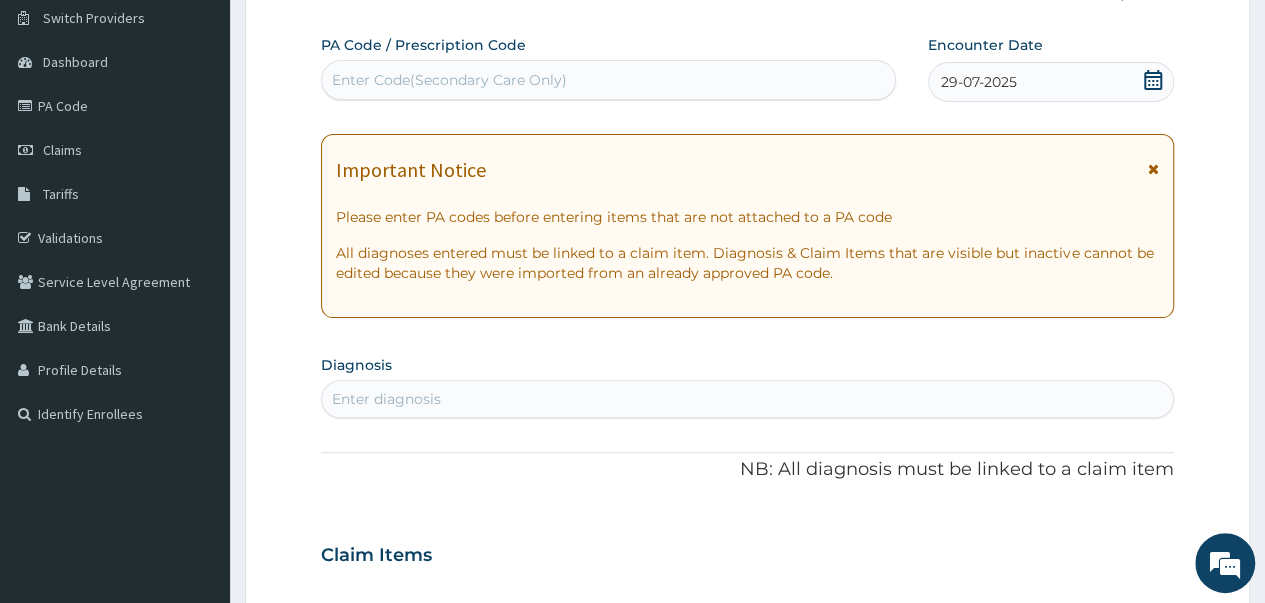 scroll, scrollTop: 314, scrollLeft: 0, axis: vertical 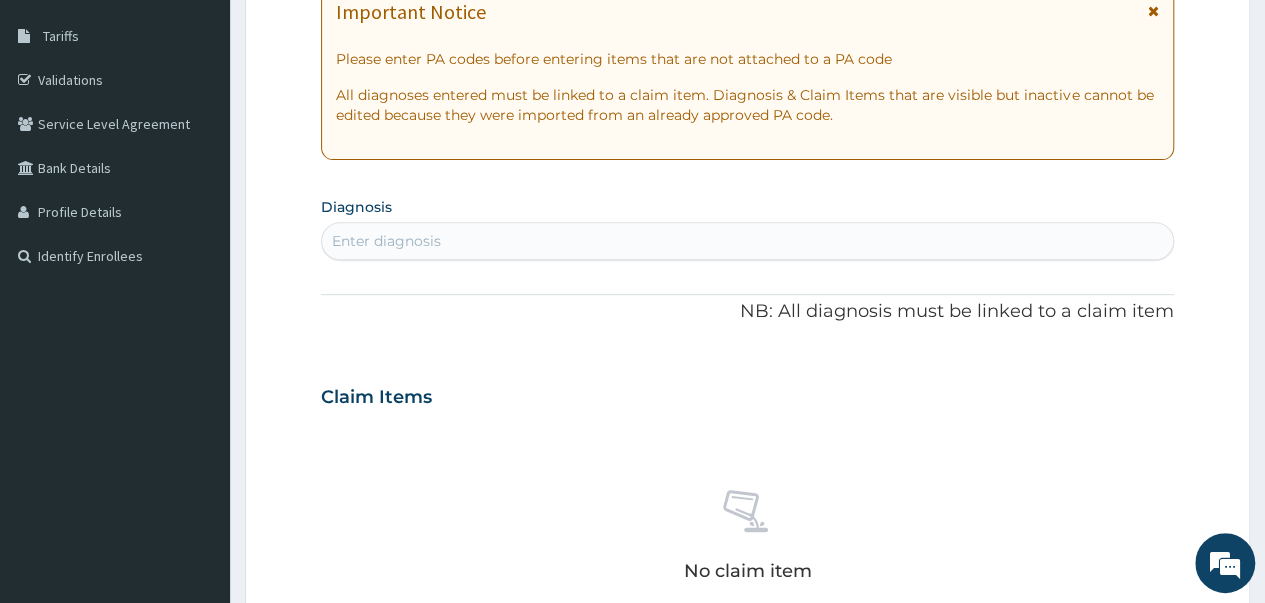 click on "Enter diagnosis" at bounding box center (747, 241) 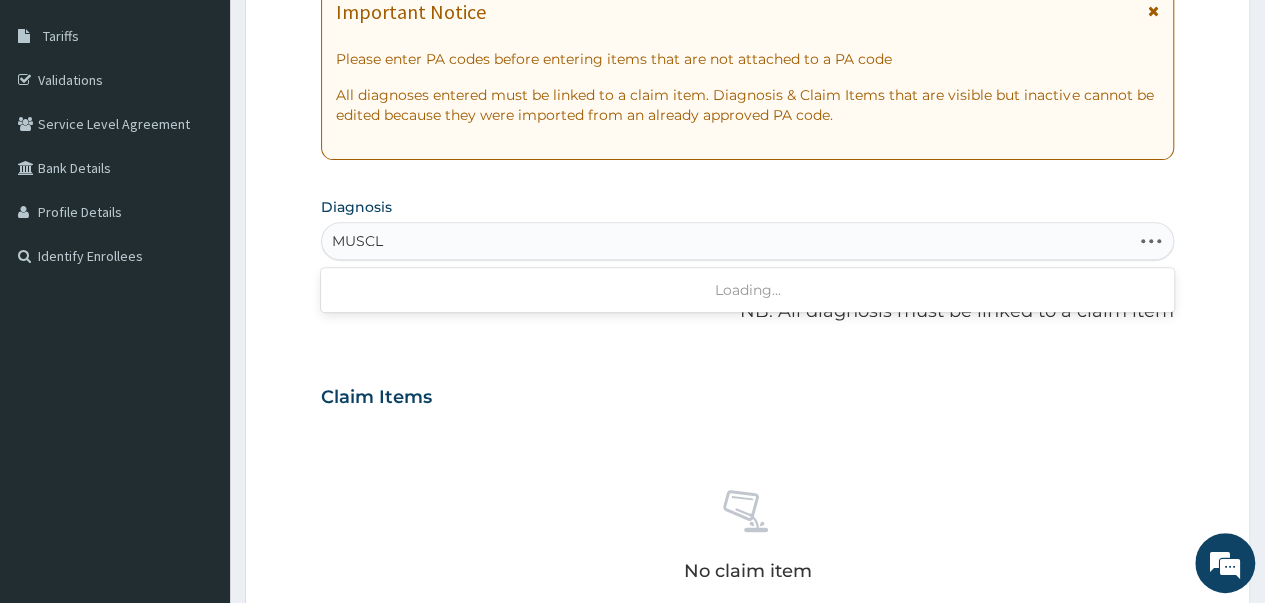 type on "MUSC" 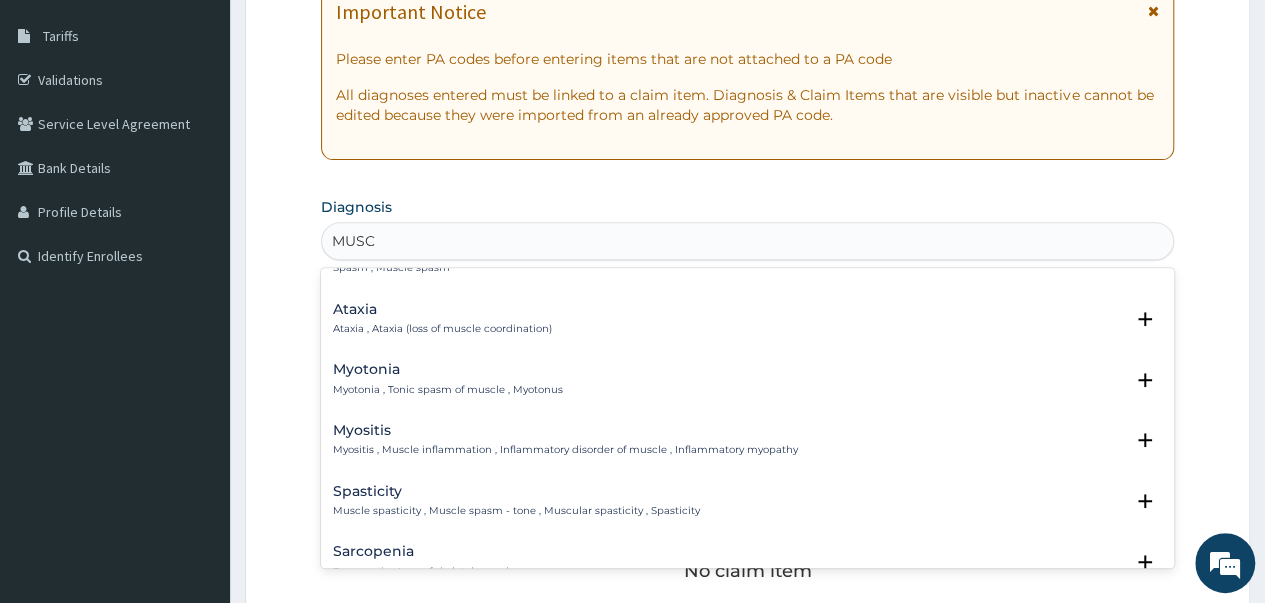 scroll, scrollTop: 0, scrollLeft: 0, axis: both 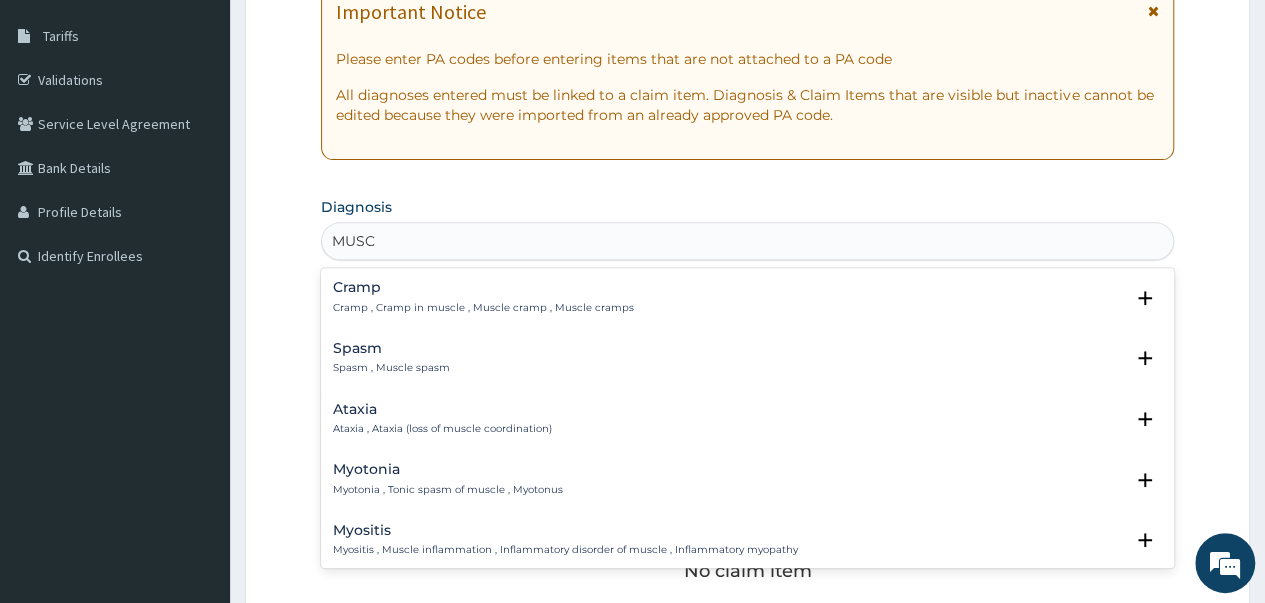 click on "Cramp , Cramp in muscle , Muscle cramp , Muscle cramps" at bounding box center [483, 308] 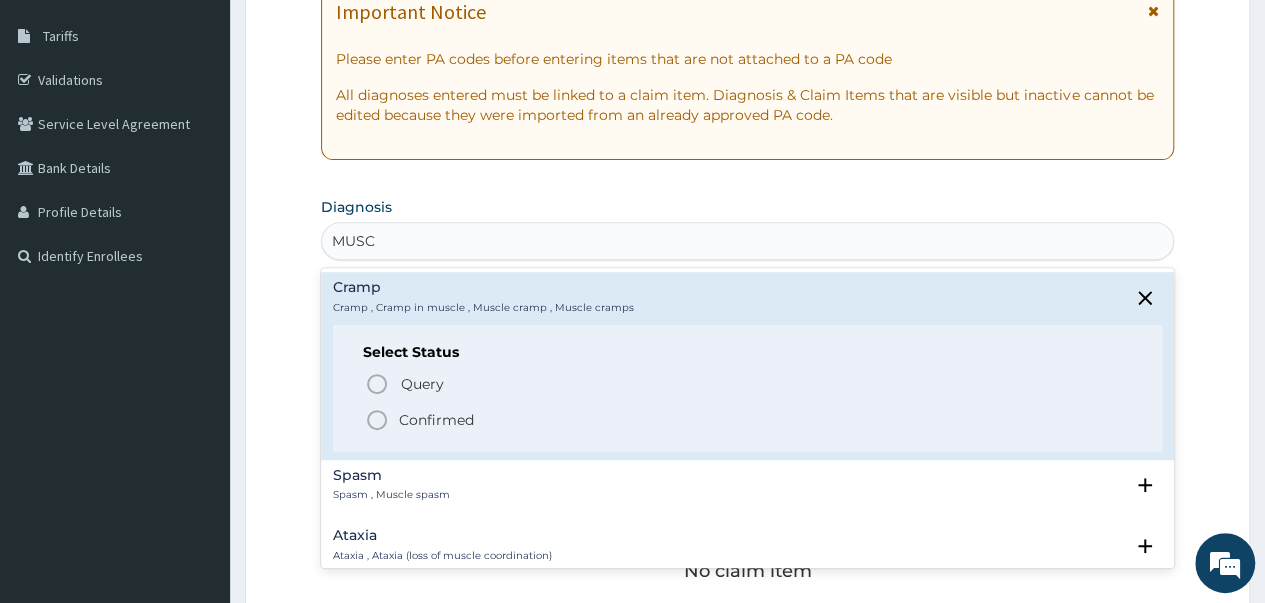 click 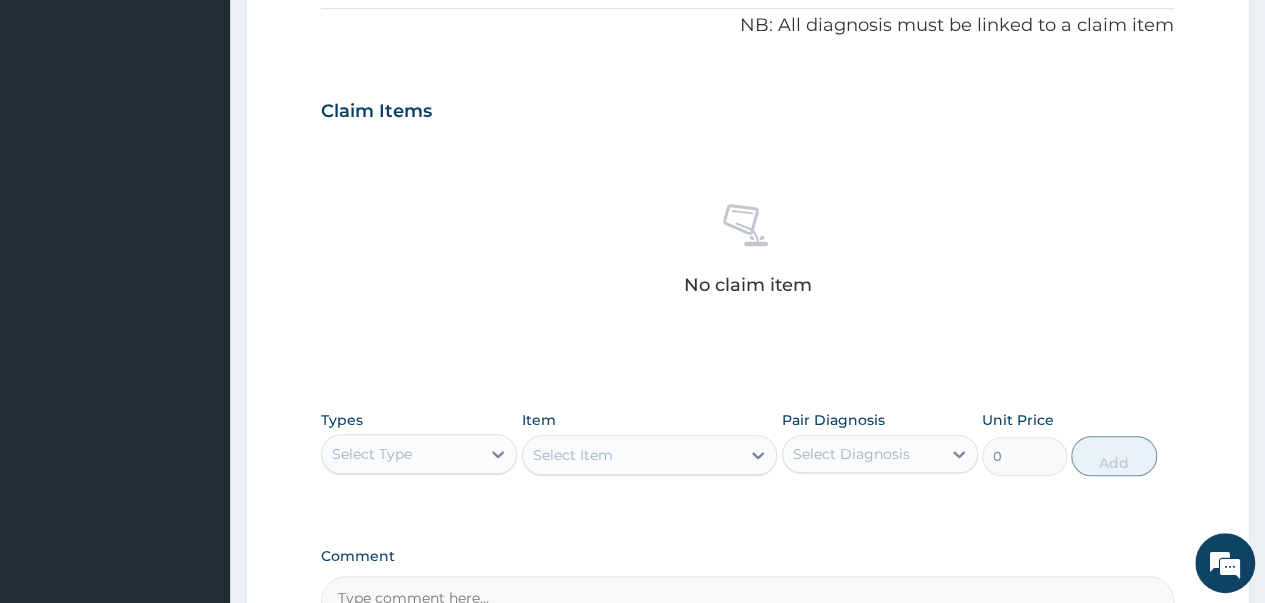 scroll, scrollTop: 614, scrollLeft: 0, axis: vertical 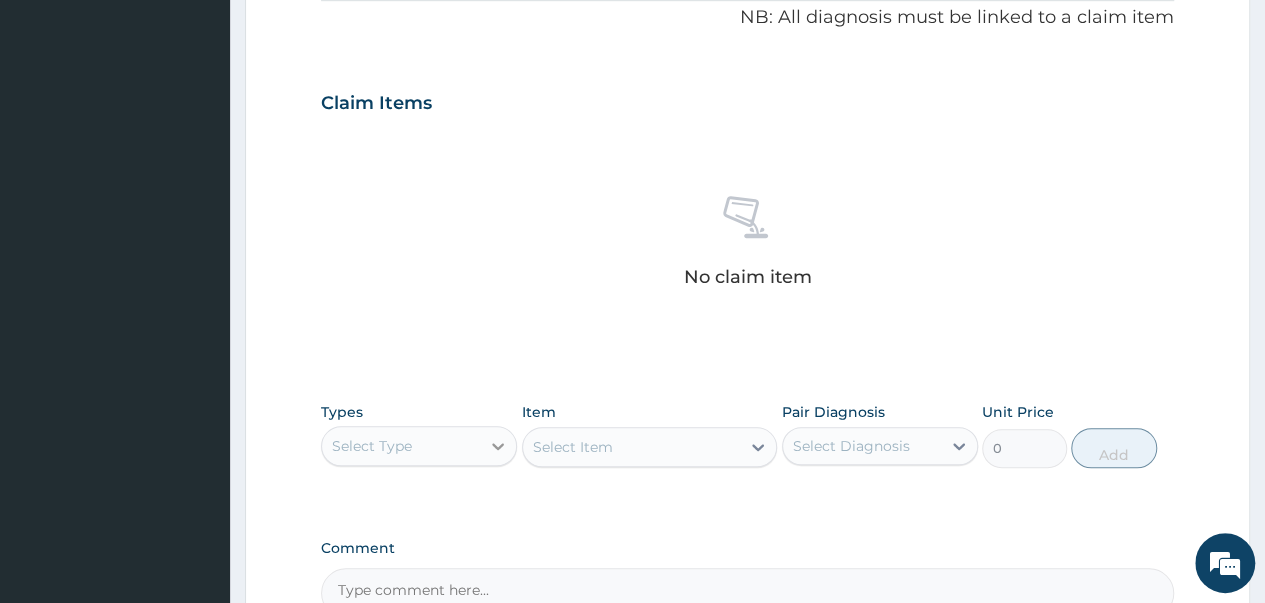 click 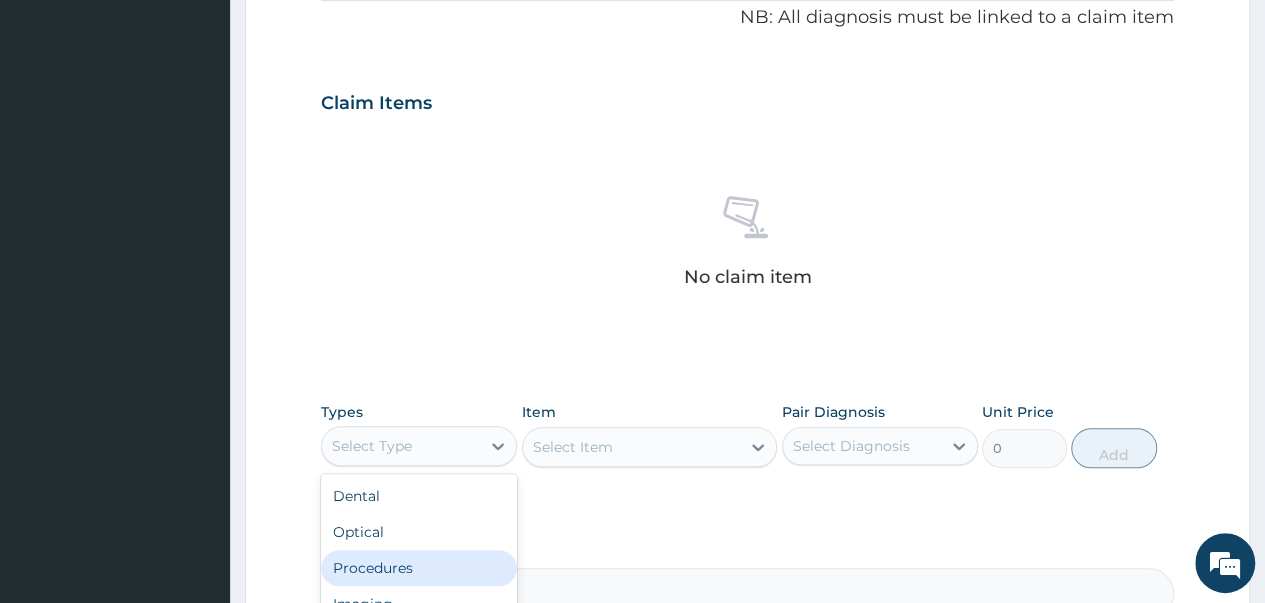 drag, startPoint x: 397, startPoint y: 571, endPoint x: 522, endPoint y: 510, distance: 139.0899 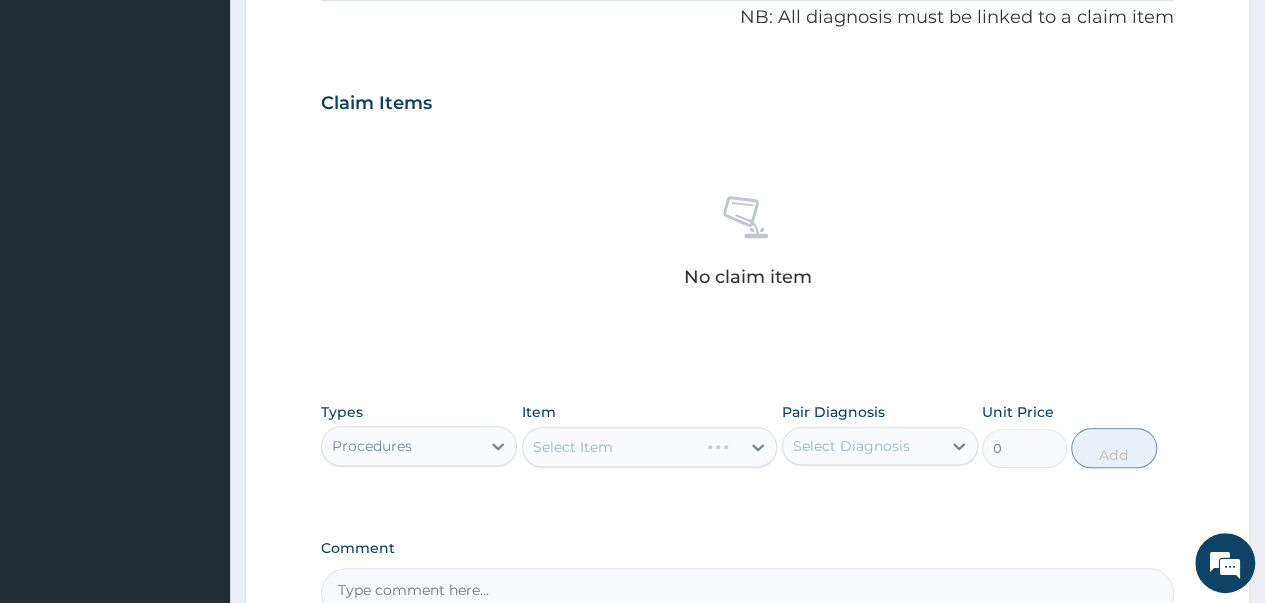 click on "Select Item" at bounding box center (650, 447) 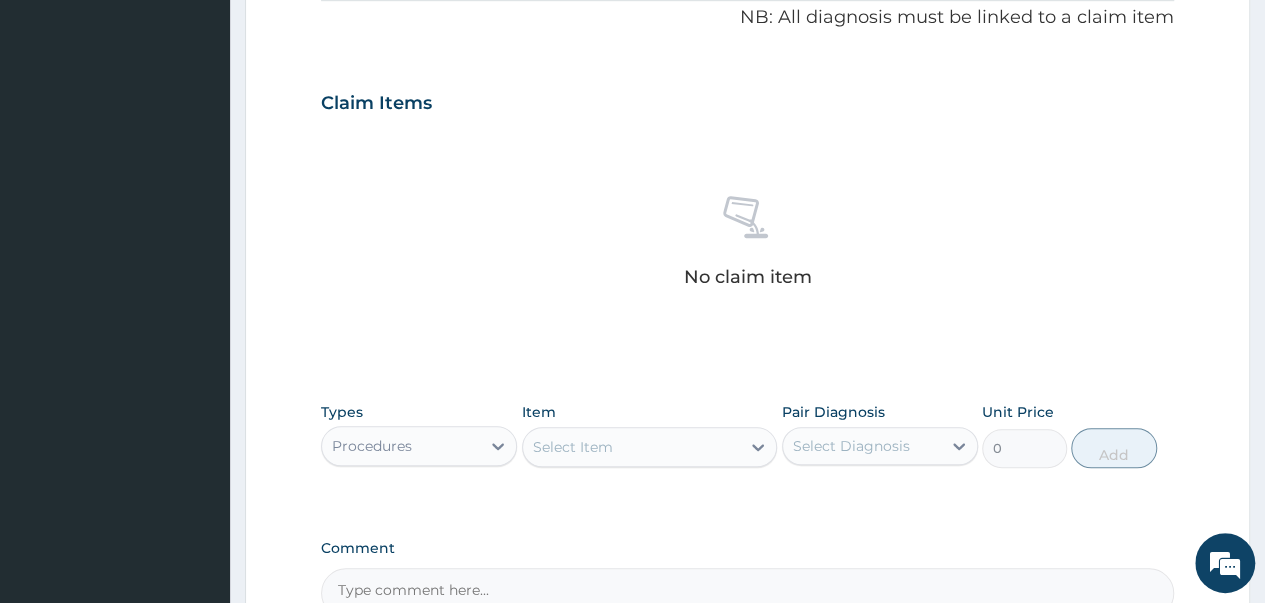 click on "Select Item" at bounding box center [573, 447] 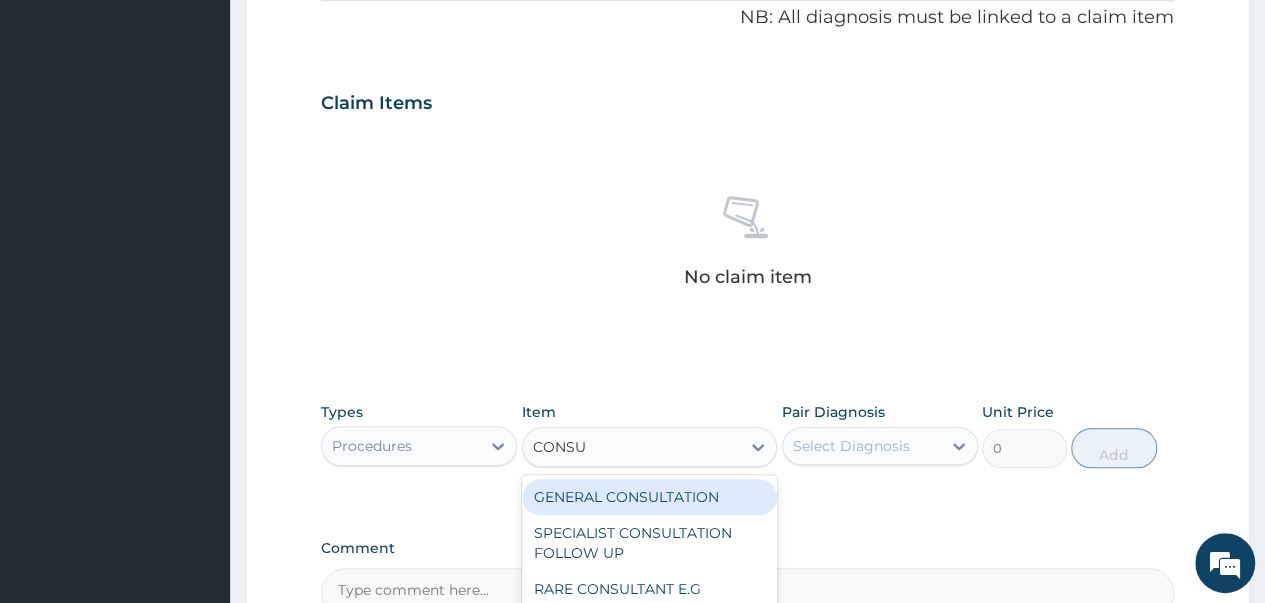 type on "CONSUL" 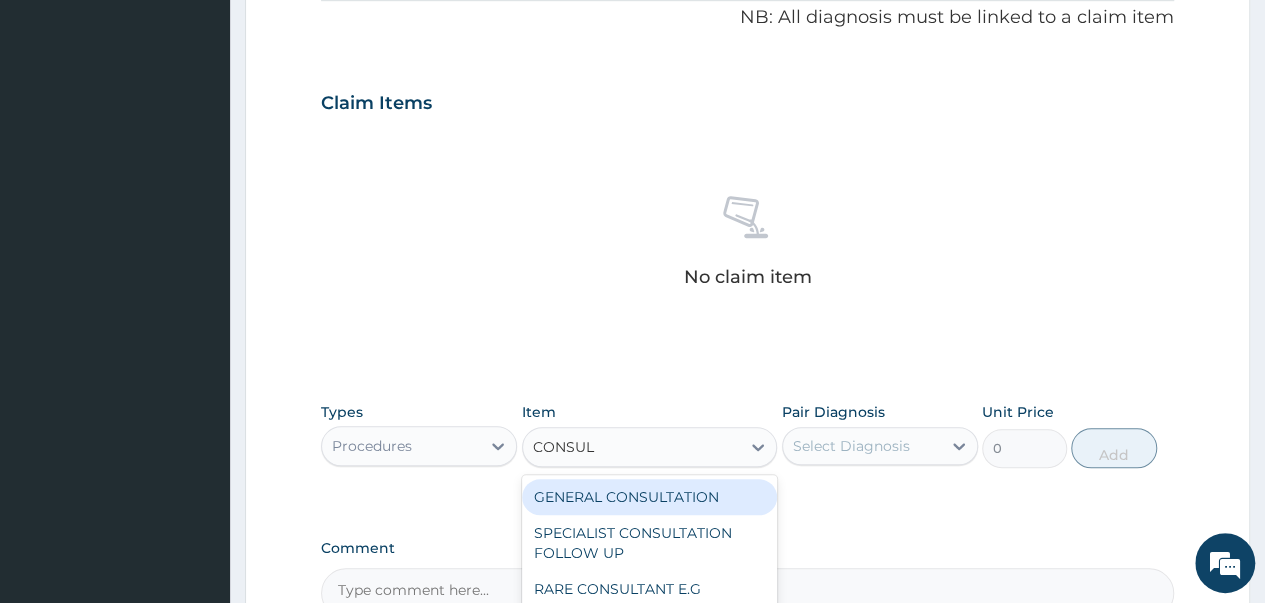 click on "GENERAL CONSULTATION" at bounding box center (650, 497) 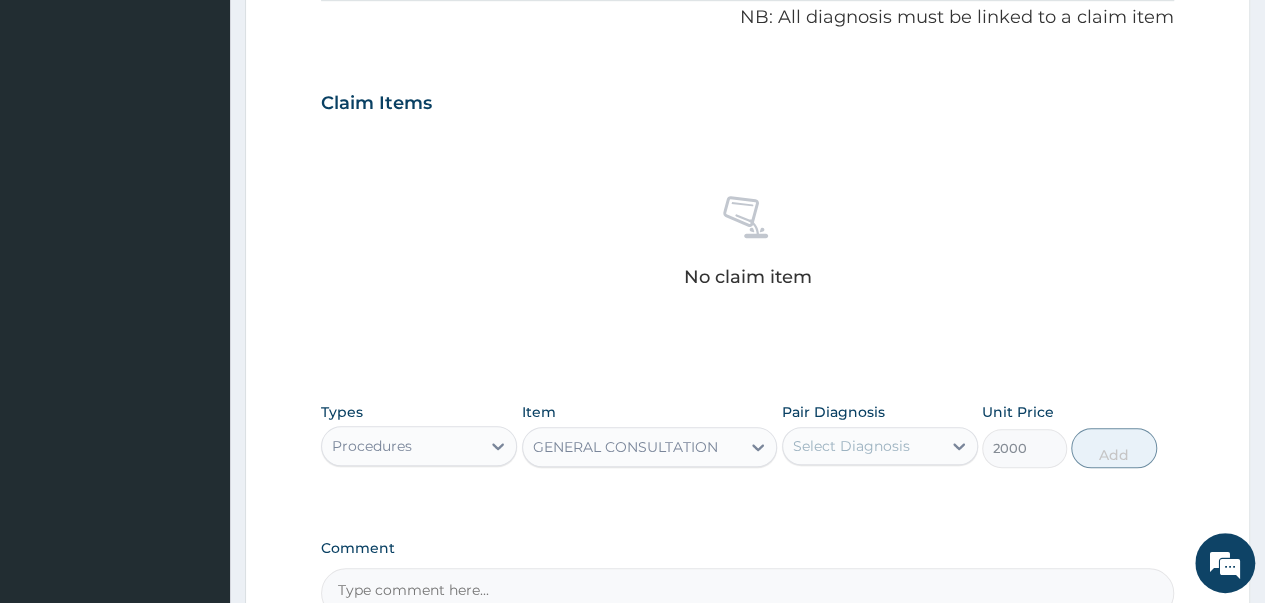 click on "Select Diagnosis" at bounding box center [862, 446] 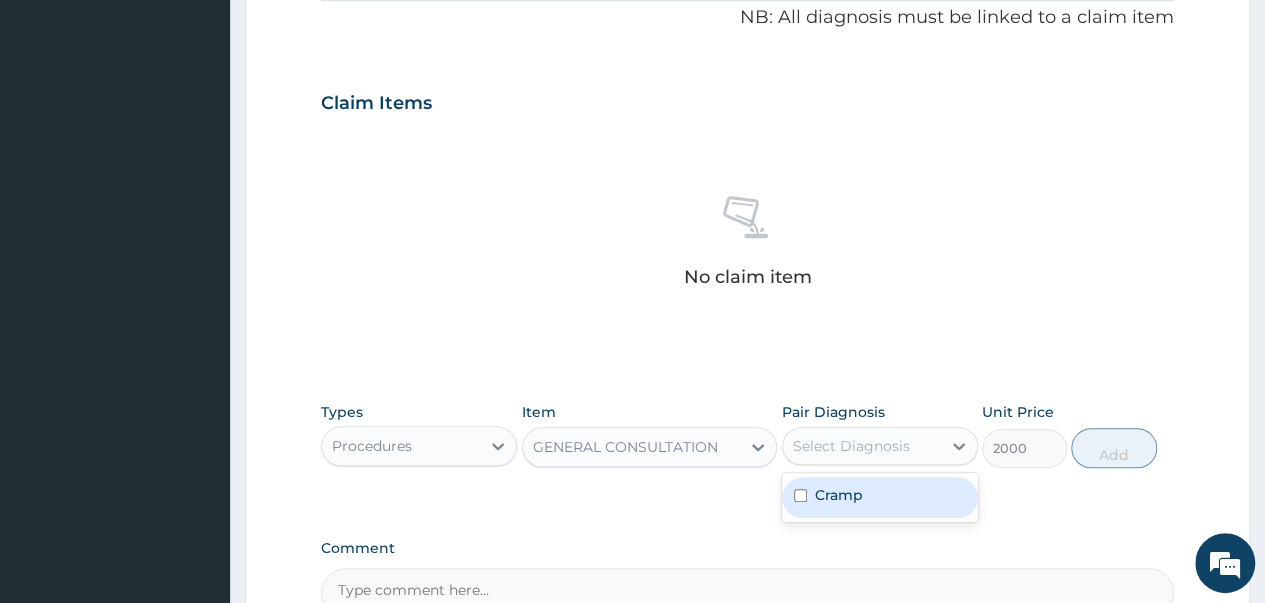 click at bounding box center [800, 495] 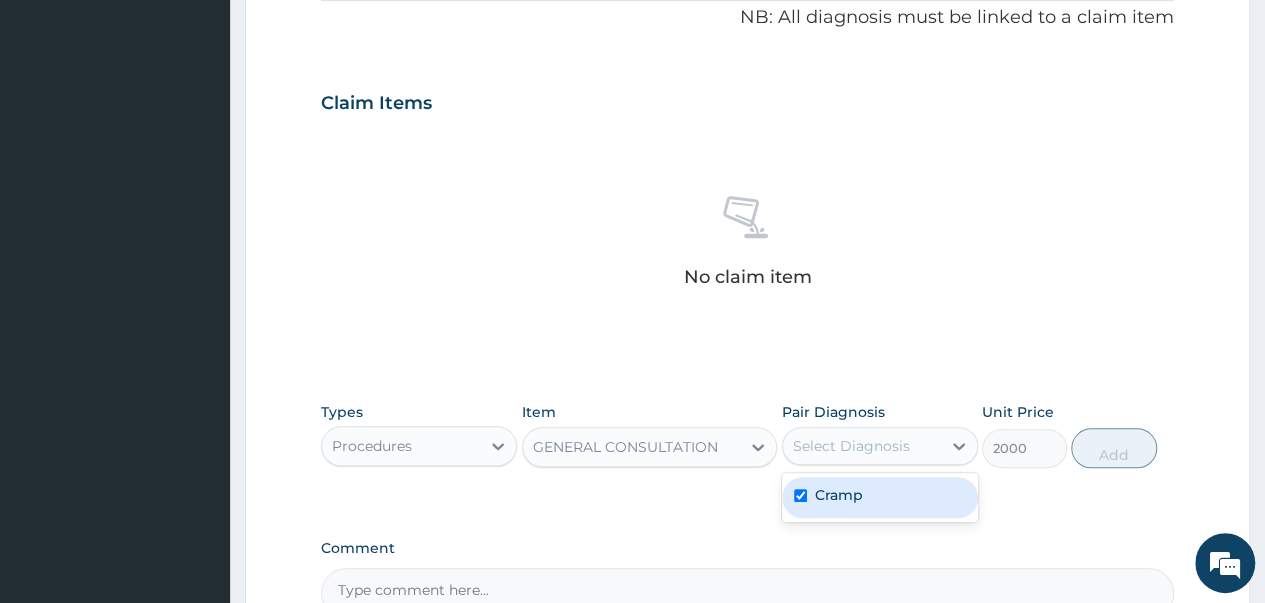 checkbox on "true" 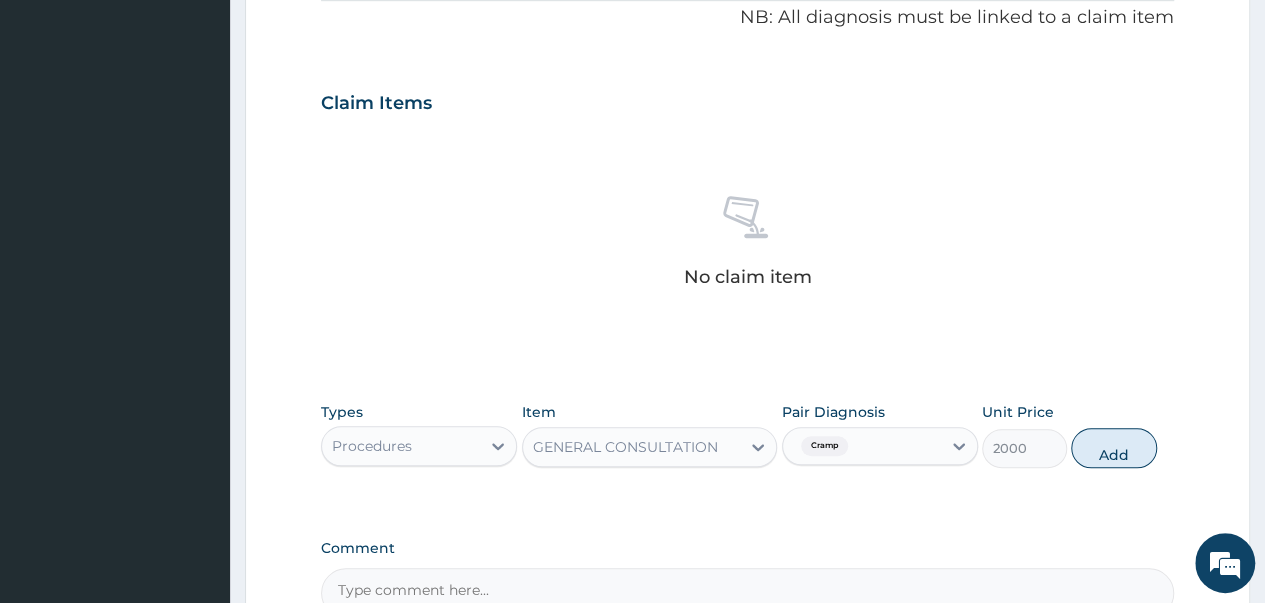 click on "Add" at bounding box center [1113, 448] 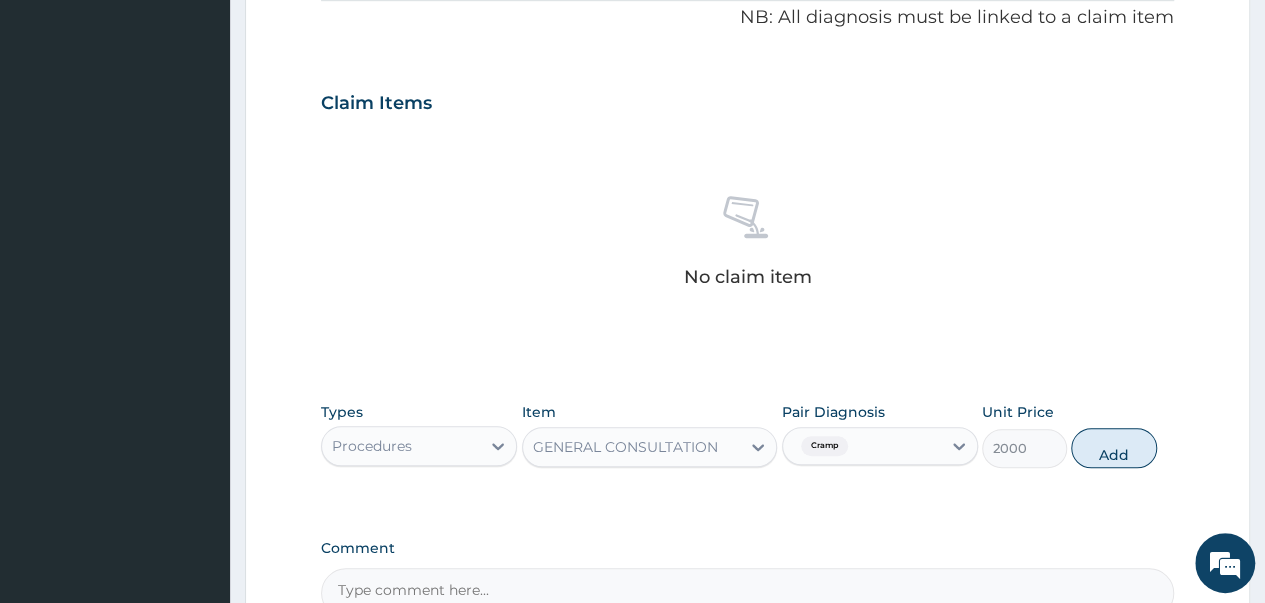 type on "0" 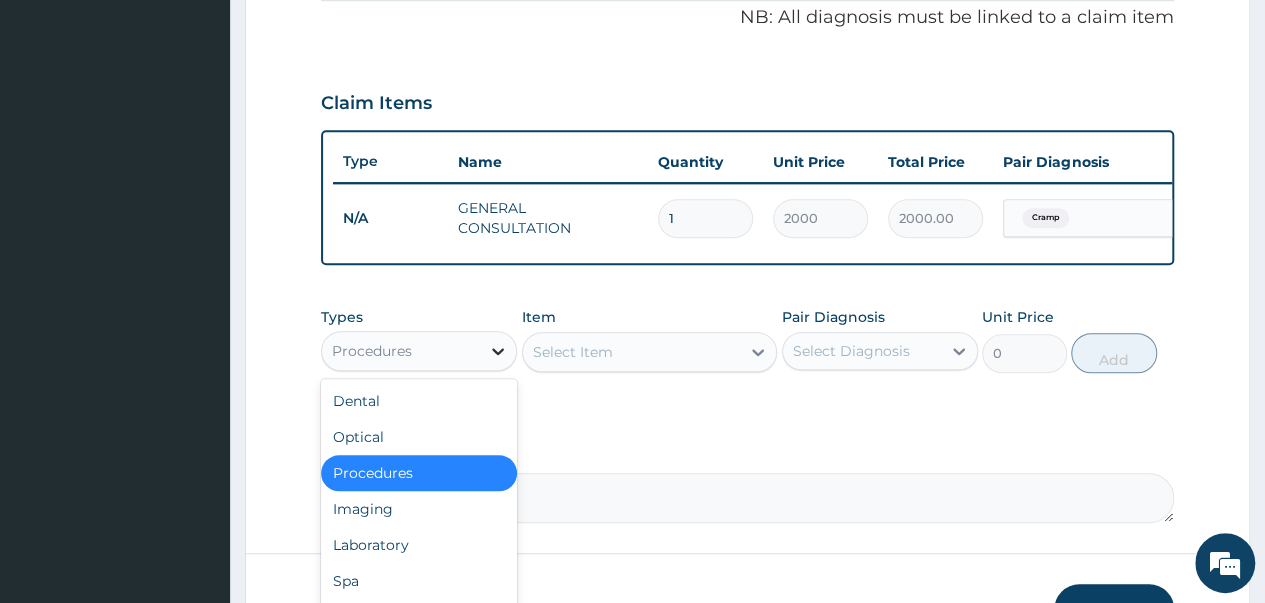 click 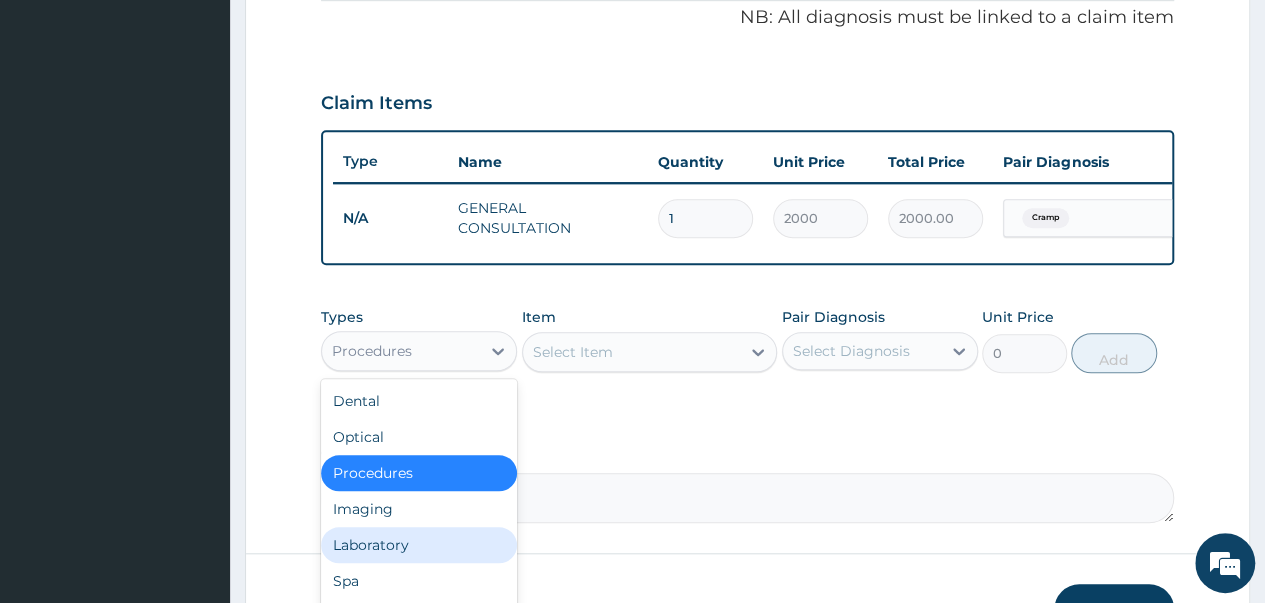 scroll, scrollTop: 68, scrollLeft: 0, axis: vertical 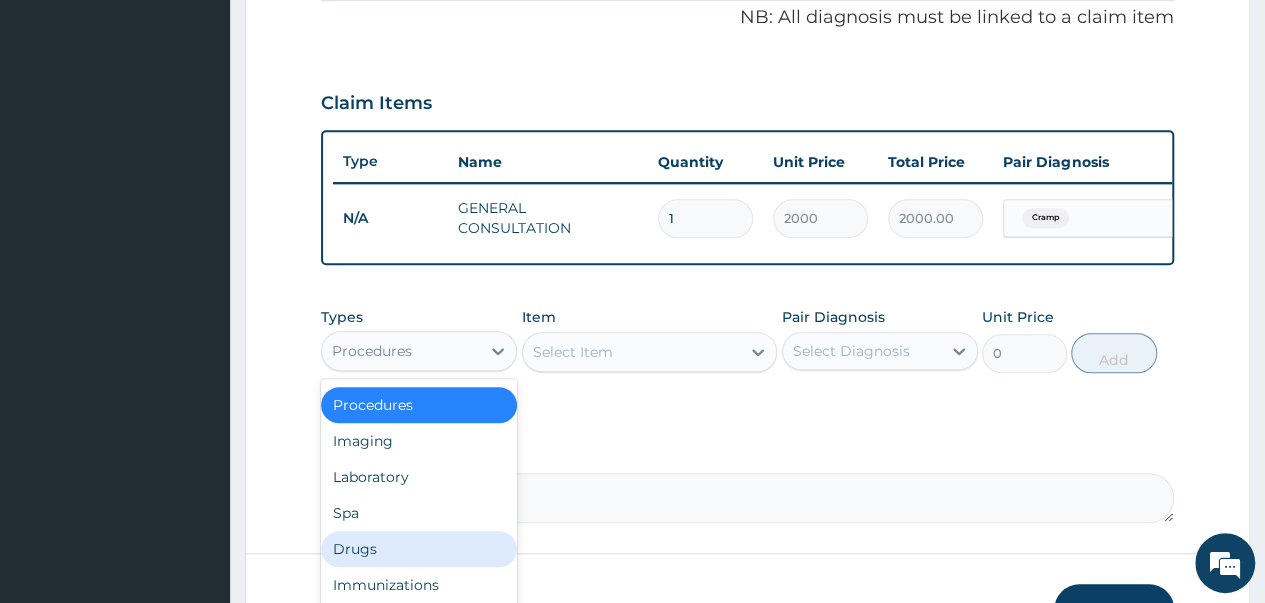 click on "Drugs" at bounding box center [419, 549] 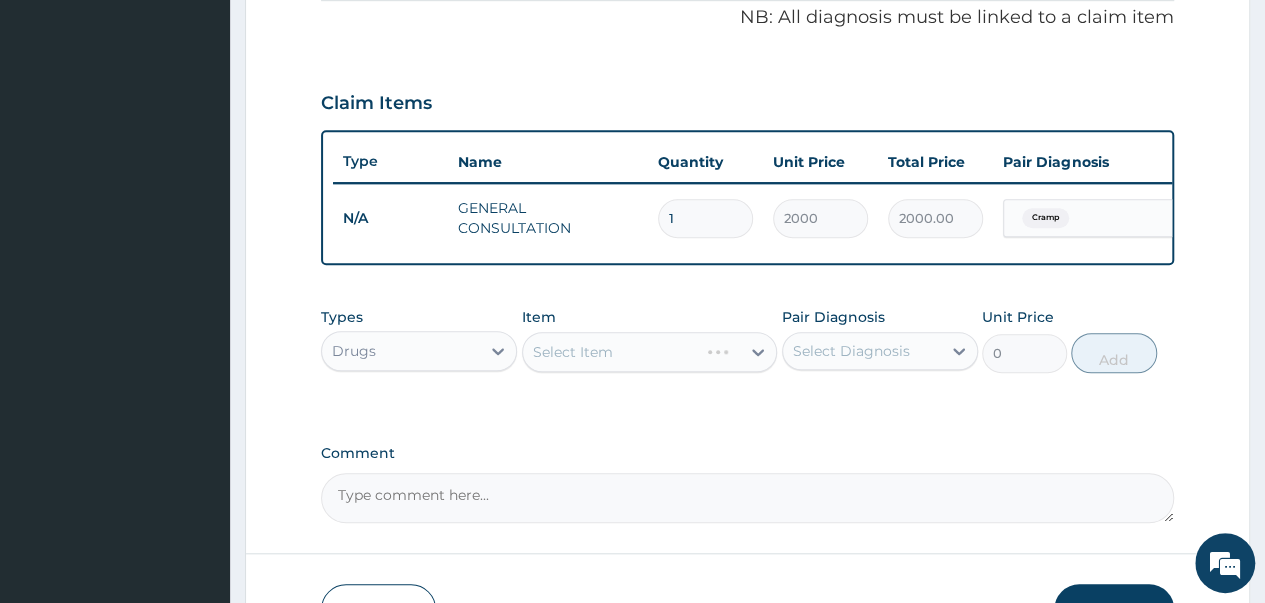 click on "Select Item" at bounding box center (650, 352) 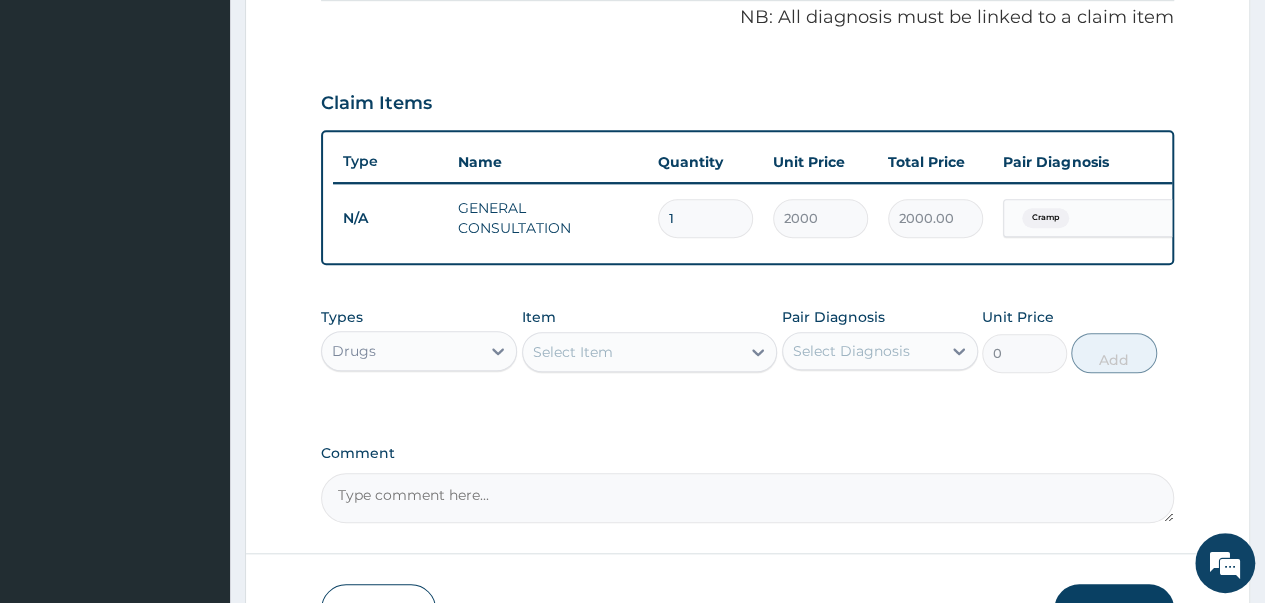click on "Select Item" at bounding box center [573, 352] 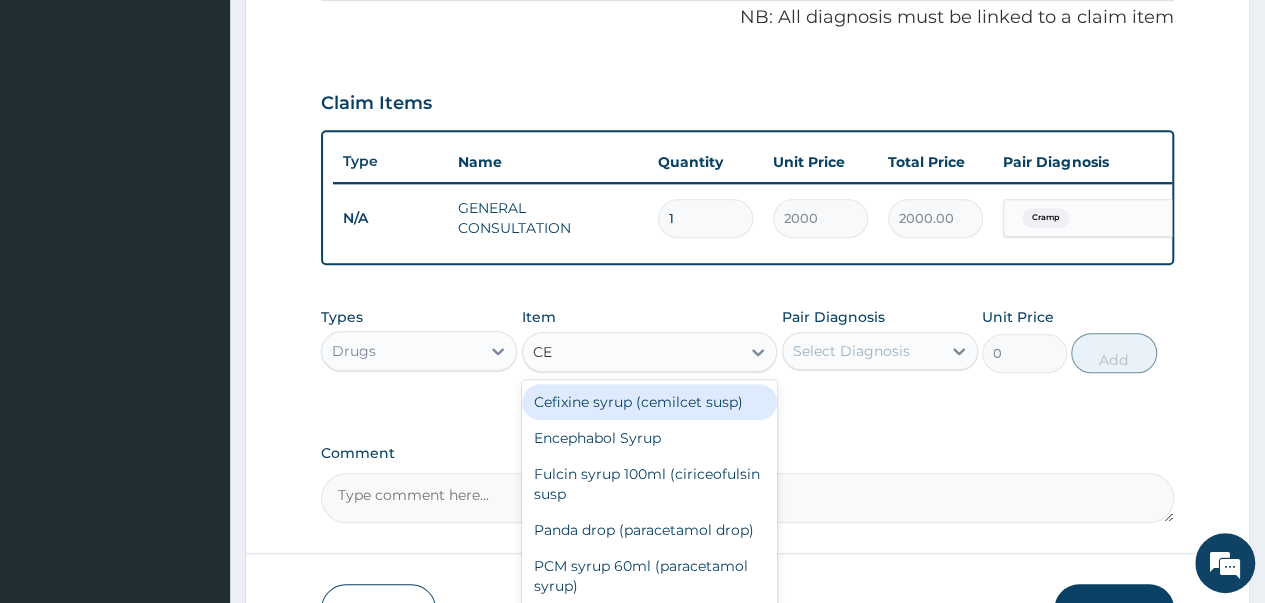 type on "CEL" 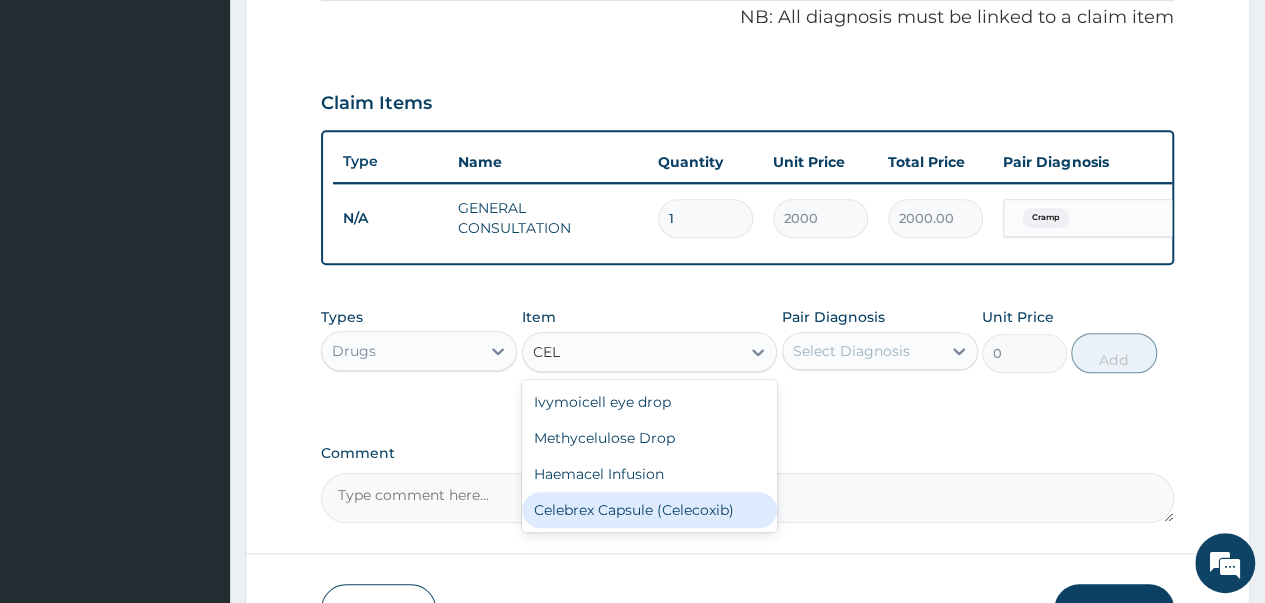 click on "Celebrex Capsule (Celecoxib)" at bounding box center [650, 510] 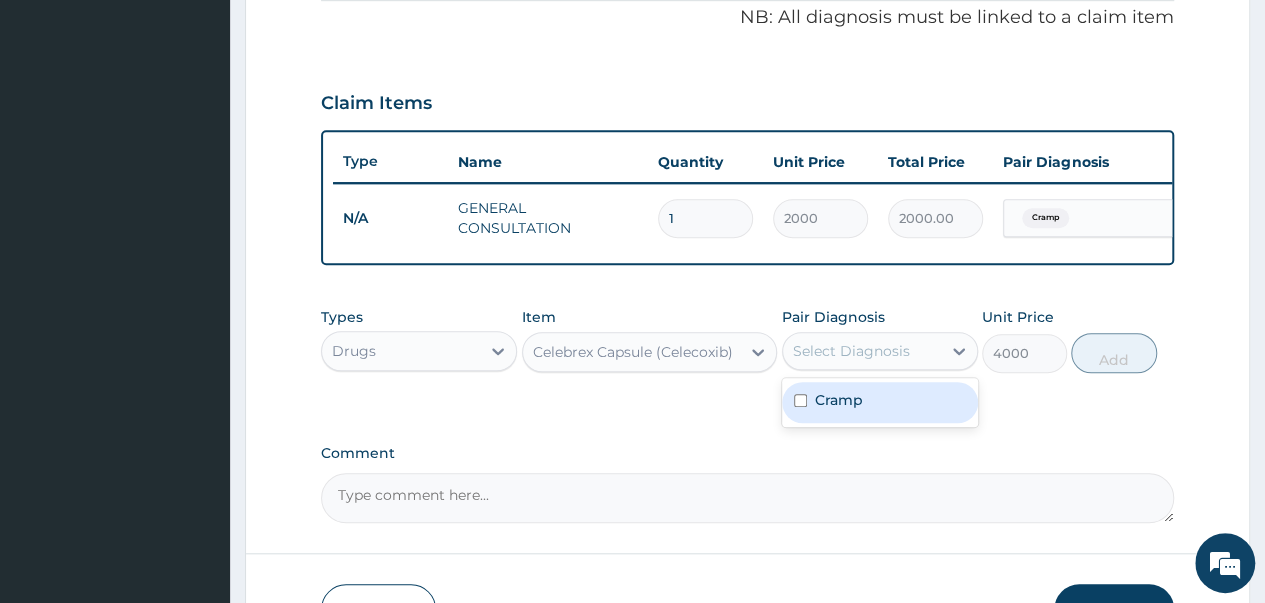click on "Select Diagnosis" at bounding box center (851, 351) 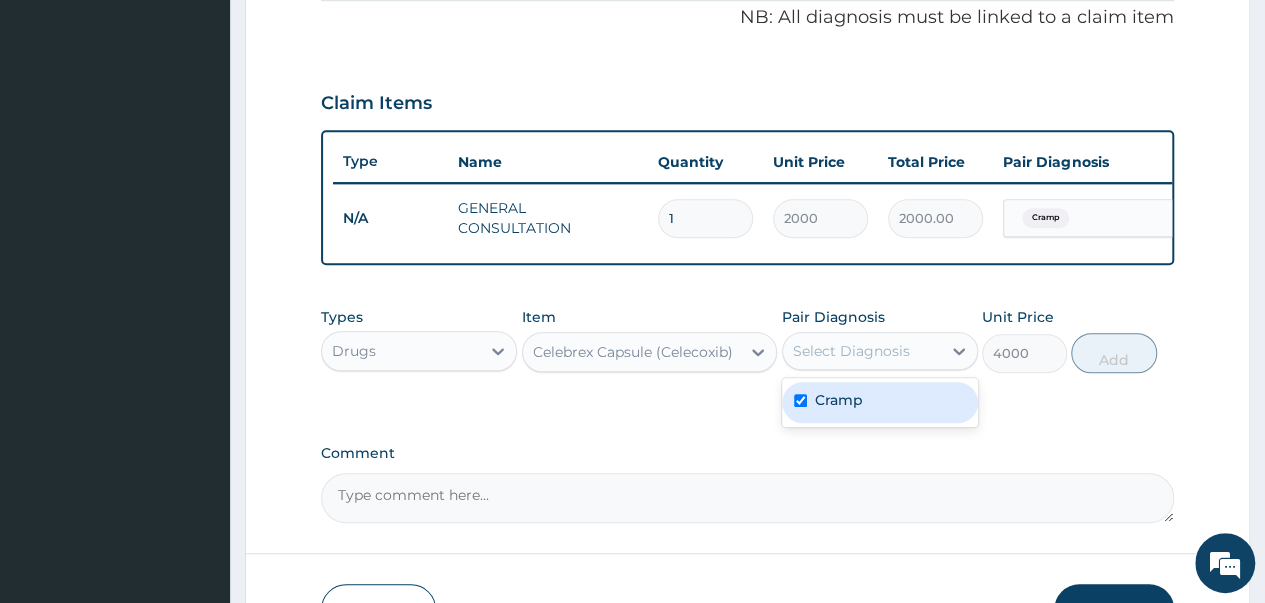 checkbox on "true" 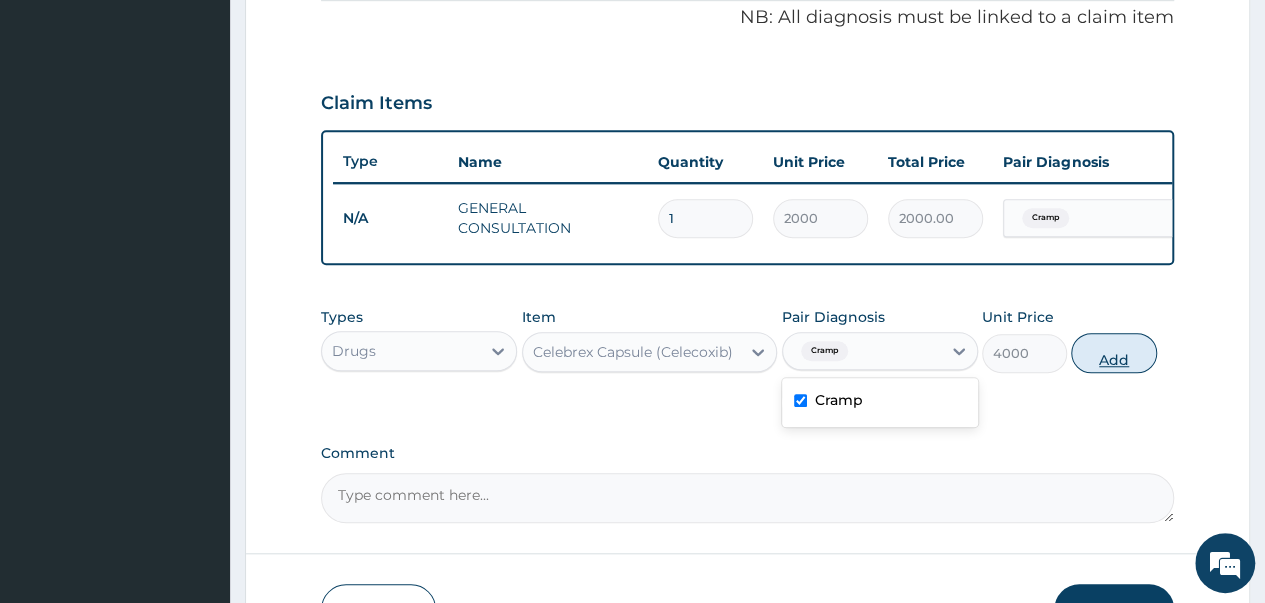 click on "Add" at bounding box center (1113, 353) 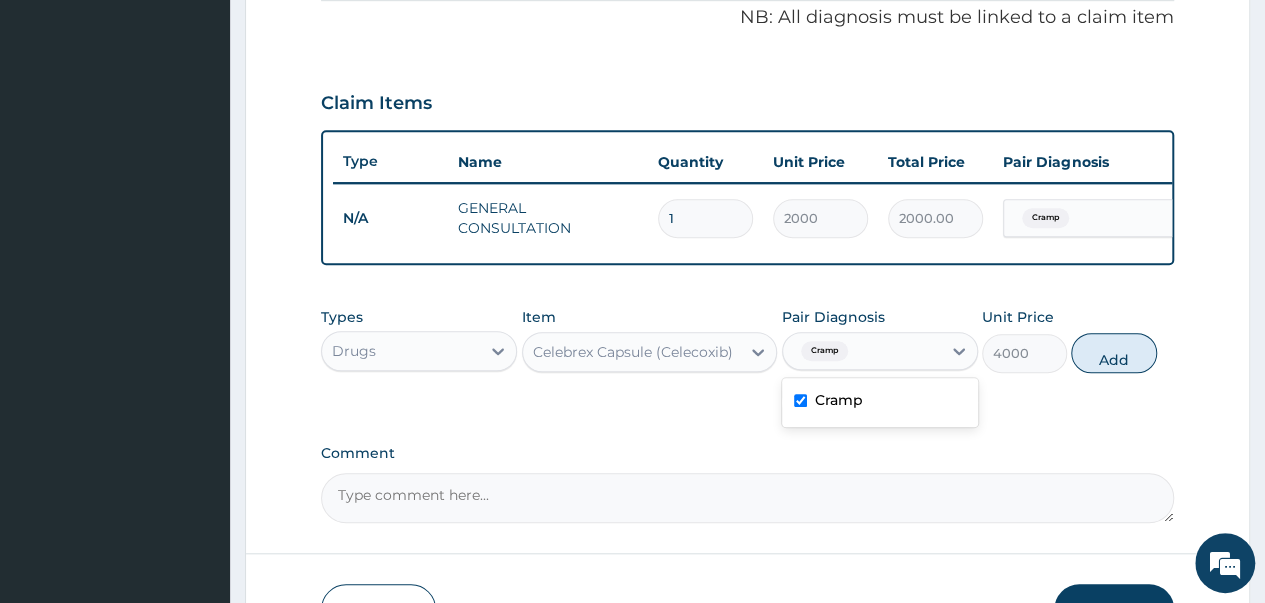 type on "0" 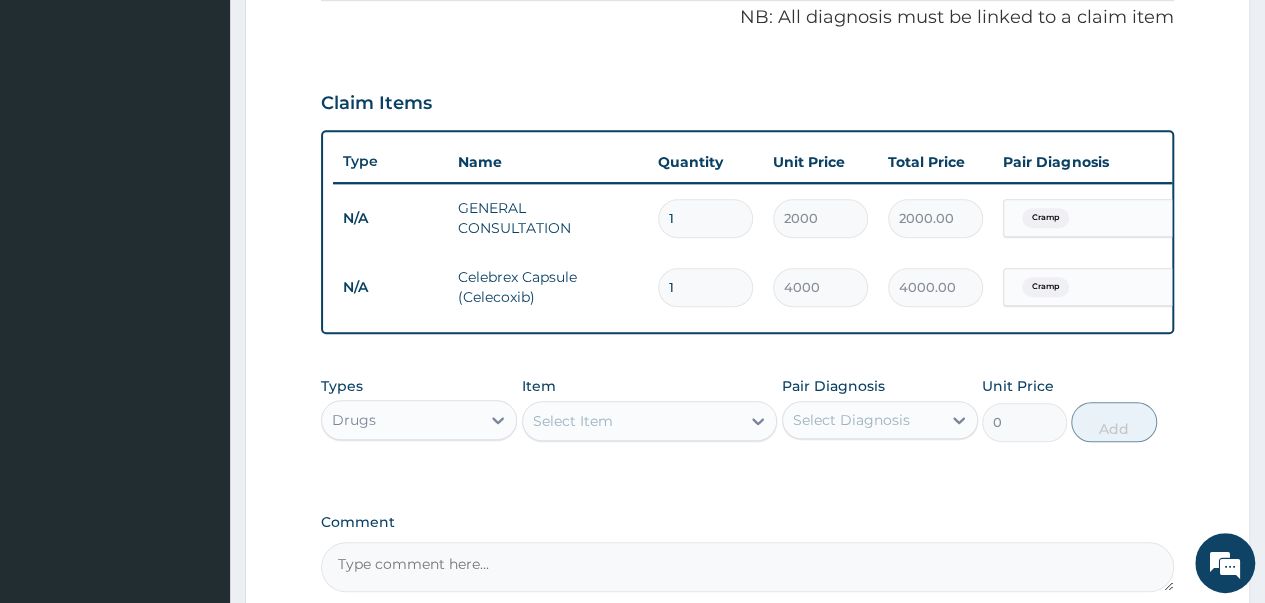 type 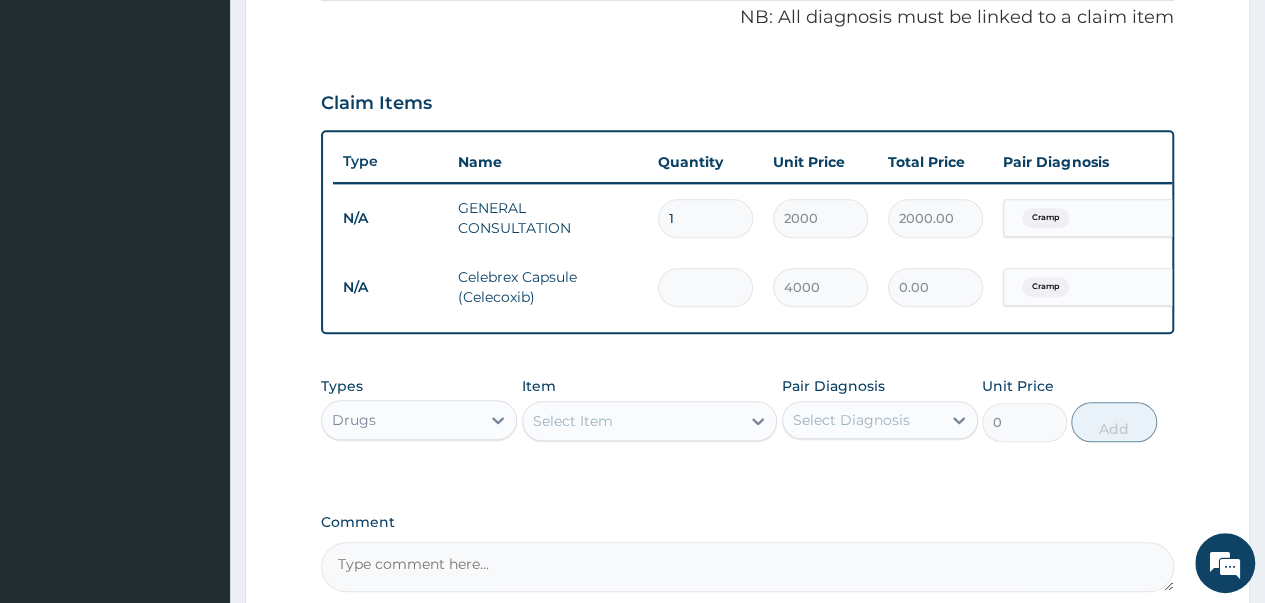 type on "2" 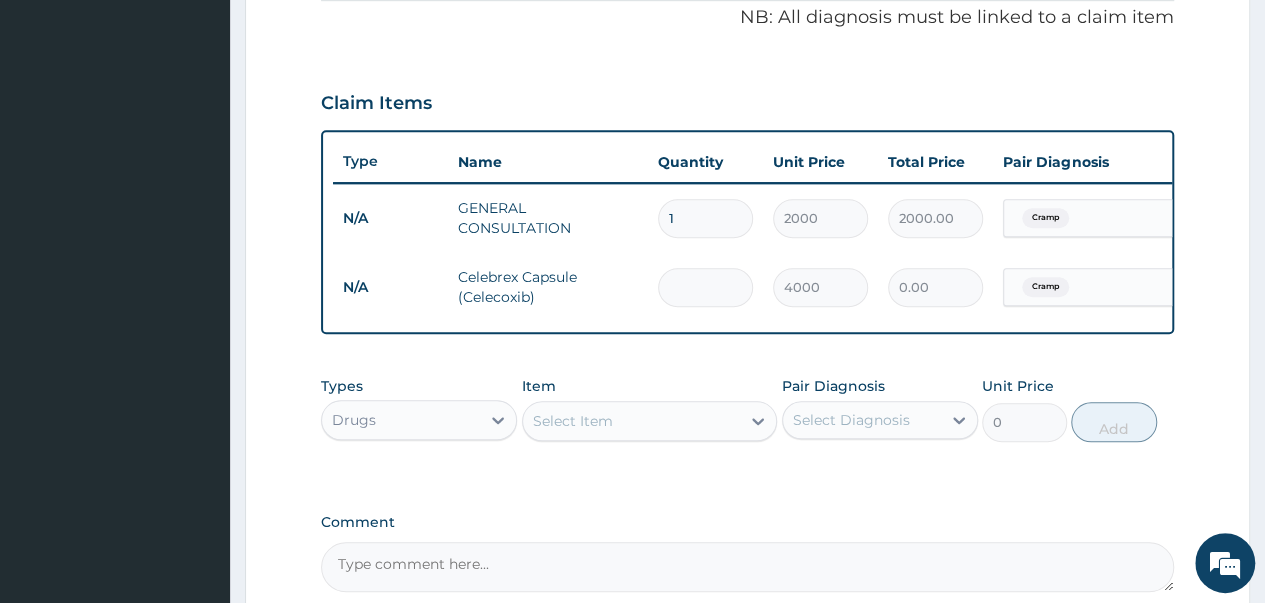 type on "8000.00" 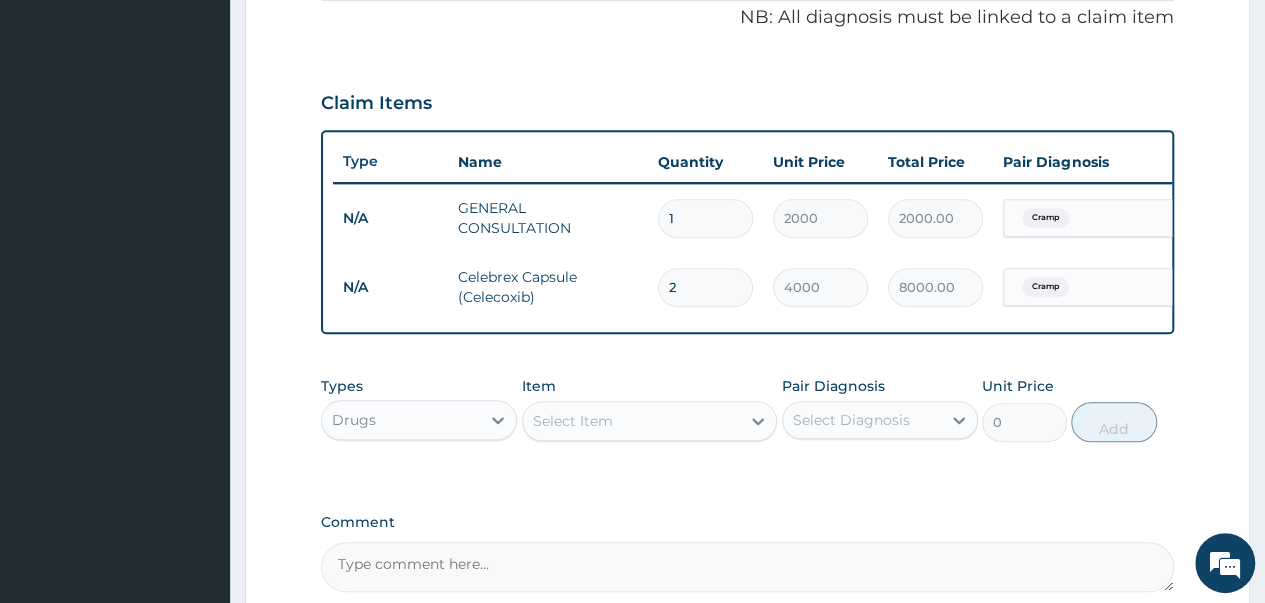 type on "2" 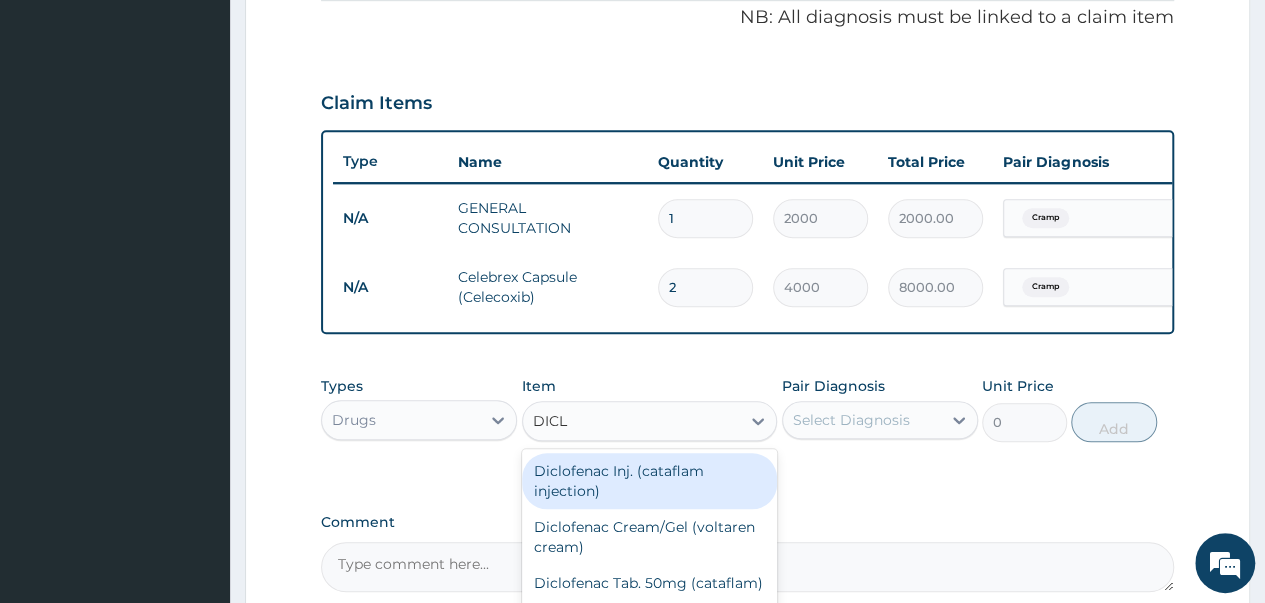 type on "DICLO" 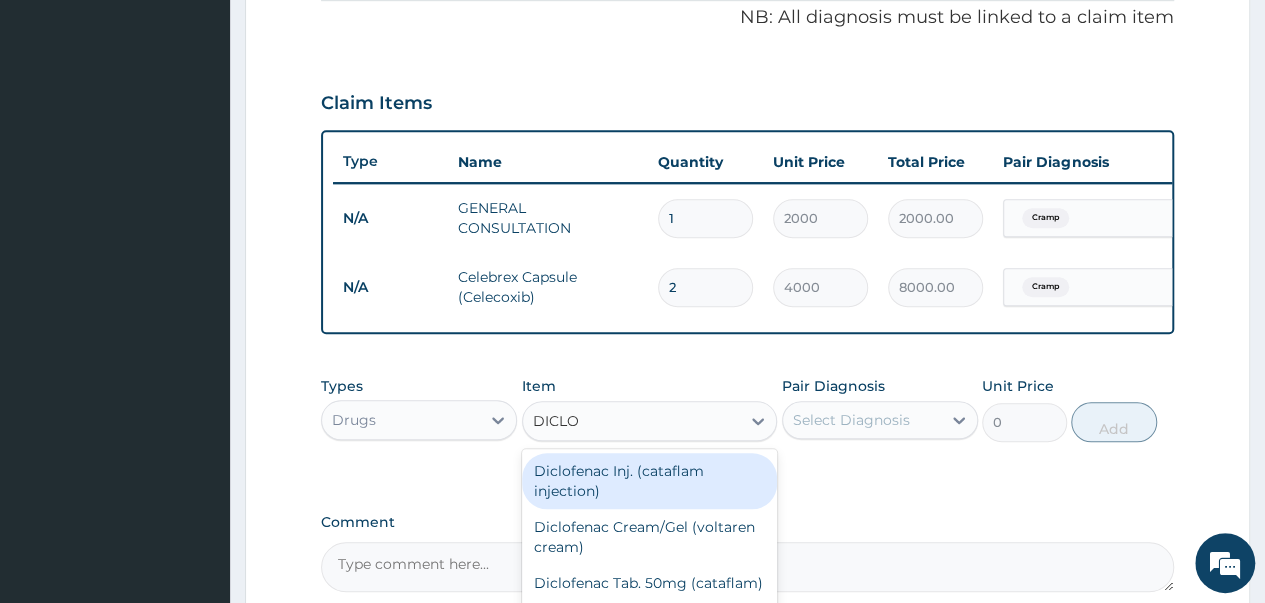 click on "Diclofenac Inj. (cataflam injection)" at bounding box center (650, 481) 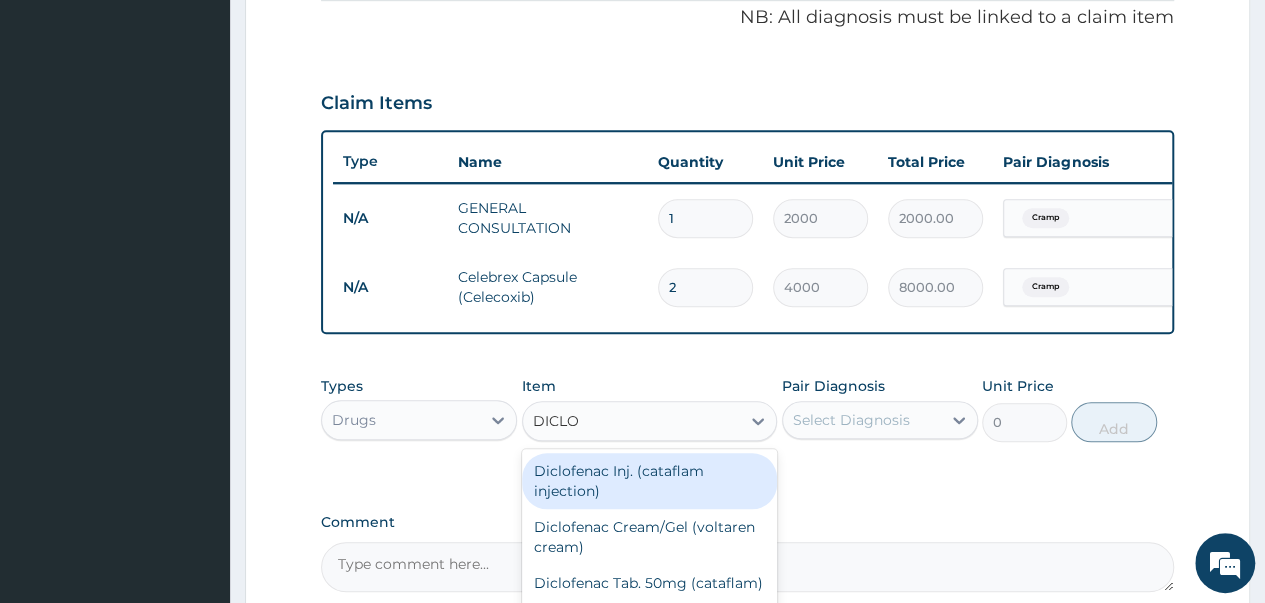 type on "500" 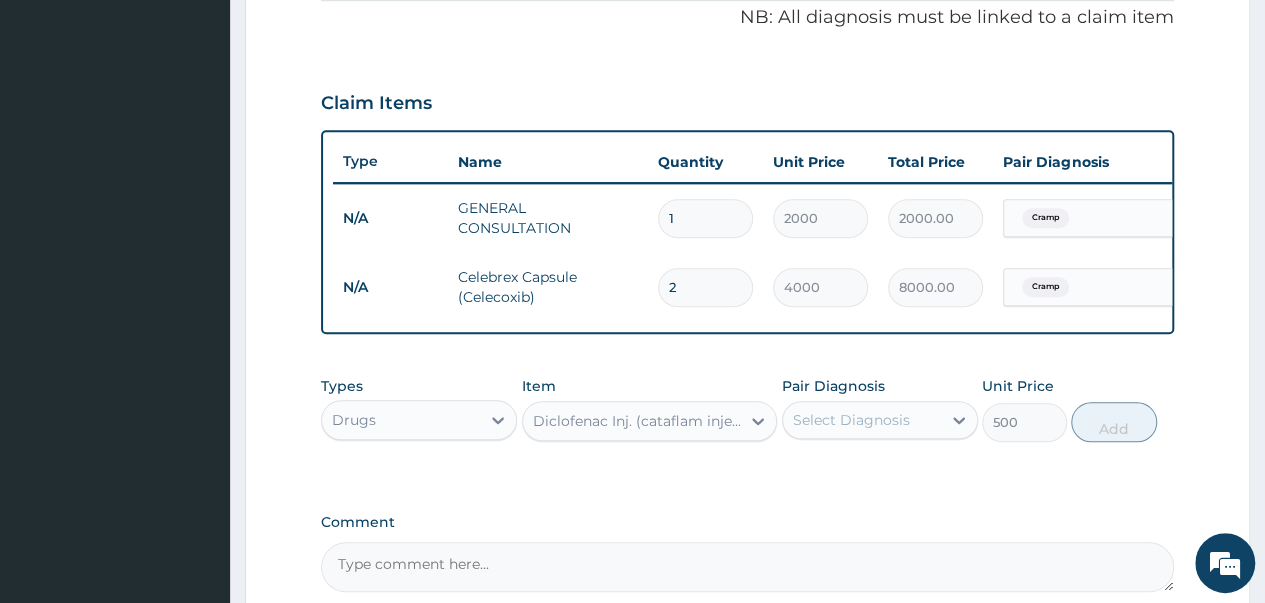 click on "Select Diagnosis" at bounding box center [851, 420] 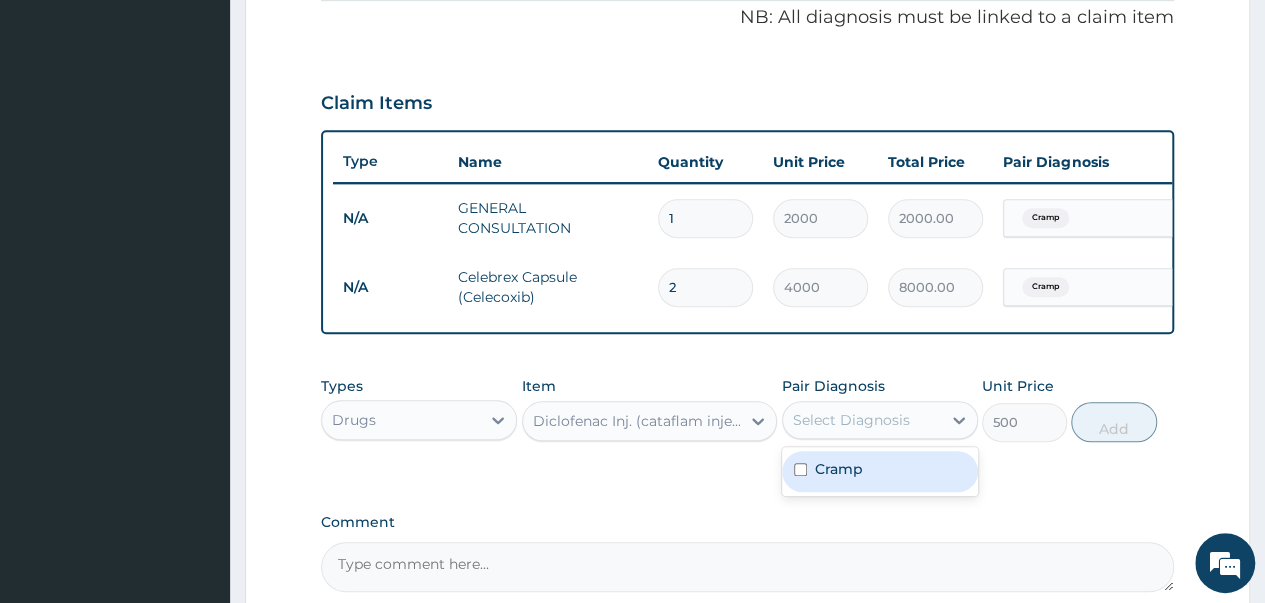 click at bounding box center [800, 469] 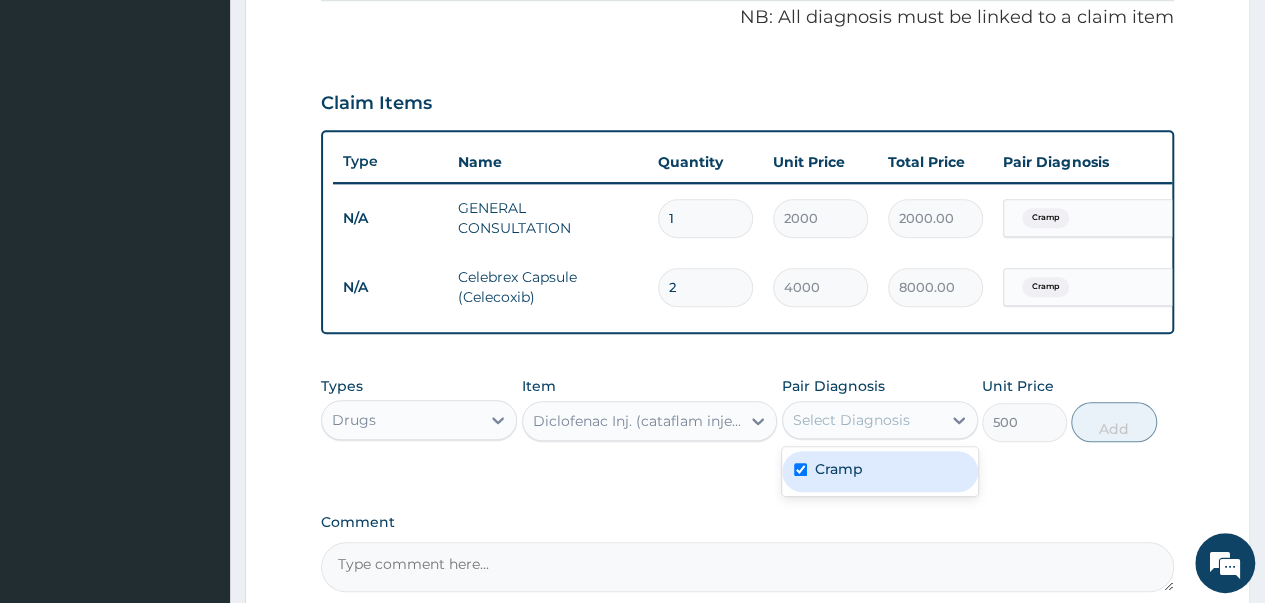 checkbox on "true" 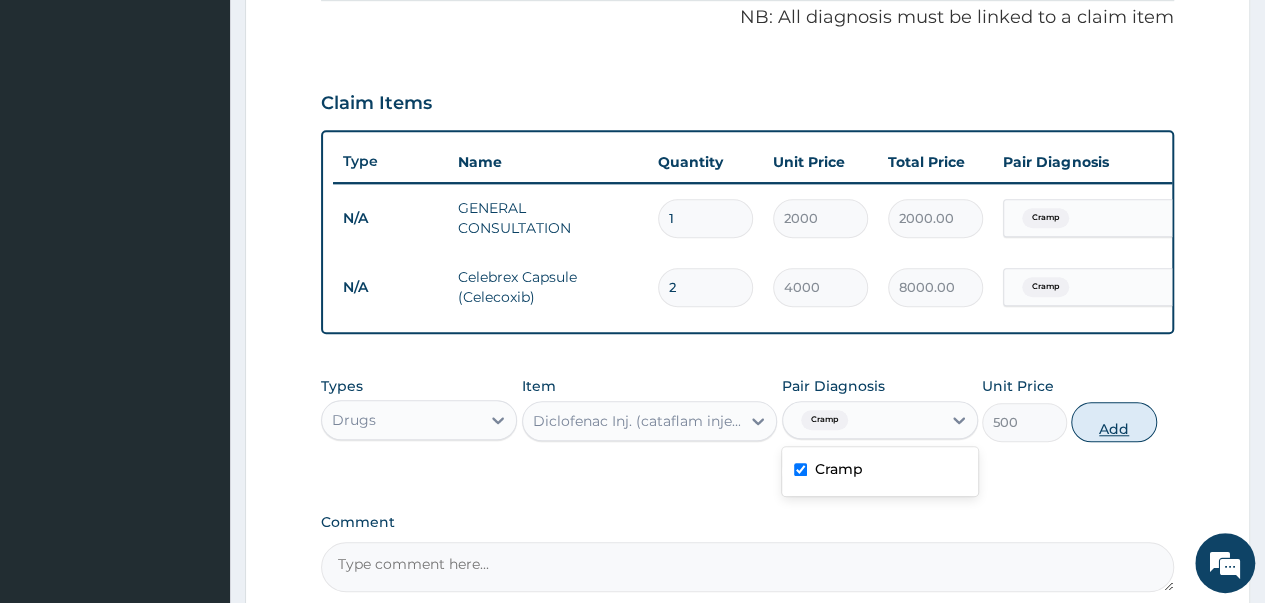 click on "Add" at bounding box center (1113, 422) 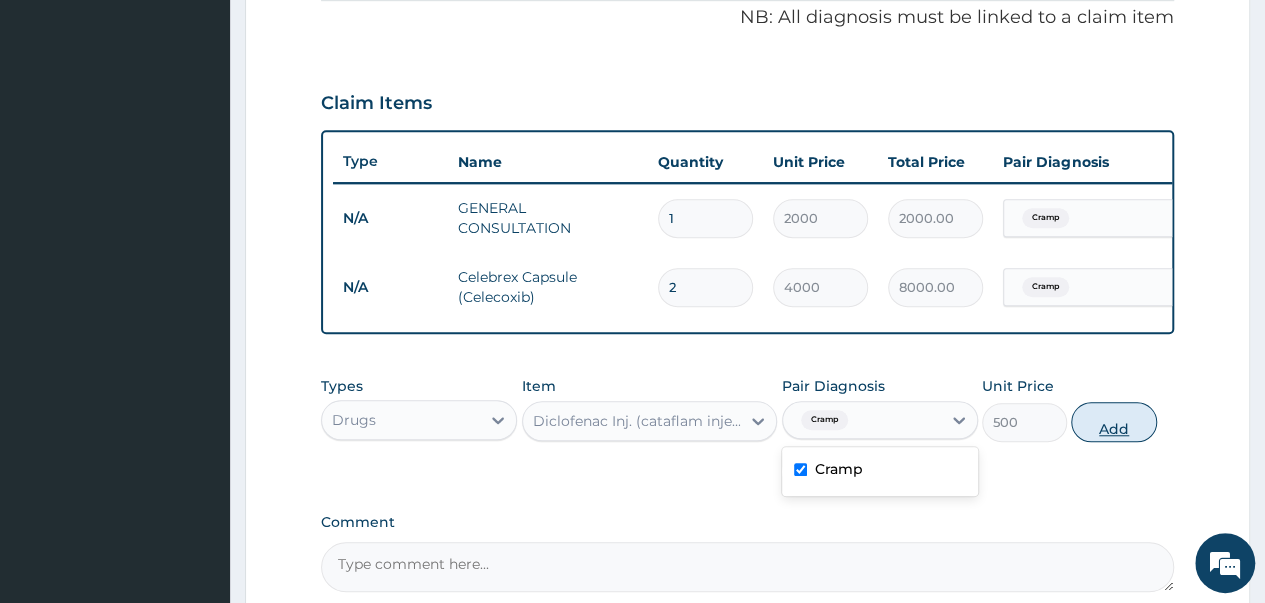 type on "0" 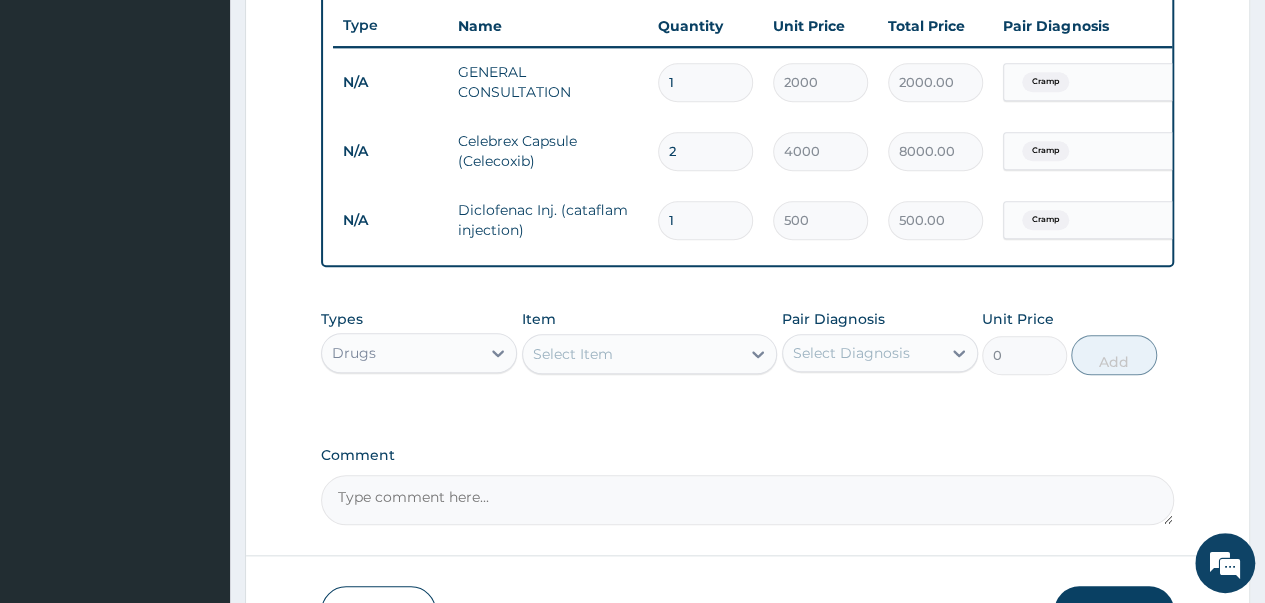 scroll, scrollTop: 894, scrollLeft: 0, axis: vertical 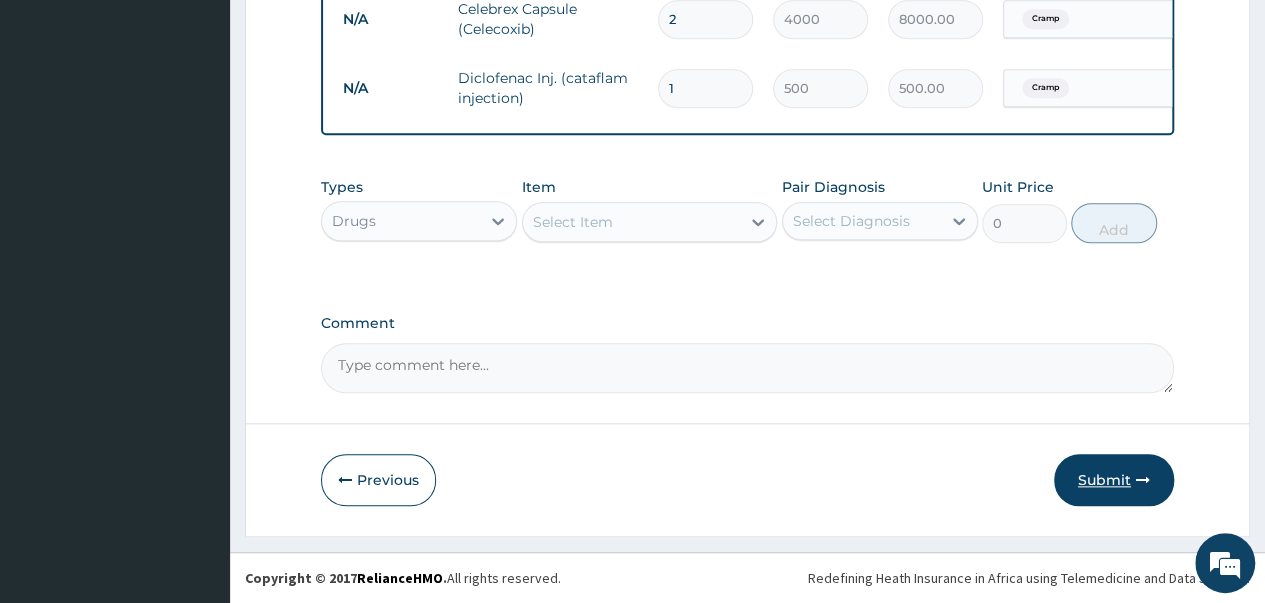 click on "Submit" at bounding box center [1114, 480] 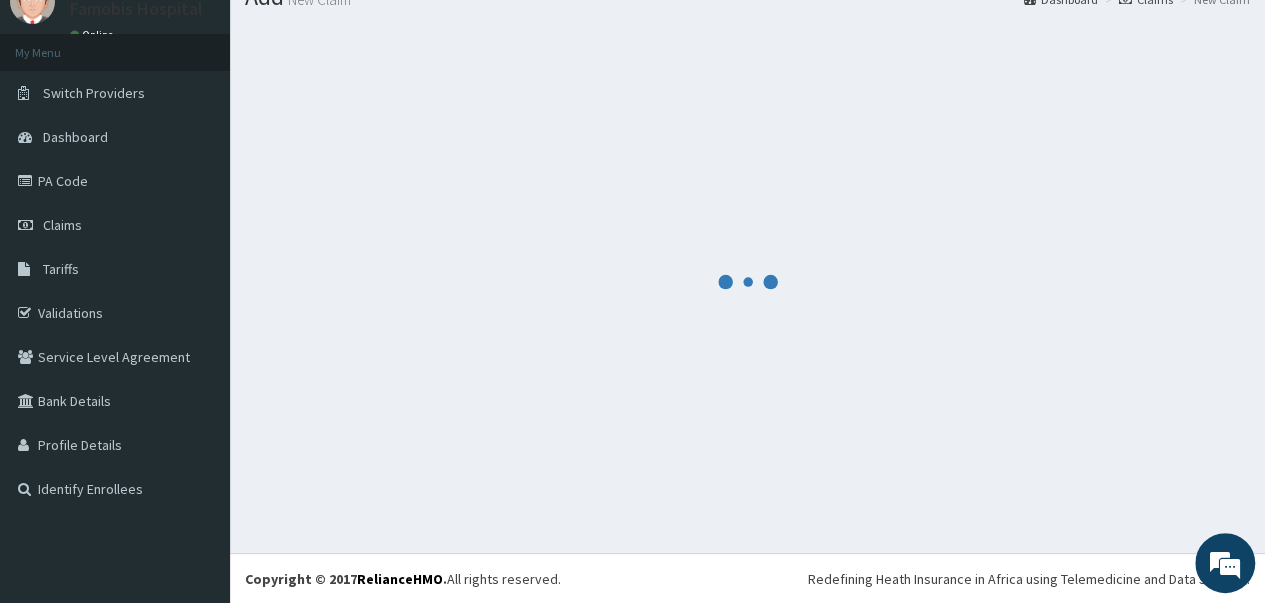 scroll, scrollTop: 894, scrollLeft: 0, axis: vertical 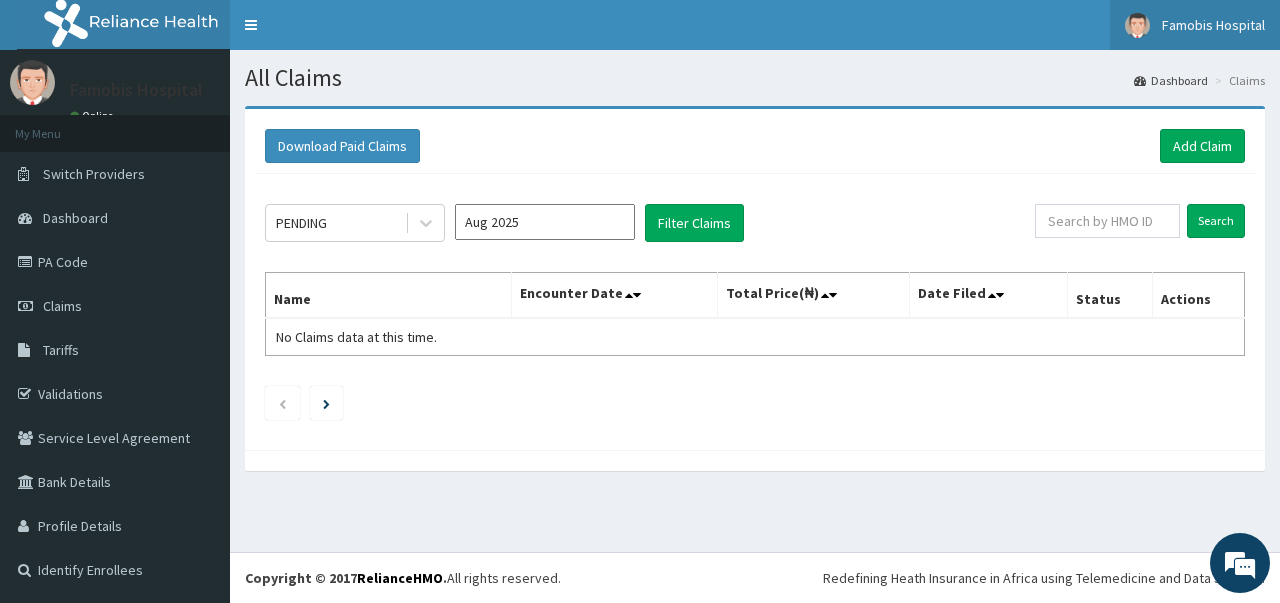 click on "Famobis Hospital" at bounding box center (1213, 25) 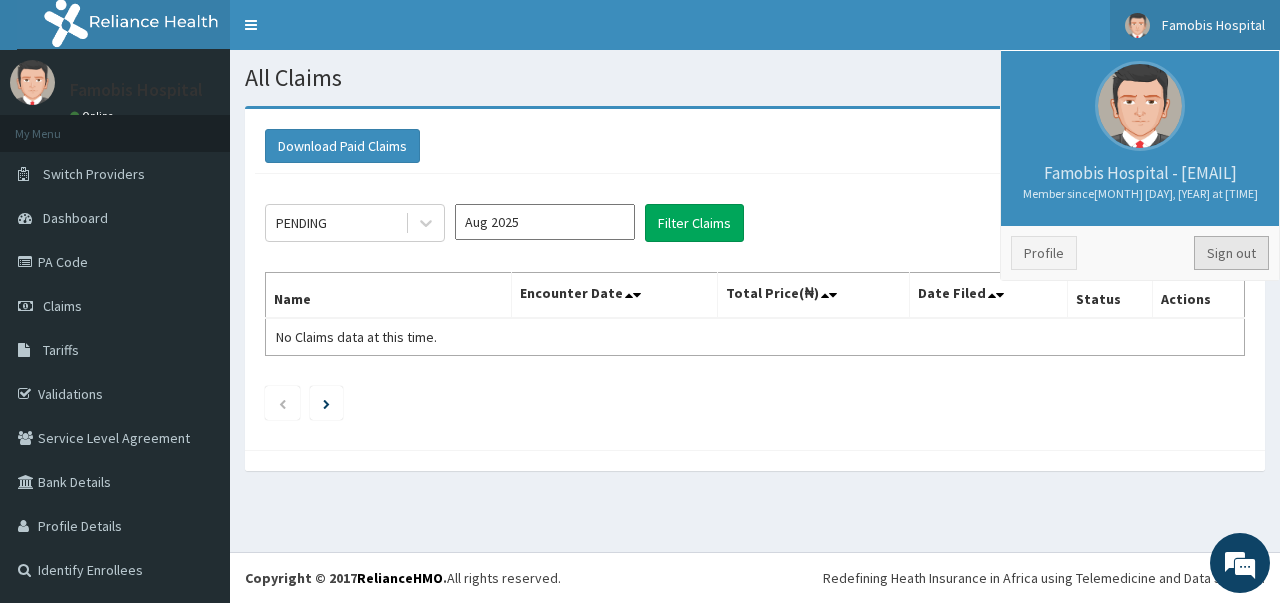 click on "Sign out" at bounding box center (1231, 253) 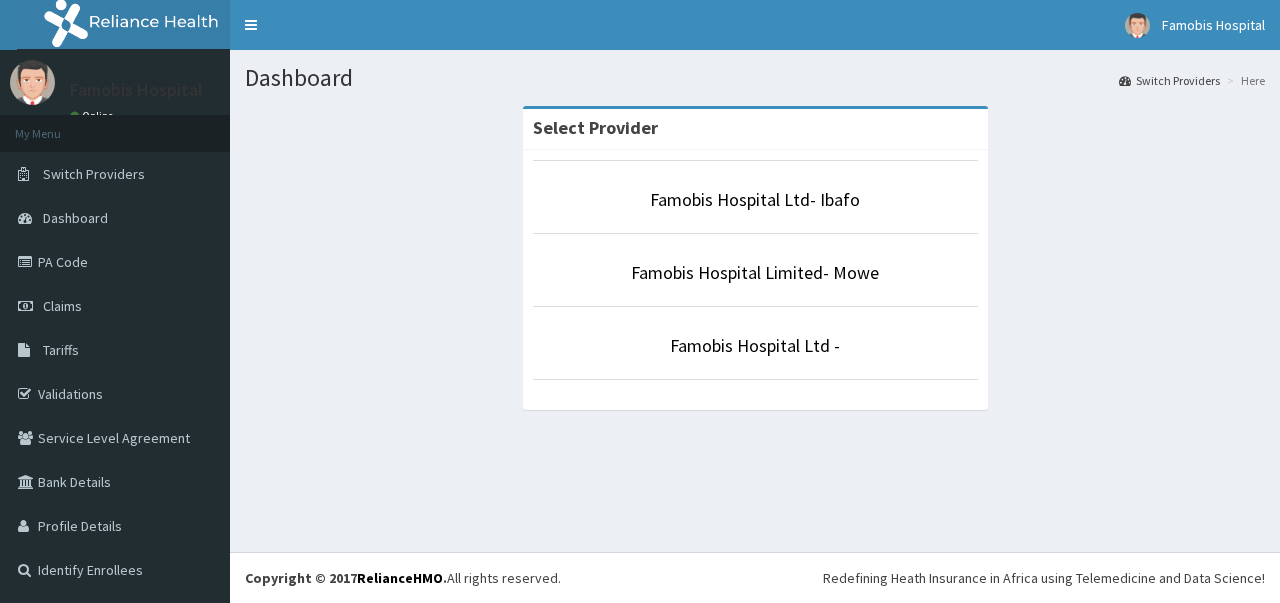 scroll, scrollTop: 0, scrollLeft: 0, axis: both 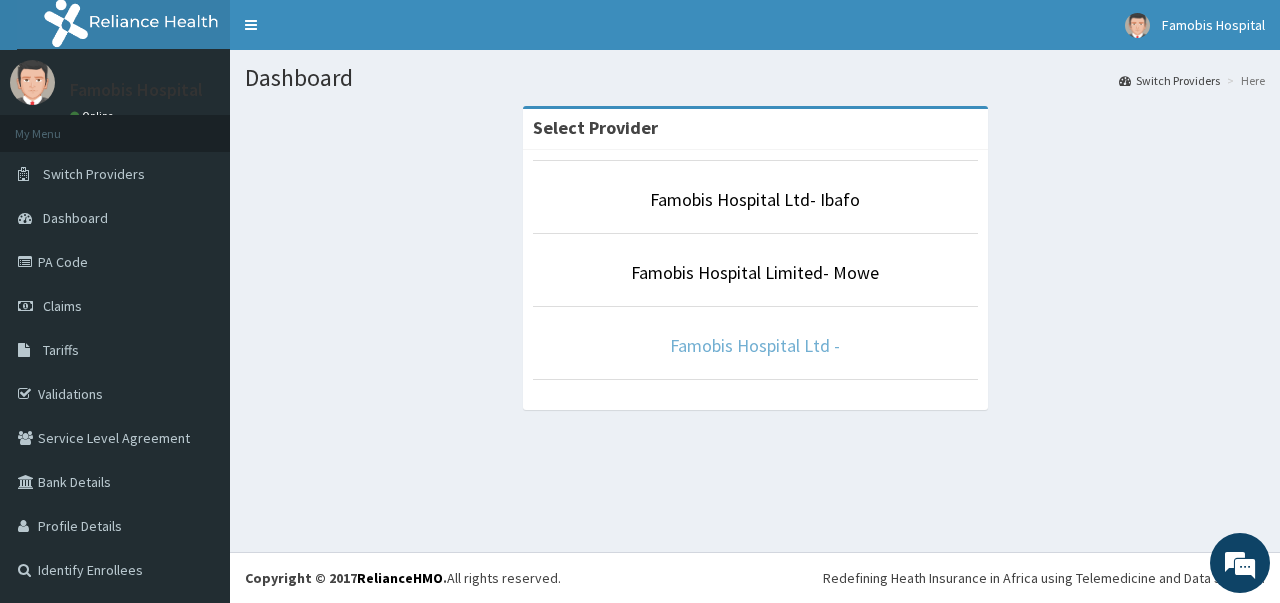 click on "Famobis Hospital Ltd -" at bounding box center (755, 345) 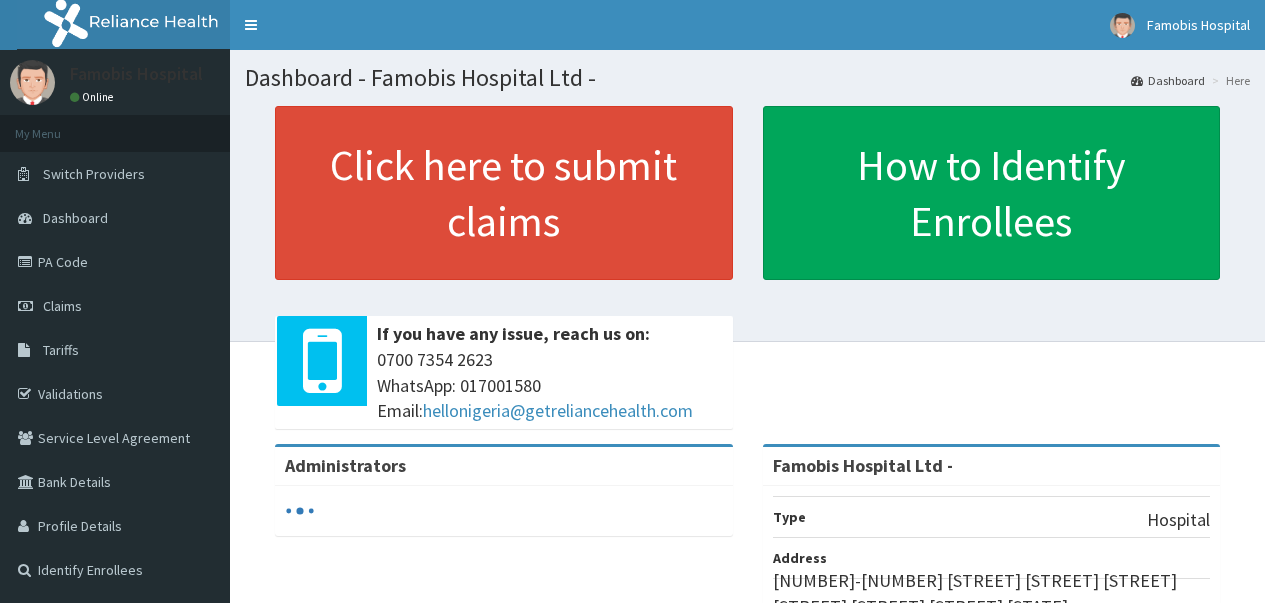 scroll, scrollTop: 0, scrollLeft: 0, axis: both 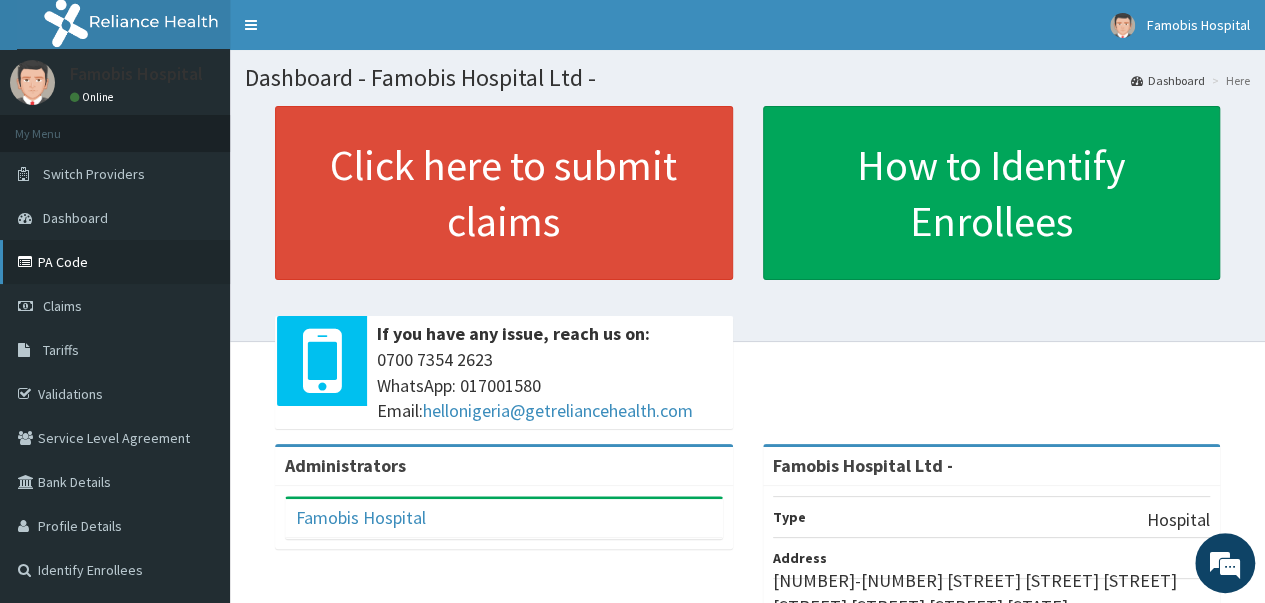 click on "PA Code" at bounding box center [115, 262] 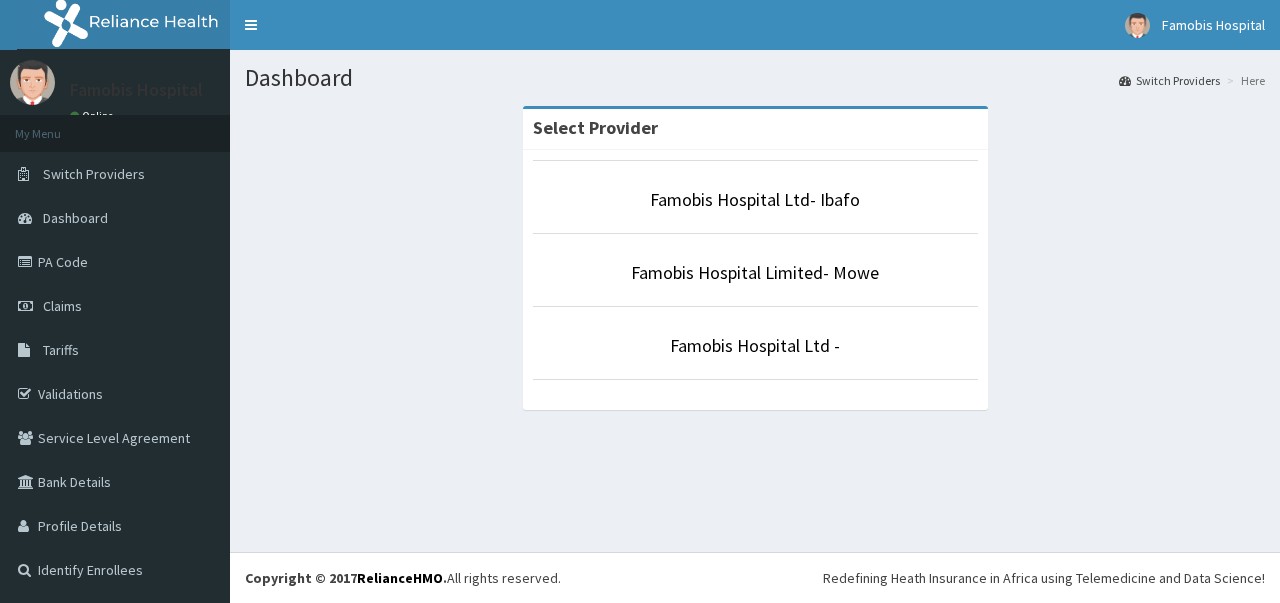 scroll, scrollTop: 0, scrollLeft: 0, axis: both 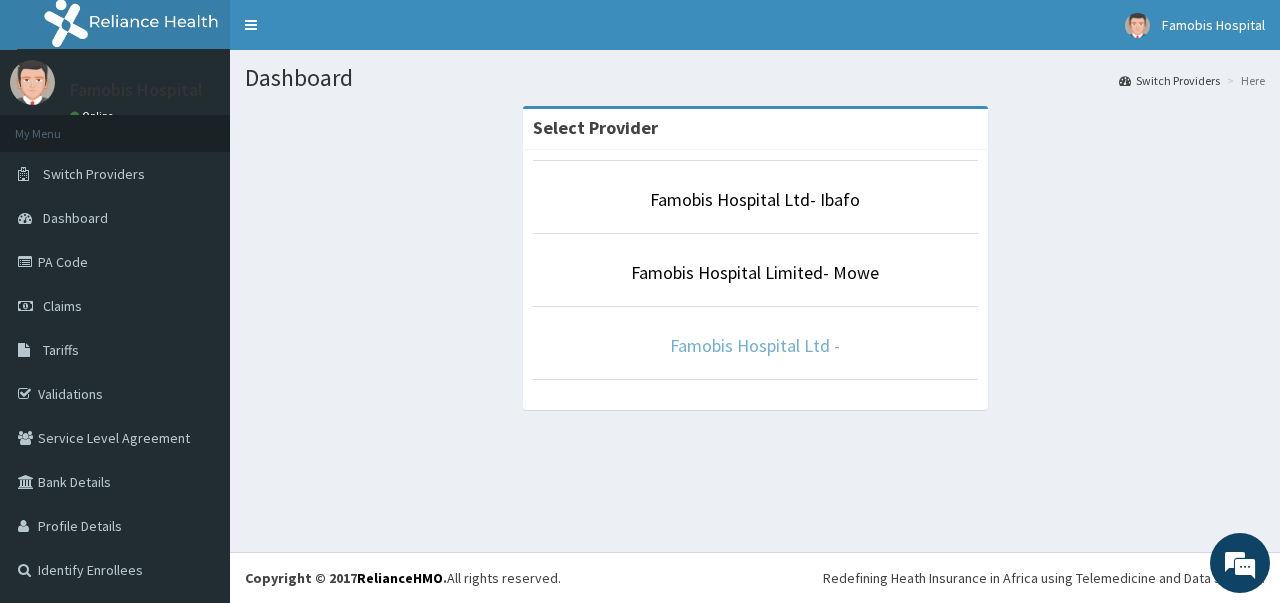 click on "Famobis Hospital Ltd -" at bounding box center [755, 345] 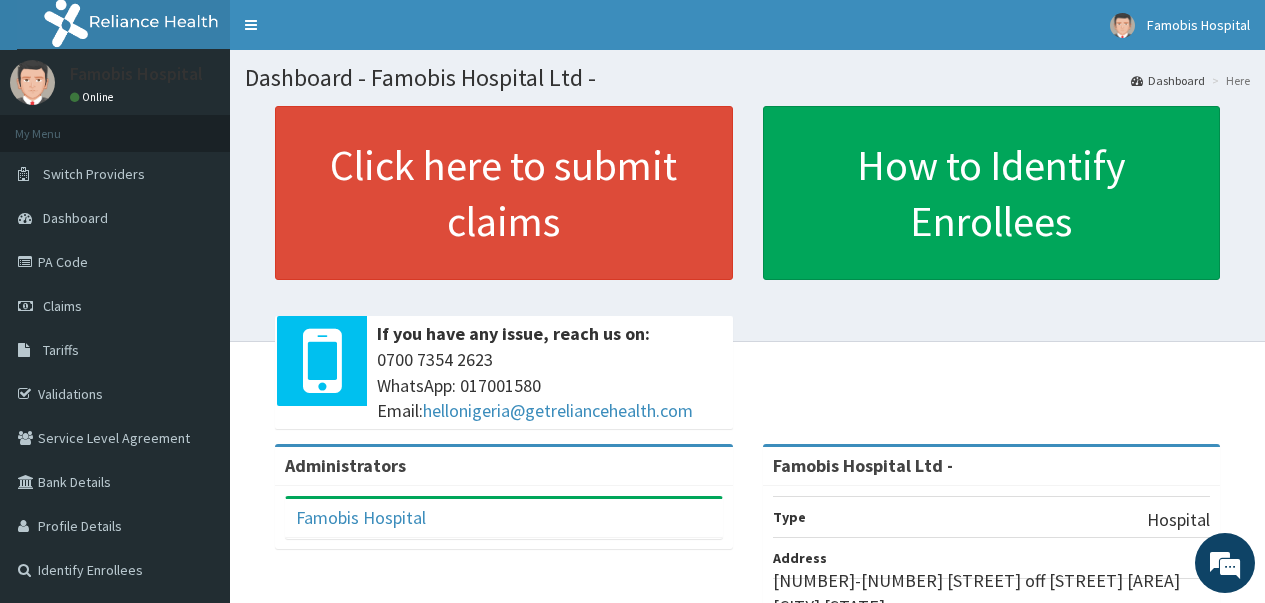 scroll, scrollTop: 0, scrollLeft: 0, axis: both 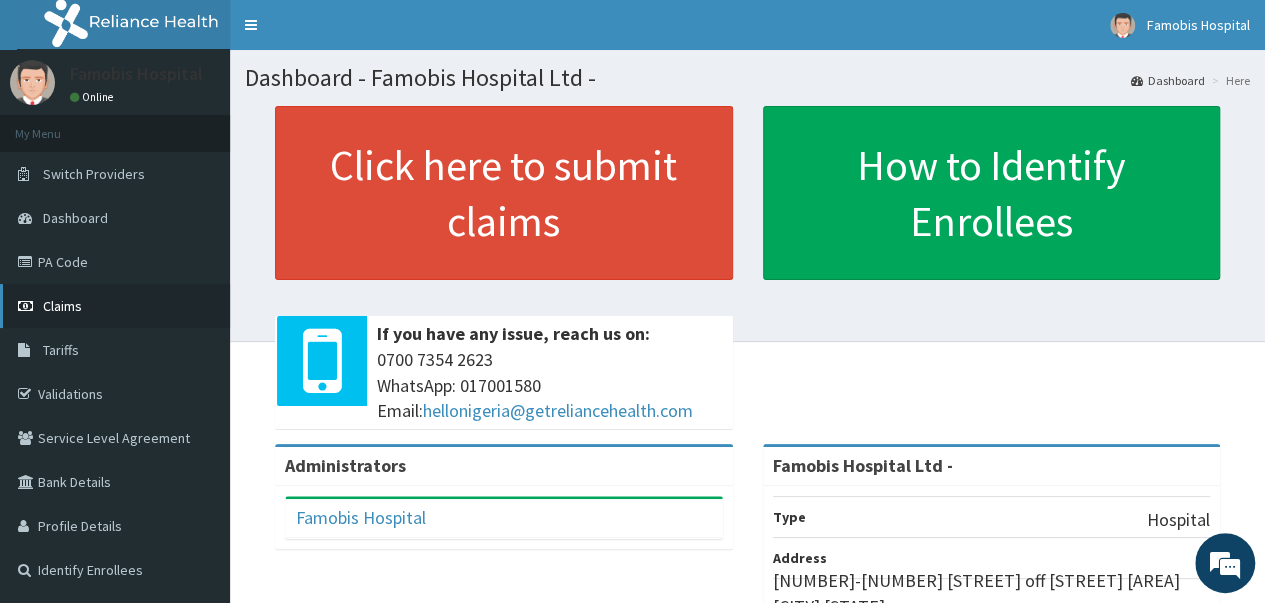 click on "Claims" at bounding box center (62, 306) 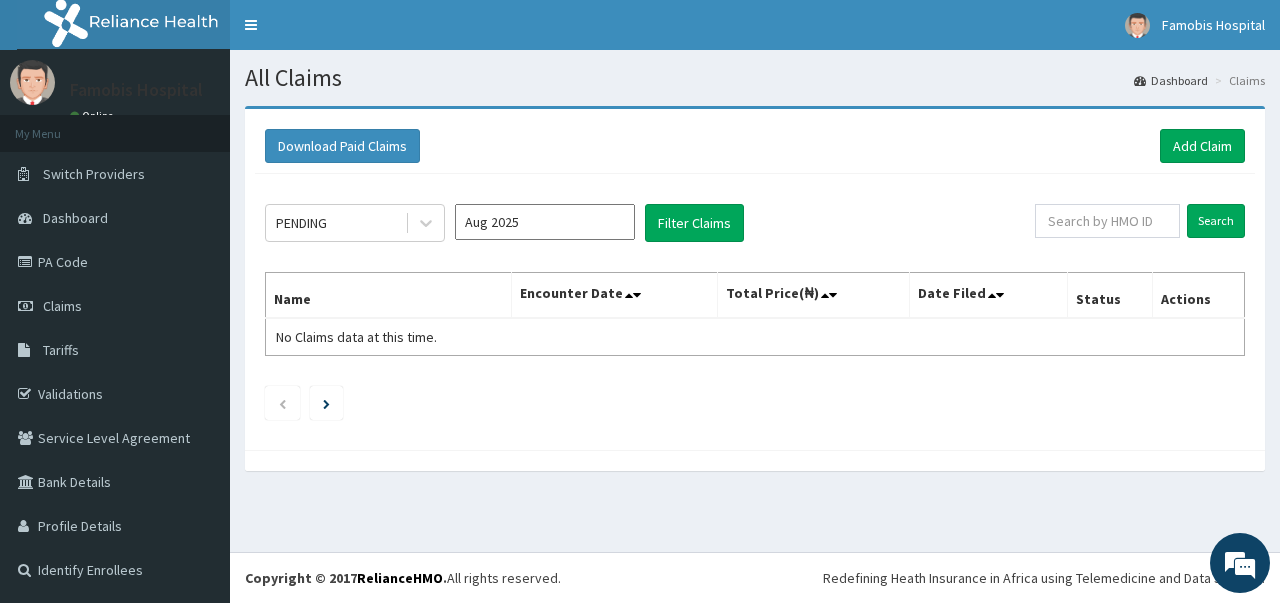 scroll, scrollTop: 0, scrollLeft: 0, axis: both 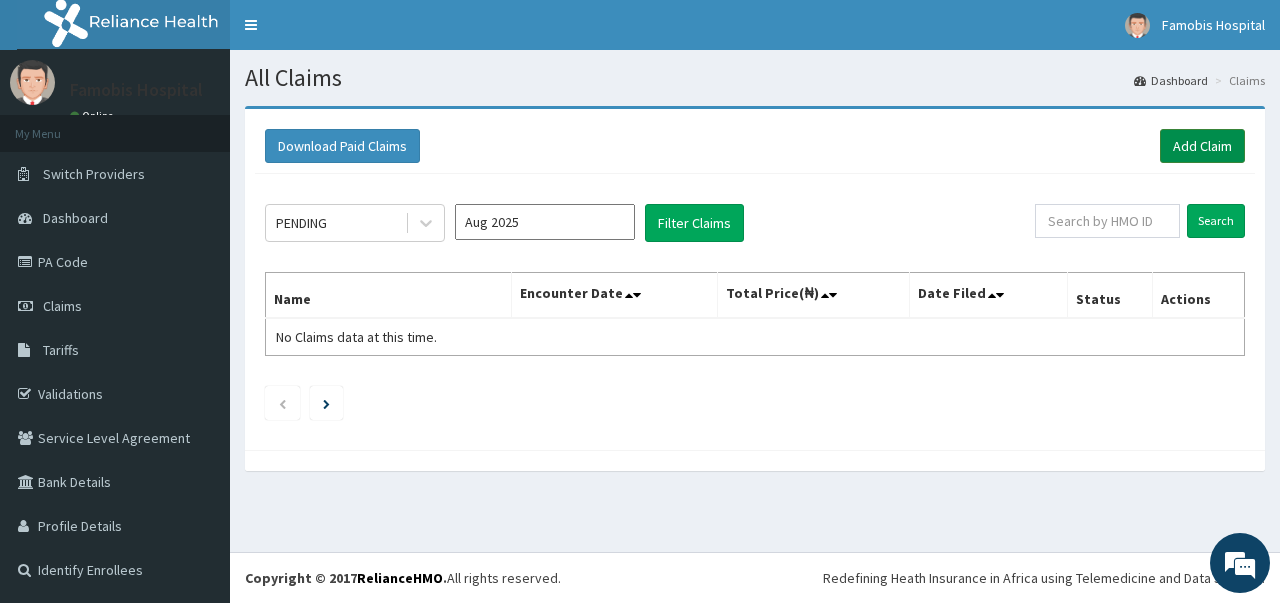 click on "Add Claim" at bounding box center (1202, 146) 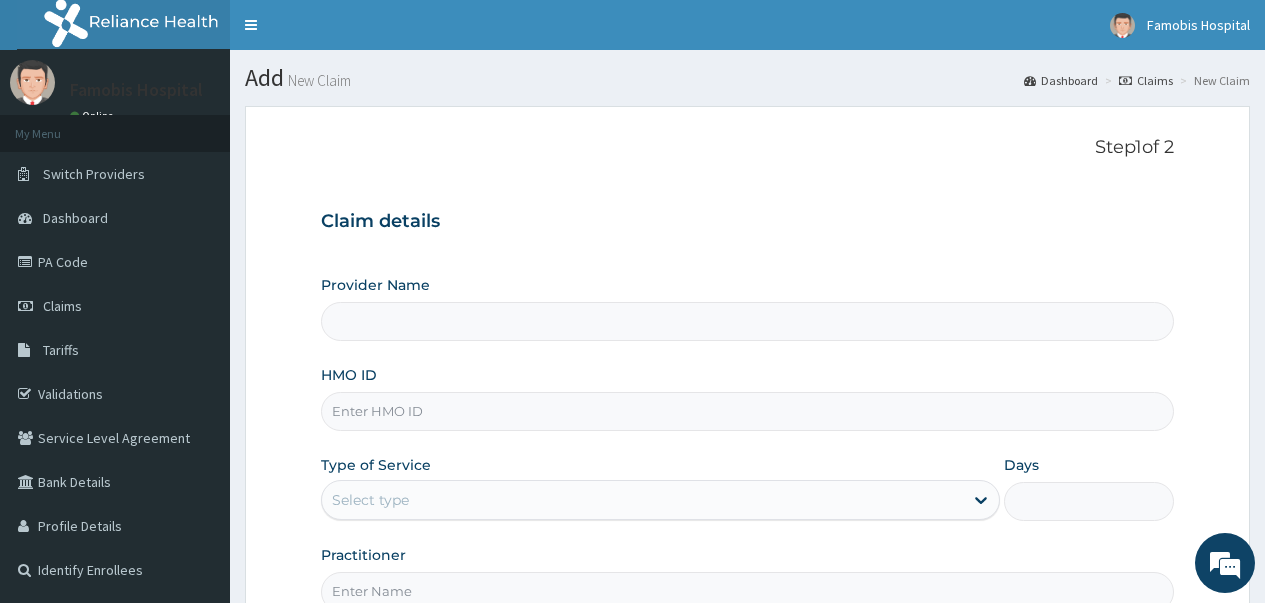 scroll, scrollTop: 0, scrollLeft: 0, axis: both 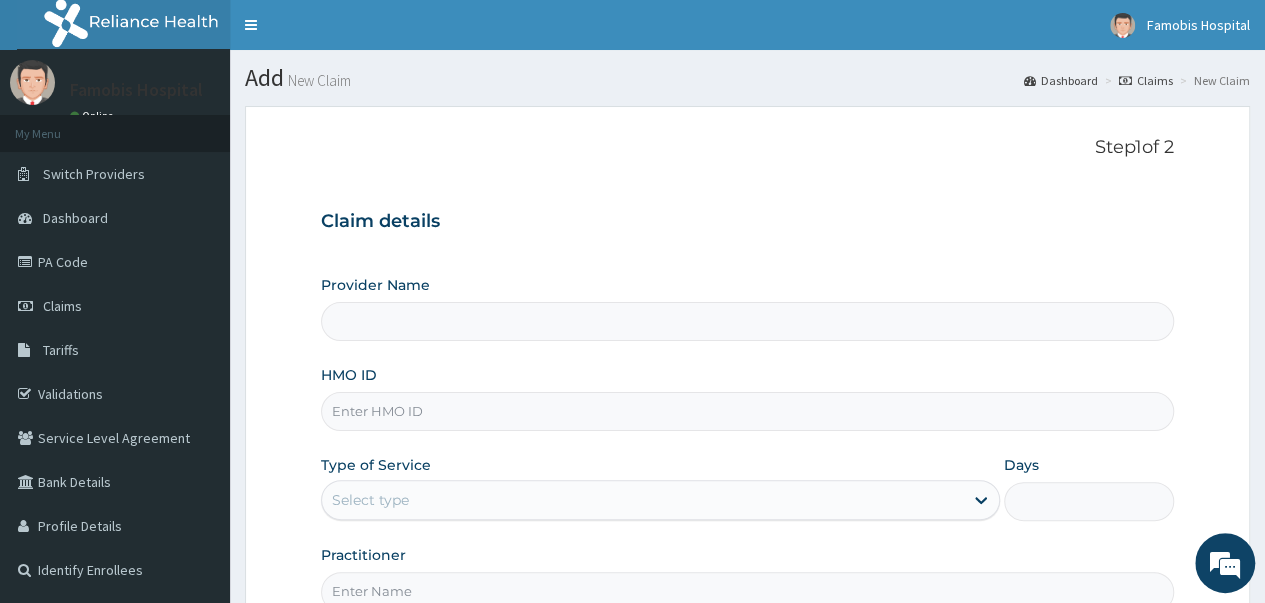type on "Famobis Hospital Ltd -" 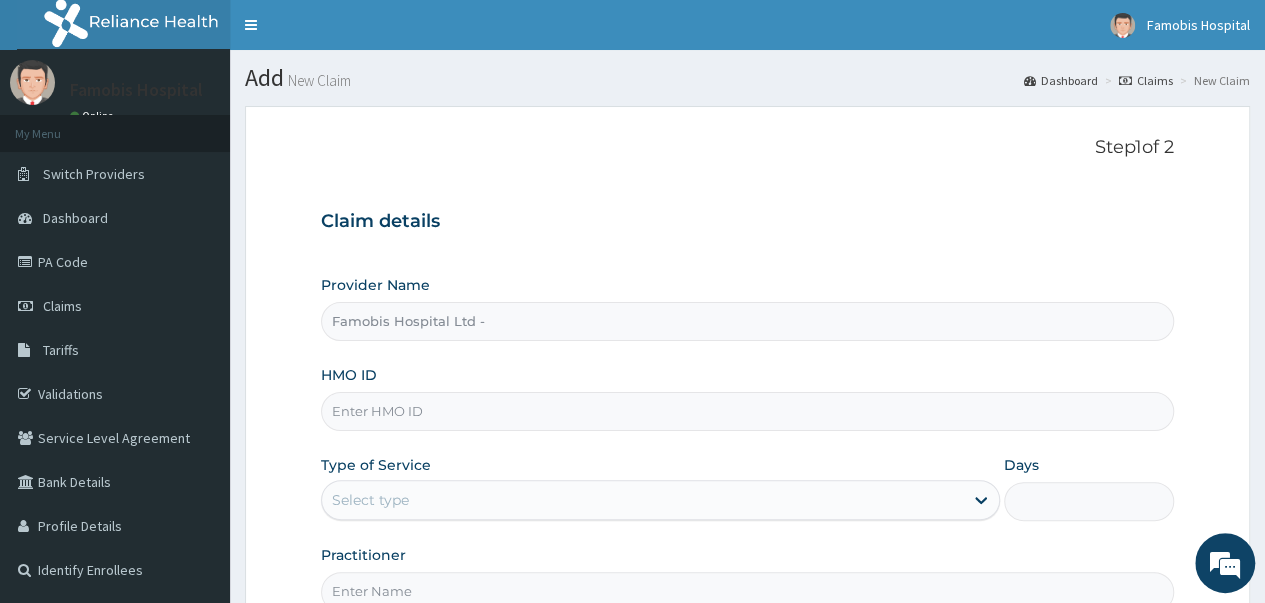 click on "HMO ID" at bounding box center (747, 411) 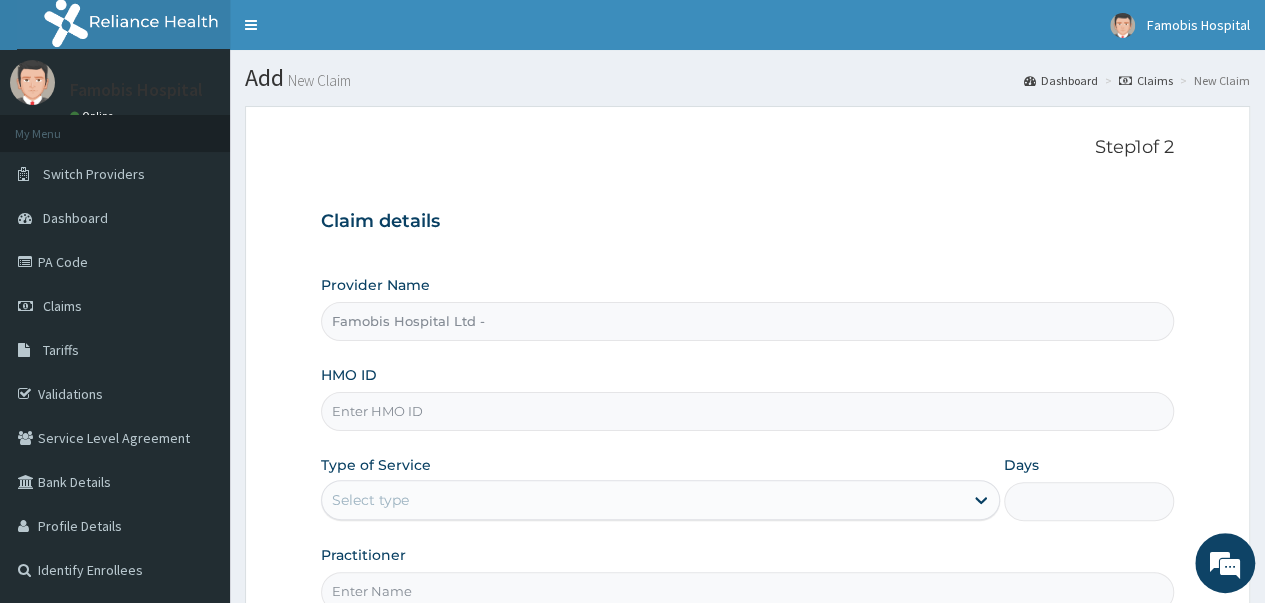 paste on "GSV/12133/A" 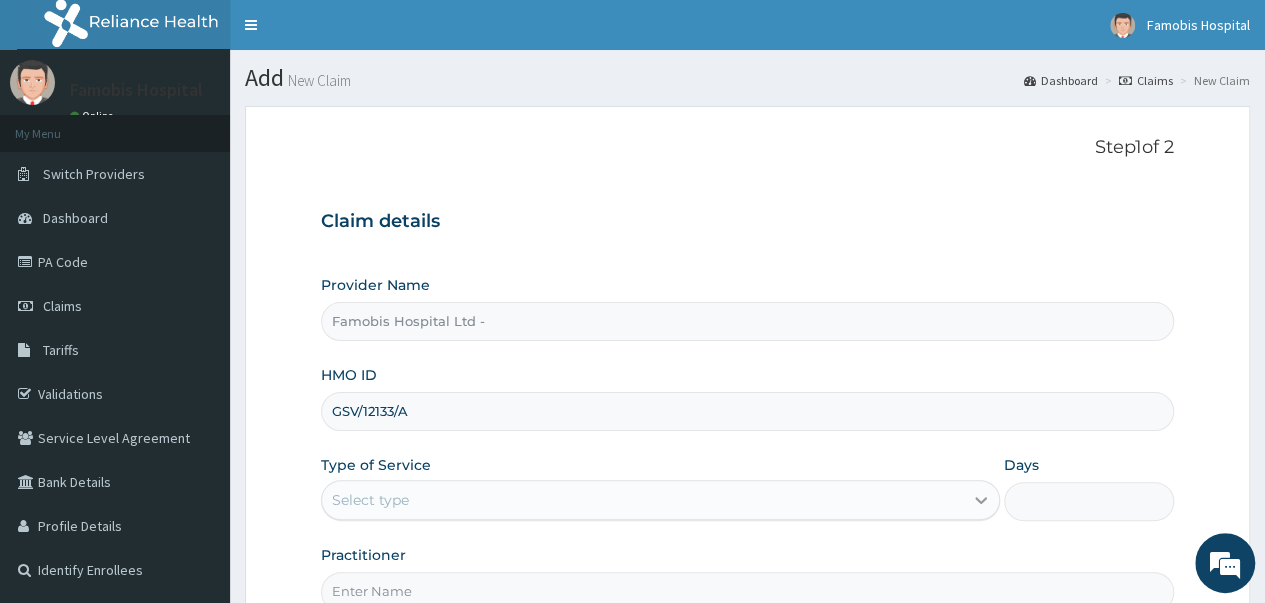 type on "GSV/12133/A" 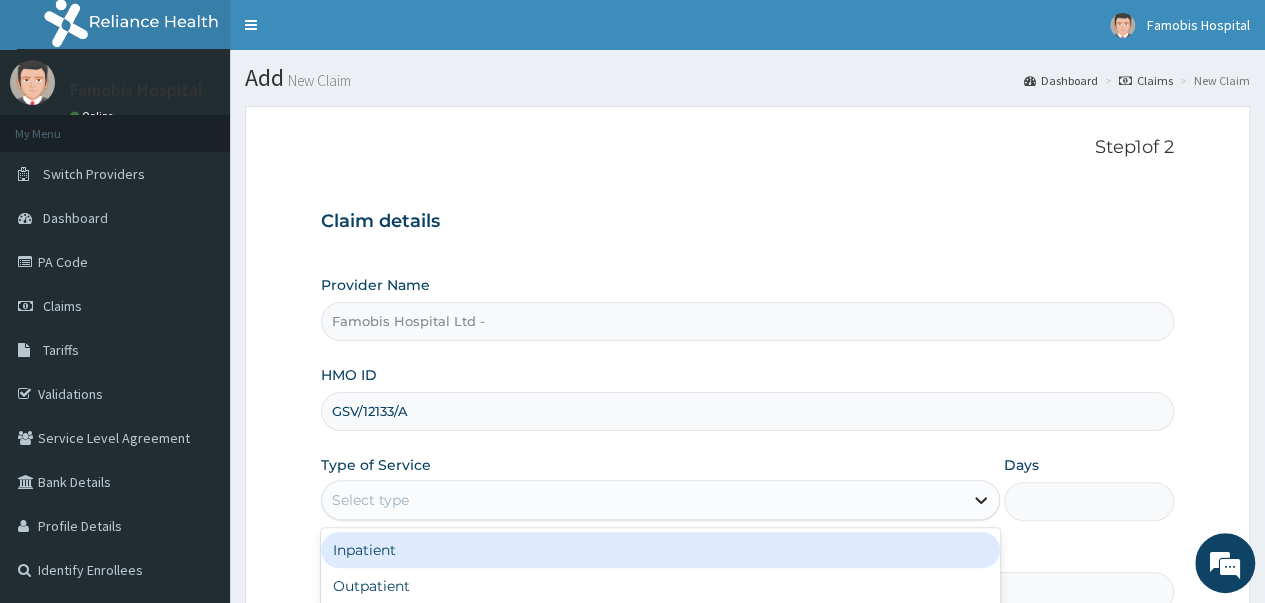 click 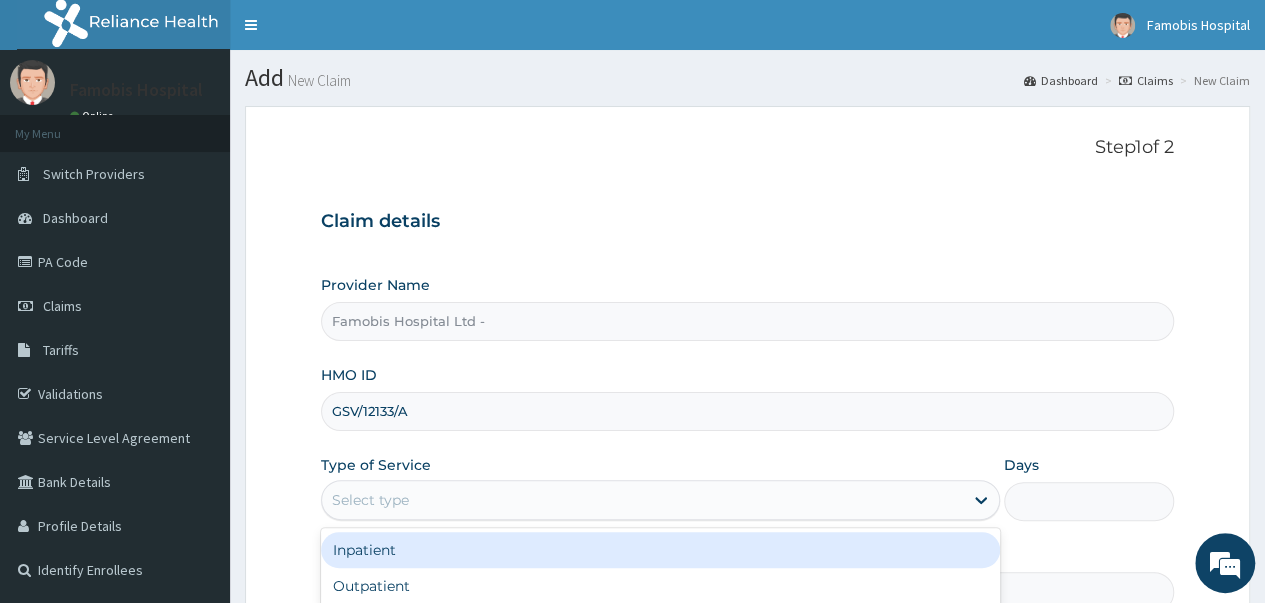 click on "Inpatient" at bounding box center [660, 550] 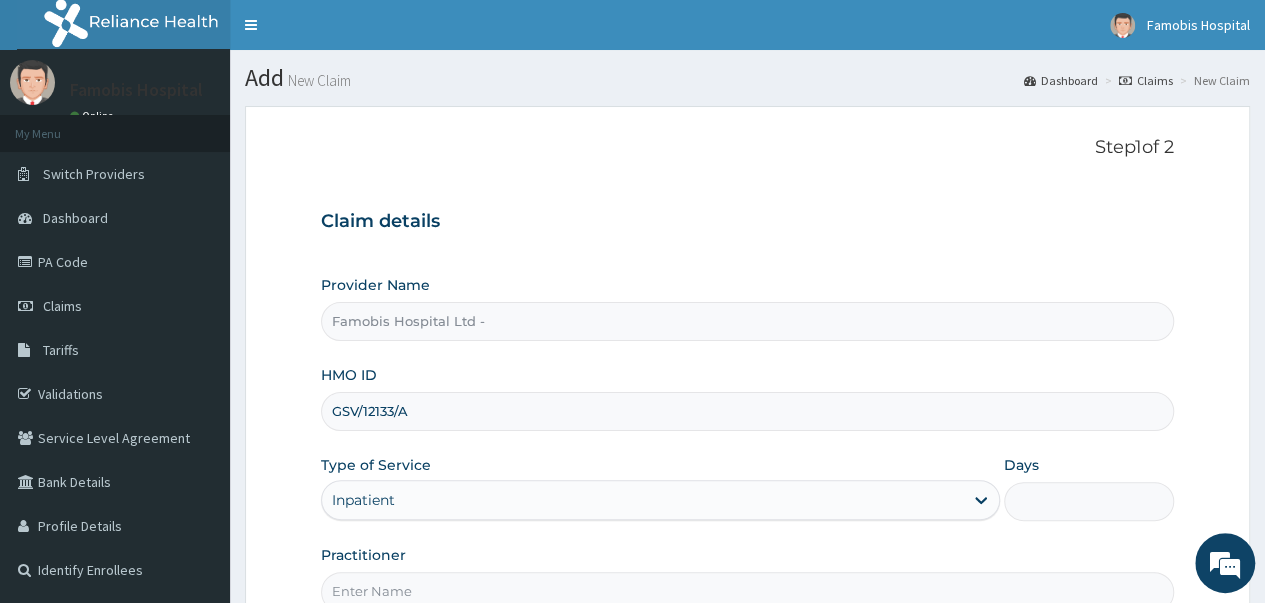 click on "Days" at bounding box center [1089, 501] 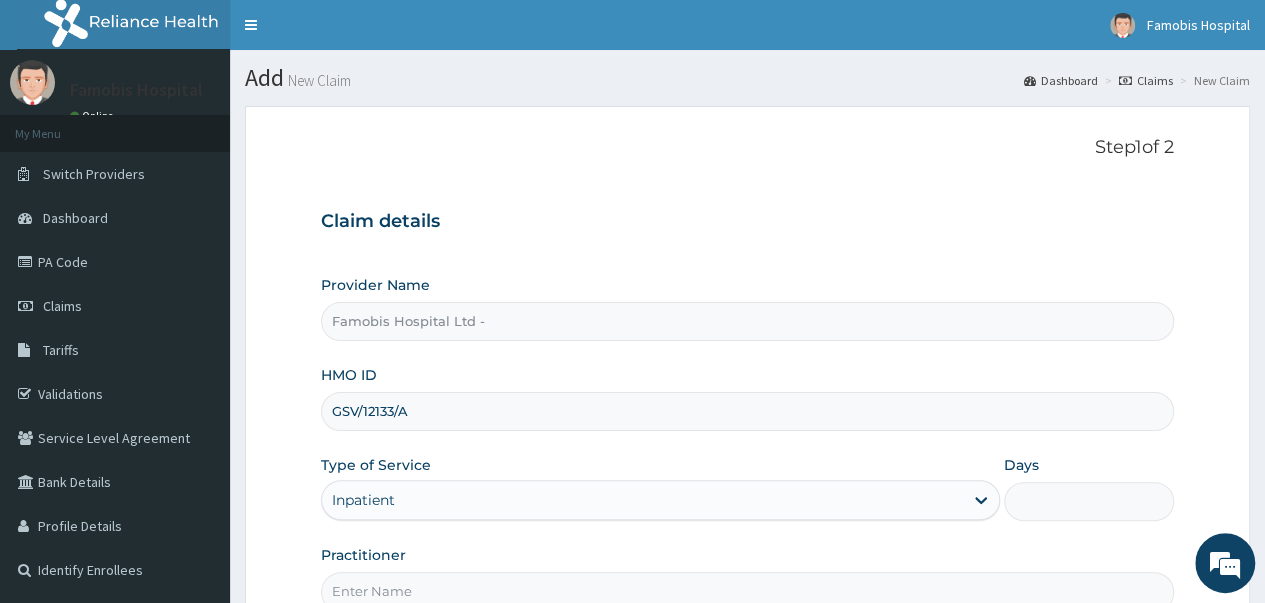 type on "2" 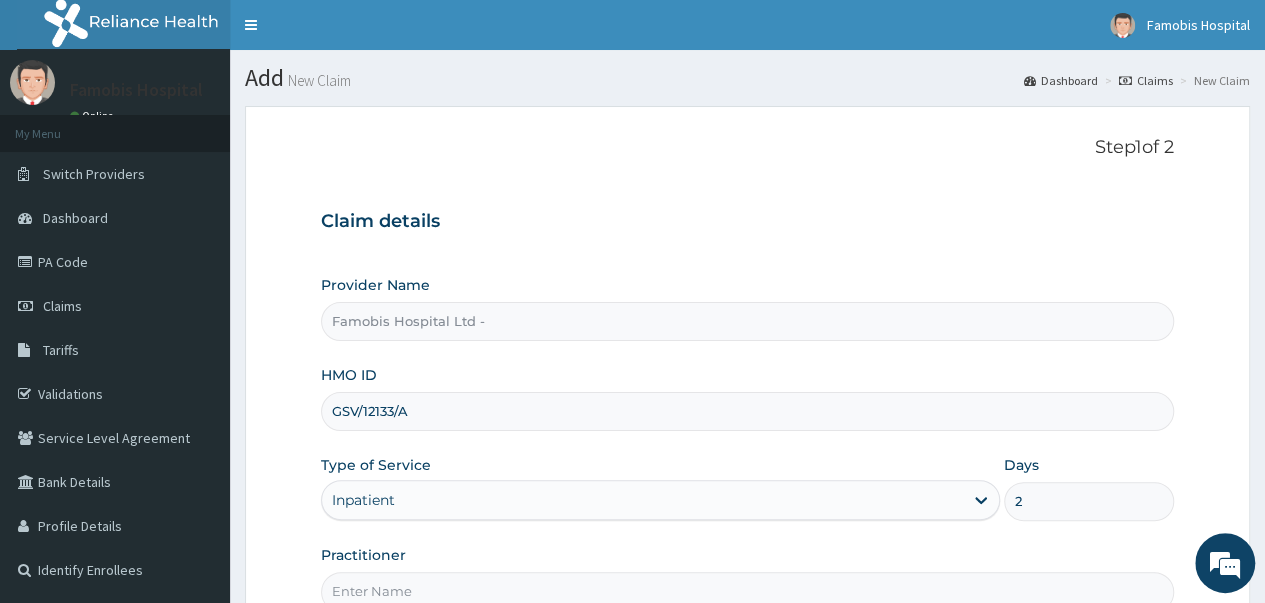 scroll, scrollTop: 0, scrollLeft: 0, axis: both 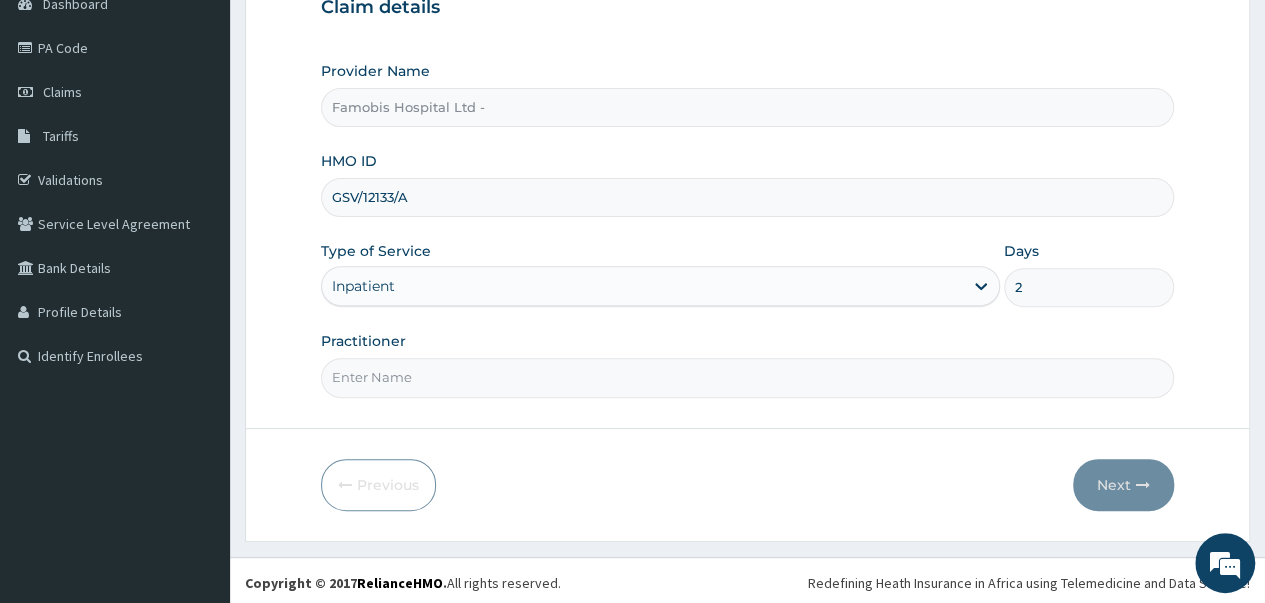 click on "Practitioner" at bounding box center [747, 377] 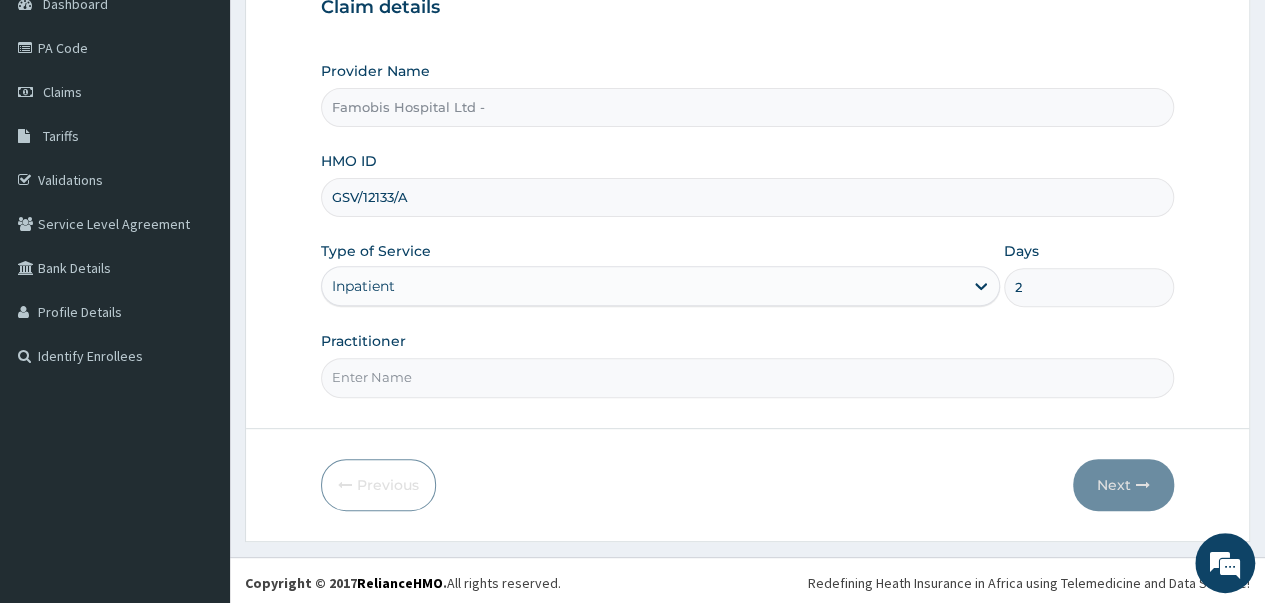 type on "Dr ademola" 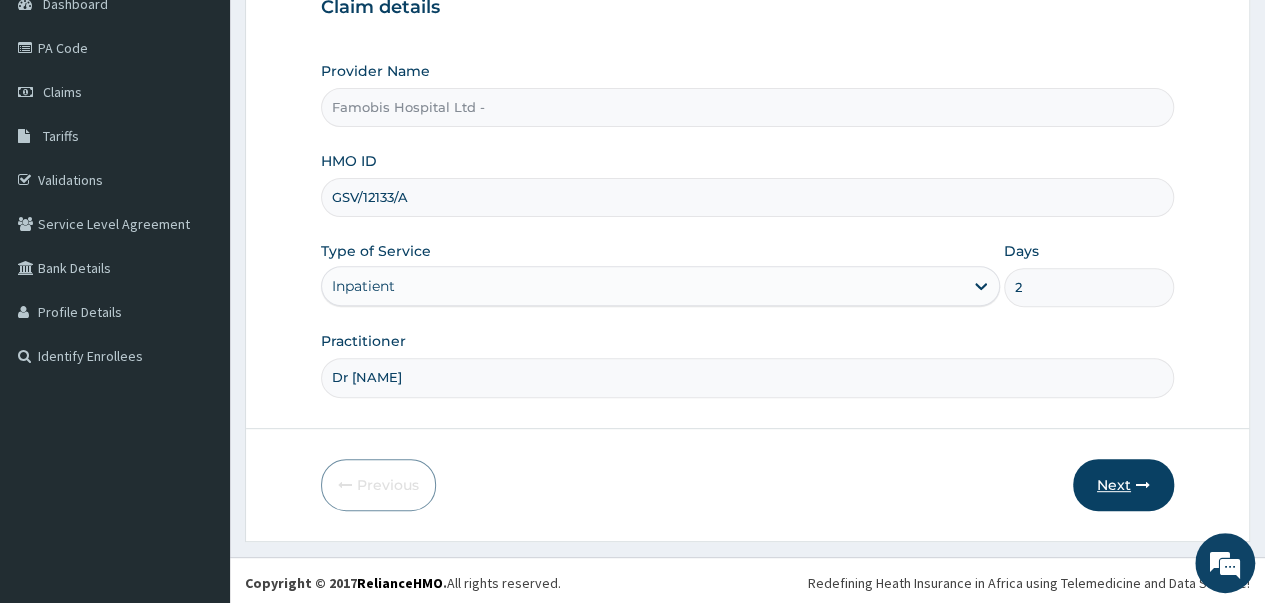 click on "Next" at bounding box center [1123, 485] 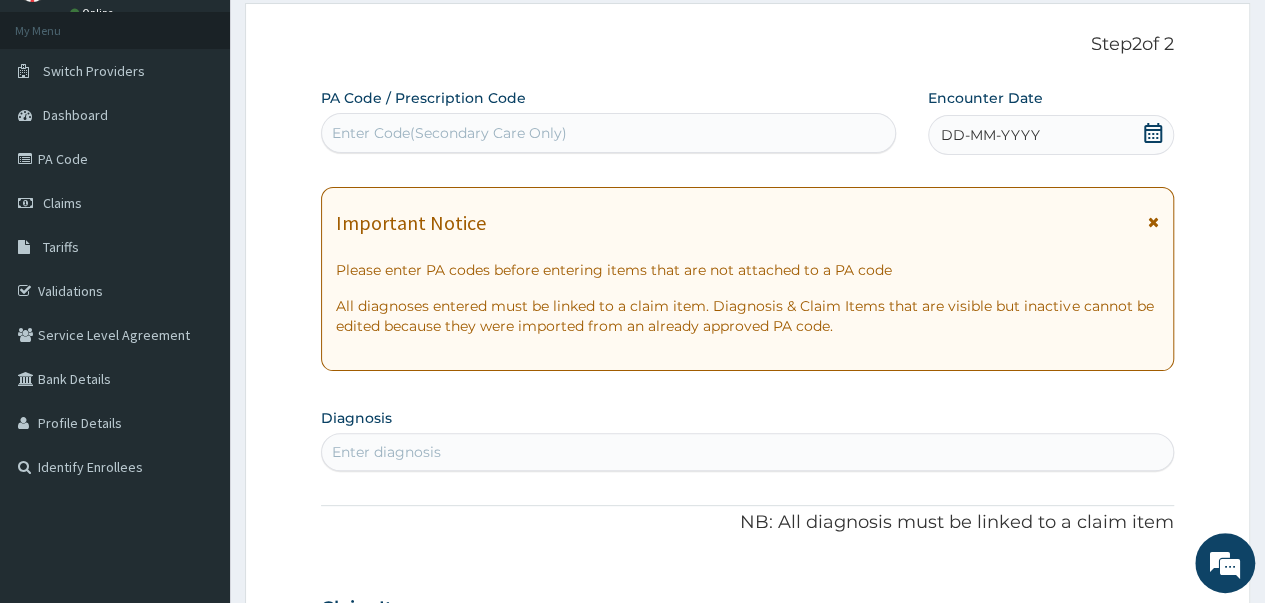 scroll, scrollTop: 14, scrollLeft: 0, axis: vertical 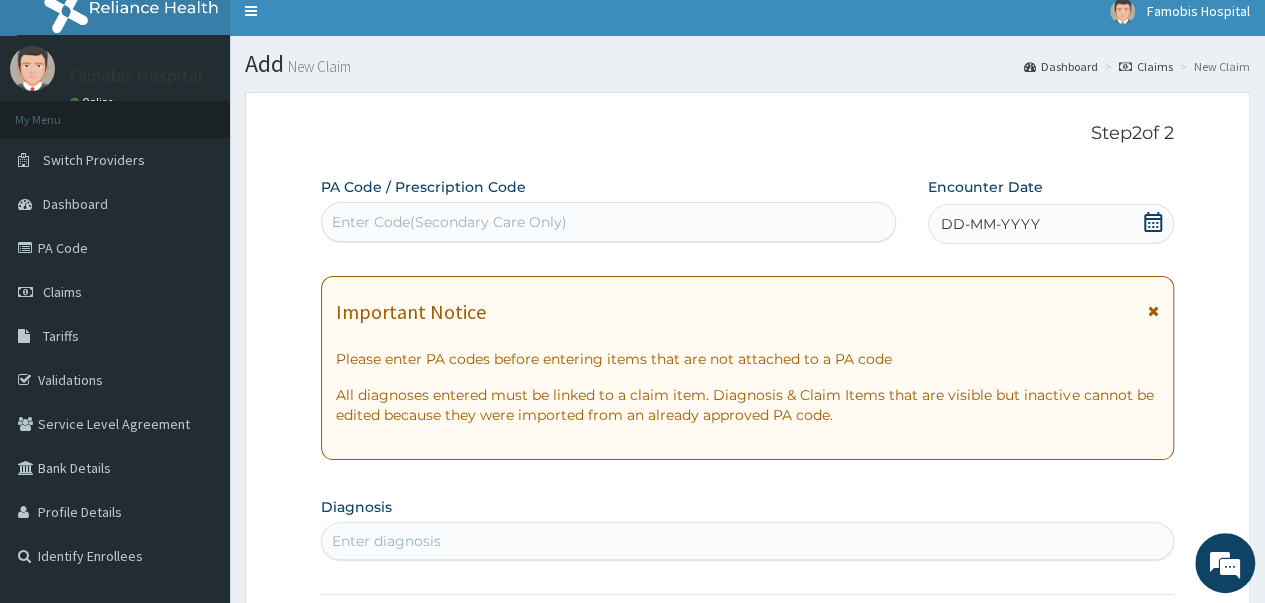 click on "Enter Code(Secondary Care Only)" at bounding box center [608, 222] 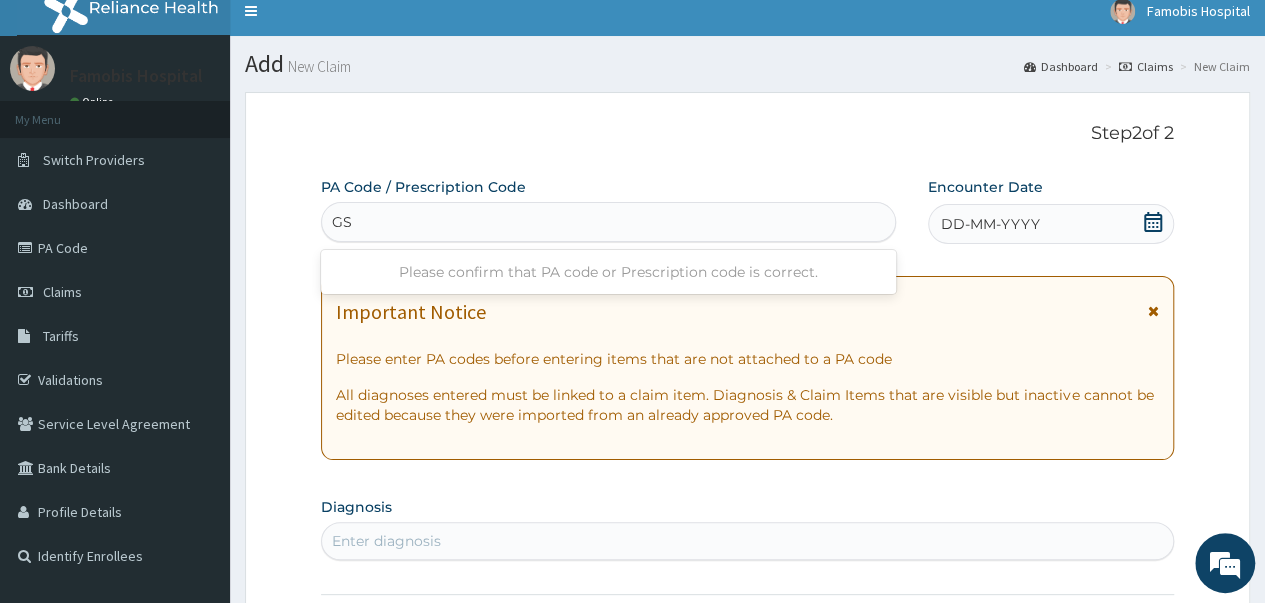 type on "G" 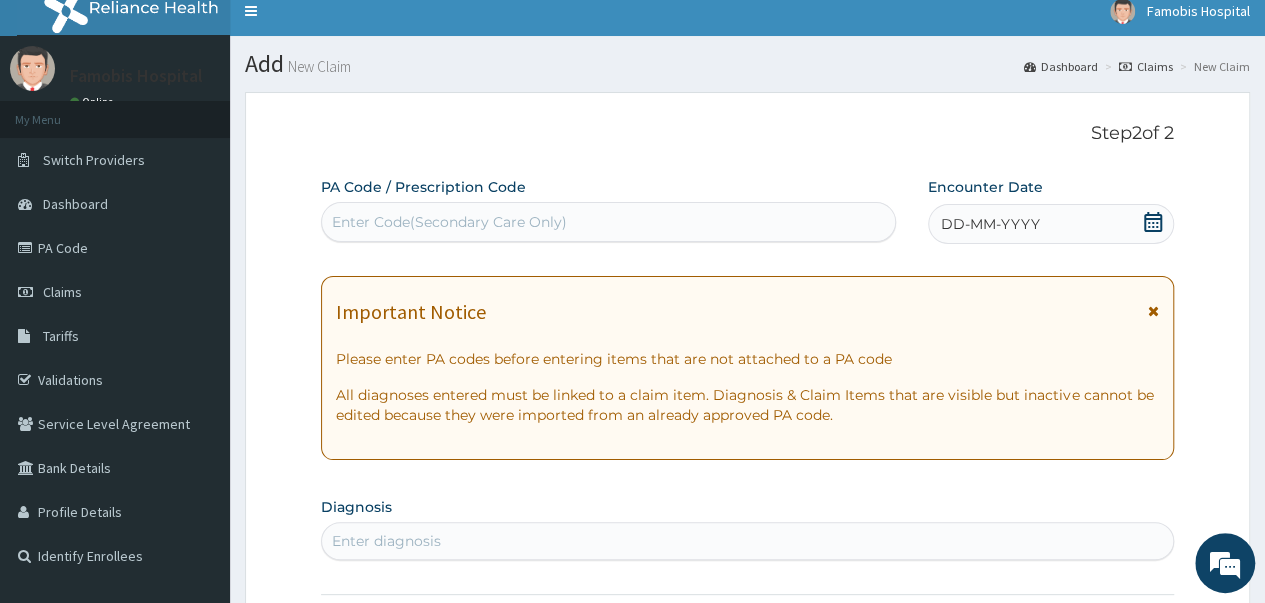 click on "Enter Code(Secondary Care Only)" at bounding box center (449, 222) 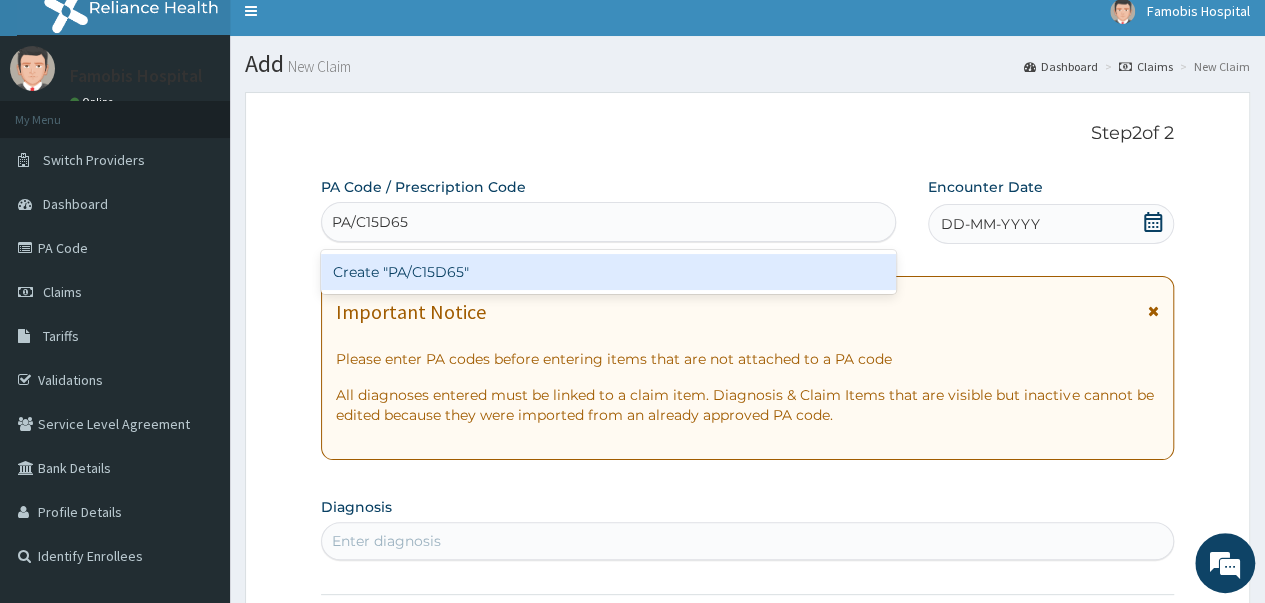 click on "Create "PA/C15D65"" at bounding box center [608, 272] 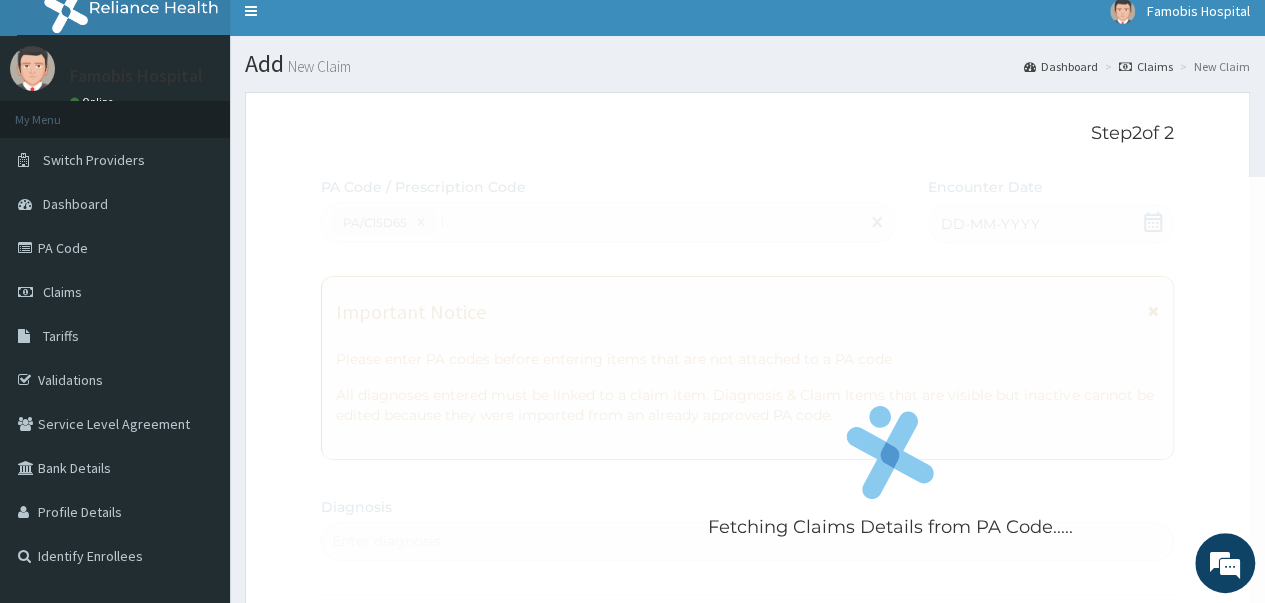 type 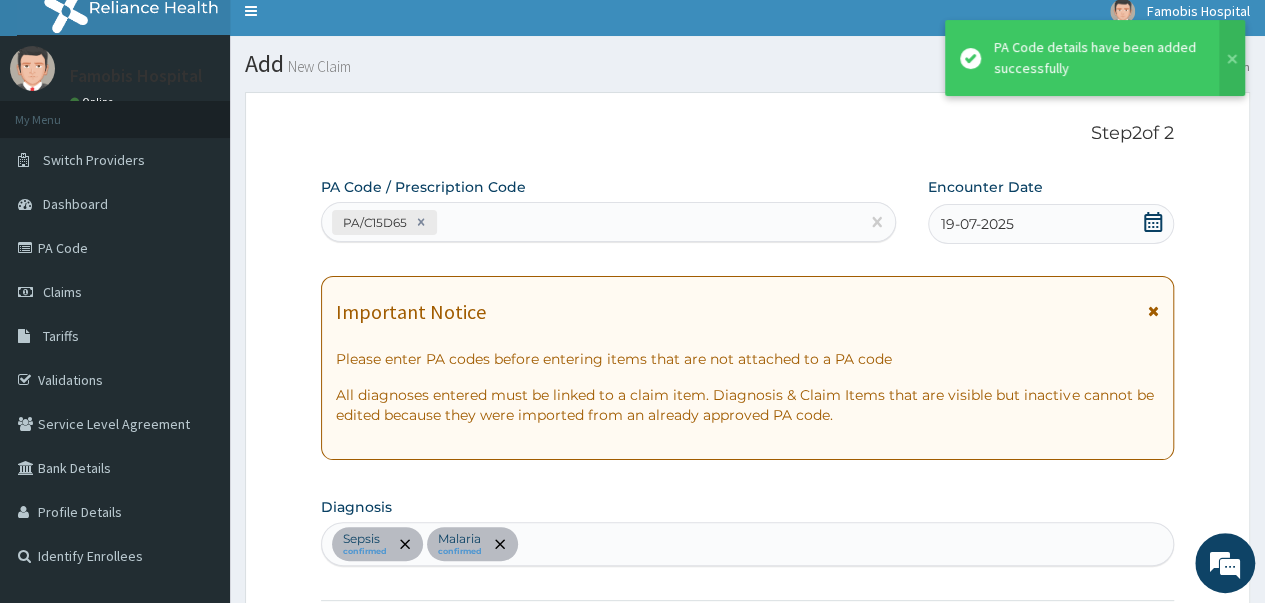 scroll, scrollTop: 598, scrollLeft: 0, axis: vertical 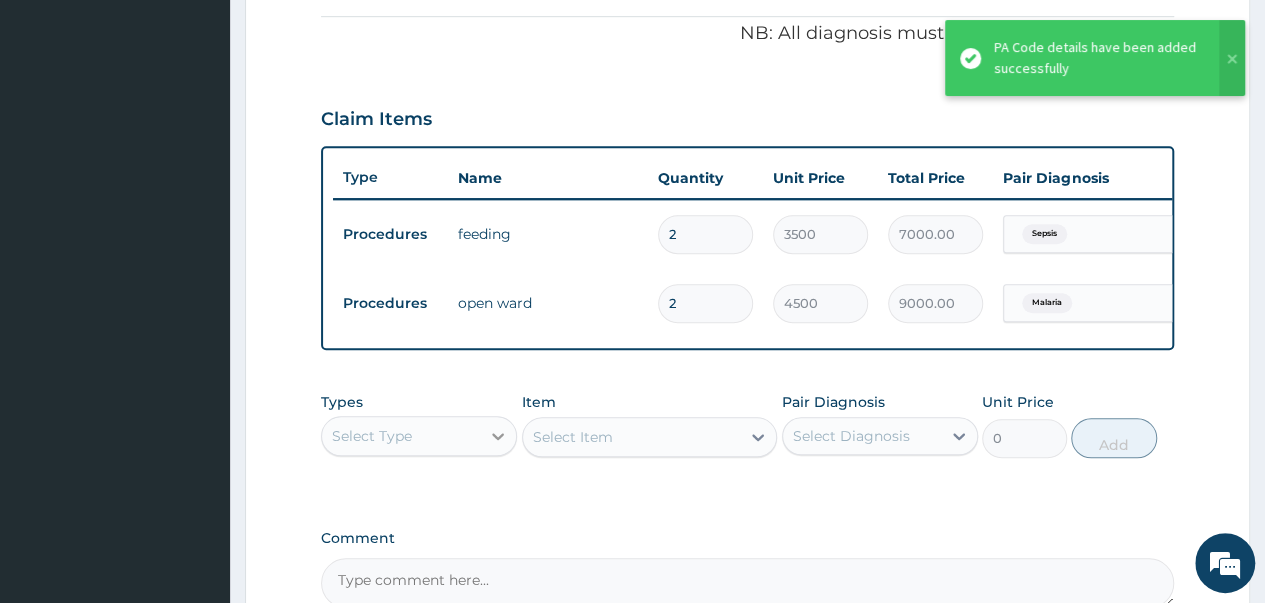 click 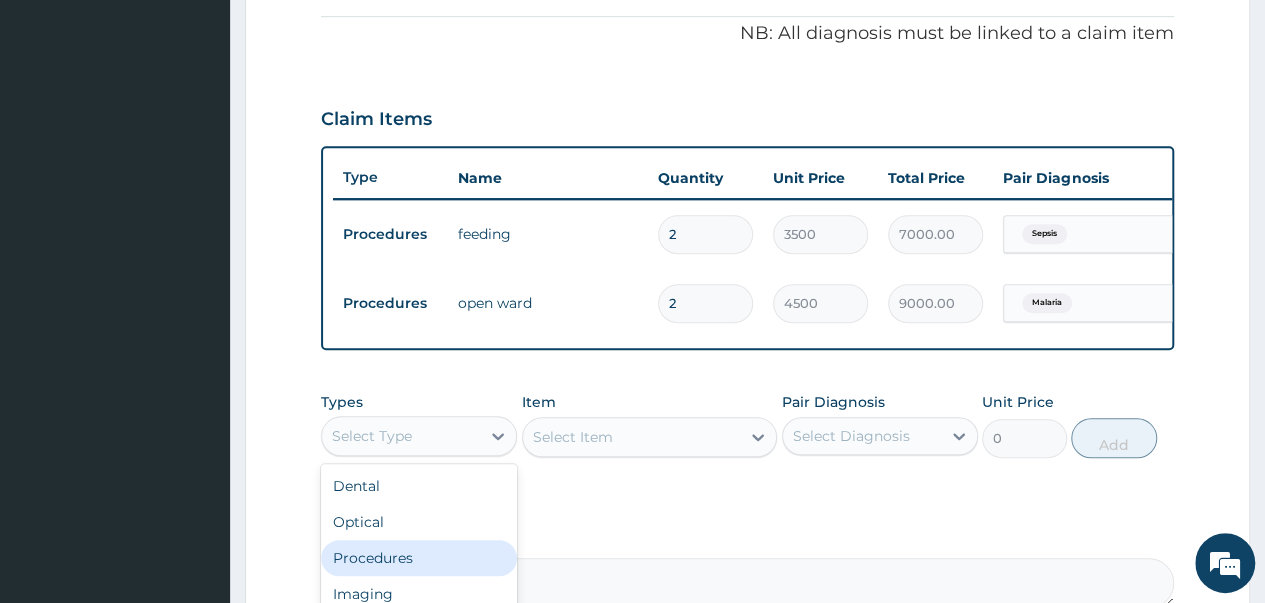 click on "Procedures" at bounding box center [419, 558] 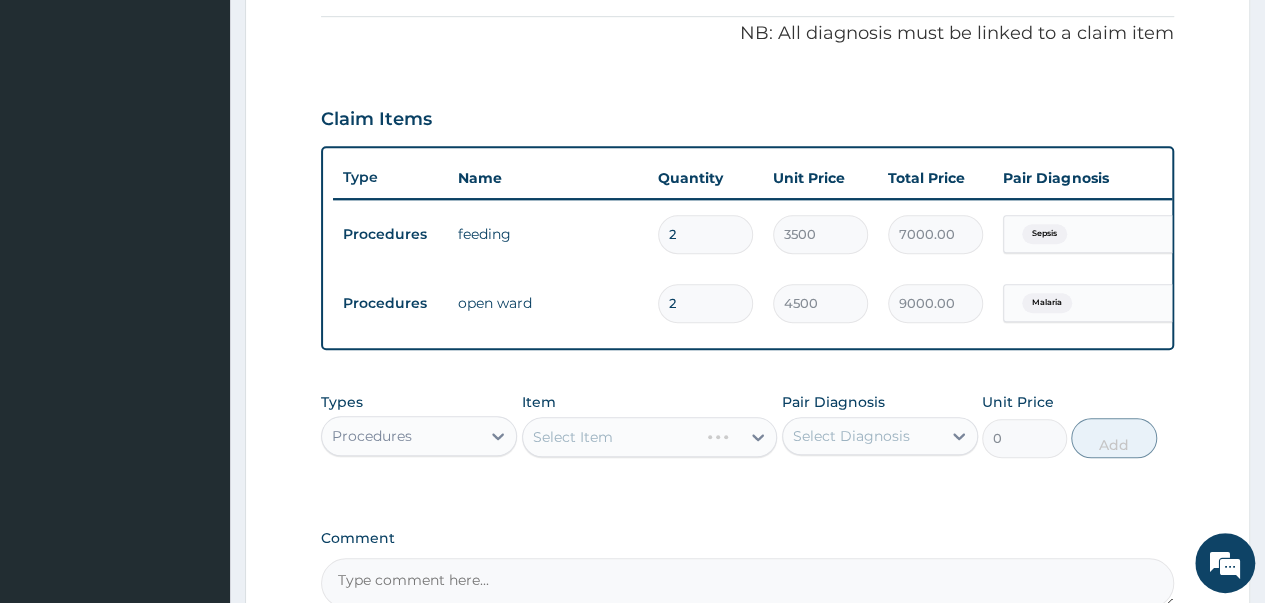 click on "Select Item" at bounding box center (650, 437) 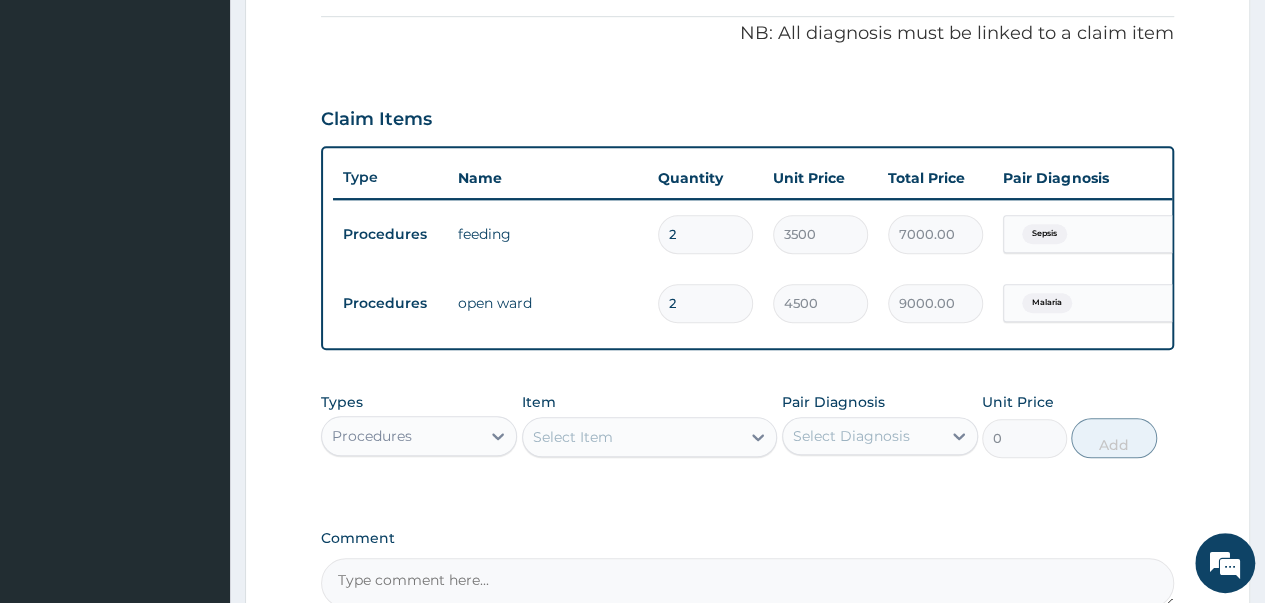 click on "Select Item" at bounding box center [573, 437] 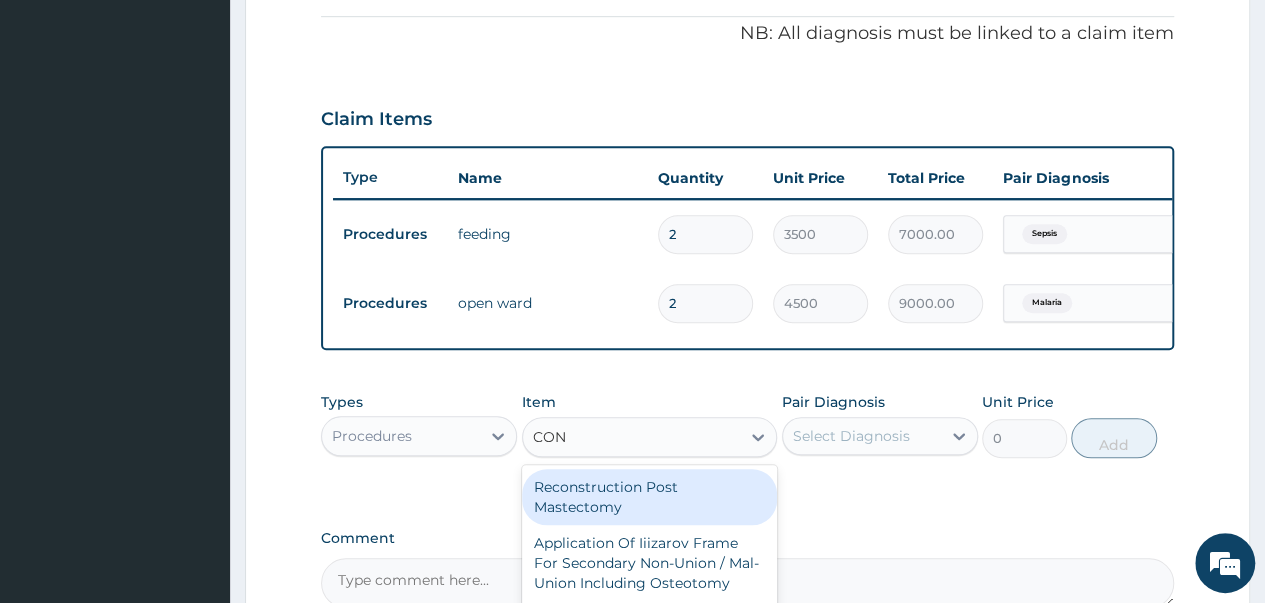 type on "CONS" 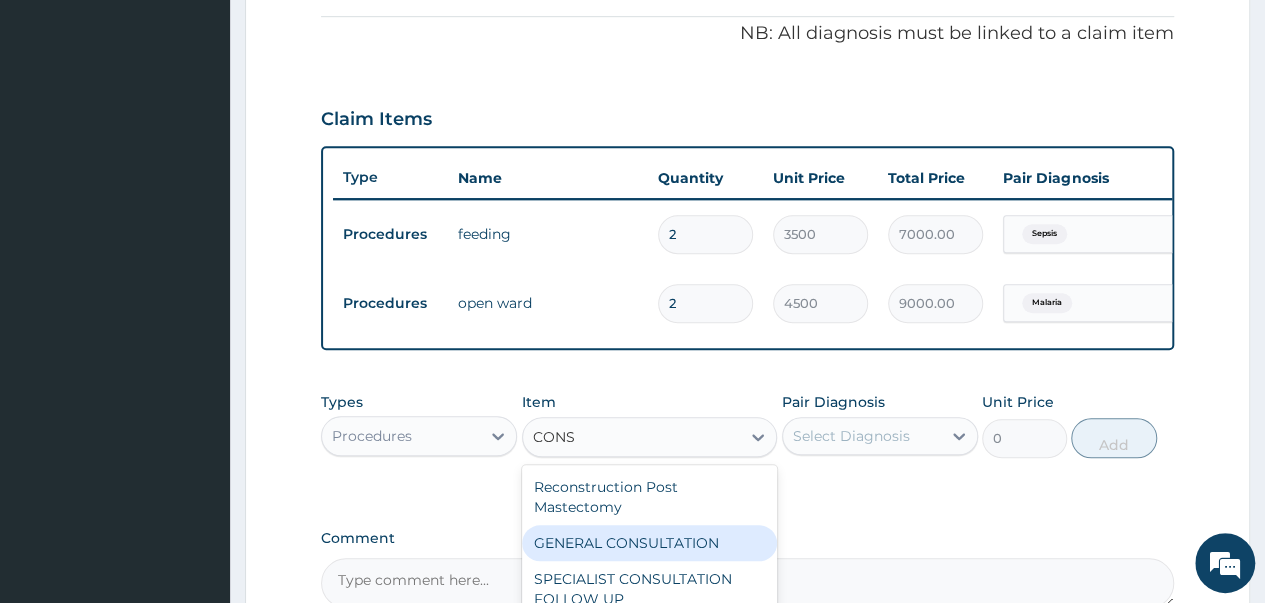 click on "GENERAL CONSULTATION" at bounding box center (650, 543) 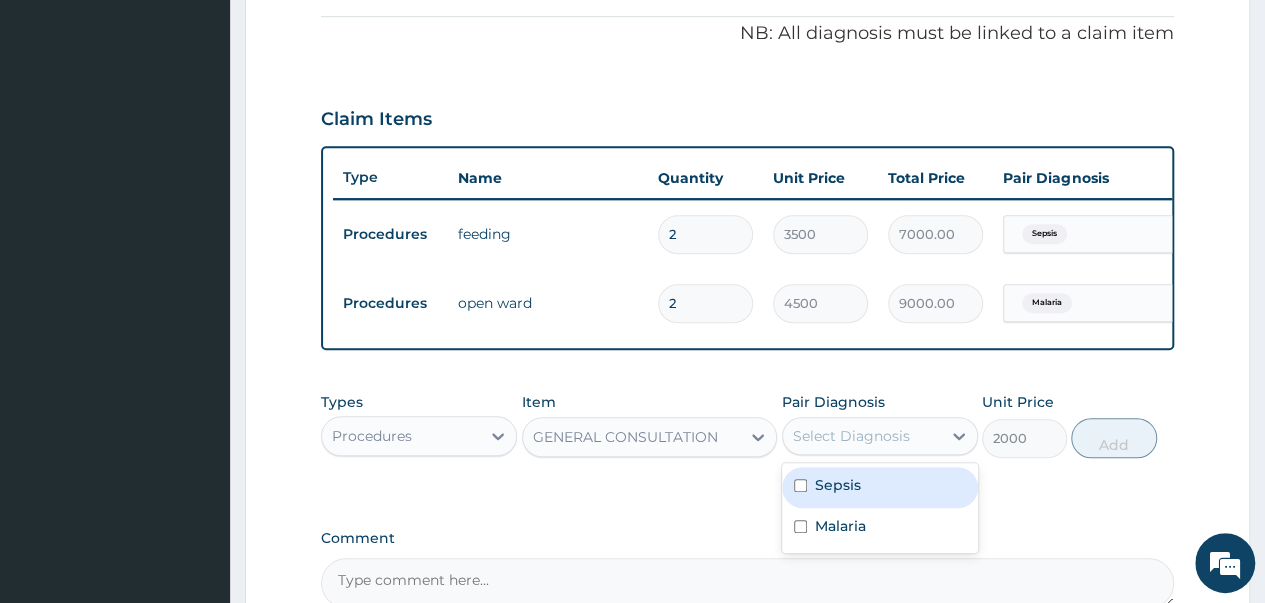 click on "Select Diagnosis" at bounding box center (851, 436) 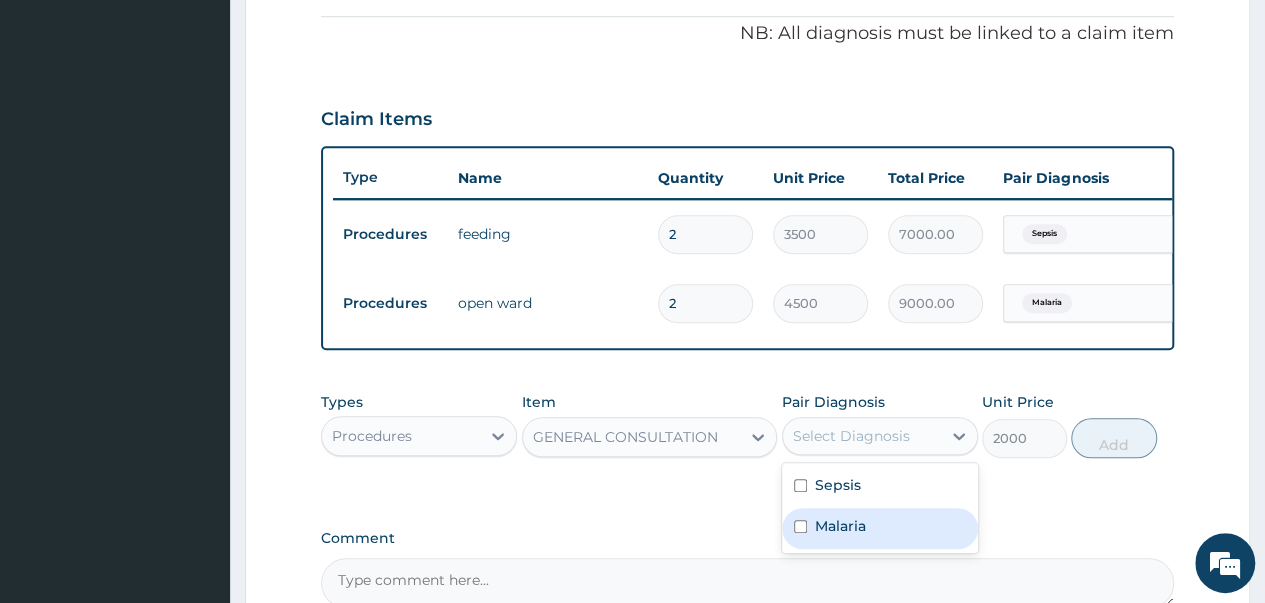click at bounding box center [800, 526] 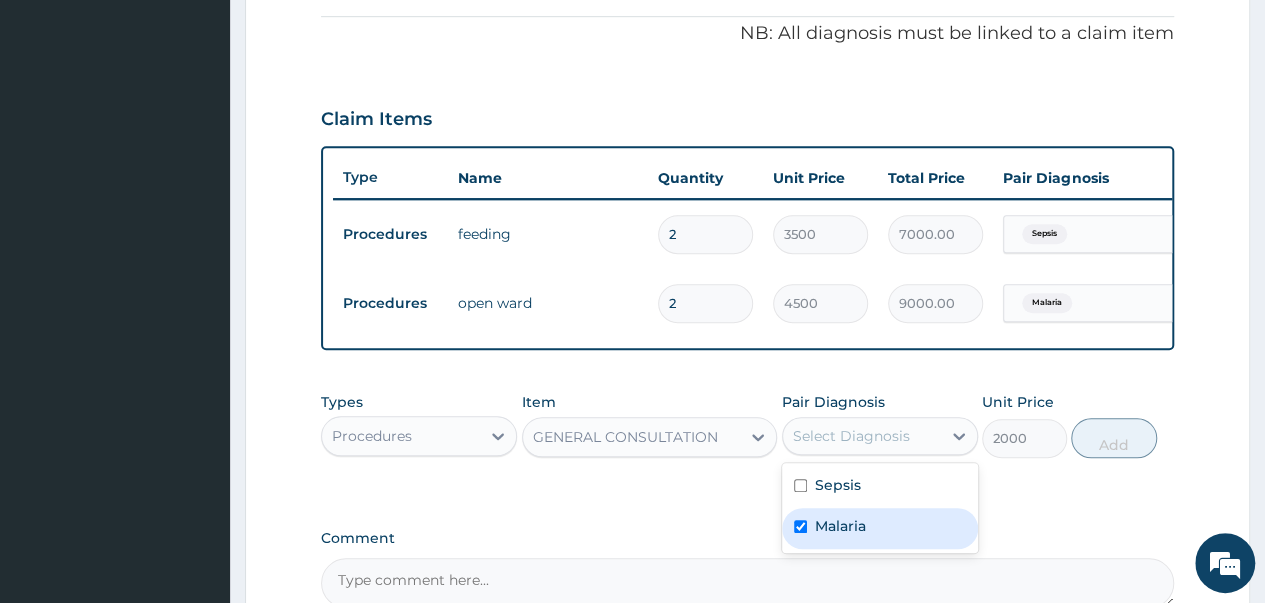 checkbox on "true" 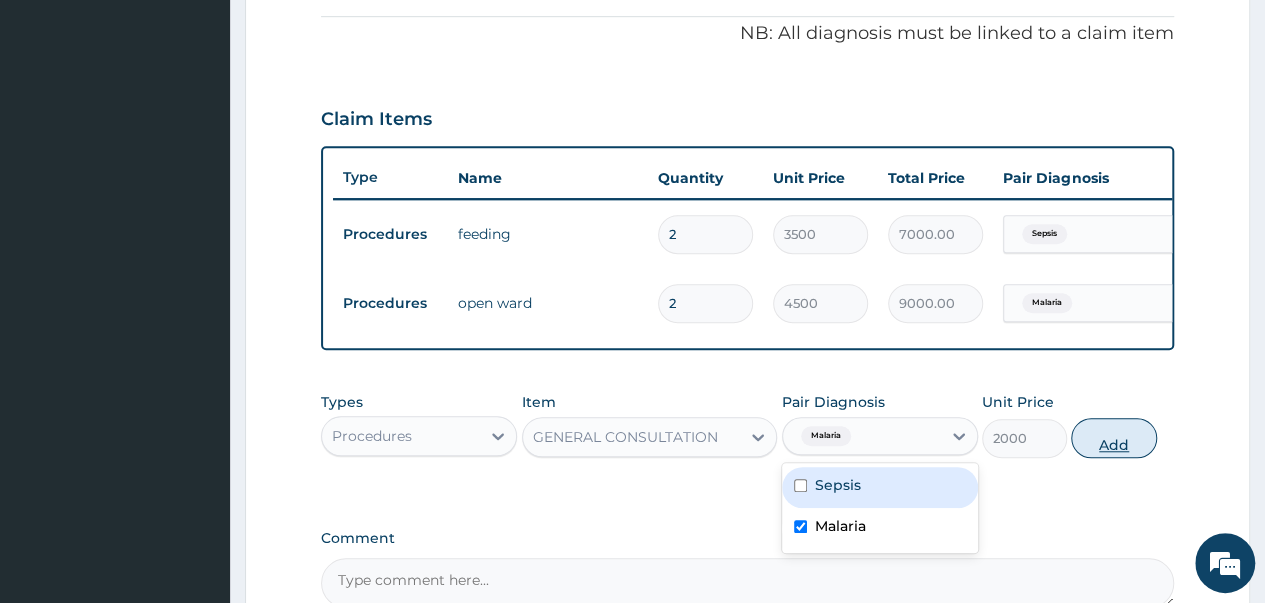 click on "Add" at bounding box center (1113, 438) 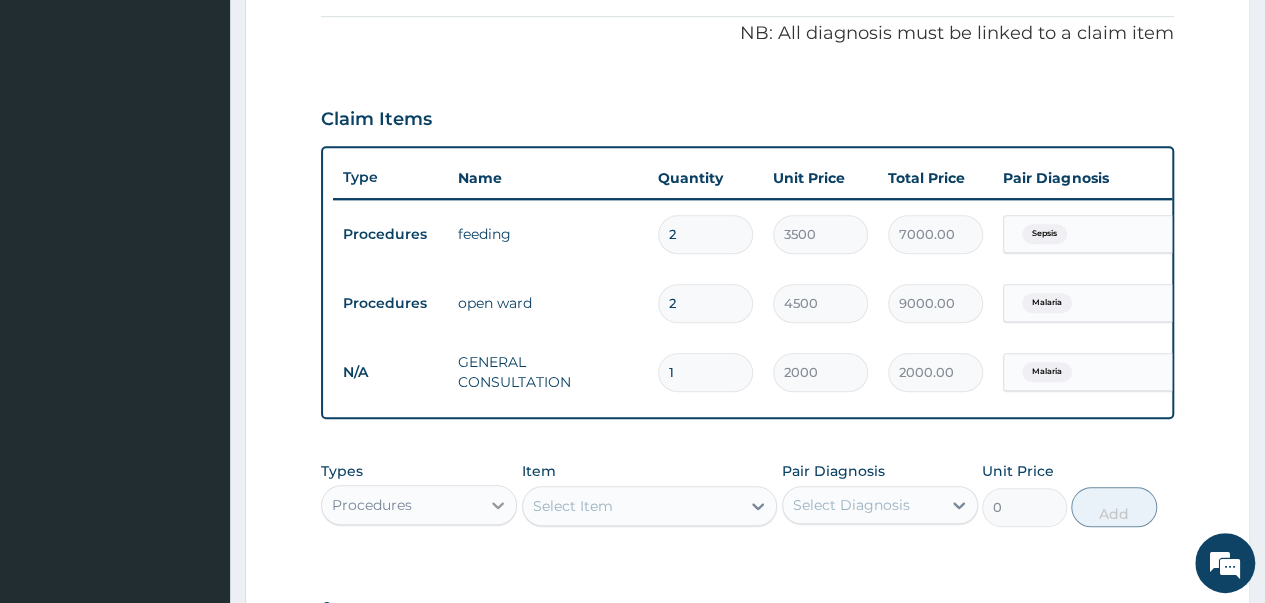 click 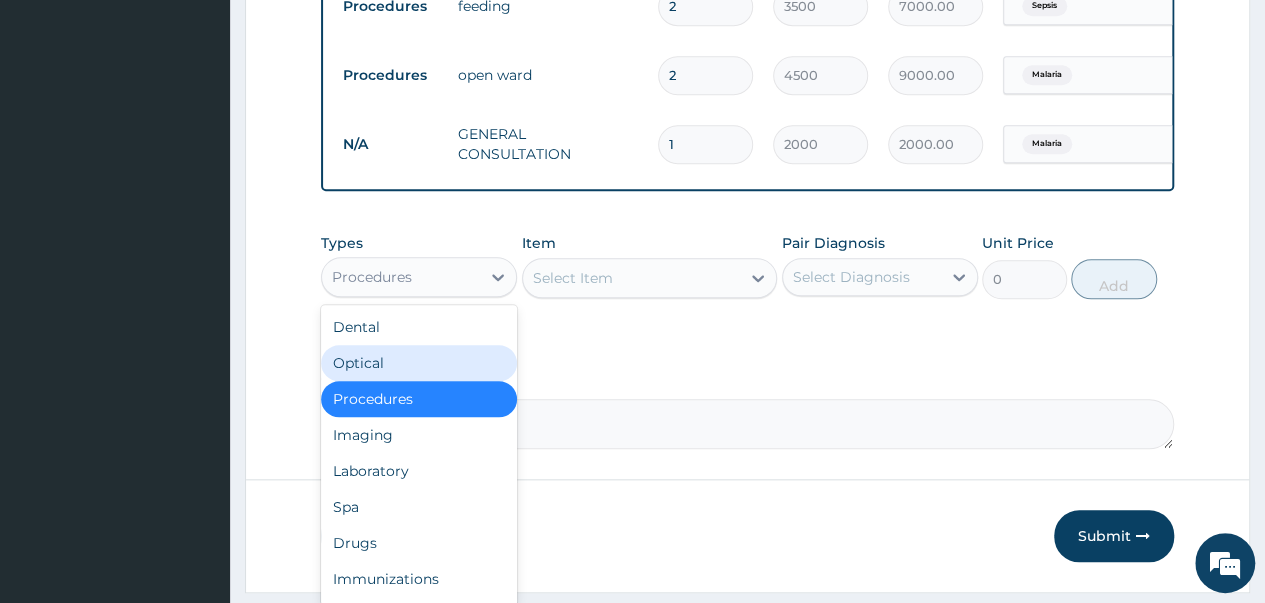 scroll, scrollTop: 894, scrollLeft: 0, axis: vertical 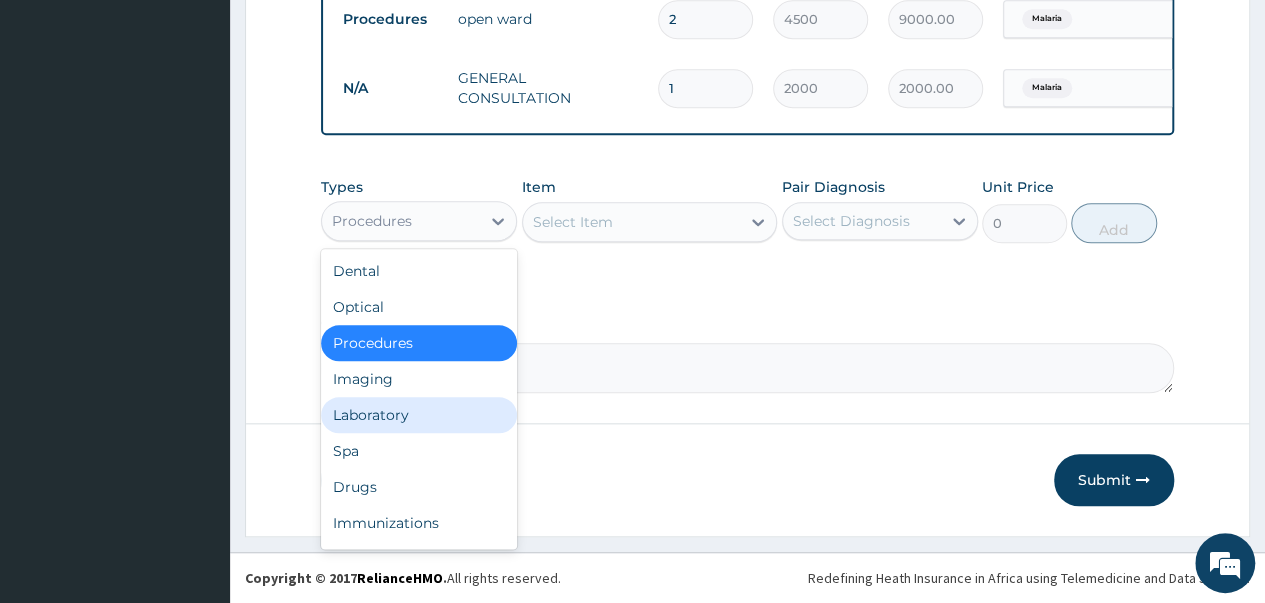 click on "Laboratory" at bounding box center (419, 415) 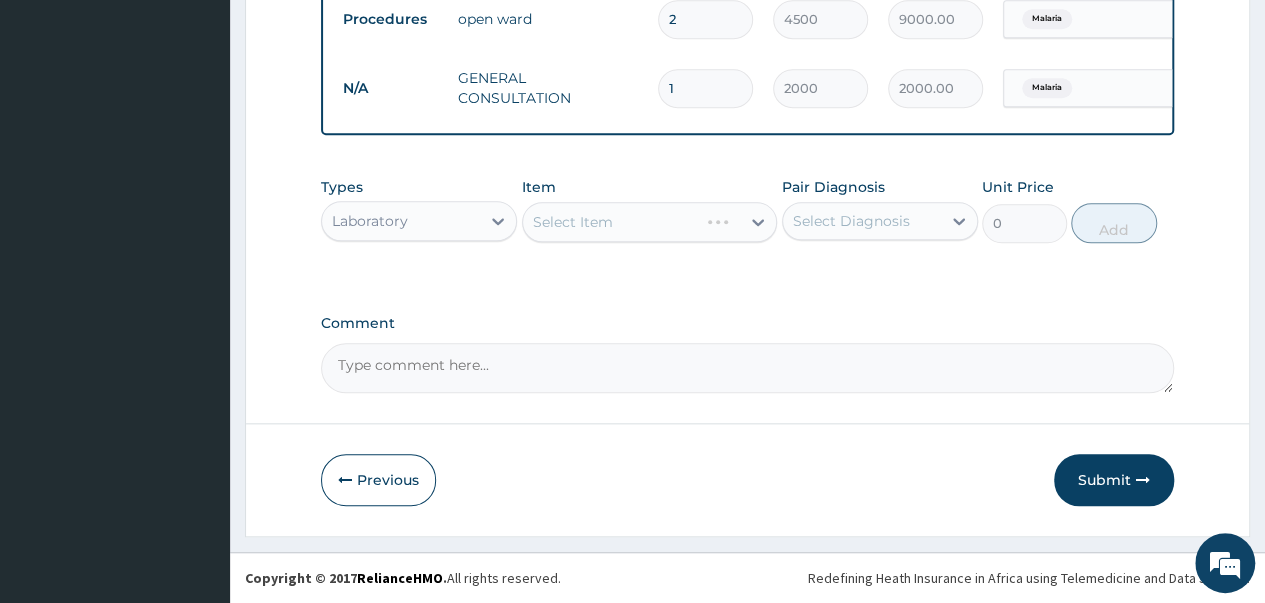 click on "Select Item" at bounding box center [573, 222] 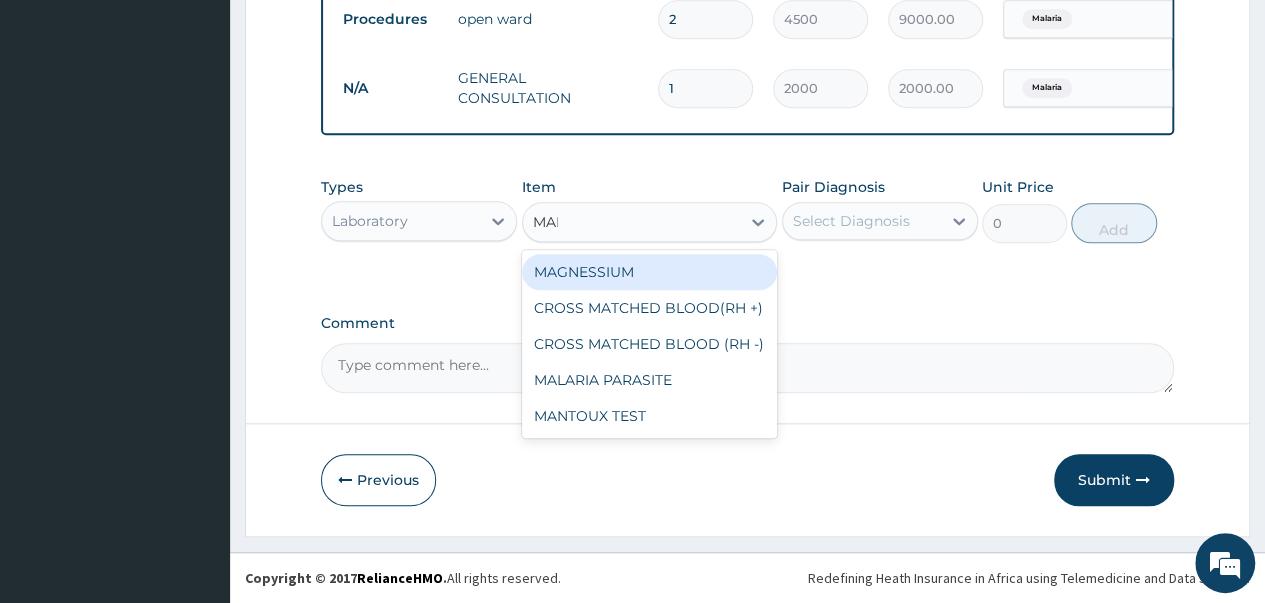 type on "MALA" 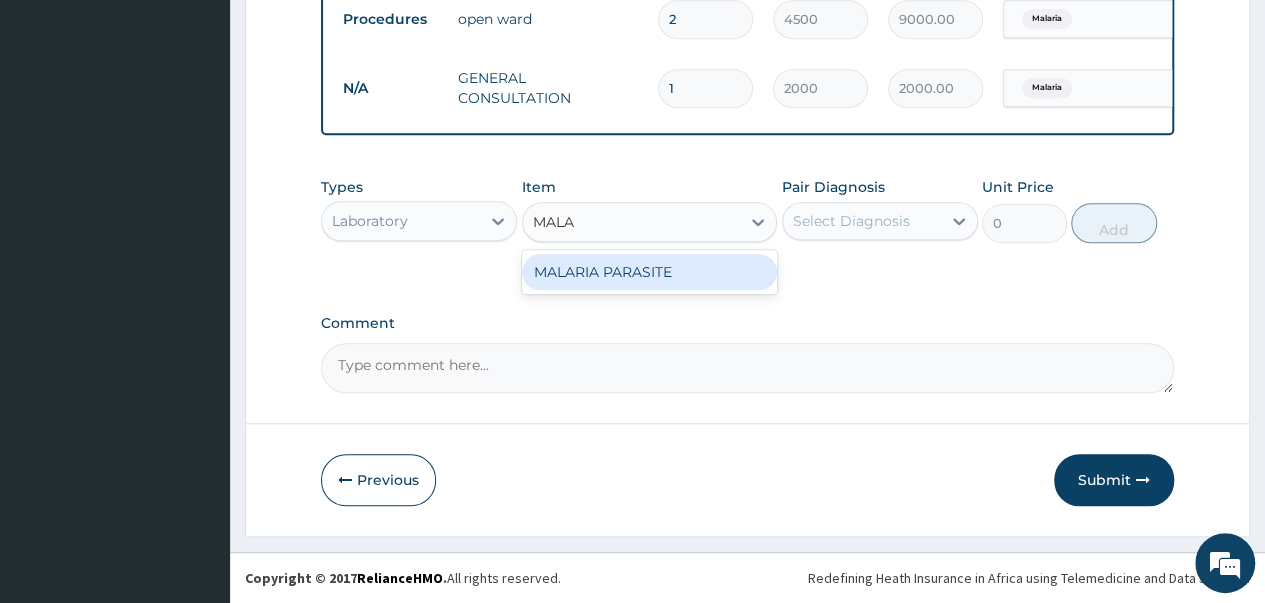 click on "MALARIA PARASITE" at bounding box center (650, 272) 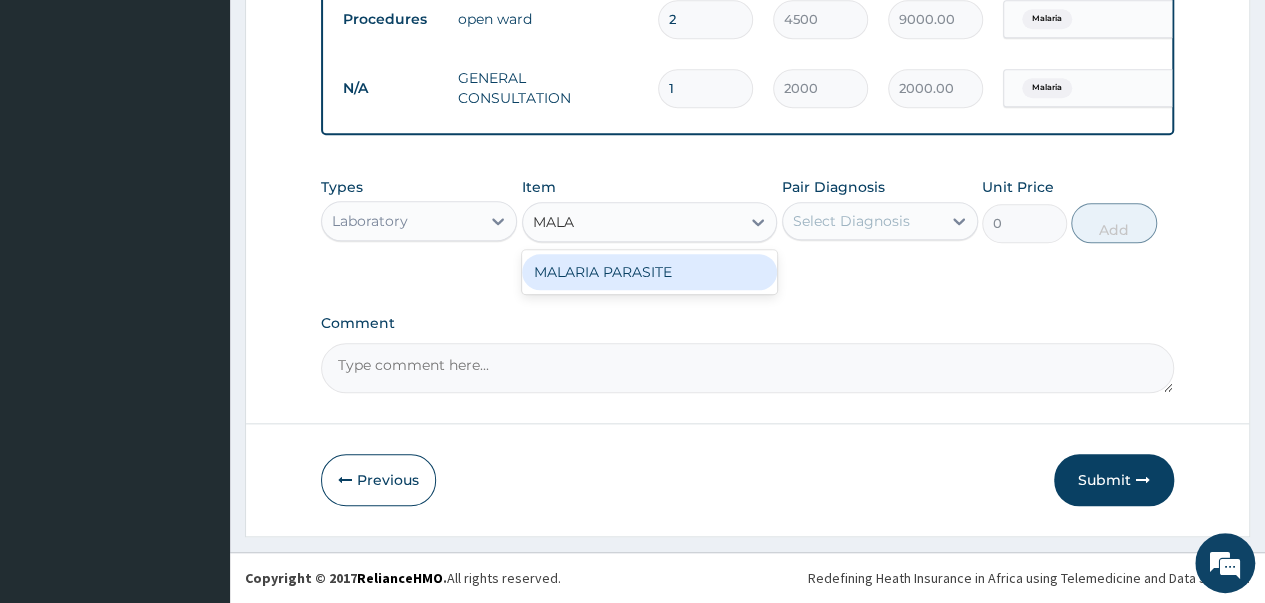 type 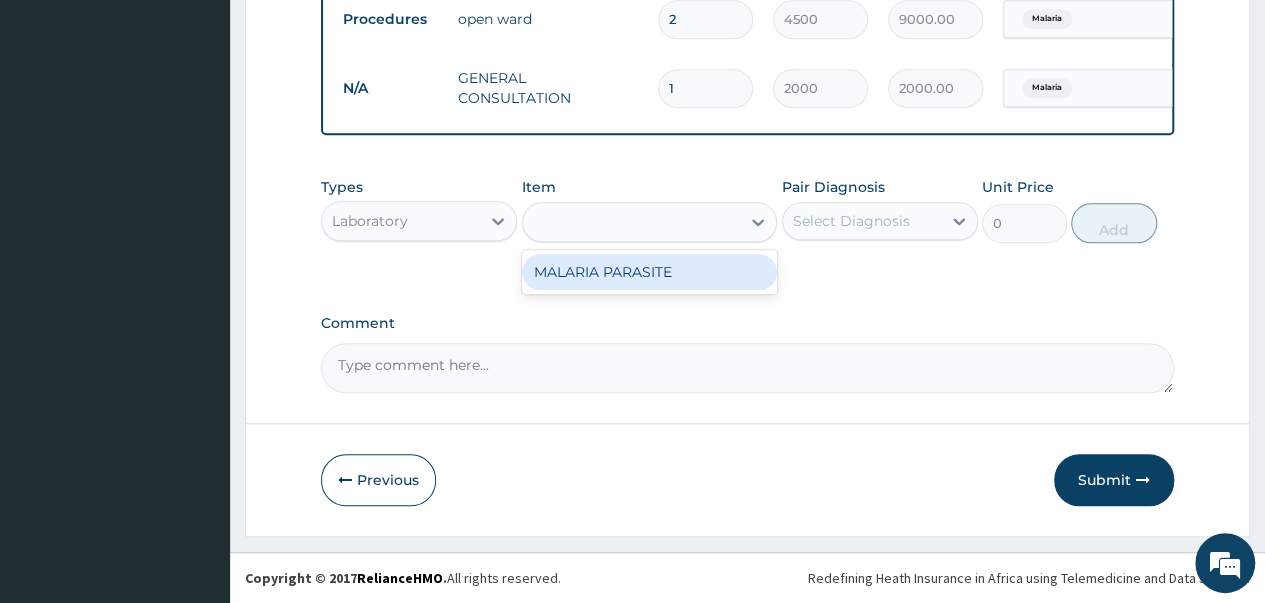 type on "1000" 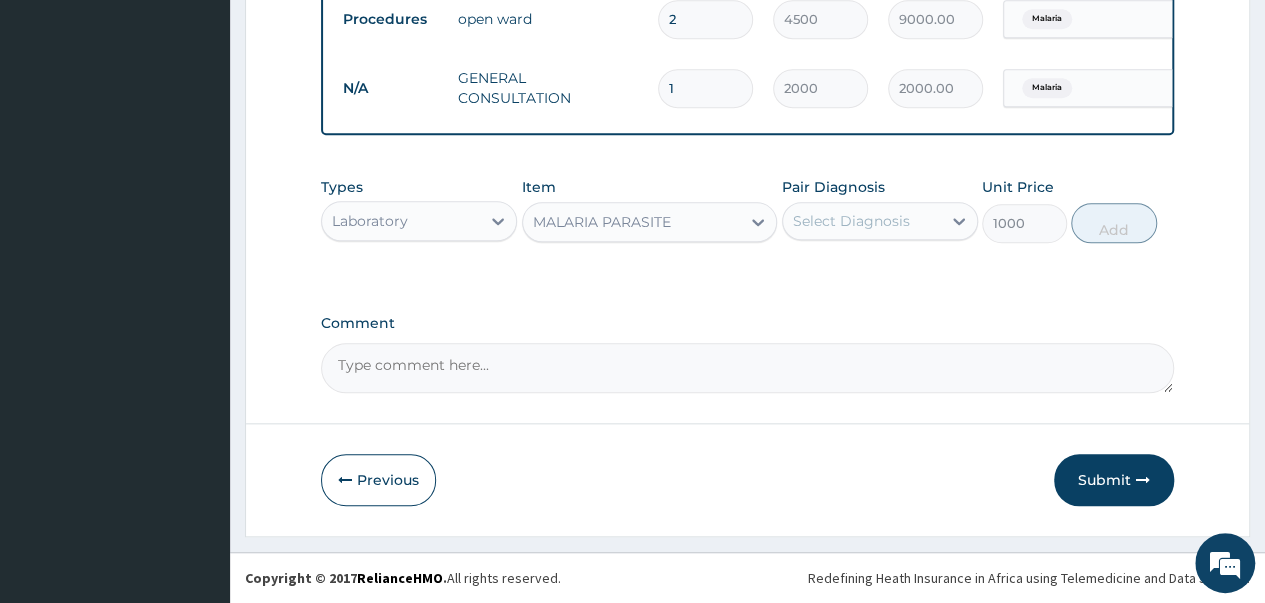 click on "Select Diagnosis" at bounding box center [851, 221] 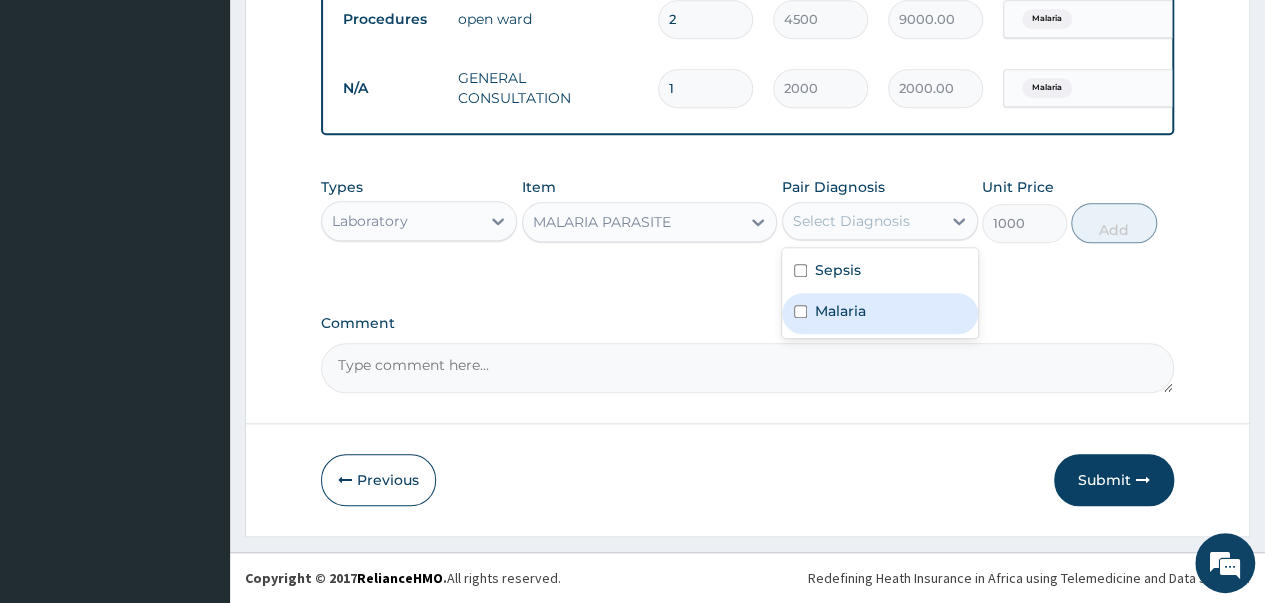 click at bounding box center [800, 311] 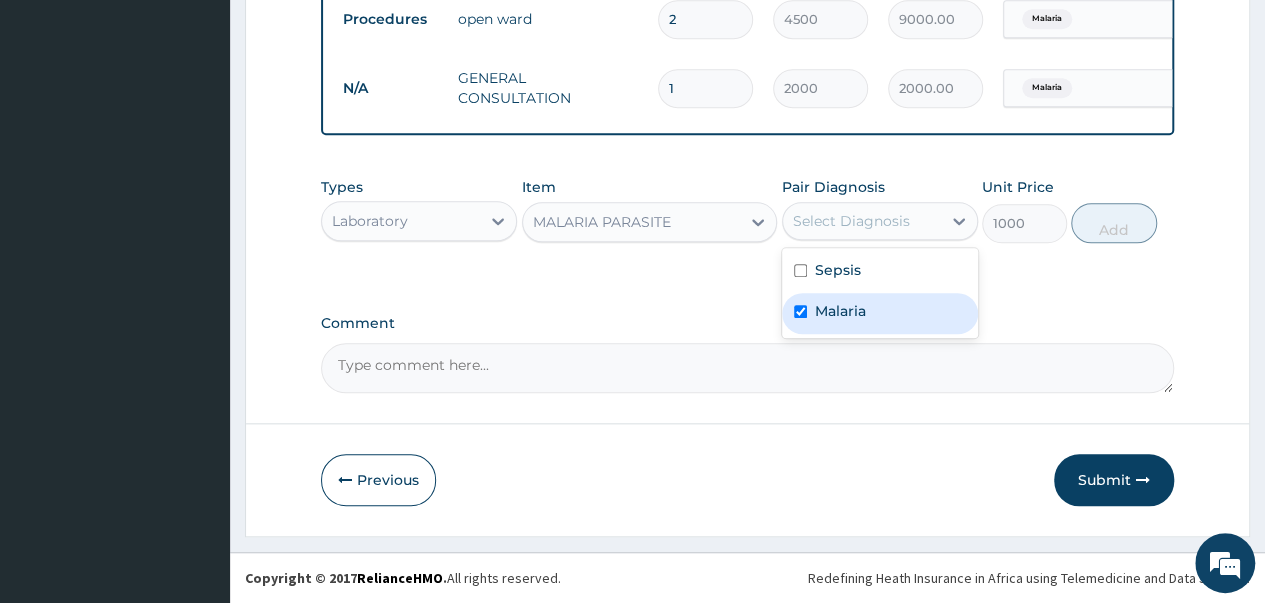 checkbox on "true" 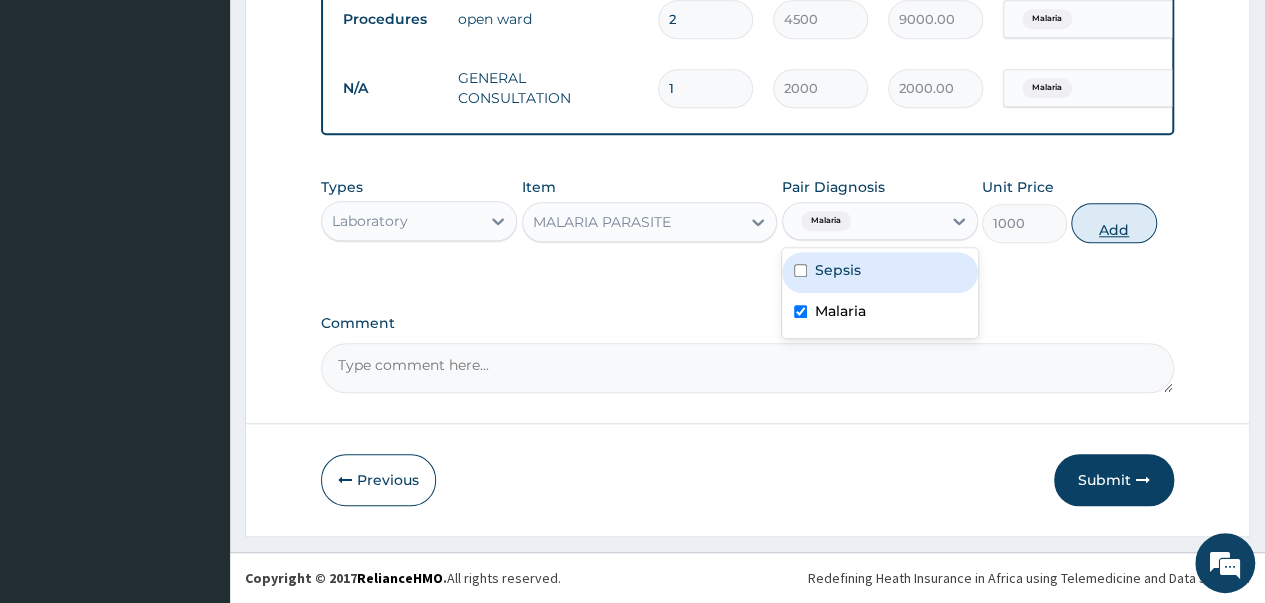 click on "Add" at bounding box center [1113, 223] 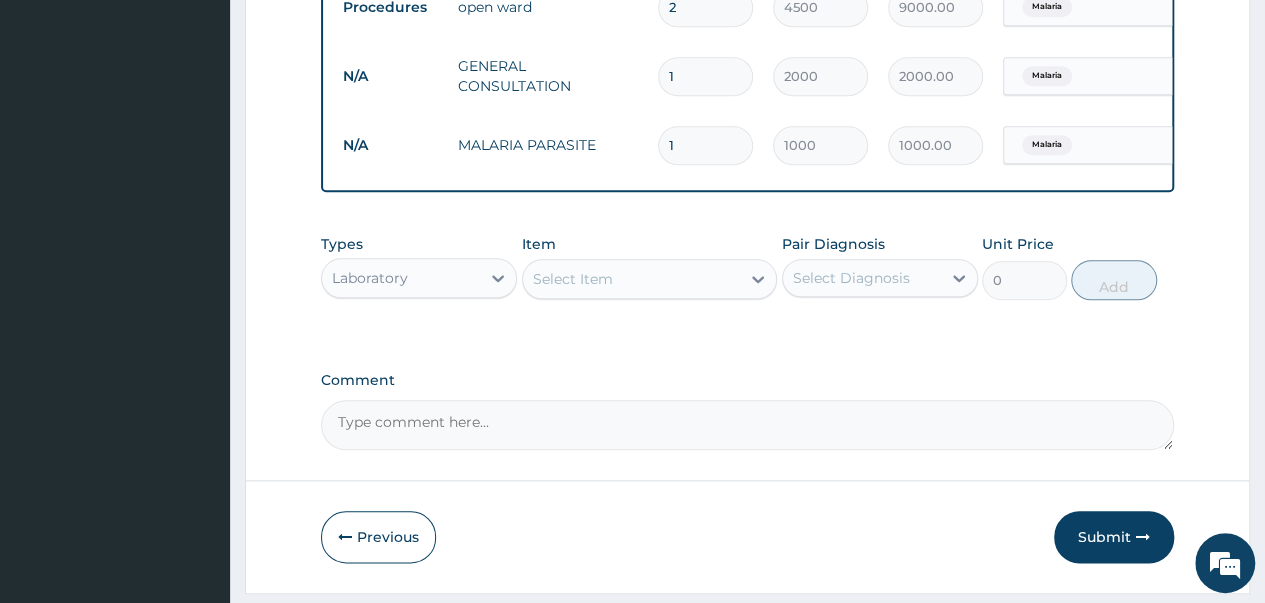 click on "Select Item" at bounding box center [632, 279] 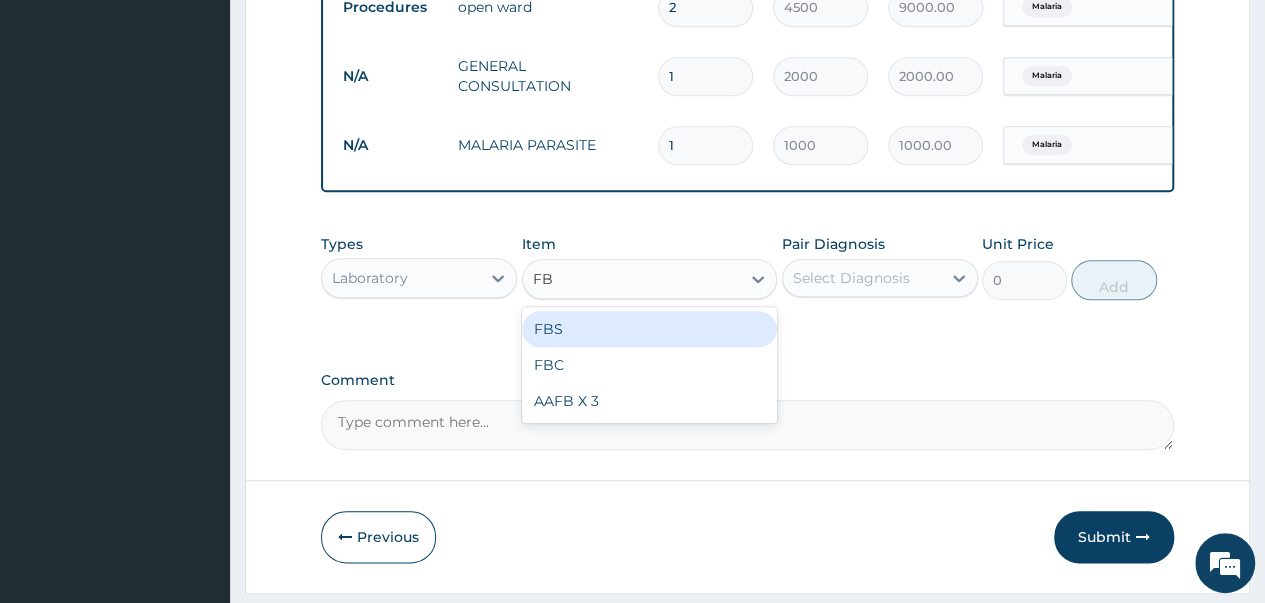 type on "FBC" 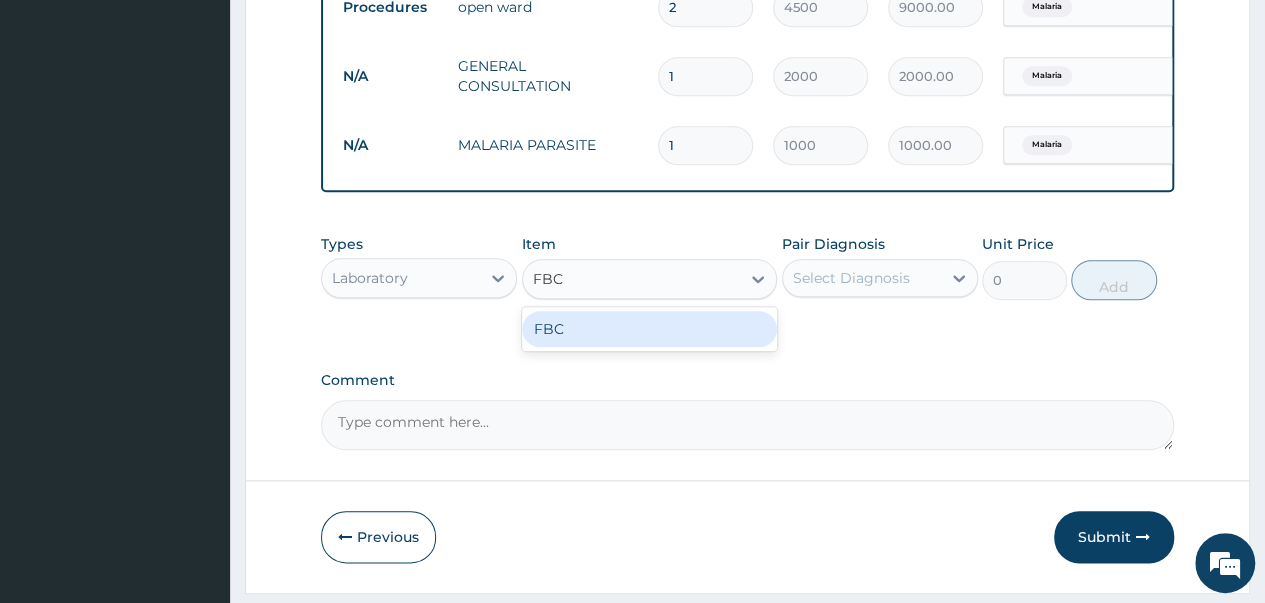 click on "FBC" at bounding box center [650, 329] 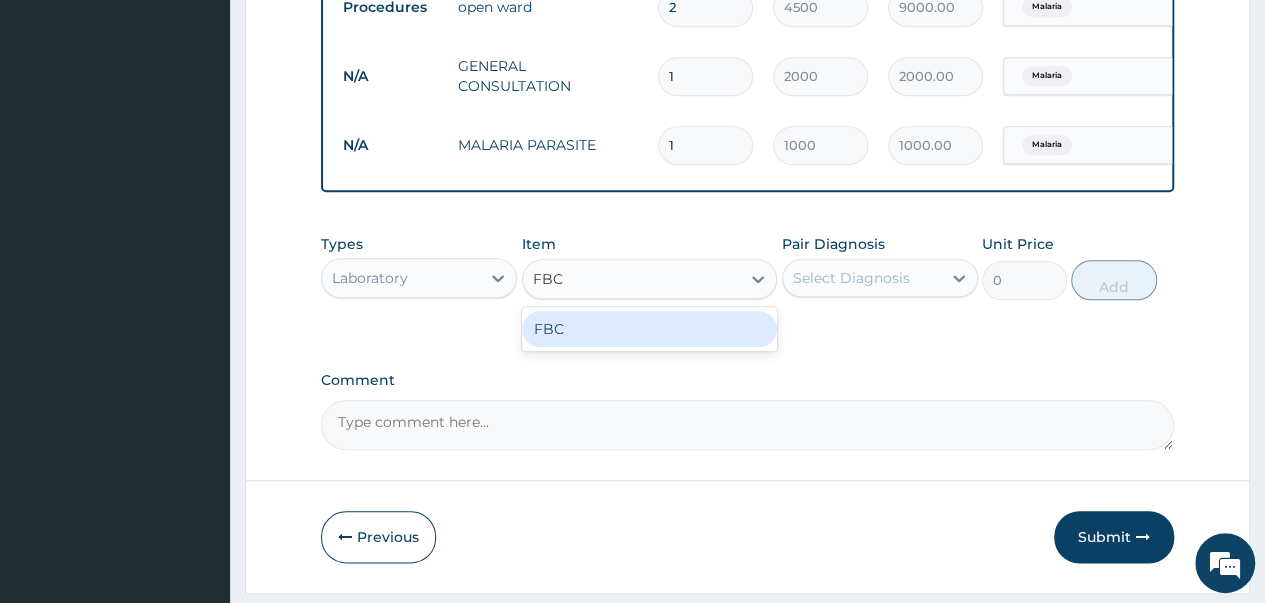 type 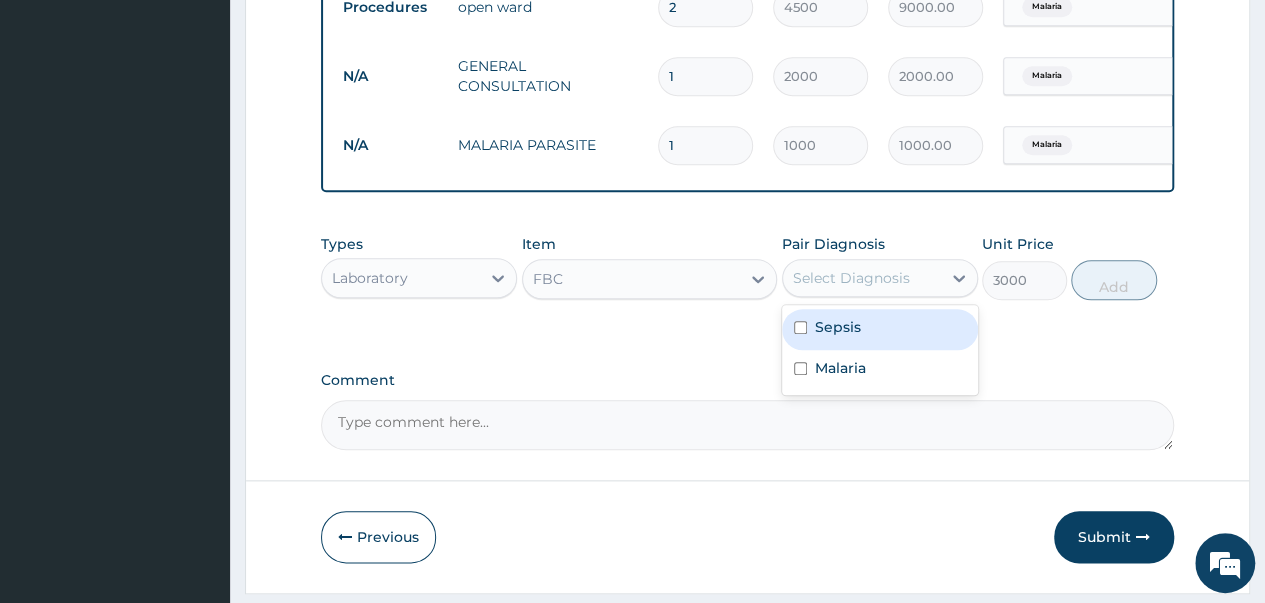 click on "Select Diagnosis" at bounding box center [851, 278] 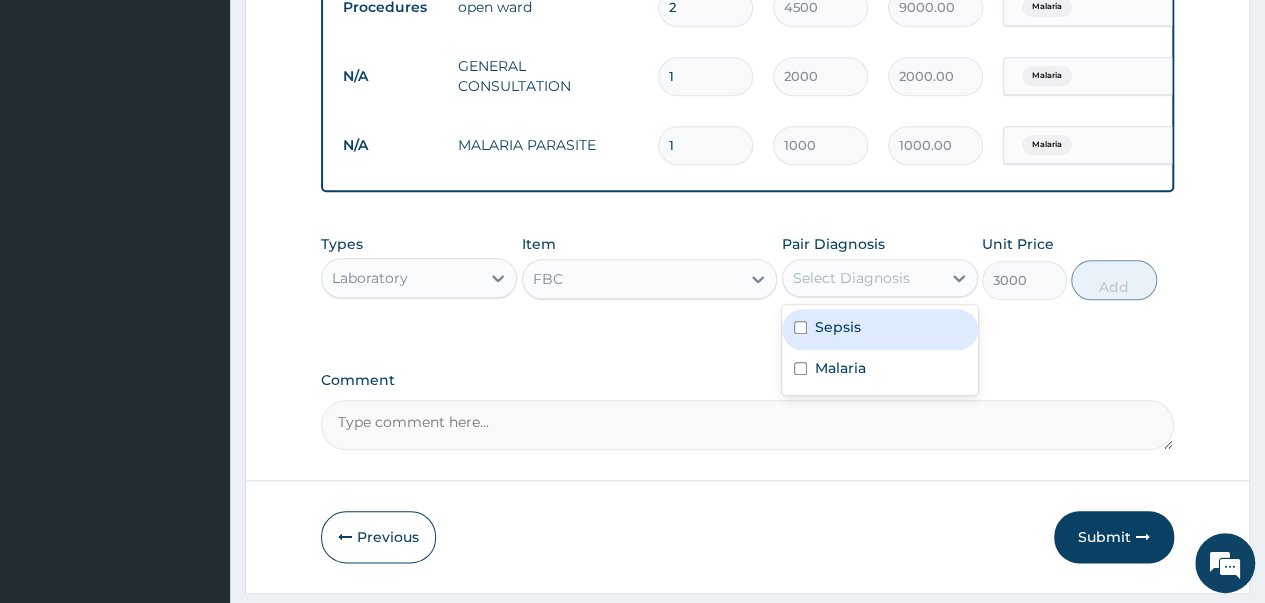 click at bounding box center [800, 327] 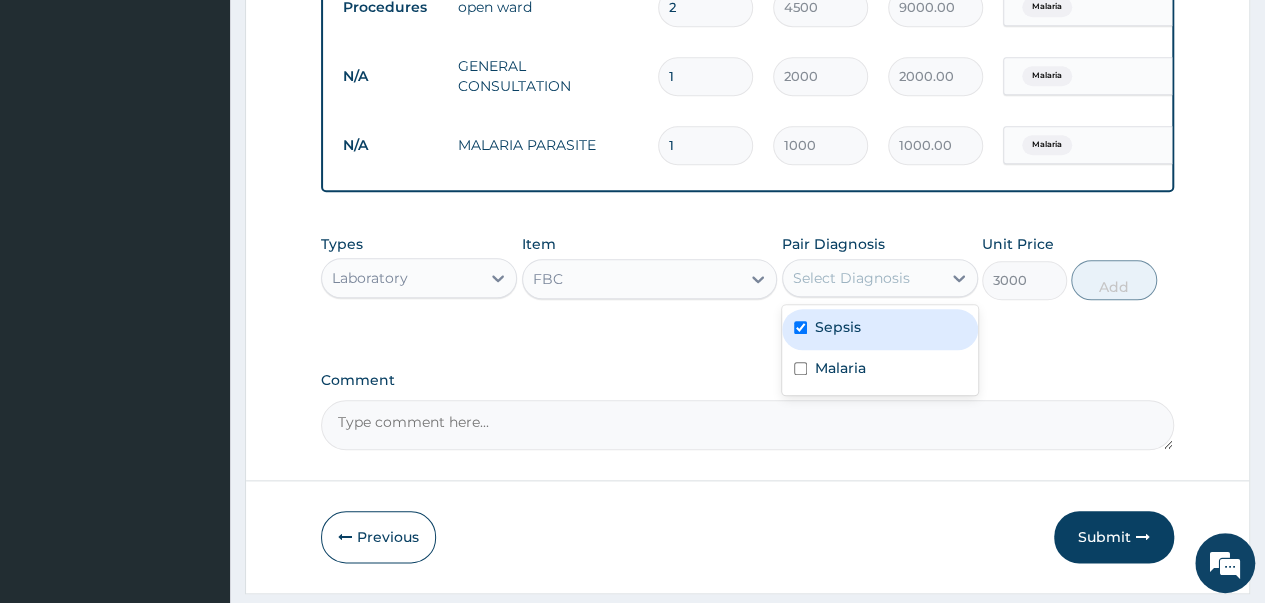 checkbox on "true" 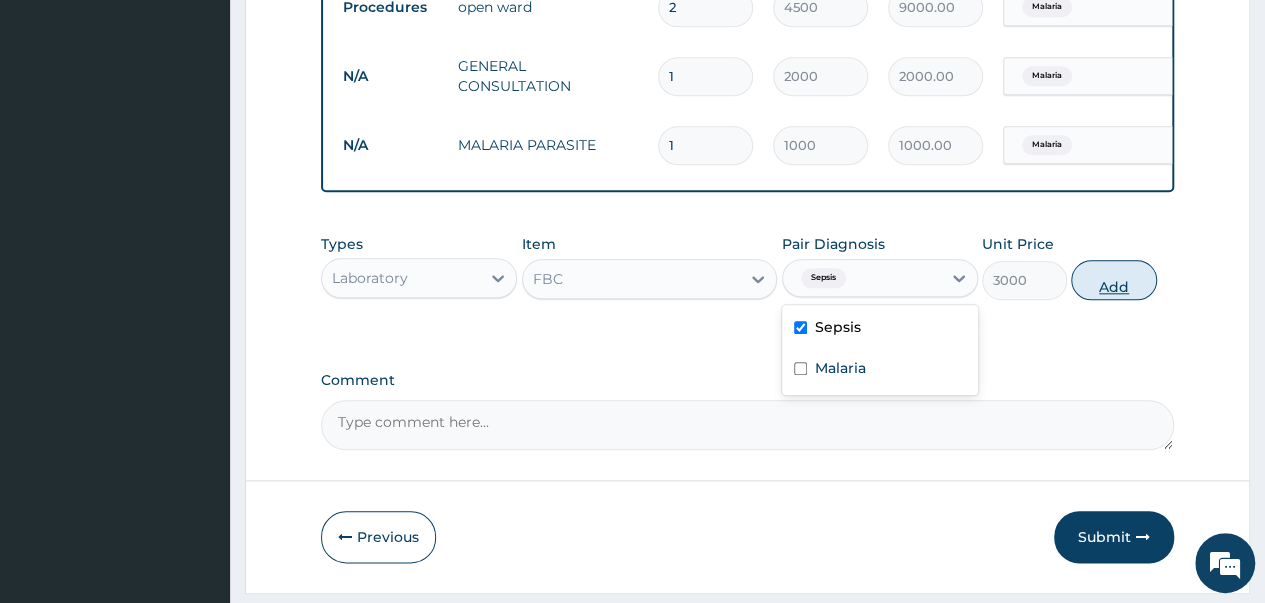click on "Add" at bounding box center (1113, 280) 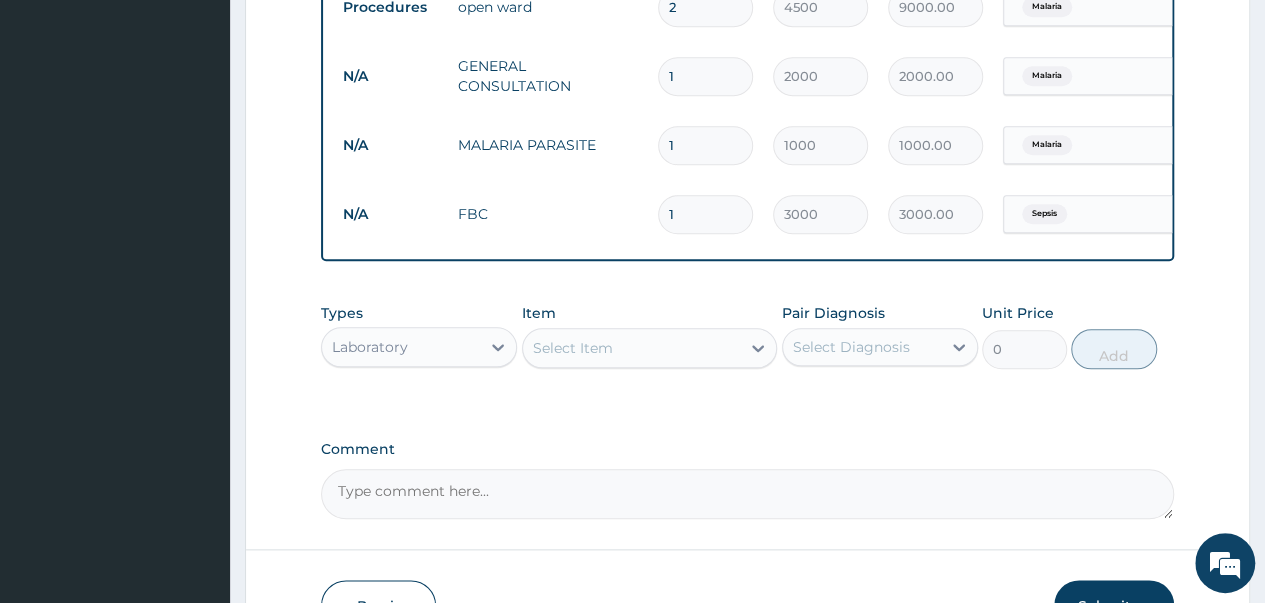 click on "Laboratory" at bounding box center (401, 347) 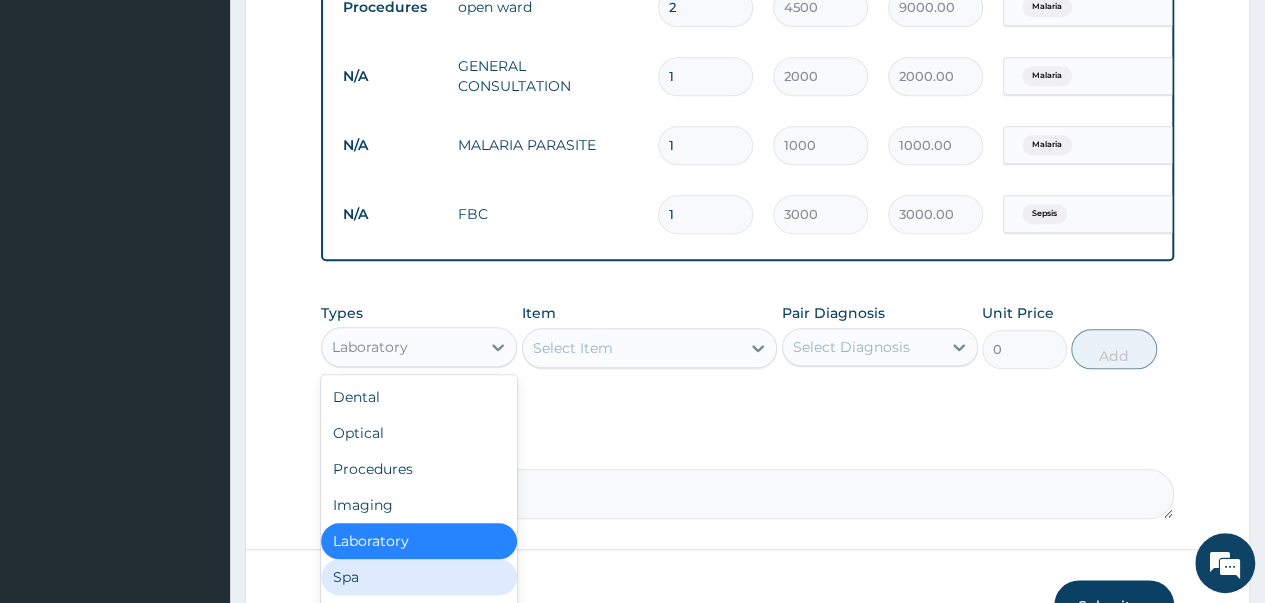 scroll, scrollTop: 68, scrollLeft: 0, axis: vertical 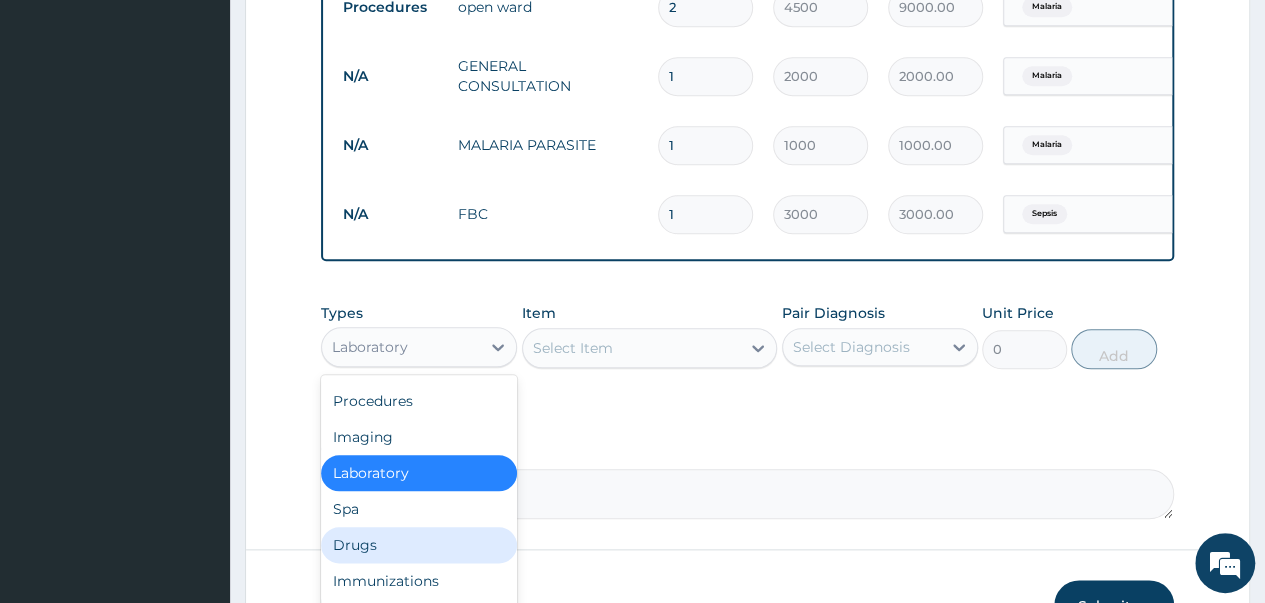 click on "Drugs" at bounding box center [419, 545] 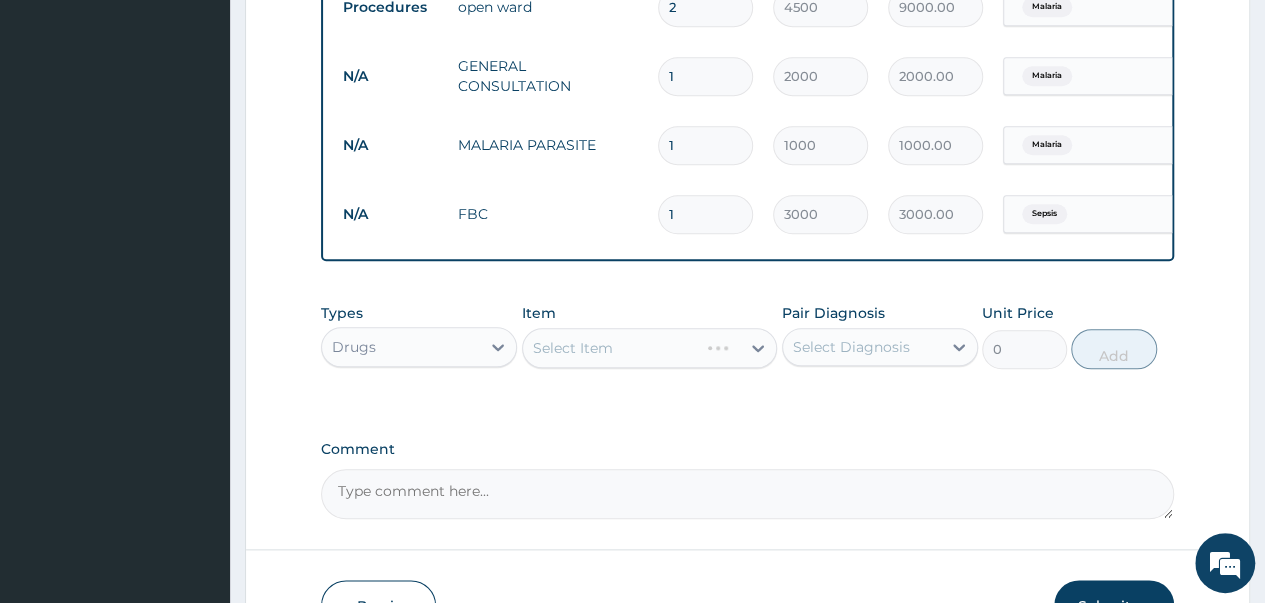 click on "Select Item" at bounding box center (650, 348) 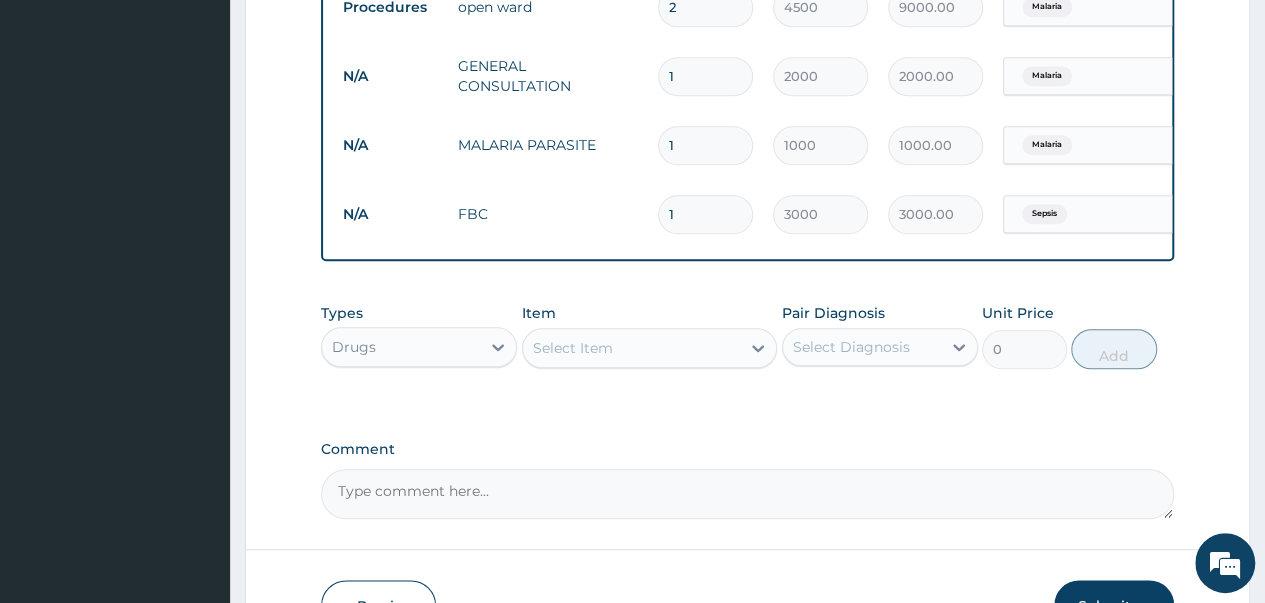 click on "Select Item" at bounding box center (573, 348) 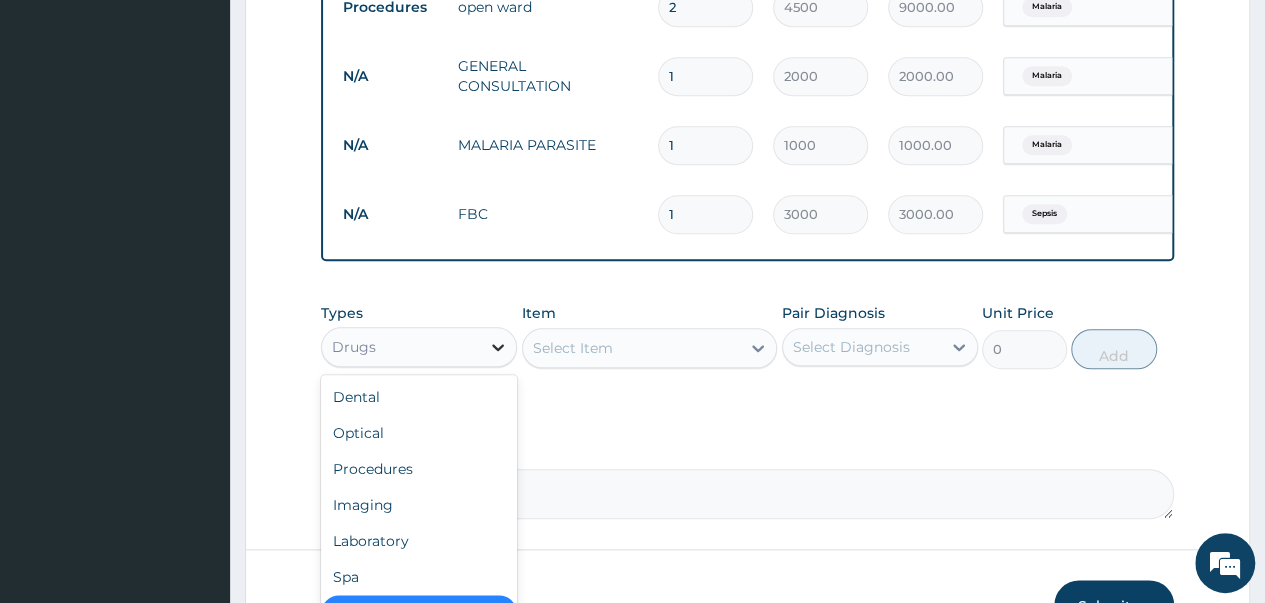 click 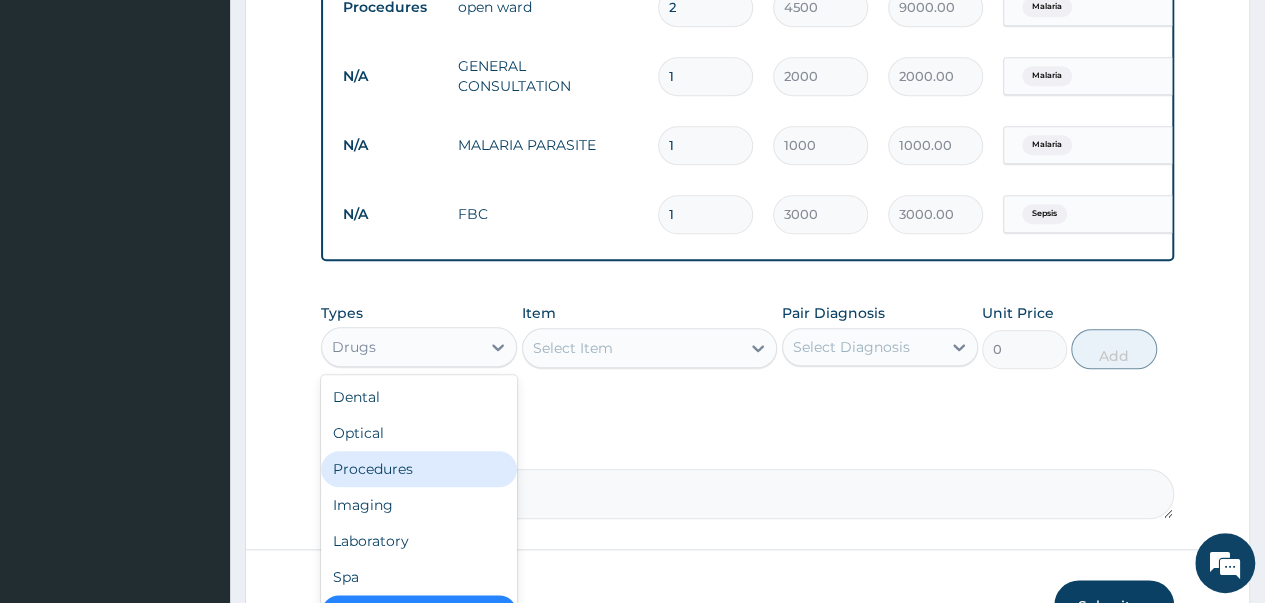 click on "Procedures" at bounding box center (419, 469) 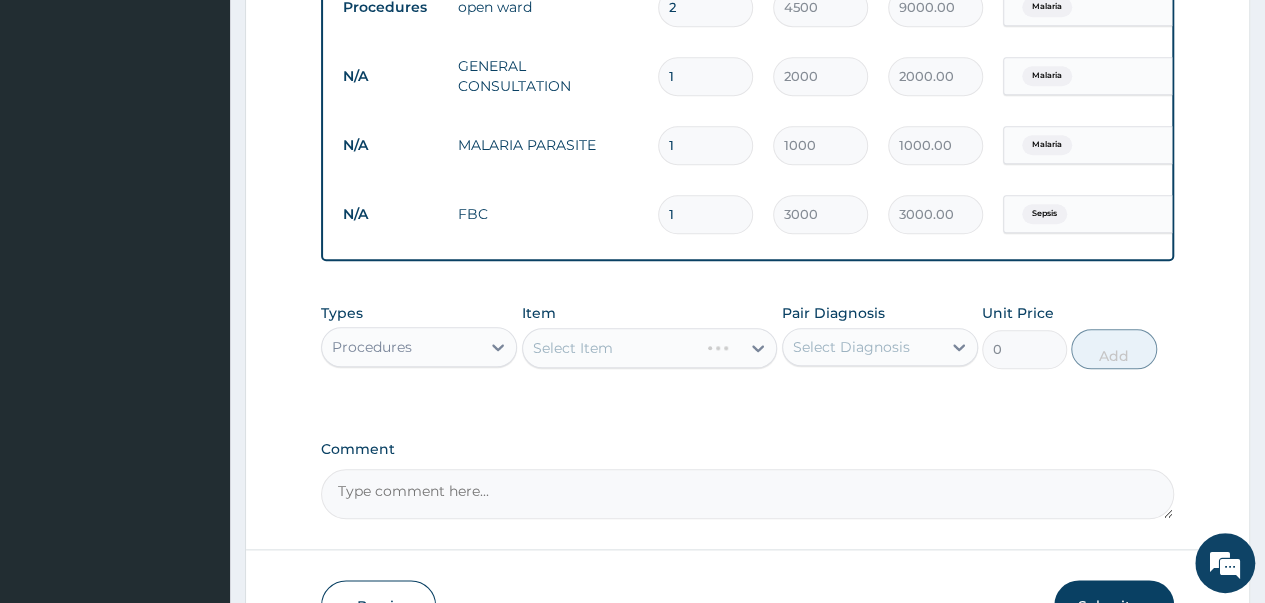 click on "Select Item" at bounding box center [650, 348] 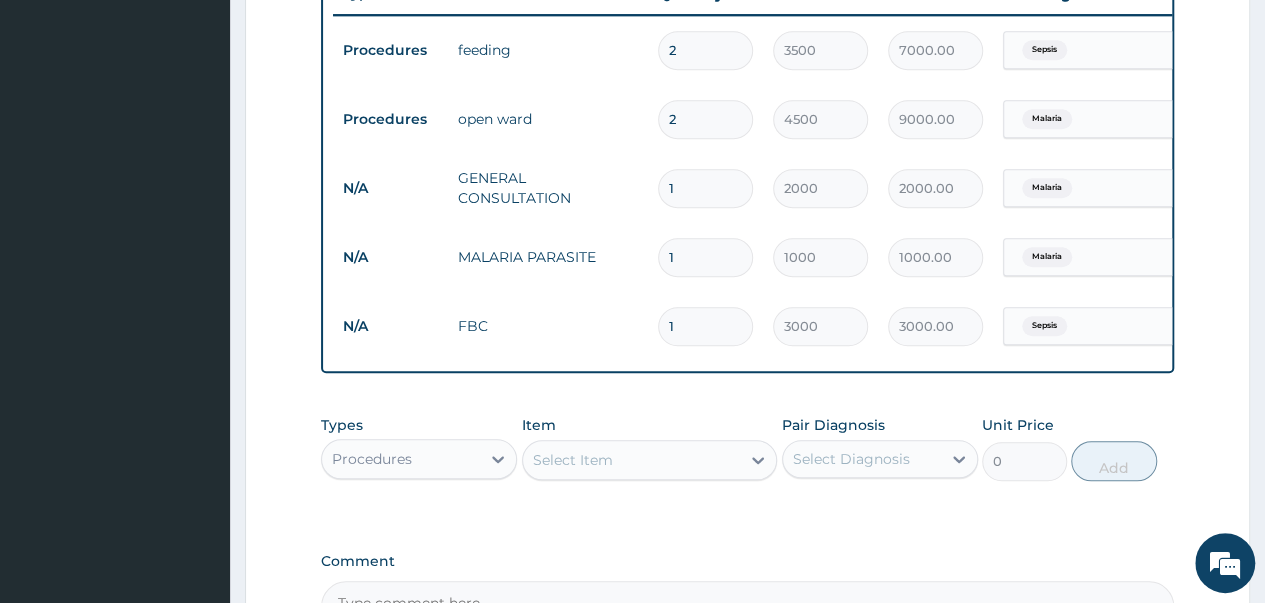 scroll, scrollTop: 894, scrollLeft: 0, axis: vertical 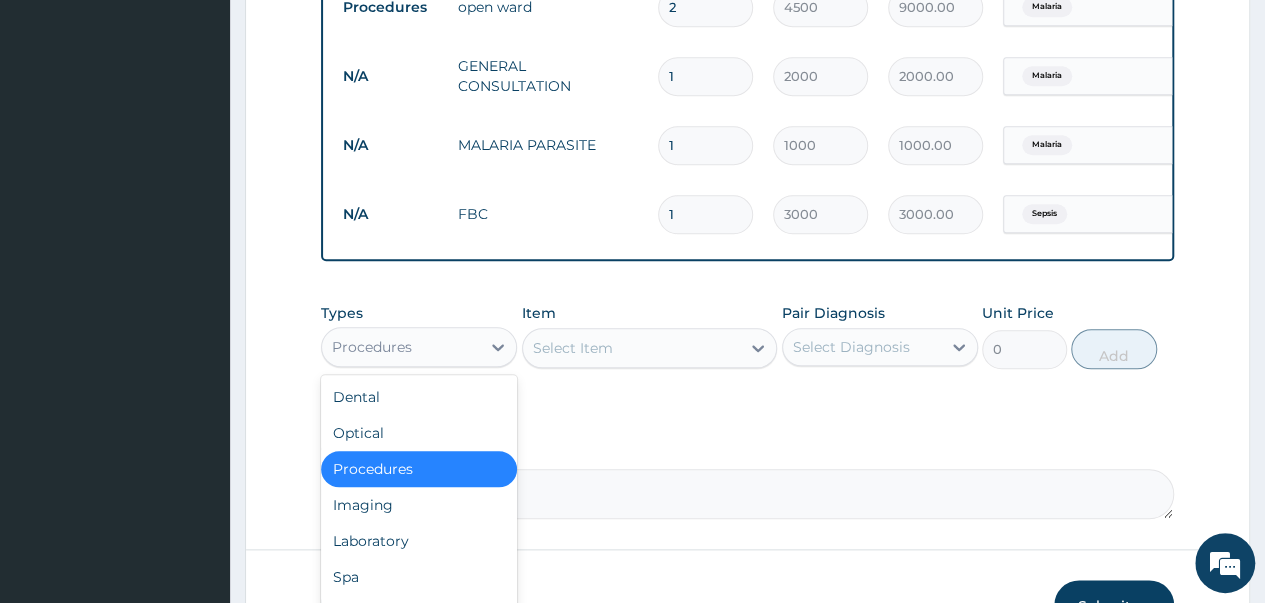 click on "Procedures" at bounding box center [401, 347] 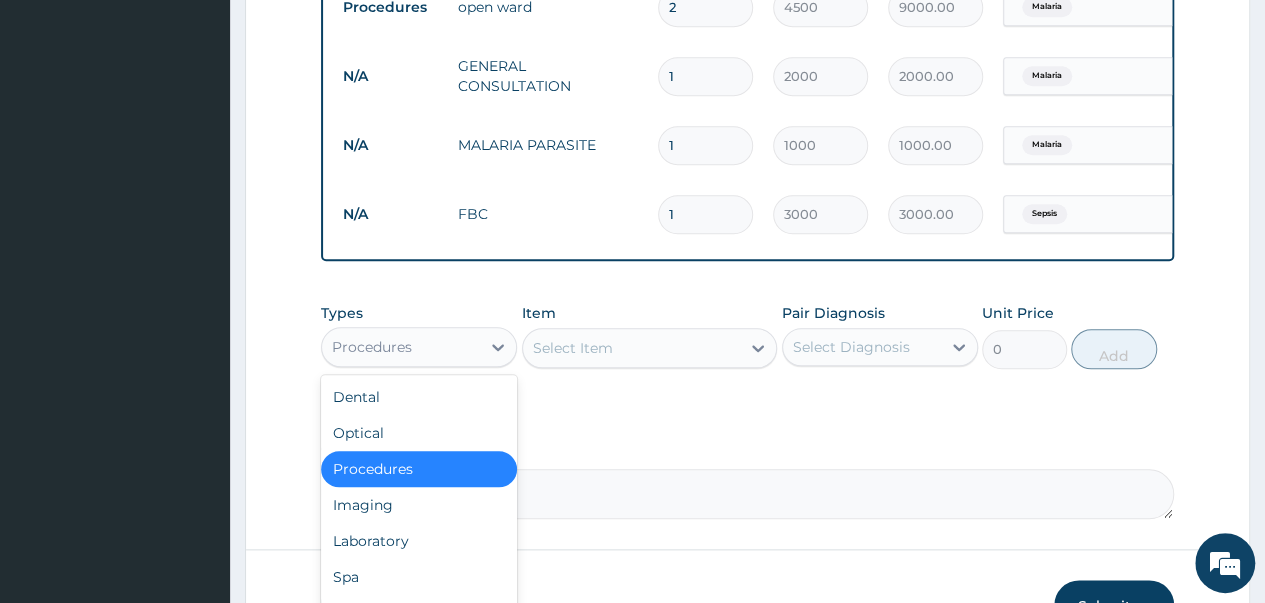 scroll, scrollTop: 68, scrollLeft: 0, axis: vertical 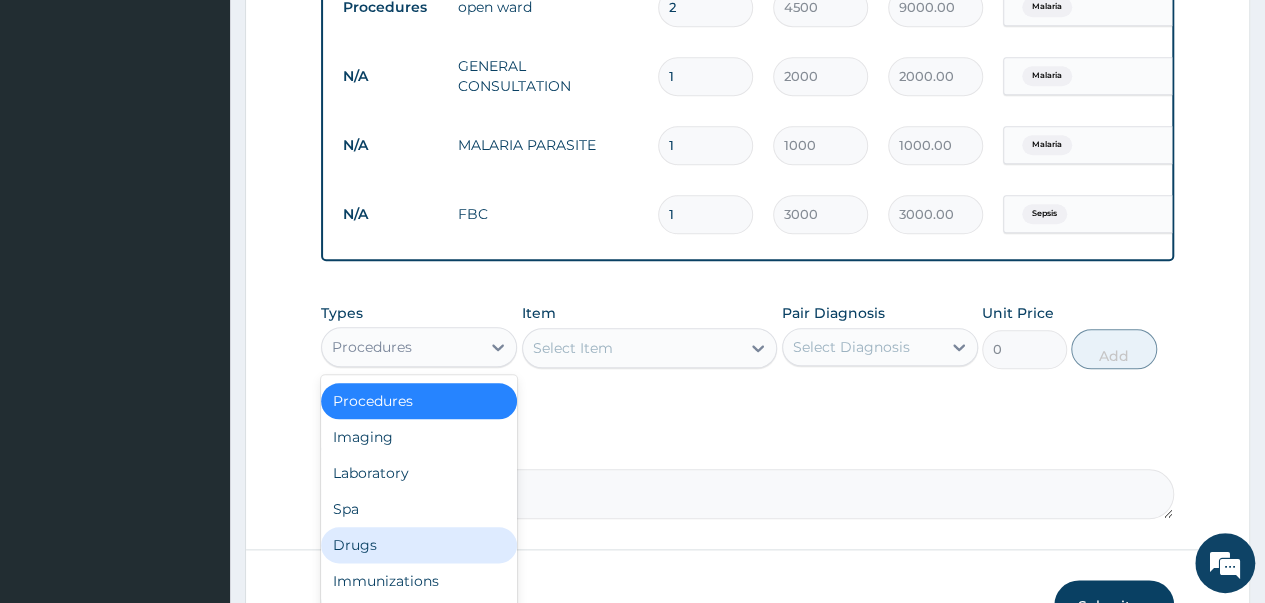 click on "Drugs" at bounding box center [419, 545] 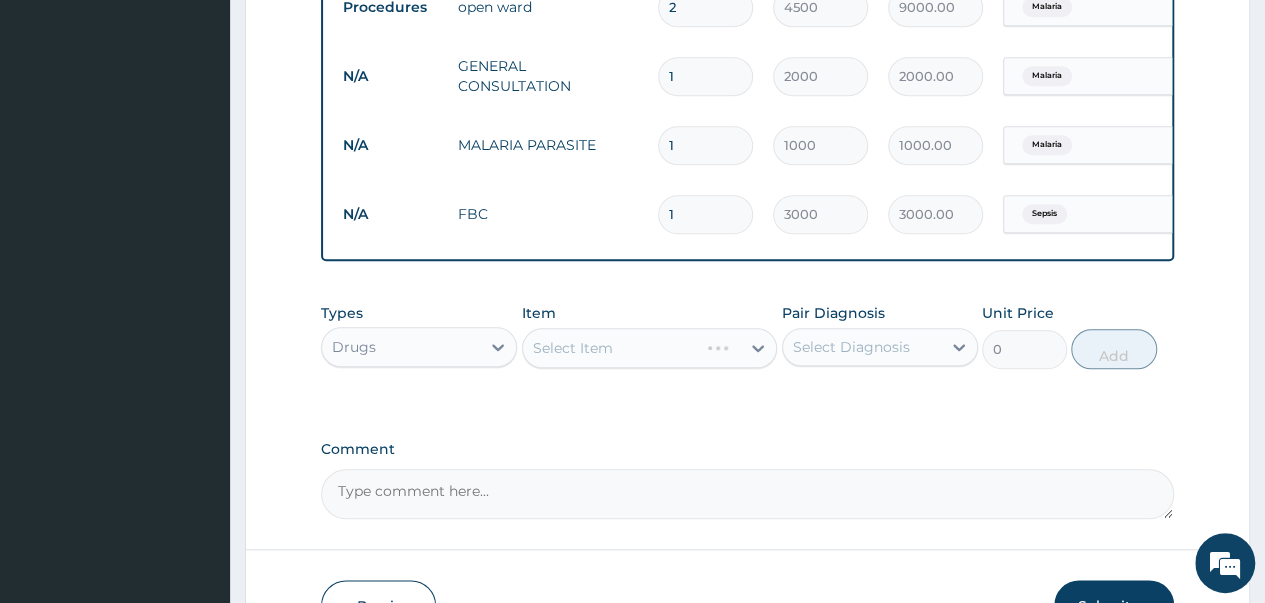 click on "Select Item" at bounding box center (650, 348) 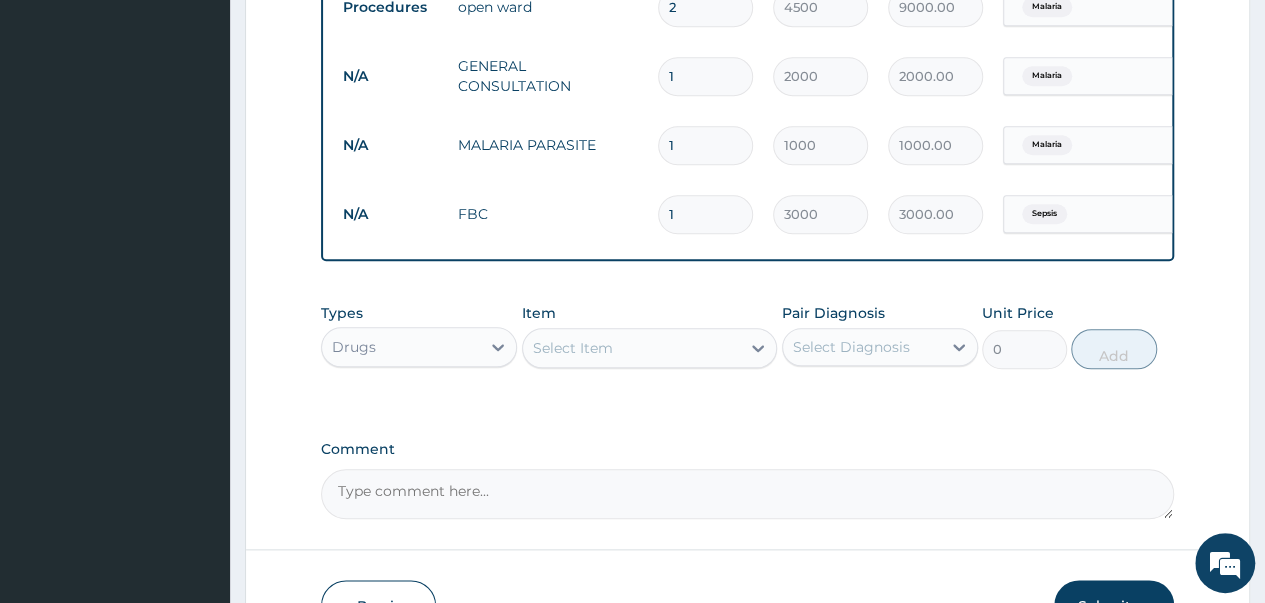 click on "Select Item" at bounding box center [650, 348] 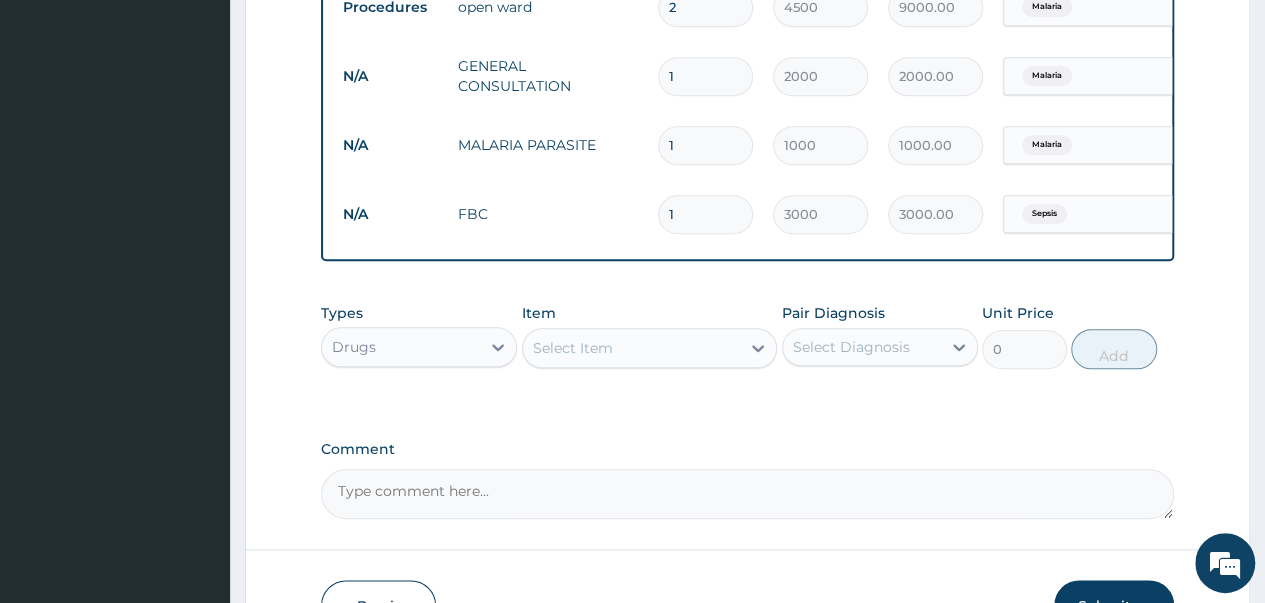 click on "Select Item" at bounding box center (573, 348) 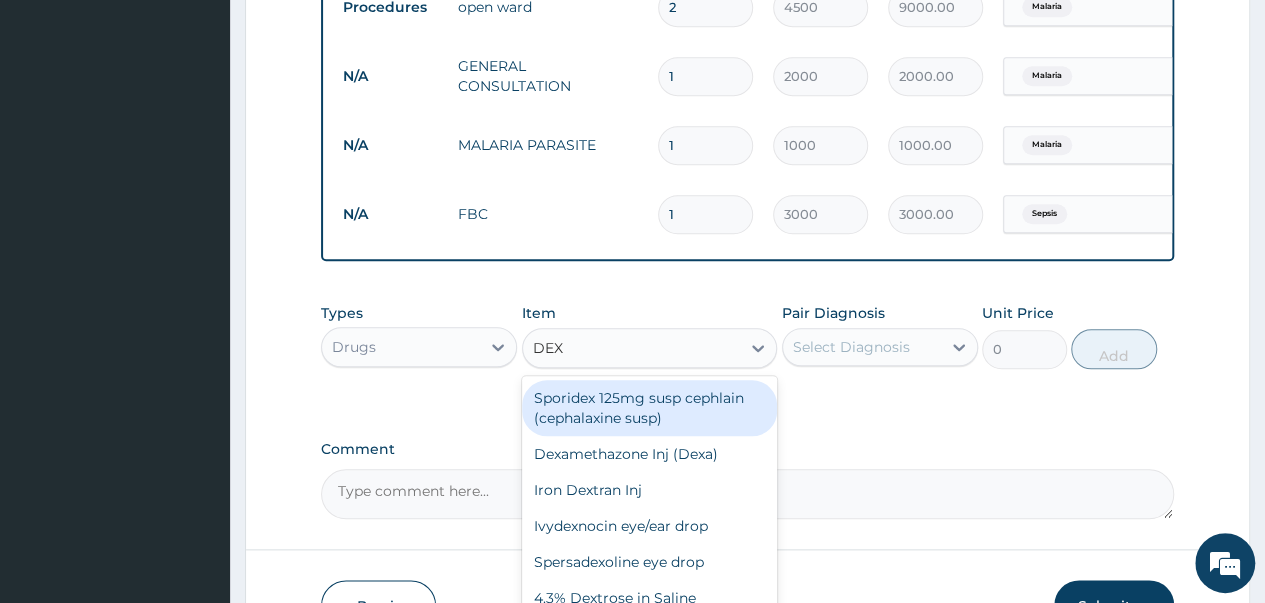 type on "DEXT" 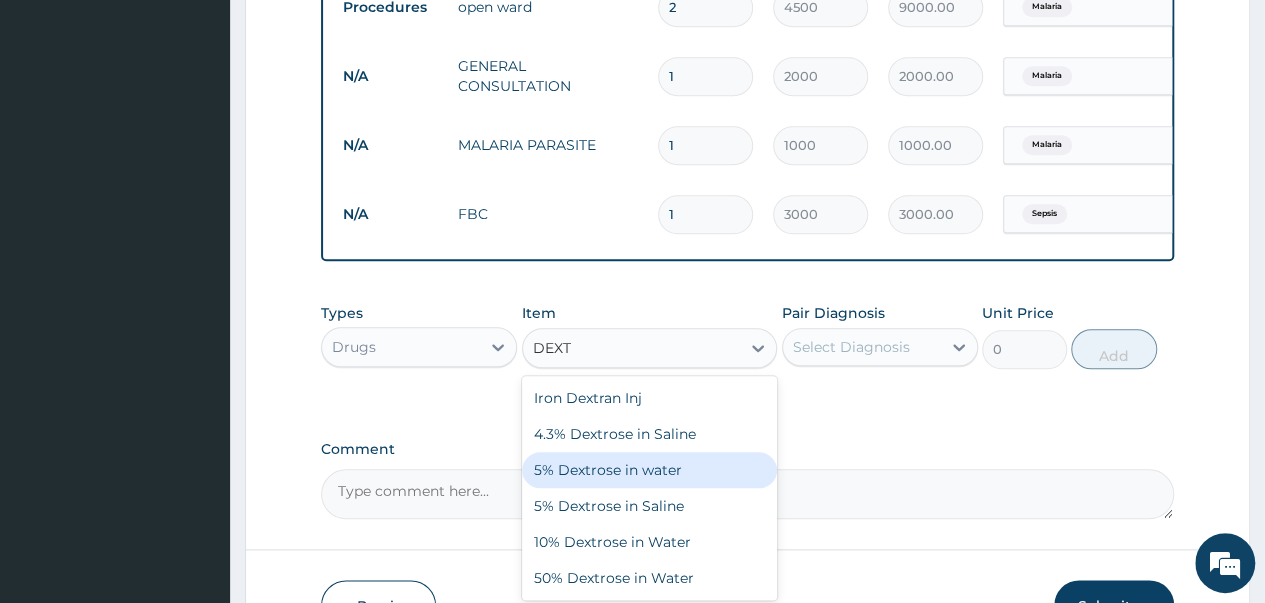 click on "5% Dextrose in water" at bounding box center [650, 470] 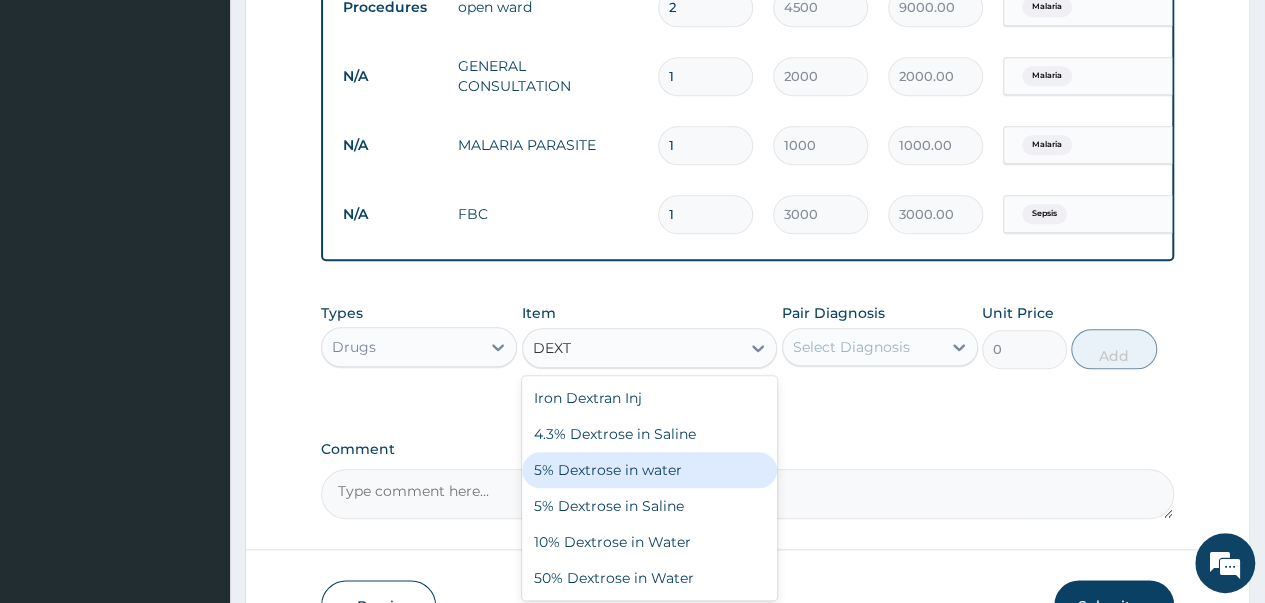 type 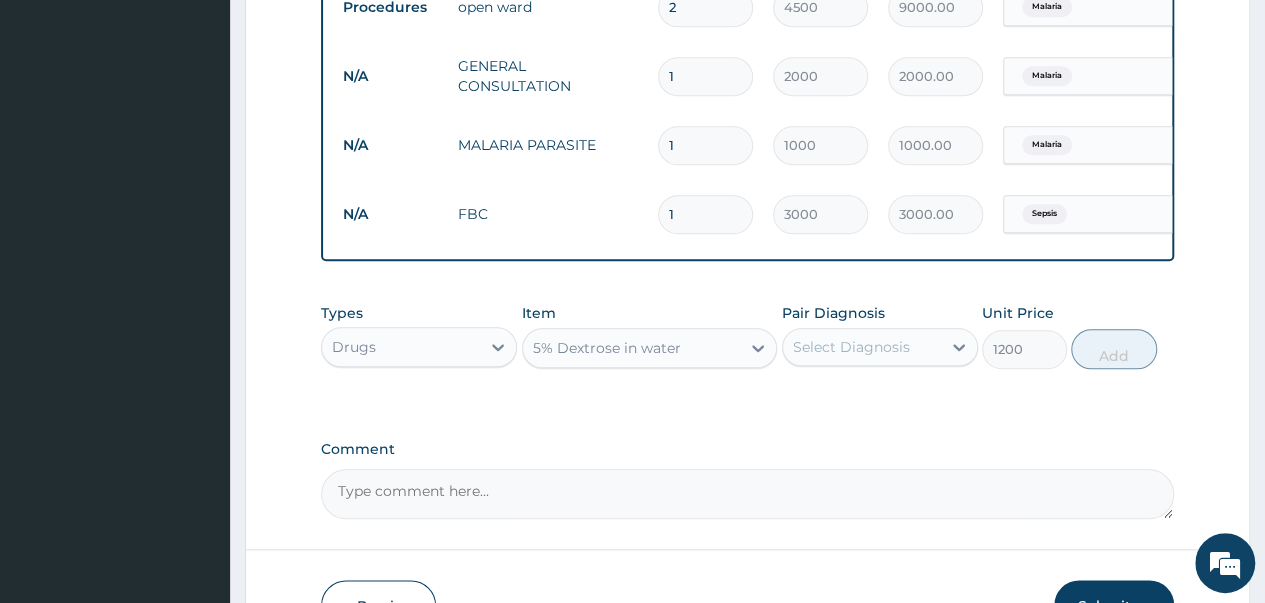 click on "Select Diagnosis" at bounding box center (851, 347) 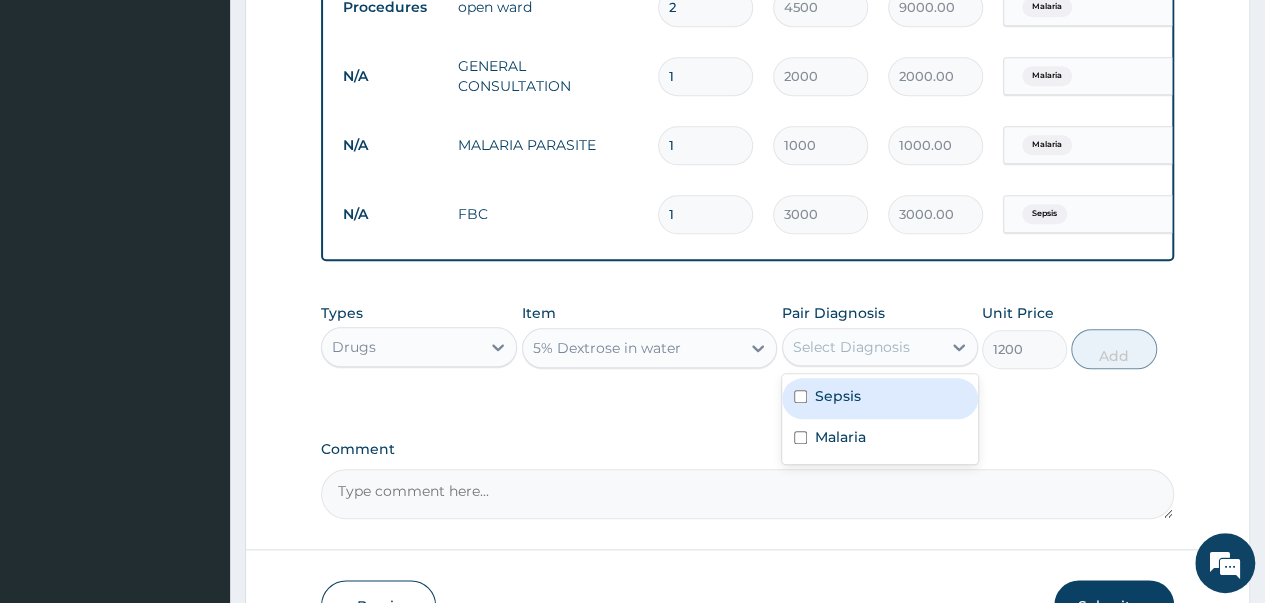click at bounding box center (800, 396) 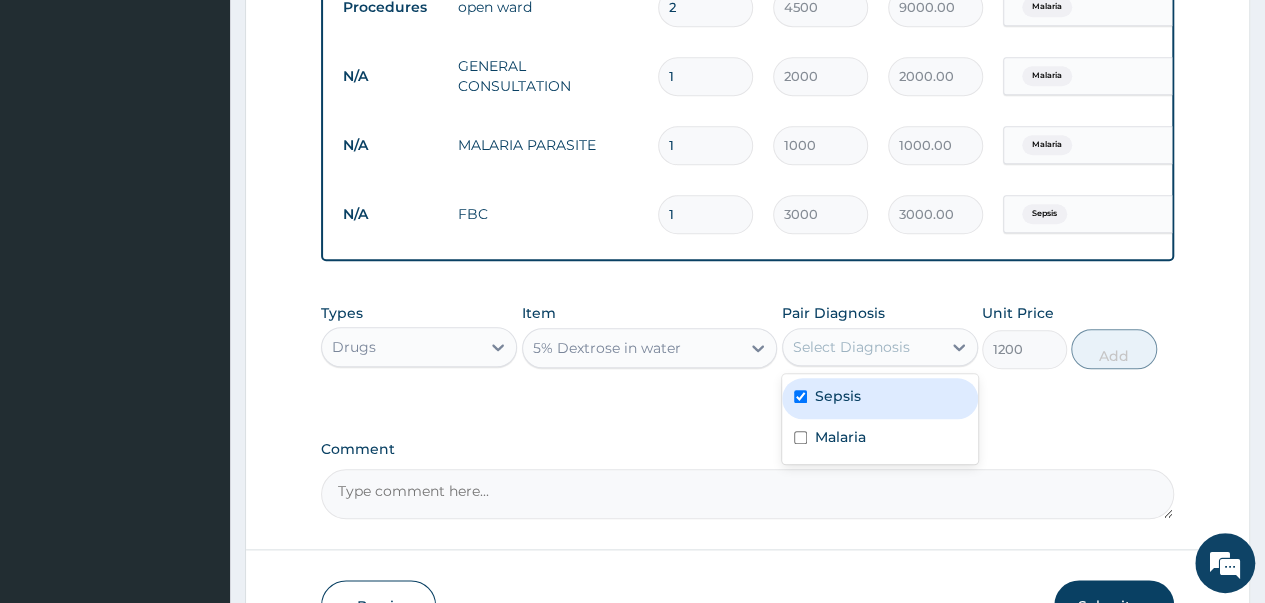 checkbox on "true" 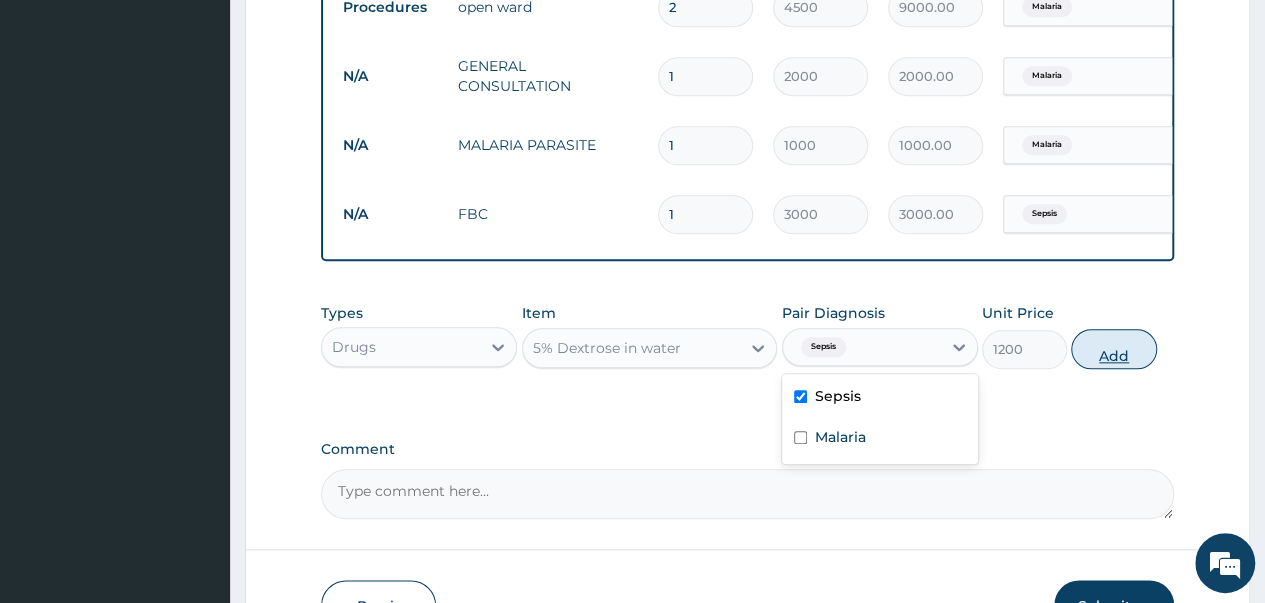 click on "Add" at bounding box center (1113, 349) 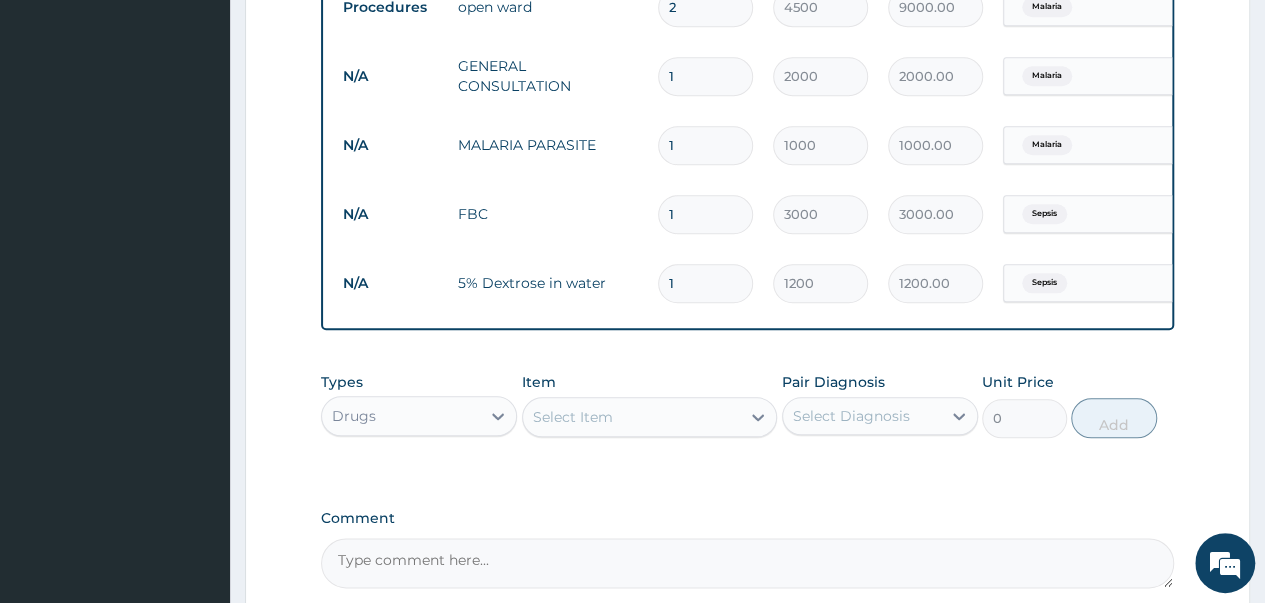 click on "Select Item" at bounding box center [632, 417] 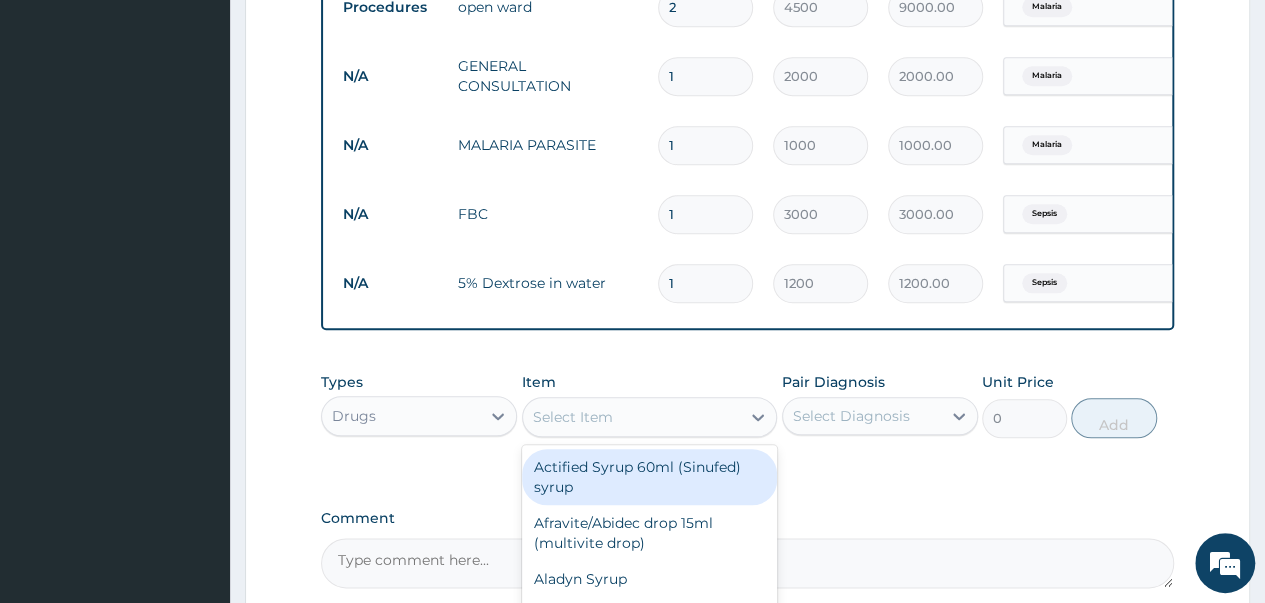 click on "1" at bounding box center (705, 283) 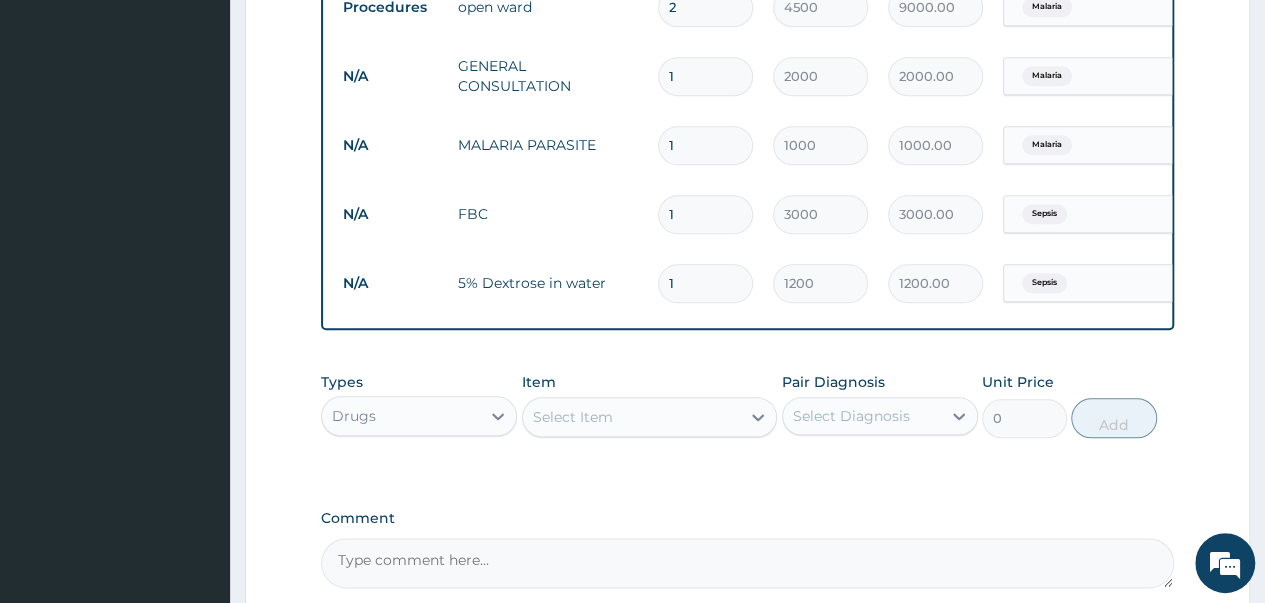 type 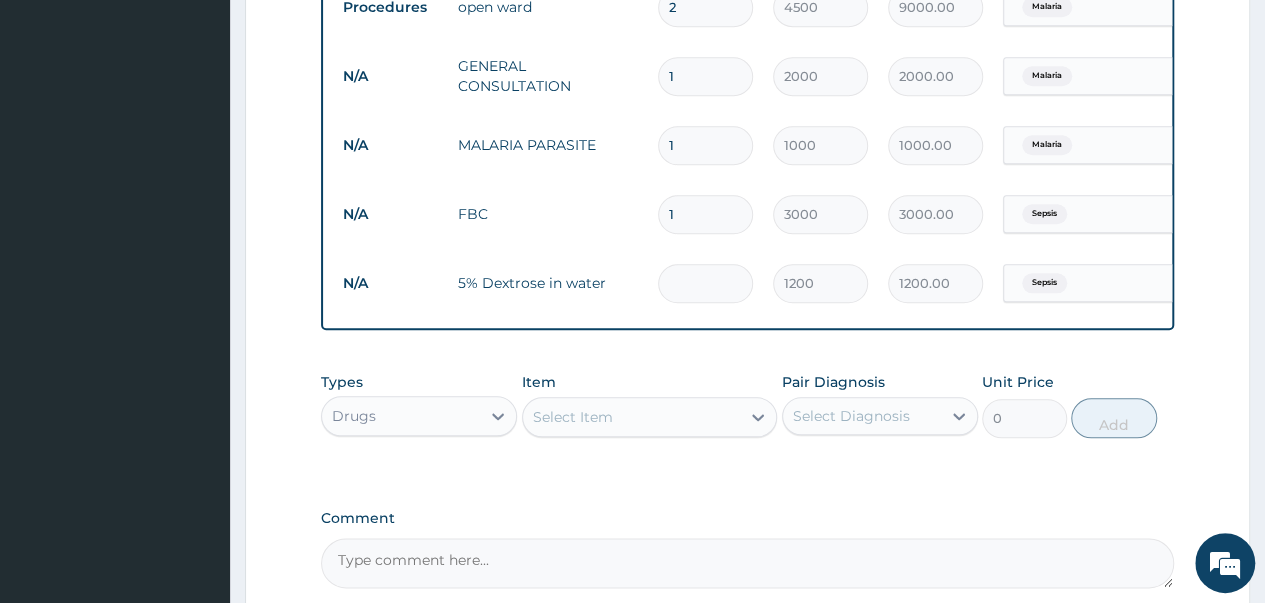 type on "0.00" 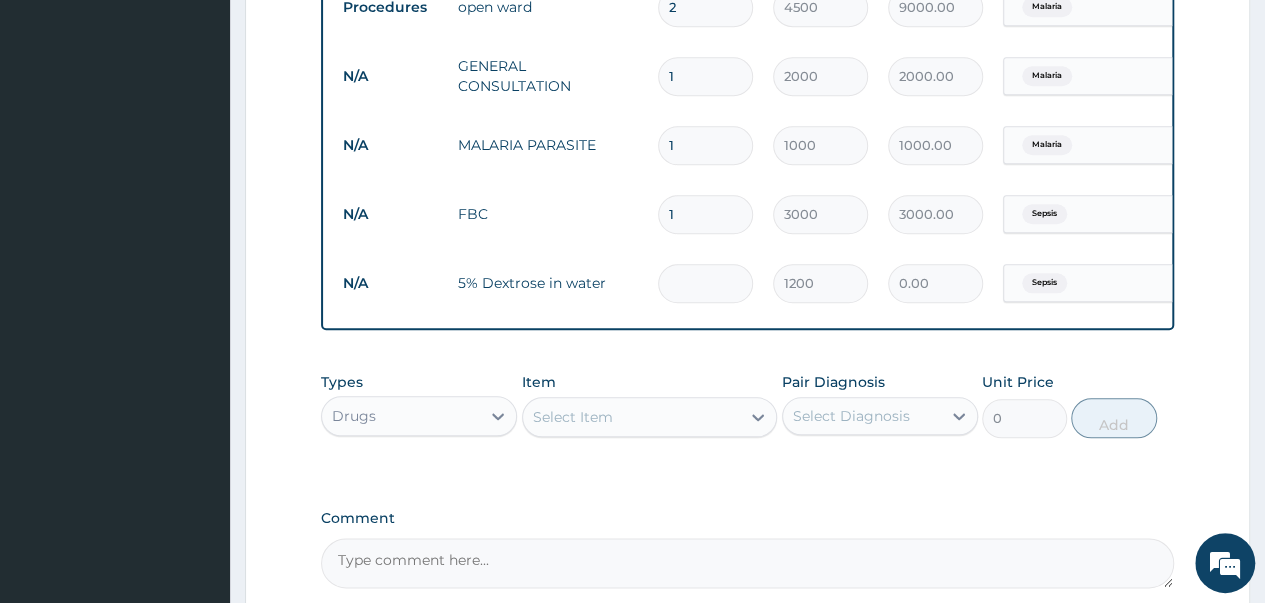 type on "2" 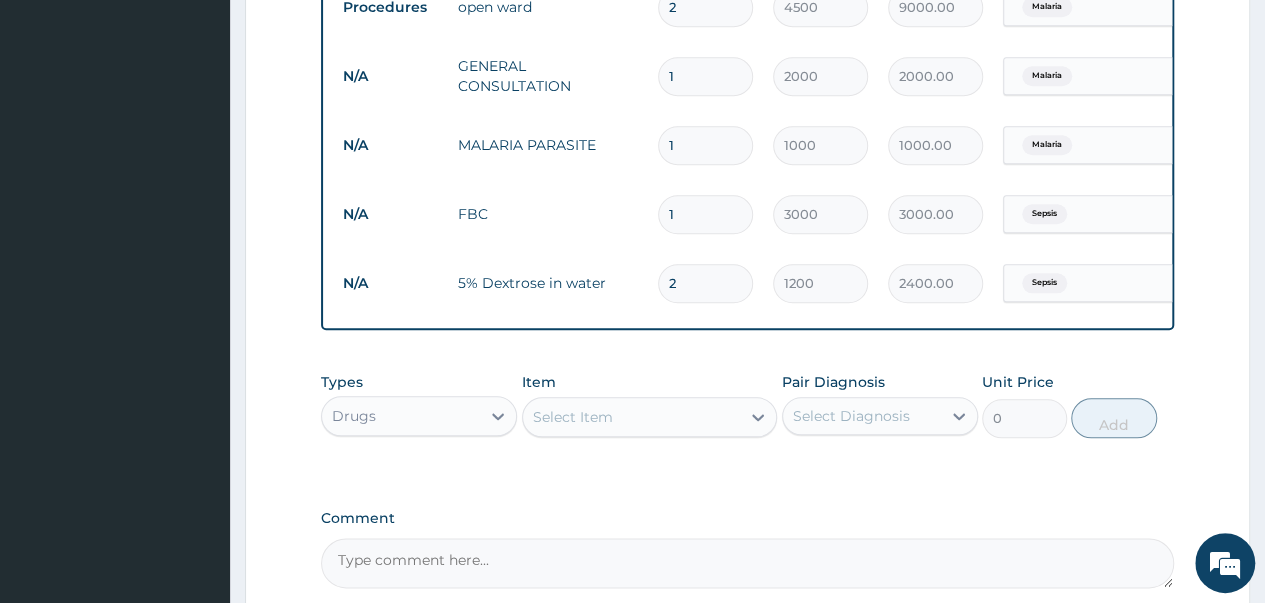 type on "2" 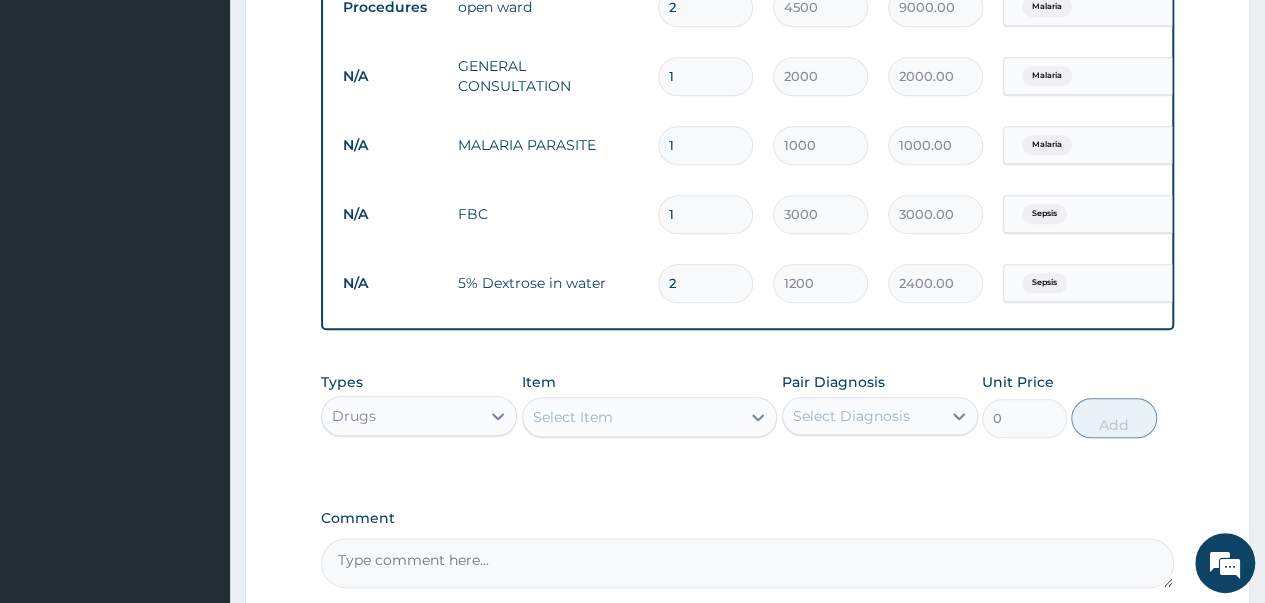 click on "Select Item" at bounding box center [632, 417] 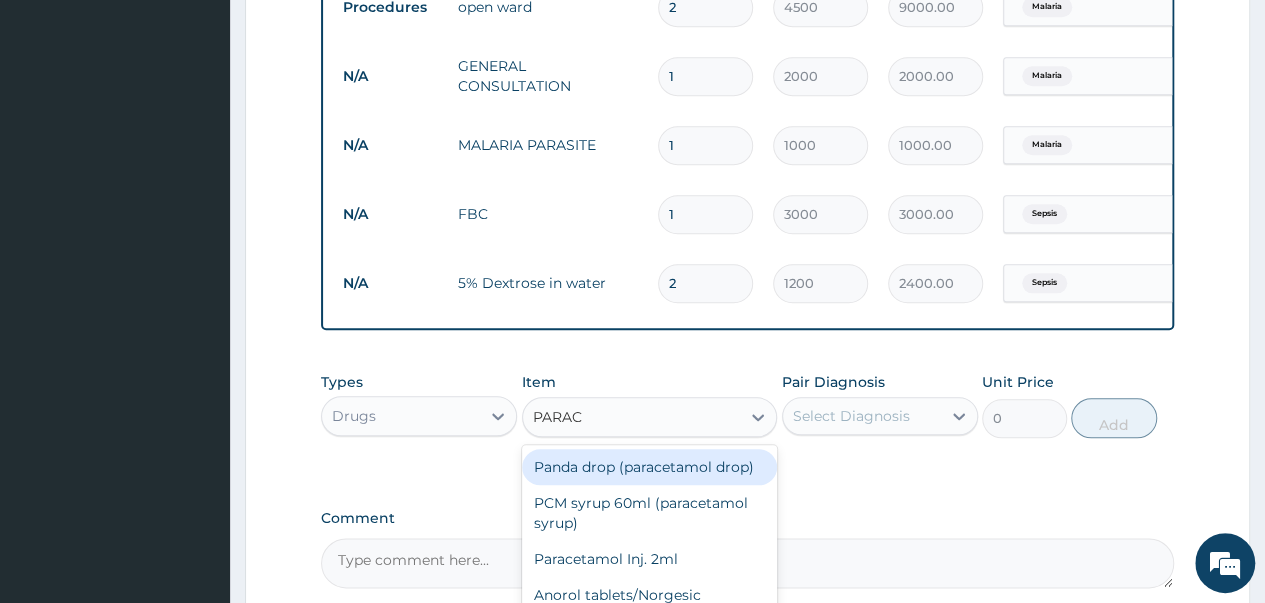 type on "PARACE" 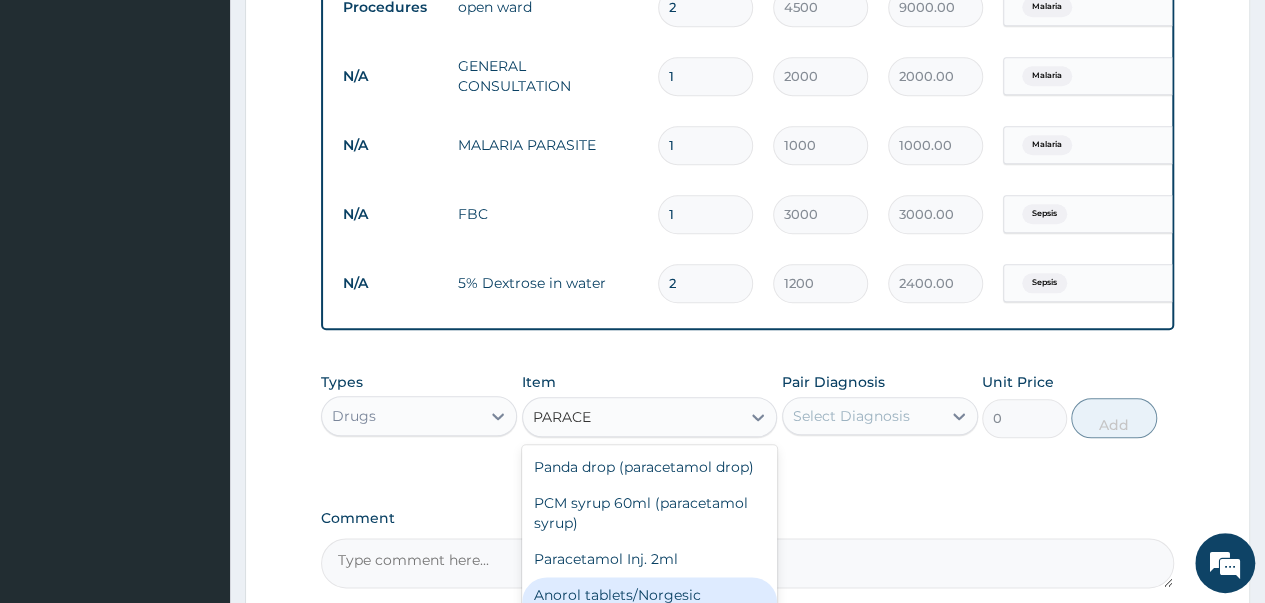 scroll, scrollTop: 80, scrollLeft: 0, axis: vertical 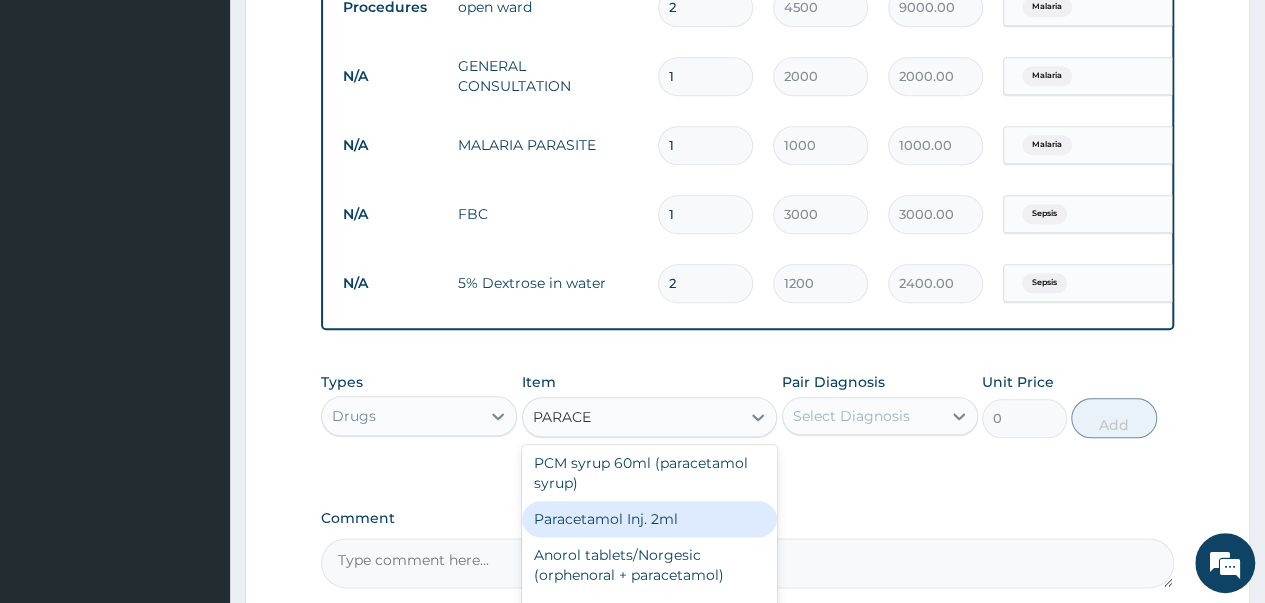 click on "Paracetamol Inj. 2ml" at bounding box center (650, 519) 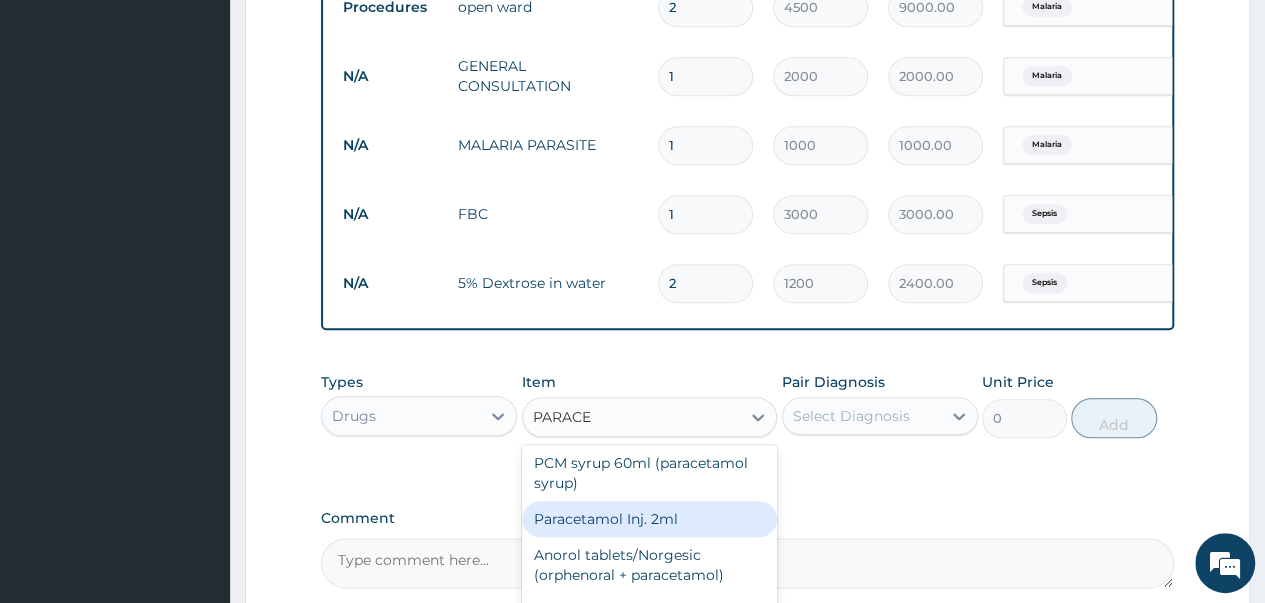 type 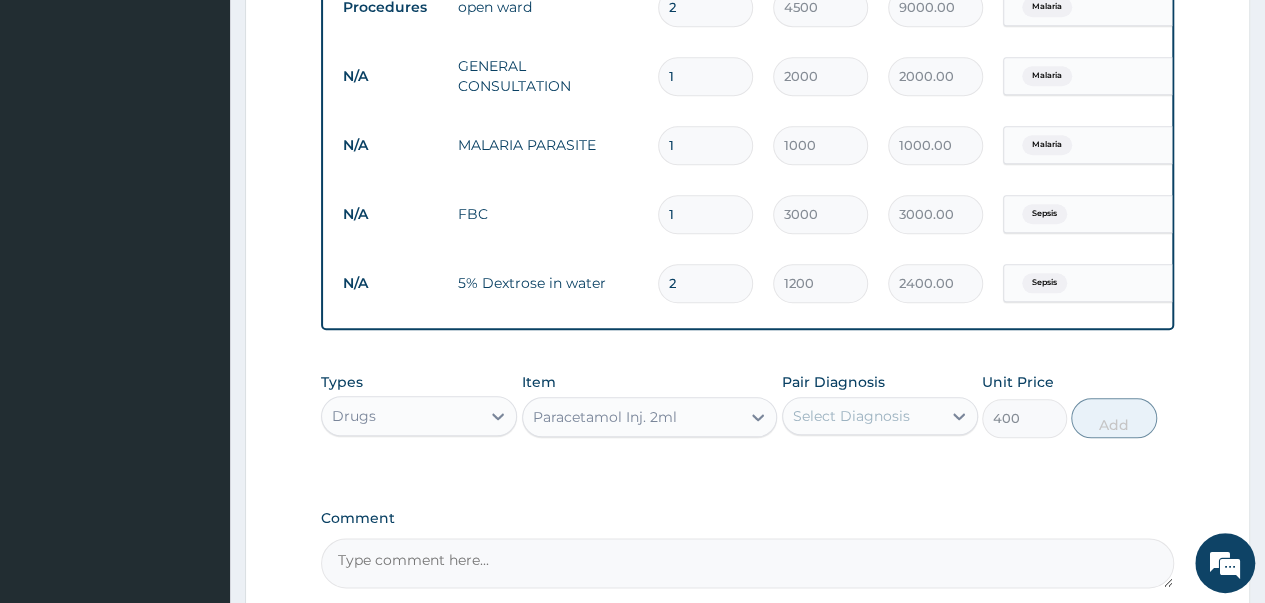click on "Select Diagnosis" at bounding box center (851, 416) 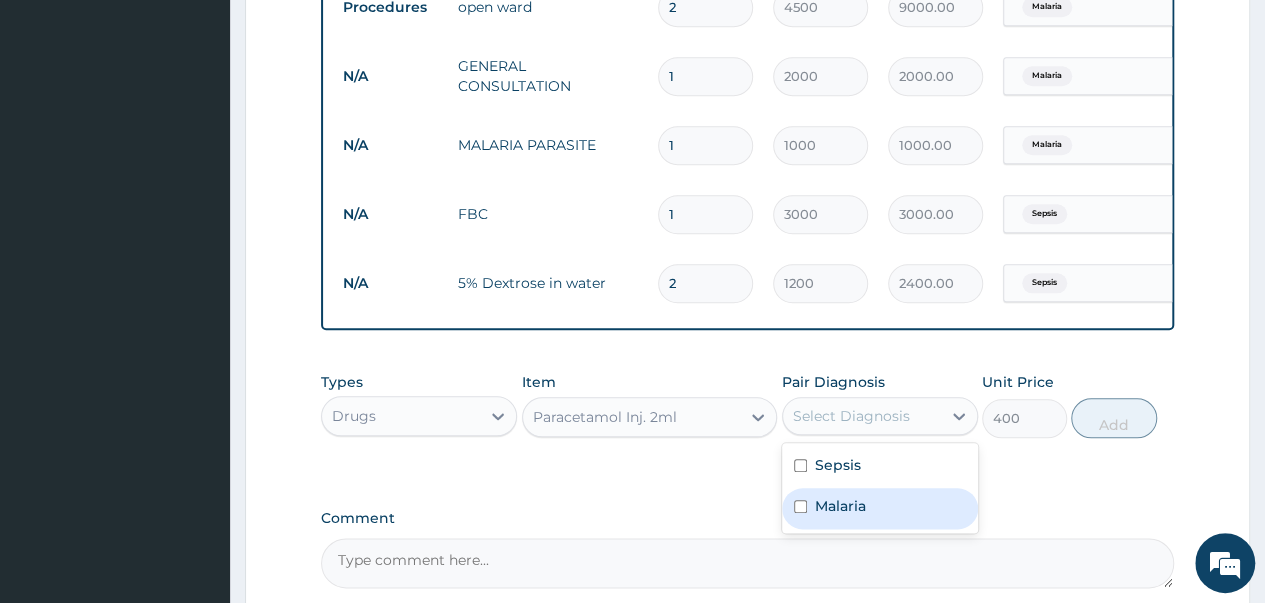 click at bounding box center [800, 506] 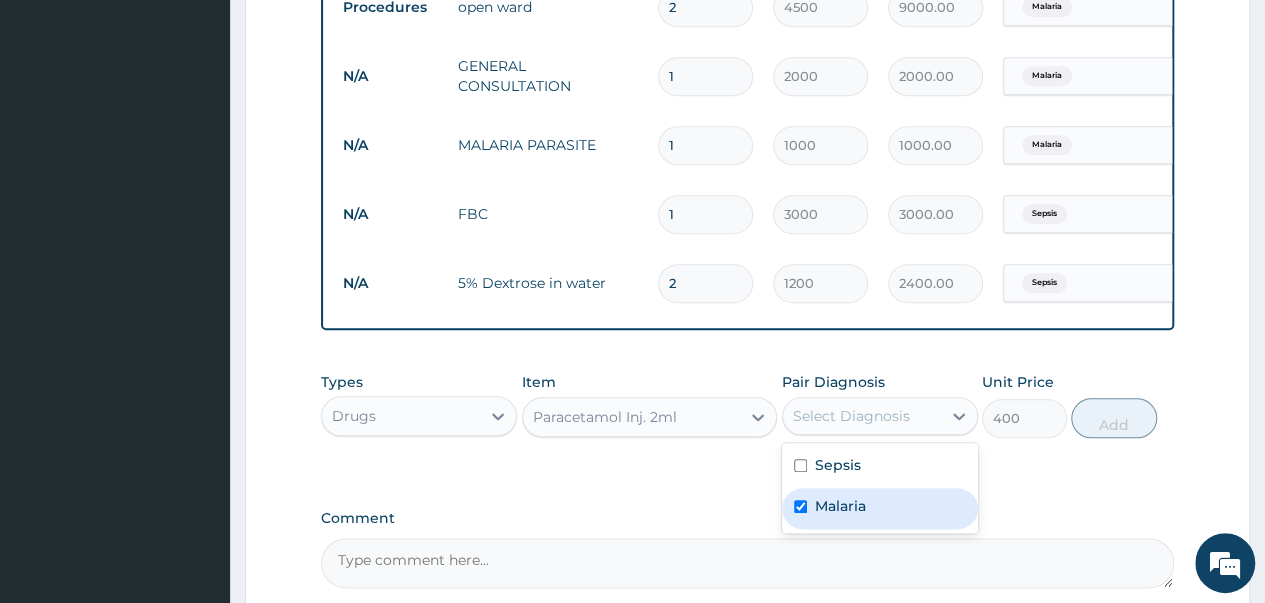 checkbox on "true" 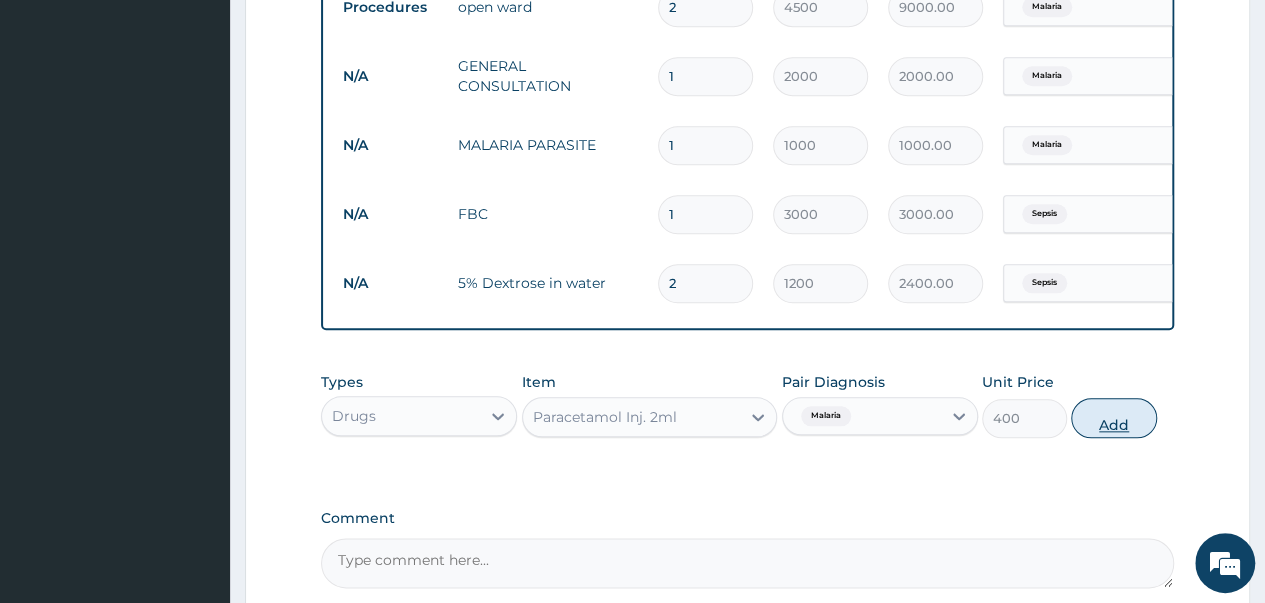 click on "Add" at bounding box center [1113, 418] 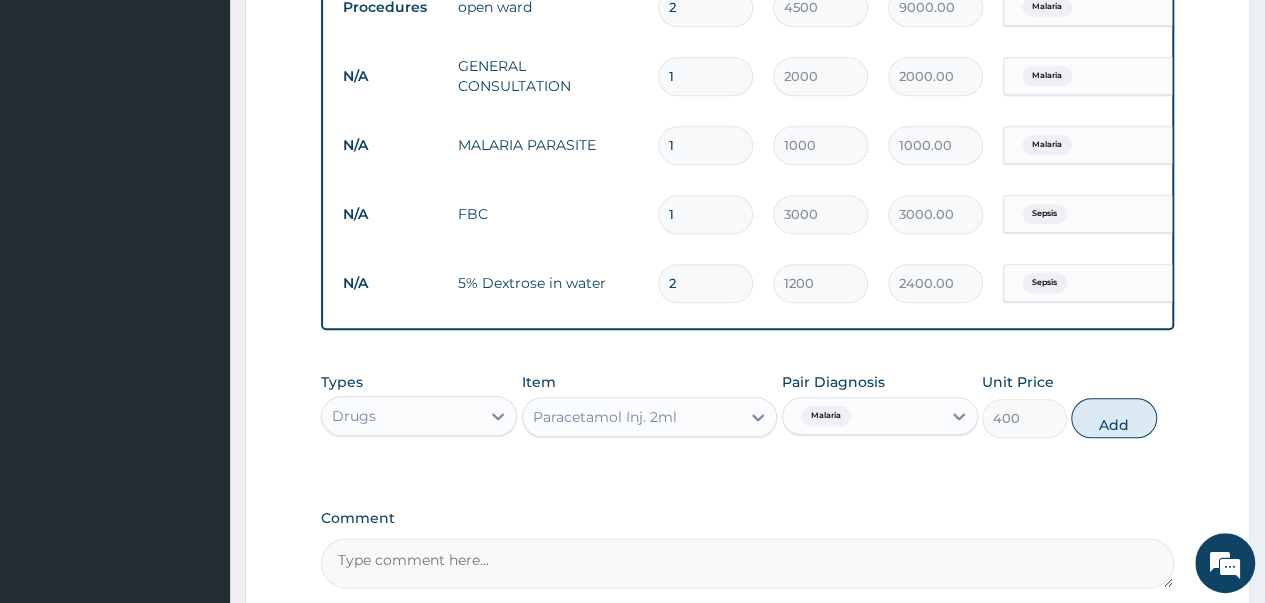 type on "0" 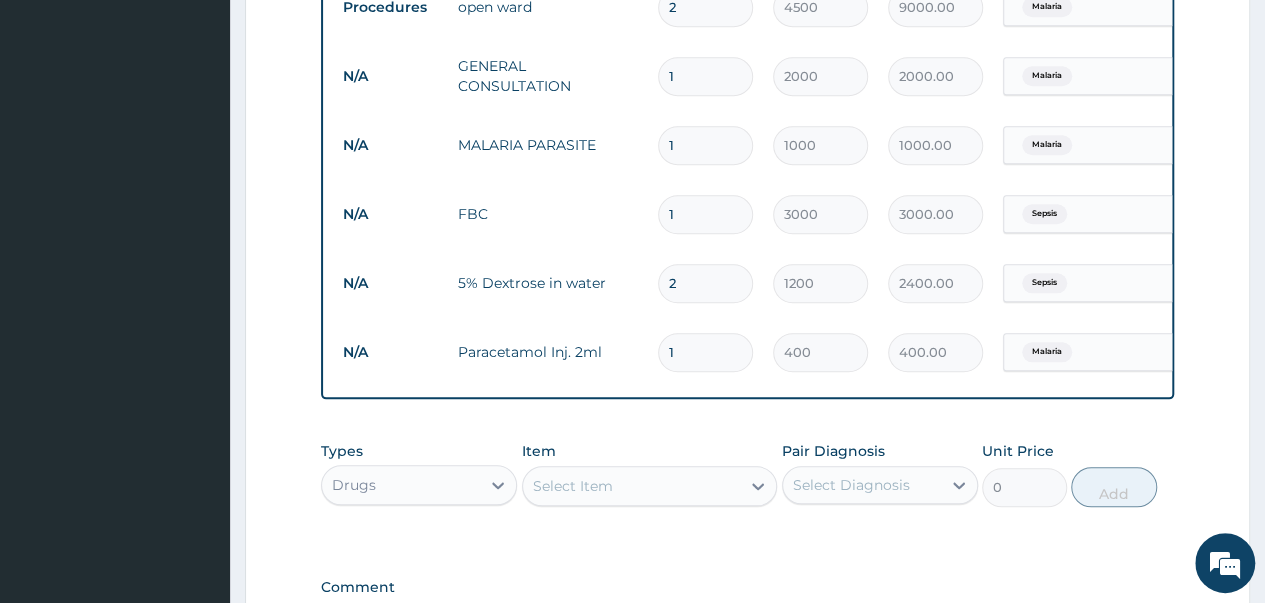 type 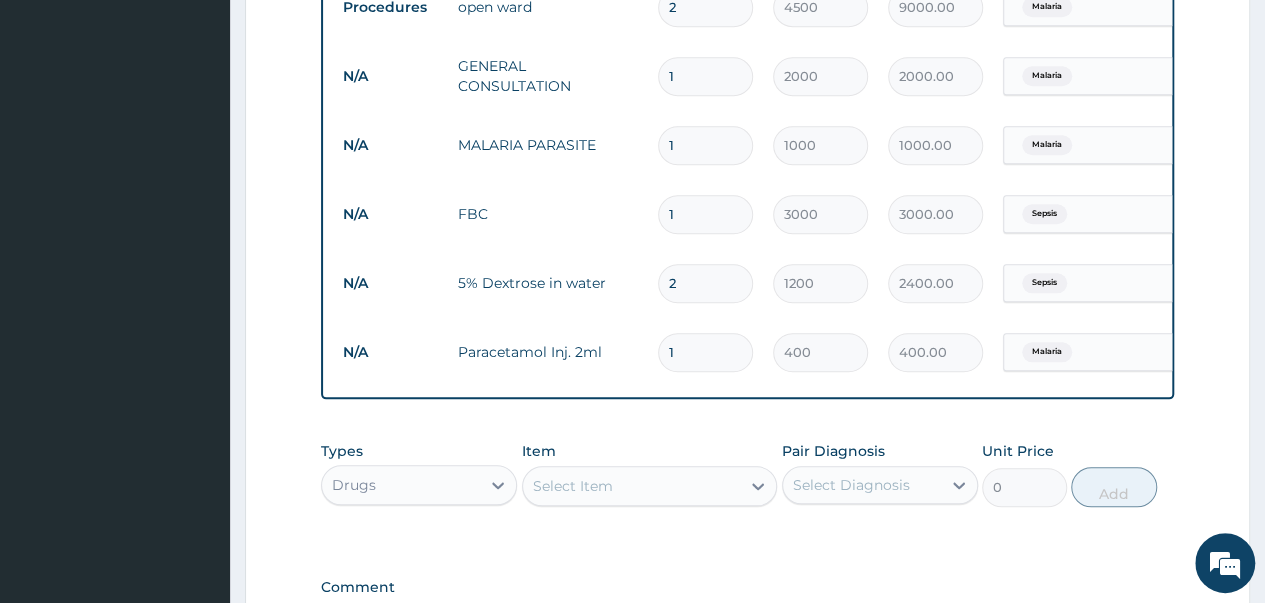 type on "0.00" 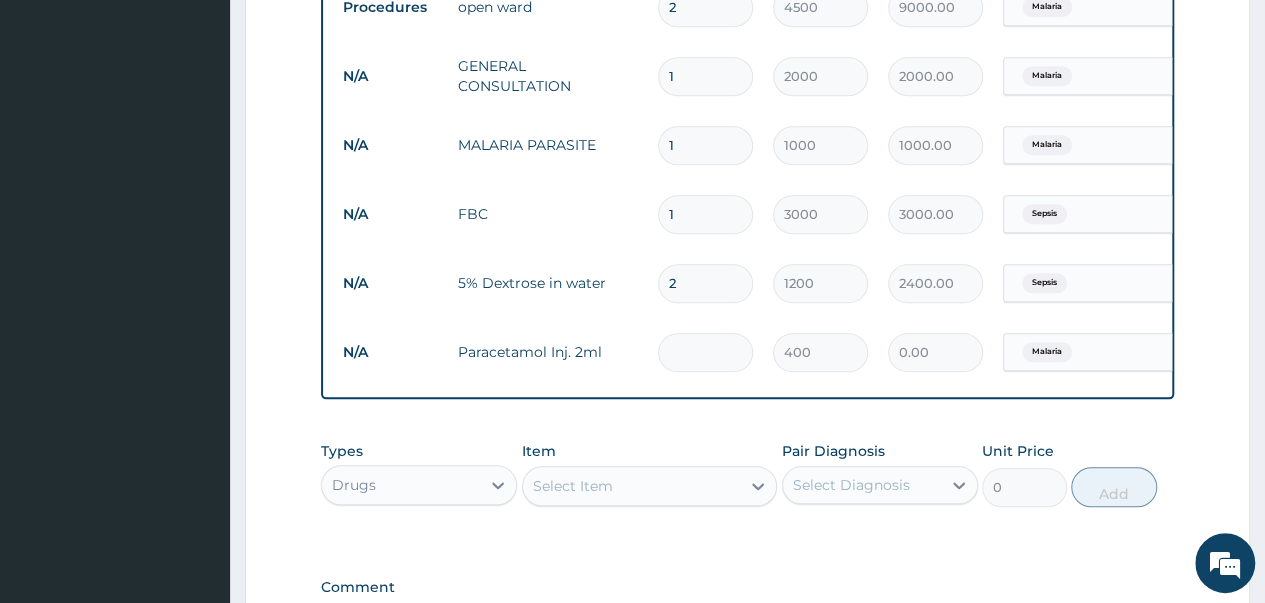 type on "6" 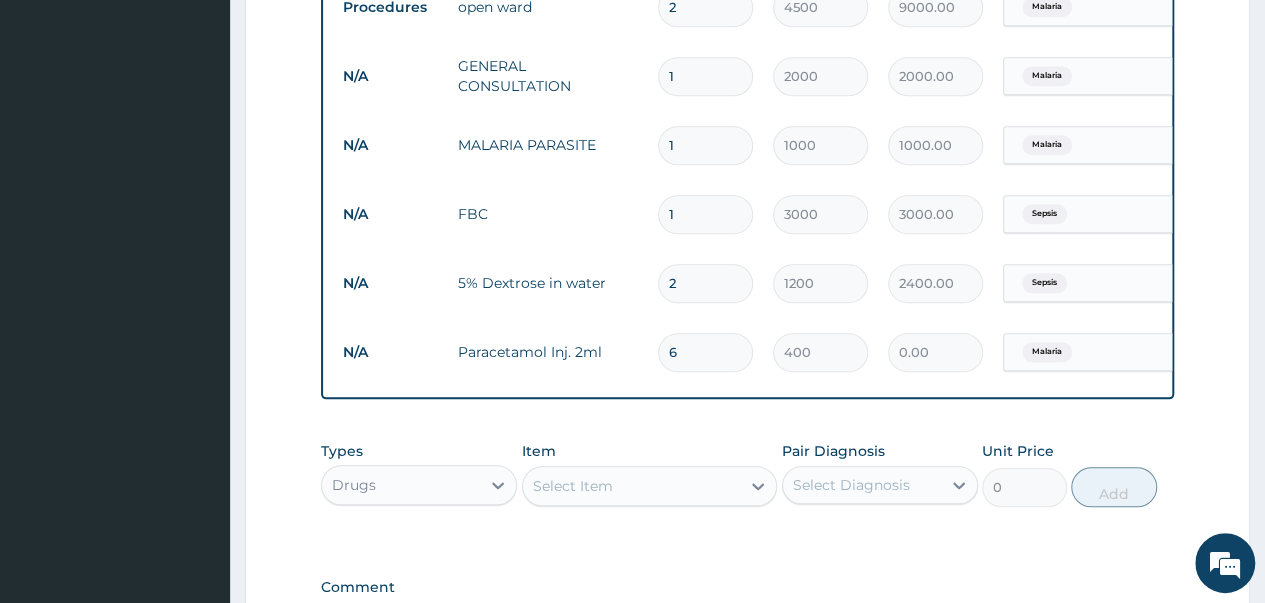 type on "2400.00" 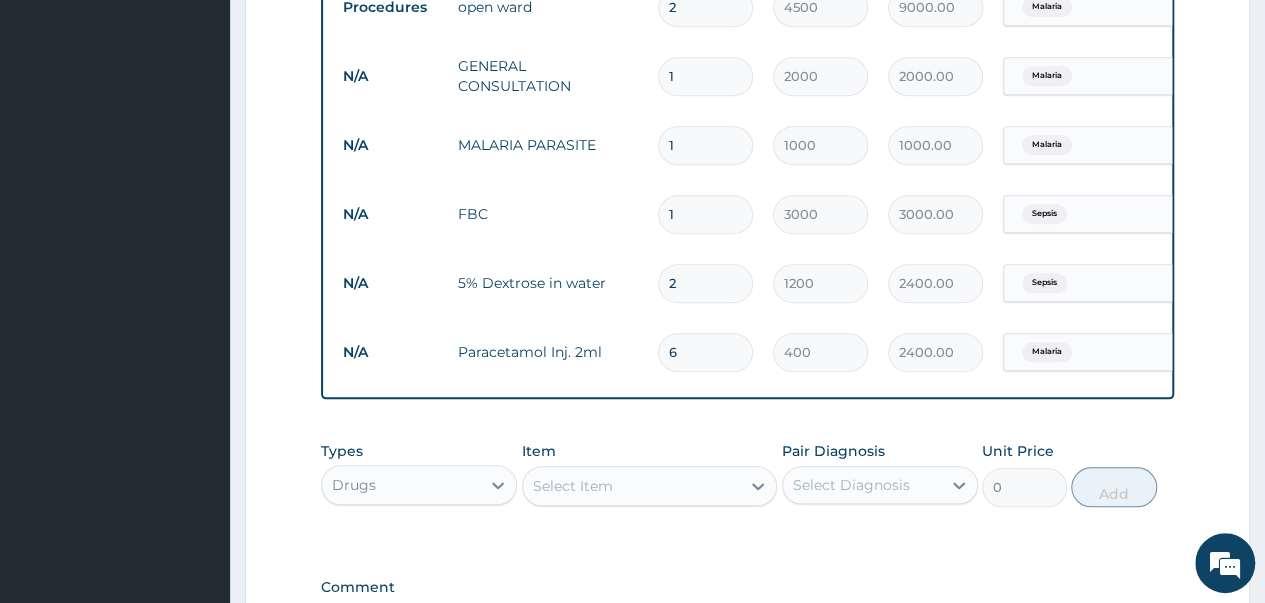 type on "6" 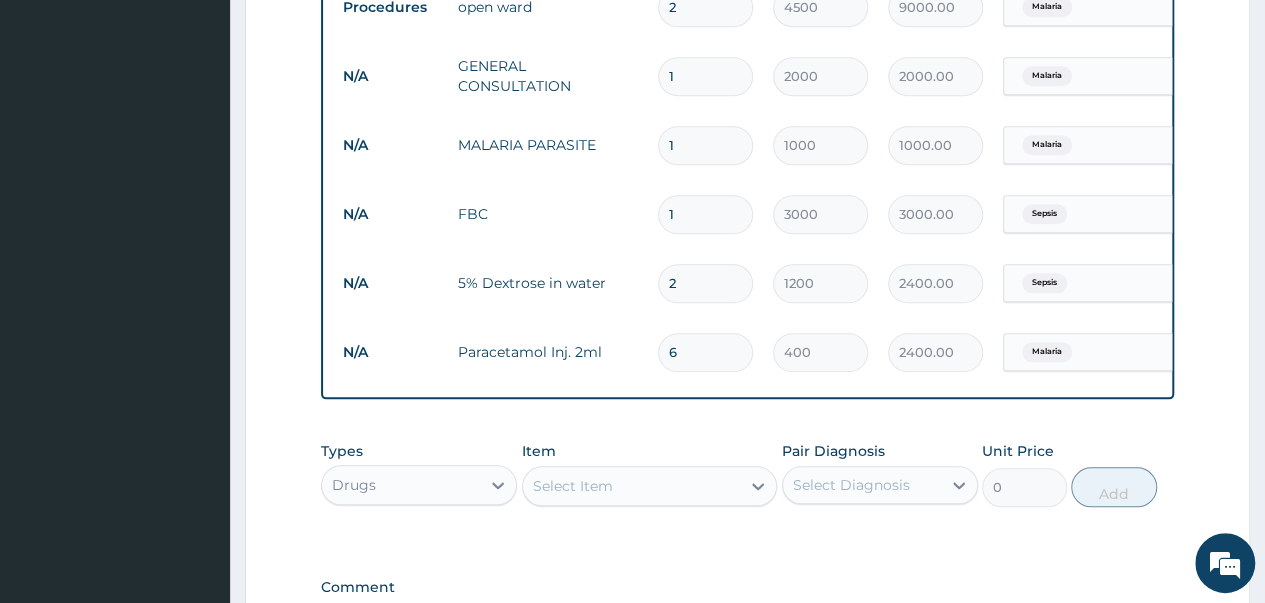 click on "Select Item" at bounding box center (632, 486) 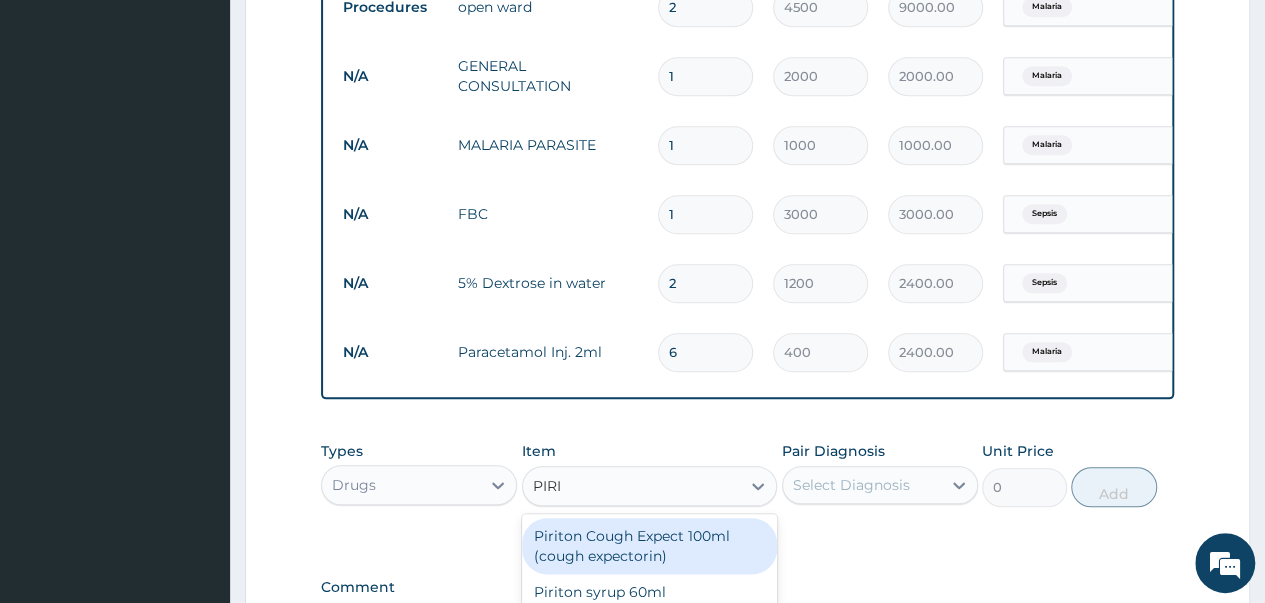 type on "PIRIT" 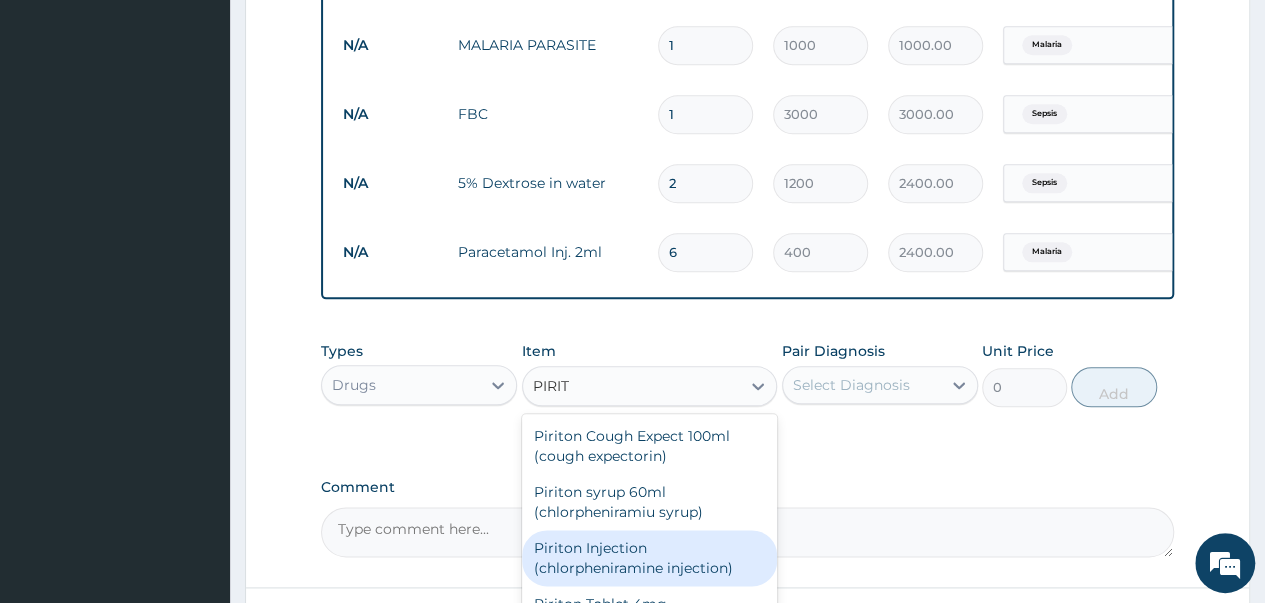scroll, scrollTop: 1094, scrollLeft: 0, axis: vertical 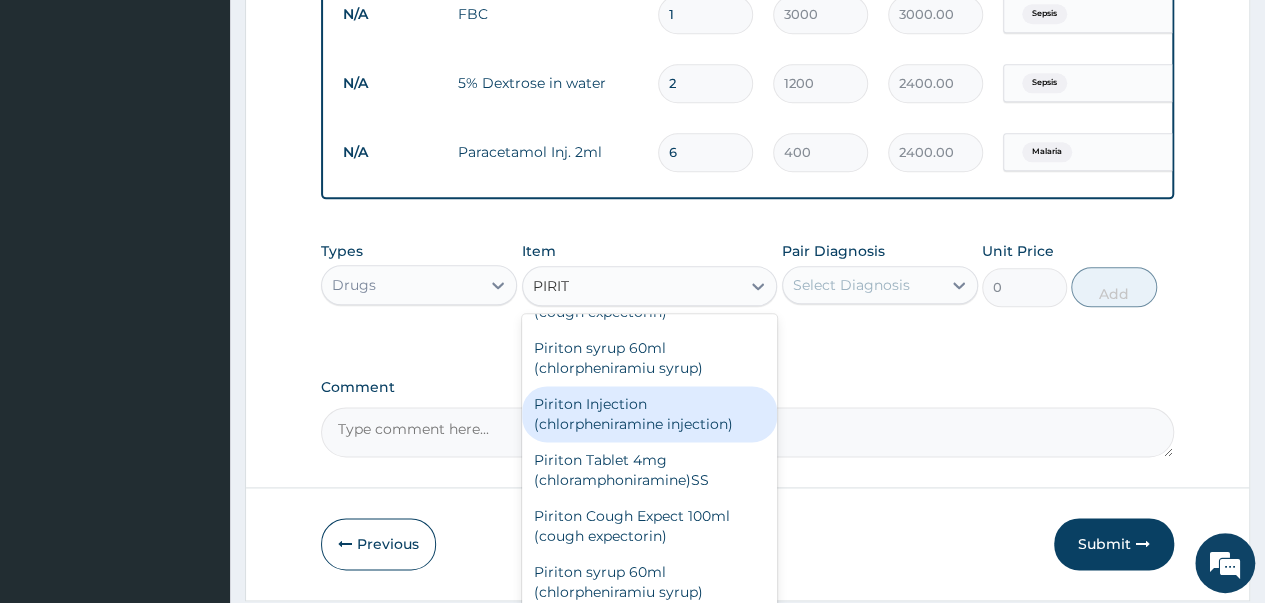click on "Piriton Injection (chlorpheniramine injection)" at bounding box center [650, 414] 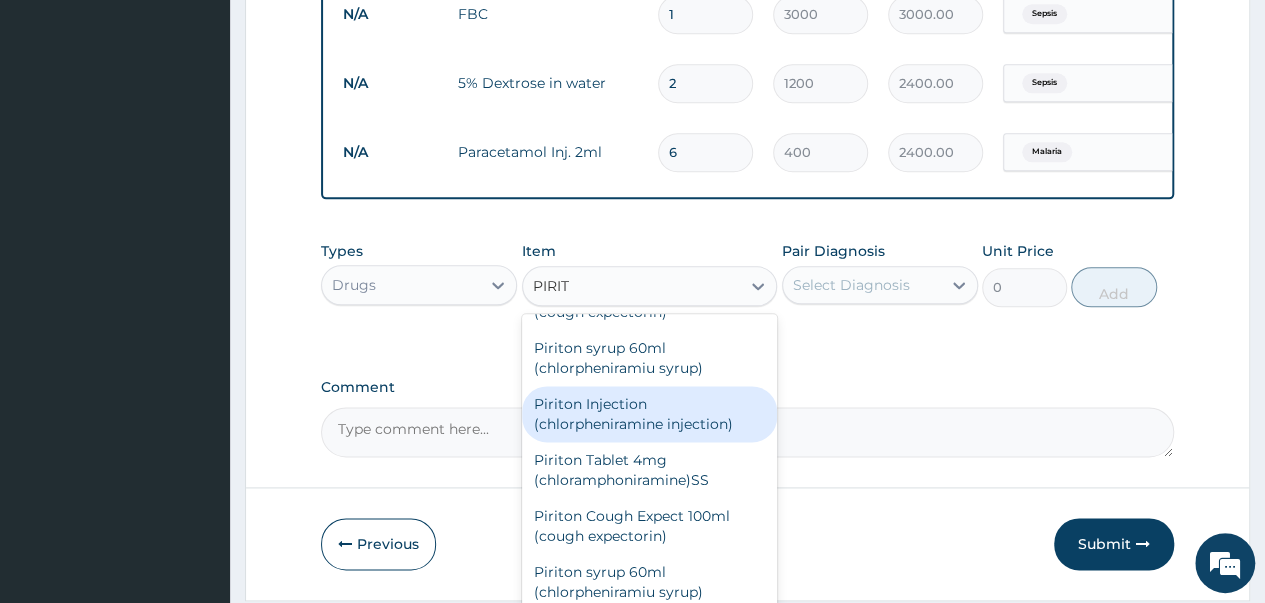 type 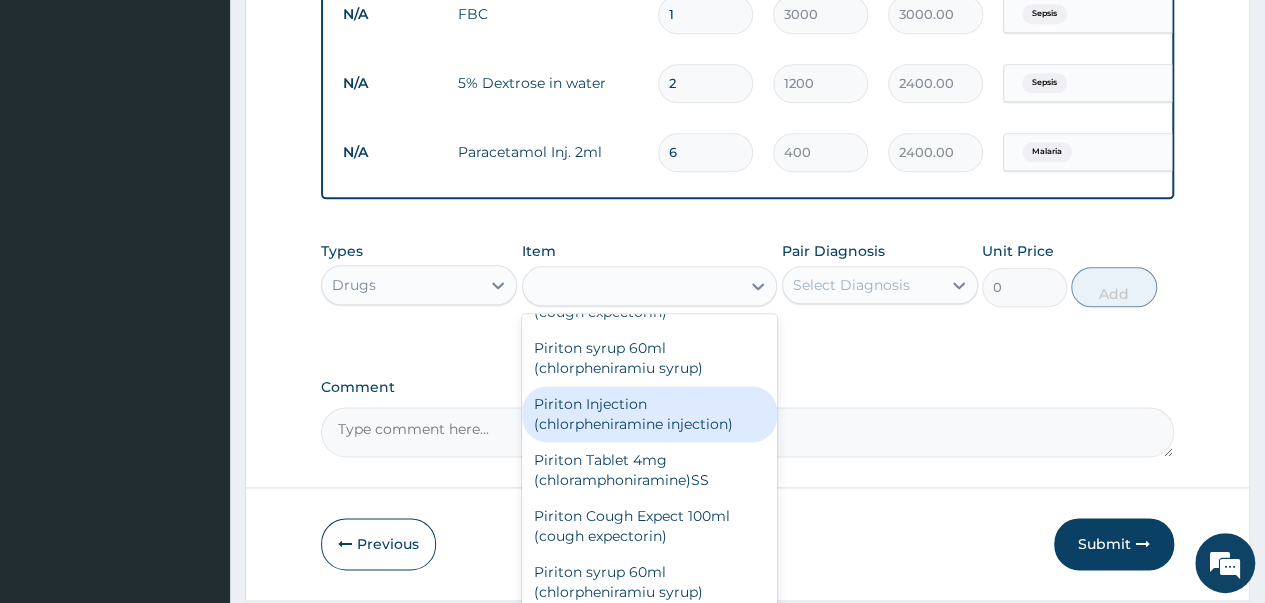 type on "400" 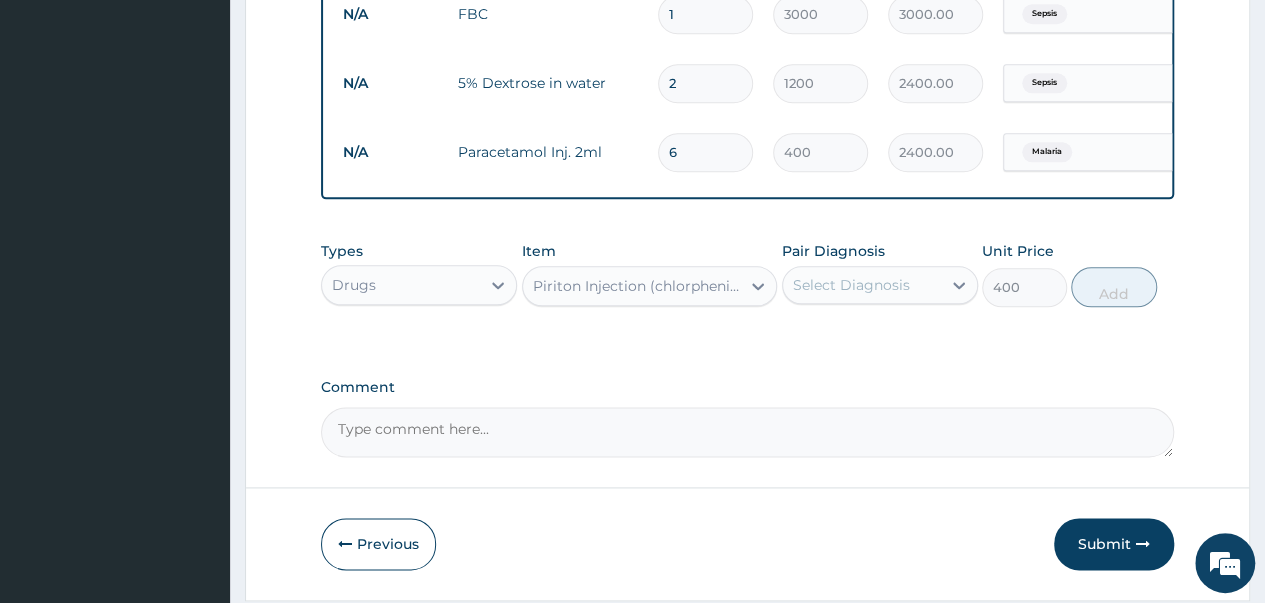 click on "Select Diagnosis" at bounding box center [851, 285] 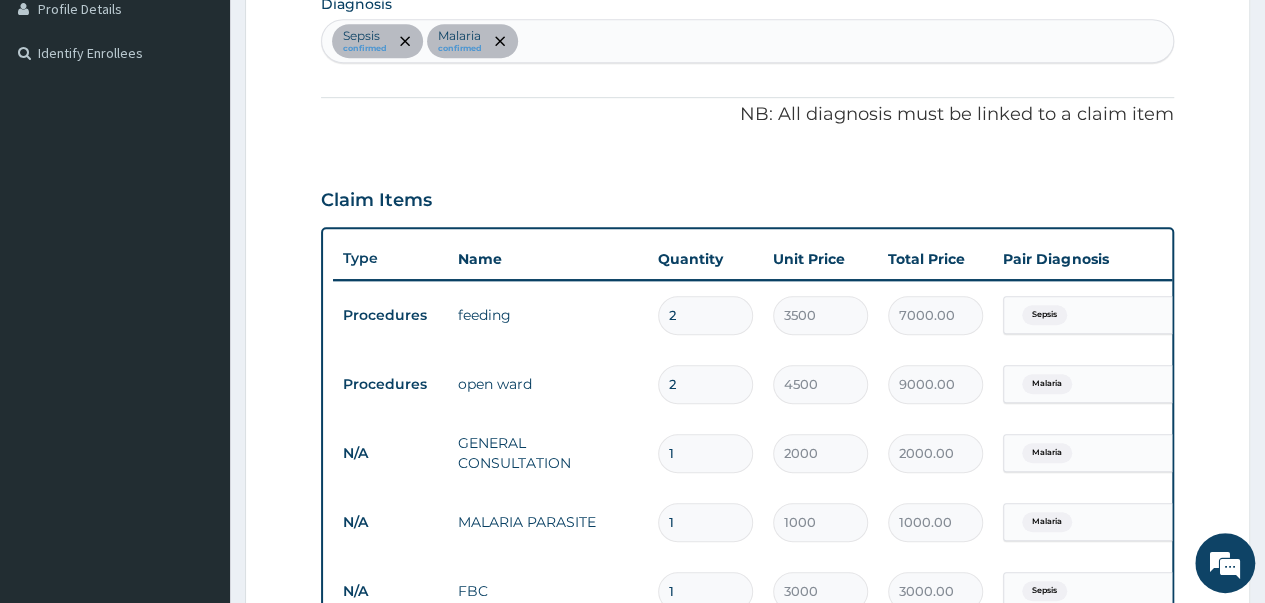 scroll, scrollTop: 494, scrollLeft: 0, axis: vertical 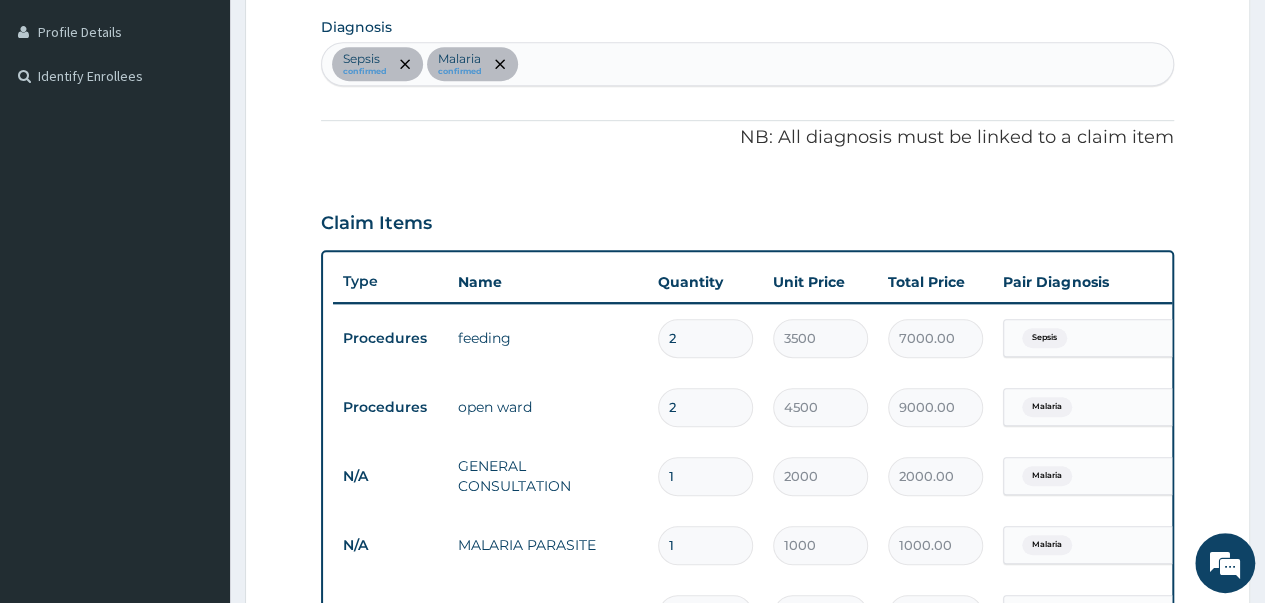 click on "Sepsis confirmed Malaria confirmed" at bounding box center [747, 64] 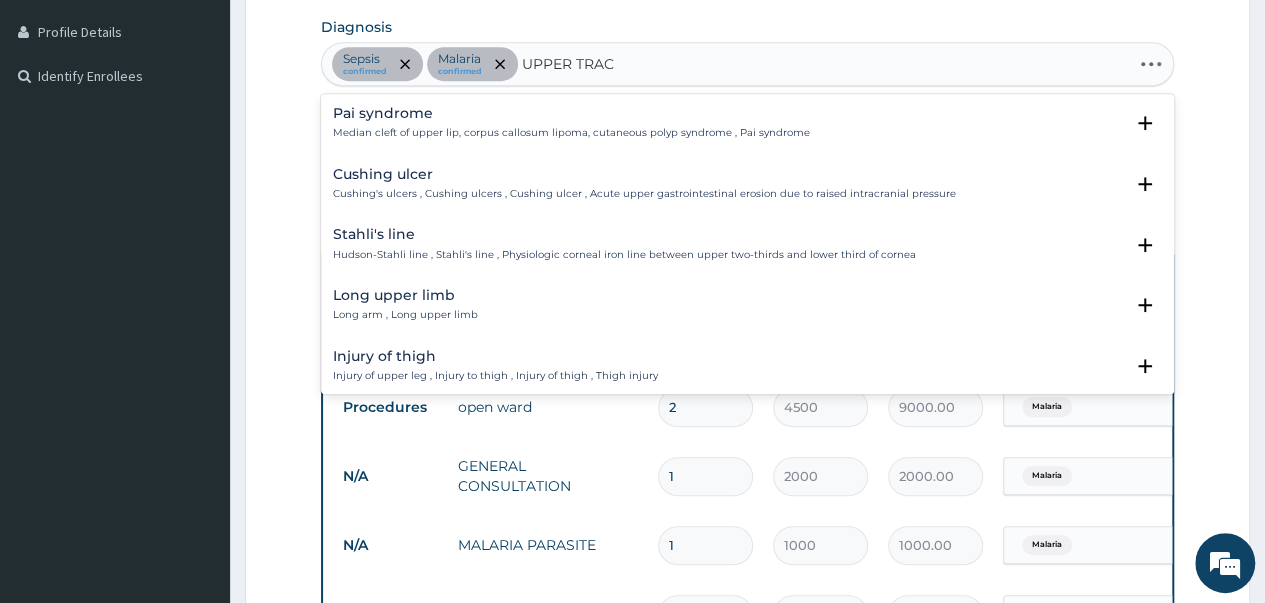 type on "UPPER TRACT" 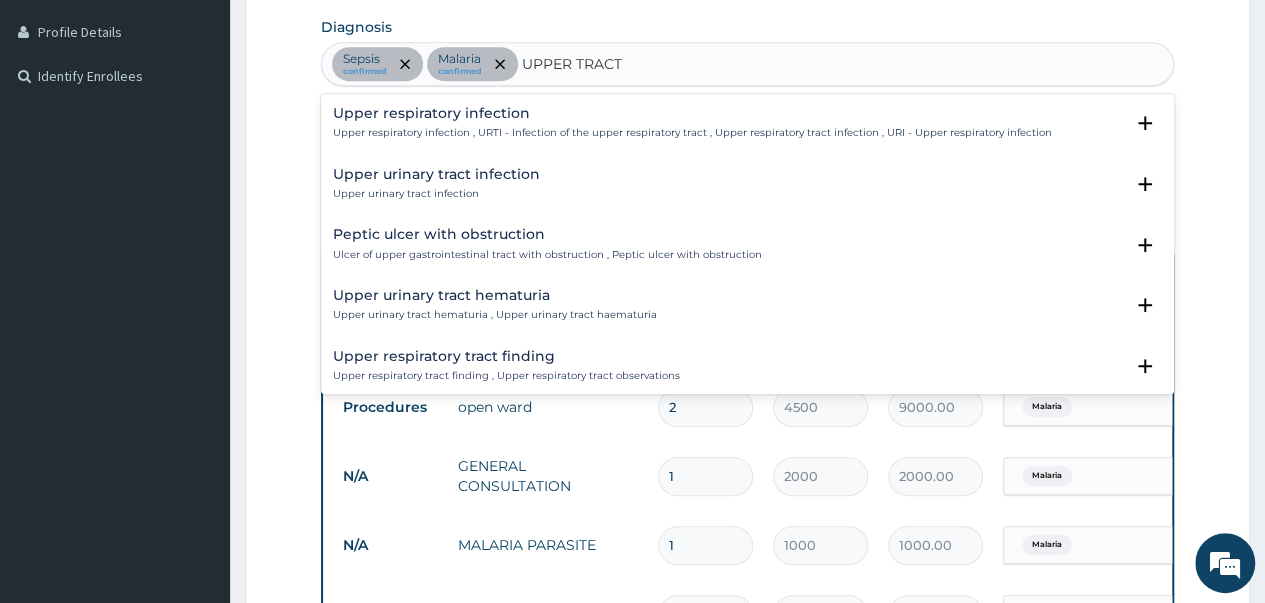 click on "Upper respiratory infection , URTI - Infection of the upper respiratory tract , Upper respiratory tract infection , URI - Upper respiratory infection" at bounding box center [692, 133] 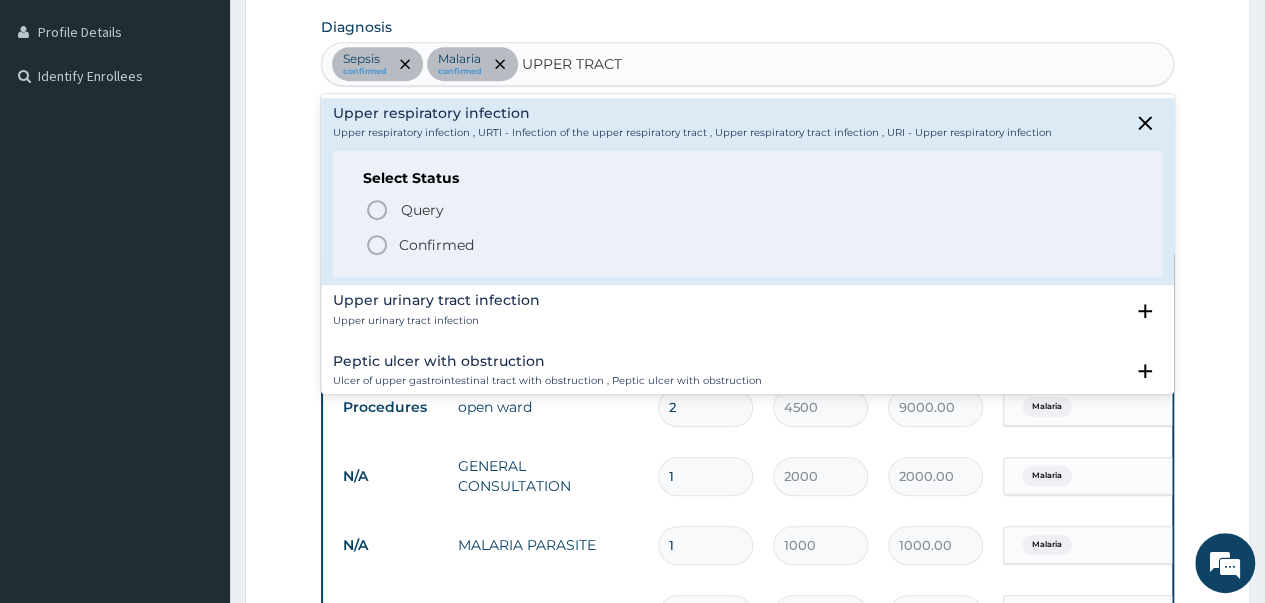 click 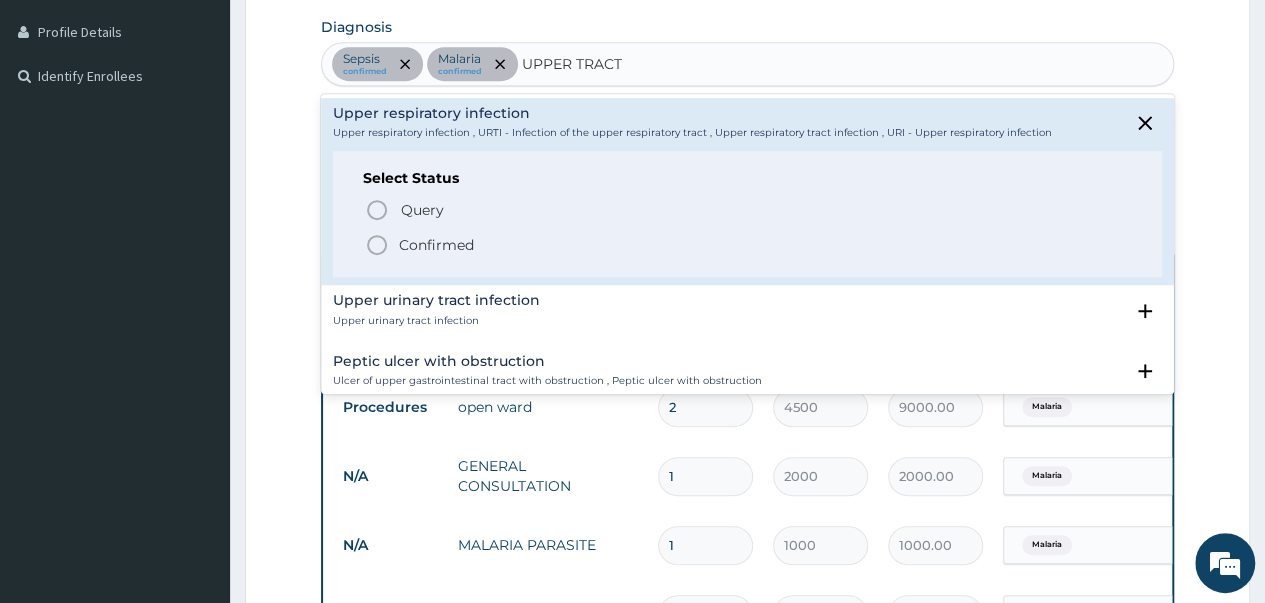 type 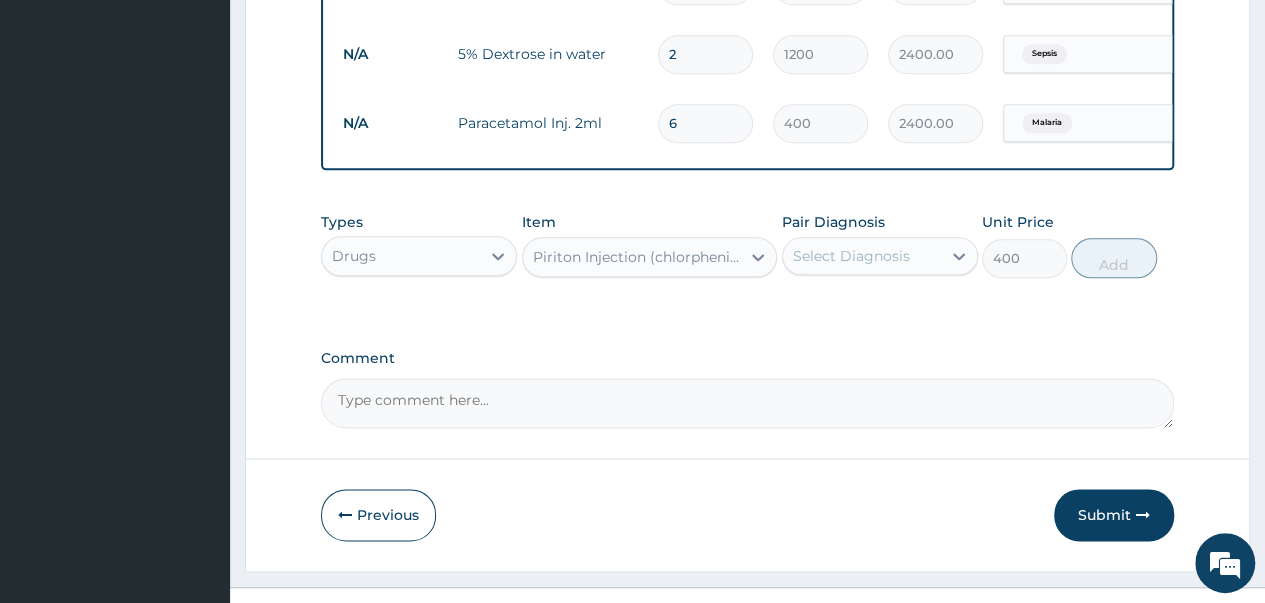 scroll, scrollTop: 1172, scrollLeft: 0, axis: vertical 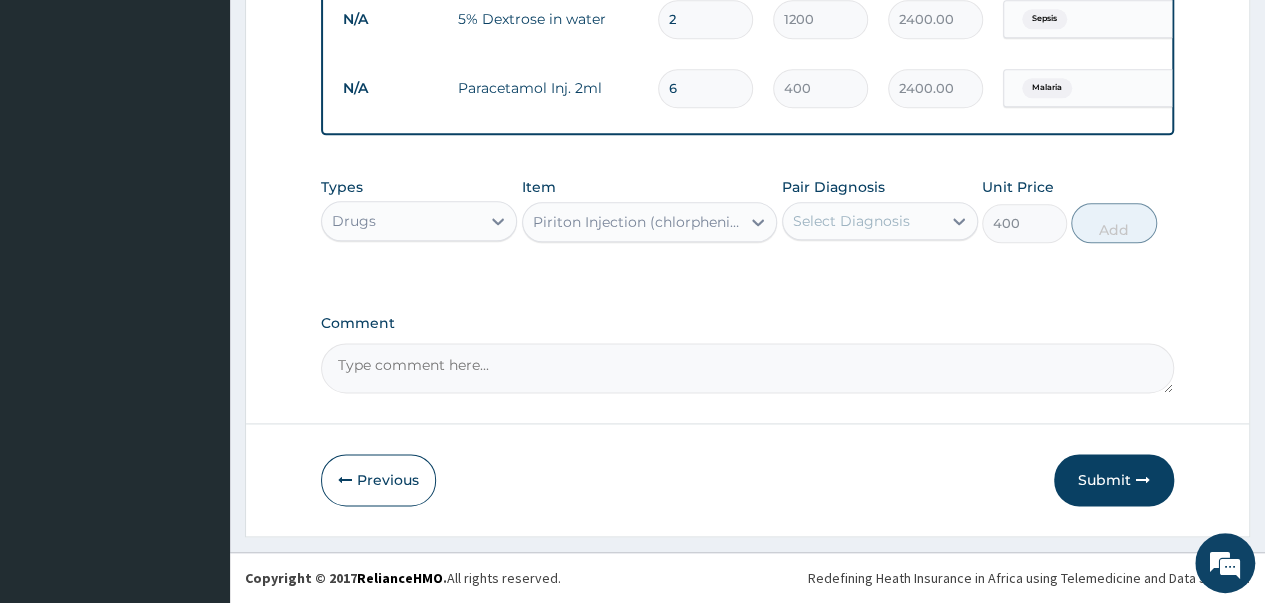 click on "Select Diagnosis" at bounding box center [851, 221] 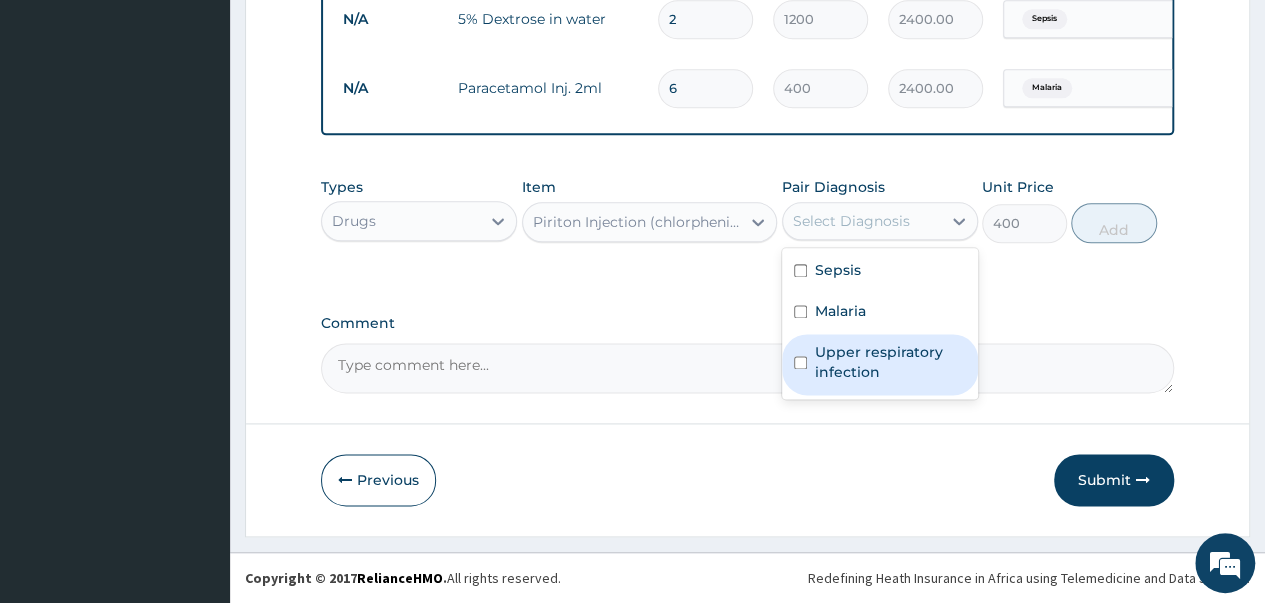 click at bounding box center (800, 362) 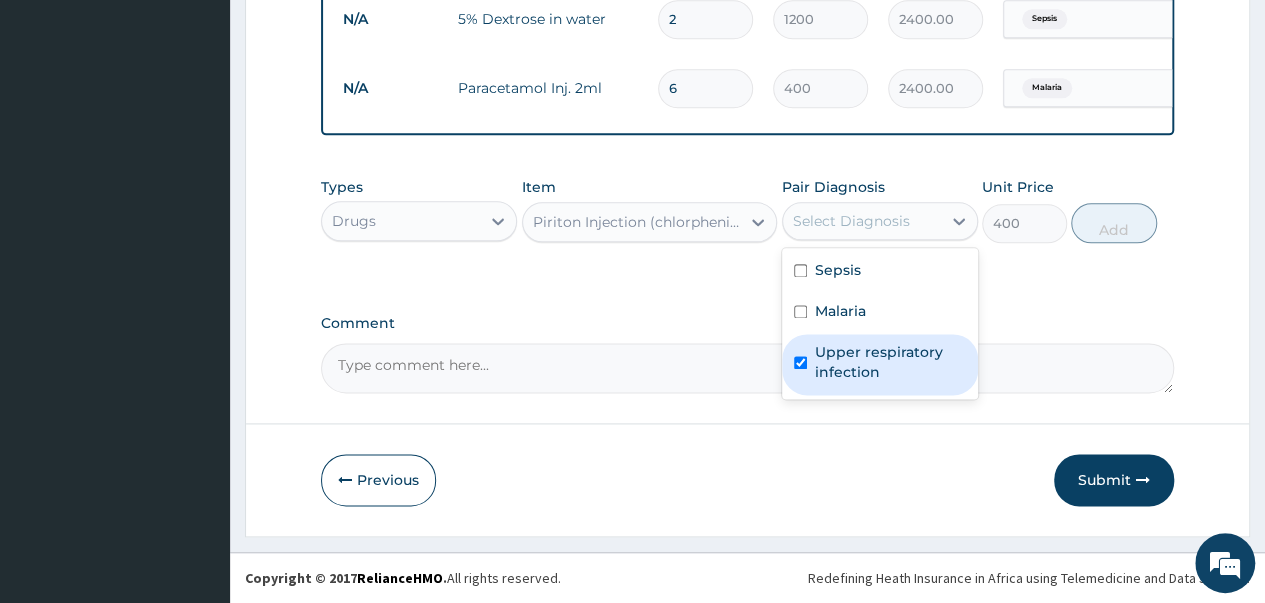 checkbox on "true" 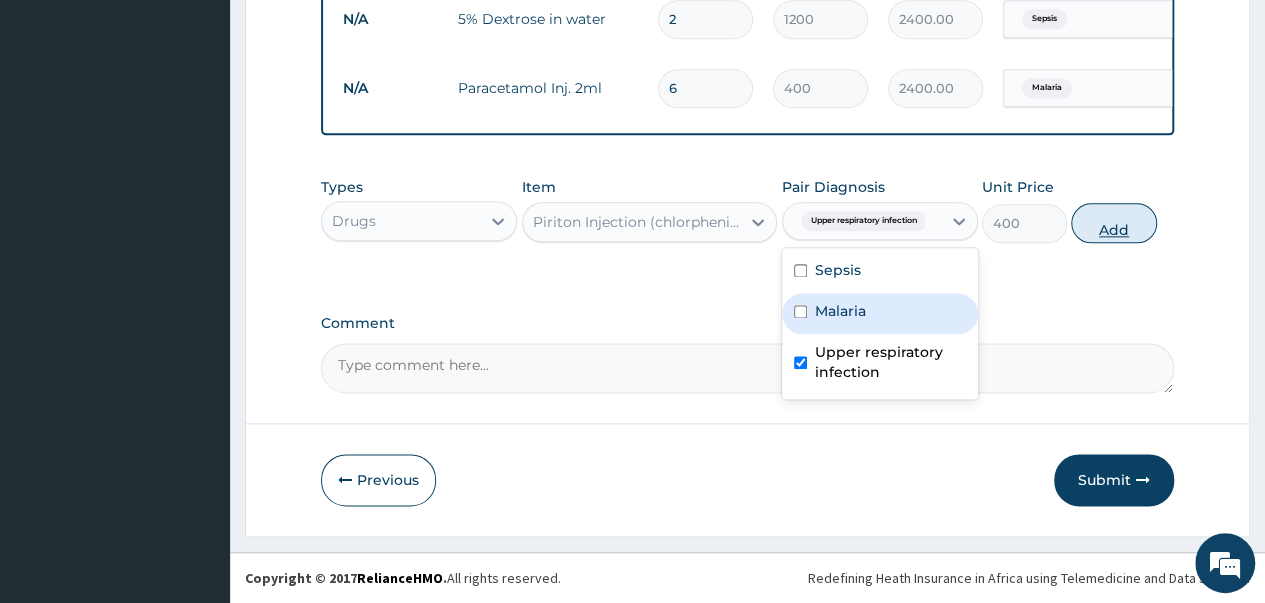 click on "Add" at bounding box center (1113, 223) 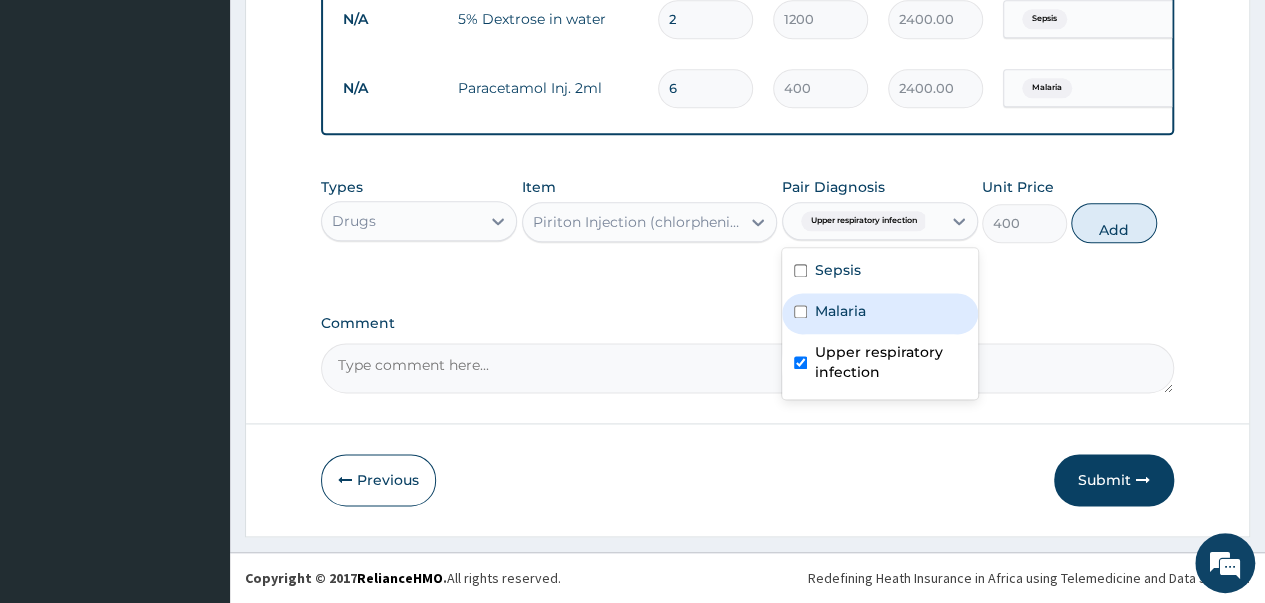 type on "0" 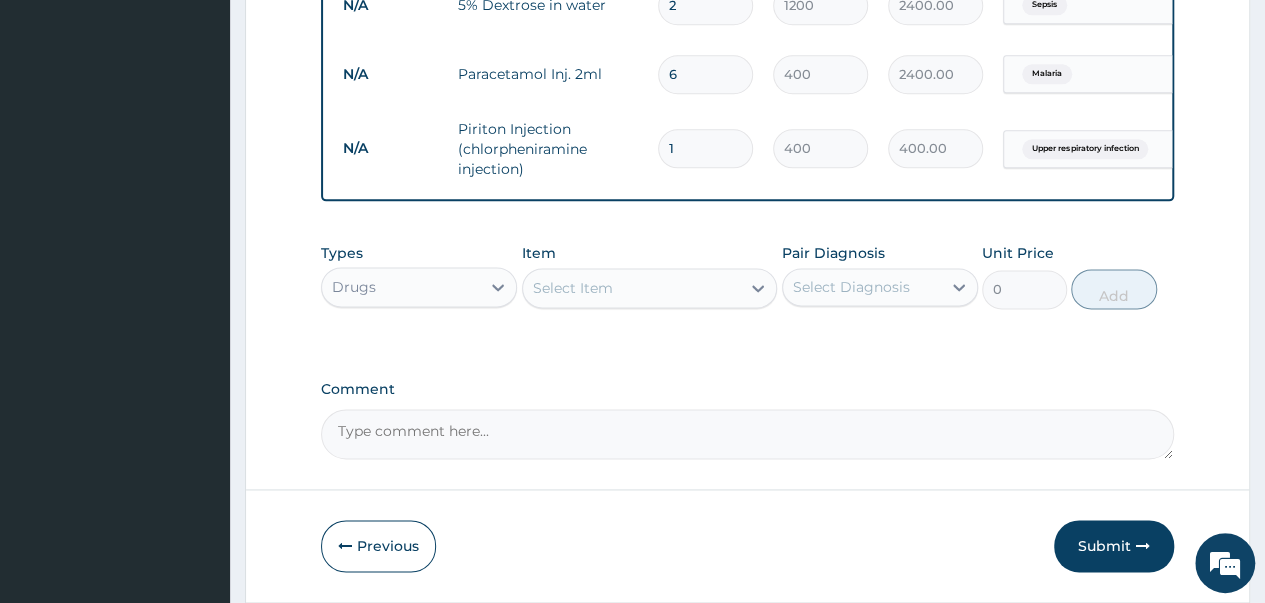 type 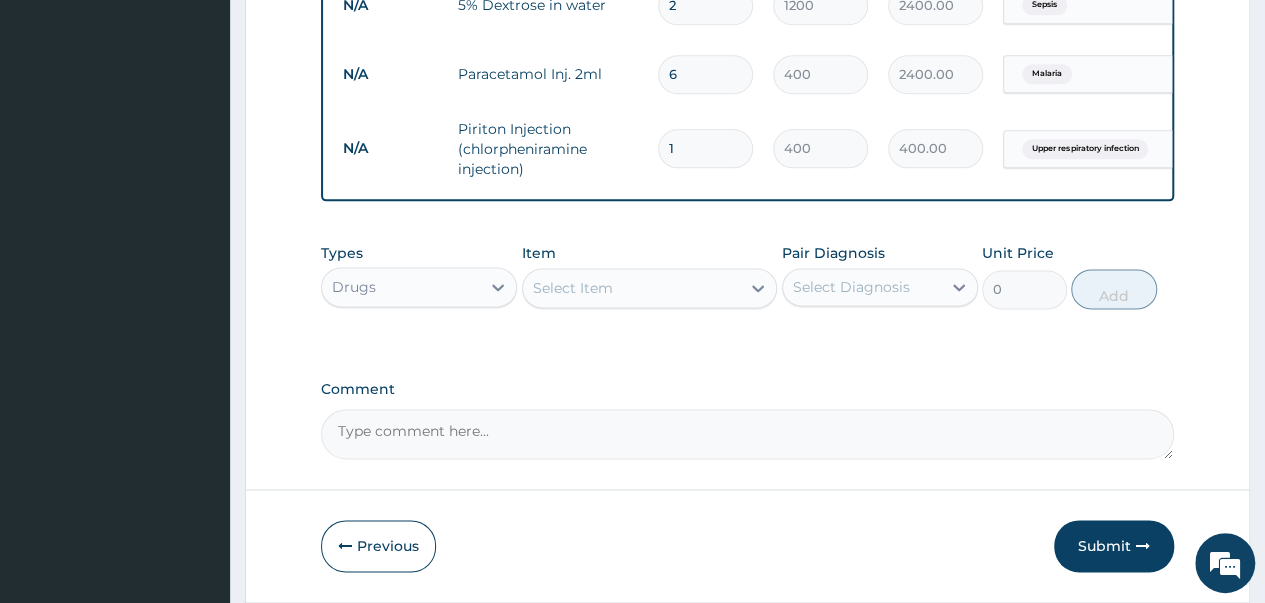 type on "0.00" 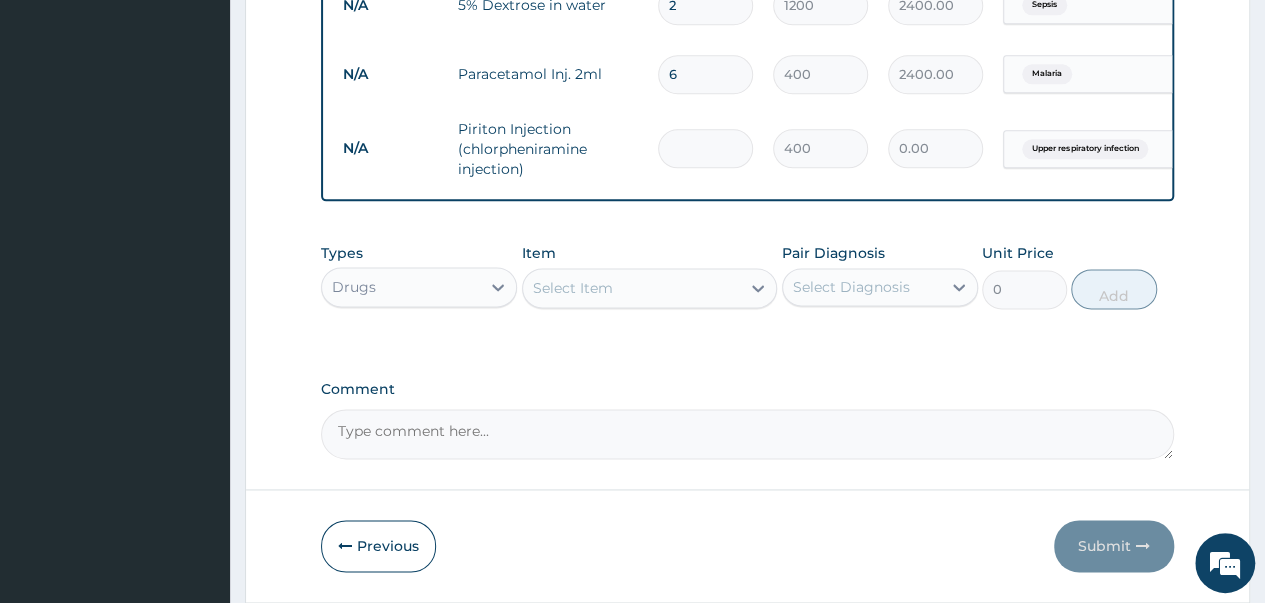 type on "2" 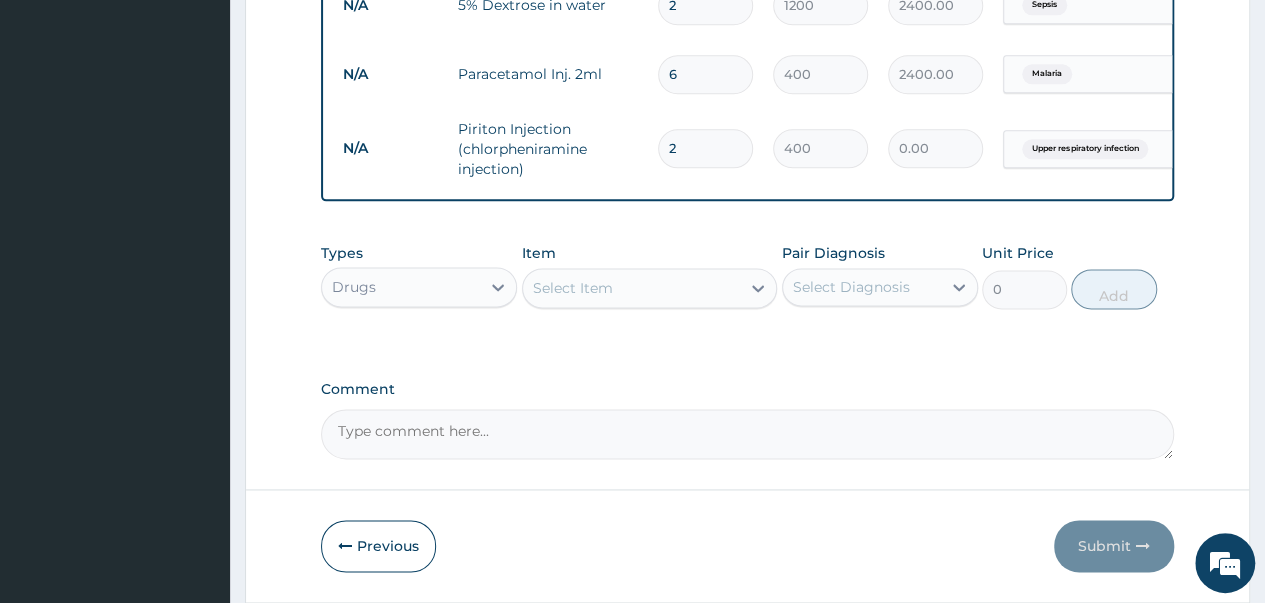type on "800.00" 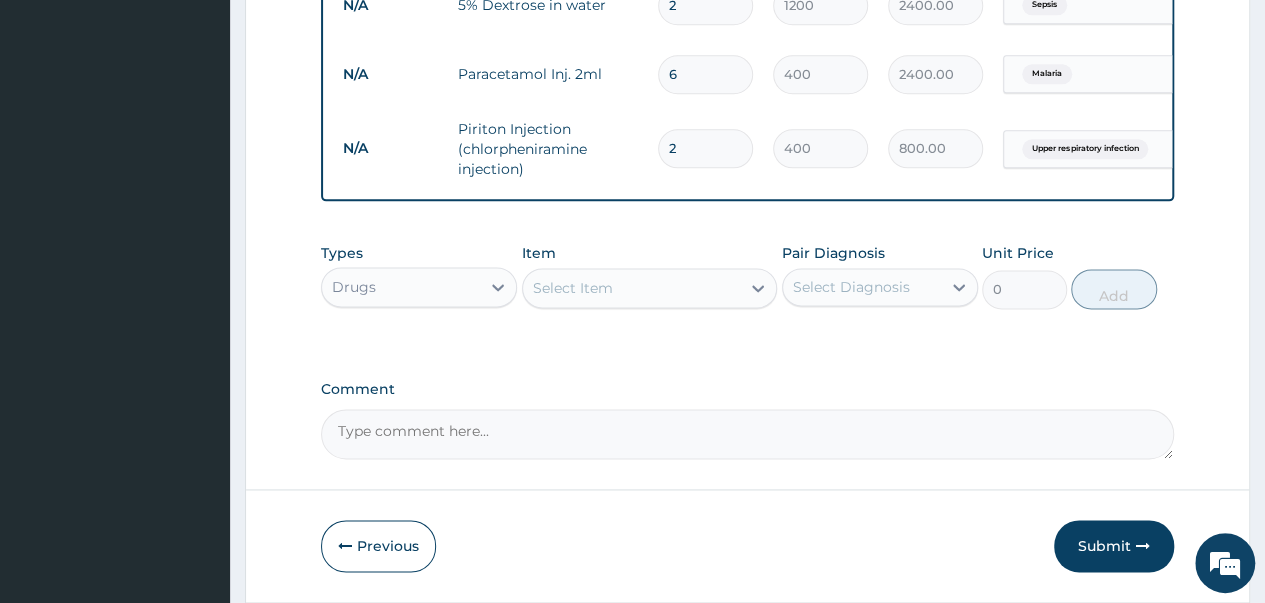 type on "2" 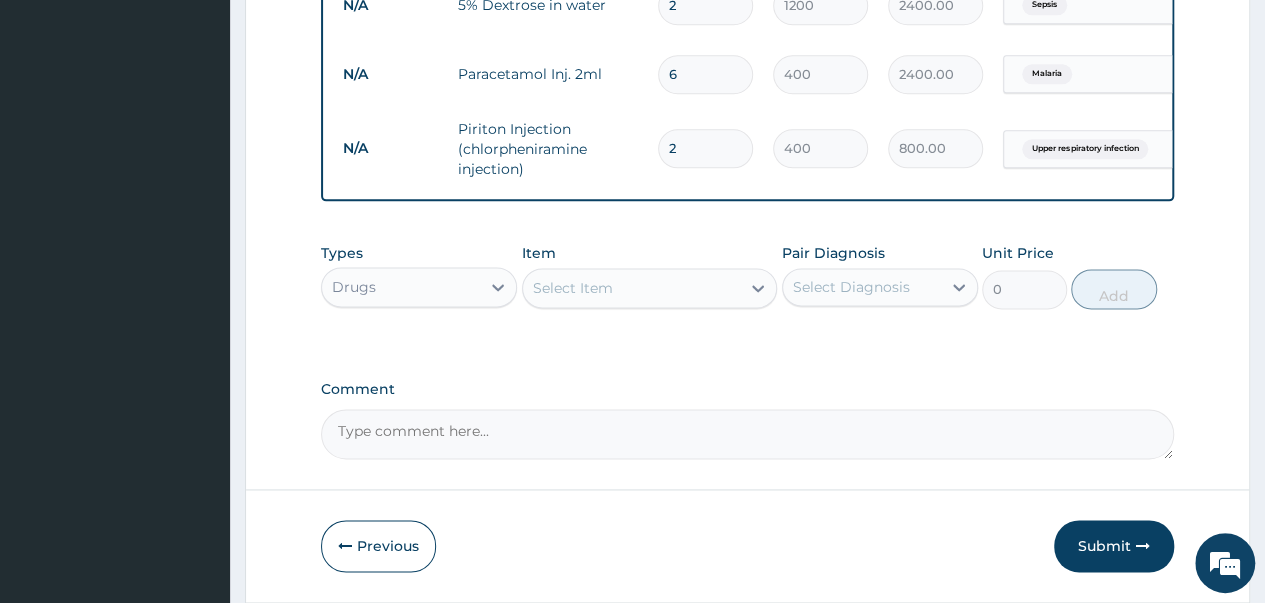 click on "Select Item" at bounding box center [632, 288] 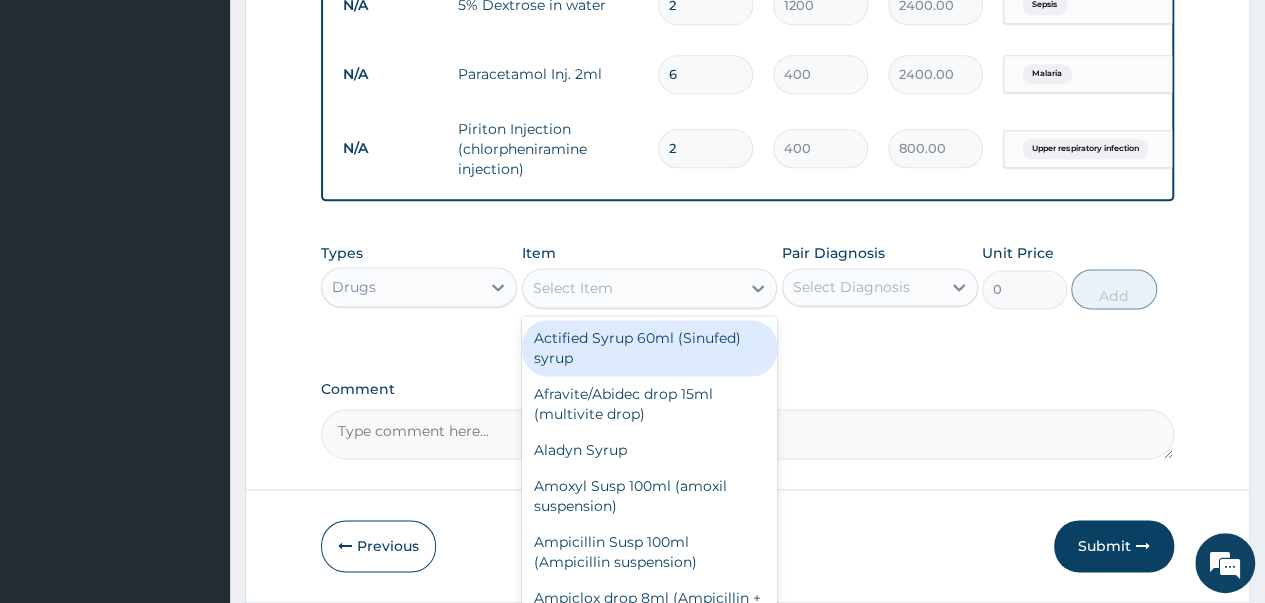 type on "A" 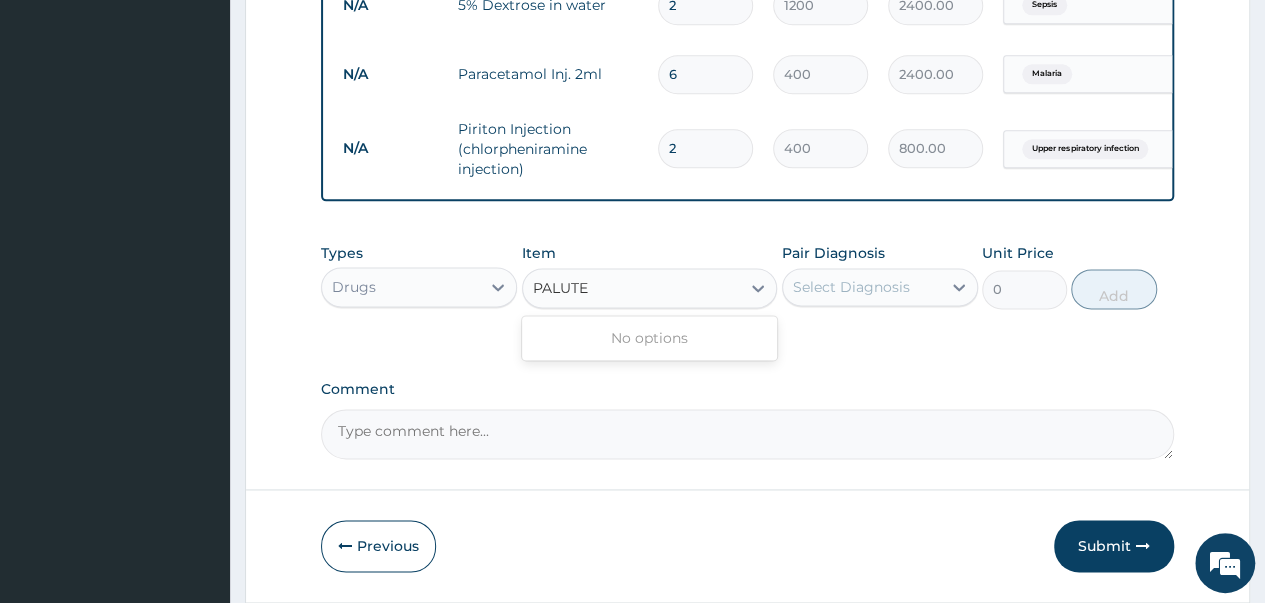 type on "PALUT" 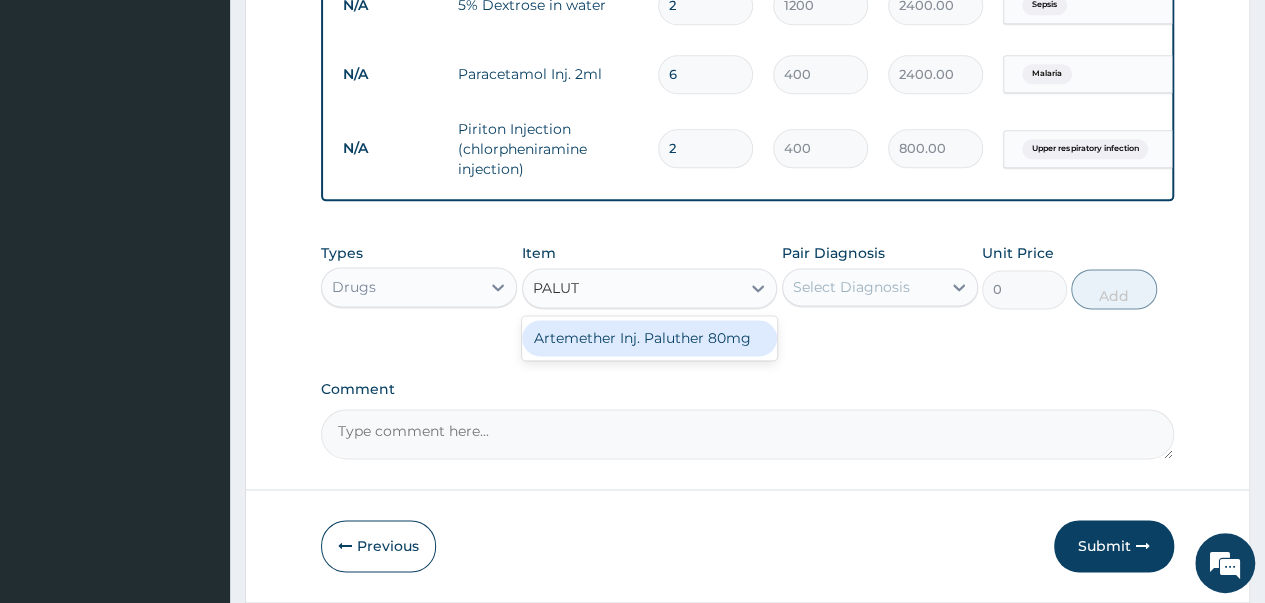 click on "Artemether Inj. Paluther 80mg" at bounding box center (650, 338) 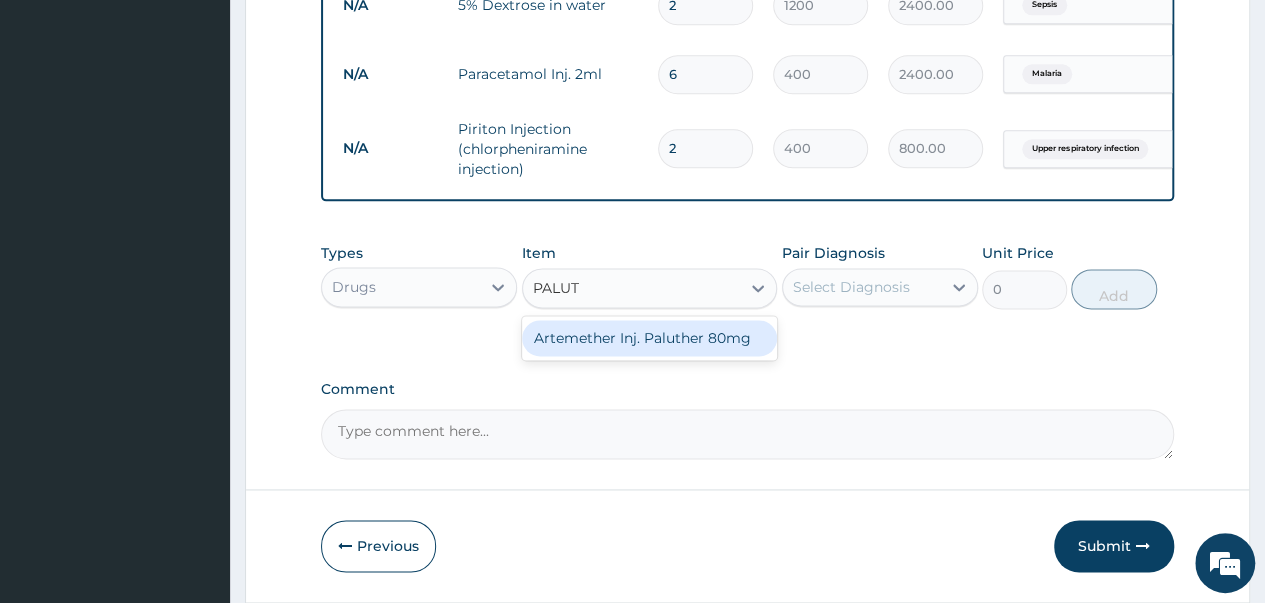 type 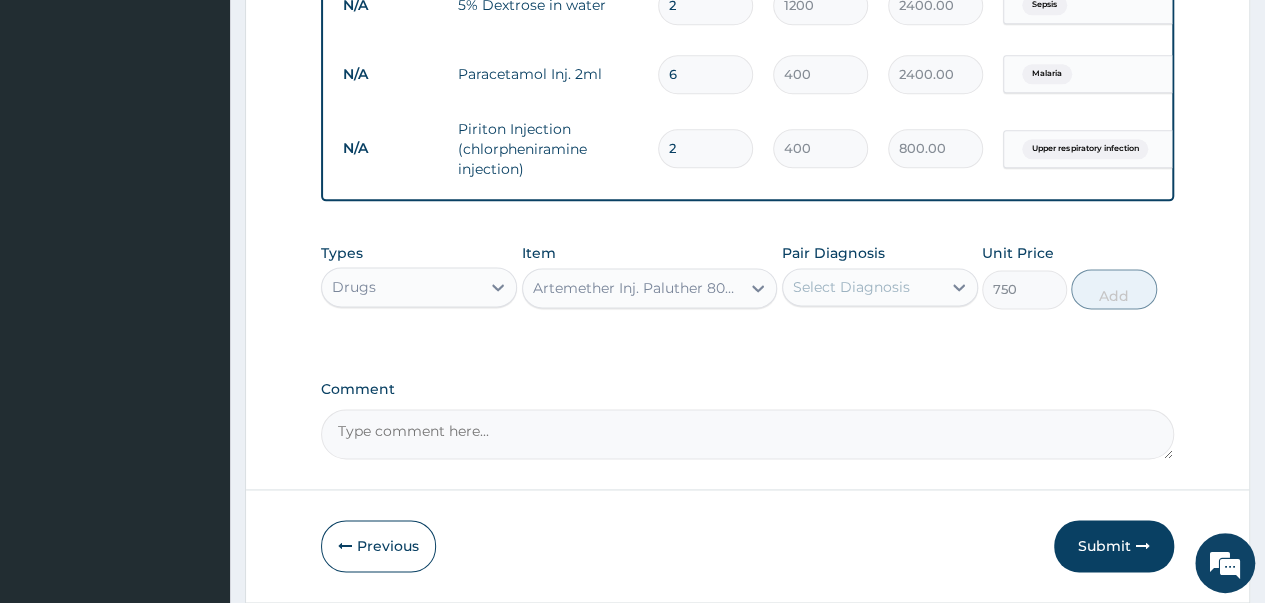 click on "Select Diagnosis" at bounding box center [851, 287] 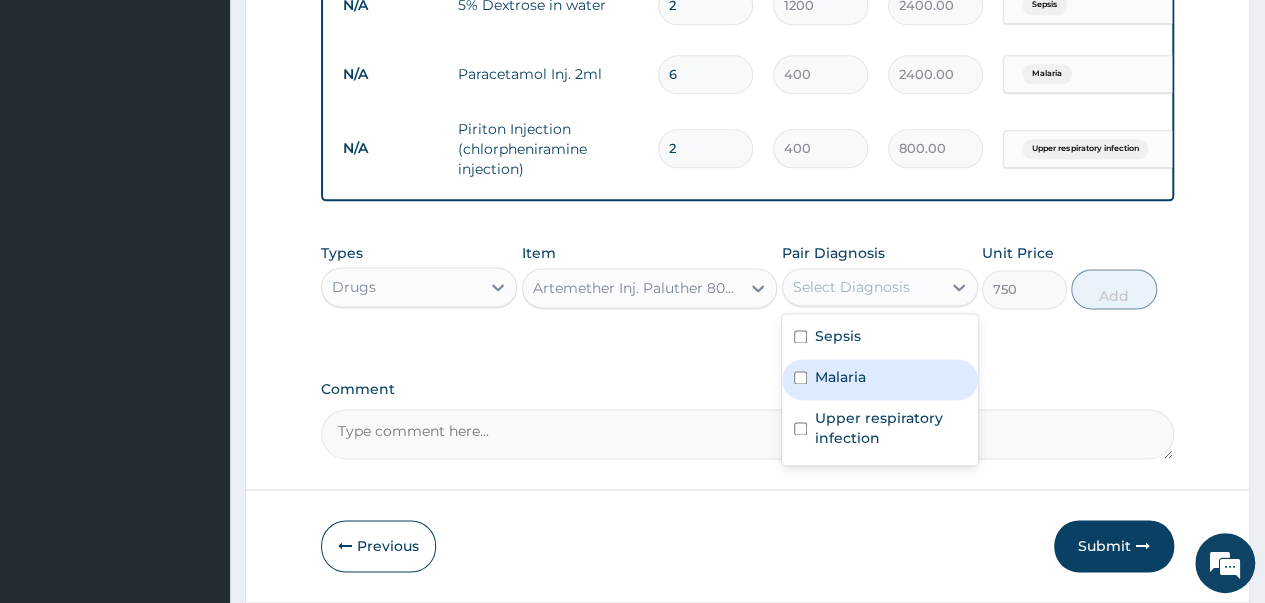click on "Malaria" at bounding box center (880, 379) 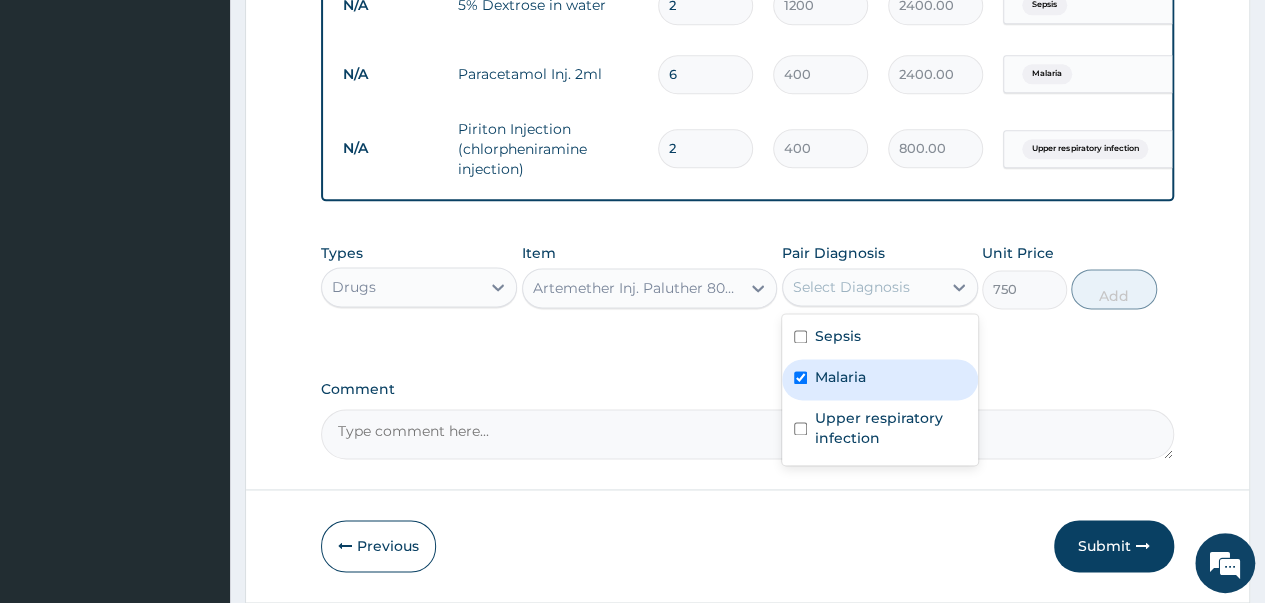 checkbox on "true" 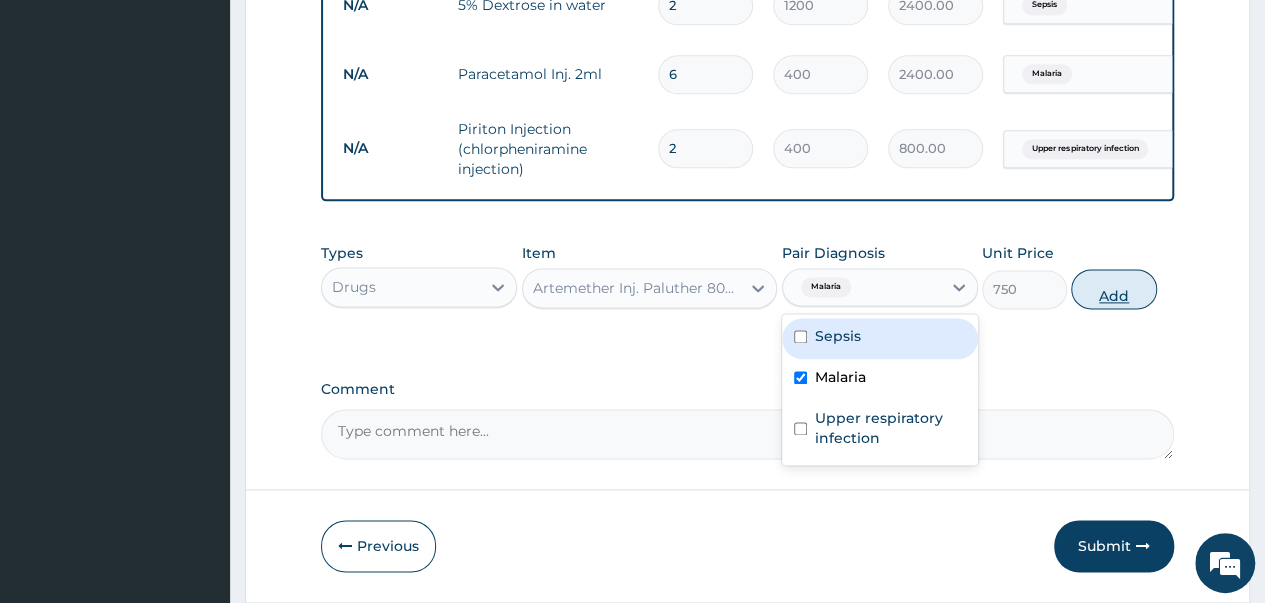 click on "Add" at bounding box center (1113, 289) 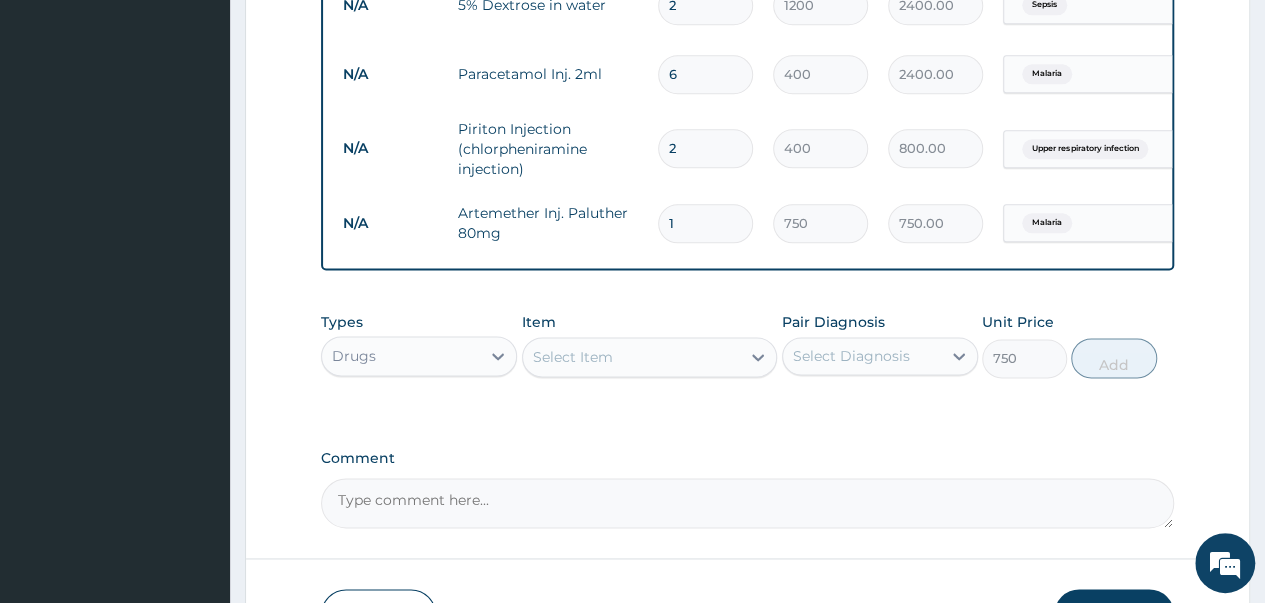 type on "0" 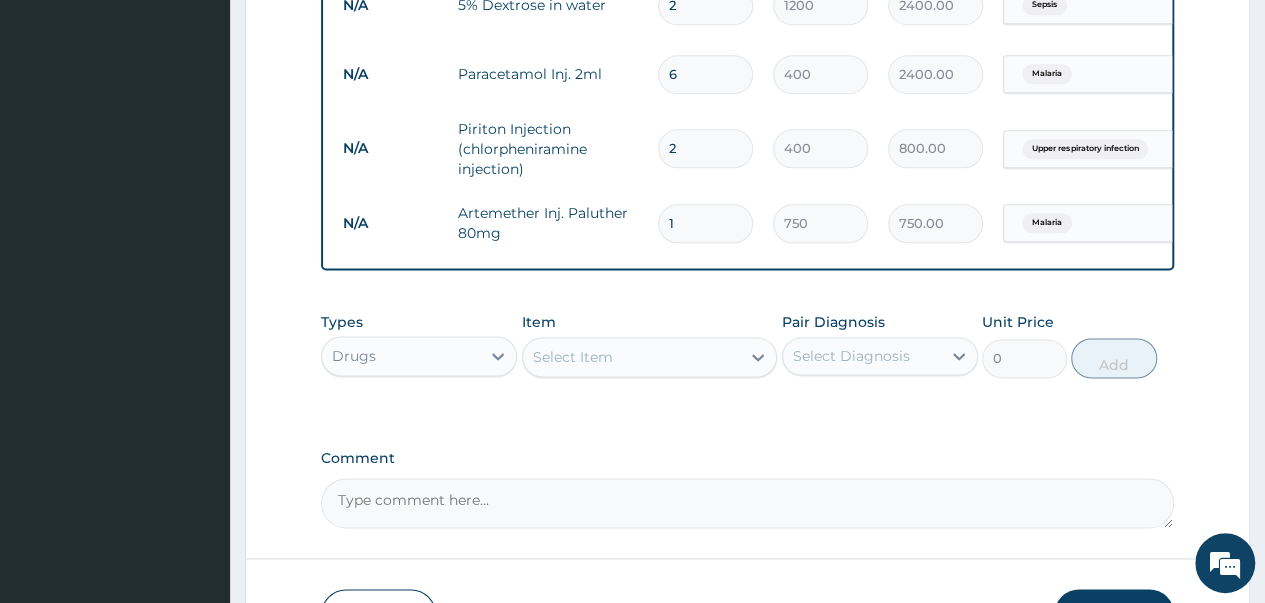 type on "16" 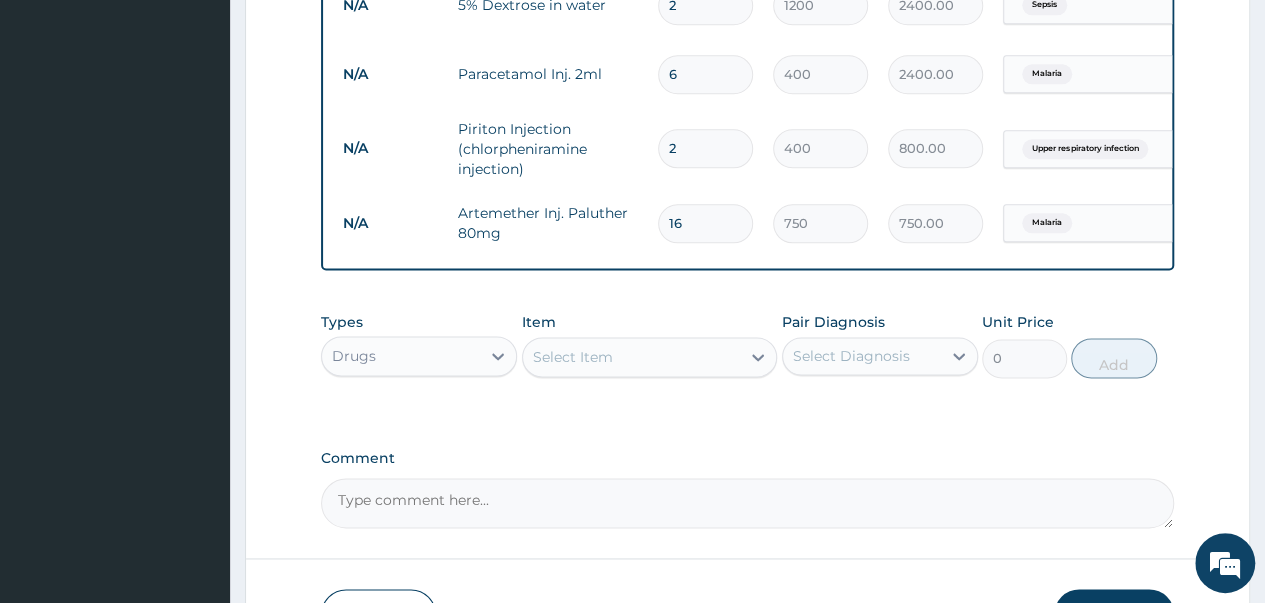 type on "12000.00" 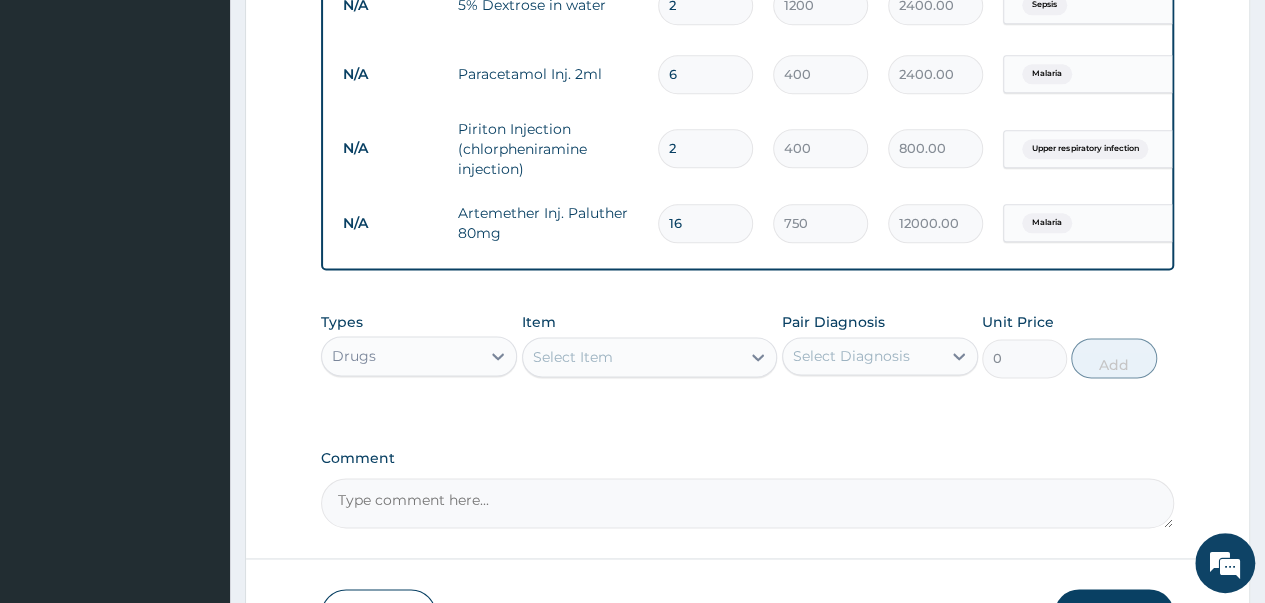 type on "1" 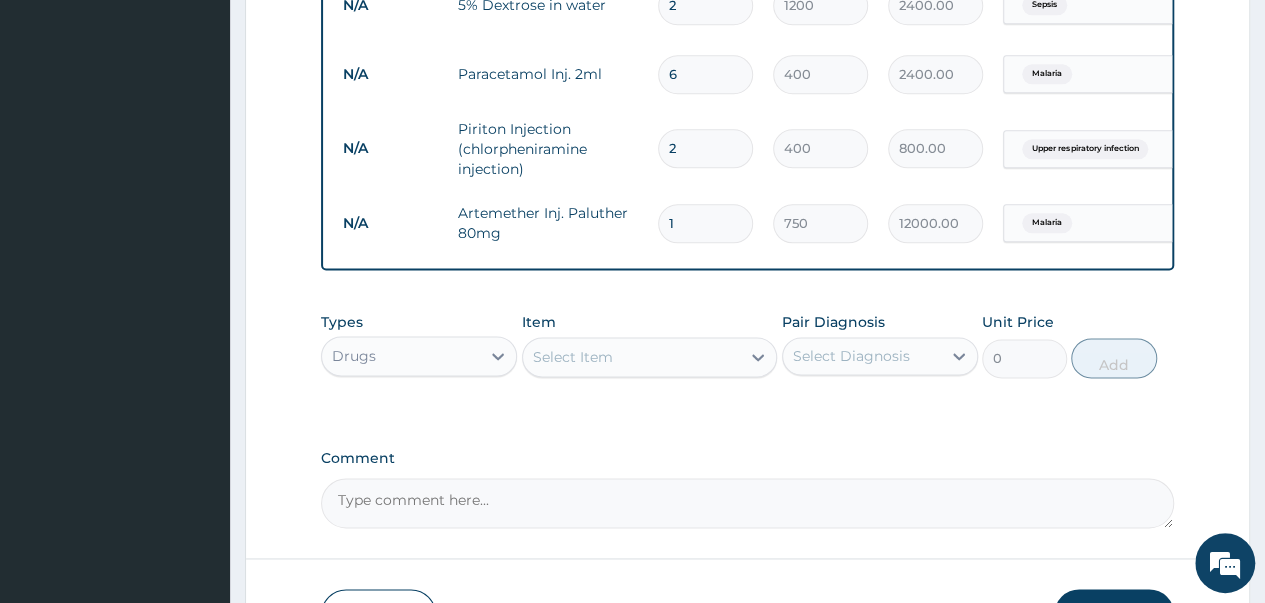 type on "750.00" 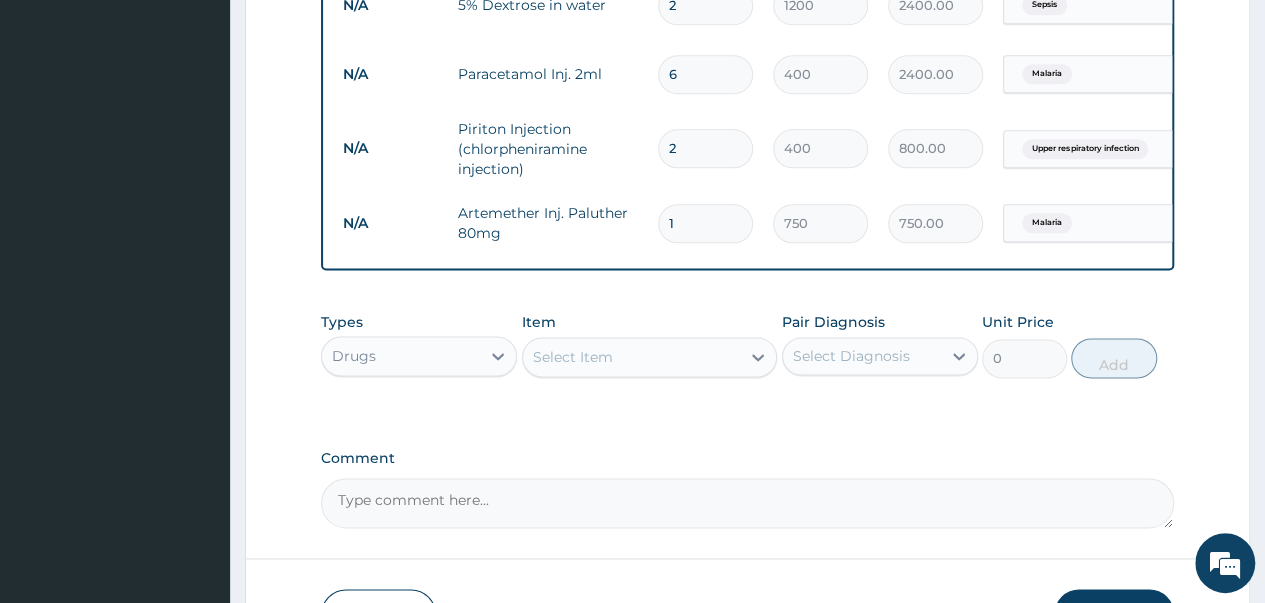 type 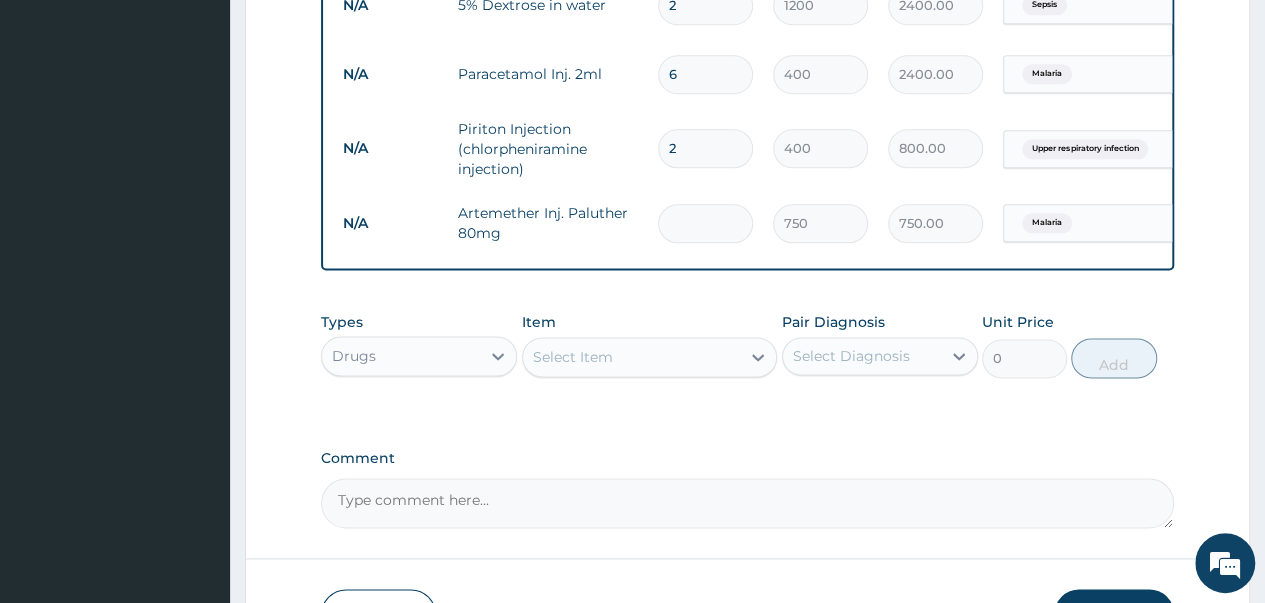 type on "0.00" 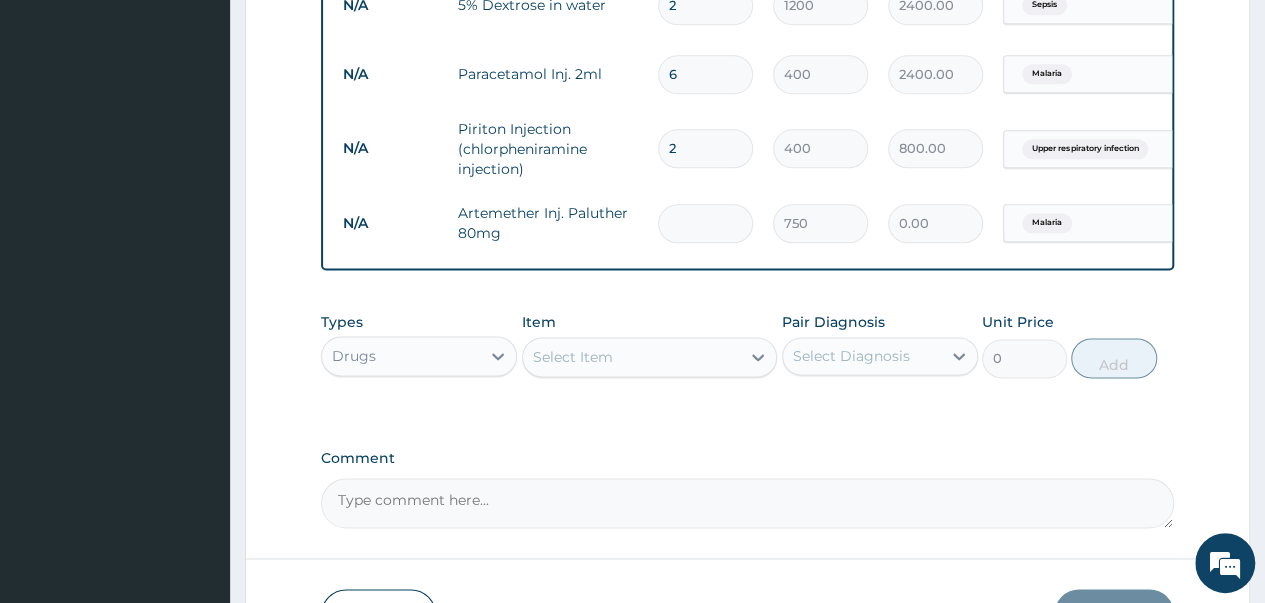 type on "6" 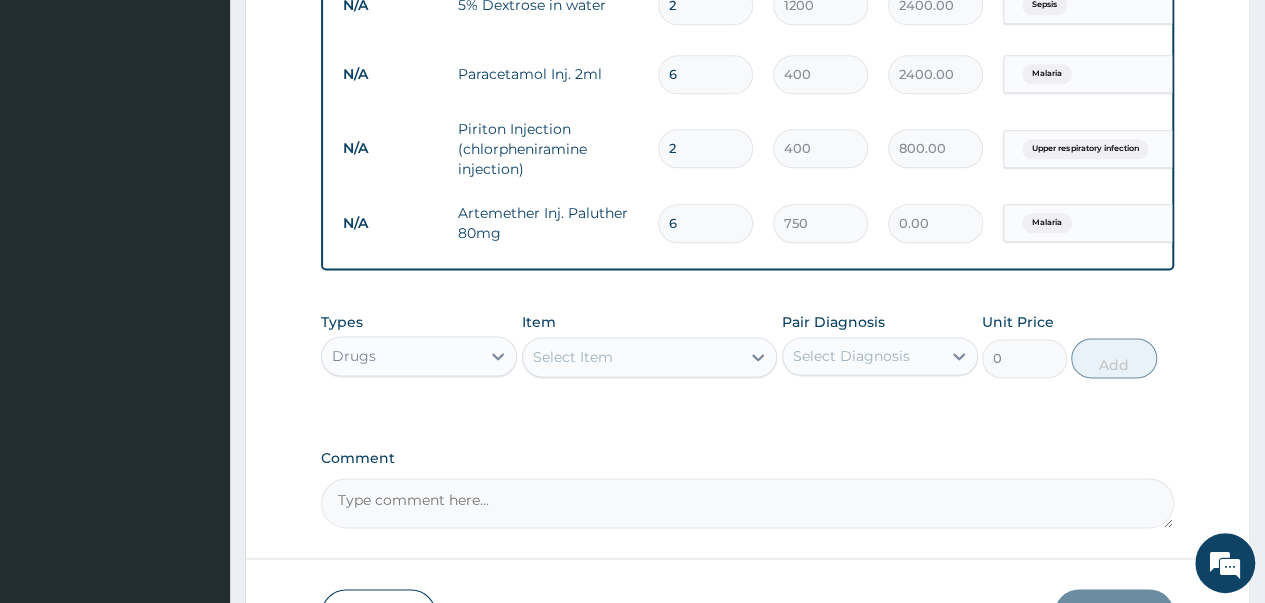 type on "4500.00" 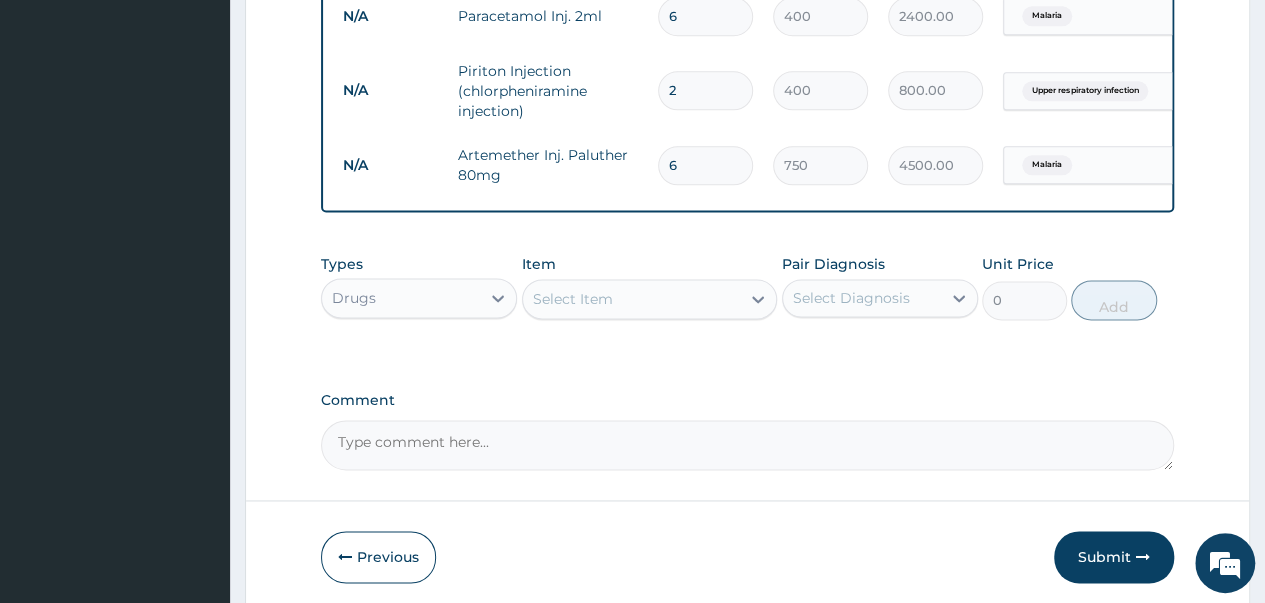 scroll, scrollTop: 1272, scrollLeft: 0, axis: vertical 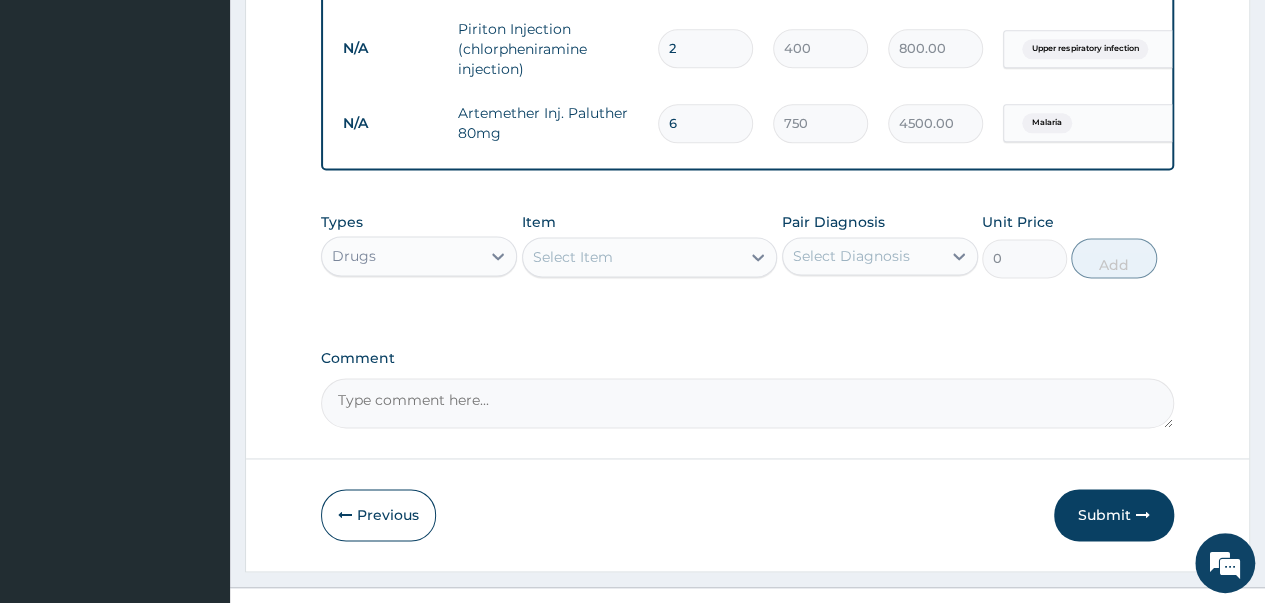 type on "6" 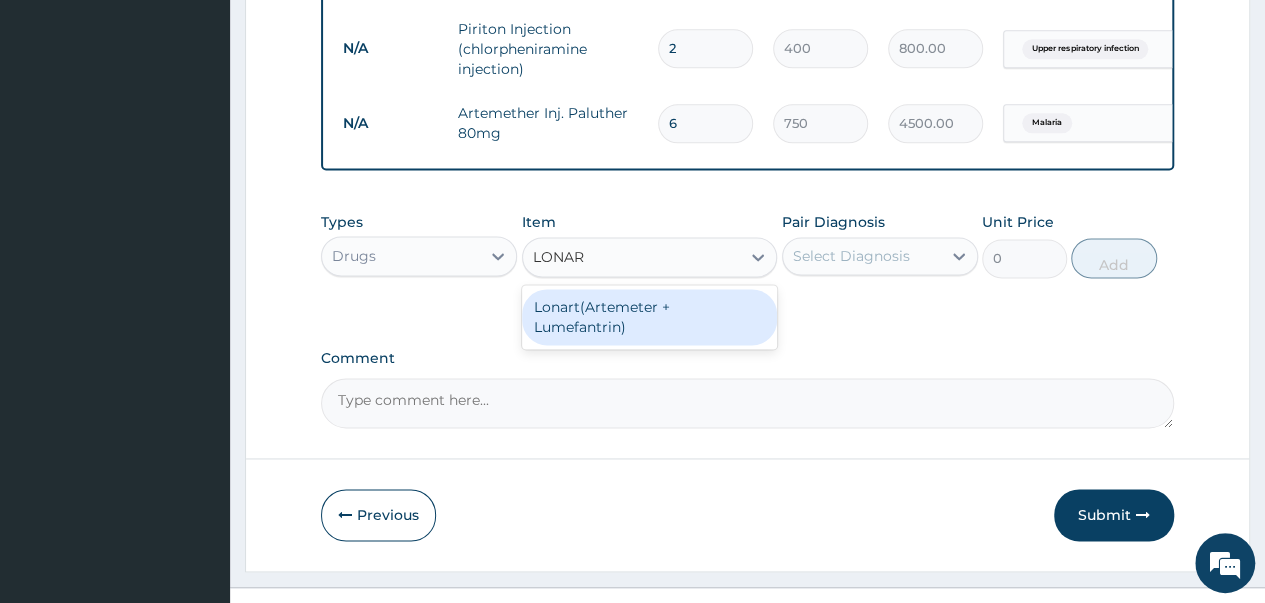type on "LONART" 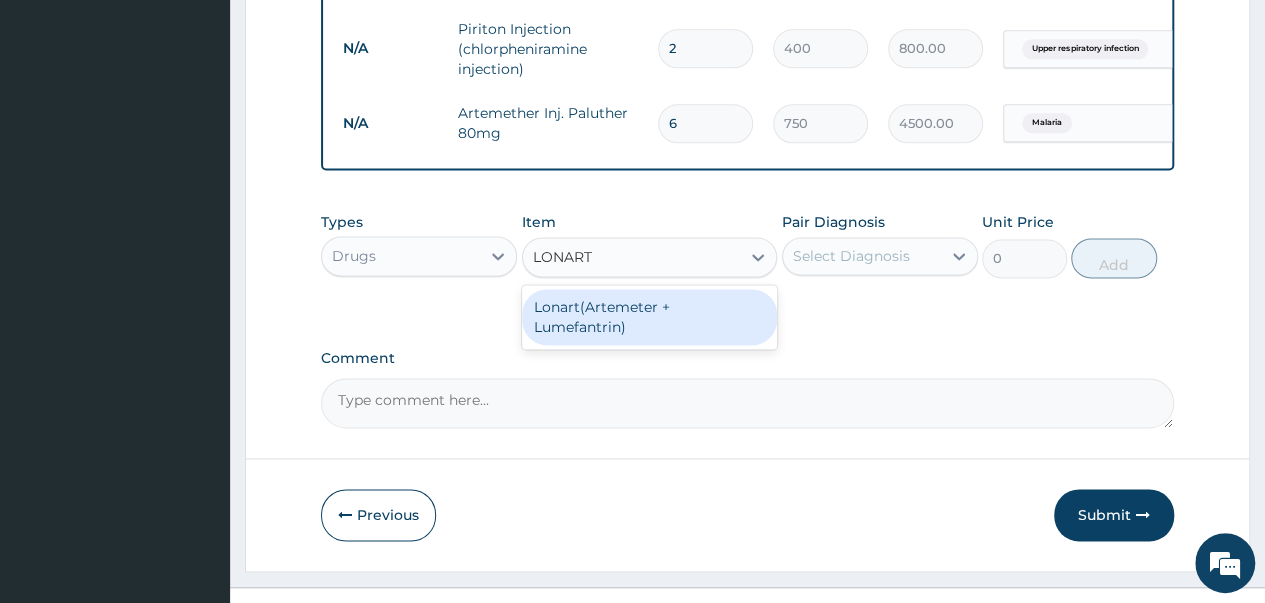 click on "Lonart(Artemeter + Lumefantrin)" at bounding box center [650, 317] 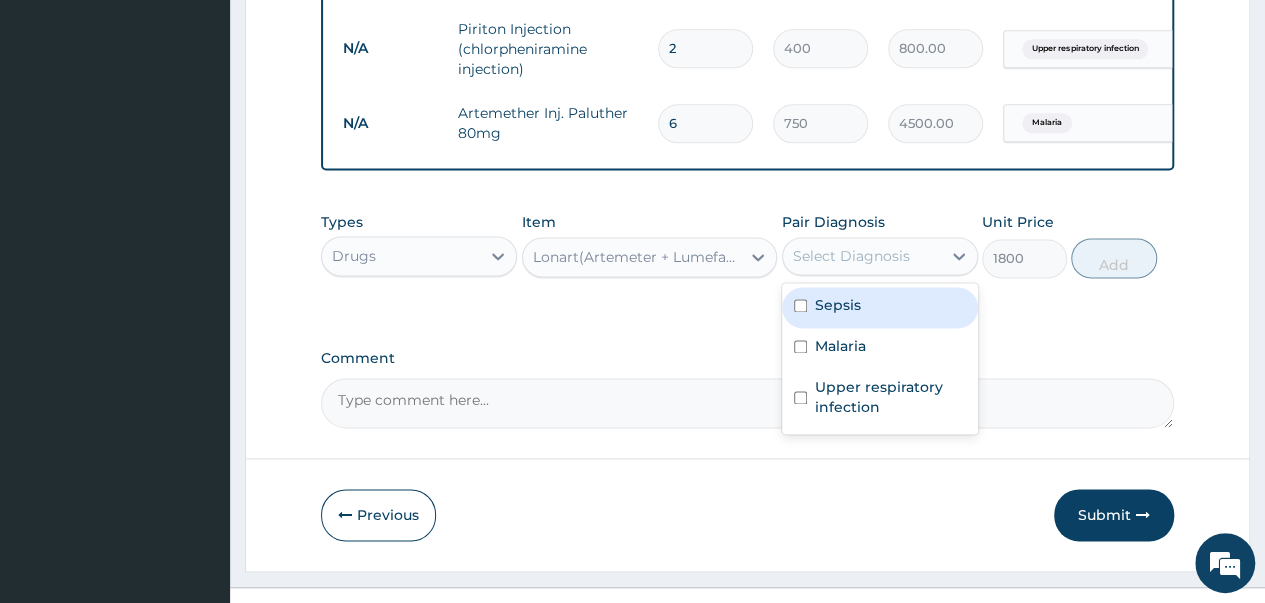 click on "Select Diagnosis" at bounding box center (851, 256) 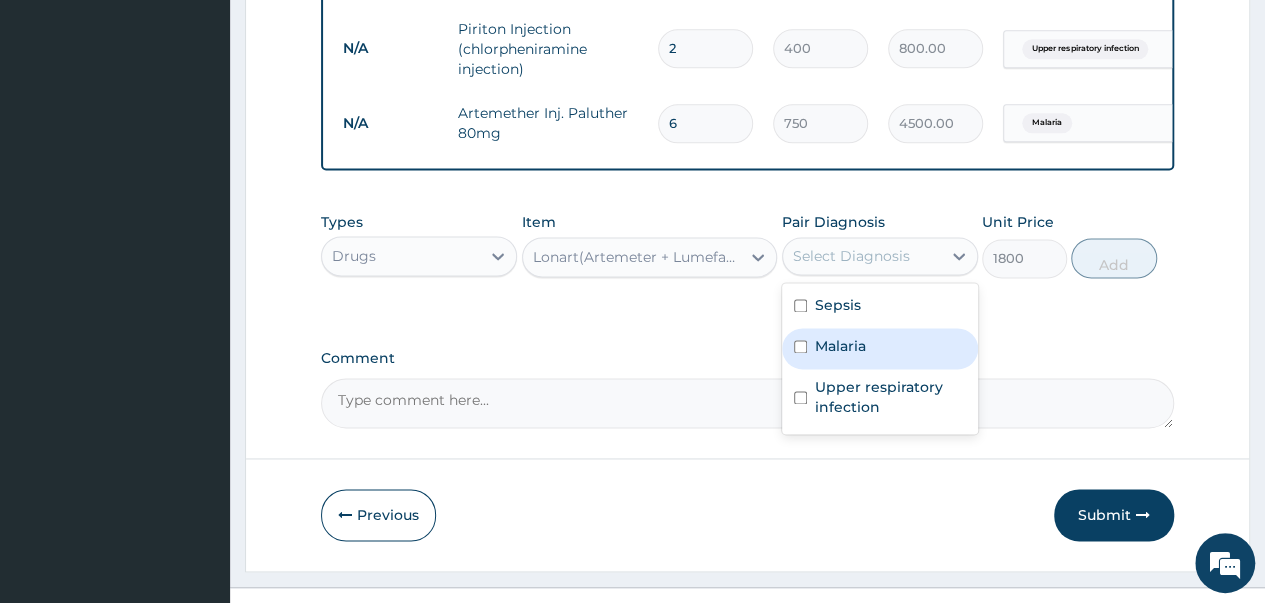 click at bounding box center (800, 346) 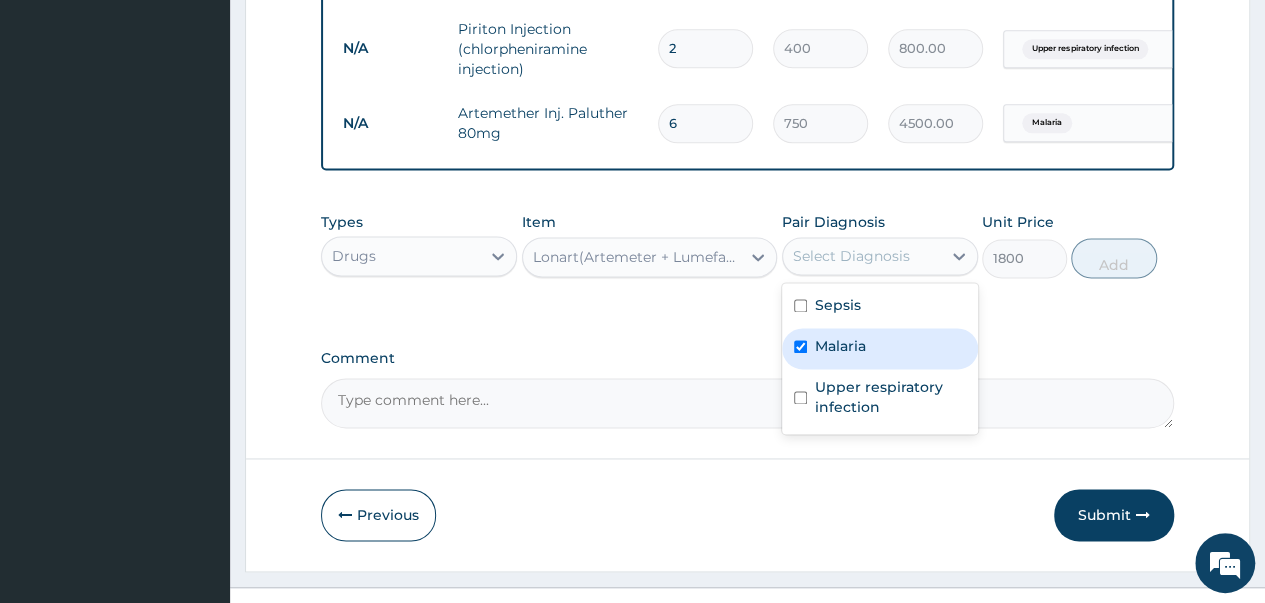 checkbox on "true" 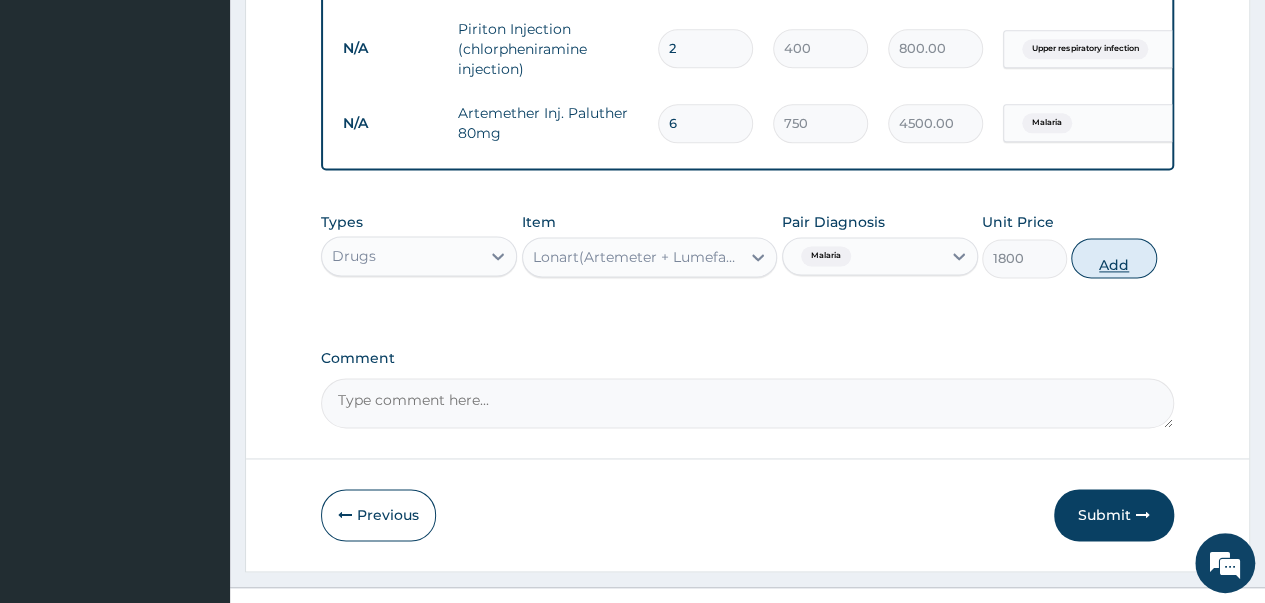 click on "Add" at bounding box center (1113, 258) 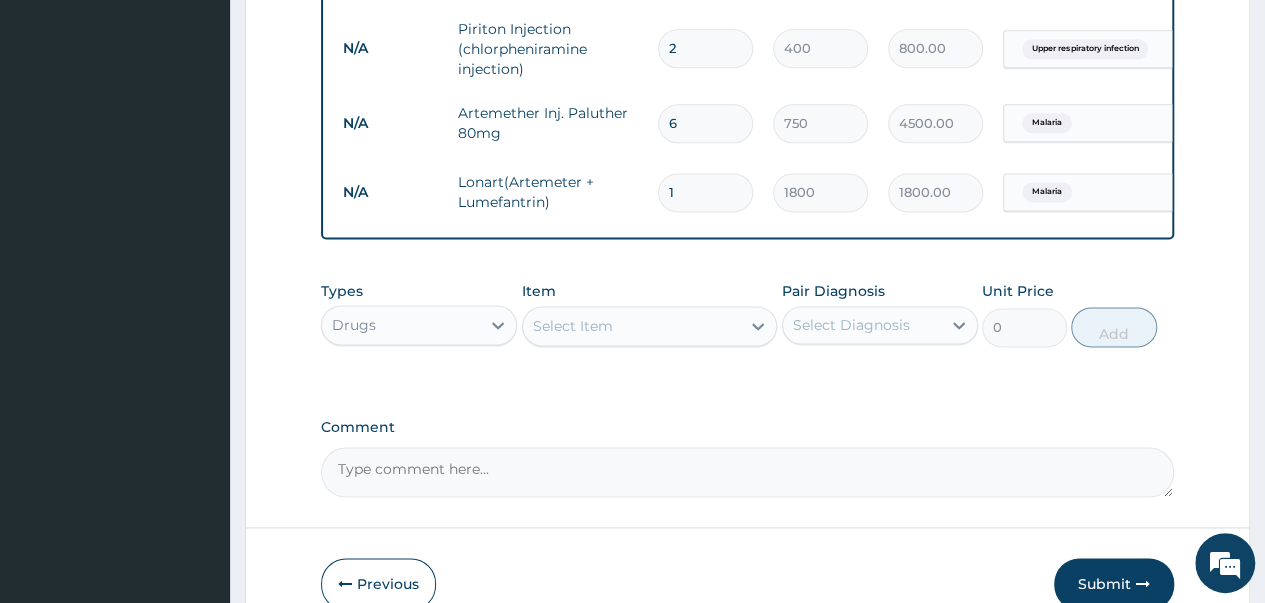 click on "Select Item" at bounding box center [632, 326] 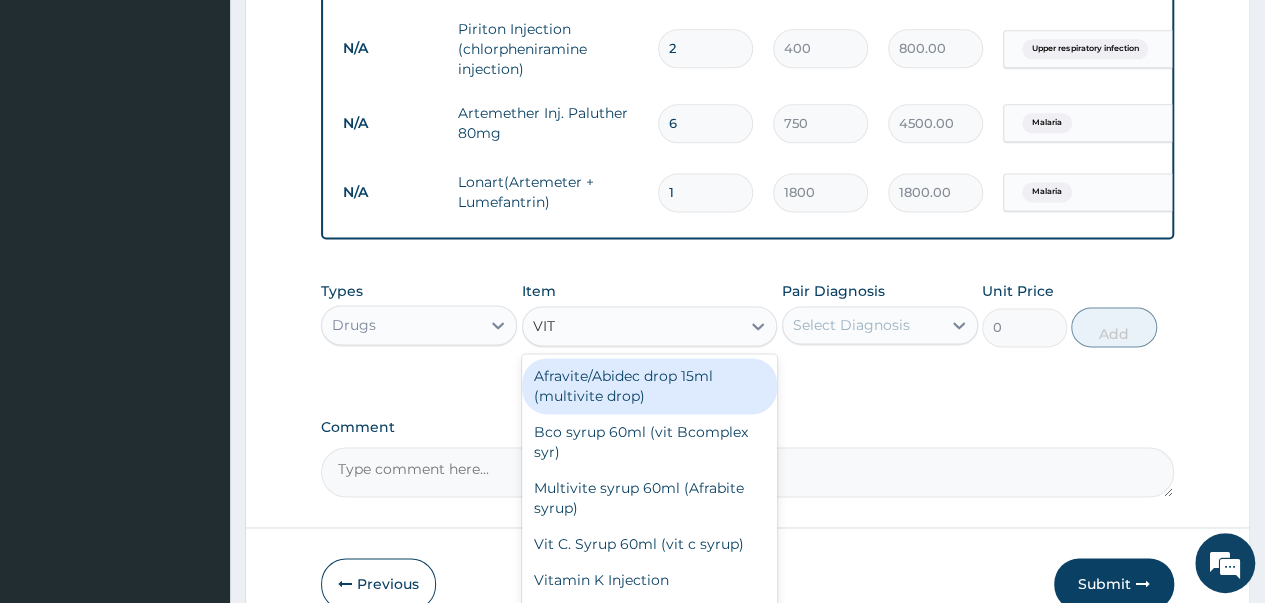 type on "VIT B" 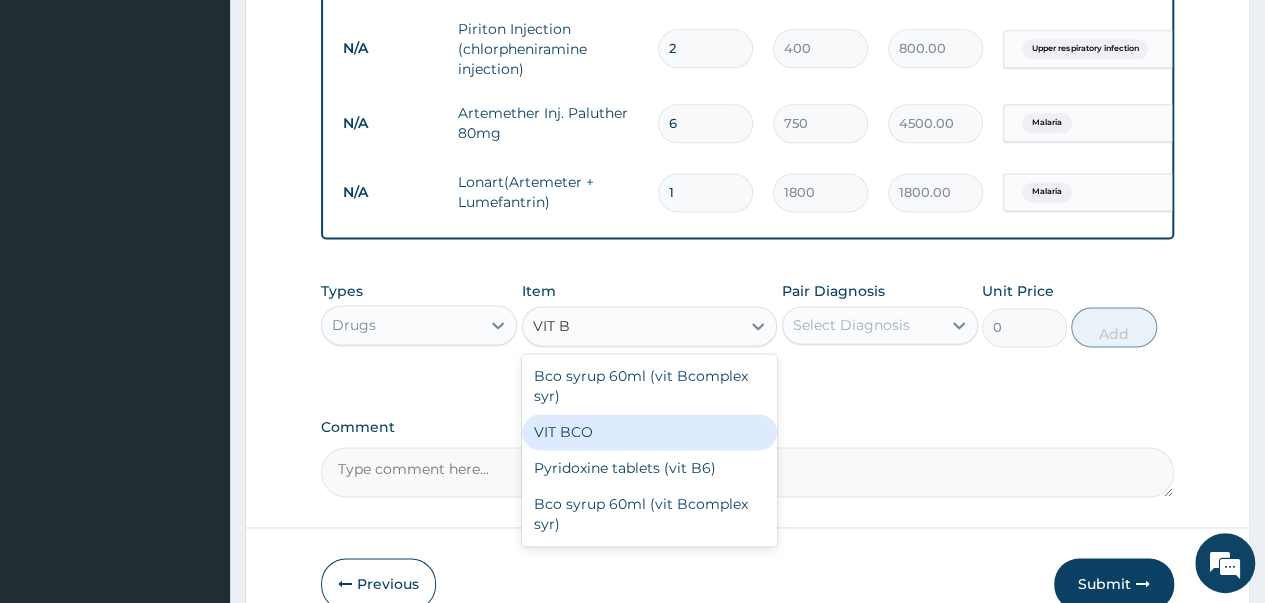 click on "VIT BCO" at bounding box center [650, 432] 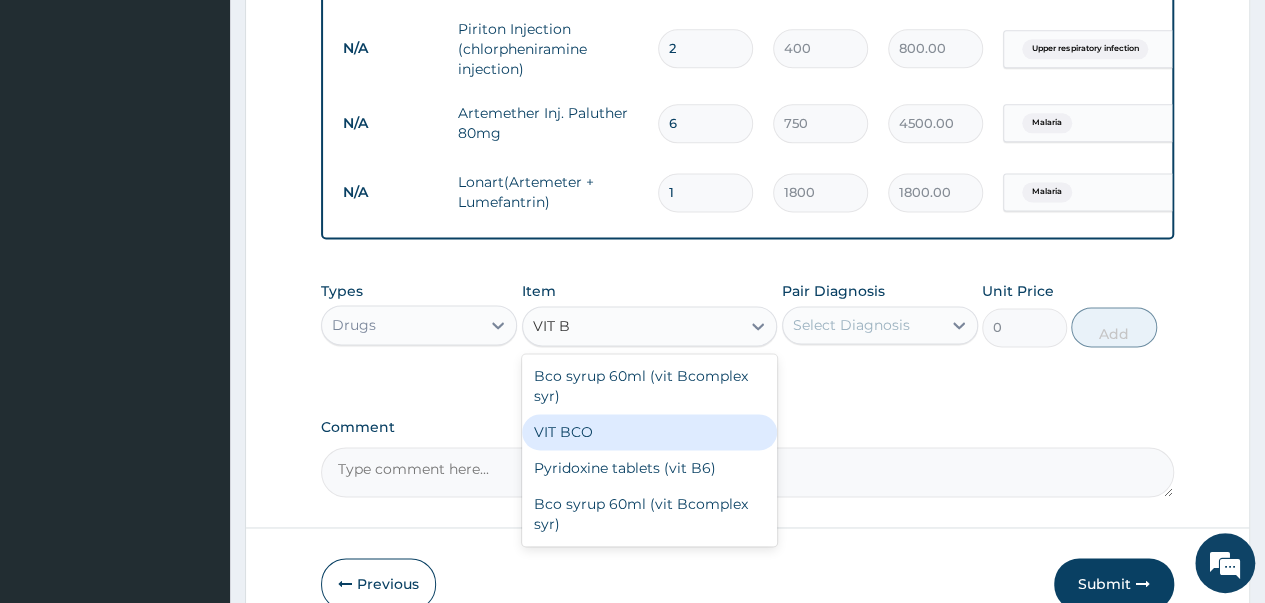 type 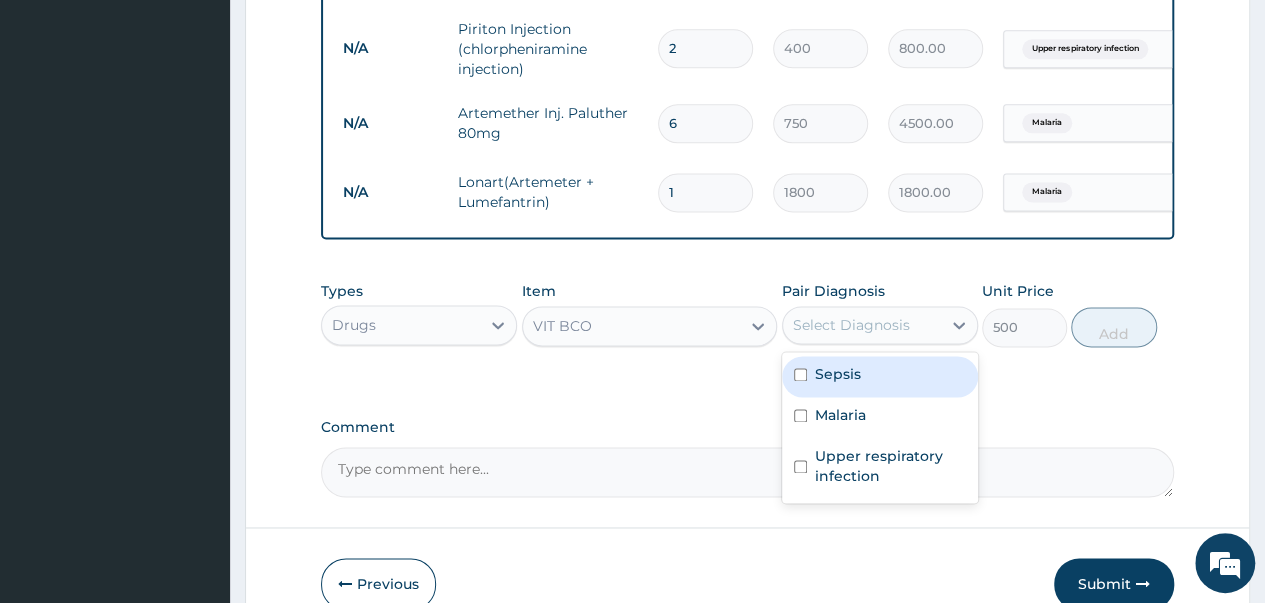 click on "Select Diagnosis" at bounding box center (851, 325) 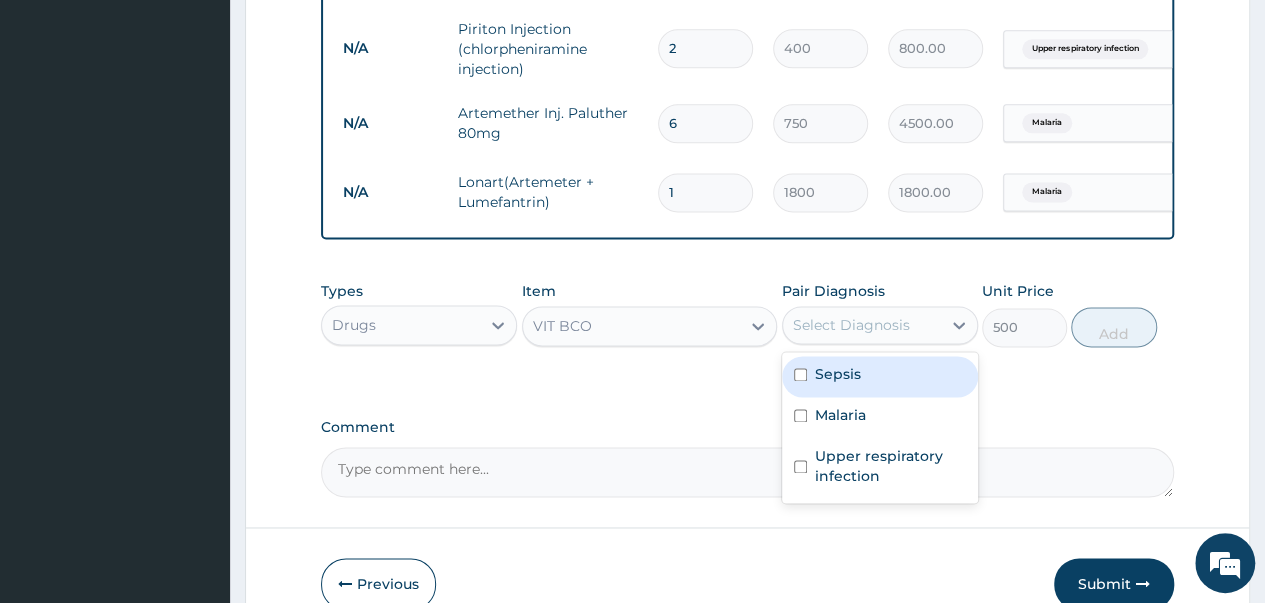 click at bounding box center [800, 374] 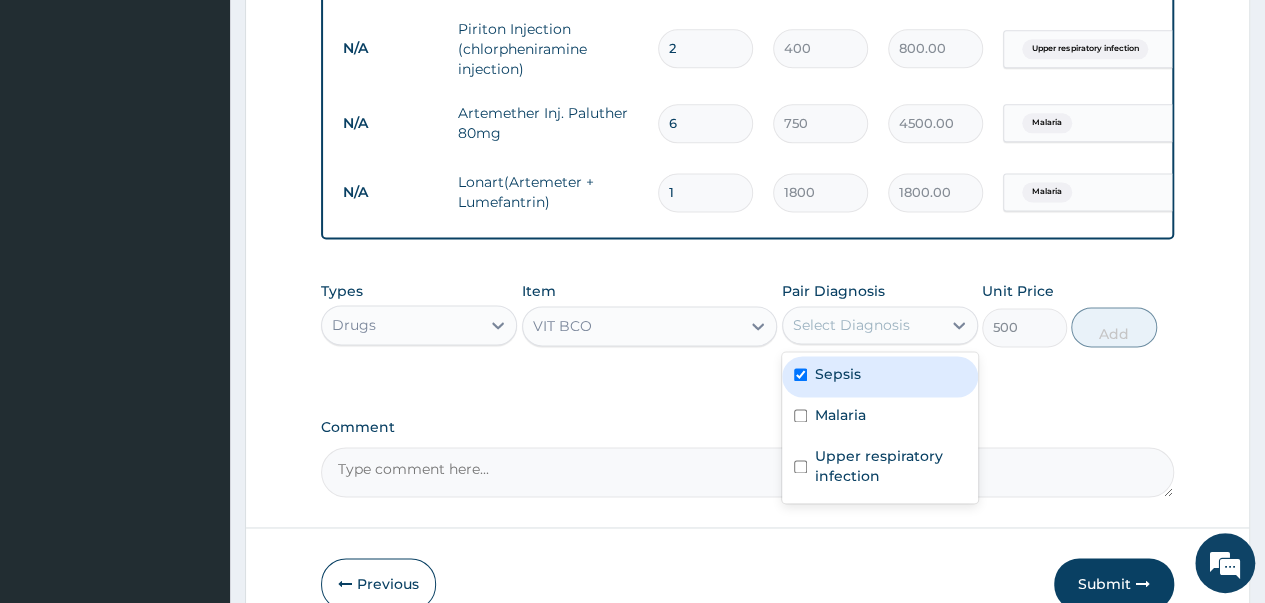 checkbox on "true" 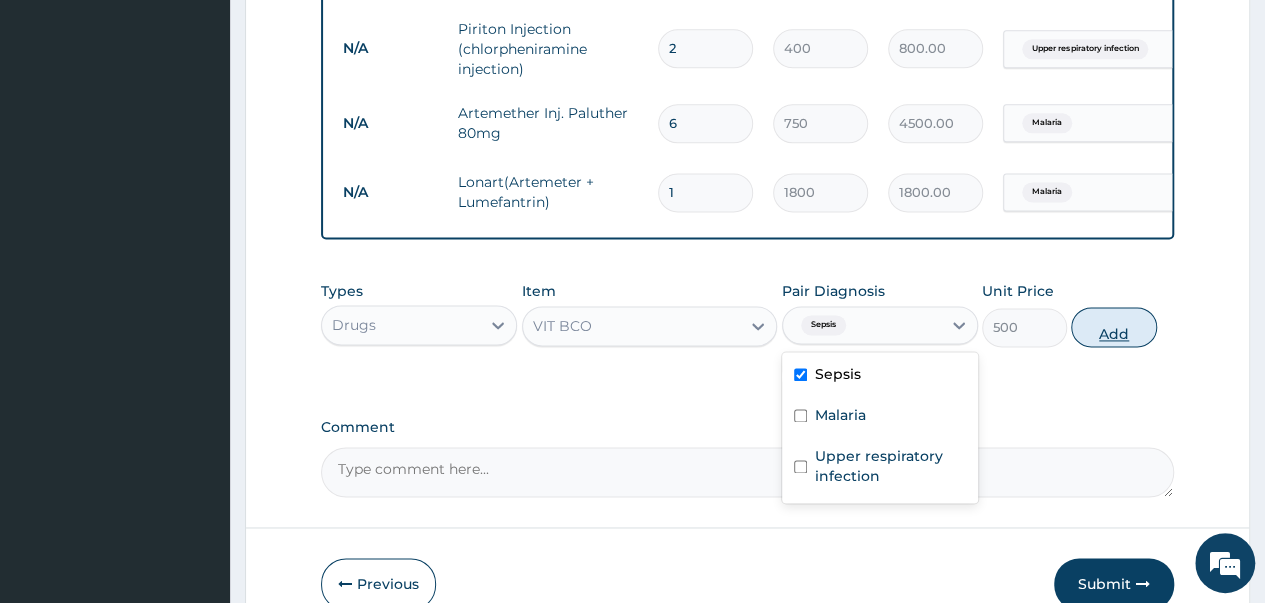 click on "Add" at bounding box center [1113, 327] 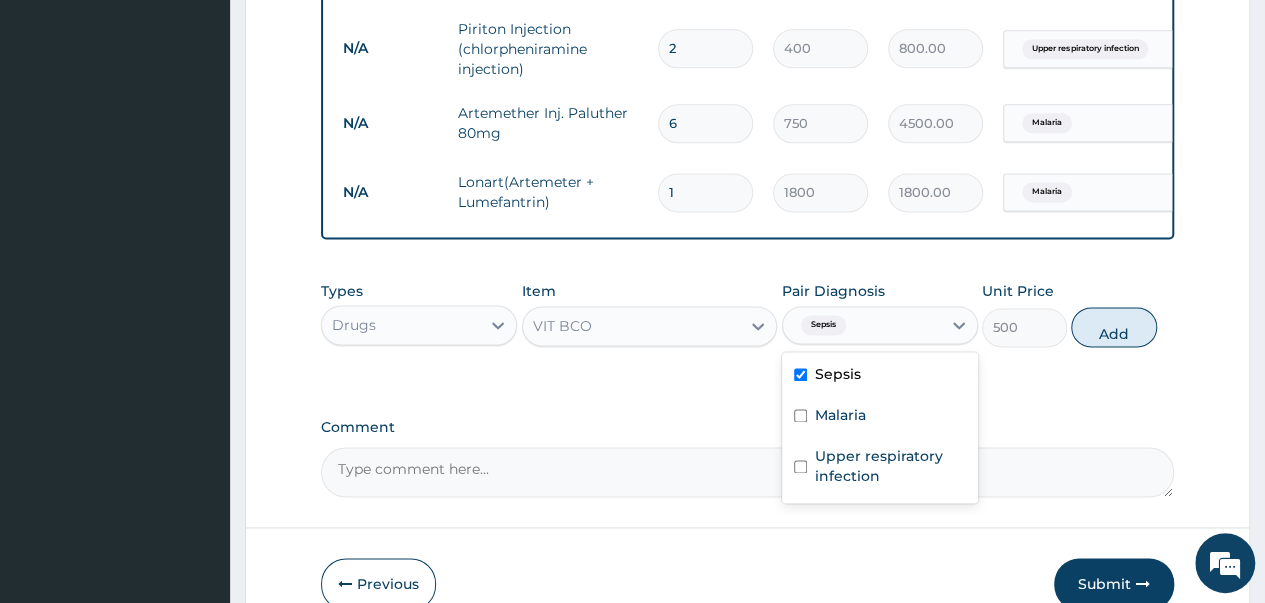 type on "0" 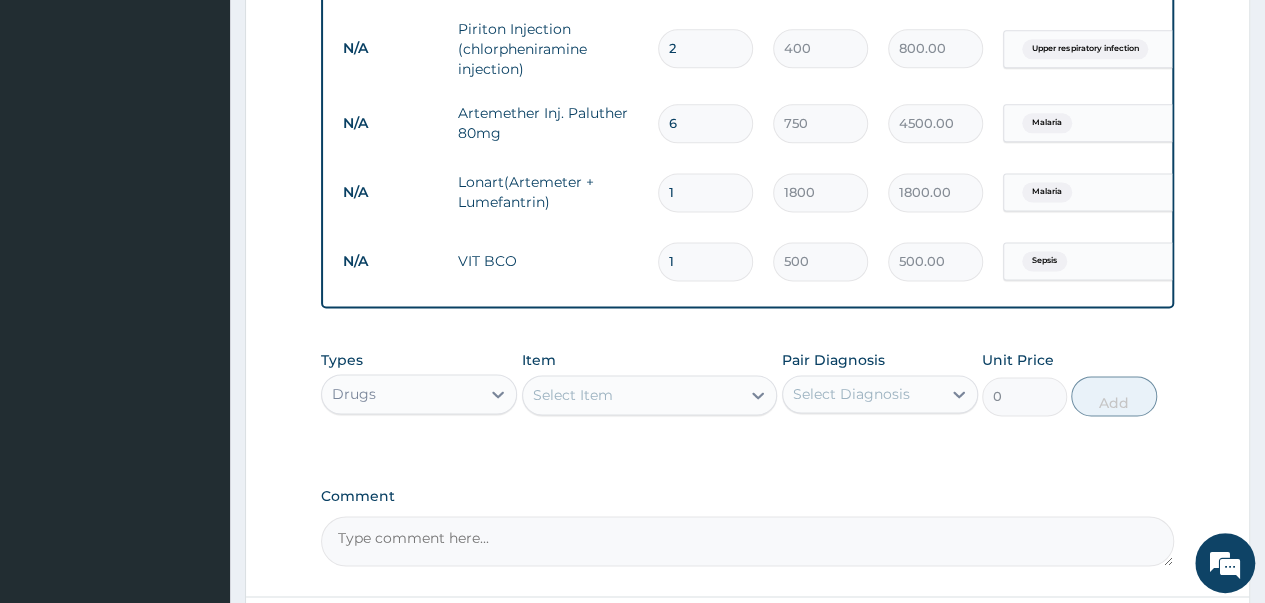 type 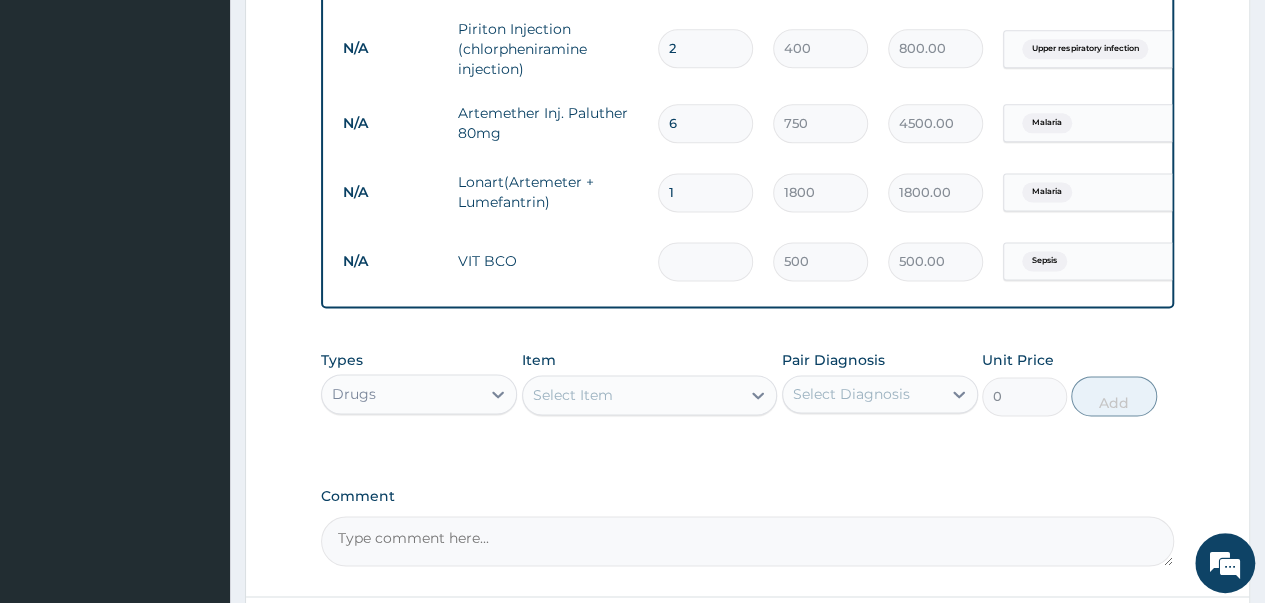 type on "0.00" 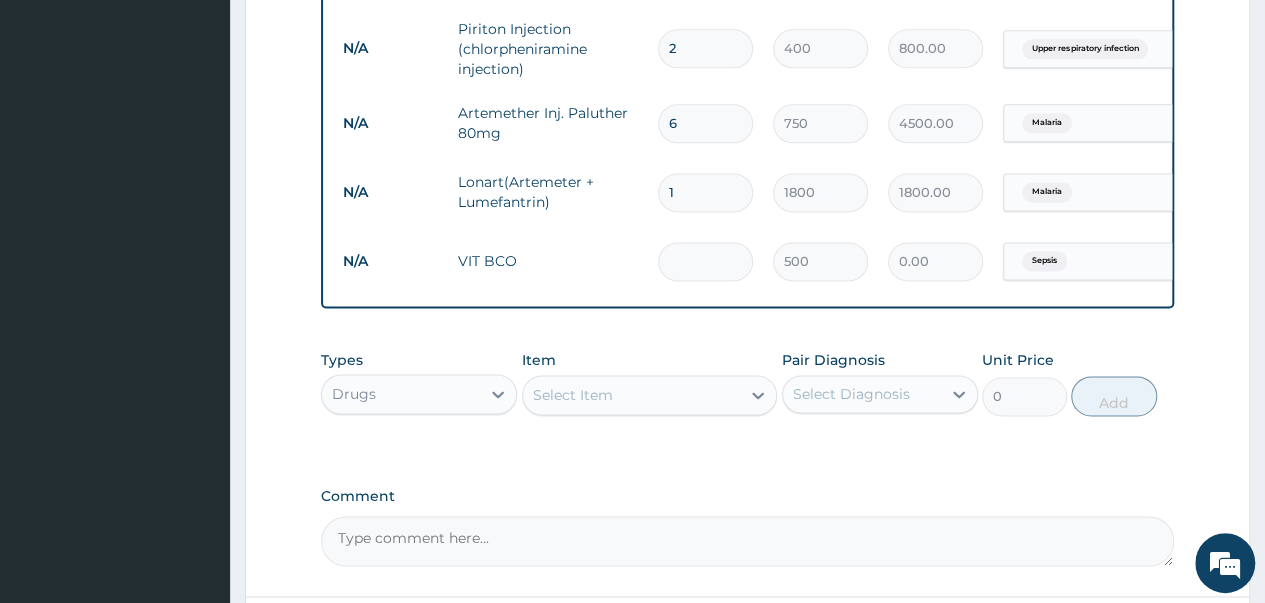 type on "3" 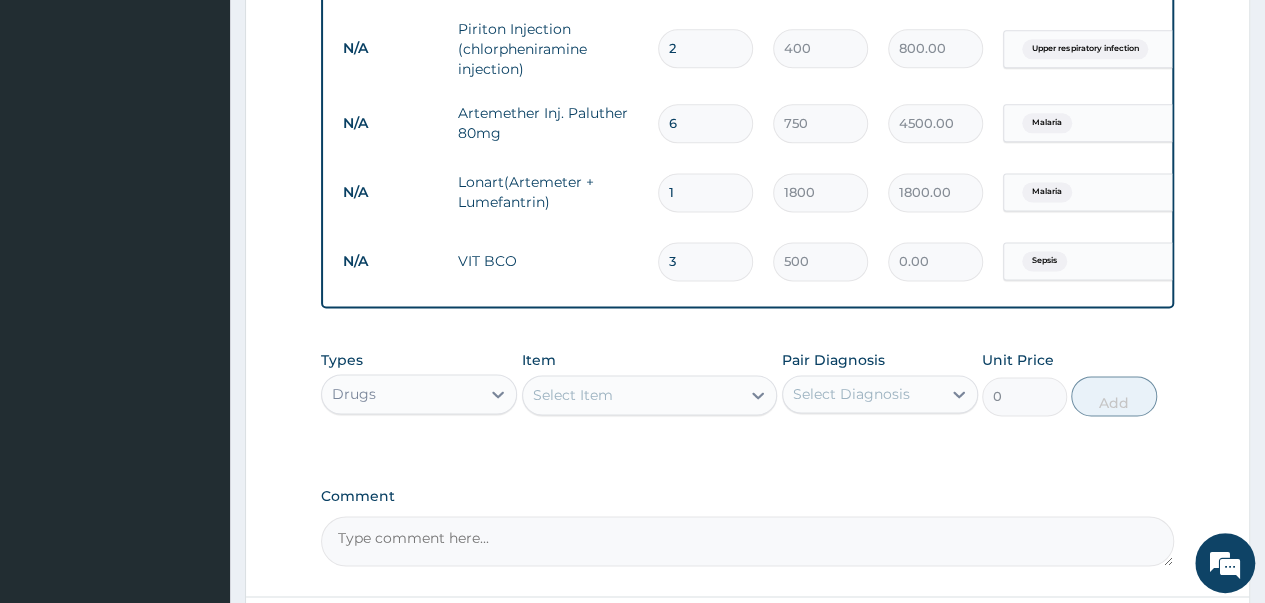 type on "1500.00" 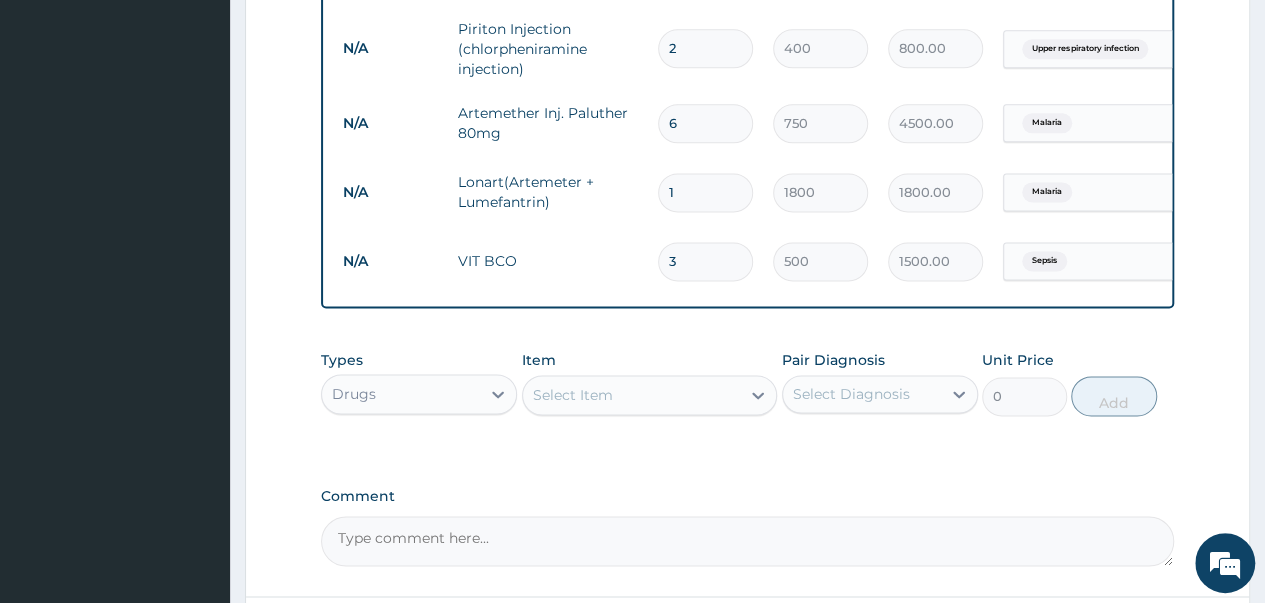 type on "3" 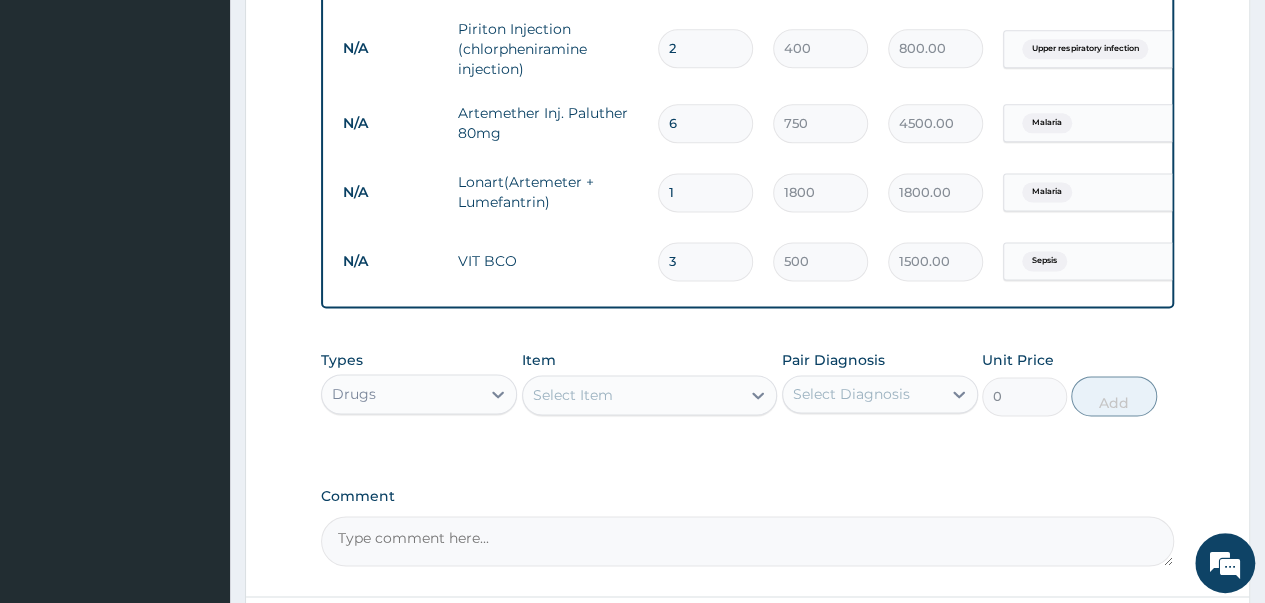 click on "Select Item" at bounding box center (632, 395) 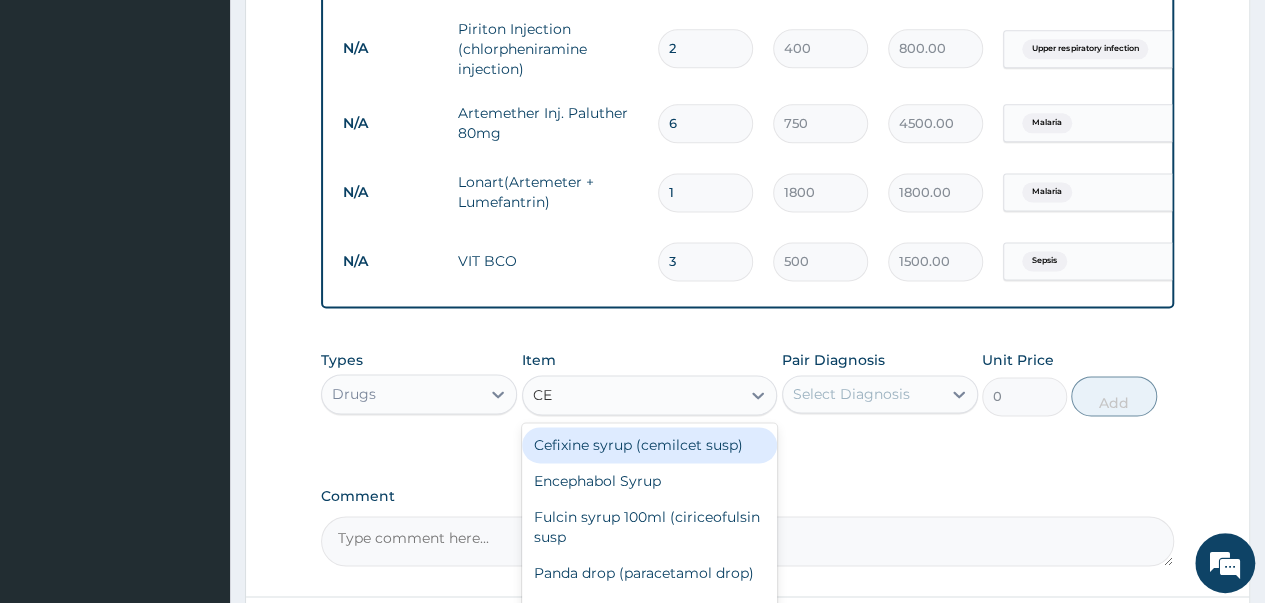 type on "CEF" 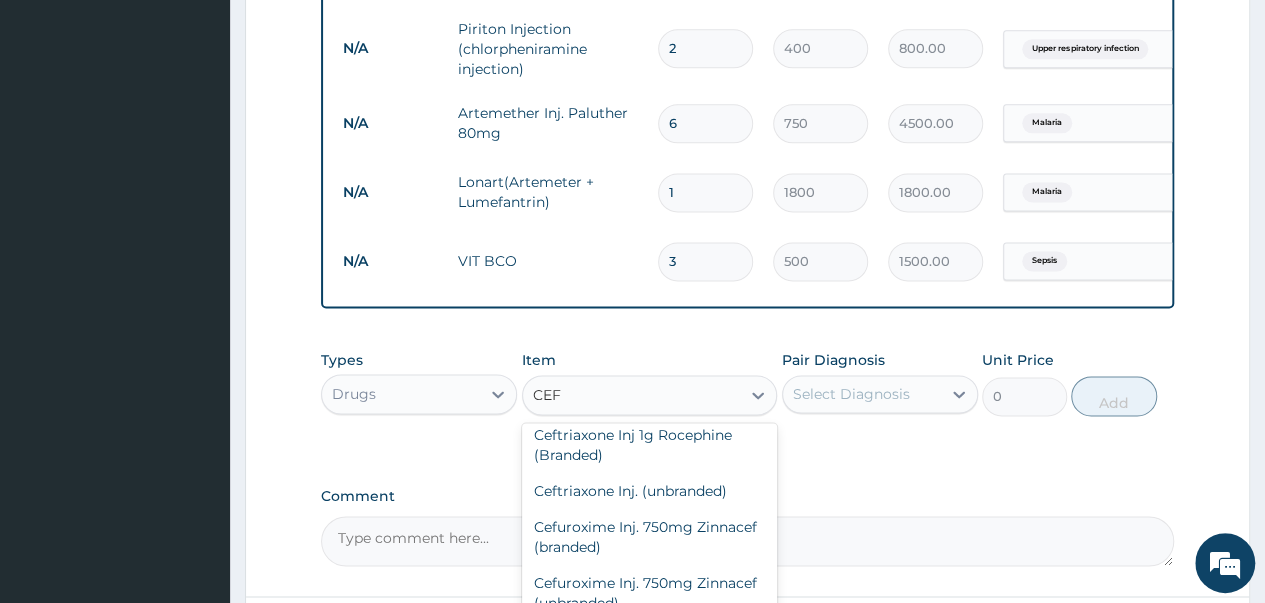 scroll, scrollTop: 300, scrollLeft: 0, axis: vertical 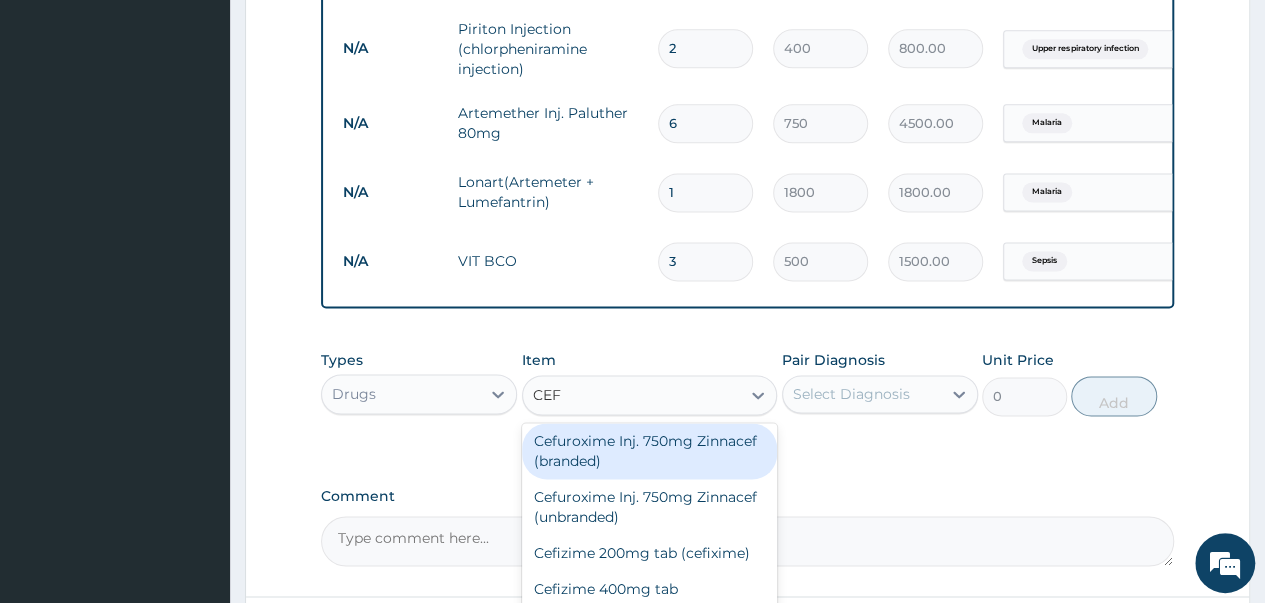 click on "Cefuroxime Inj. 750mg Zinnacef (branded)" at bounding box center [650, 451] 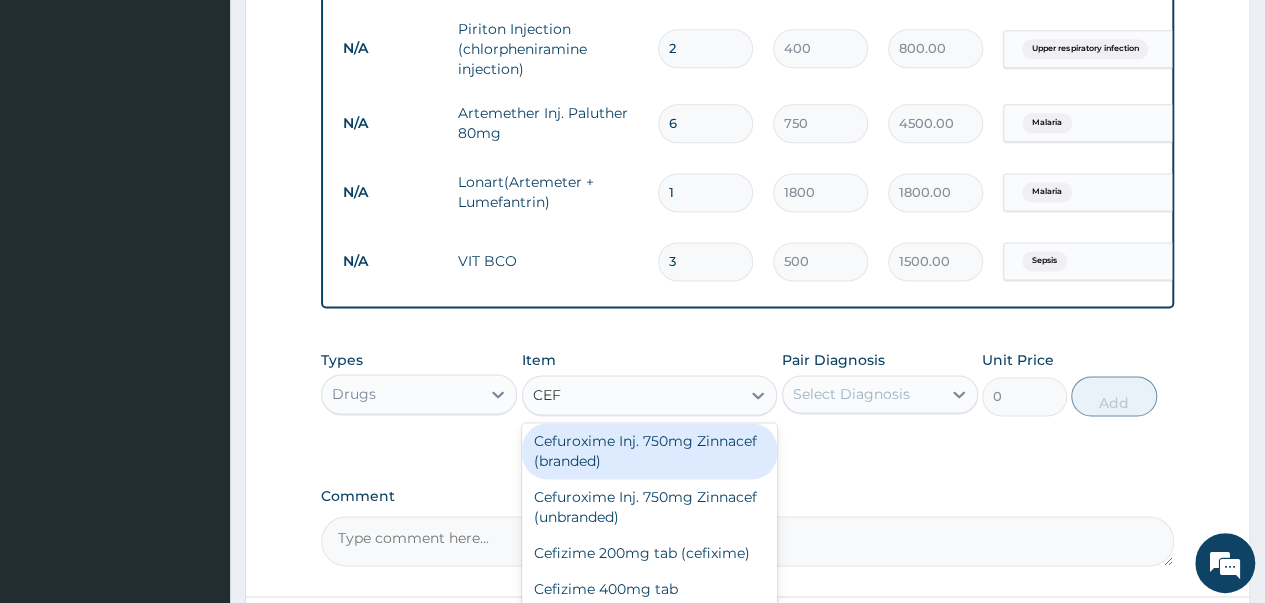 type 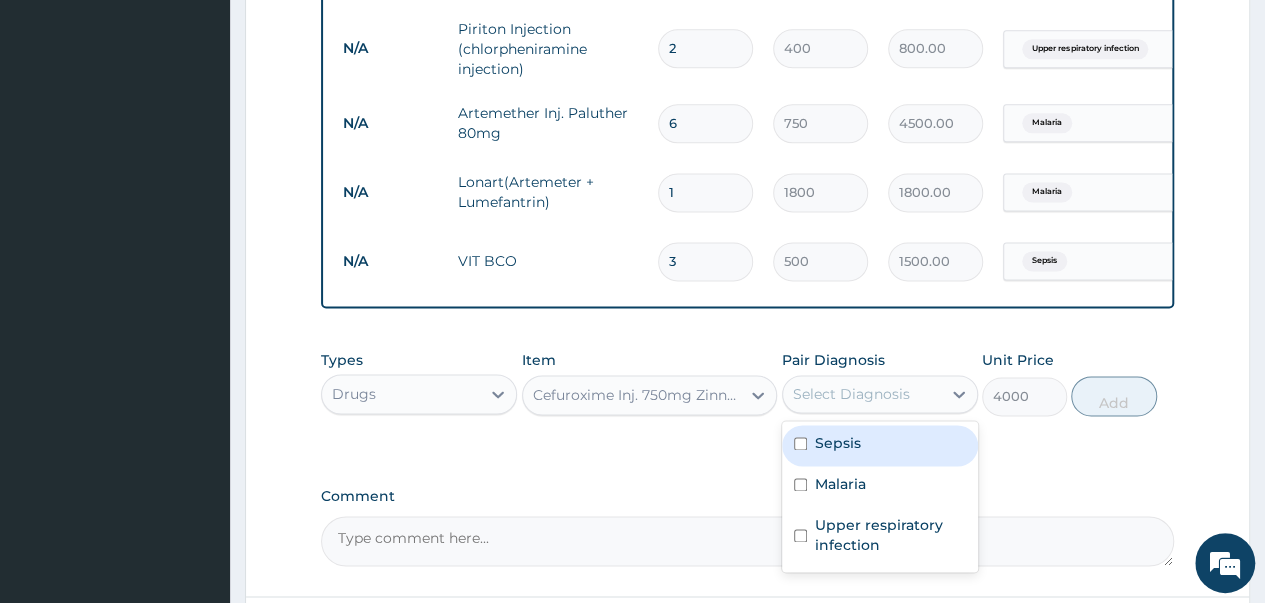 click on "Select Diagnosis" at bounding box center (851, 394) 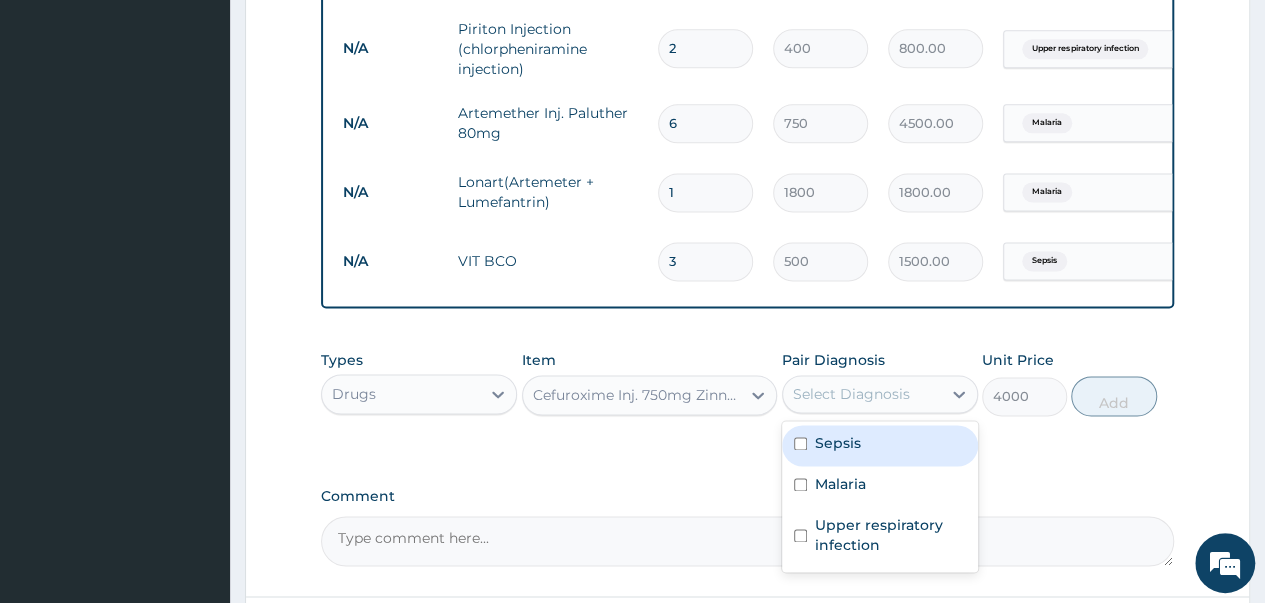 click on "Sepsis" at bounding box center [880, 445] 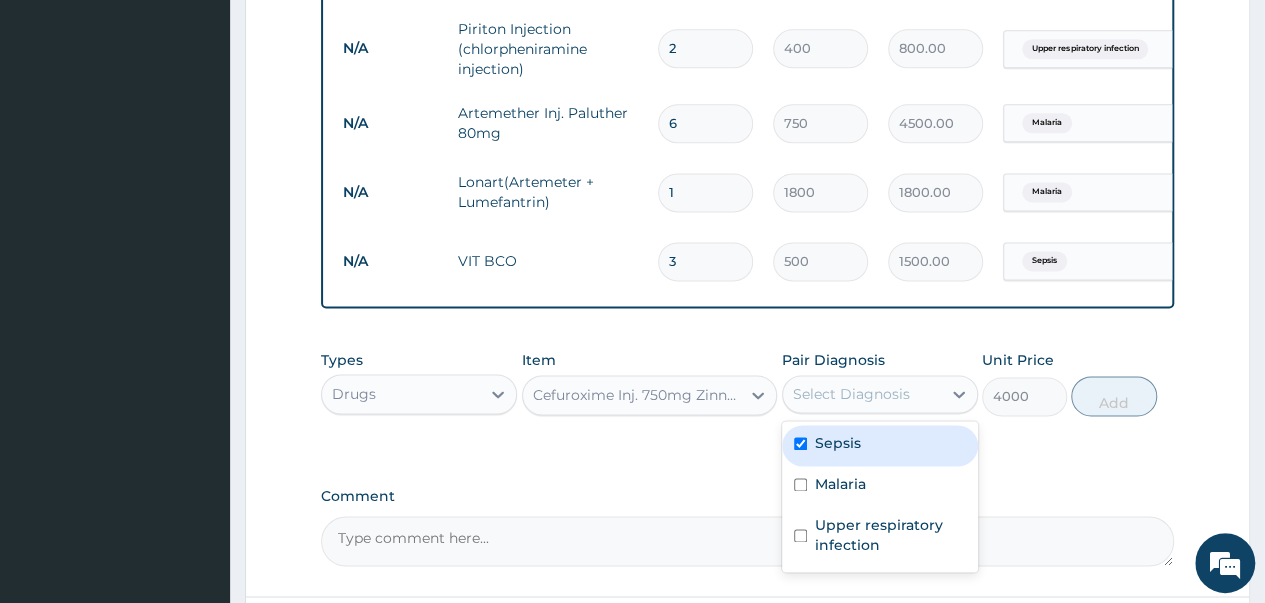 checkbox on "true" 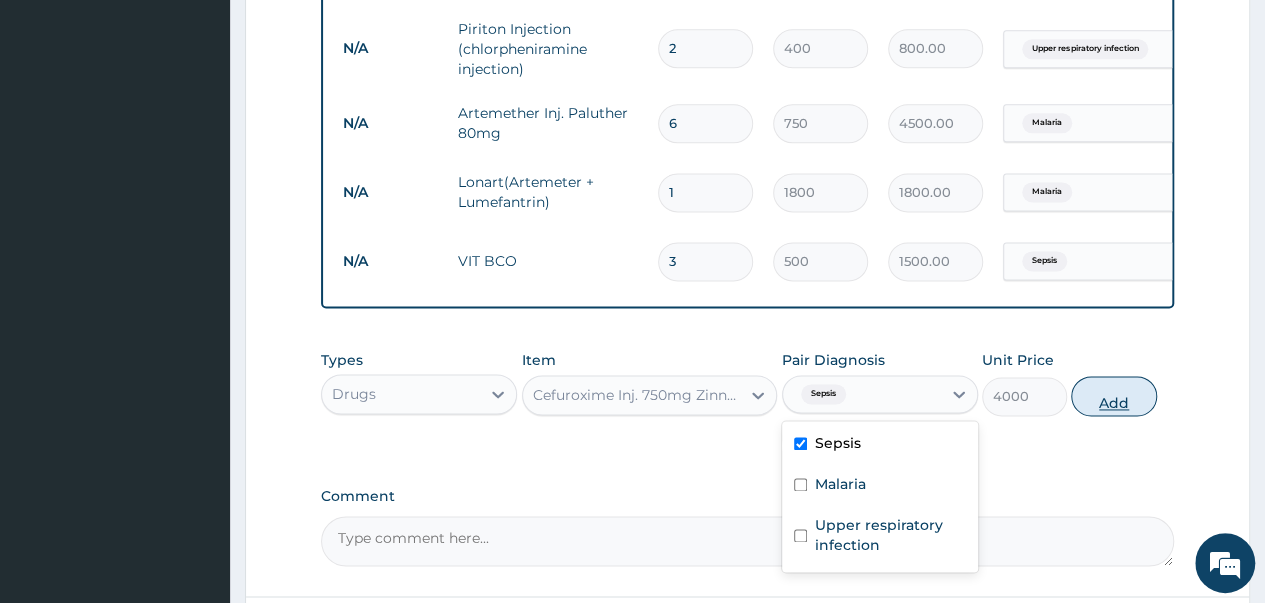 click on "Add" at bounding box center (1113, 396) 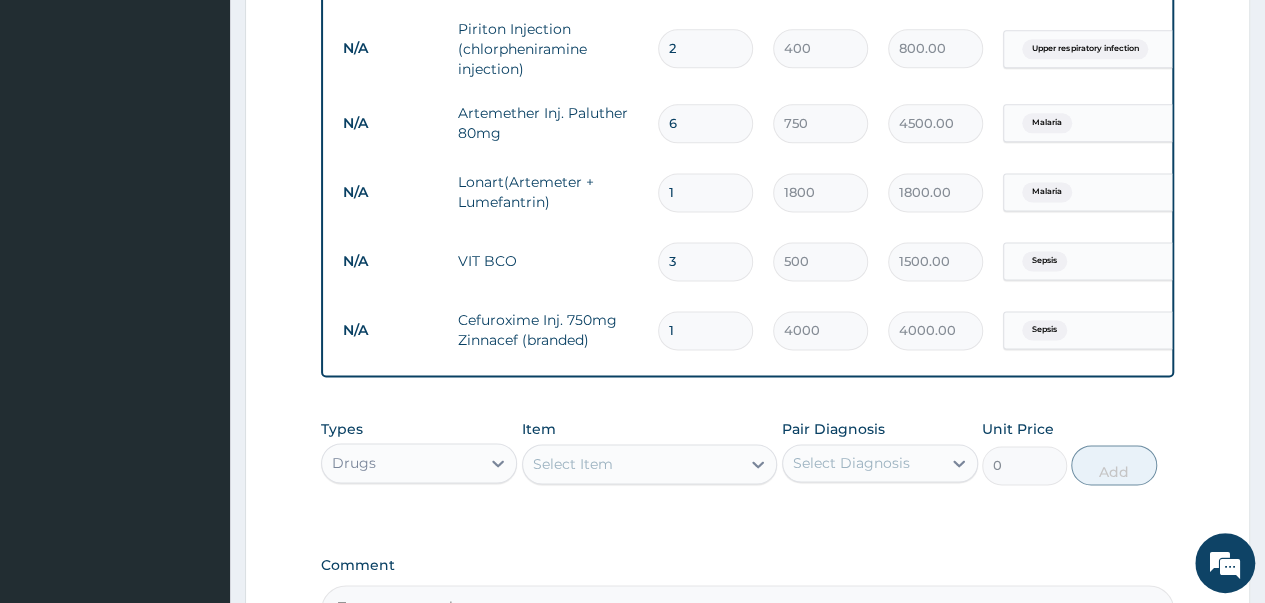 type 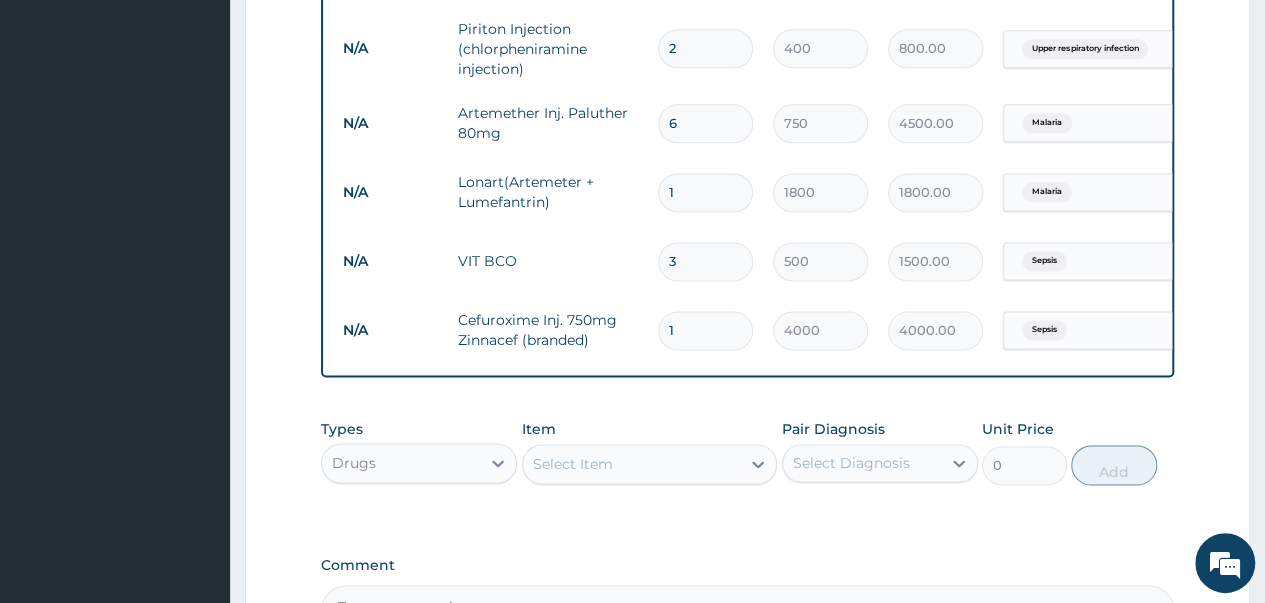type on "0.00" 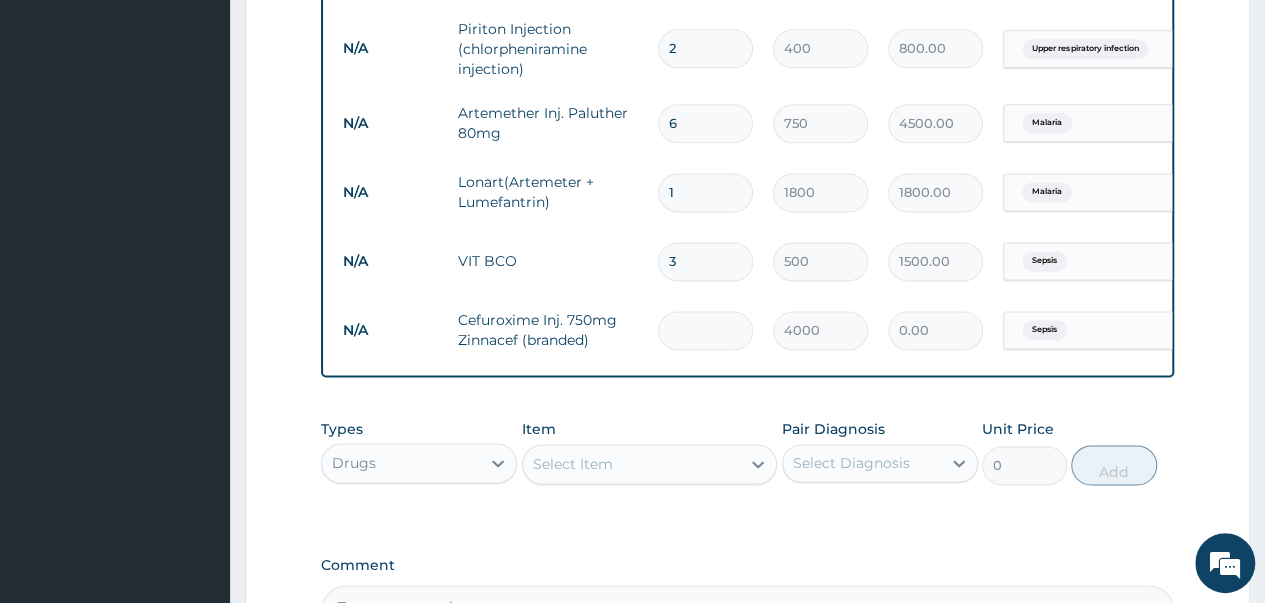 type on "3" 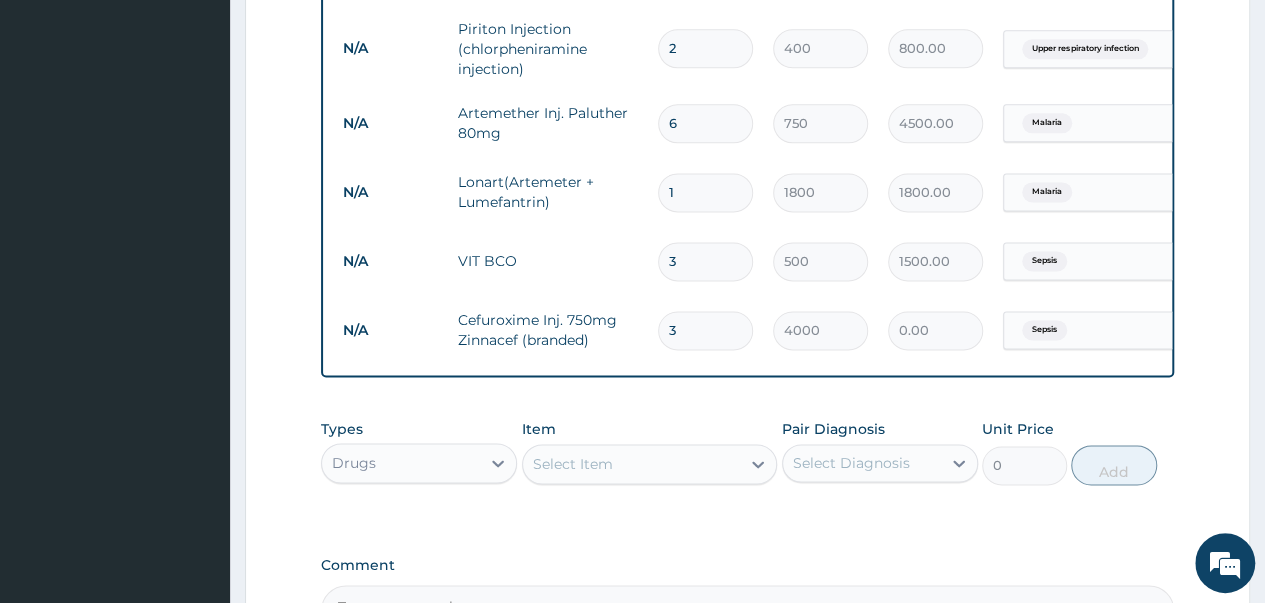 type on "12000.00" 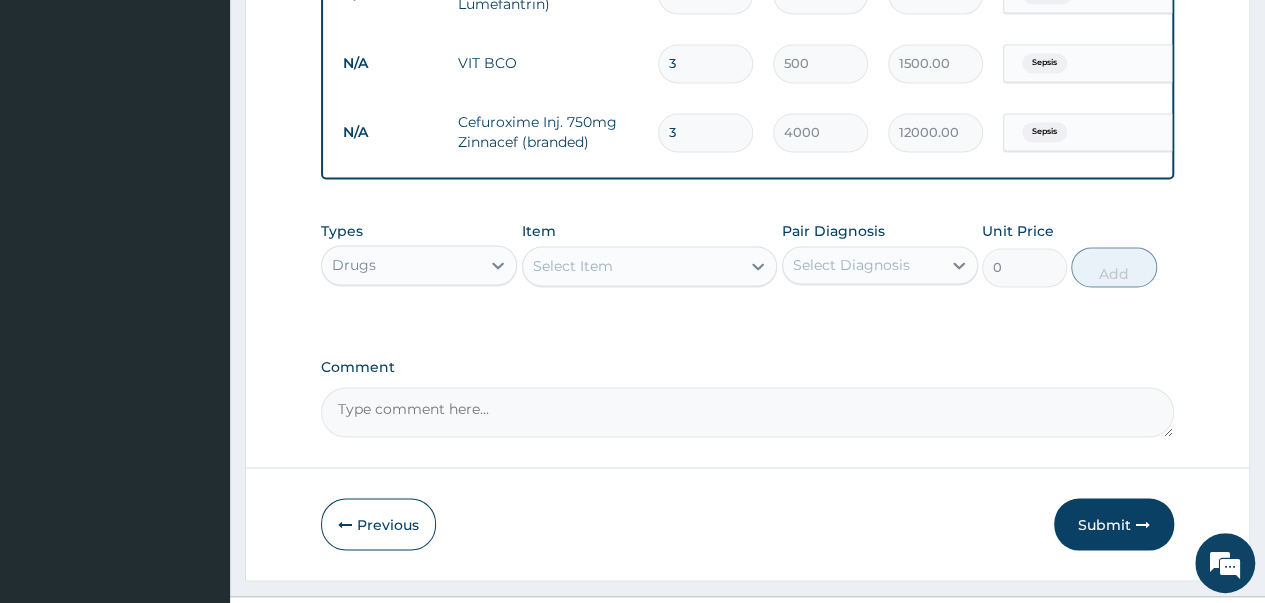 scroll, scrollTop: 1472, scrollLeft: 0, axis: vertical 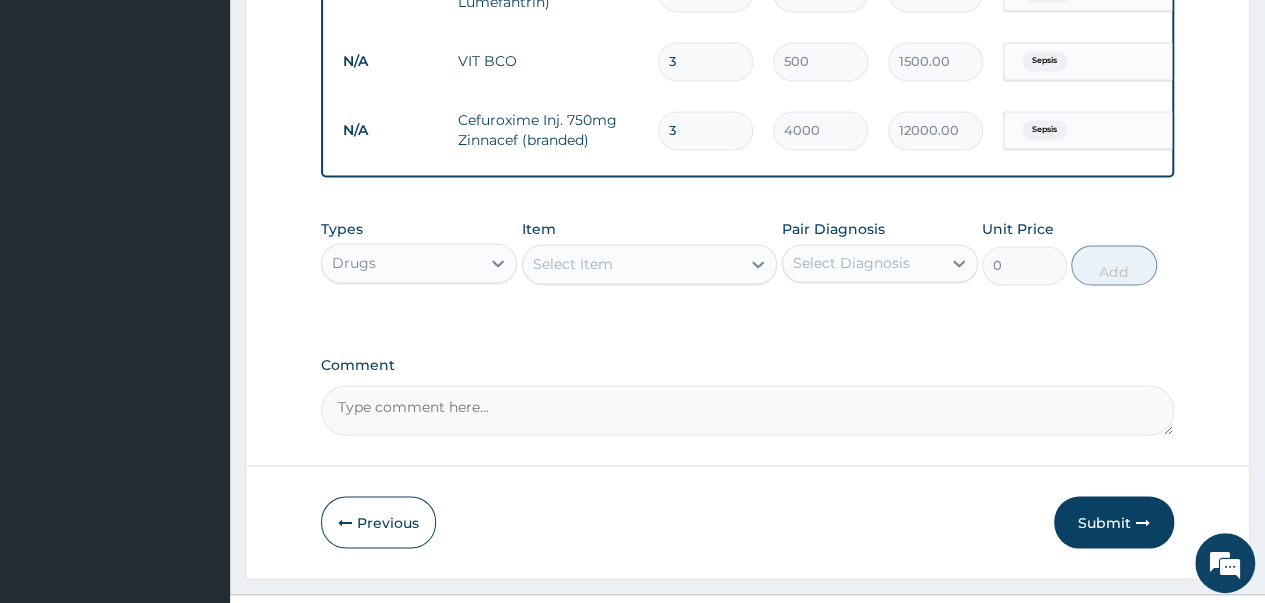 type on "3" 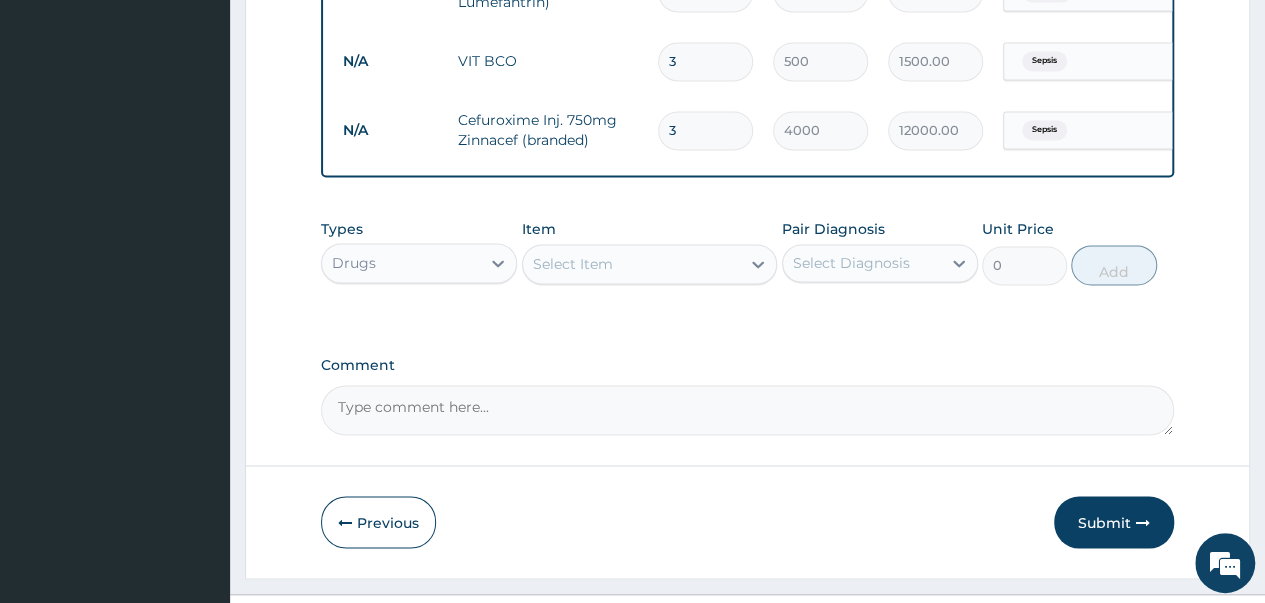 click on "Select Item" at bounding box center (632, 264) 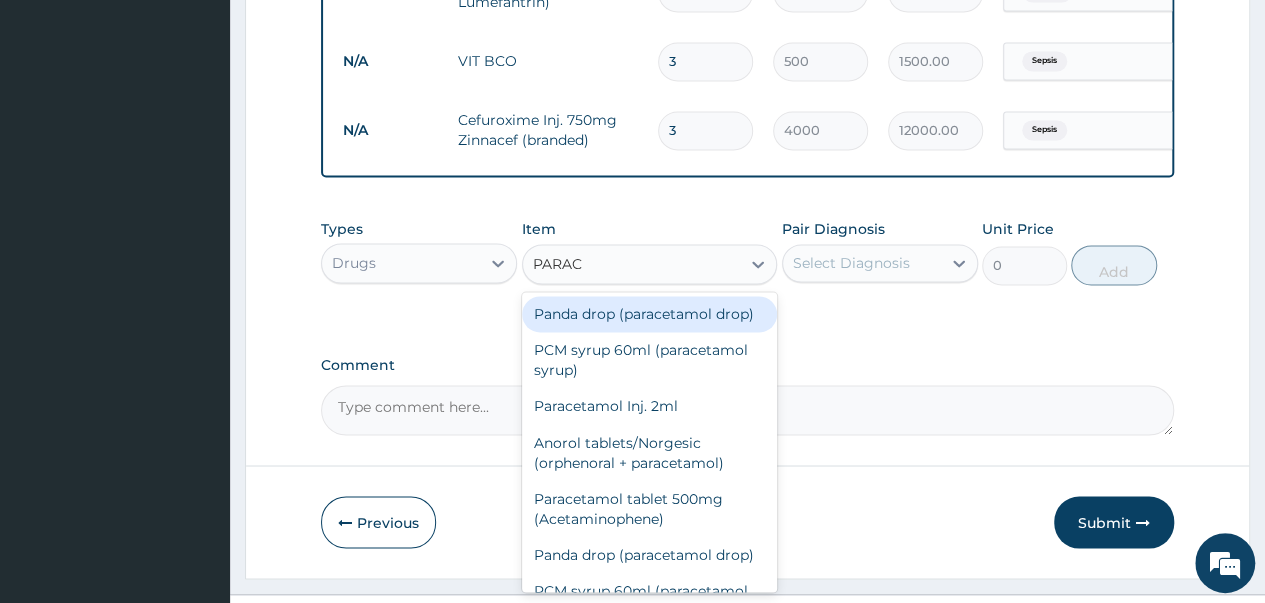 type on "PARACE" 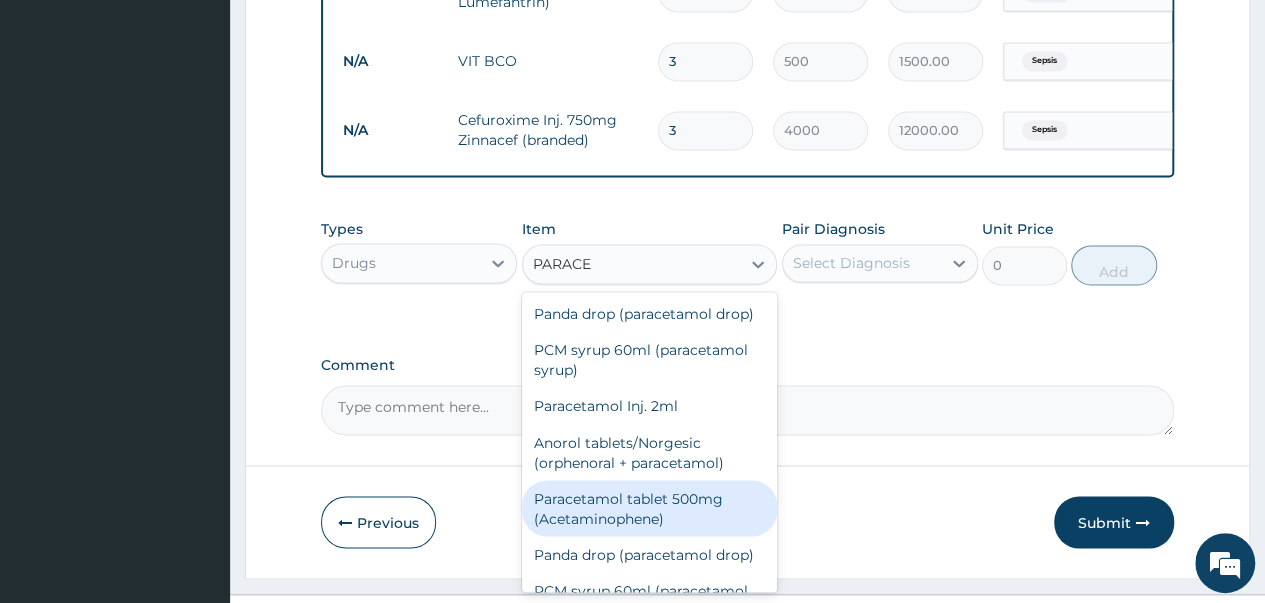 click on "Paracetamol tablet 500mg (Acetaminophene)" at bounding box center (650, 508) 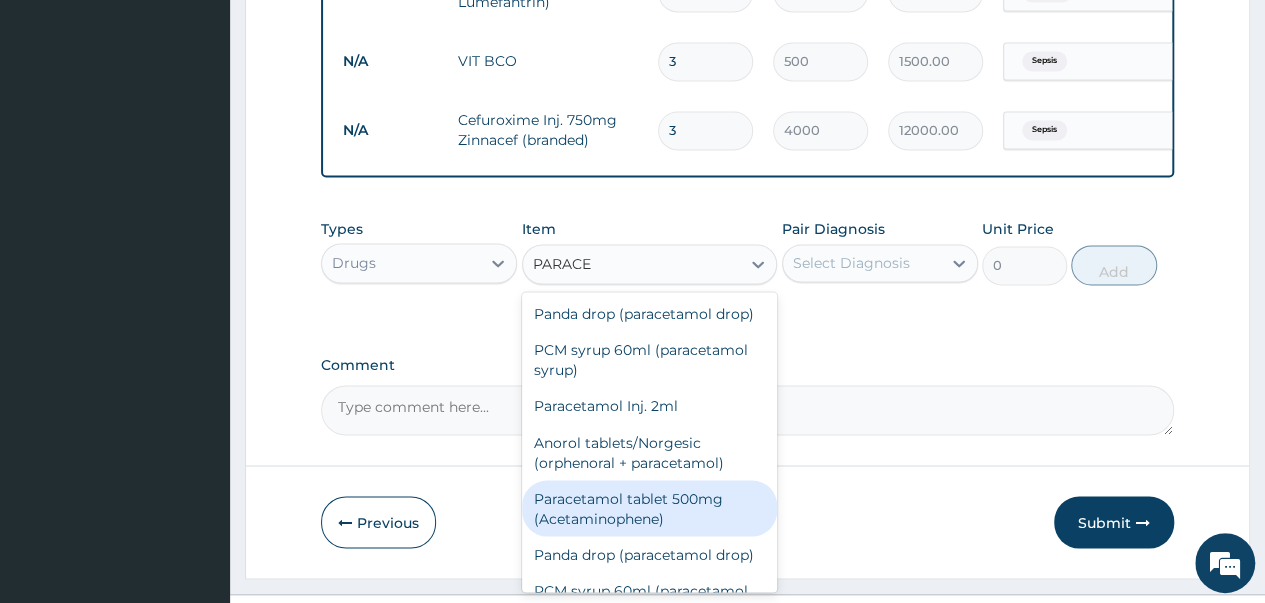 type 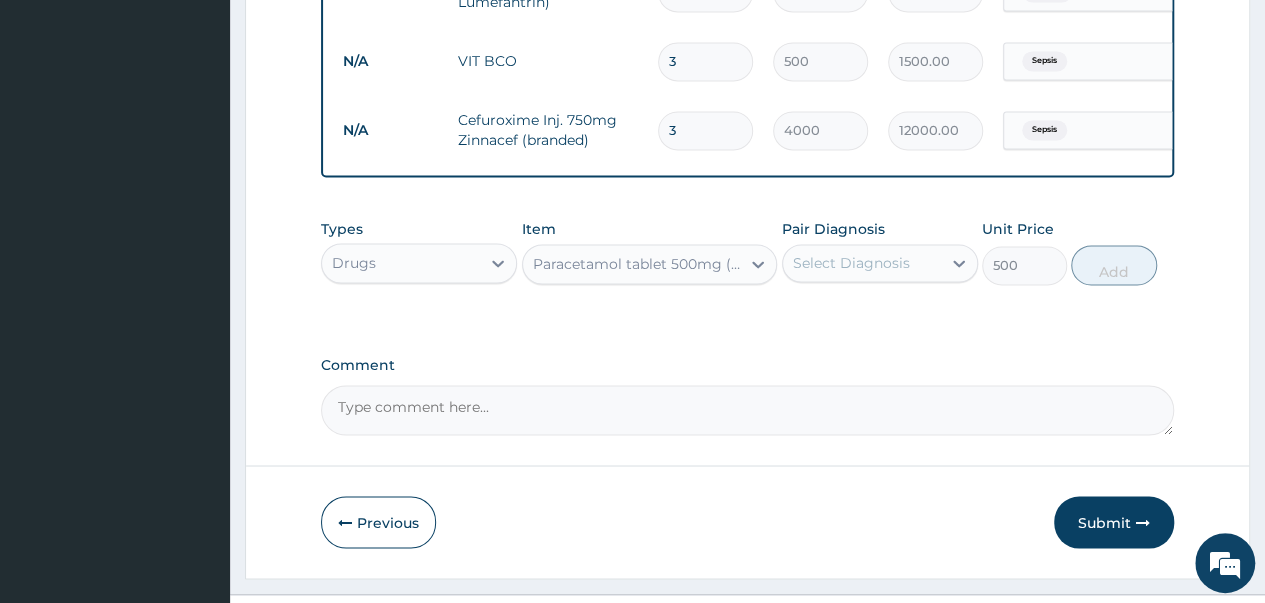 click on "Select Diagnosis" at bounding box center [851, 263] 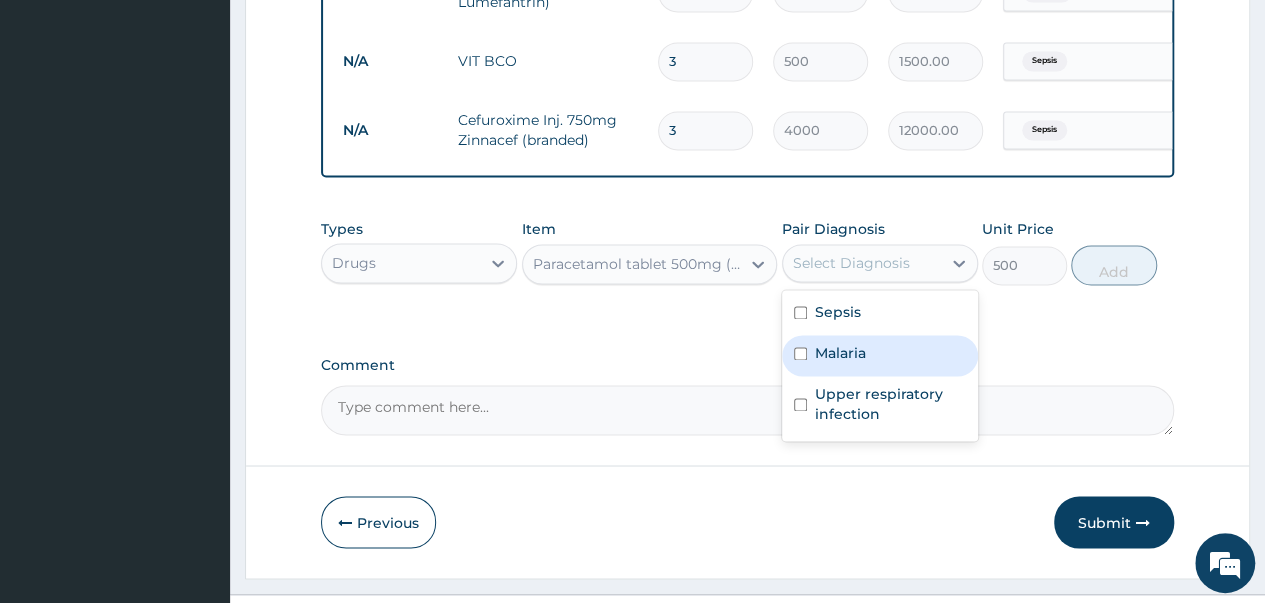 click at bounding box center (800, 353) 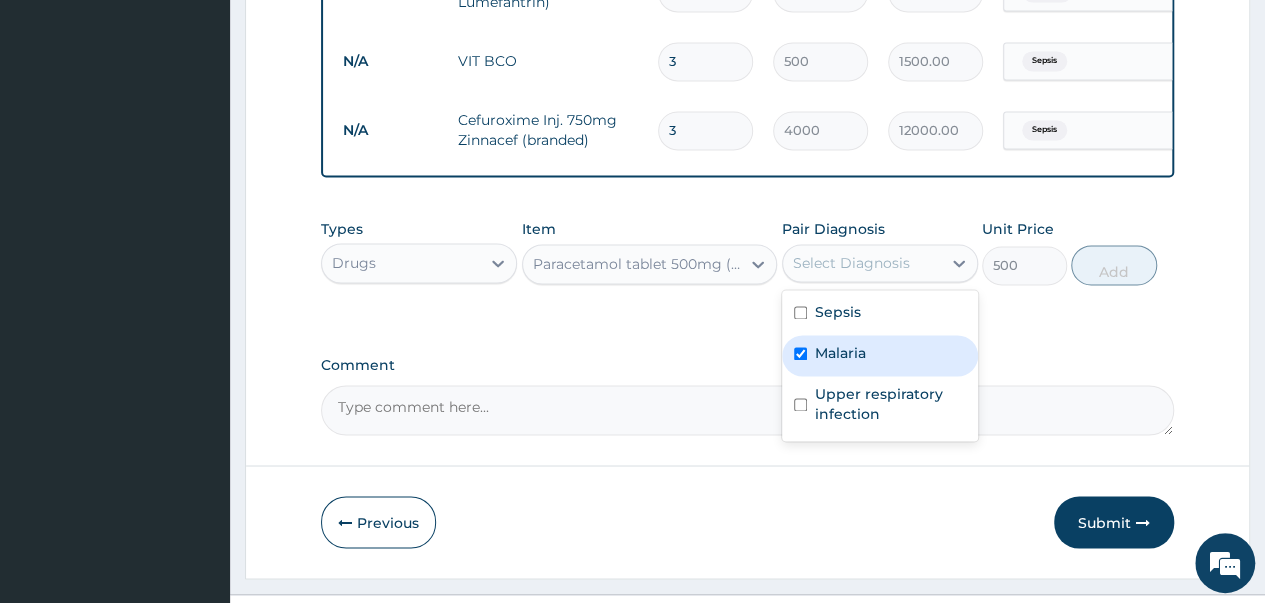 checkbox on "true" 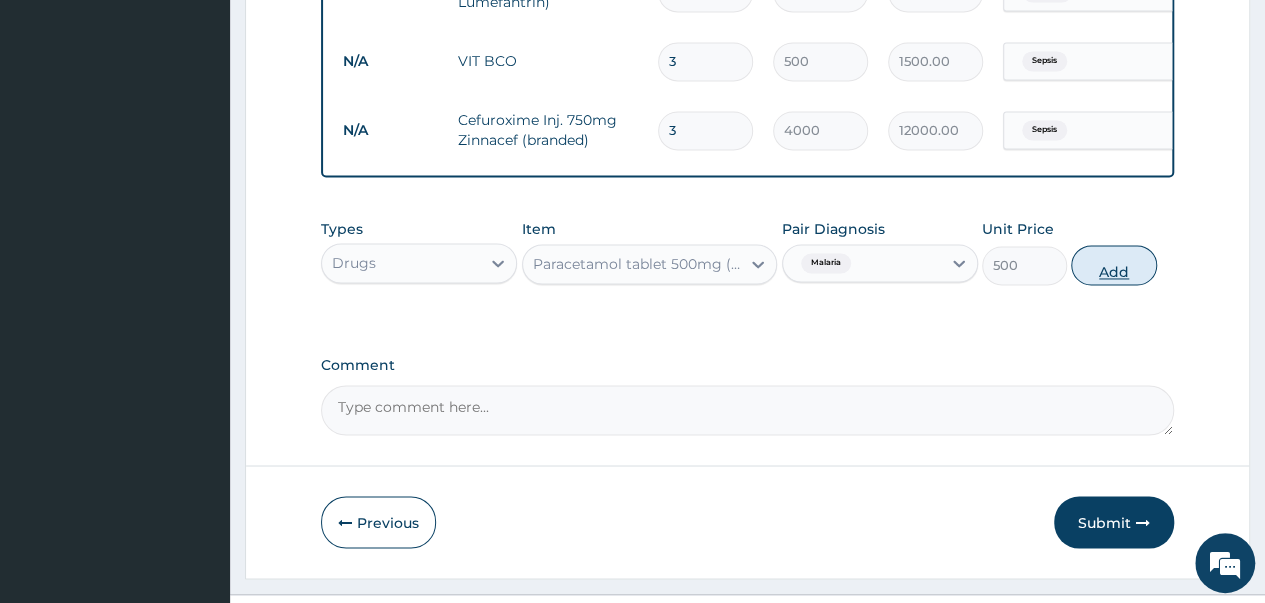 click on "Add" at bounding box center [1113, 265] 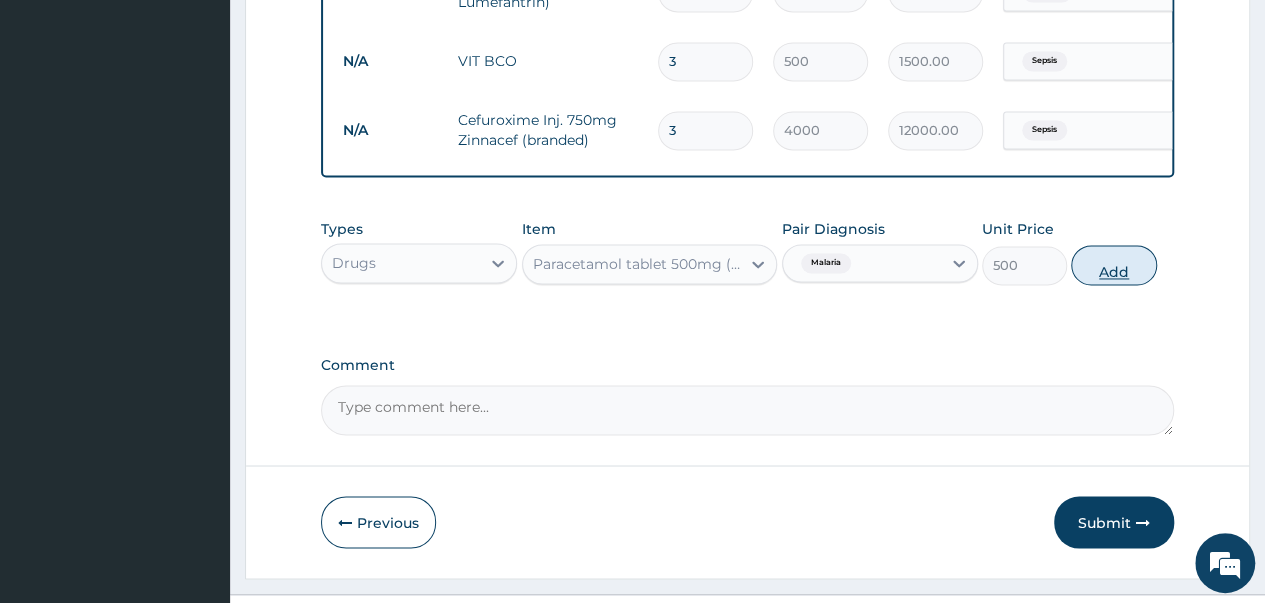 type on "0" 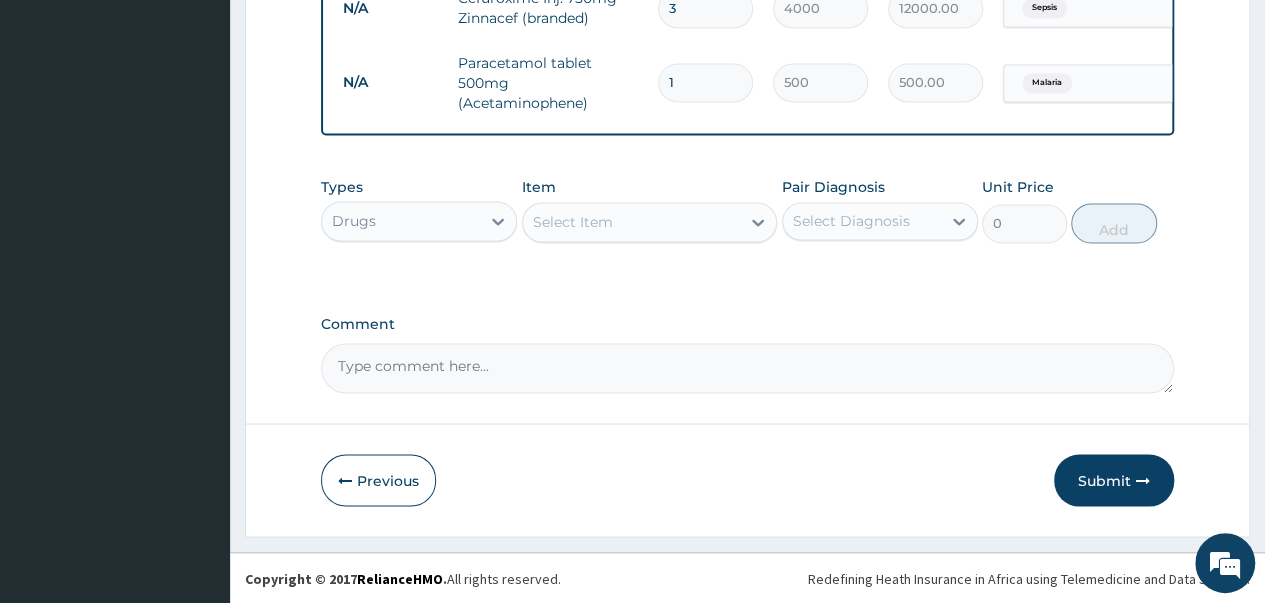 click on "Submit" at bounding box center [1114, 480] 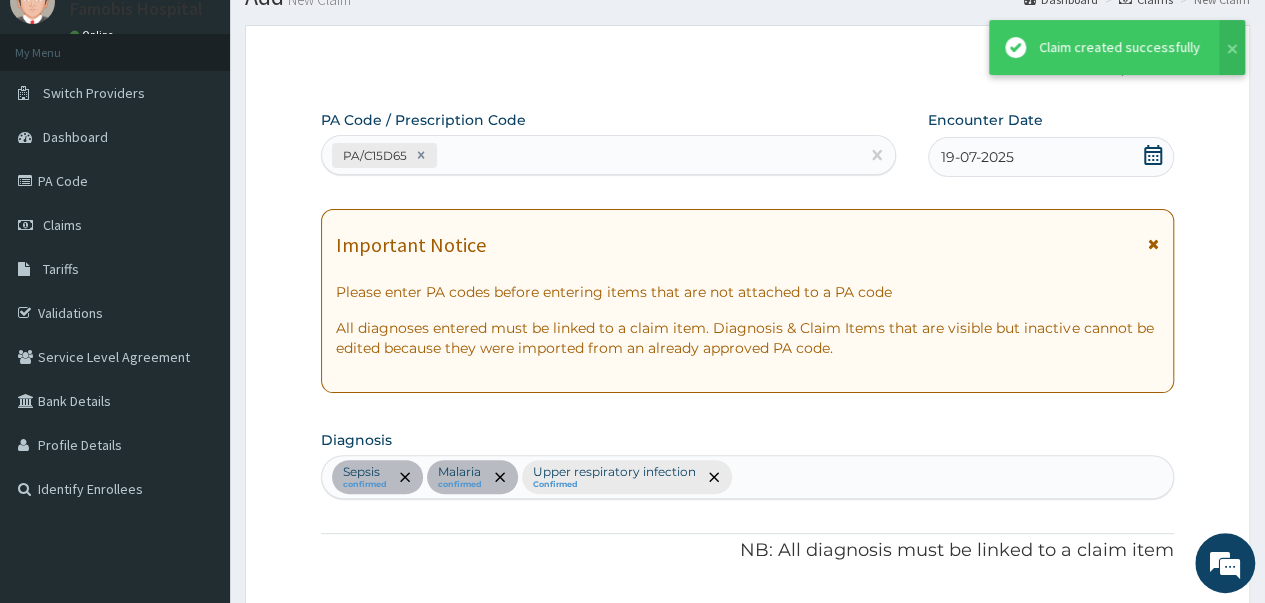 scroll, scrollTop: 1609, scrollLeft: 0, axis: vertical 